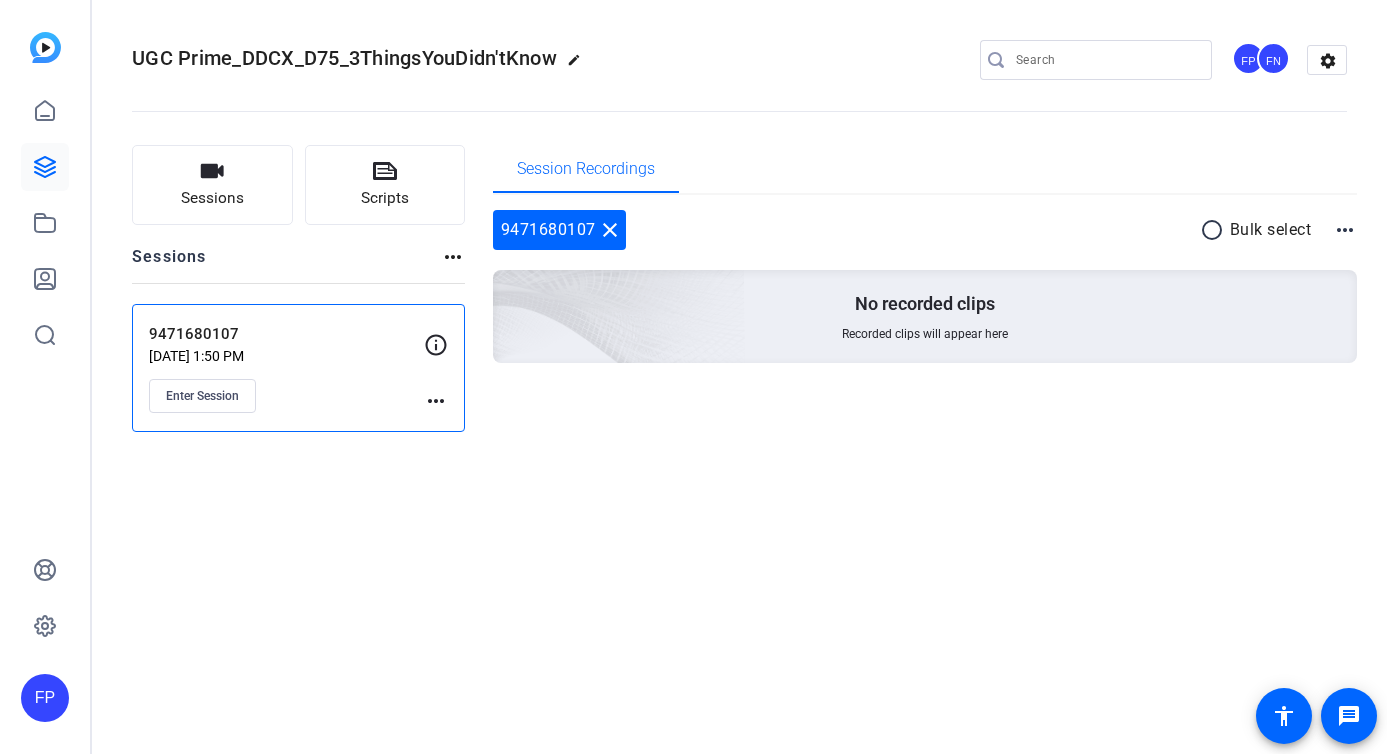scroll, scrollTop: 0, scrollLeft: 0, axis: both 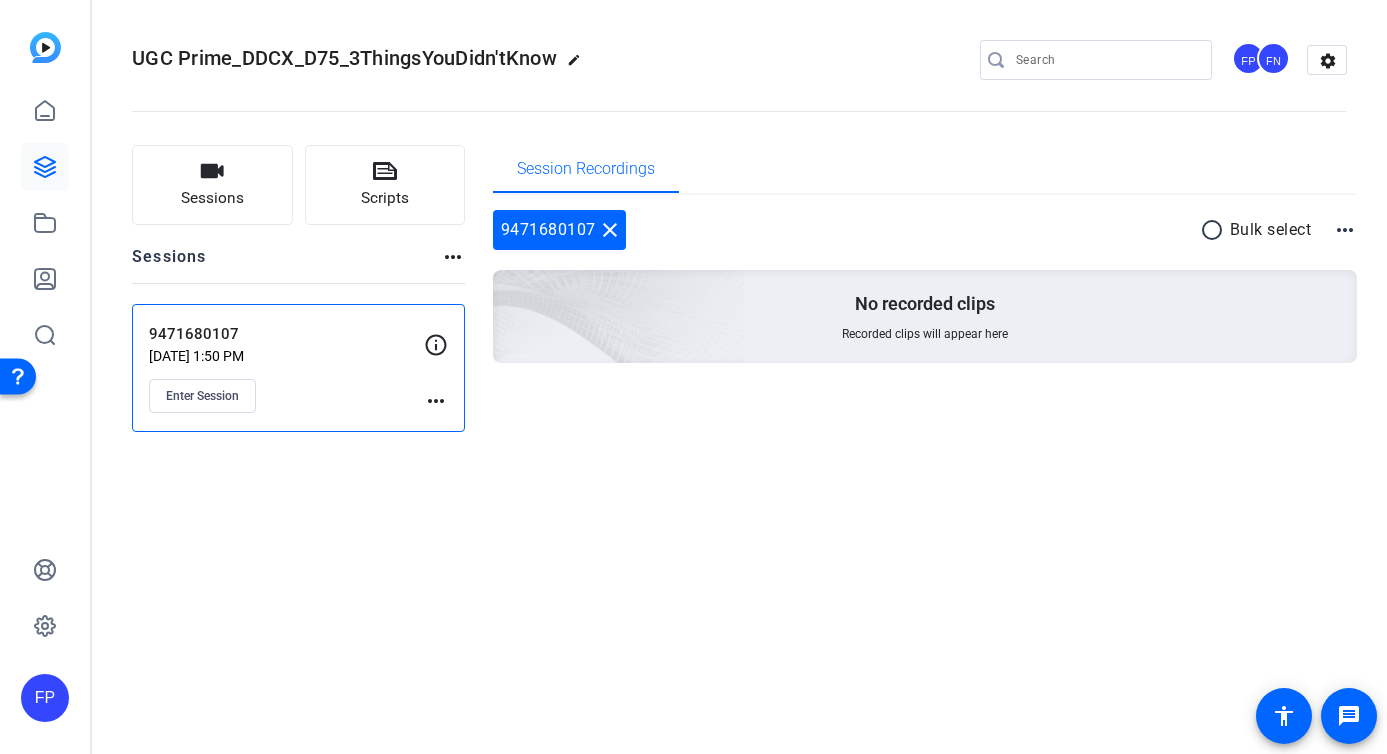 click on "more_horiz" 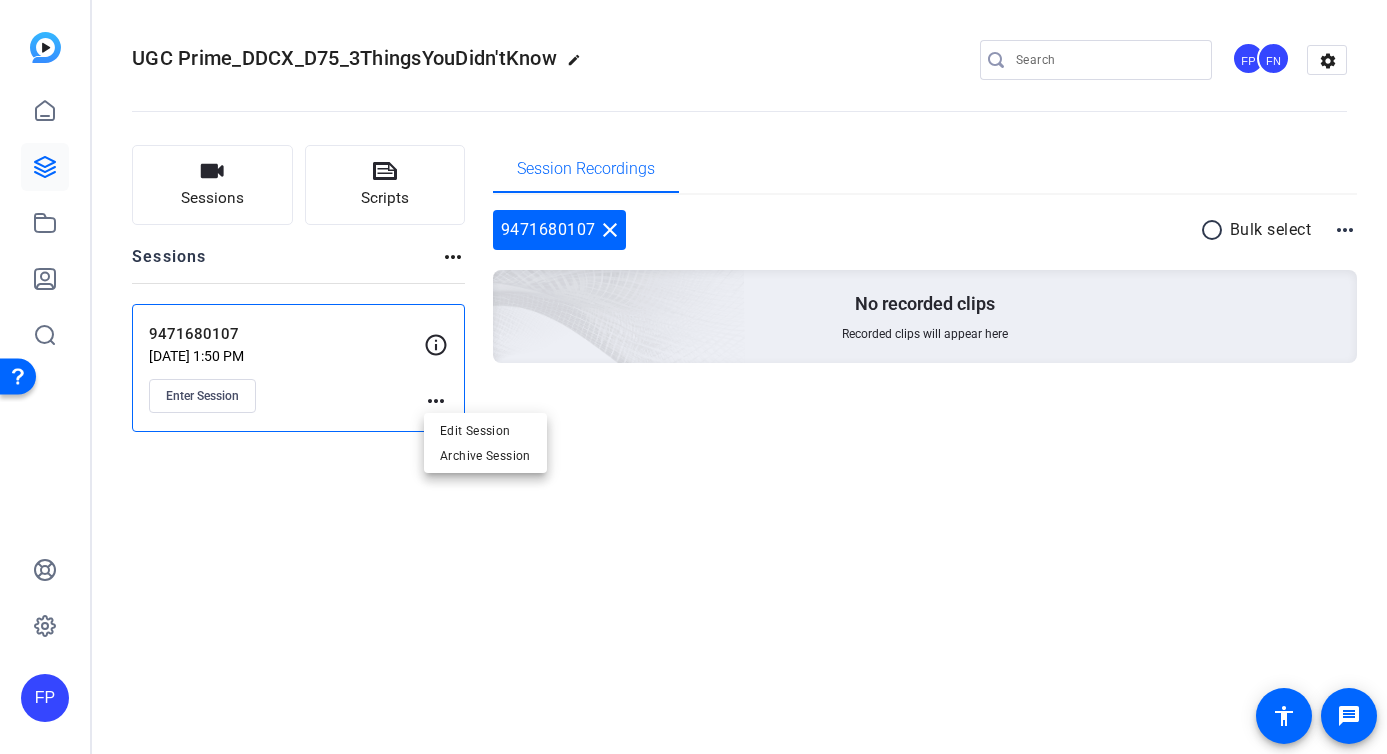 click at bounding box center (693, 377) 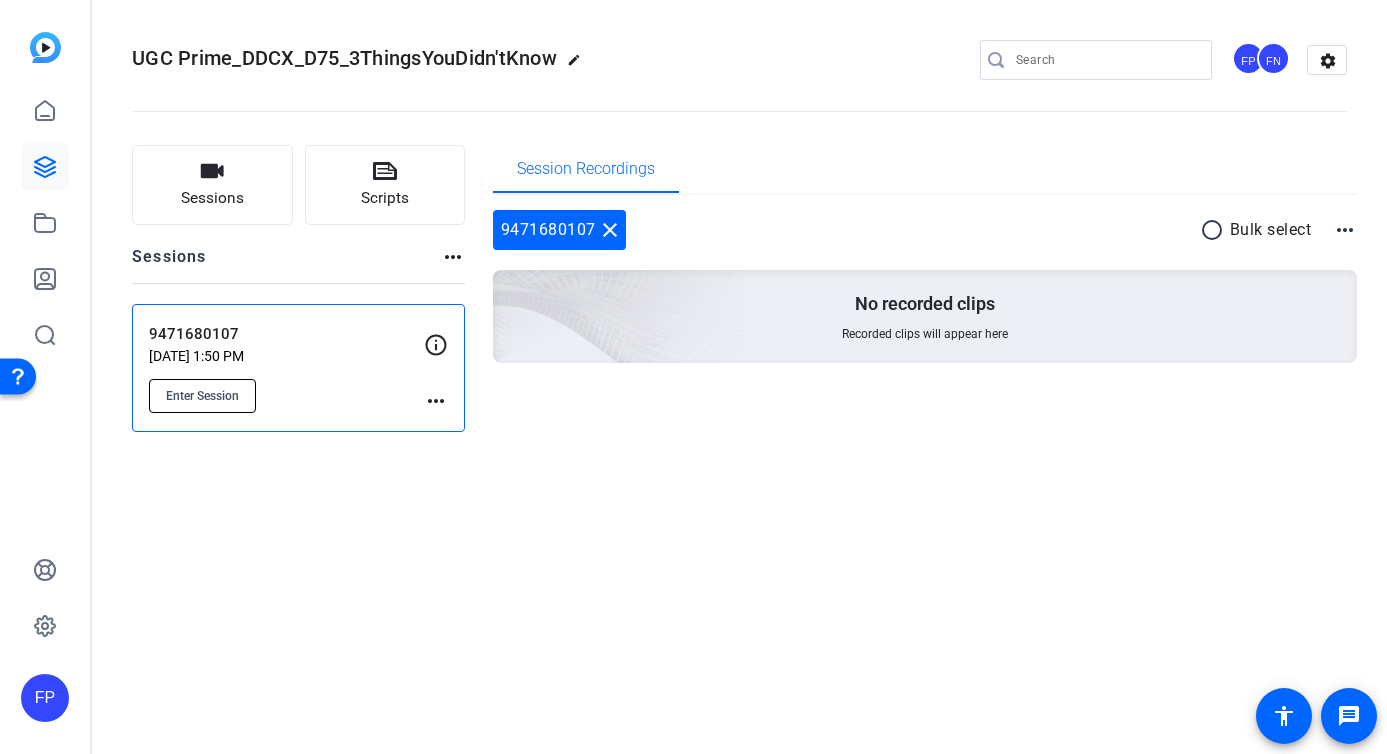 click on "Enter Session" 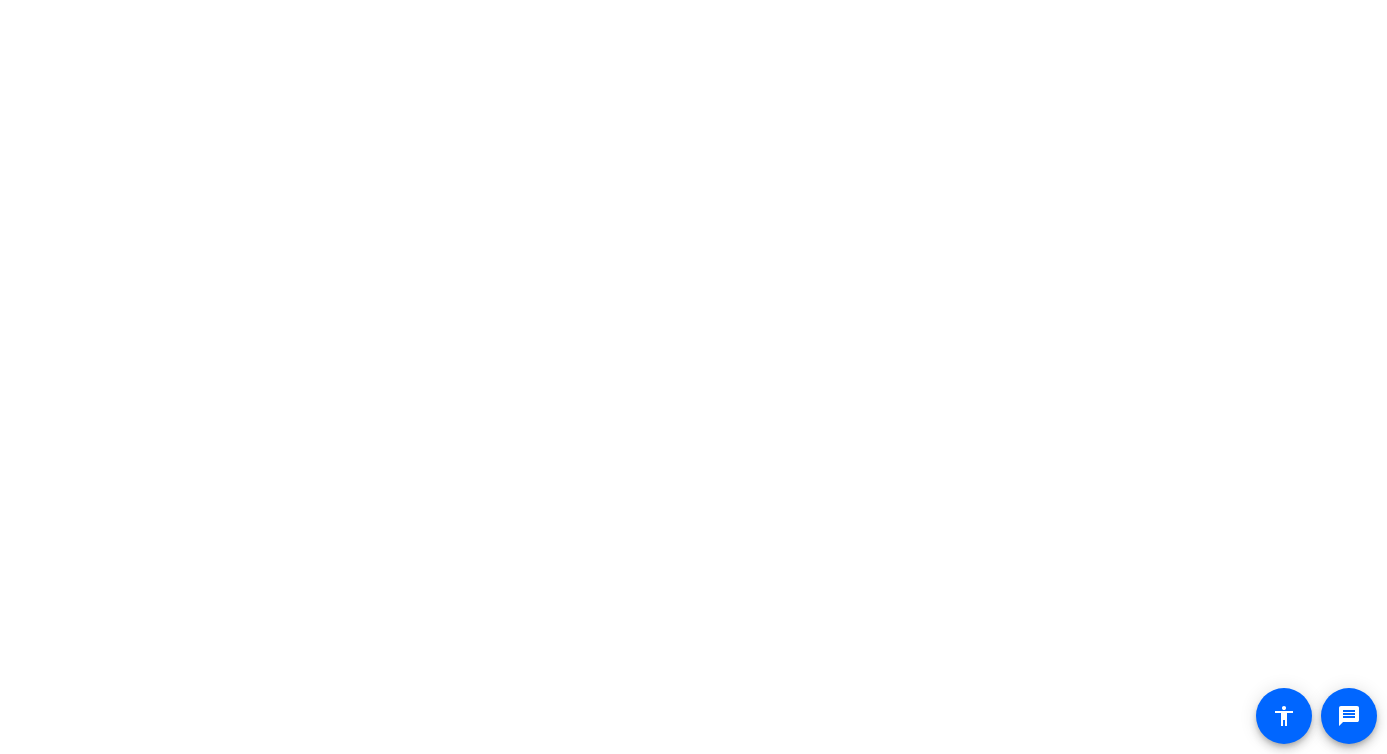 scroll, scrollTop: 0, scrollLeft: 0, axis: both 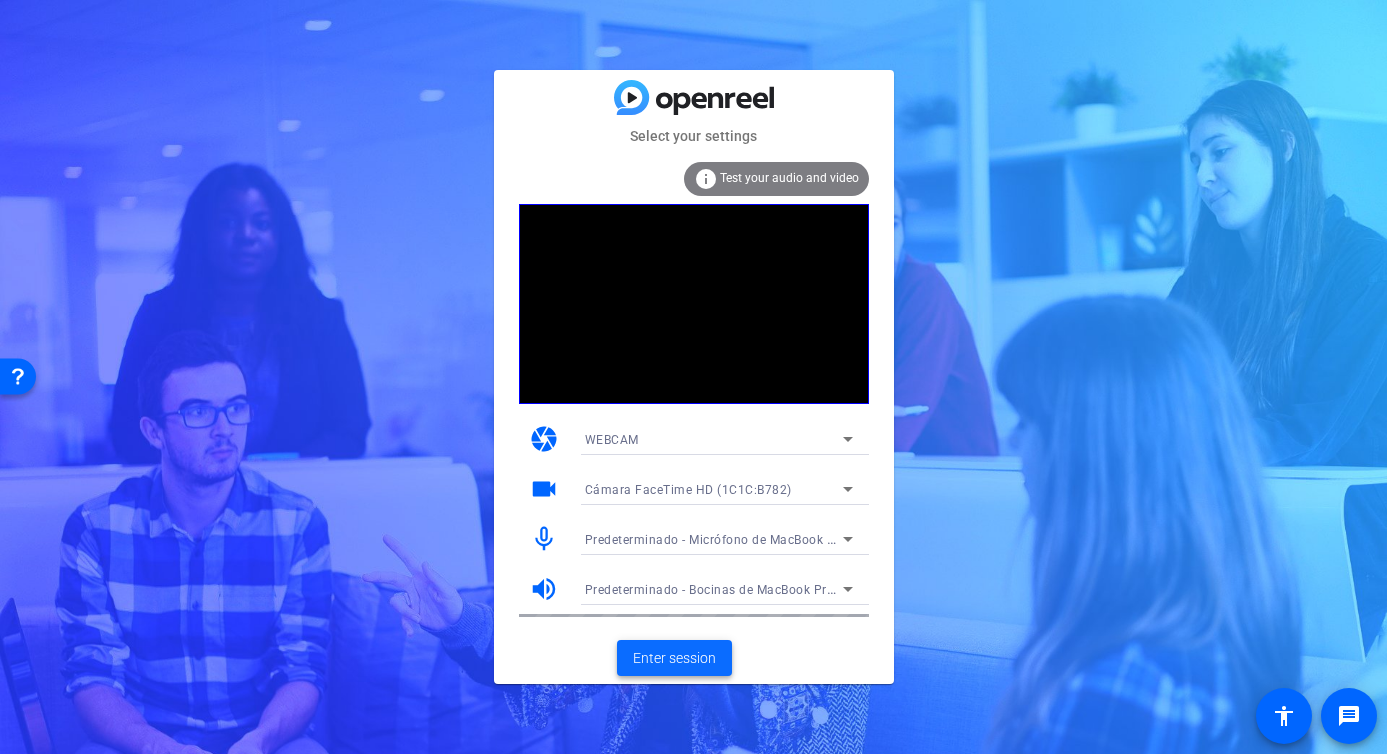 click on "Enter session" 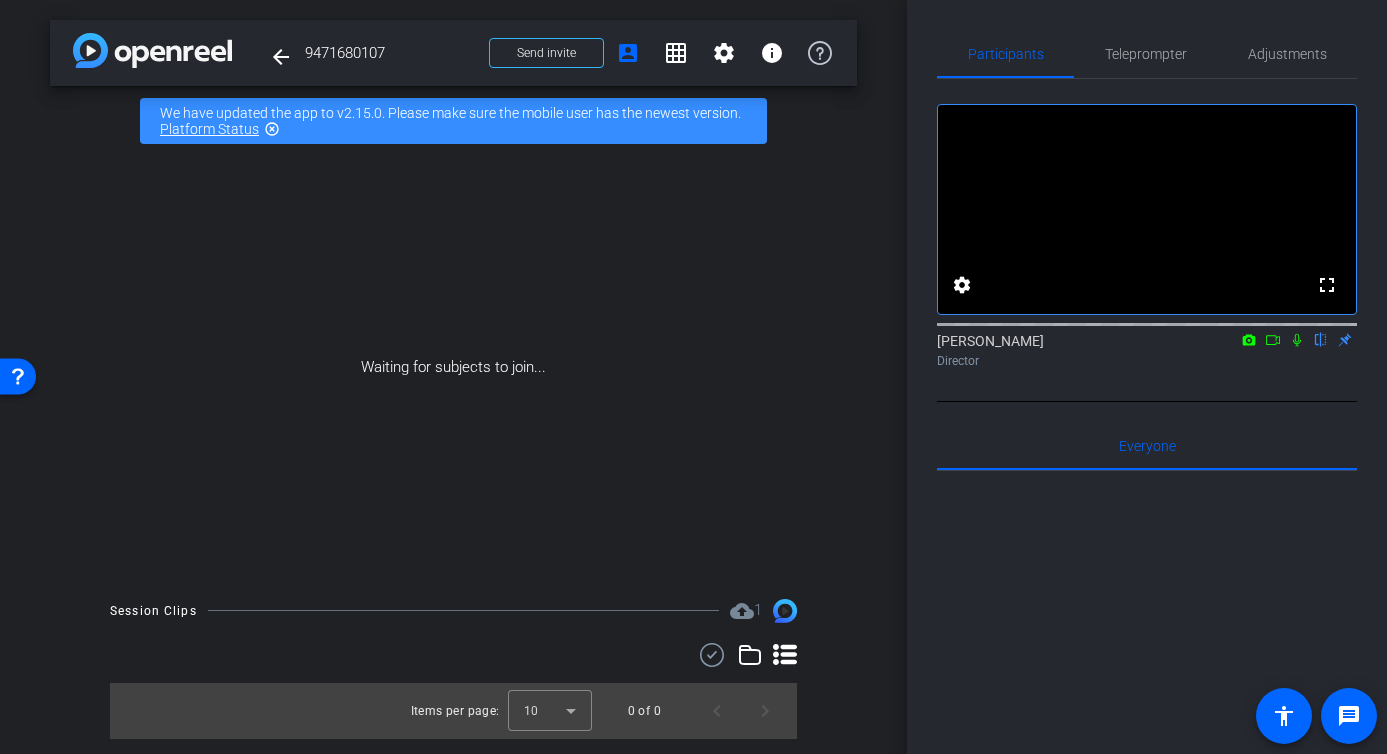 click 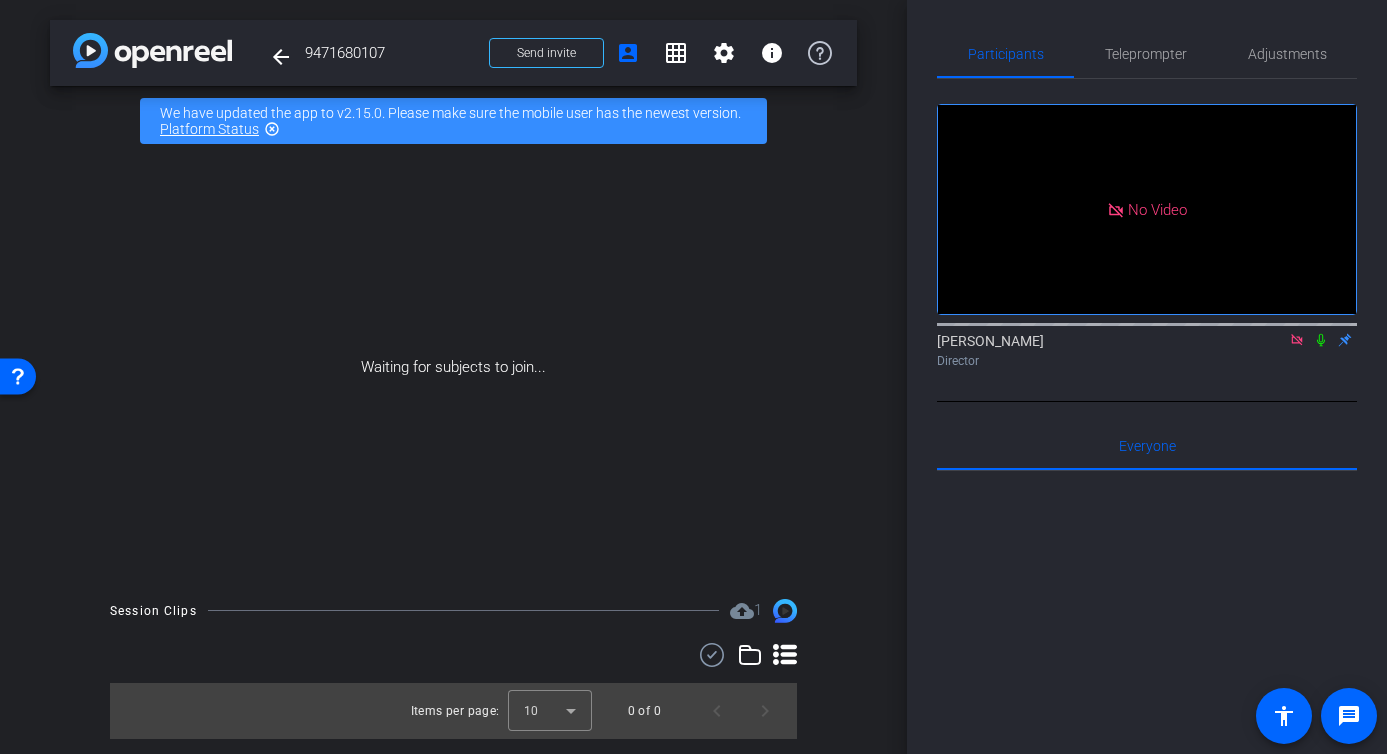 click 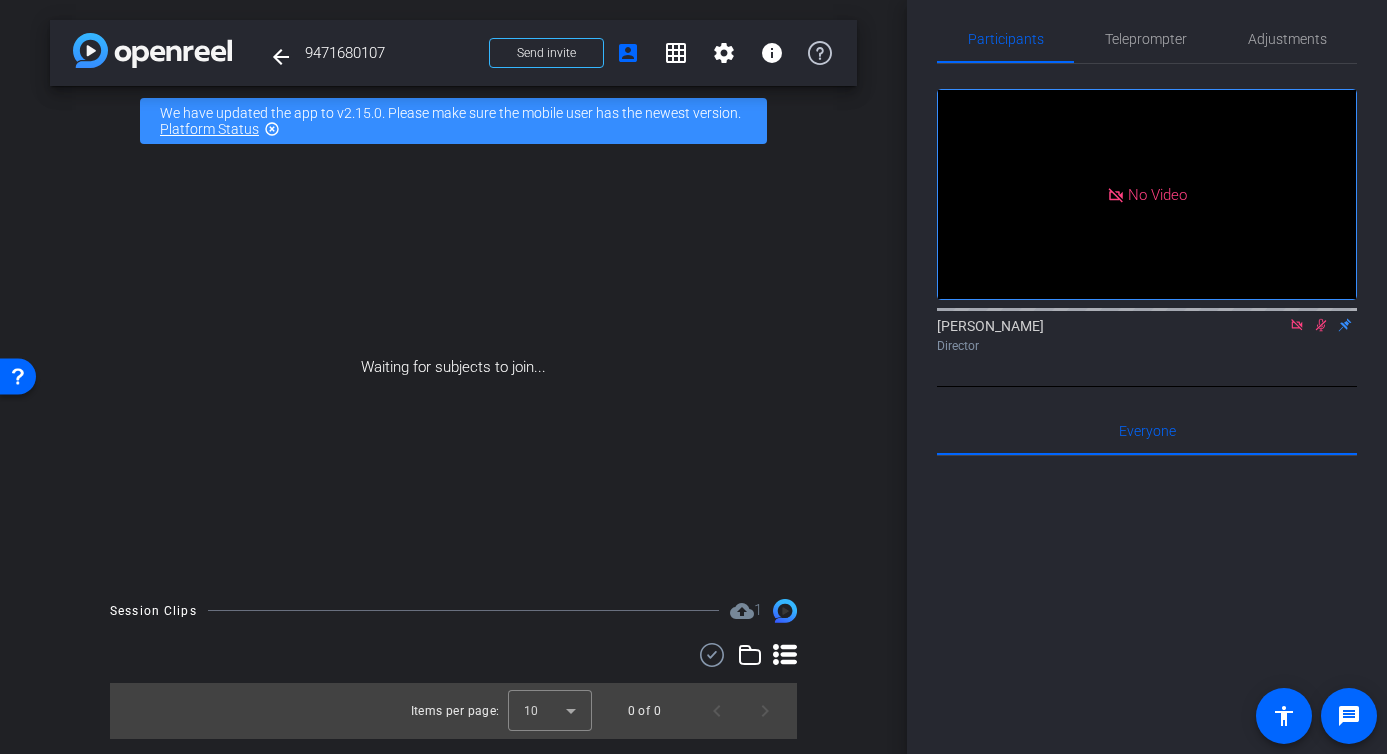 scroll, scrollTop: 12, scrollLeft: 0, axis: vertical 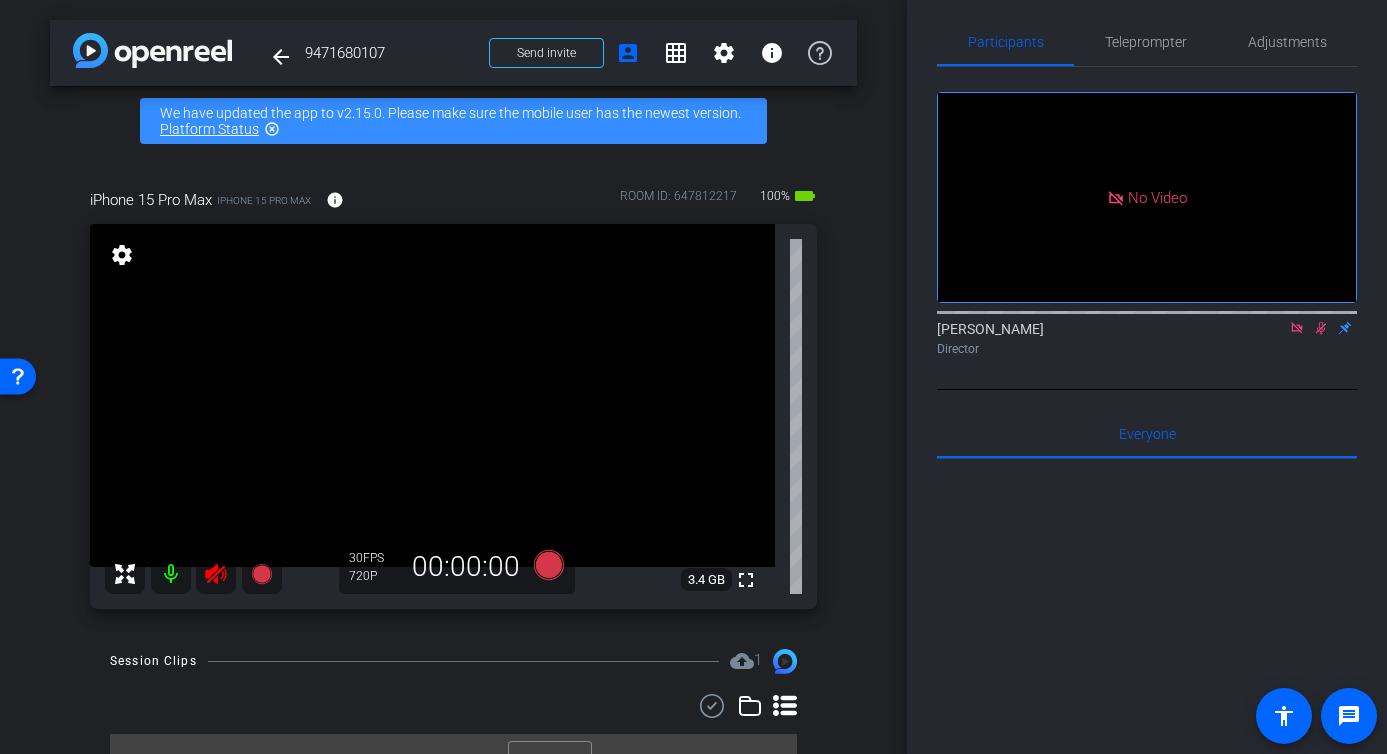 click 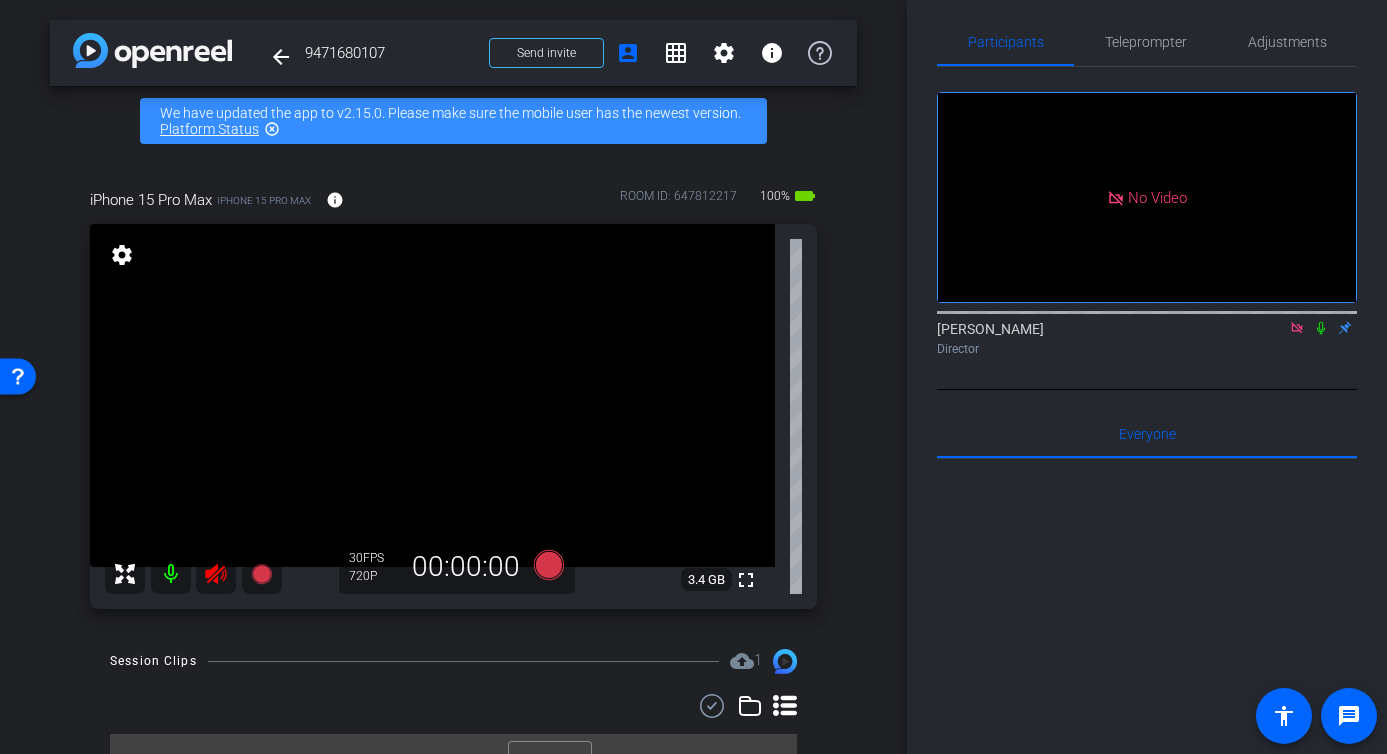 click 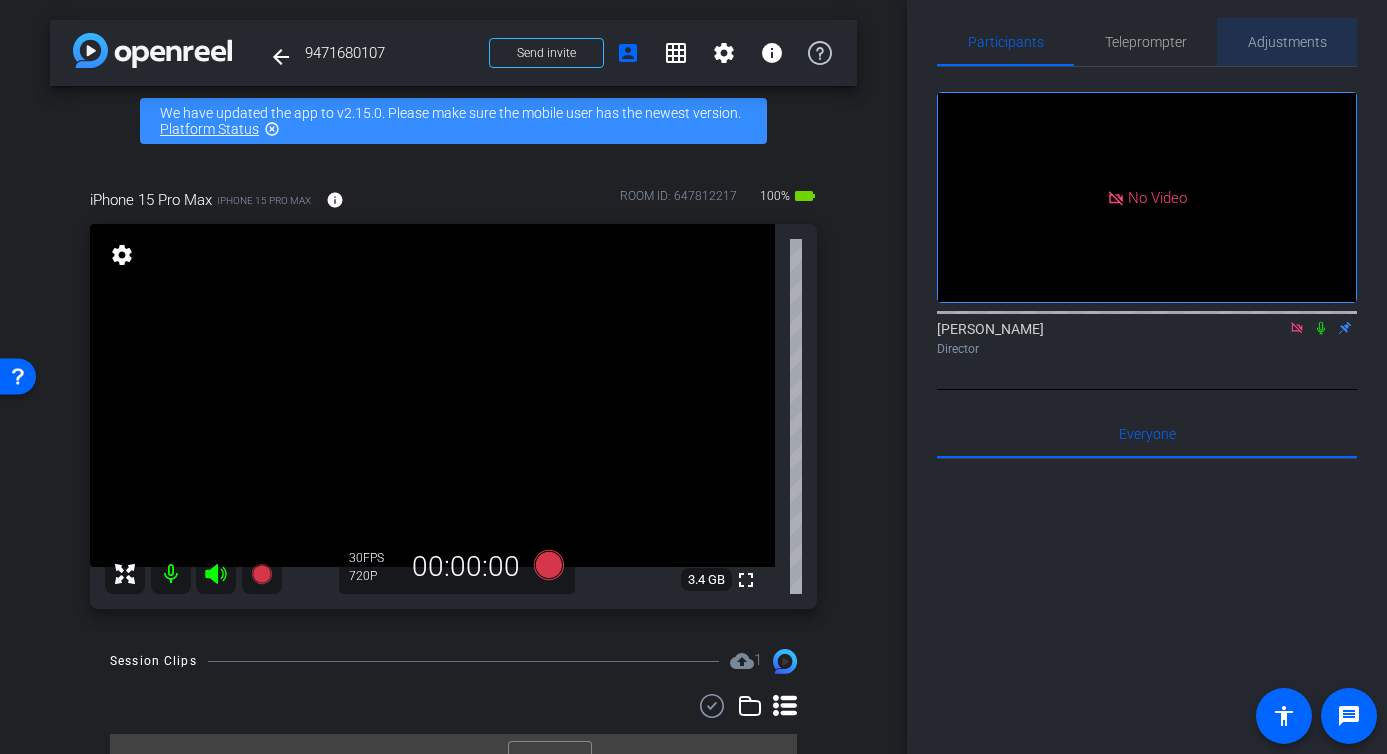 click on "Adjustments" at bounding box center (1287, 42) 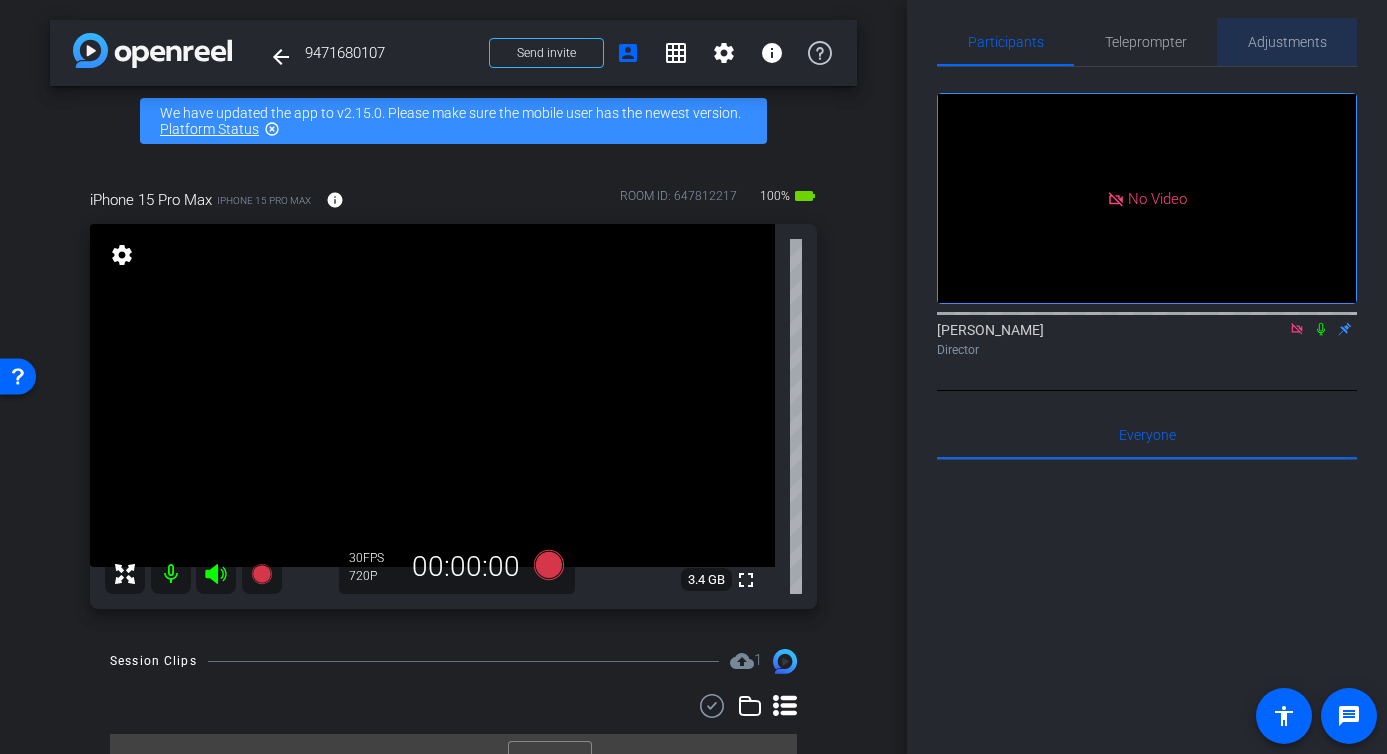 scroll, scrollTop: 0, scrollLeft: 0, axis: both 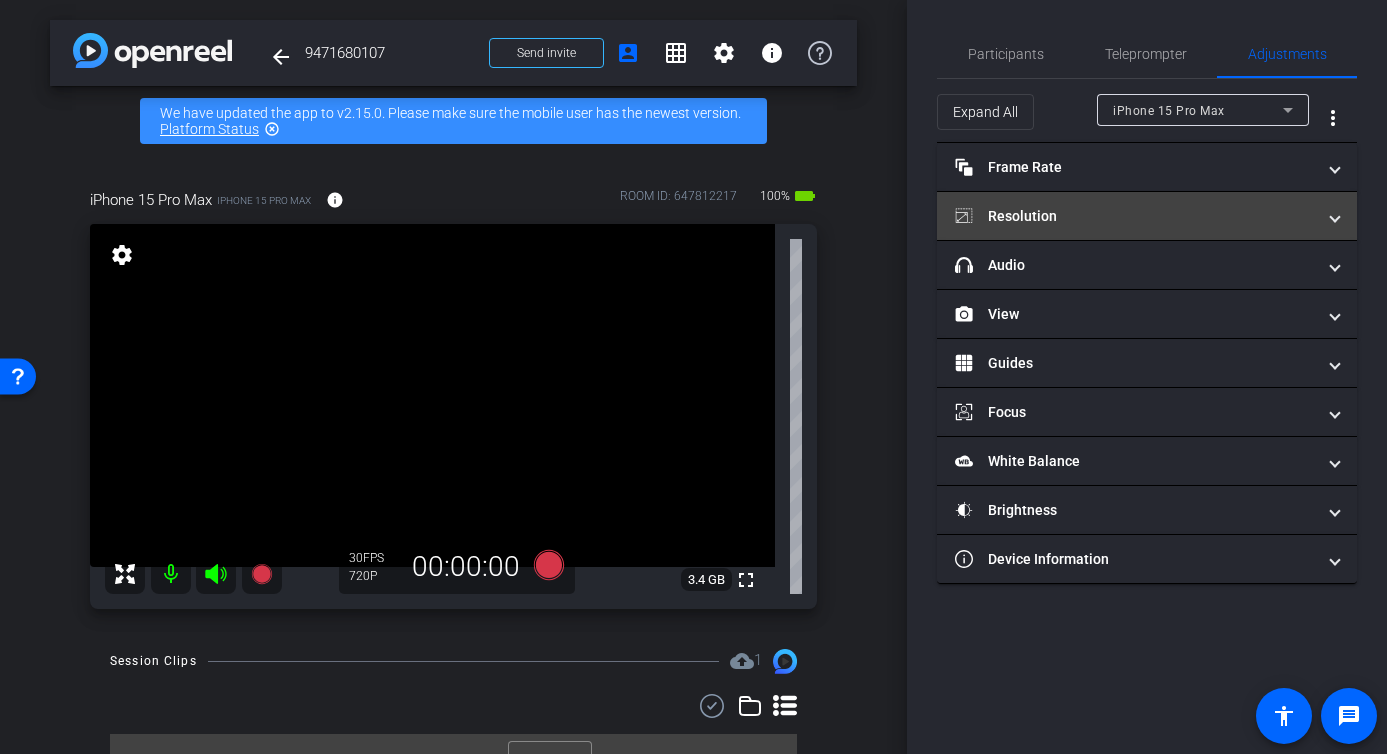 click on "Resolution" at bounding box center (1135, 216) 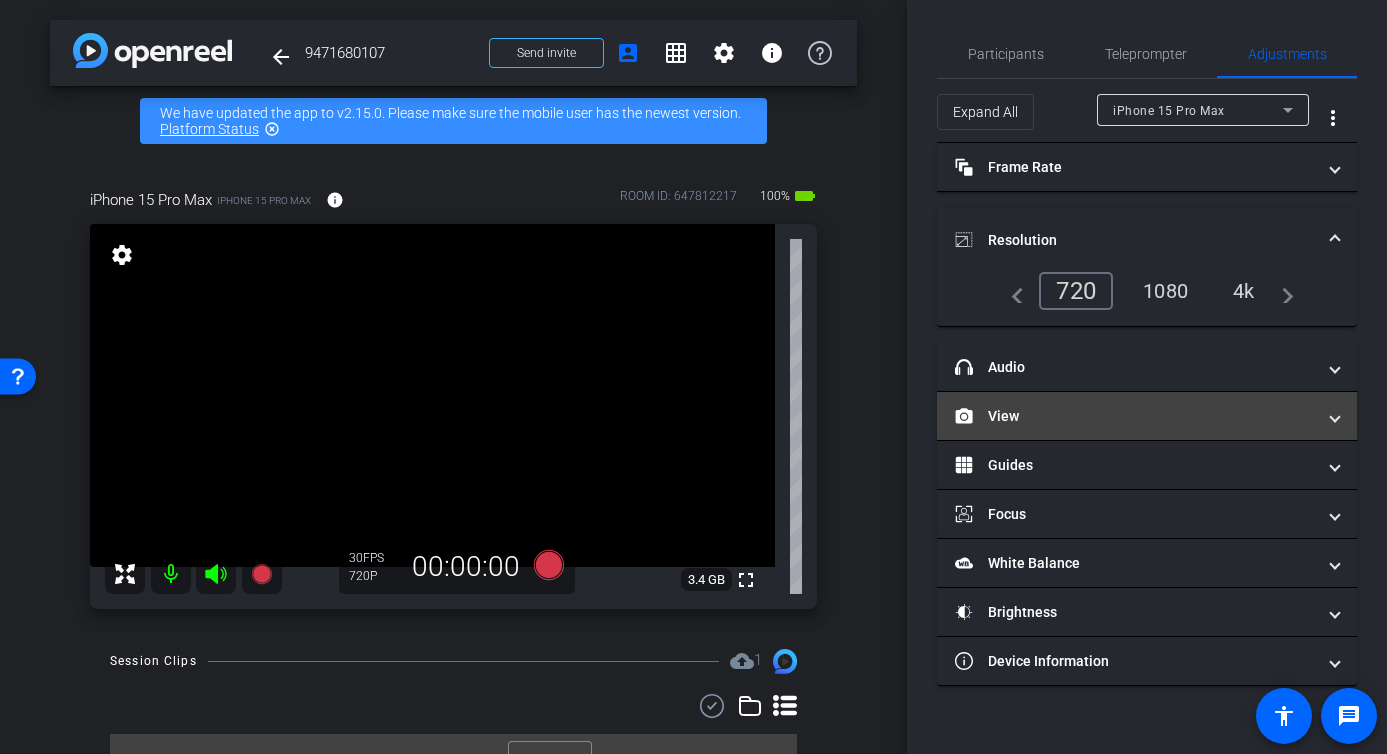 click on "View" at bounding box center (1135, 416) 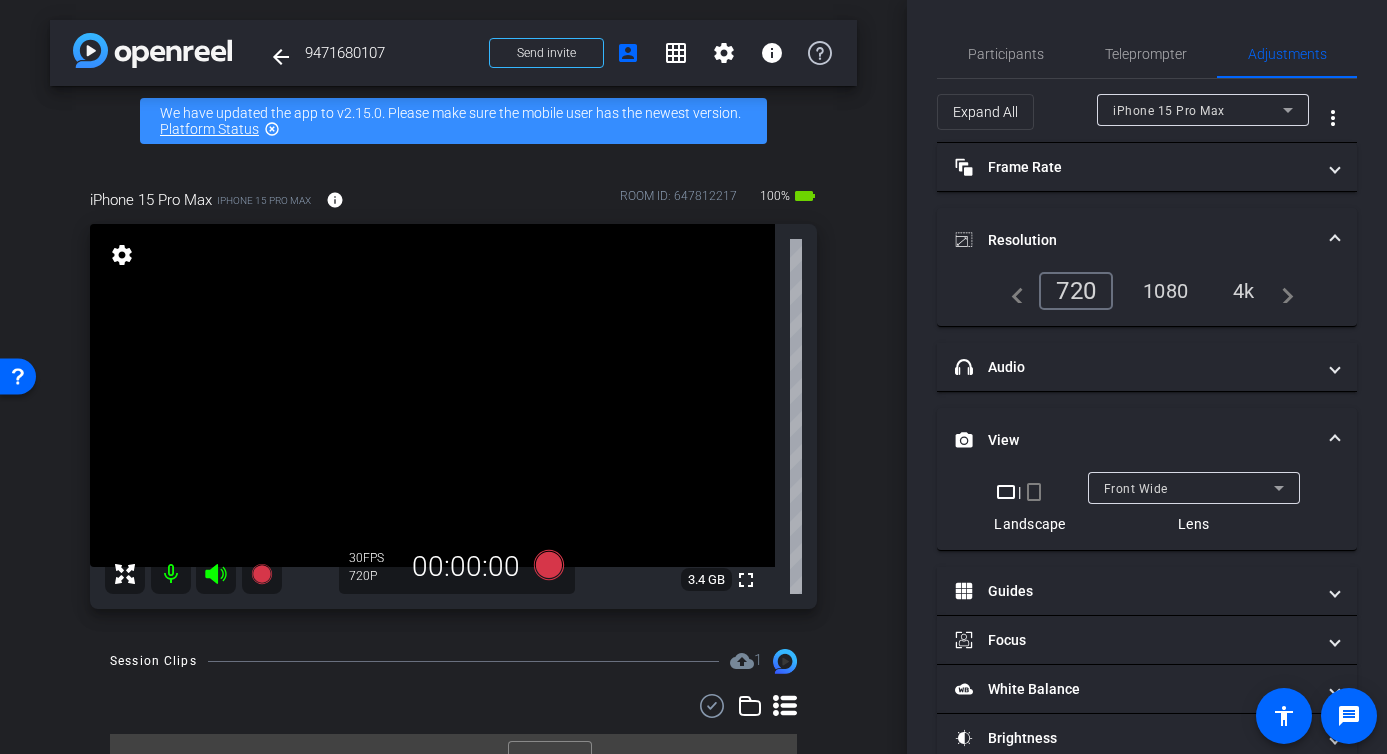 click on "crop_portrait" at bounding box center (1034, 492) 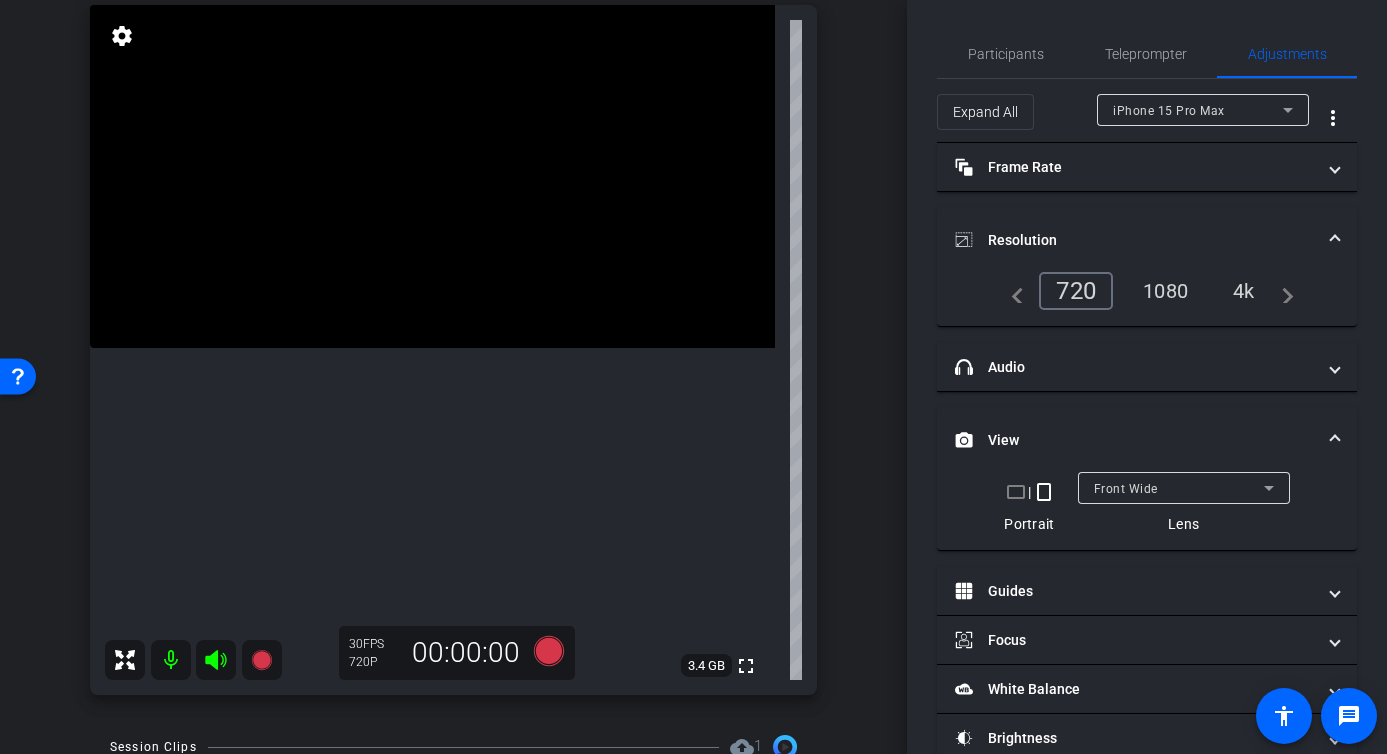 scroll, scrollTop: 228, scrollLeft: 0, axis: vertical 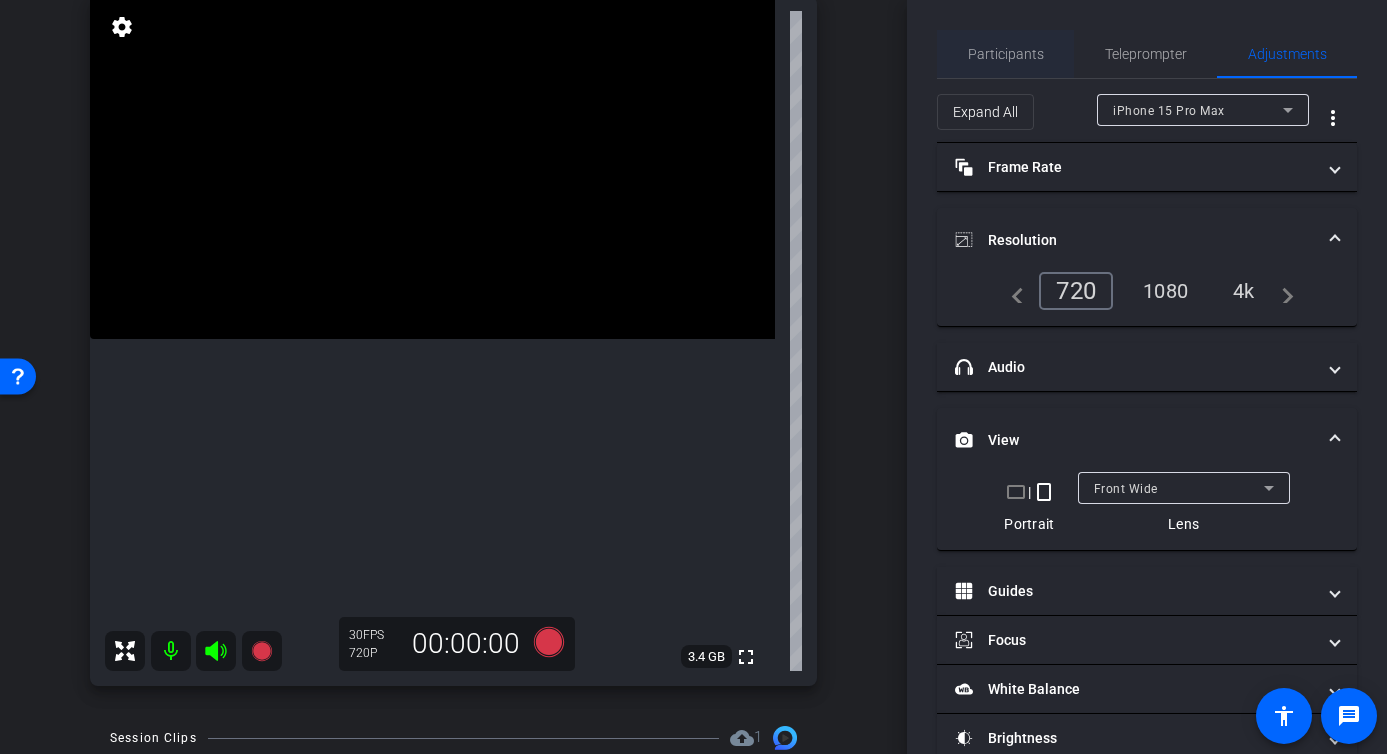 click on "Participants" at bounding box center (1006, 54) 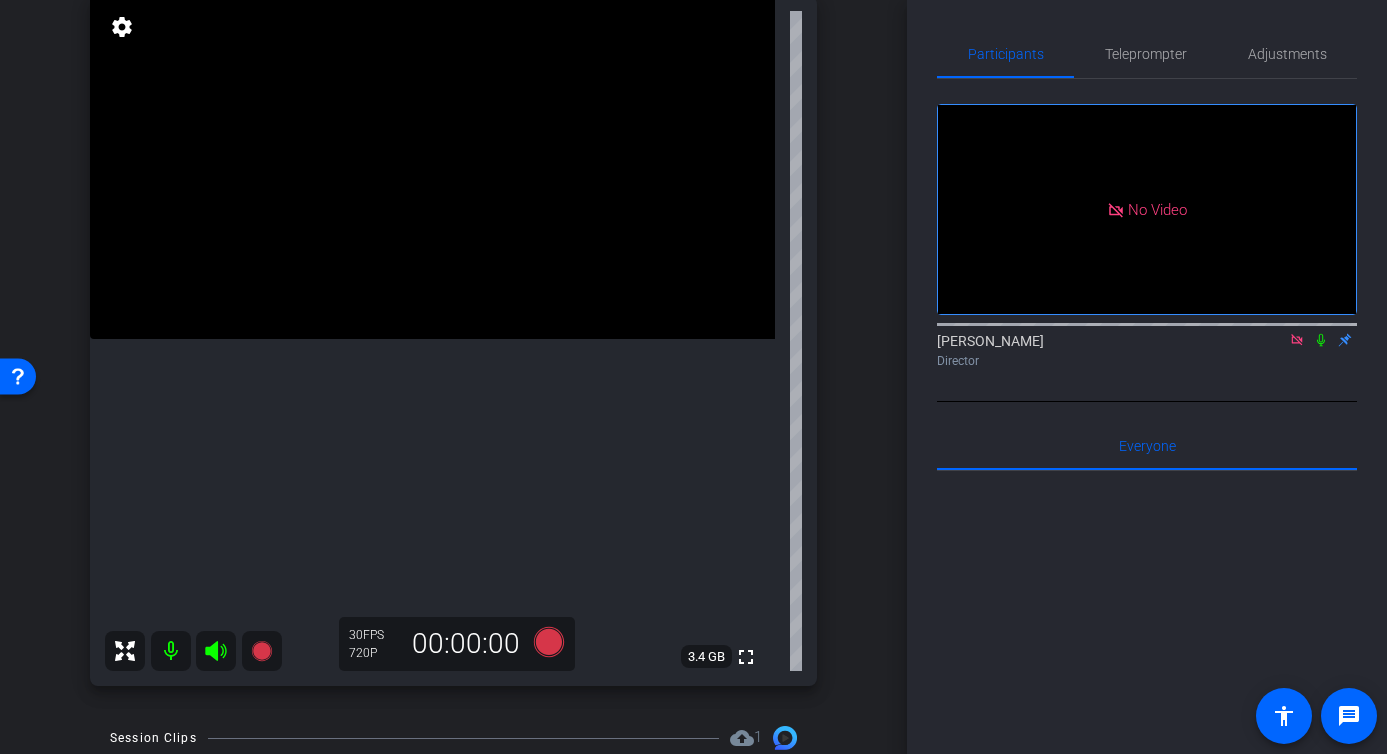 click 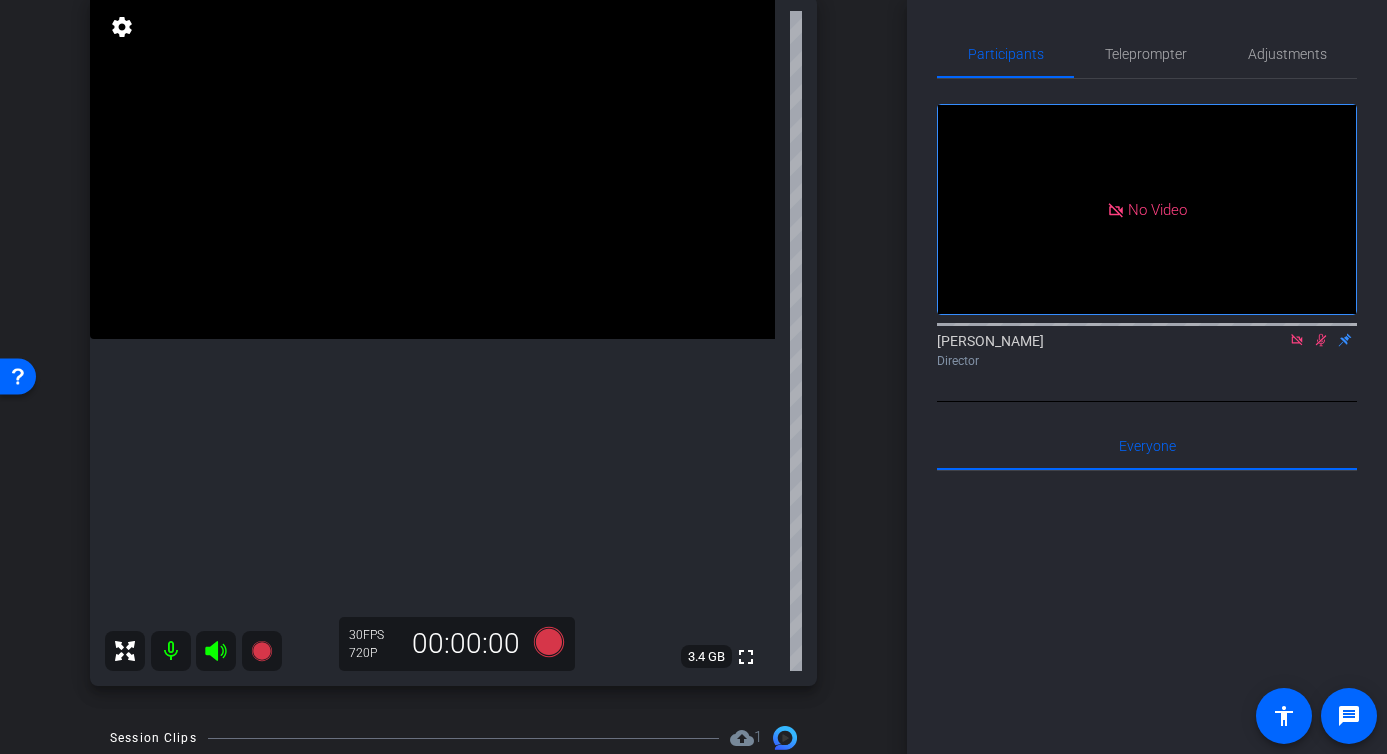 click 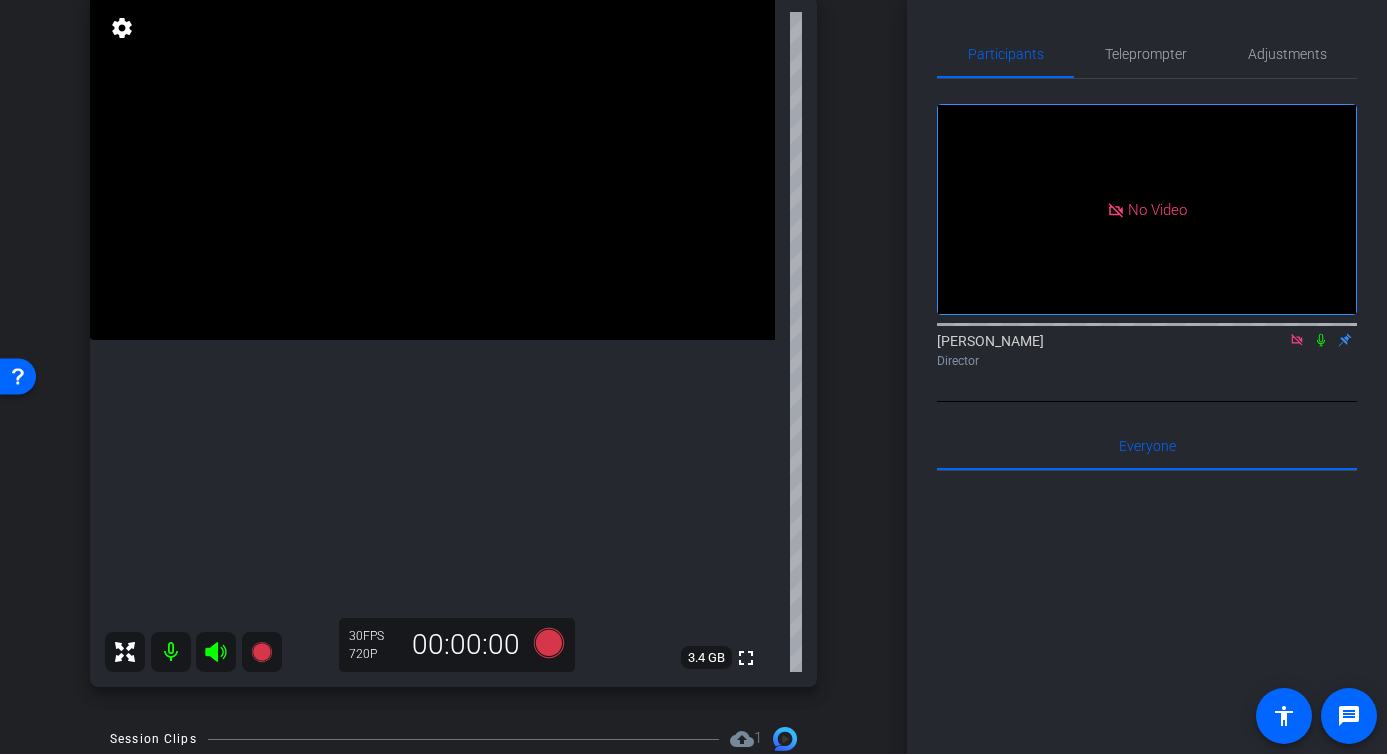 scroll, scrollTop: 225, scrollLeft: 0, axis: vertical 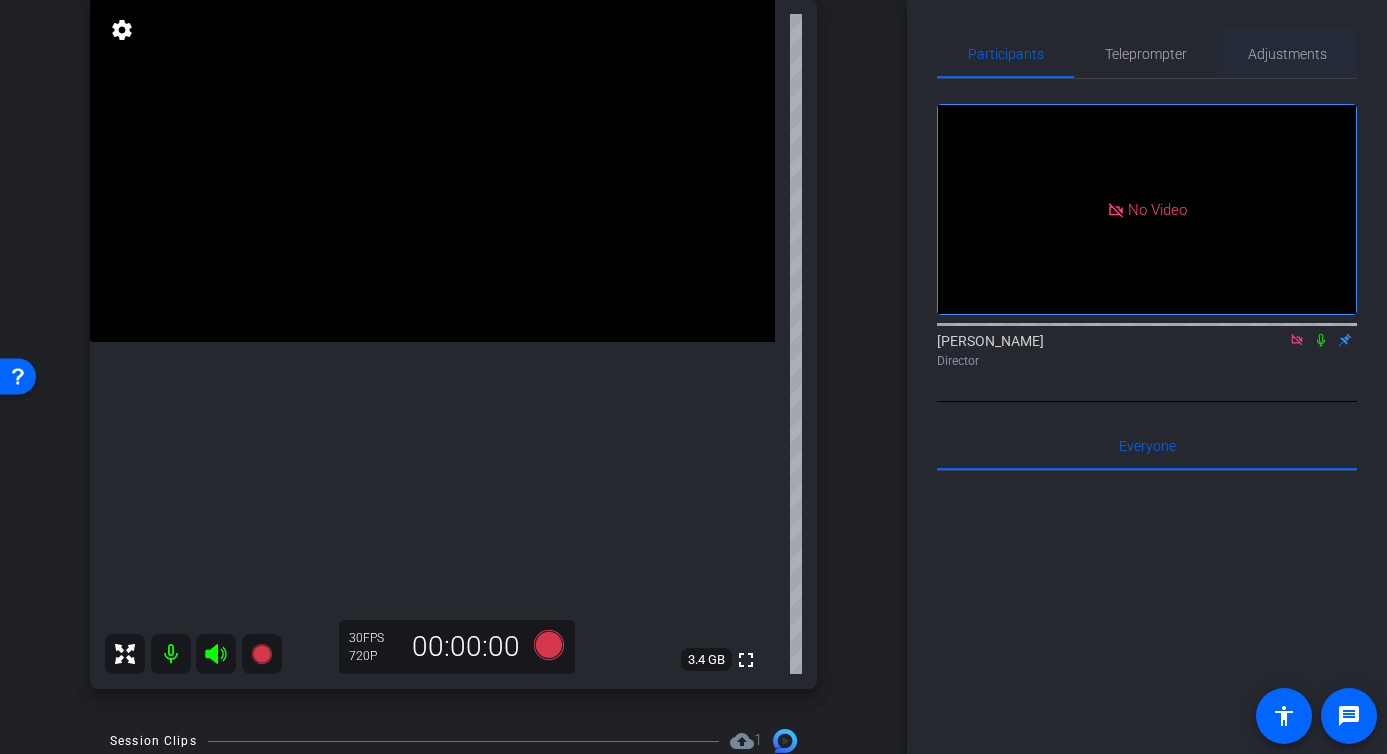 click on "Adjustments" at bounding box center (1287, 54) 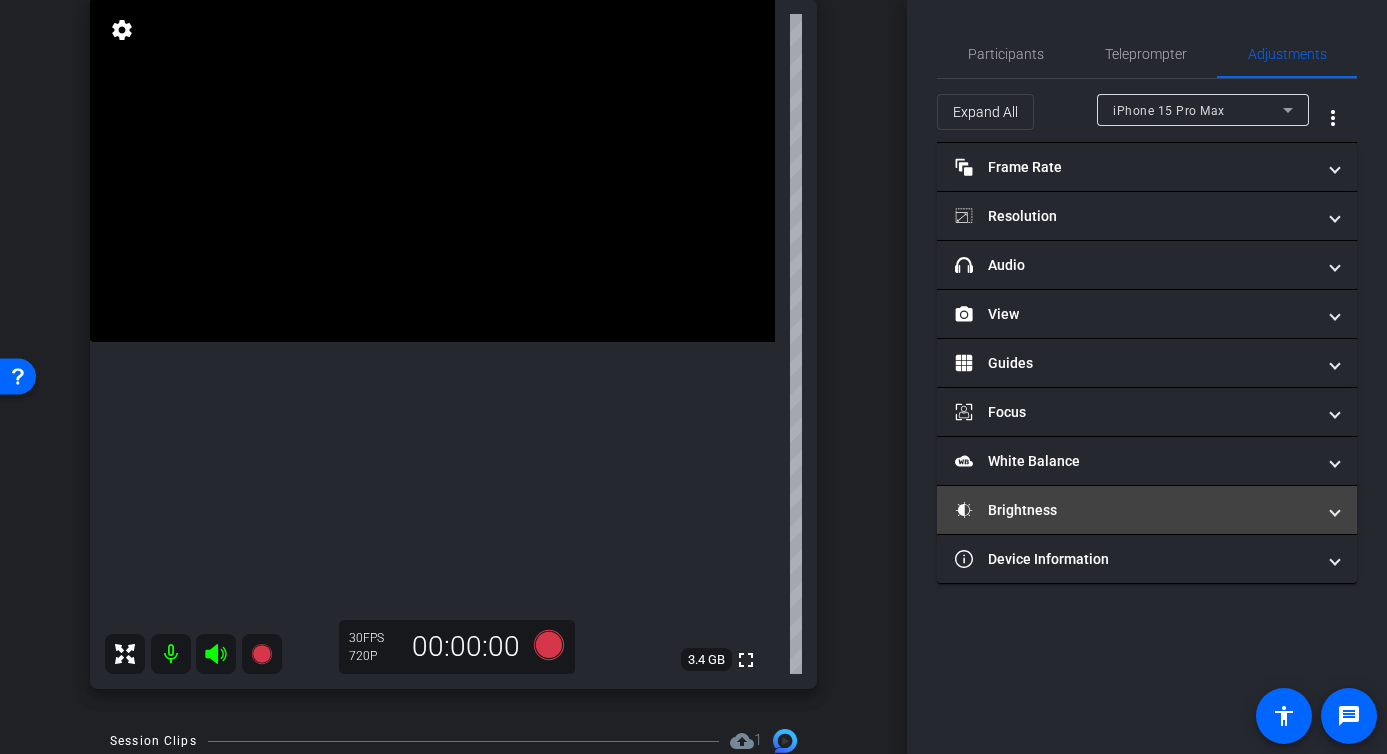 click on "Brightness" at bounding box center [1135, 510] 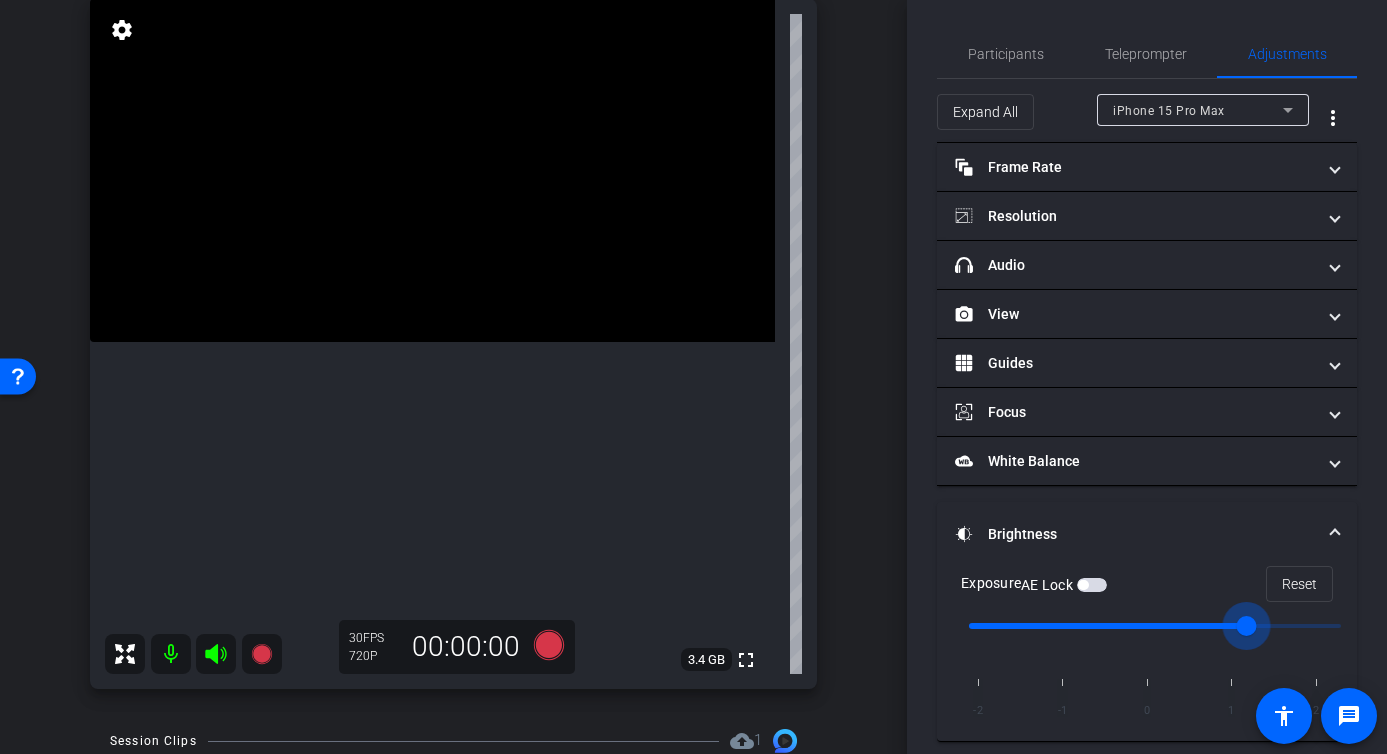 drag, startPoint x: 1170, startPoint y: 629, endPoint x: 1203, endPoint y: 627, distance: 33.06055 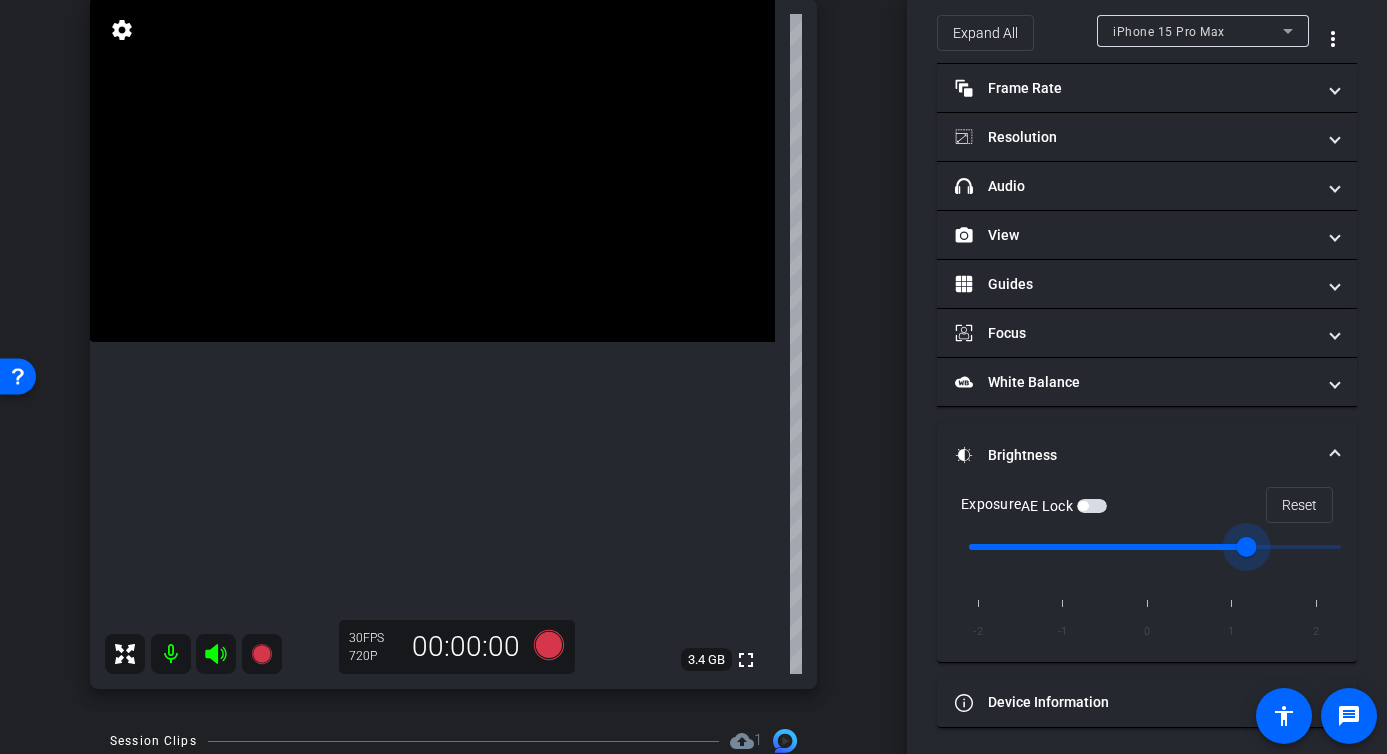 scroll, scrollTop: 82, scrollLeft: 0, axis: vertical 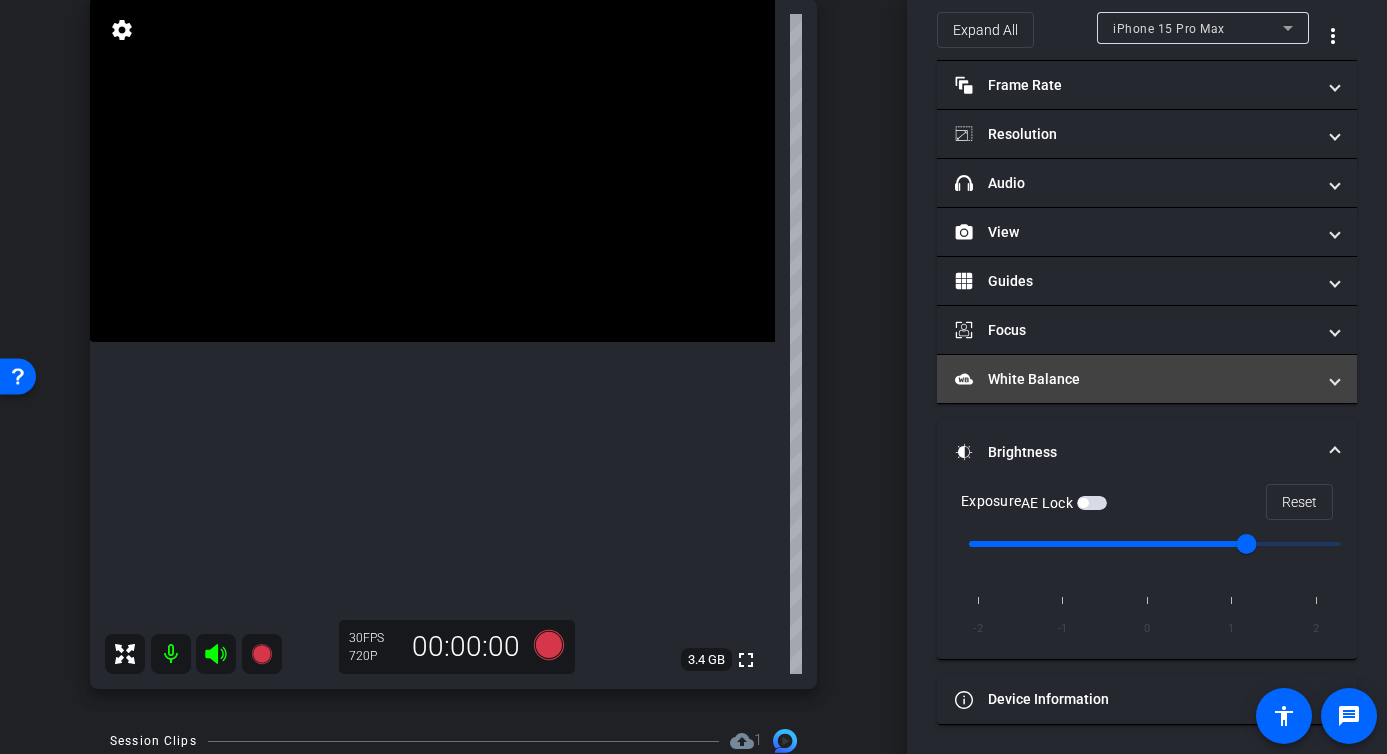 click on "White Balance
White Balance" at bounding box center [1143, 379] 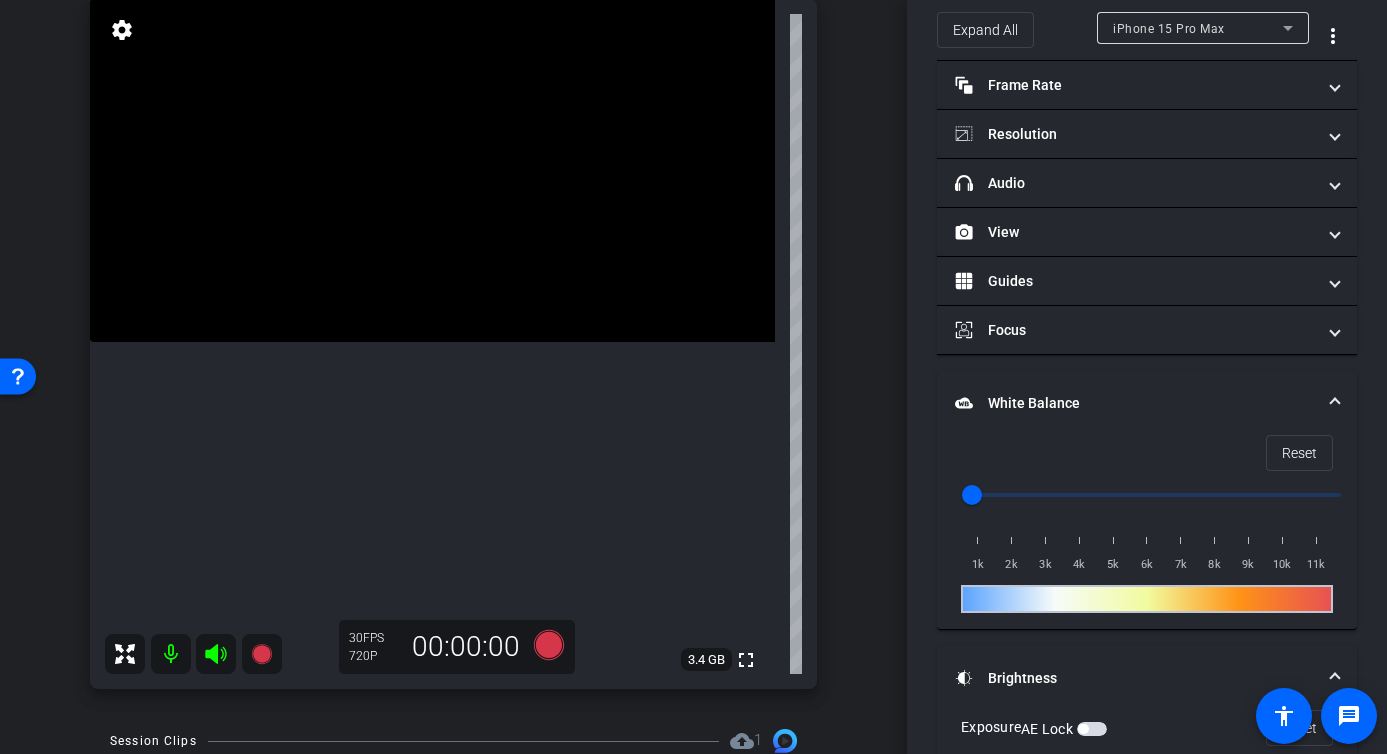 click on "White Balance
White Balance" at bounding box center (1147, 403) 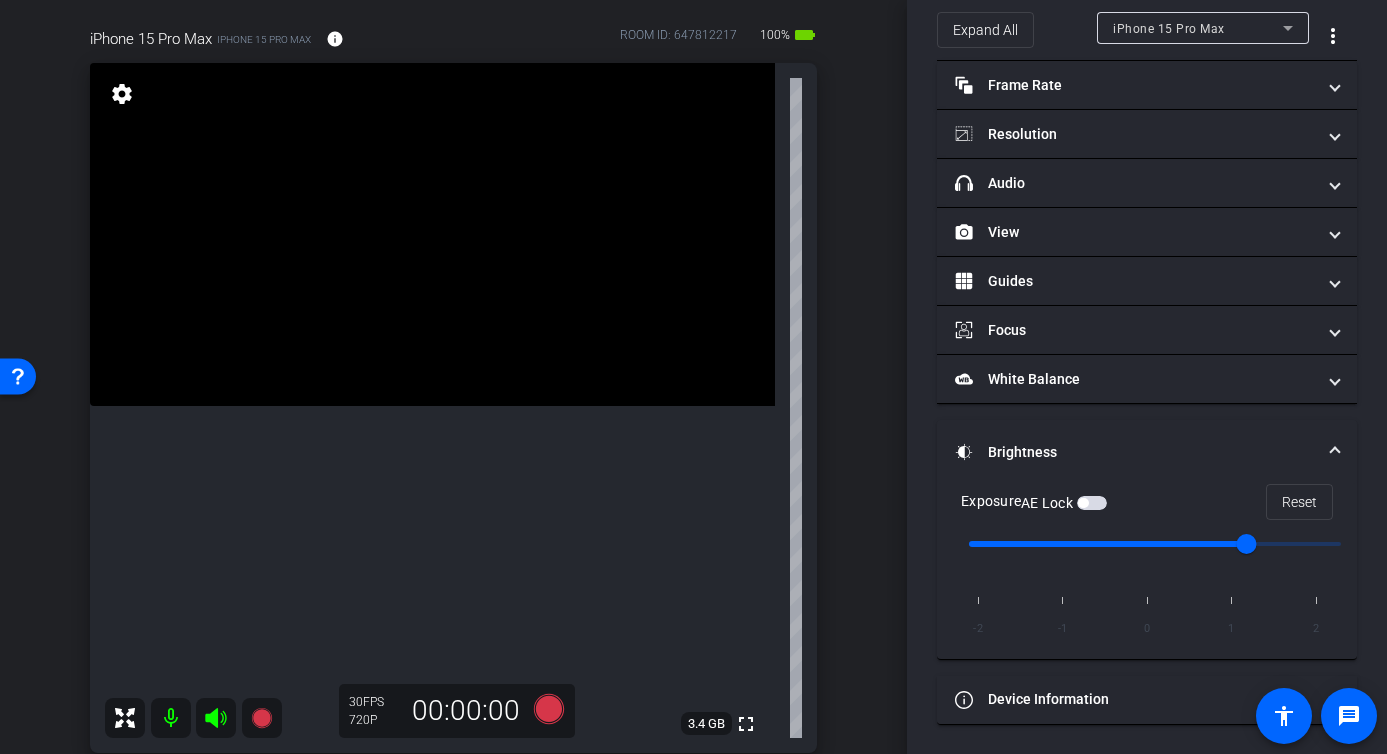 scroll, scrollTop: 160, scrollLeft: 0, axis: vertical 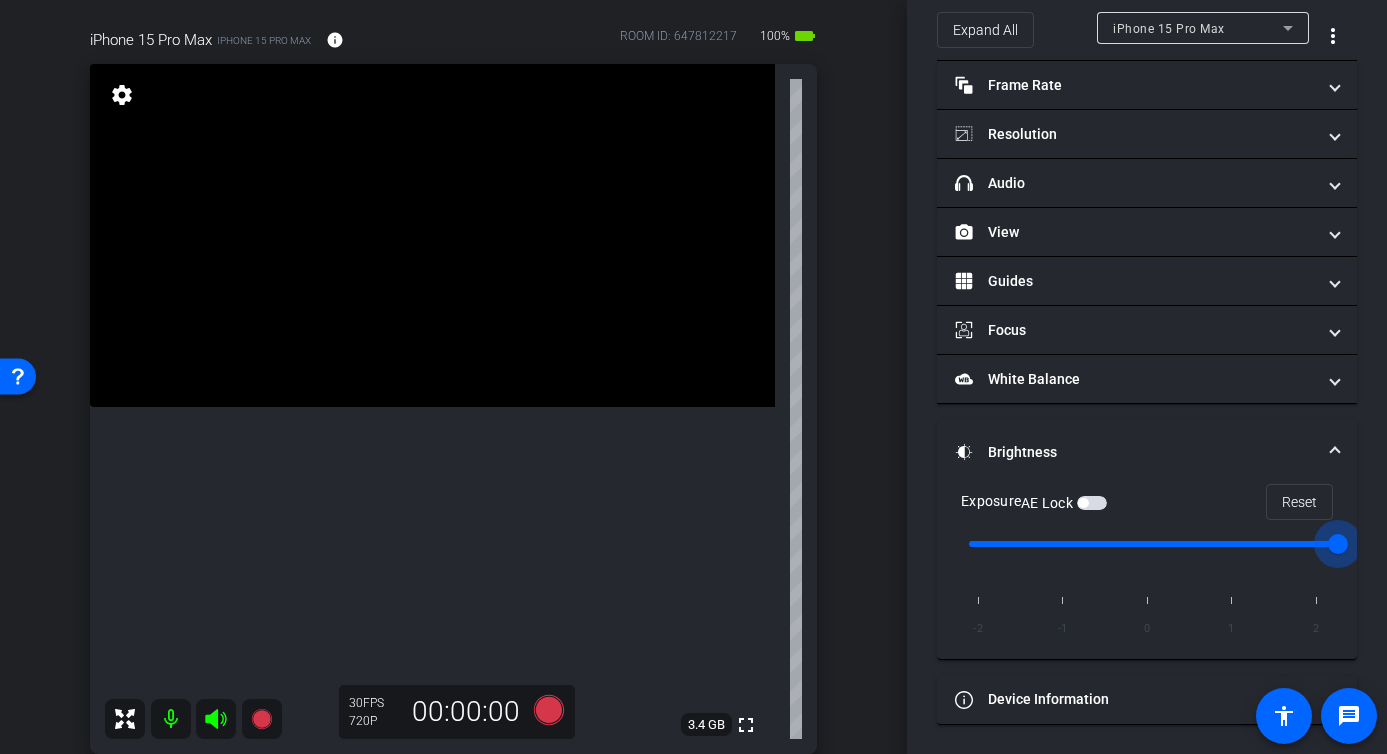 drag, startPoint x: 1255, startPoint y: 545, endPoint x: 1293, endPoint y: 545, distance: 38 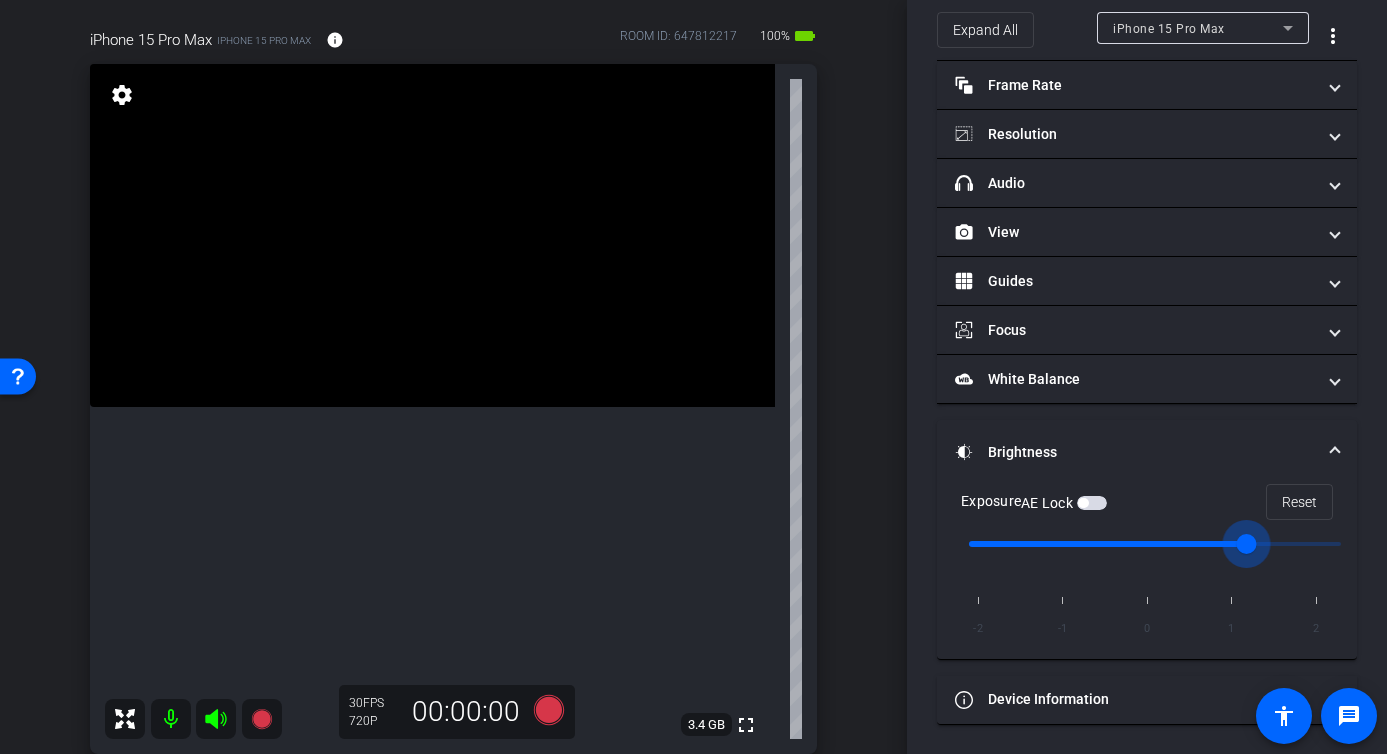 type on "1" 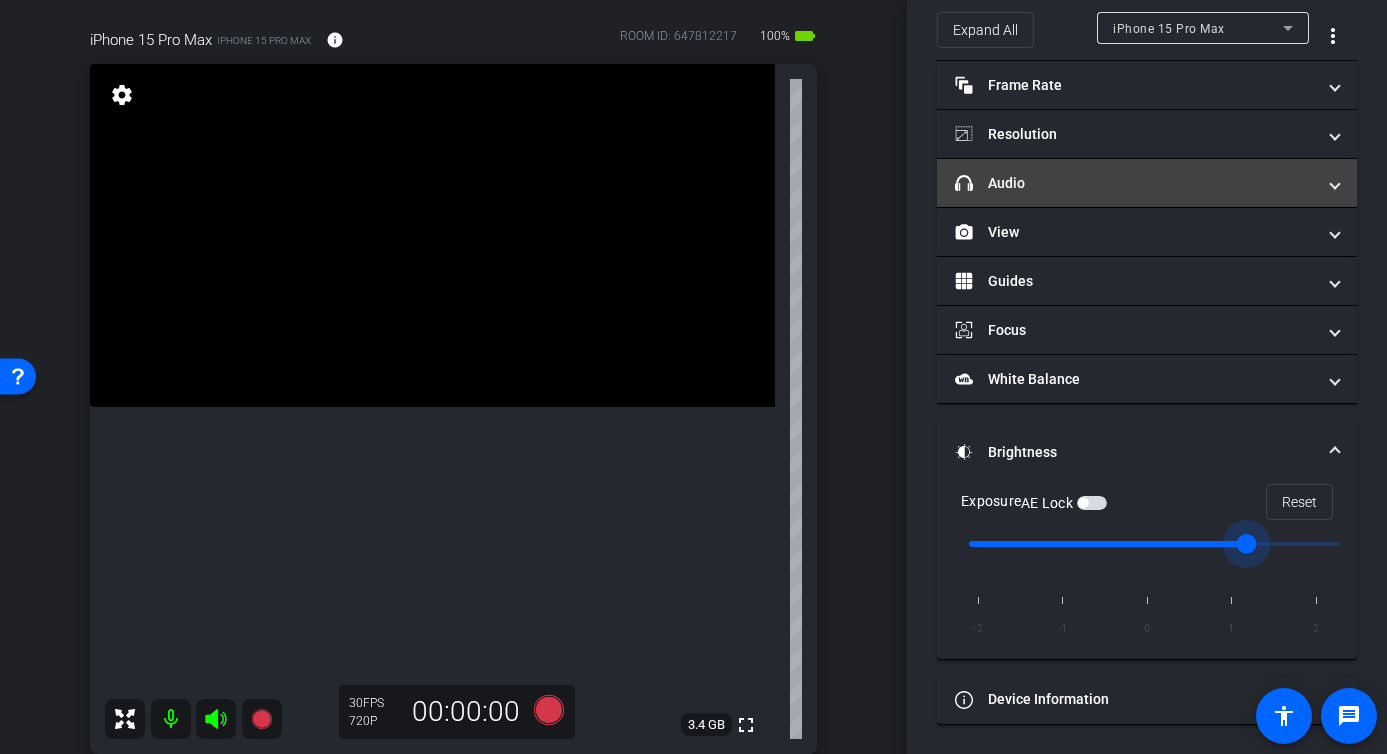 scroll, scrollTop: 0, scrollLeft: 0, axis: both 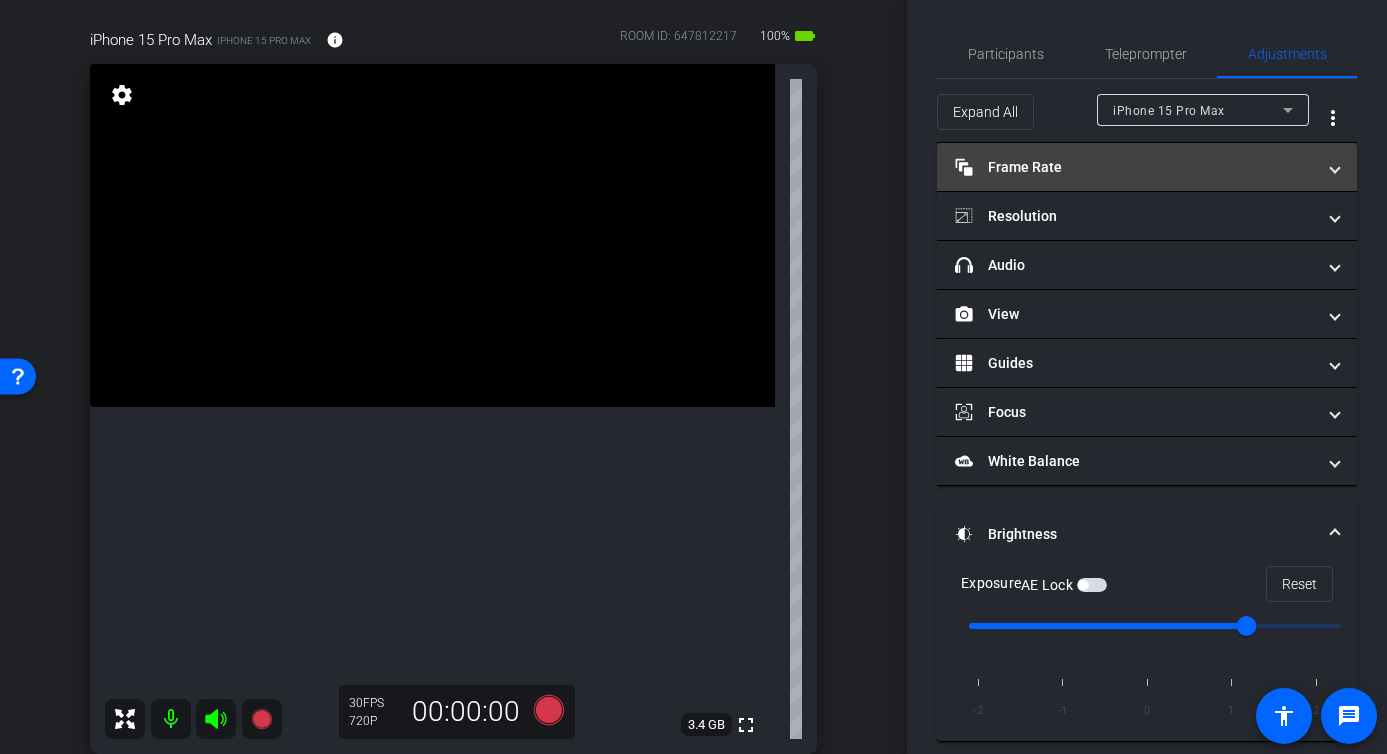 click on "Frame Rate
Frame Rate" at bounding box center (1135, 167) 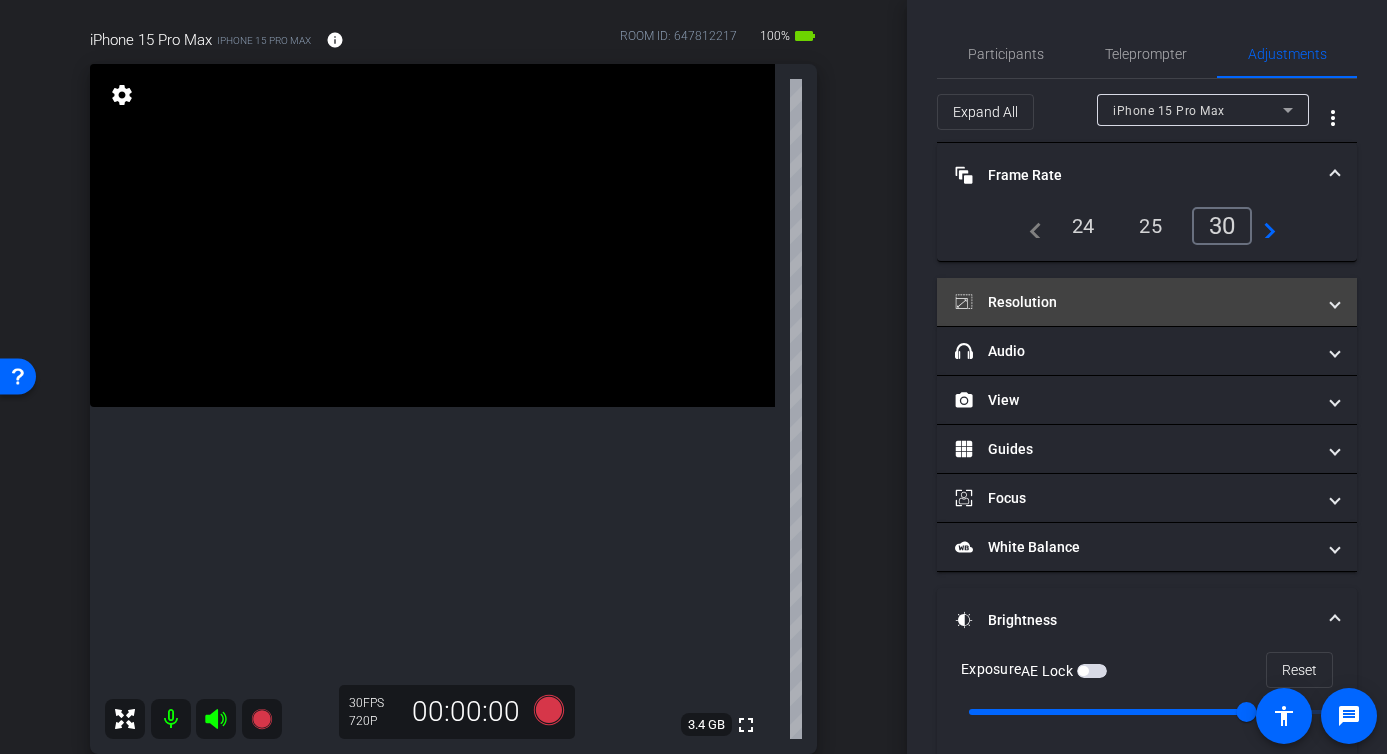 click on "Resolution" at bounding box center (1147, 302) 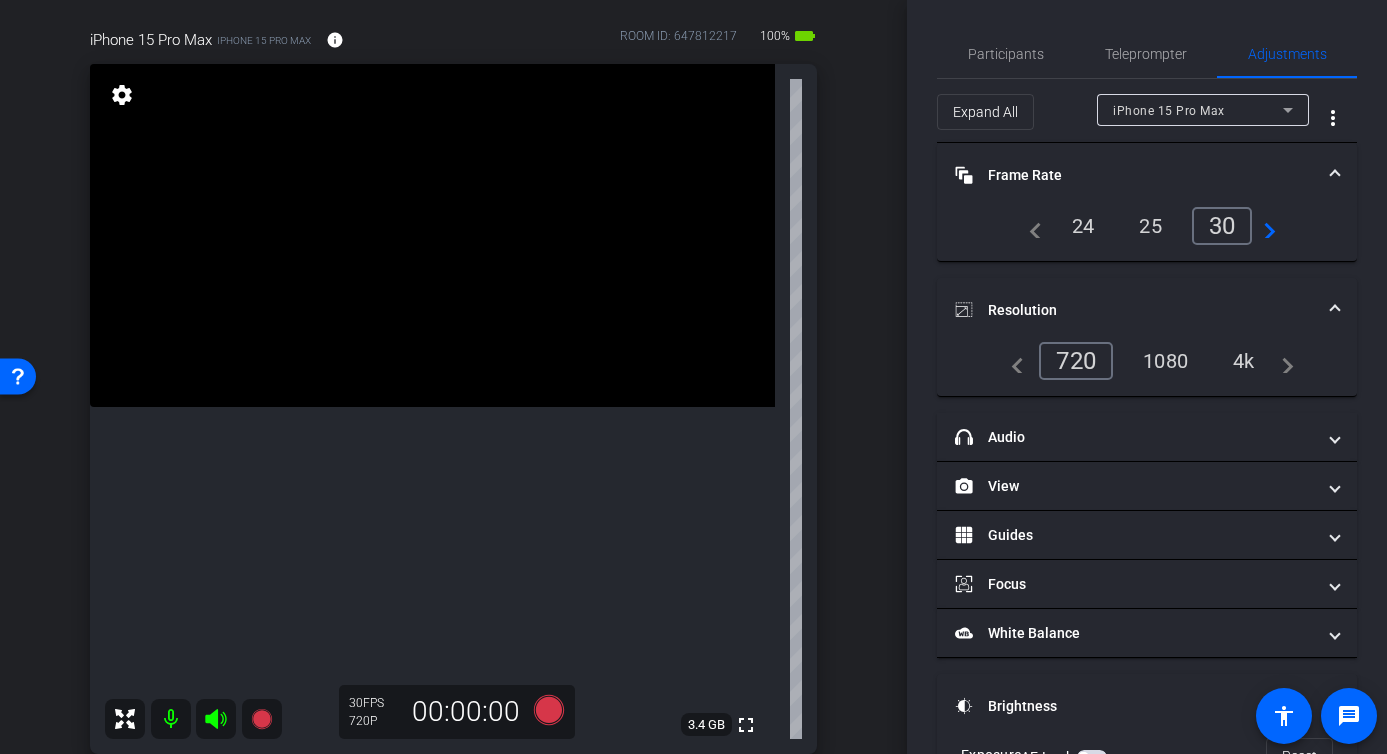 click on "1080" at bounding box center (1165, 361) 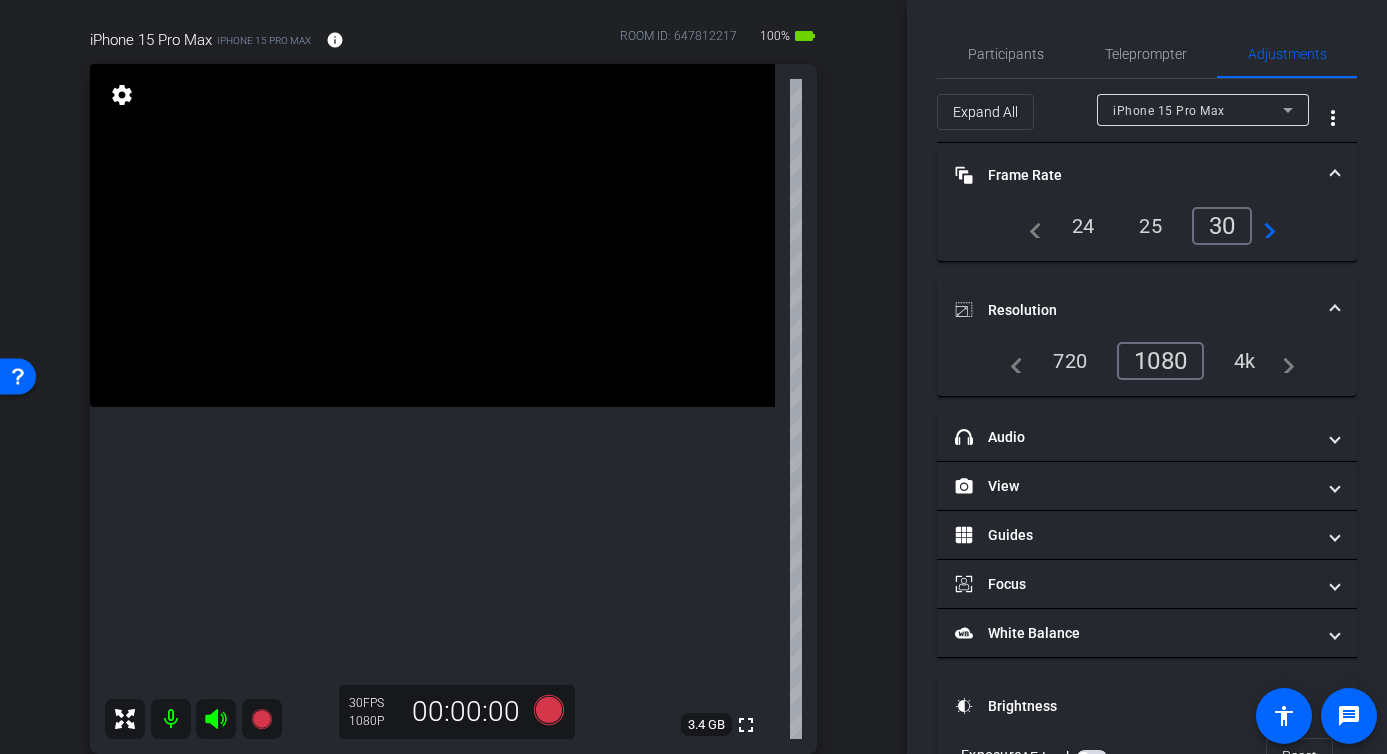 click on "Frame Rate
Frame Rate navigate_before  24   25   30  navigate_next
Resolution navigate_before  720   1080   4k  navigate_next
headphone icon
Audio  Professional Audio  OFF  Microphone iPhone Microphone Speaker Speaker
View  crop_landscape  |  crop_portrait  Portrait  Back Wide Lens
Guides   Enable Guides
Focus   Focus: Manual   Enable Auto Focus ?   Focus will be Auto adjusted   Enable Auto Focus
White Balance" 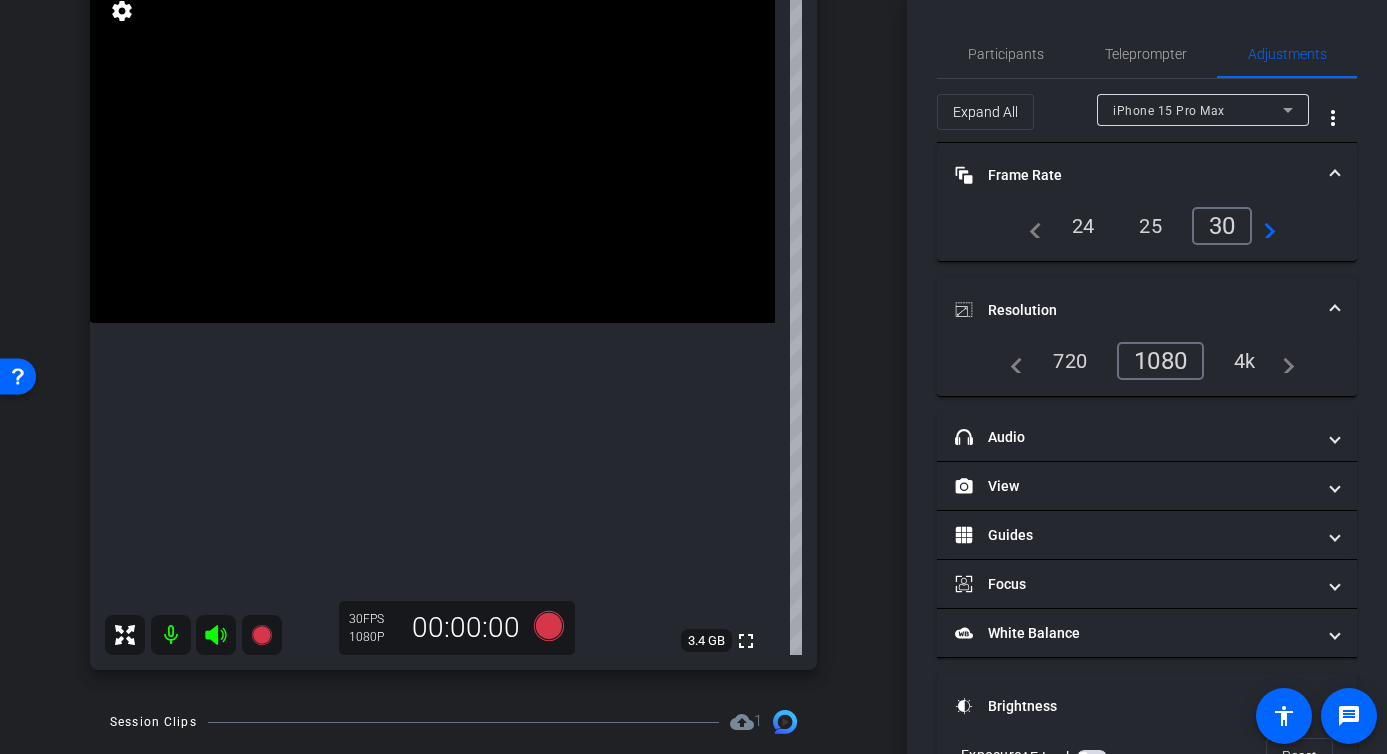 scroll, scrollTop: 200, scrollLeft: 0, axis: vertical 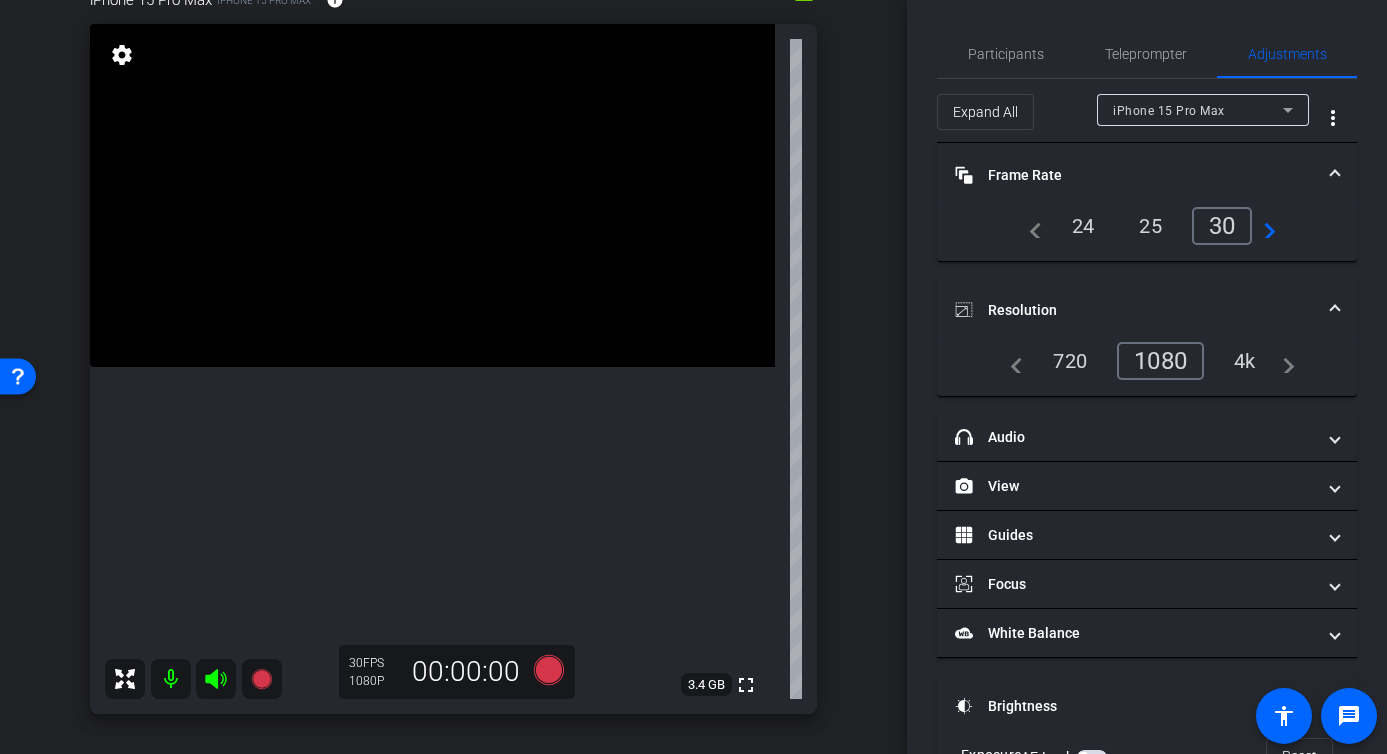 click 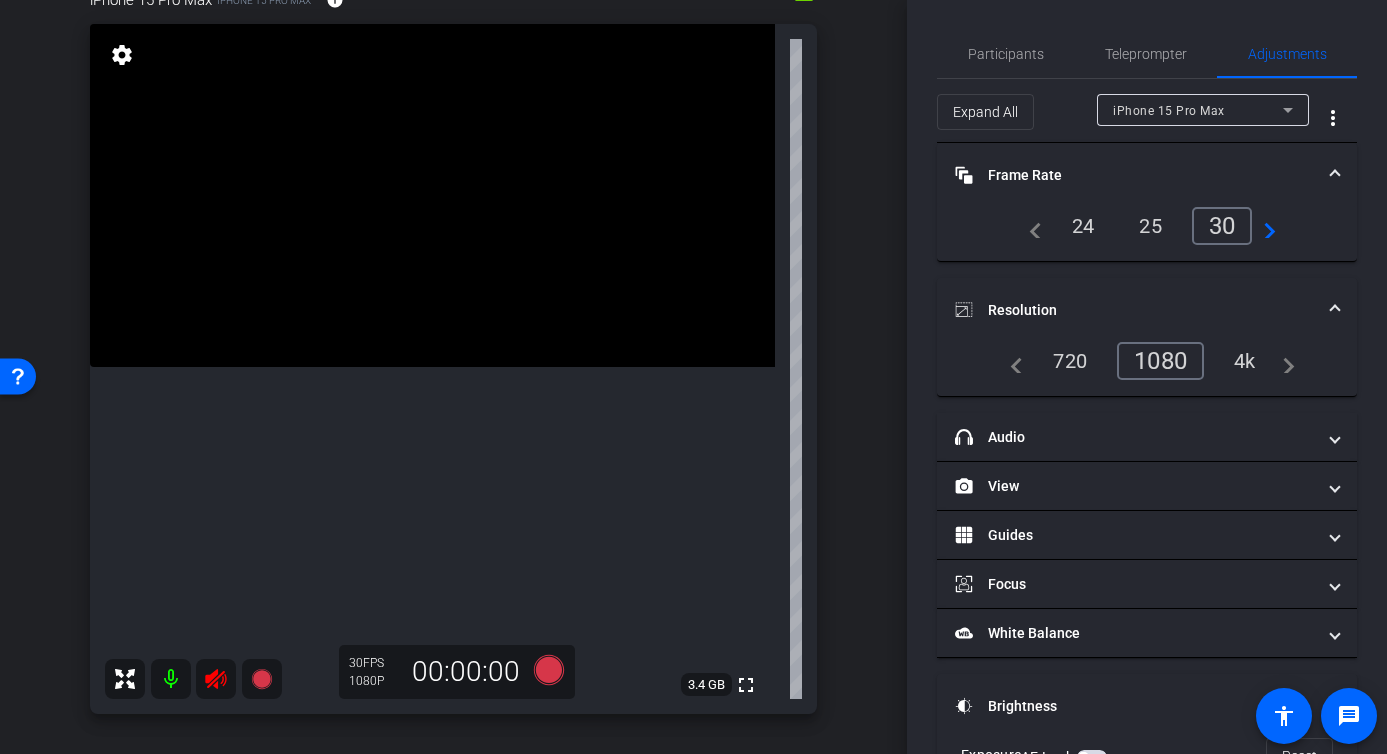 click 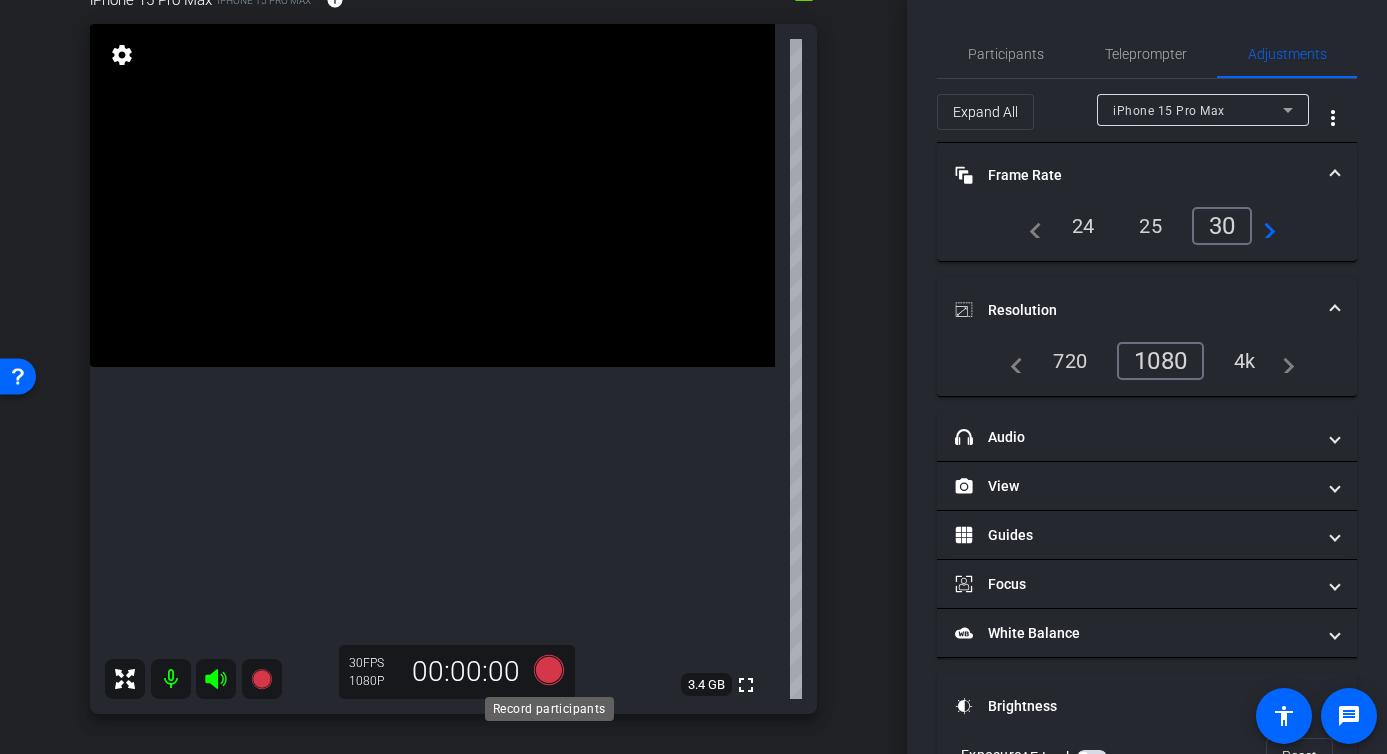 click 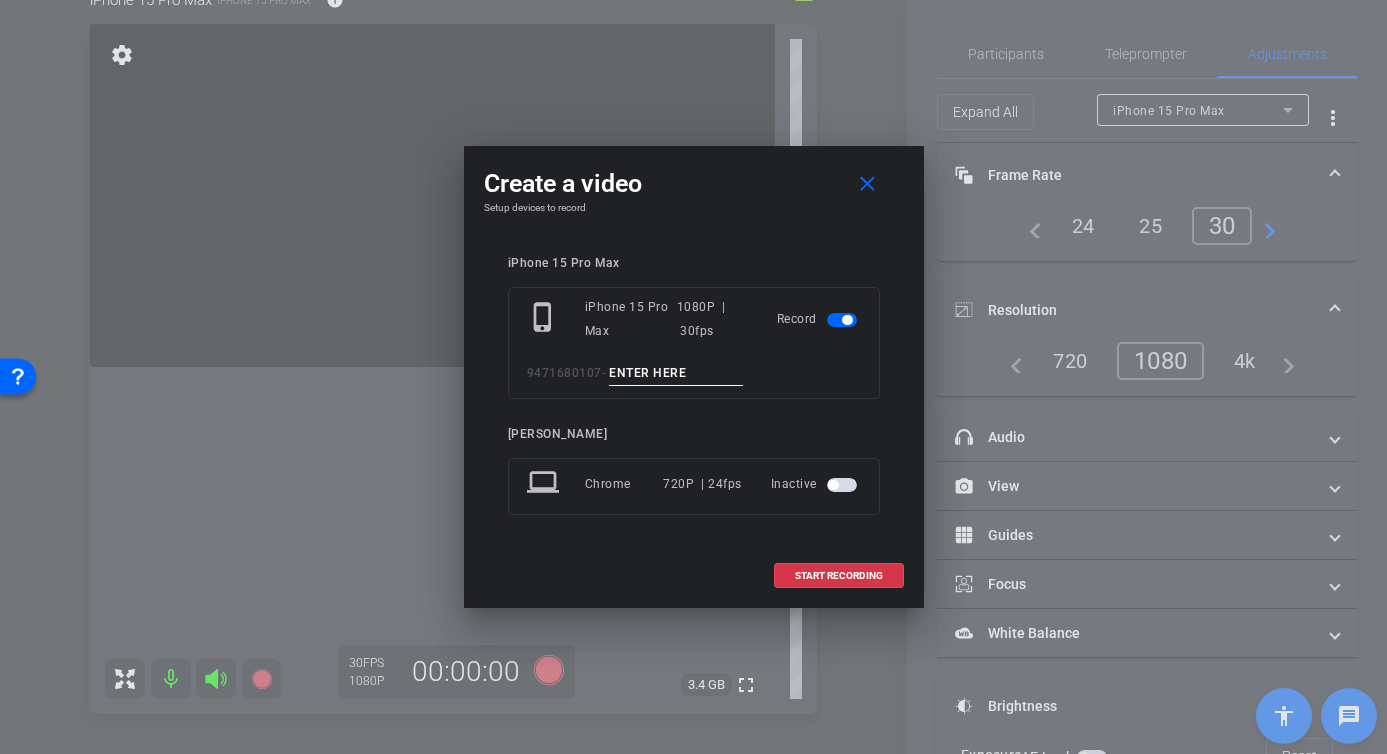 click at bounding box center [676, 373] 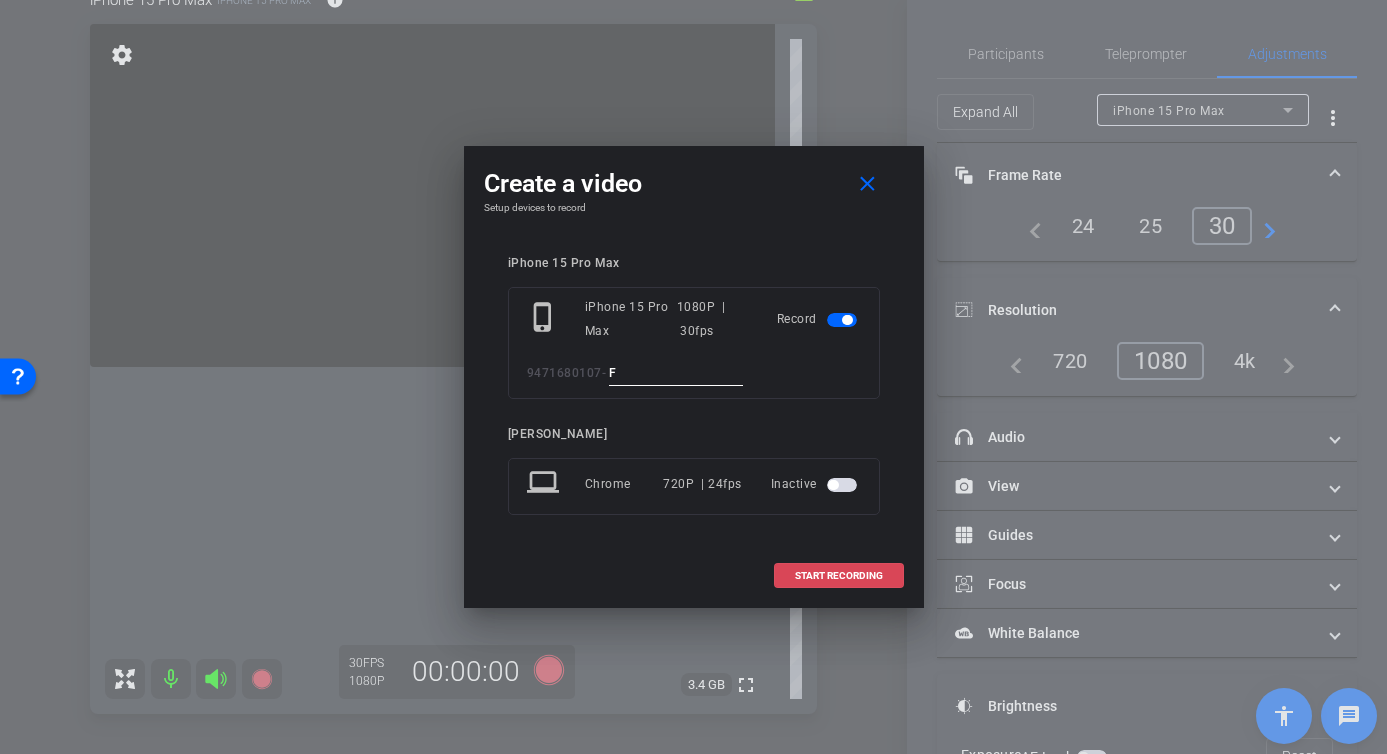 type on "F" 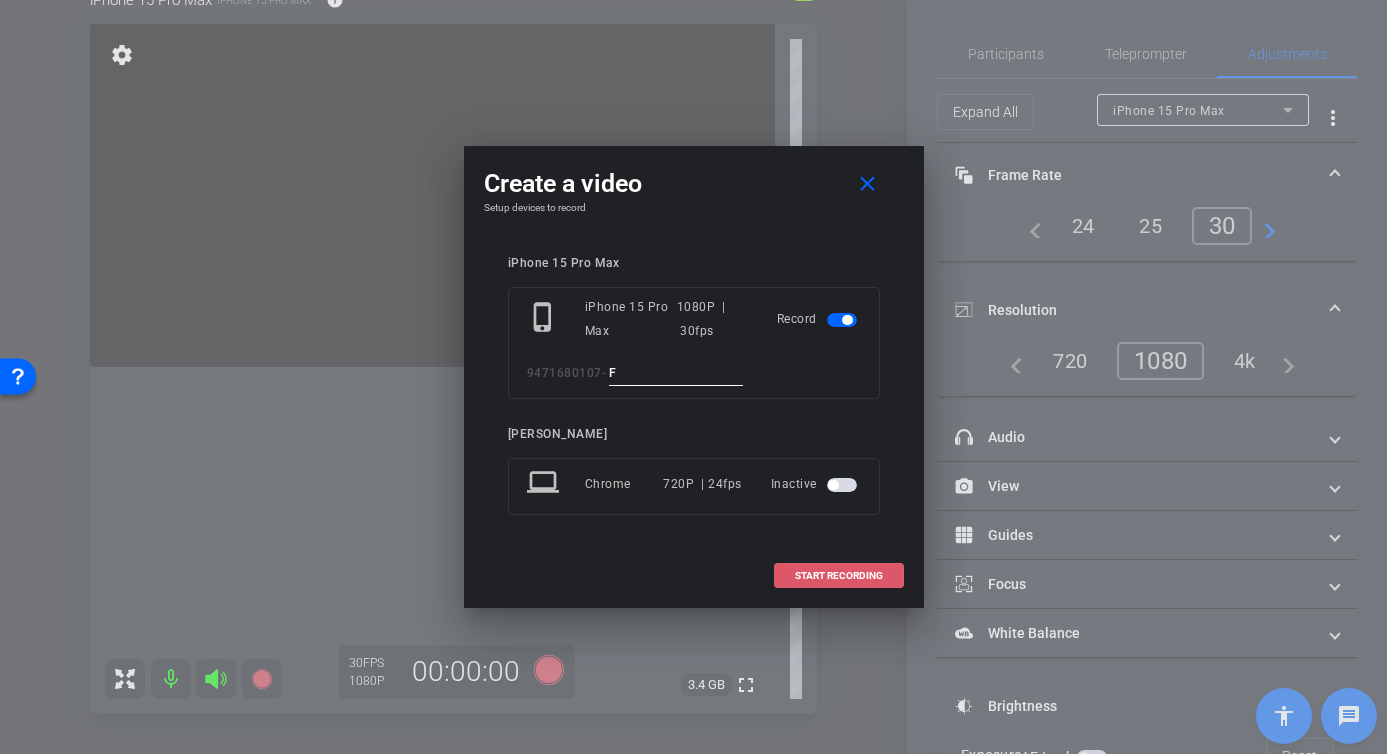 click on "START RECORDING" at bounding box center [839, 576] 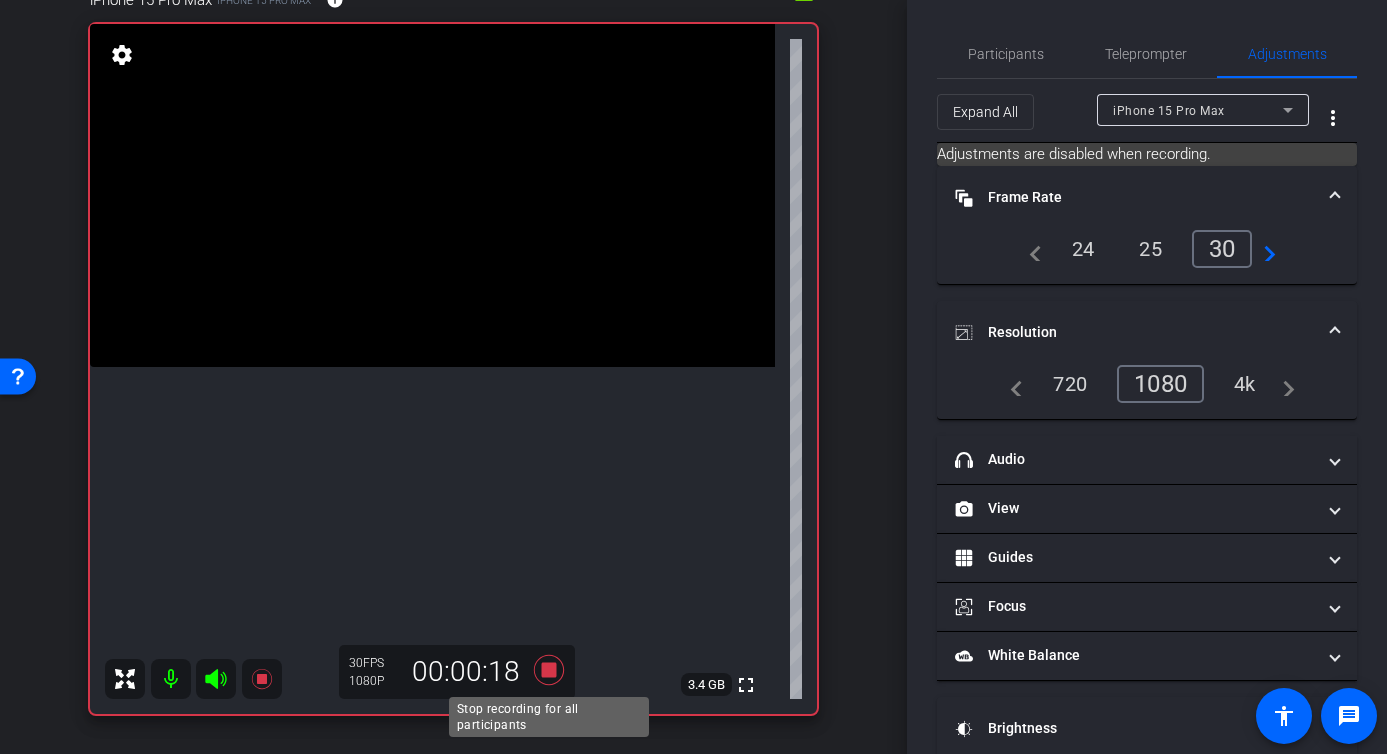 click 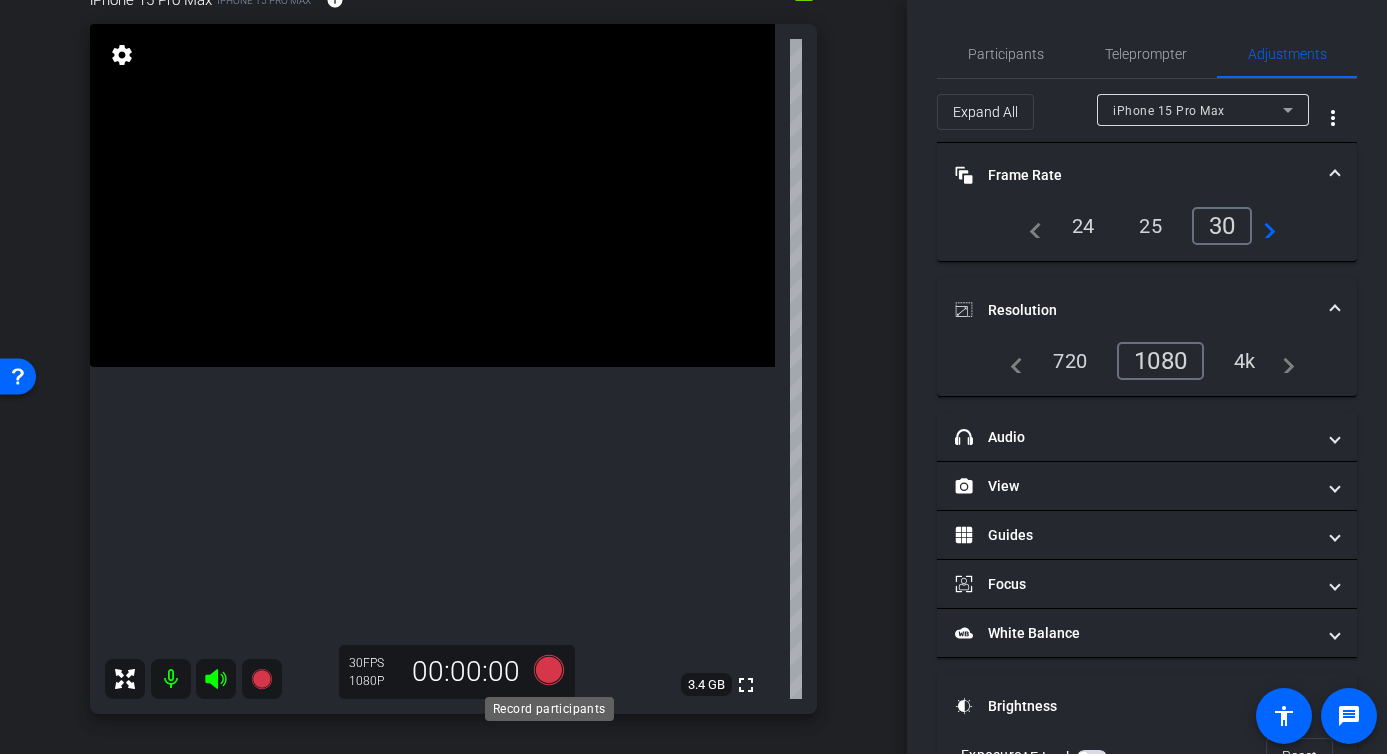 click 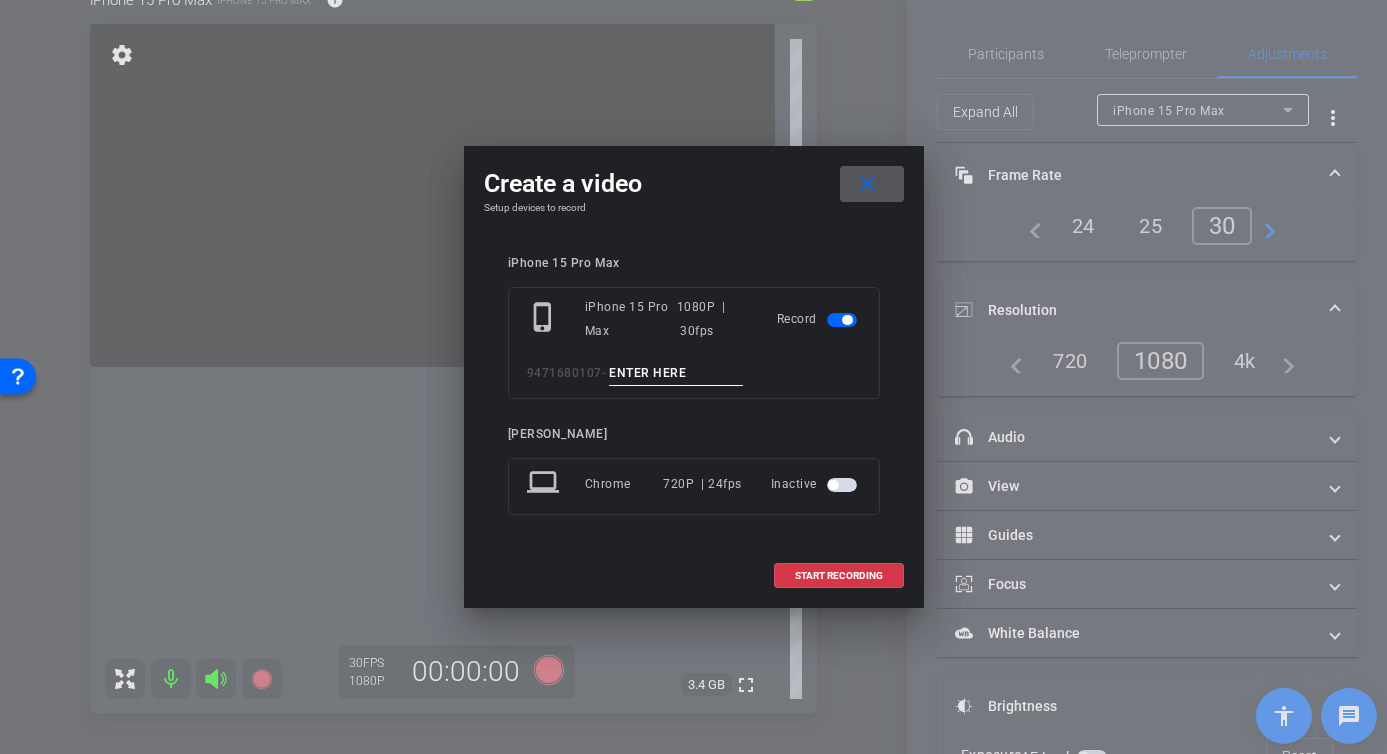 click at bounding box center (676, 373) 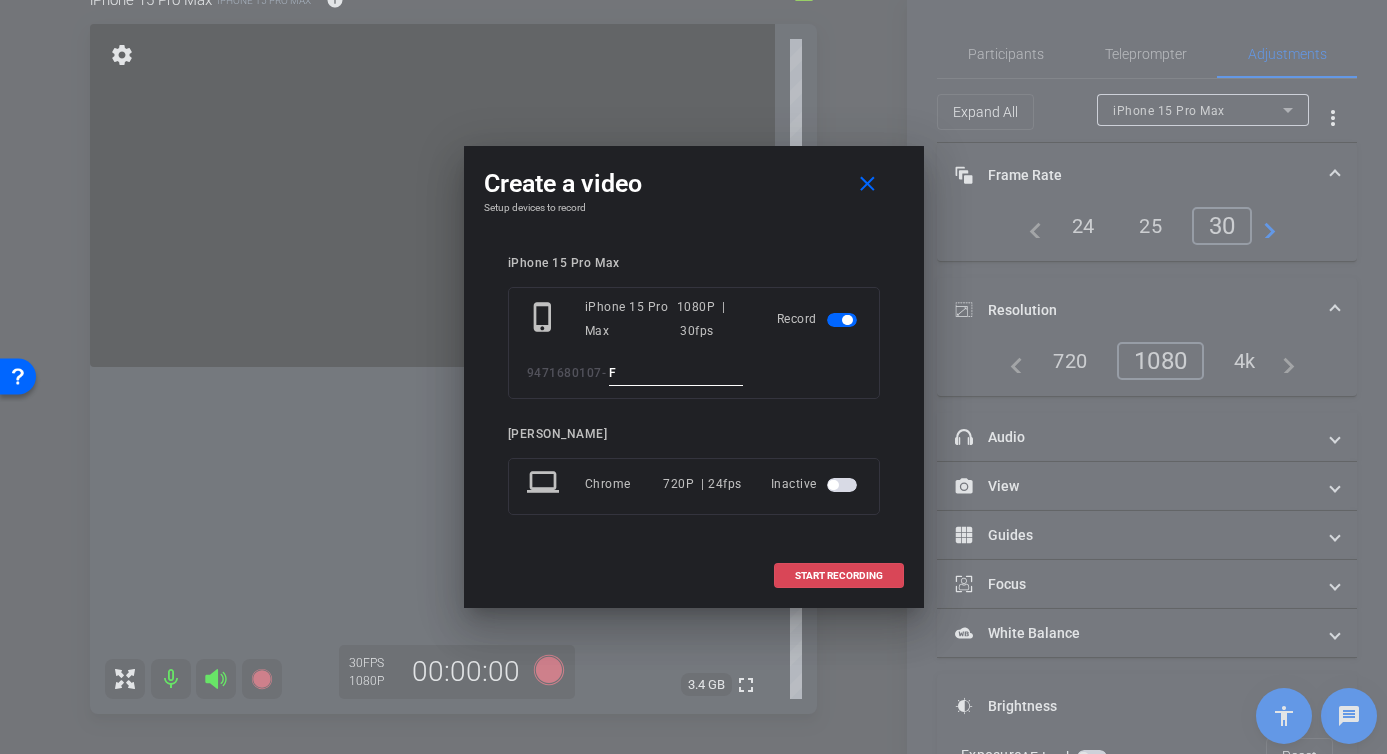 type on "F" 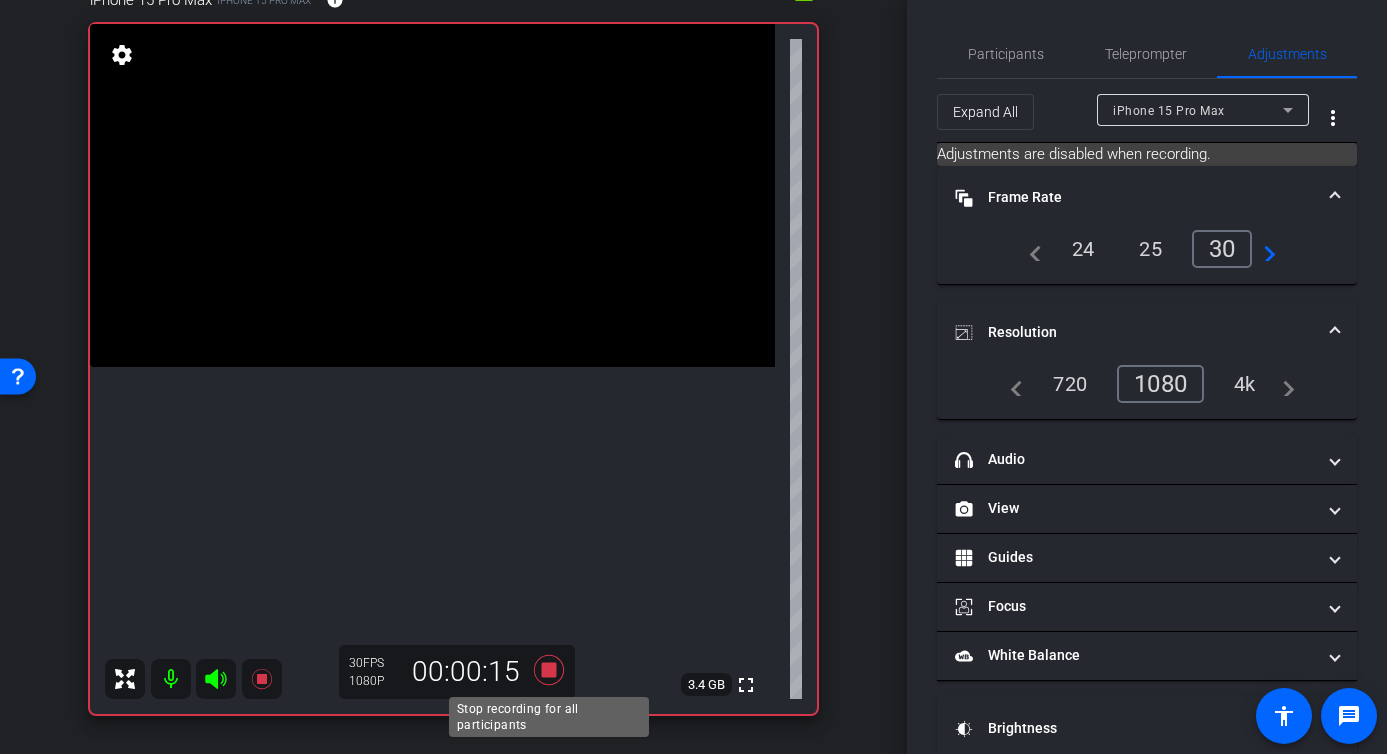 click 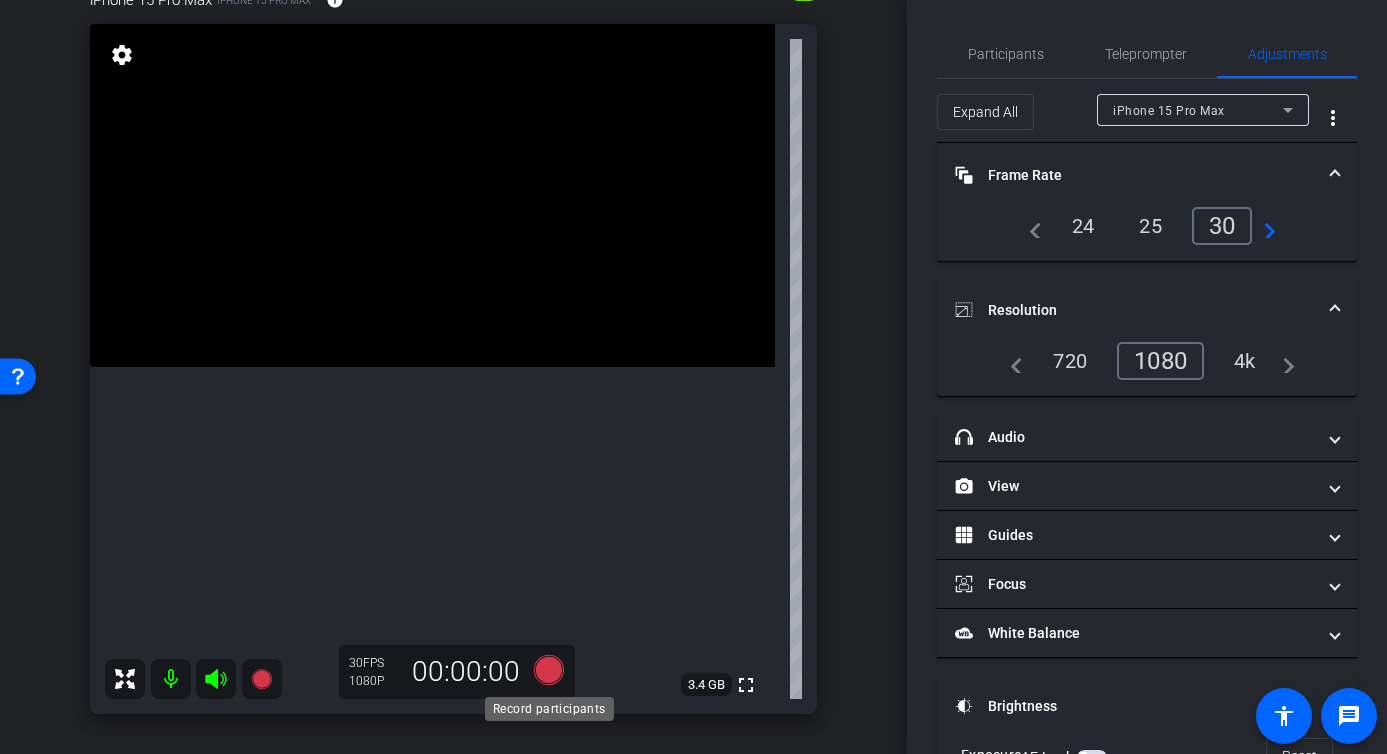 click 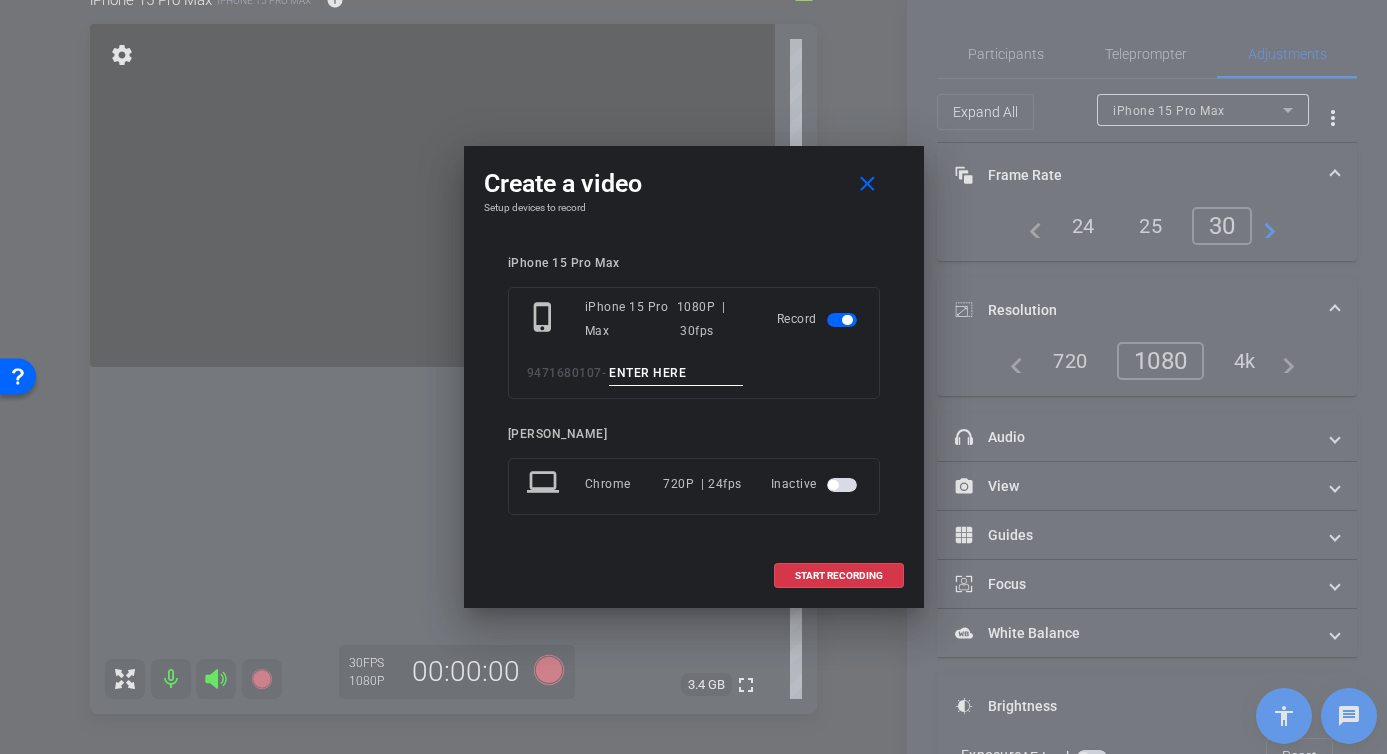 click at bounding box center (676, 373) 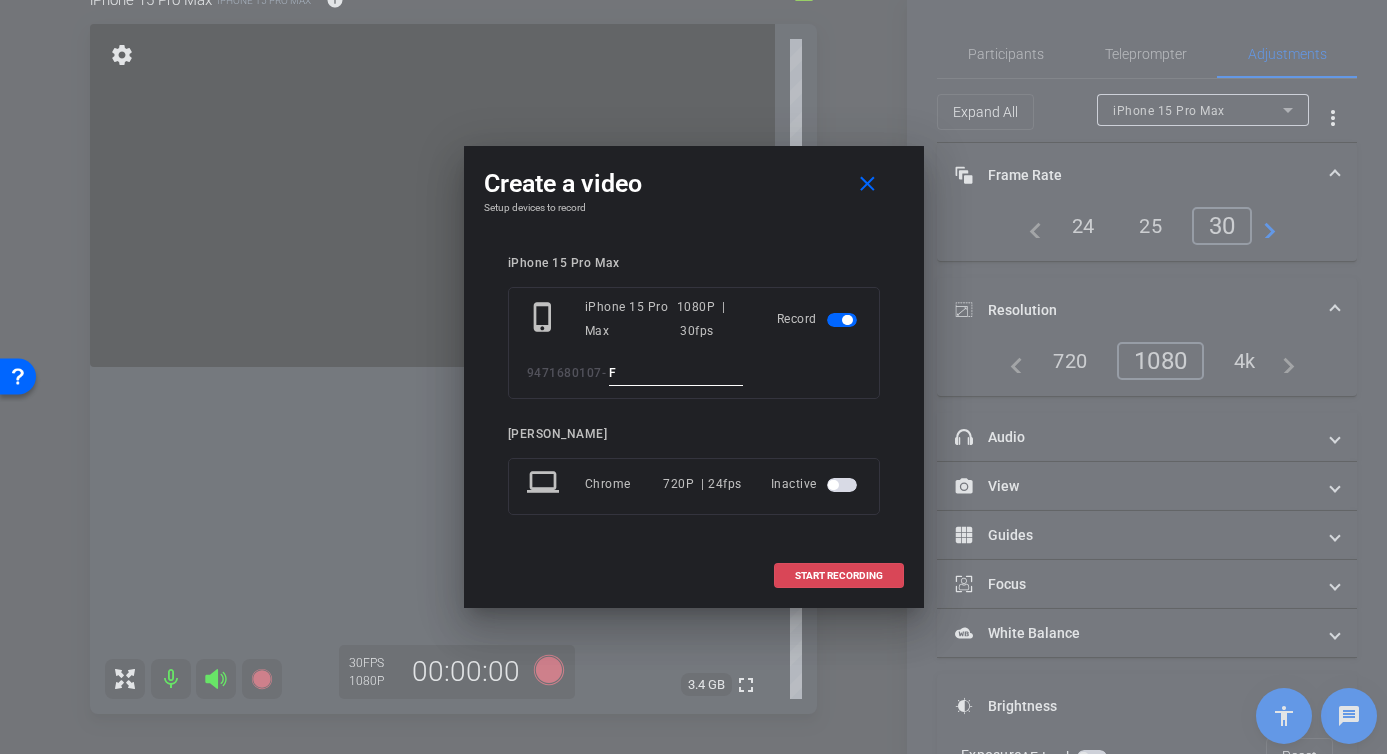 type on "F" 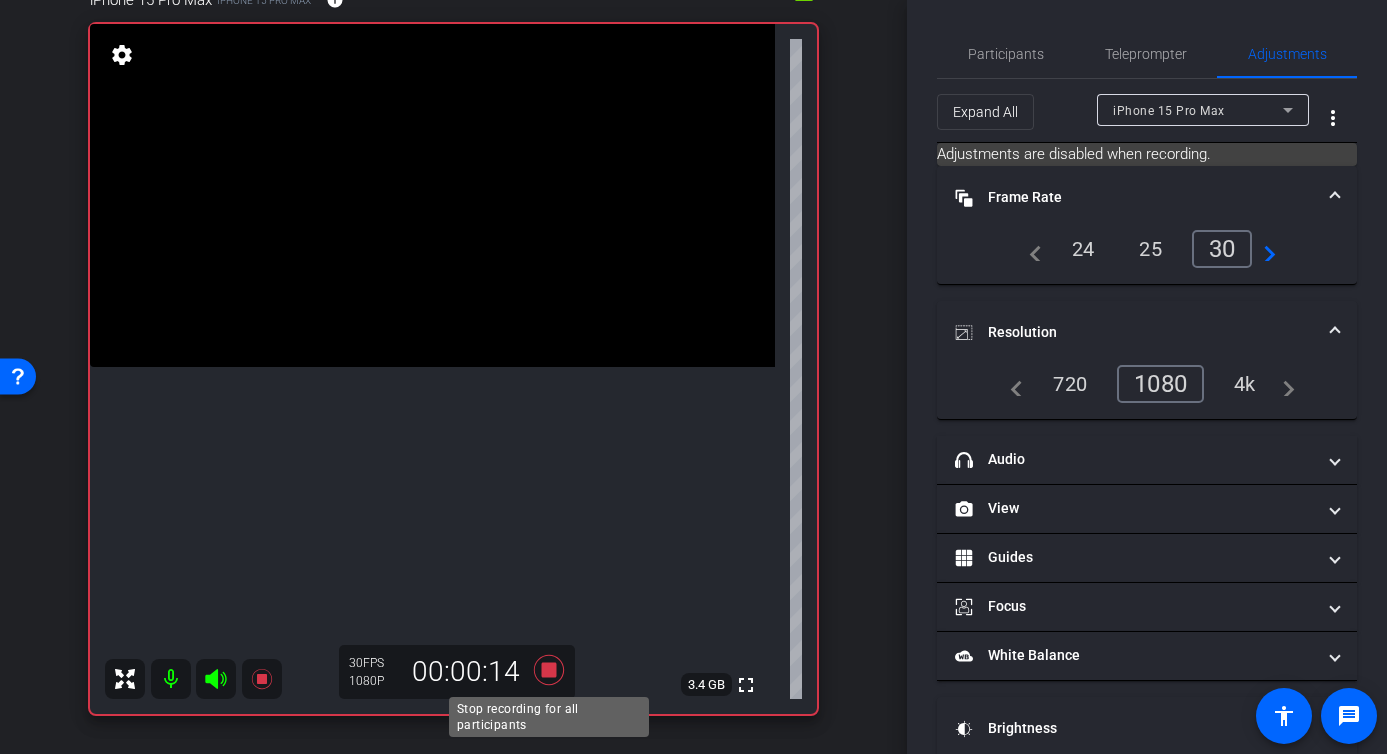 click 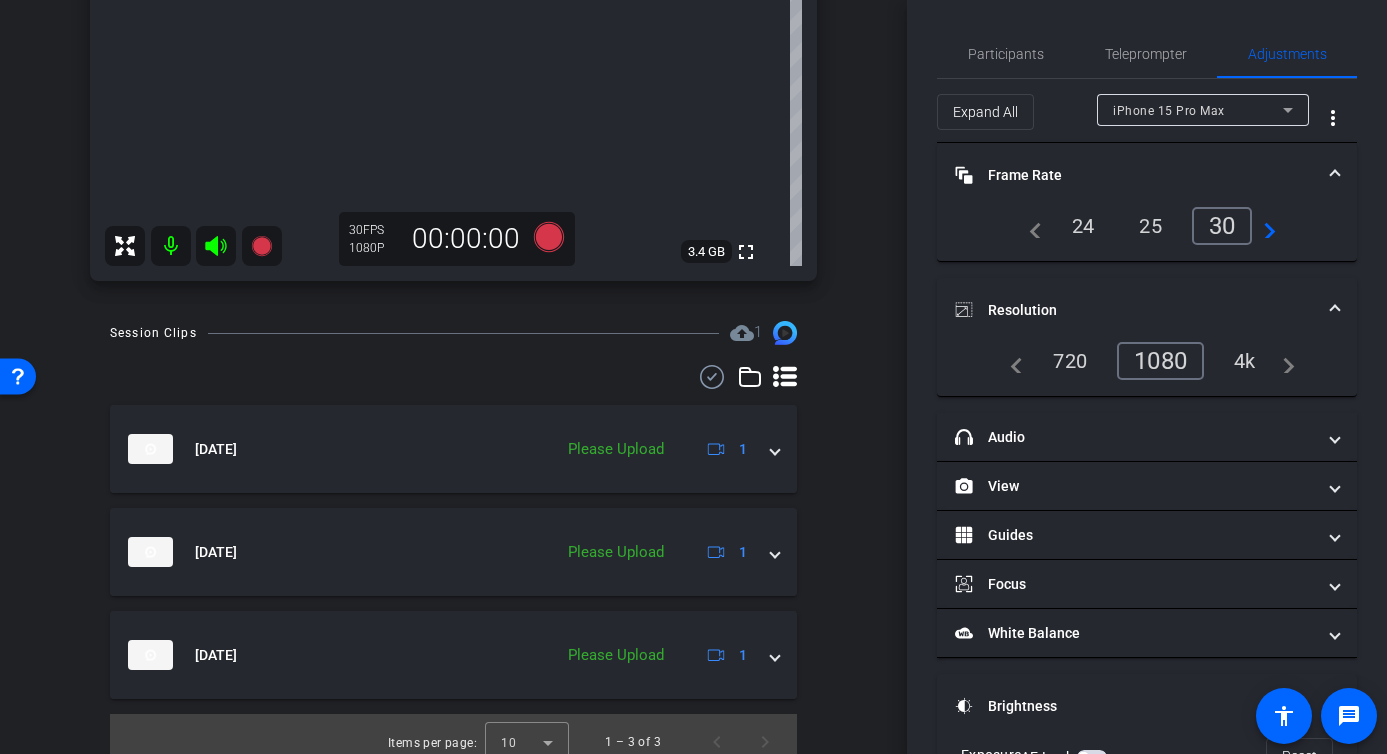 scroll, scrollTop: 638, scrollLeft: 0, axis: vertical 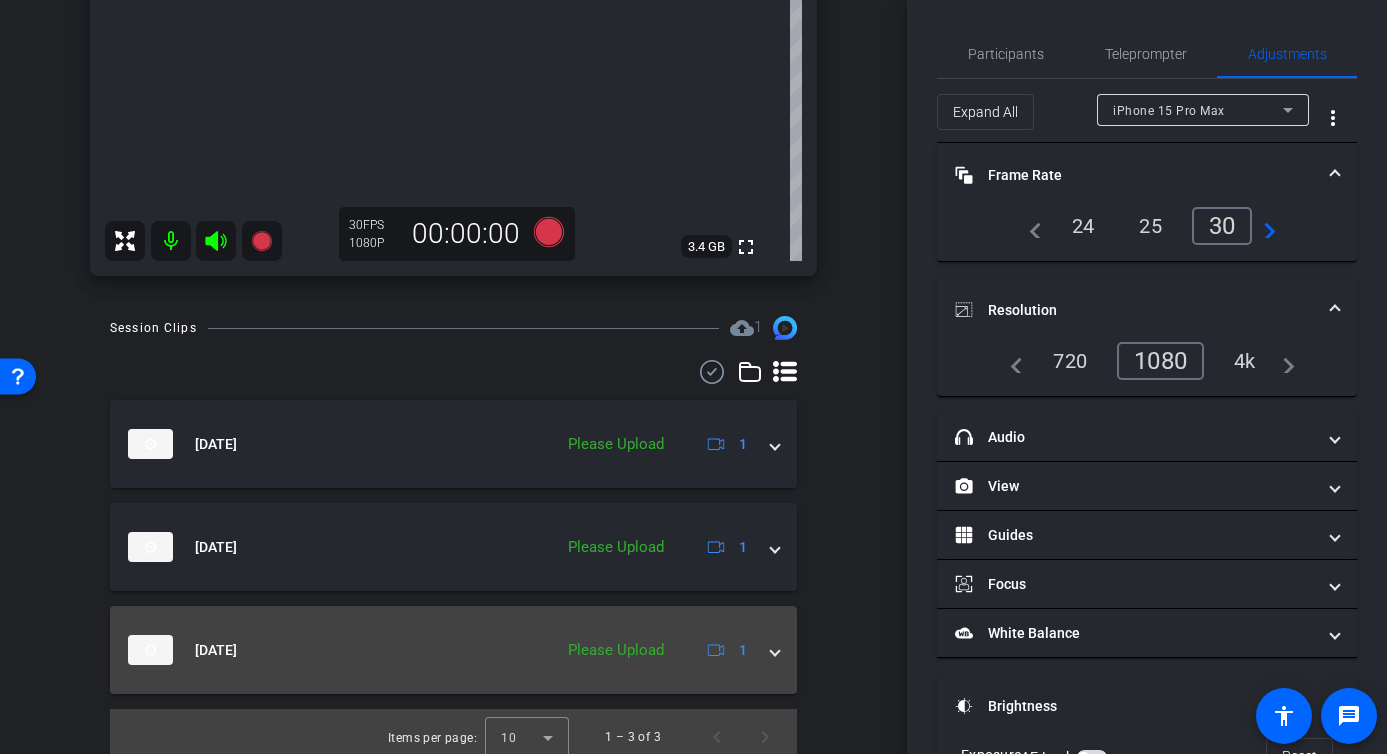 click at bounding box center (775, 650) 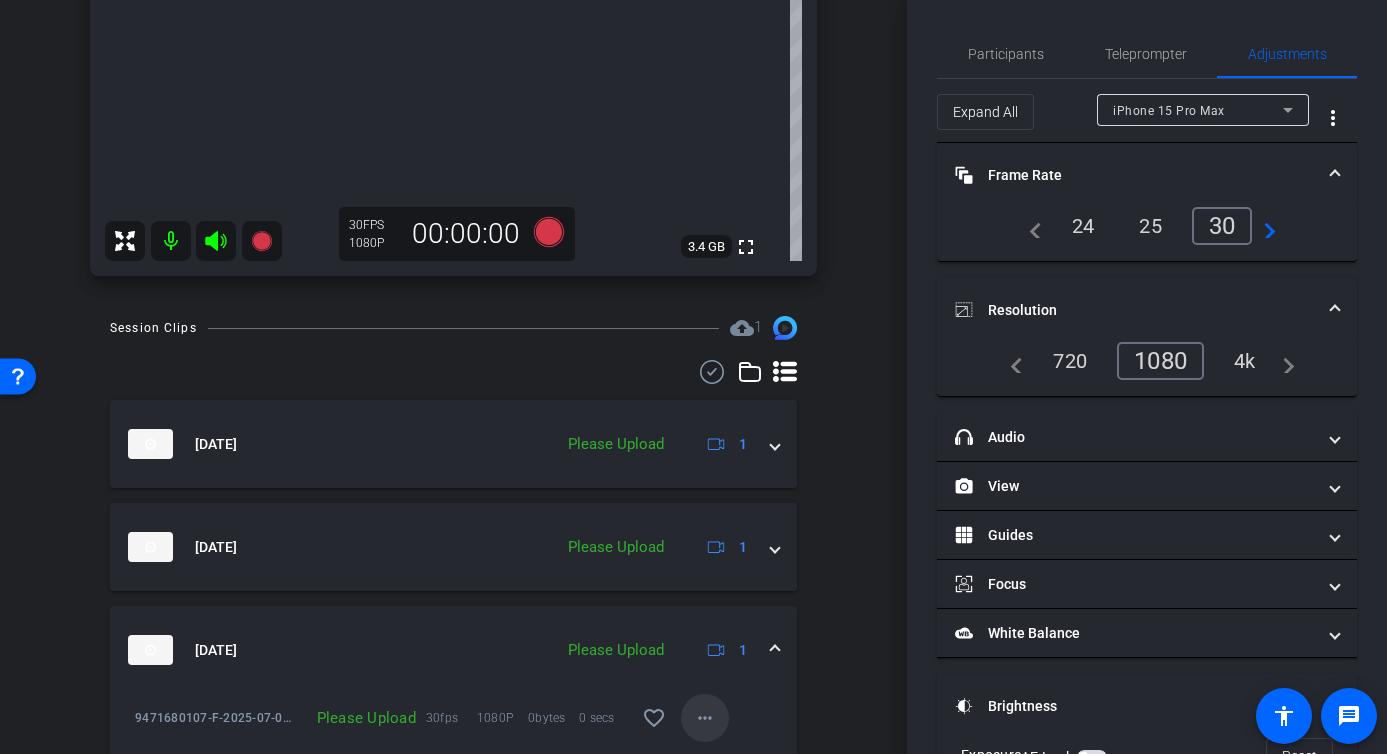 click on "more_horiz" at bounding box center (705, 718) 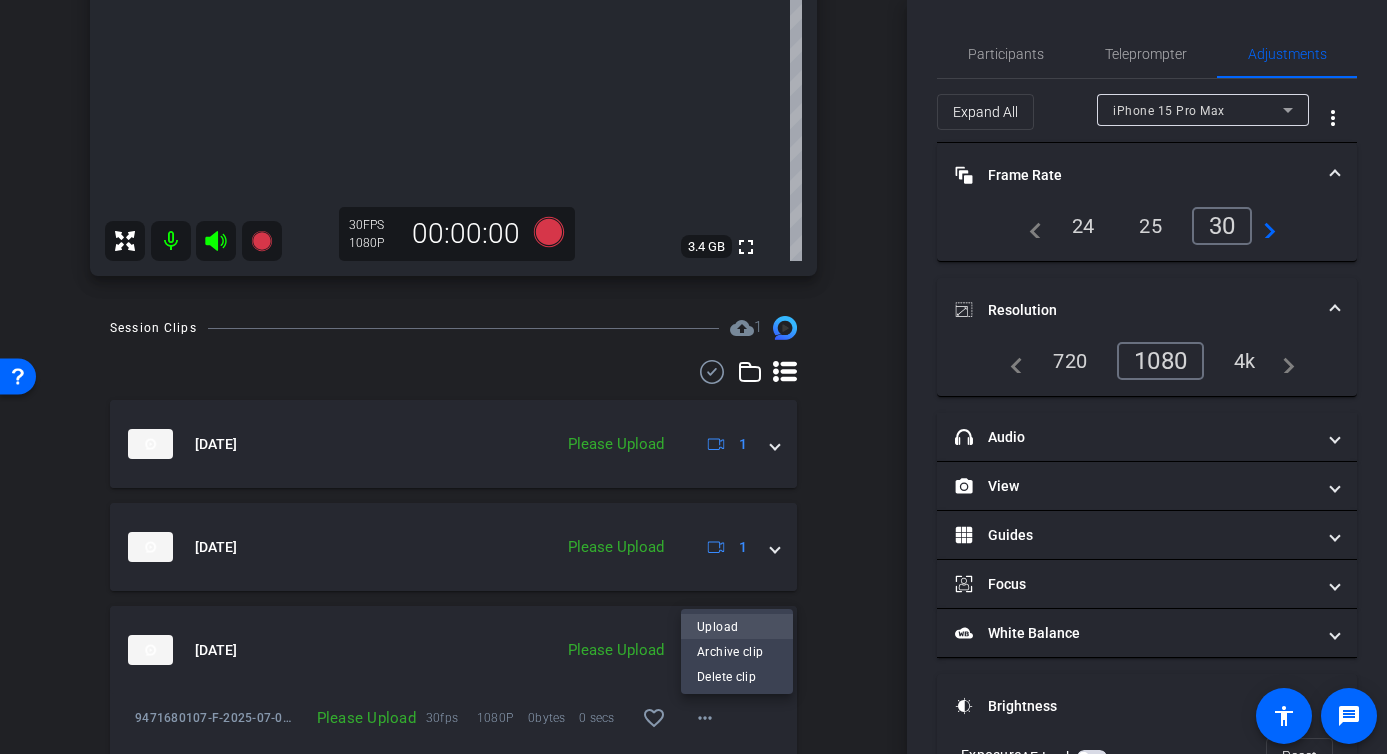 click on "Upload" at bounding box center [737, 627] 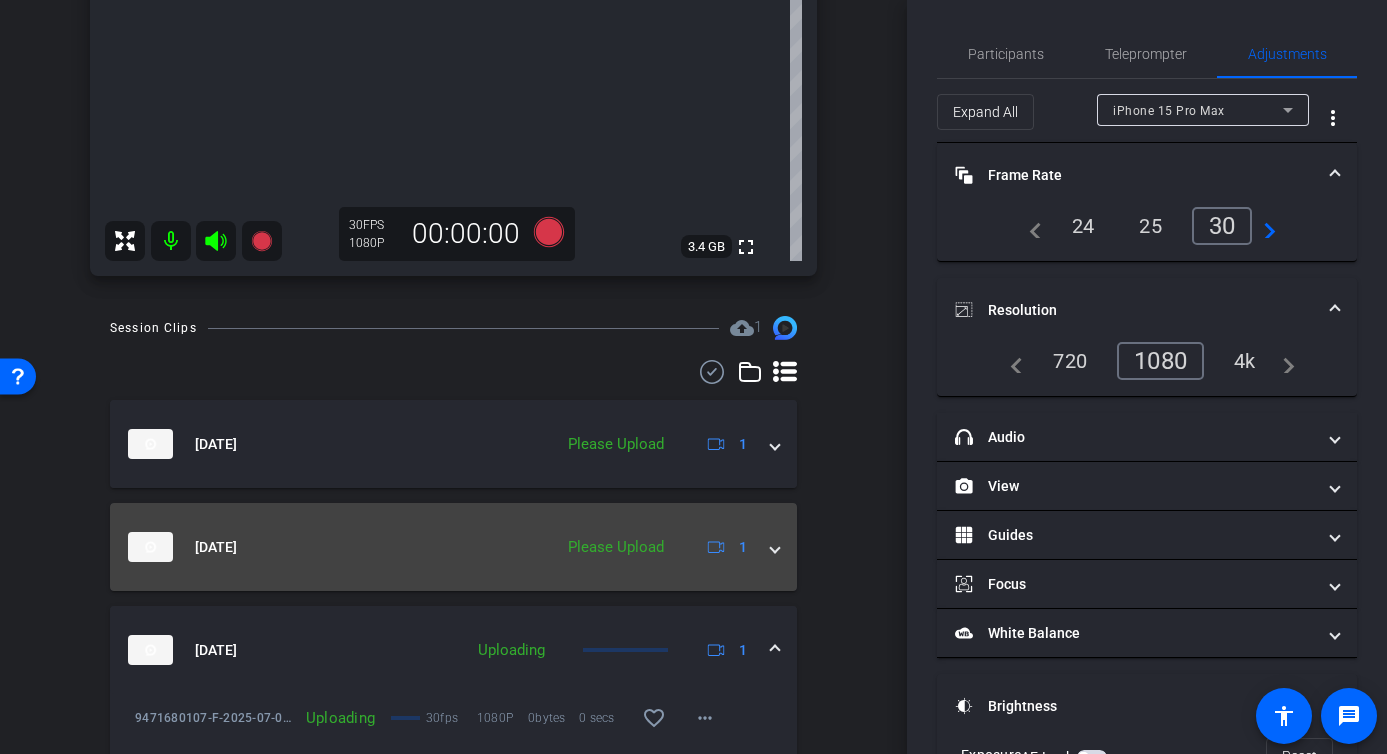 click at bounding box center [775, 547] 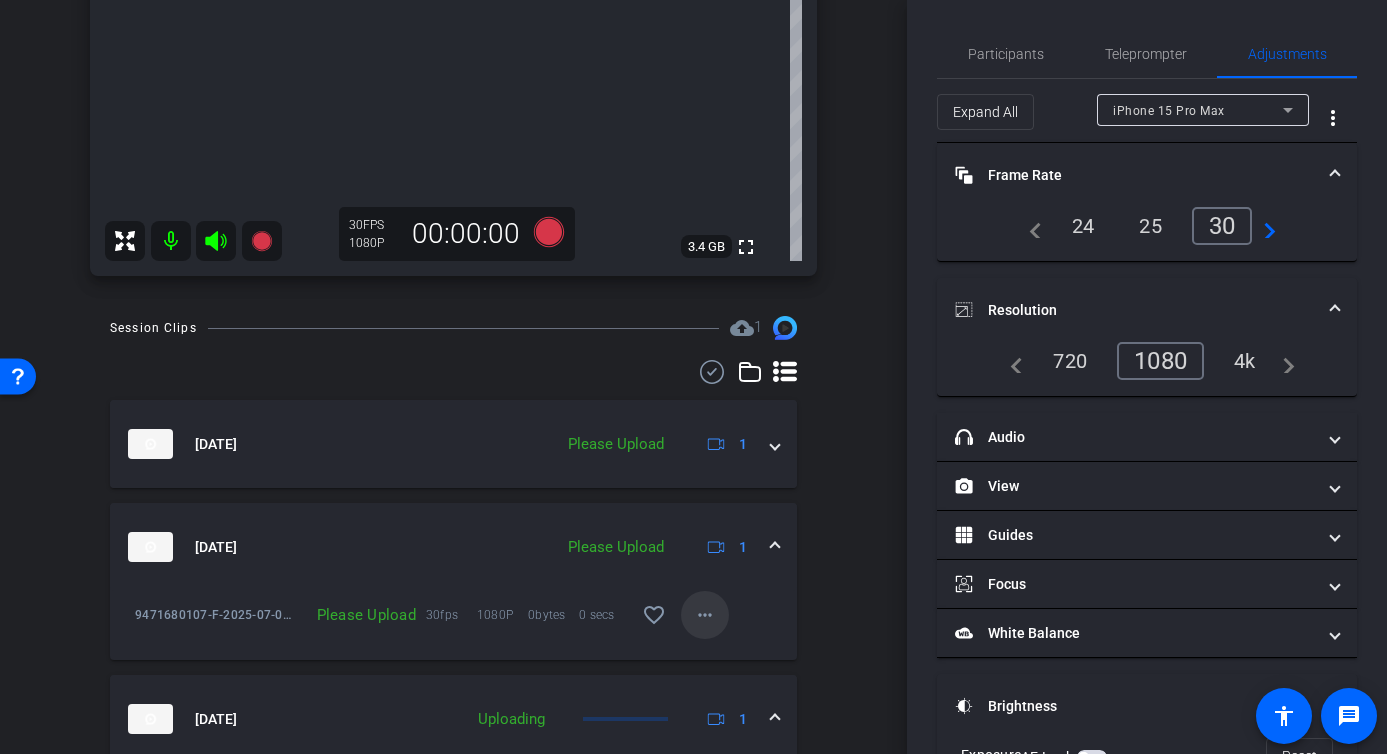 click on "more_horiz" at bounding box center [705, 615] 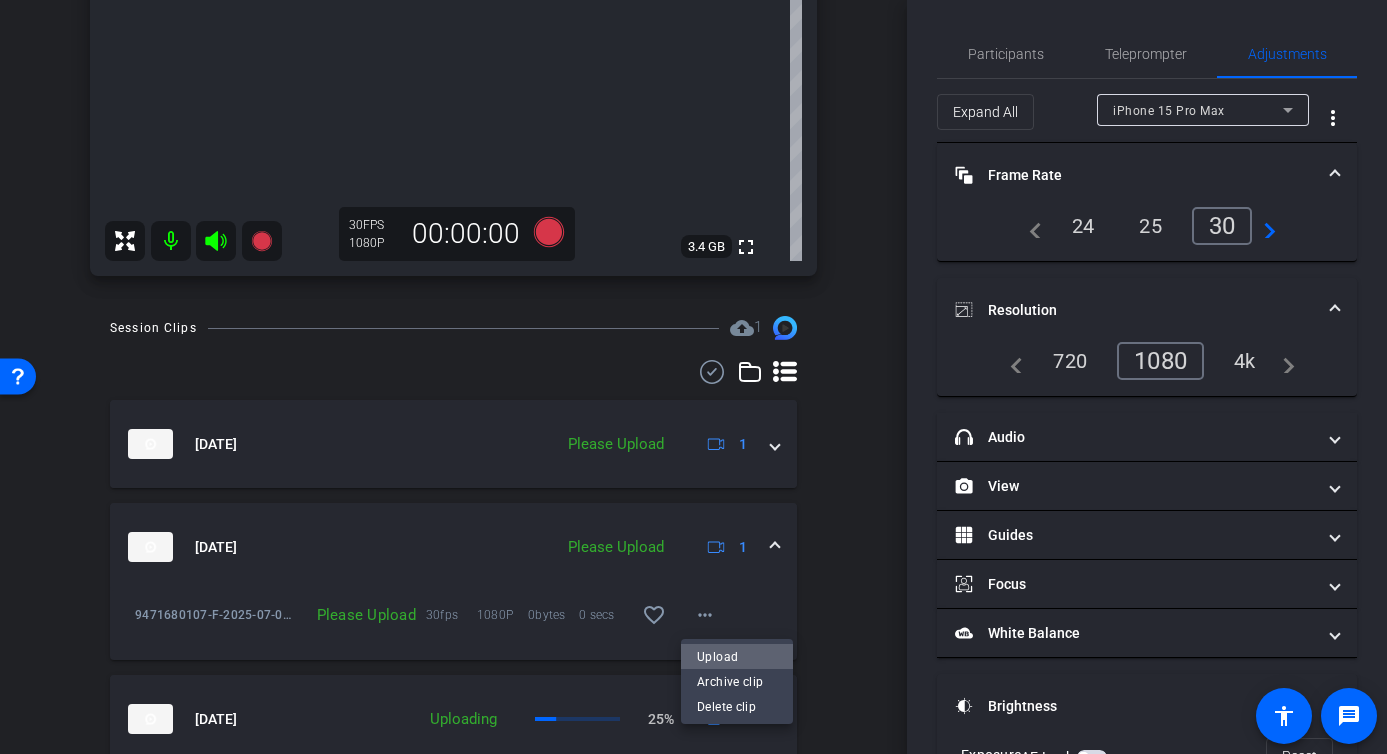 click on "Upload" at bounding box center (737, 657) 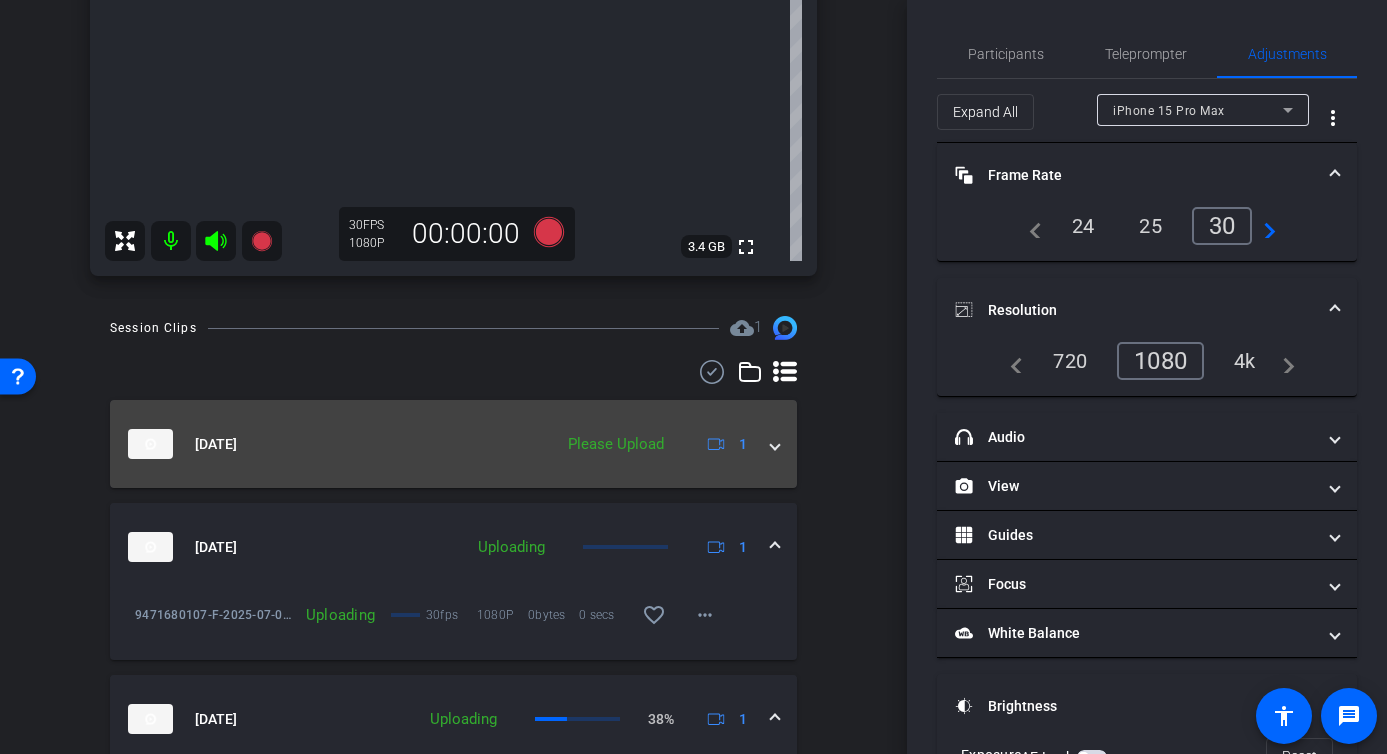 click on "[DATE]  Please Upload
1" at bounding box center [453, 444] 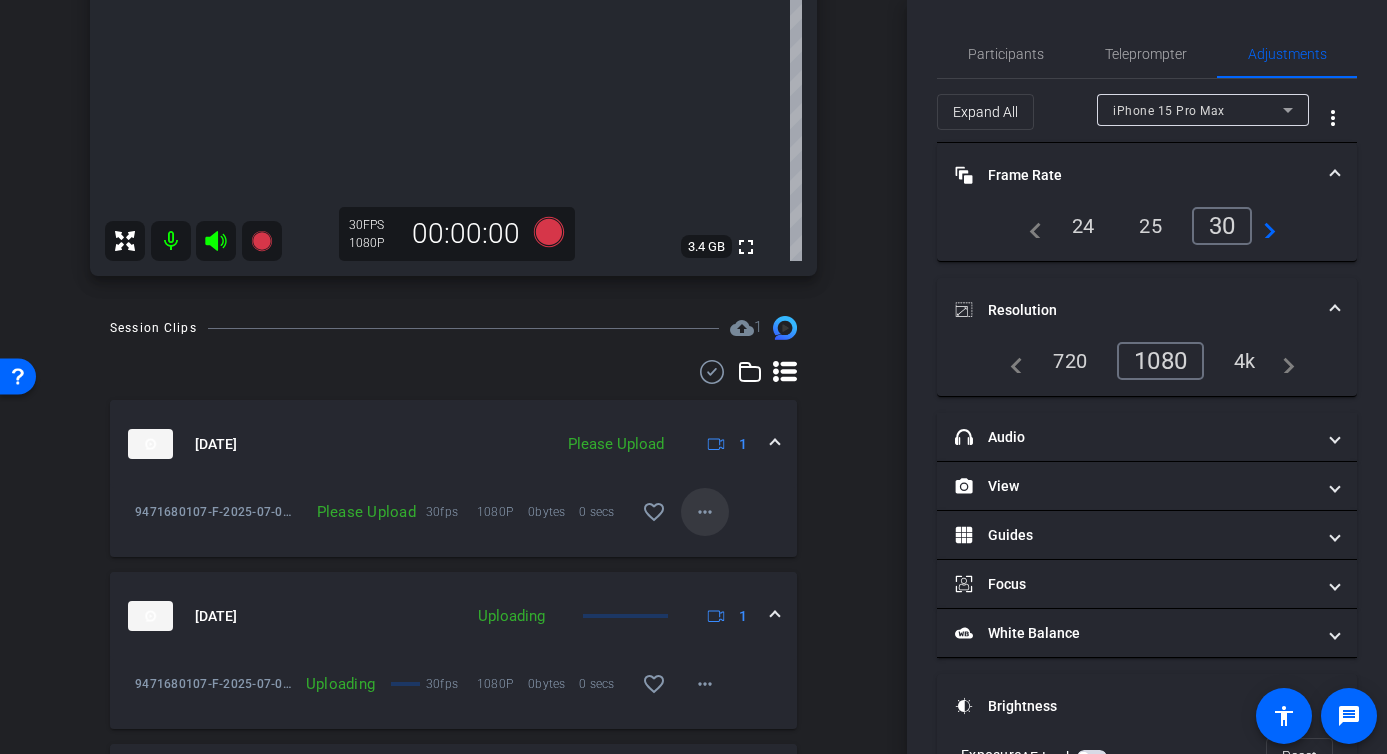 click on "more_horiz" at bounding box center [705, 512] 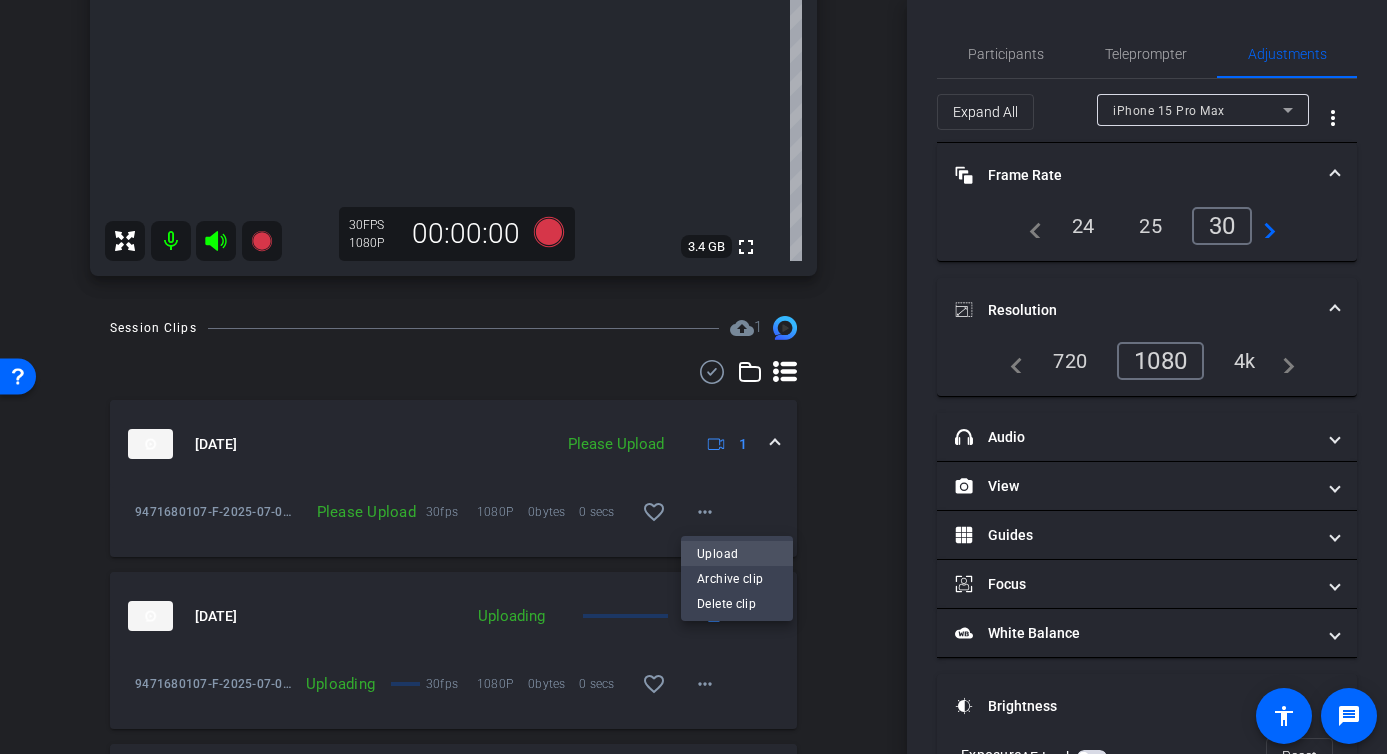 click on "Upload" at bounding box center (737, 554) 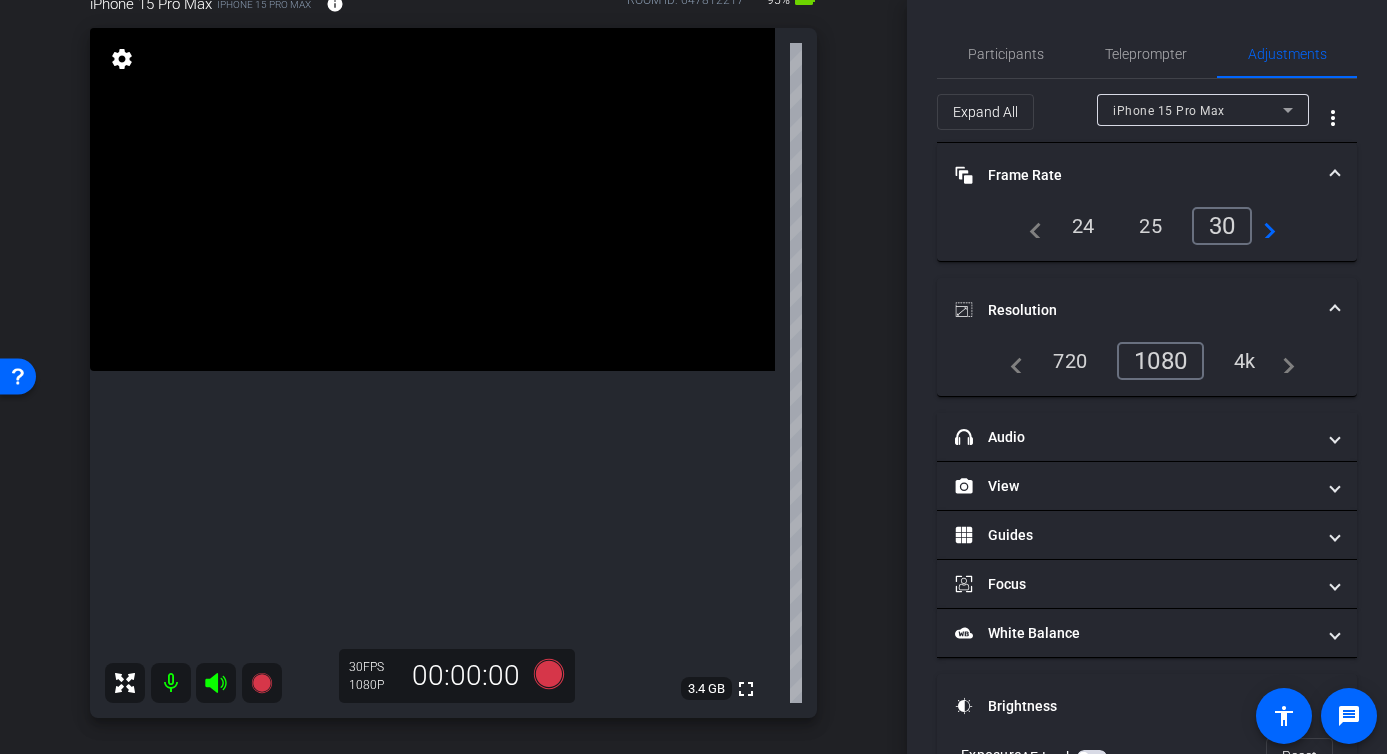 scroll, scrollTop: 192, scrollLeft: 0, axis: vertical 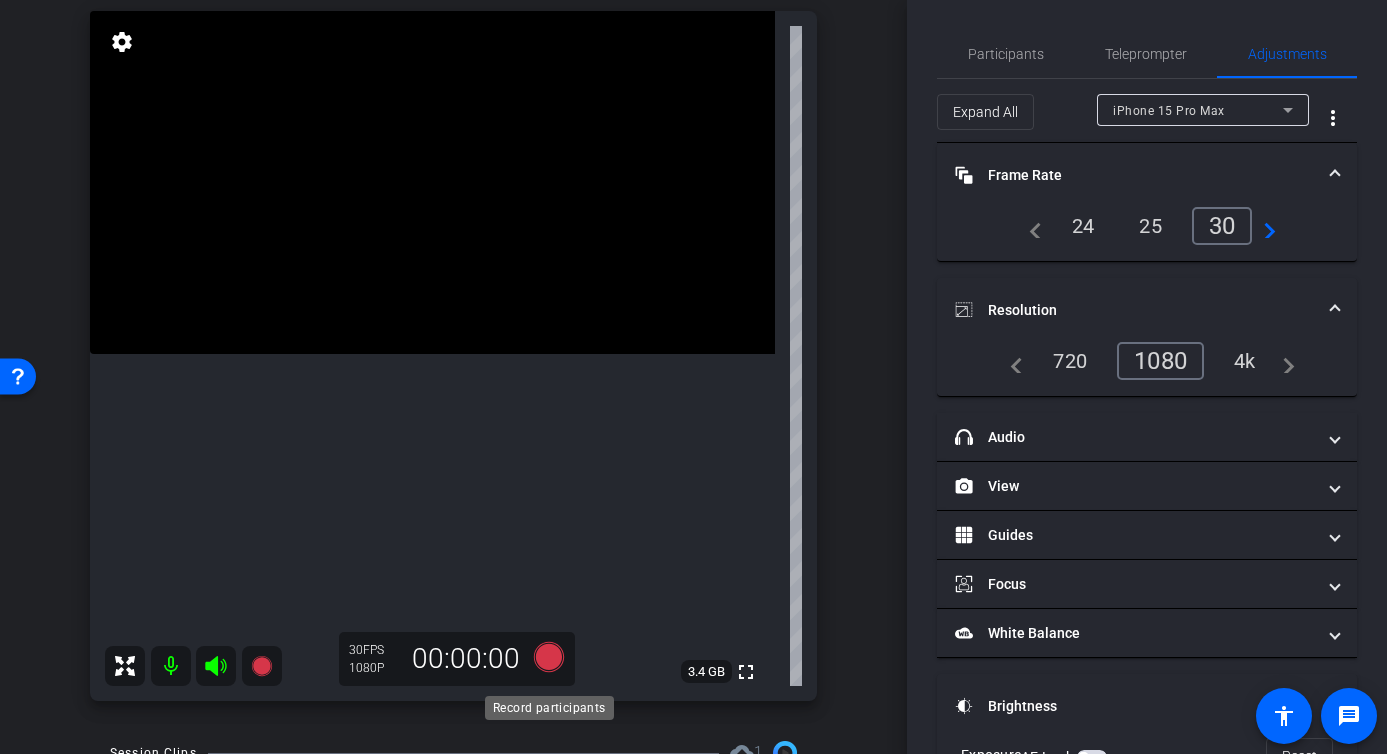 click 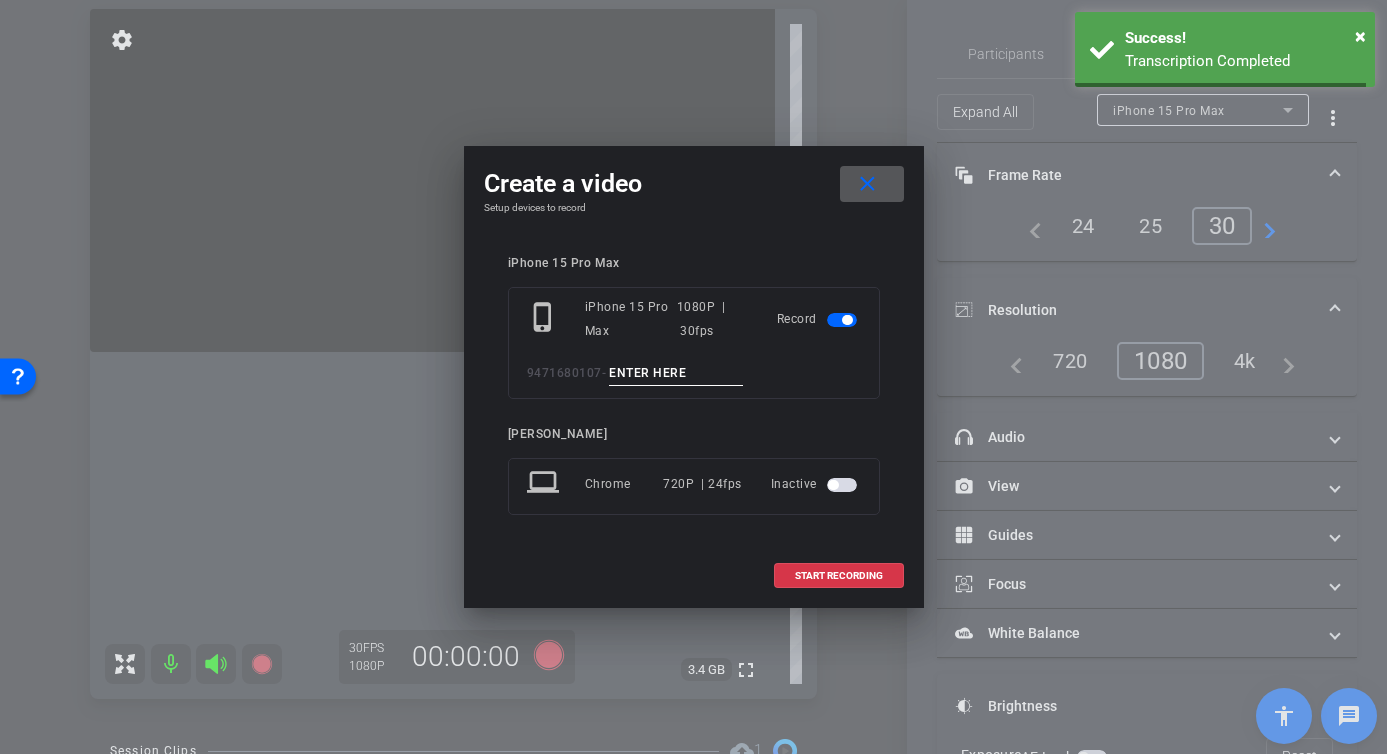 scroll, scrollTop: 218, scrollLeft: 0, axis: vertical 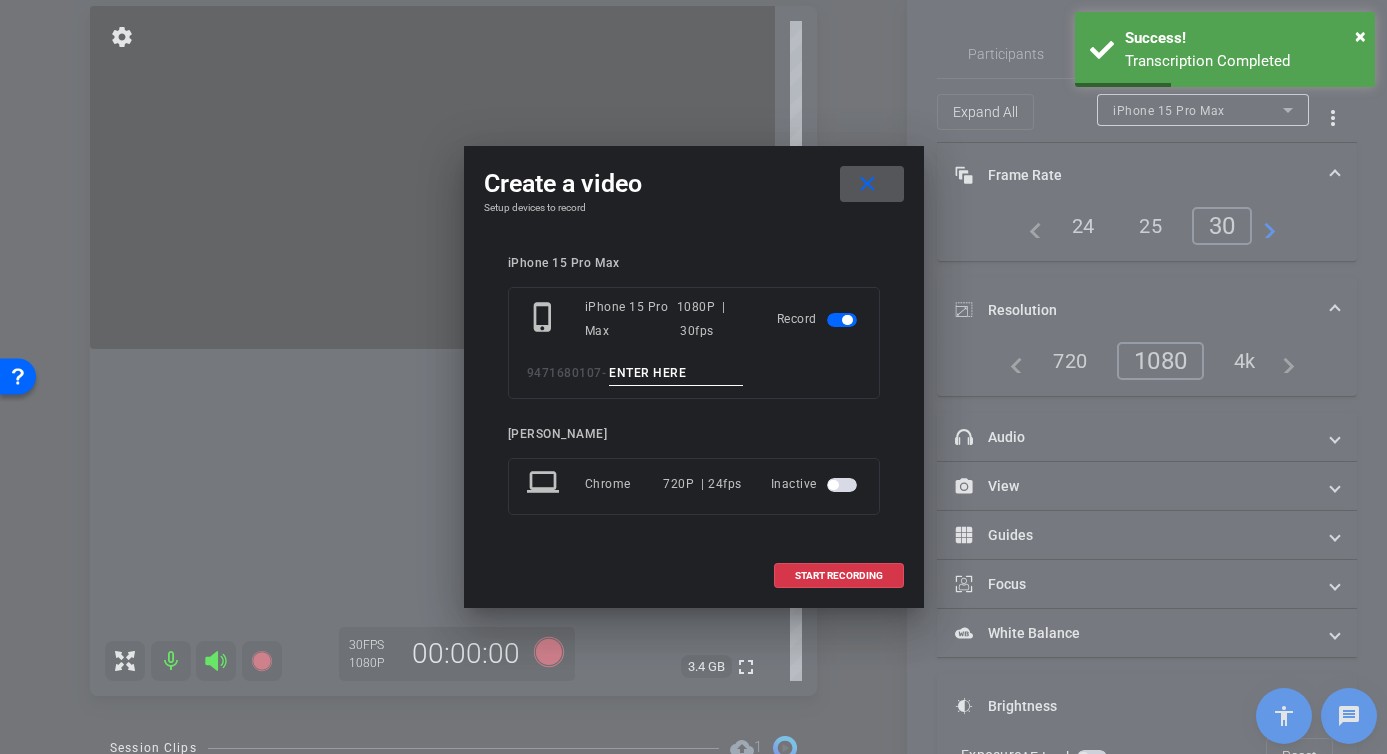 click at bounding box center (676, 373) 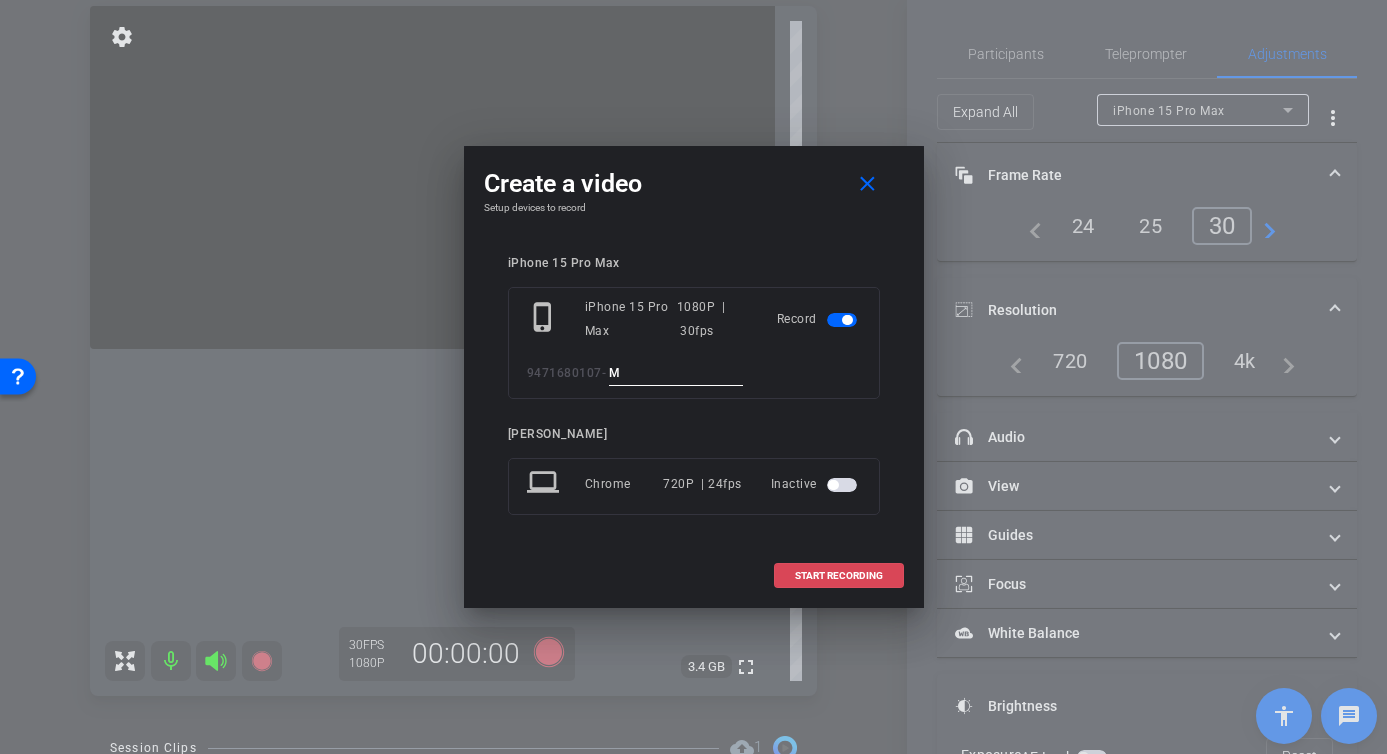 type on "M" 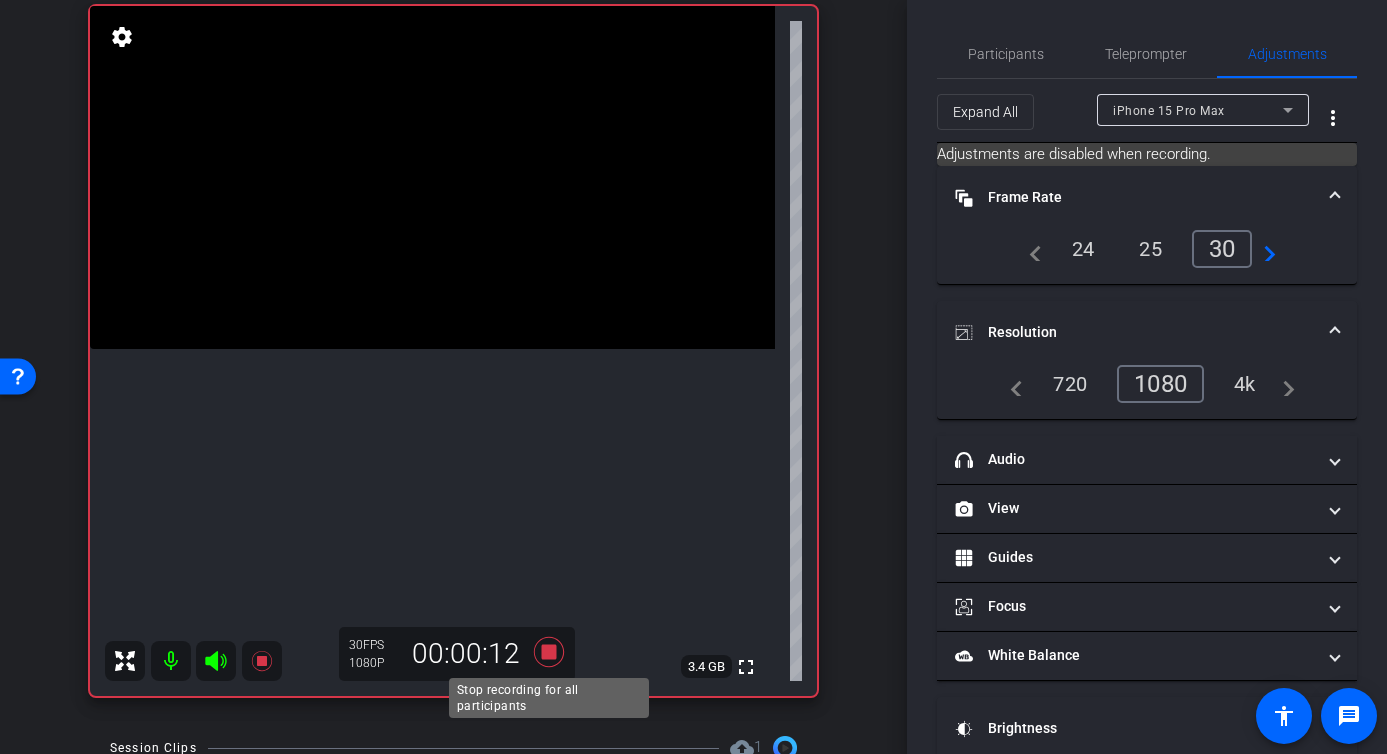 click 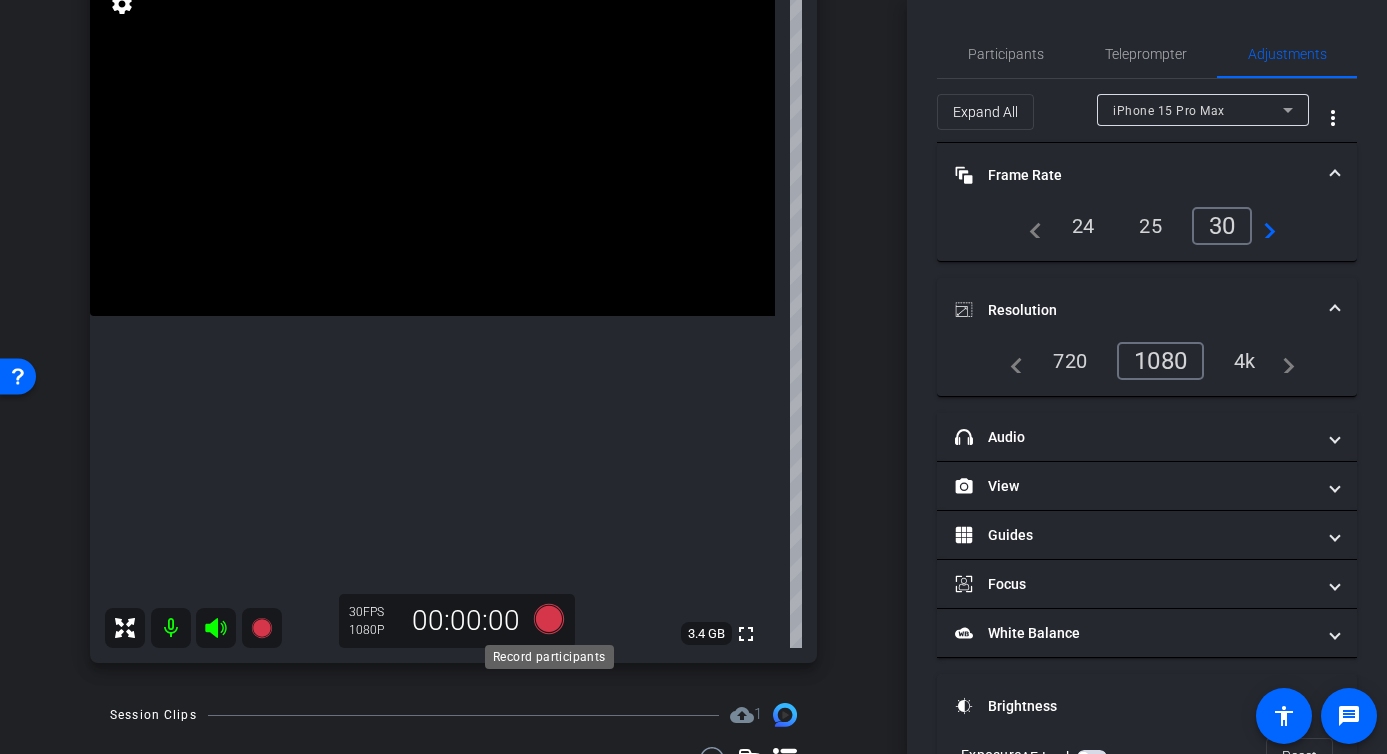 scroll, scrollTop: 259, scrollLeft: 0, axis: vertical 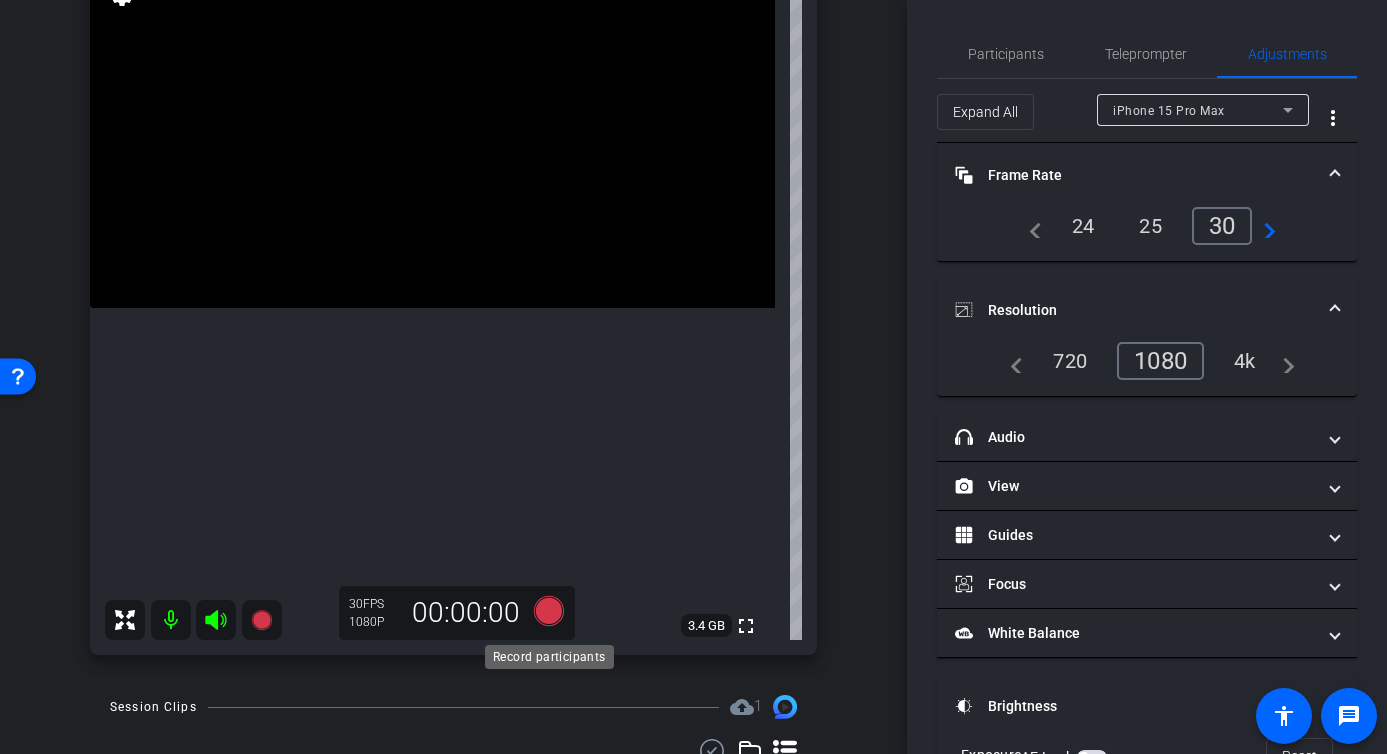 click 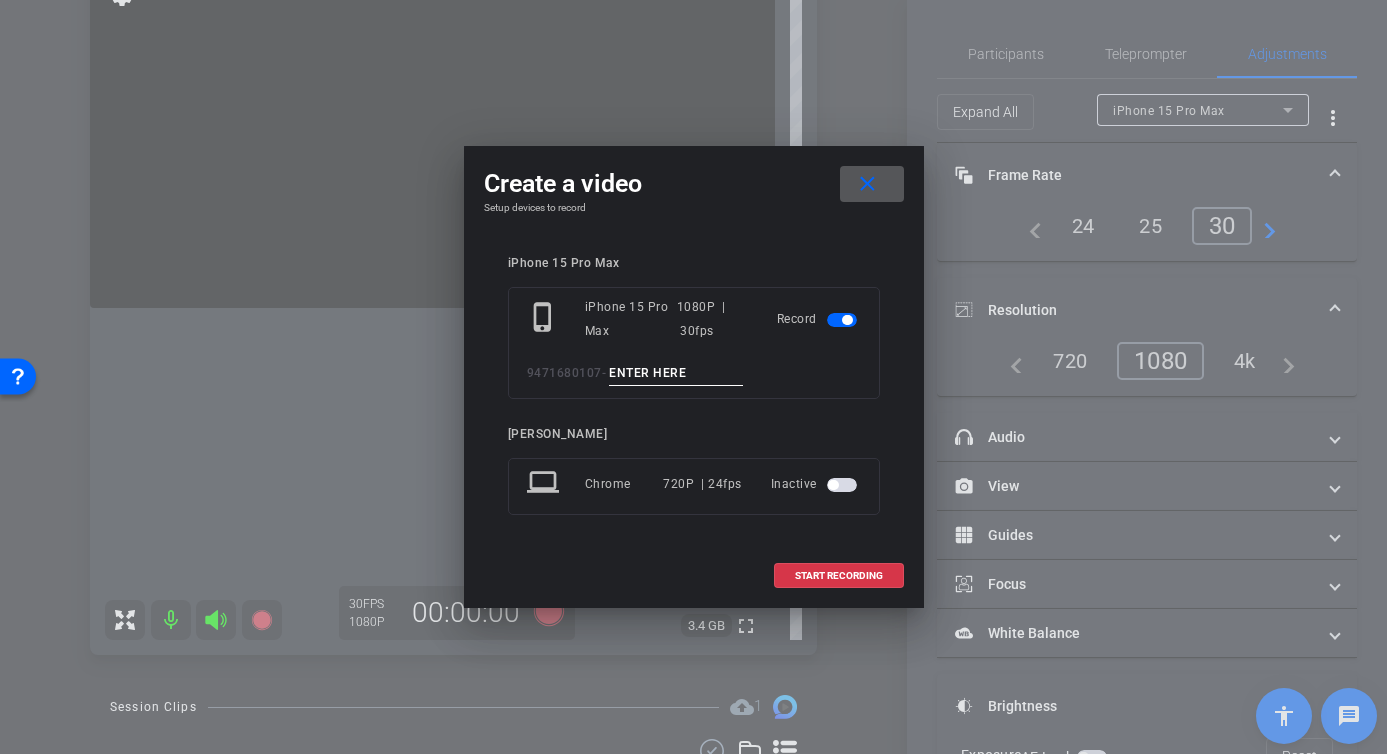 click at bounding box center (676, 373) 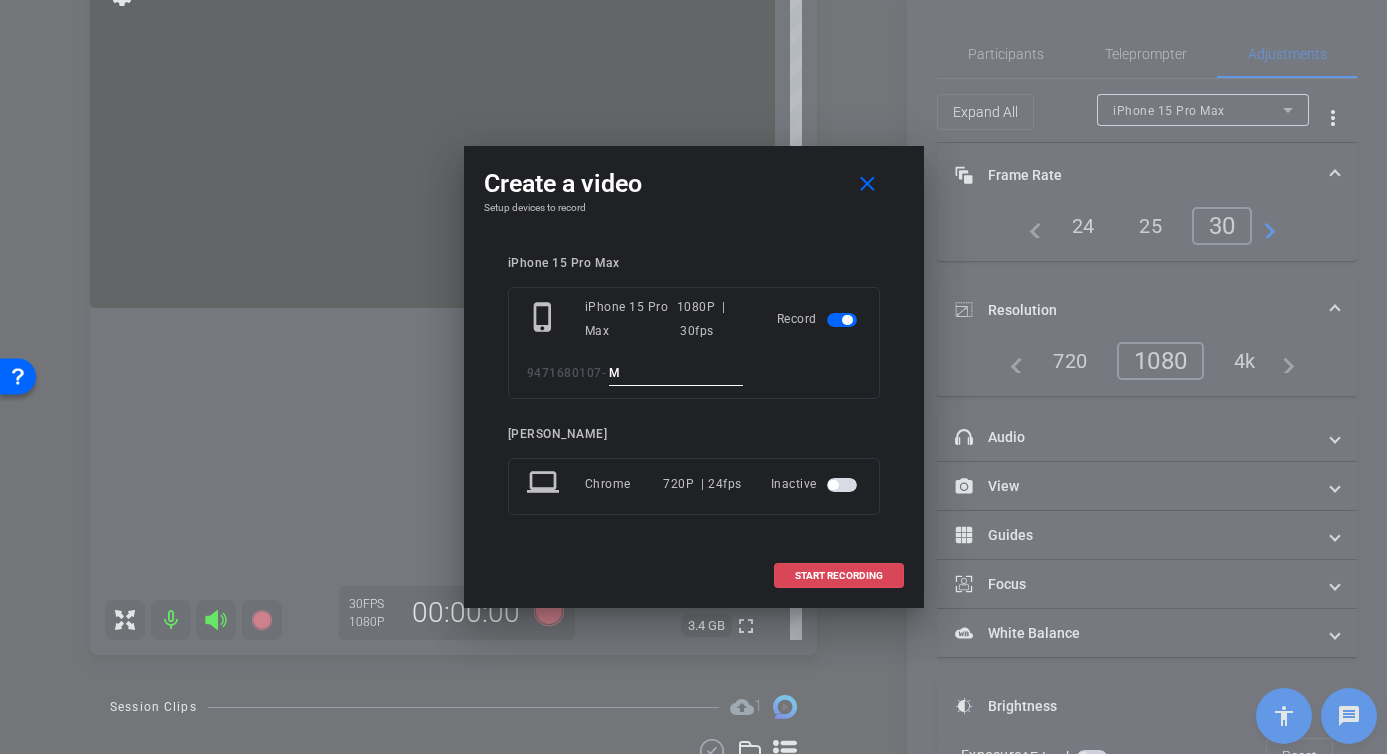 type on "M" 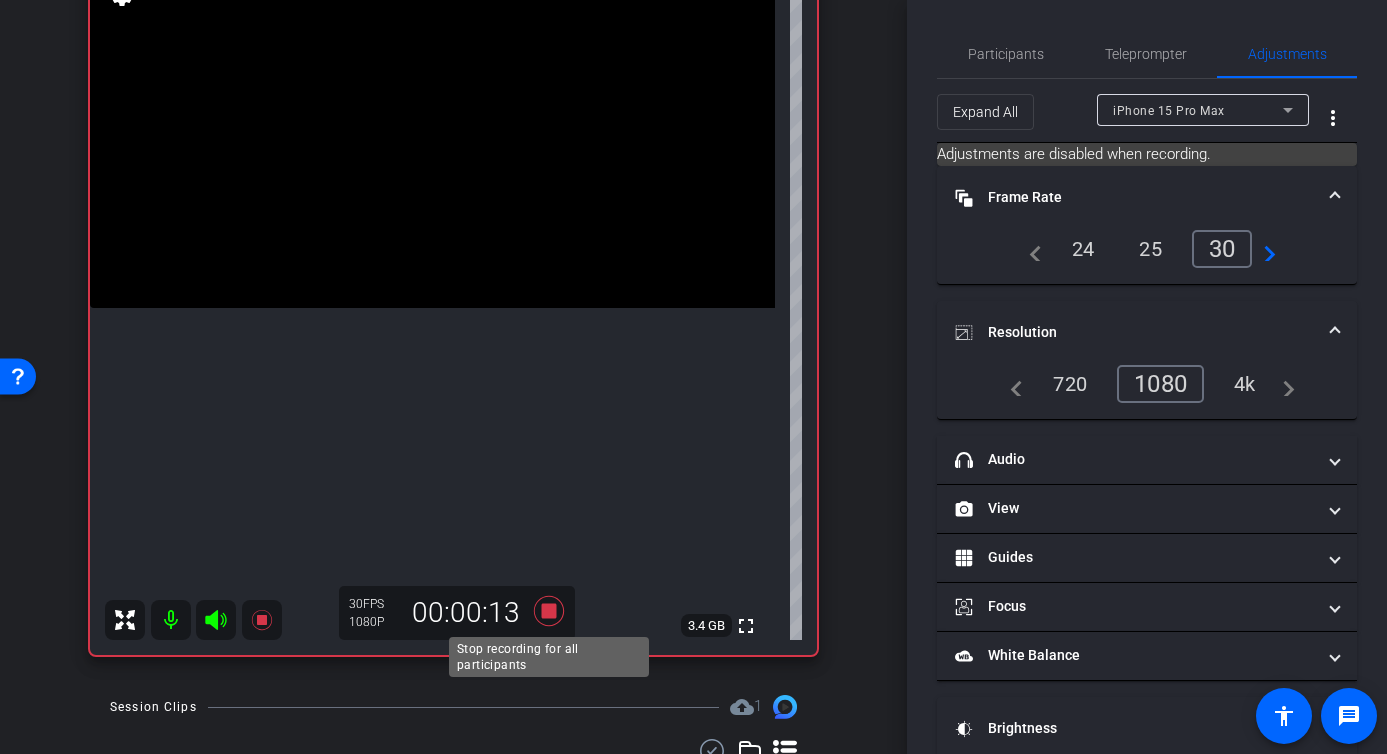 click 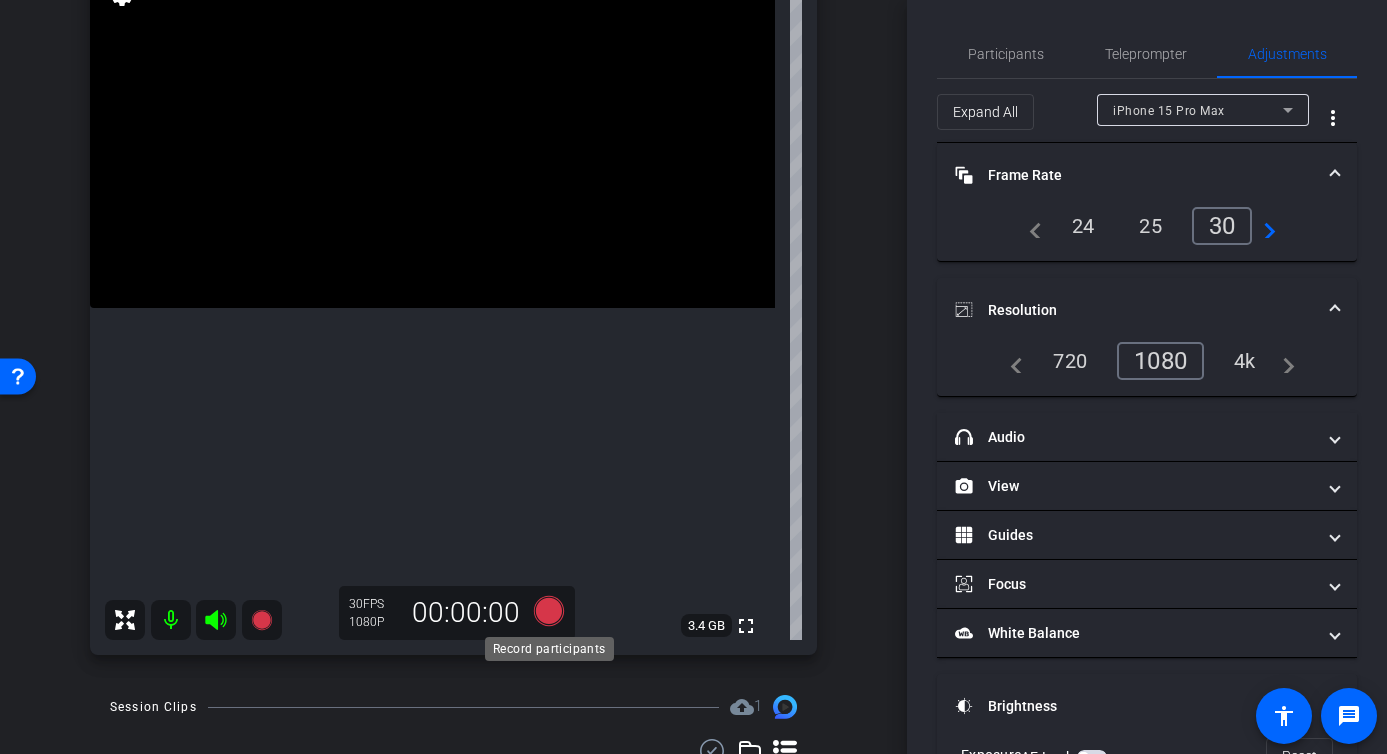 click 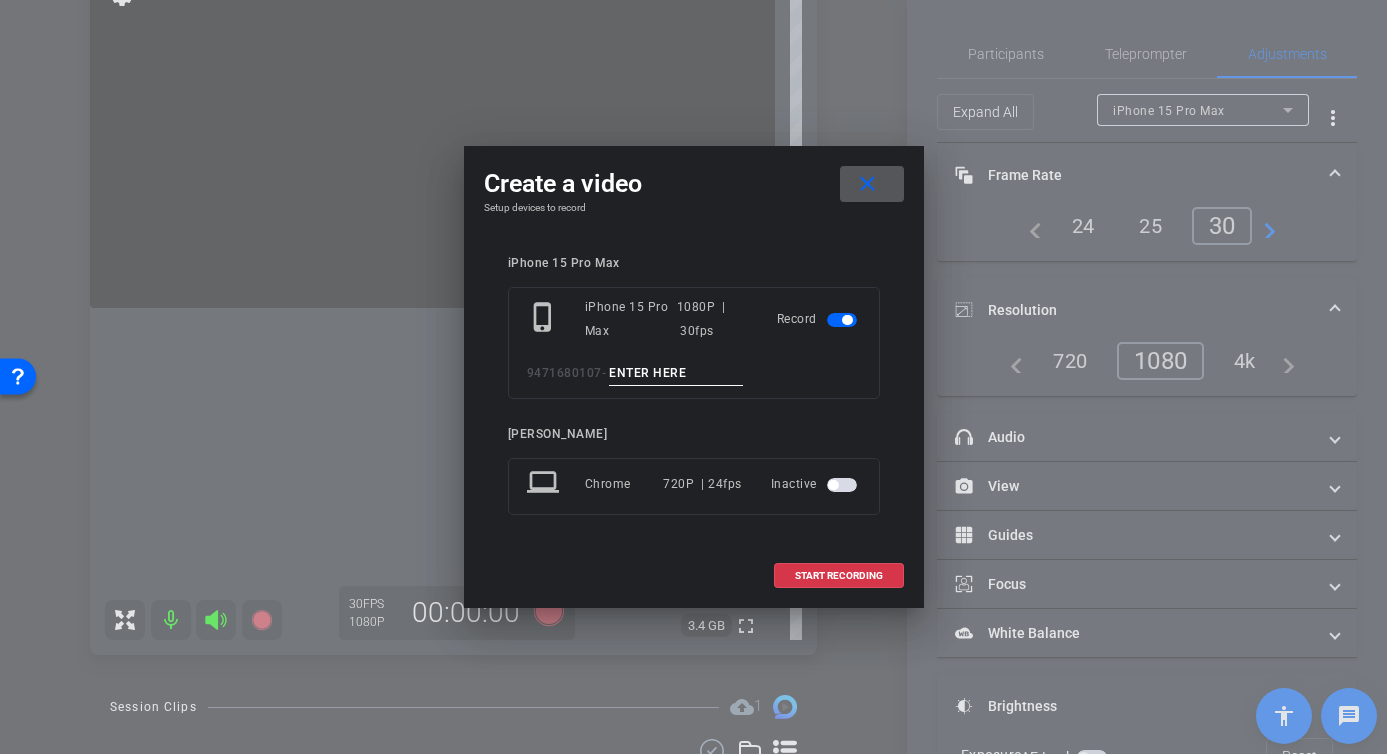 click at bounding box center (676, 373) 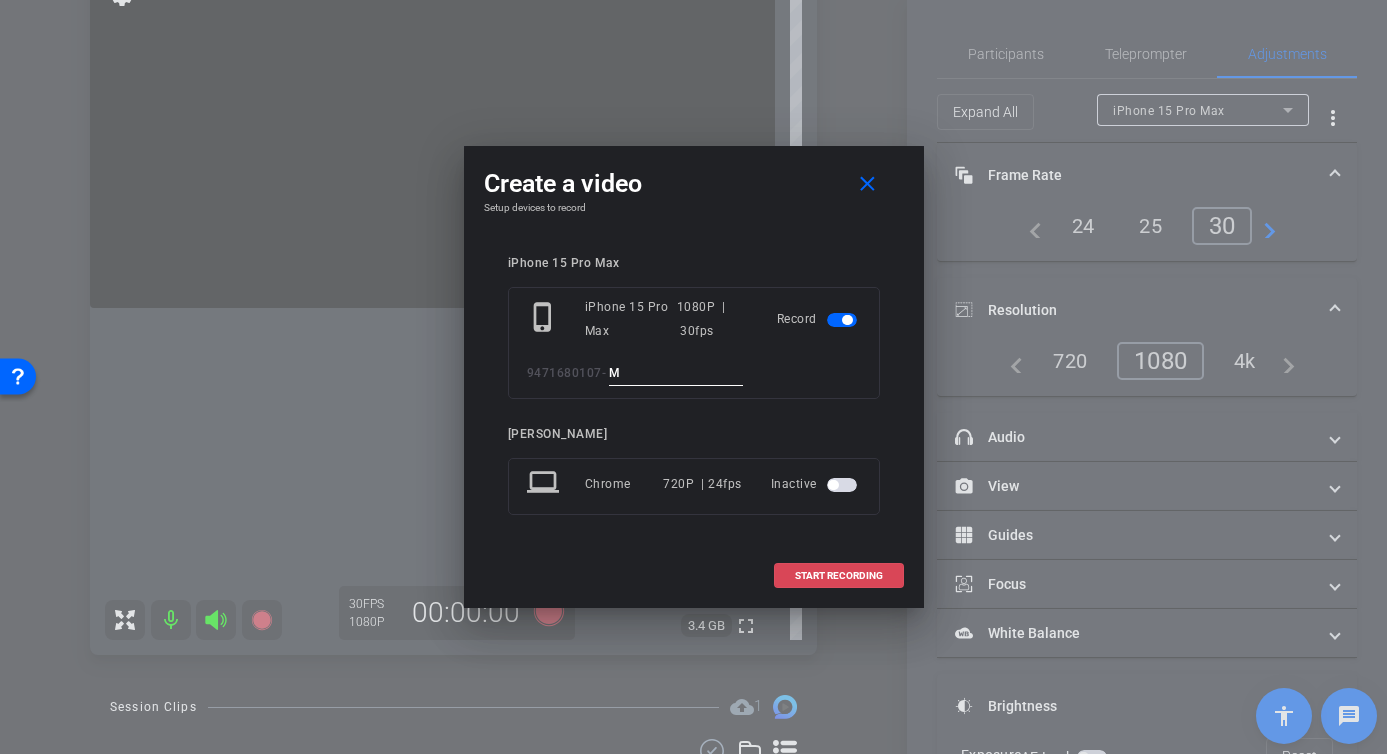 type on "M" 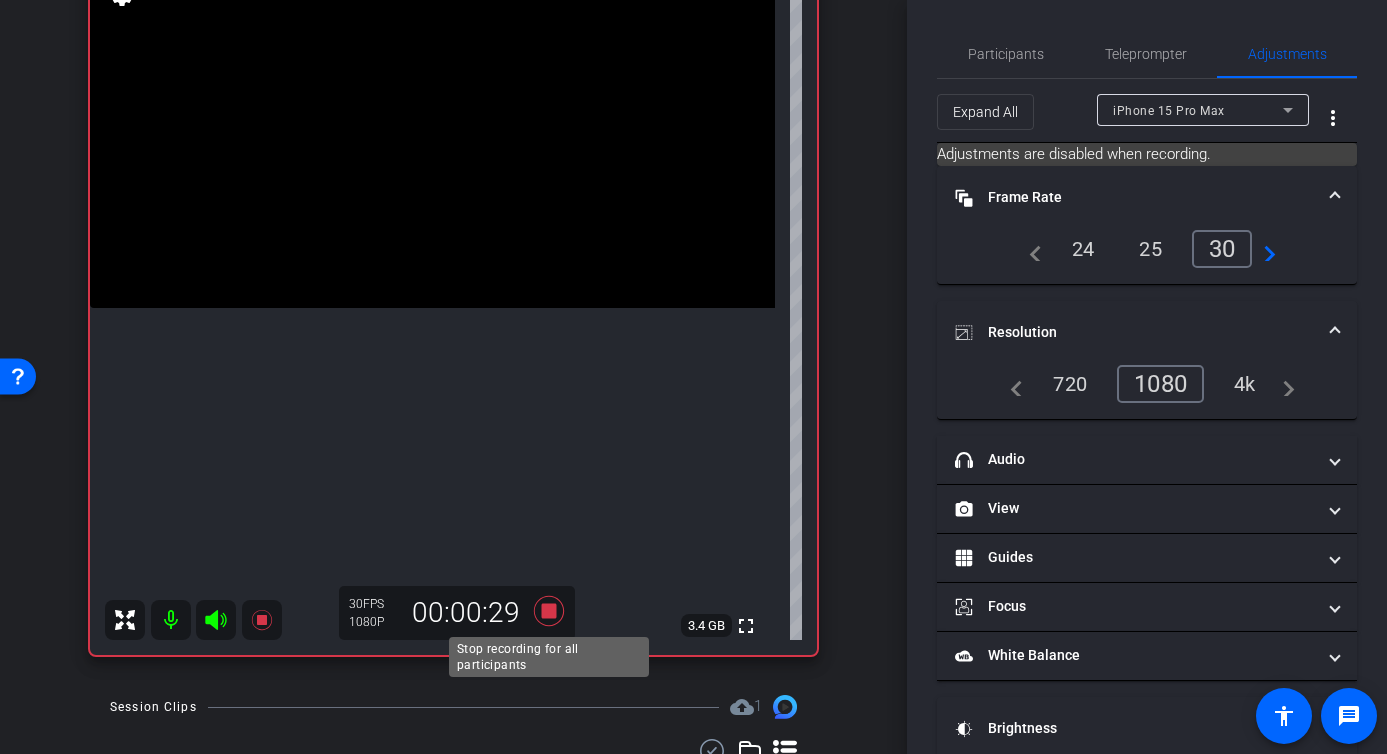 click 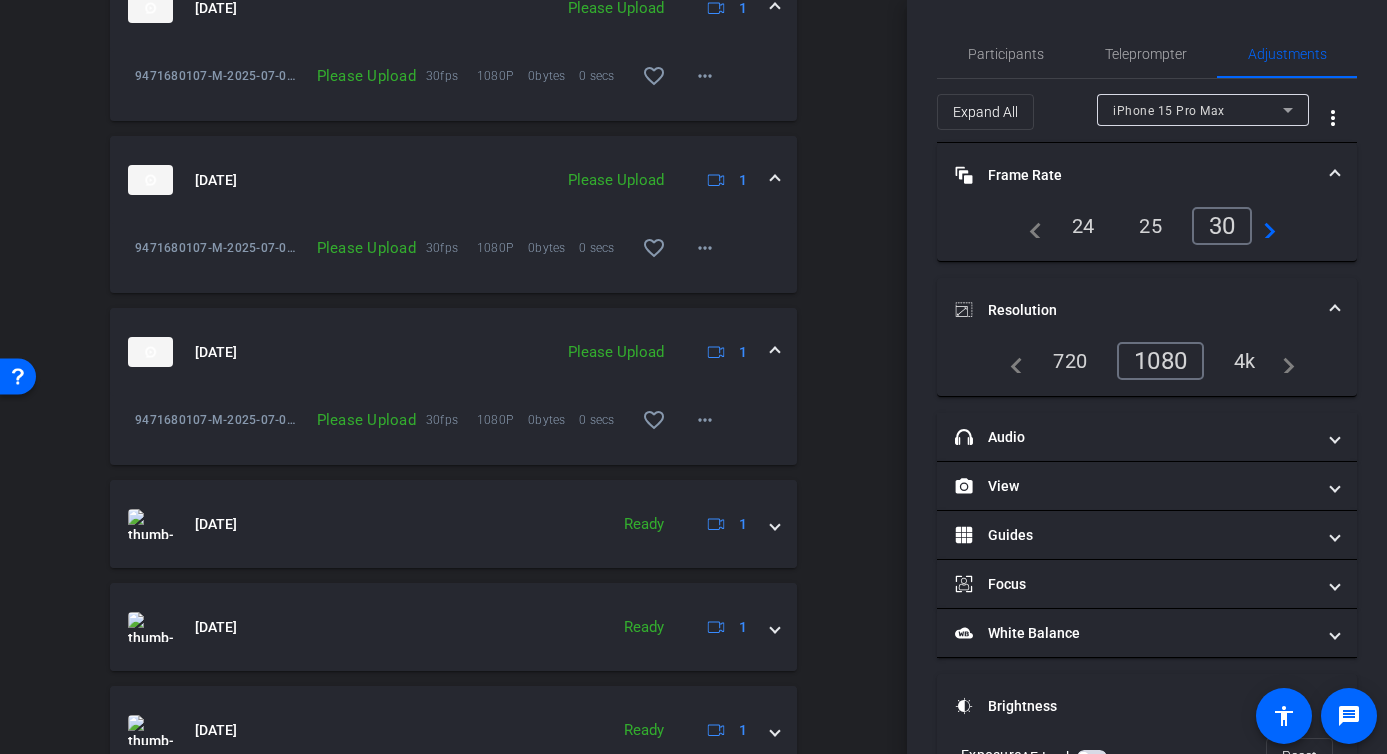 scroll, scrollTop: 1086, scrollLeft: 0, axis: vertical 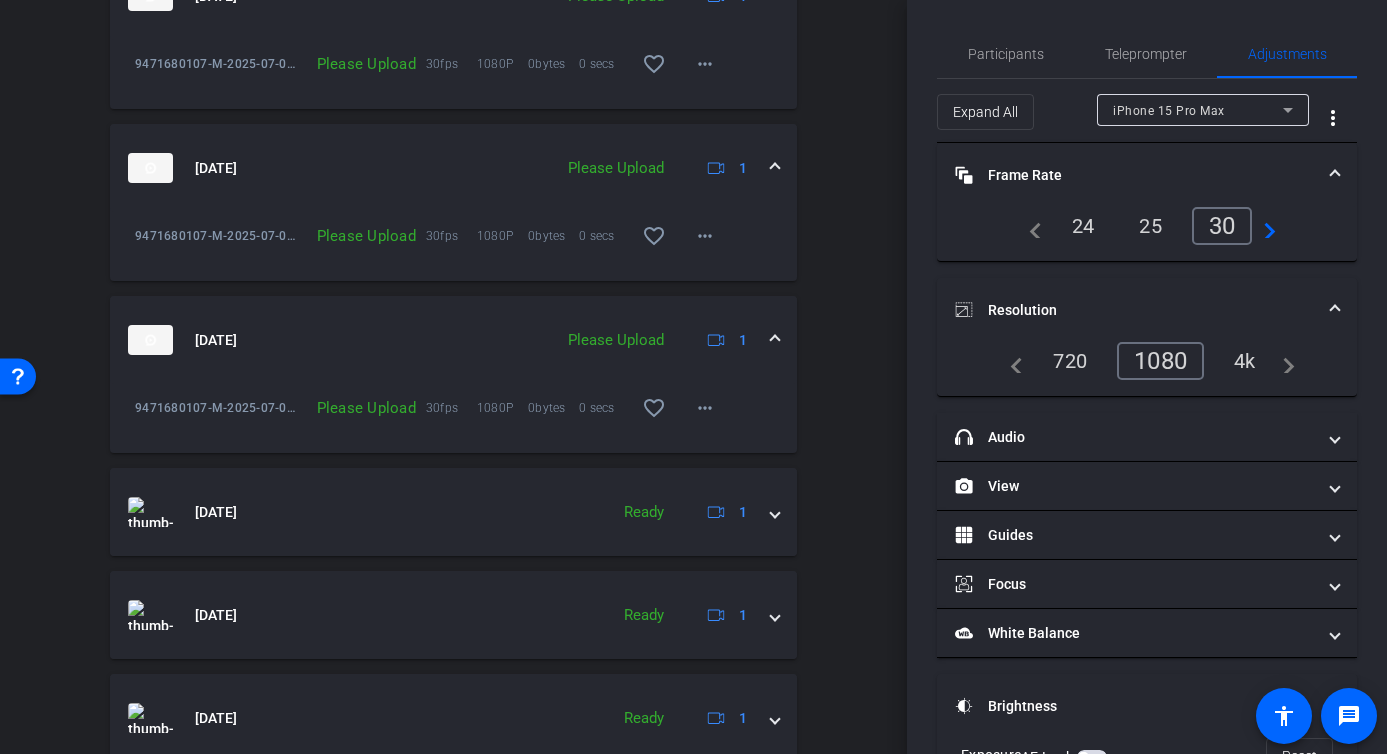 click at bounding box center (775, 340) 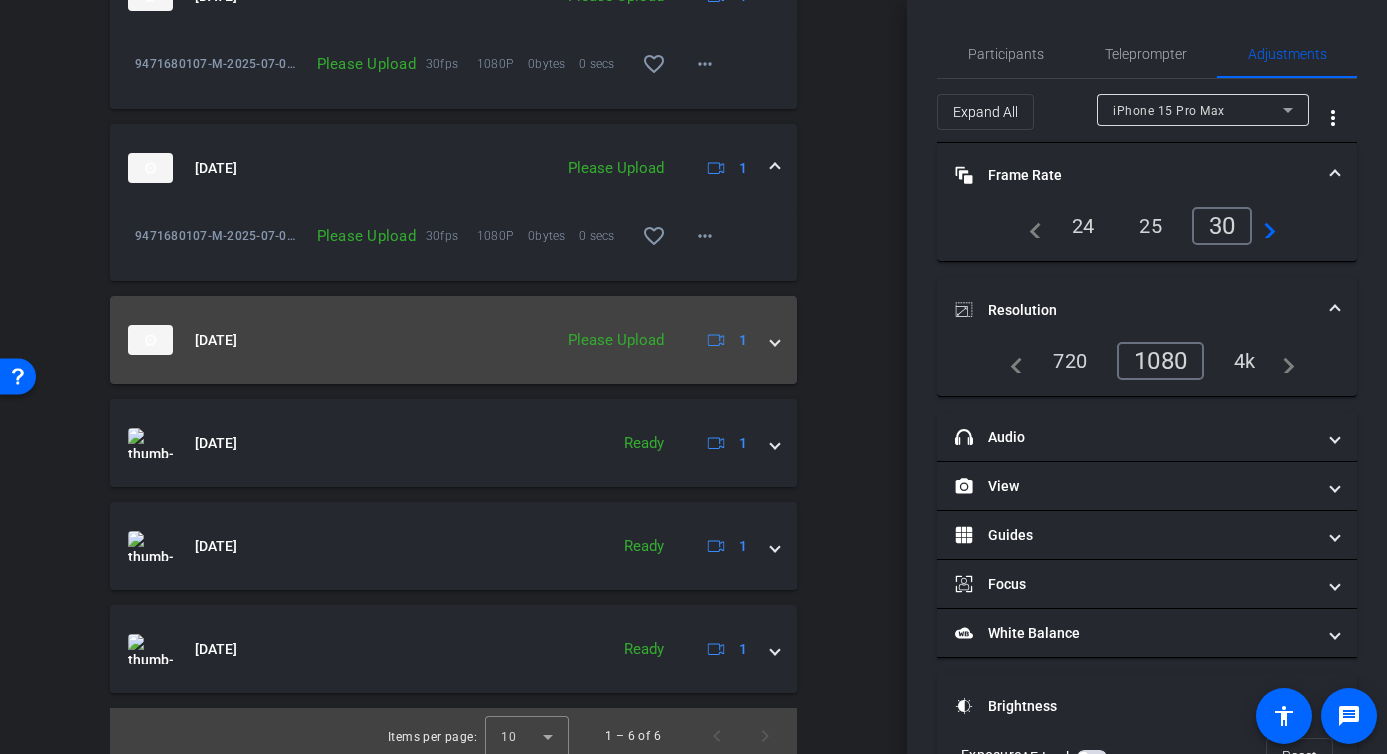 scroll, scrollTop: 1096, scrollLeft: 0, axis: vertical 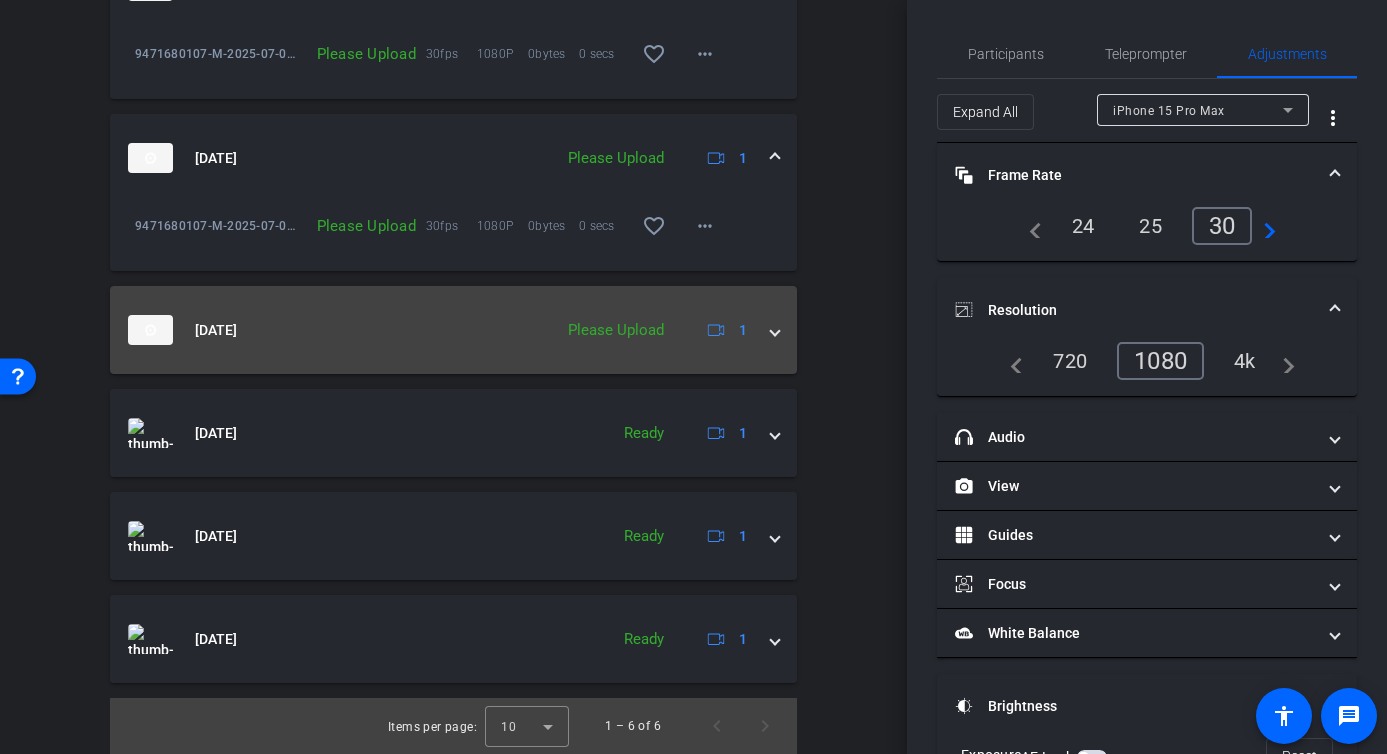 click at bounding box center (775, 330) 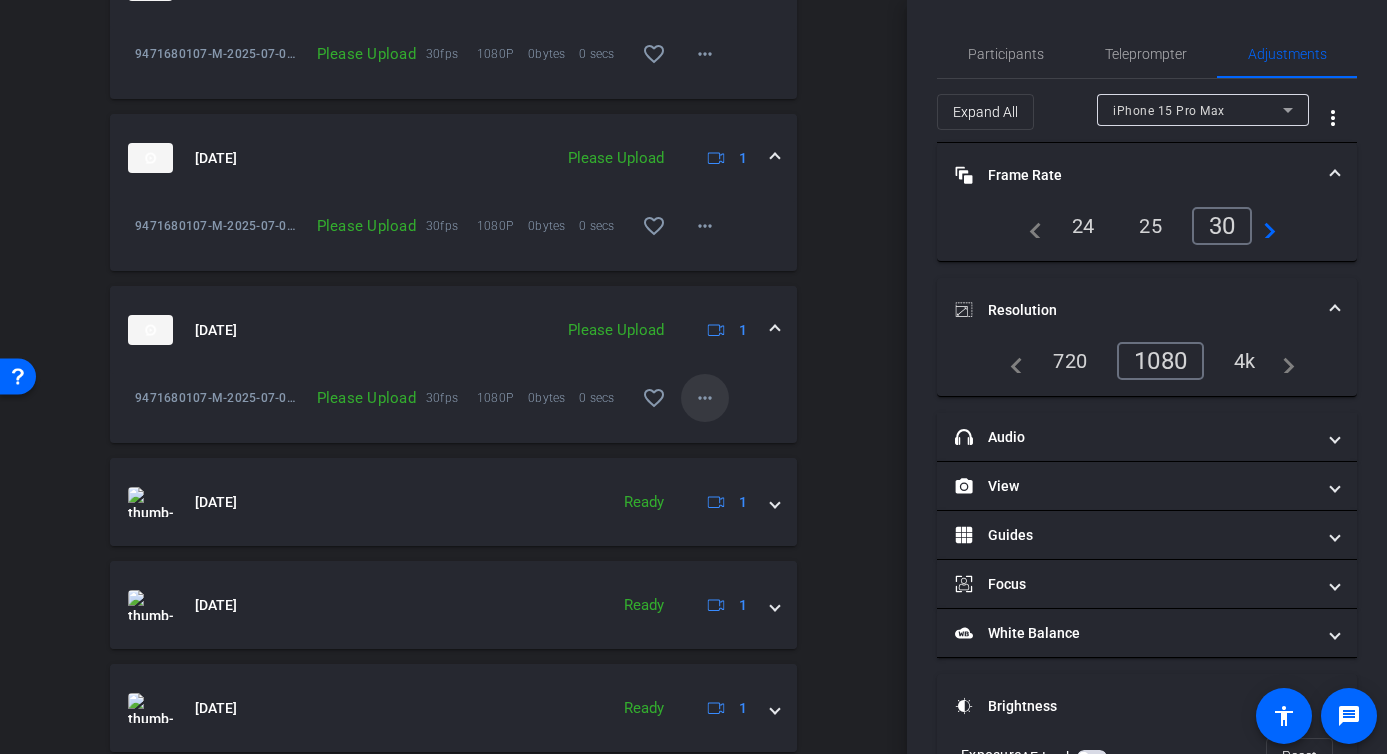 click on "more_horiz" at bounding box center (705, 398) 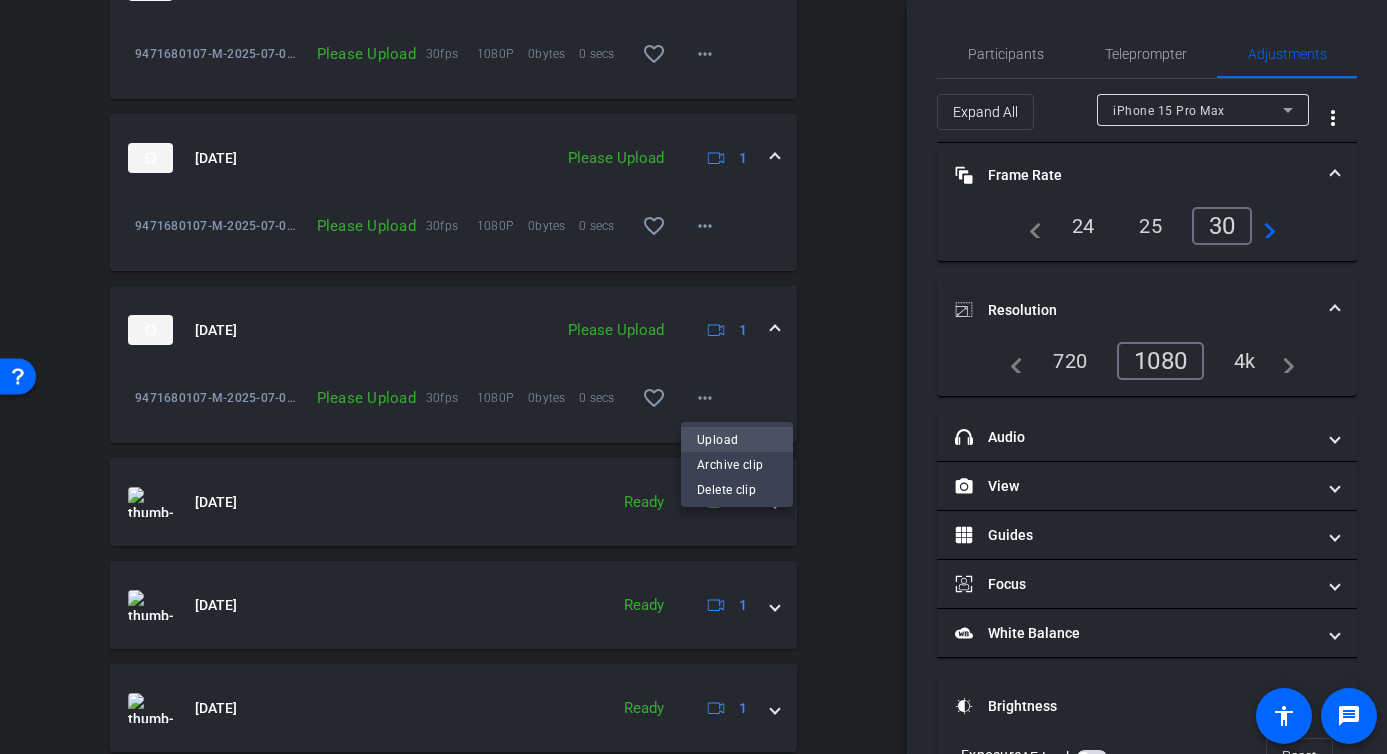 click on "Upload" at bounding box center [737, 440] 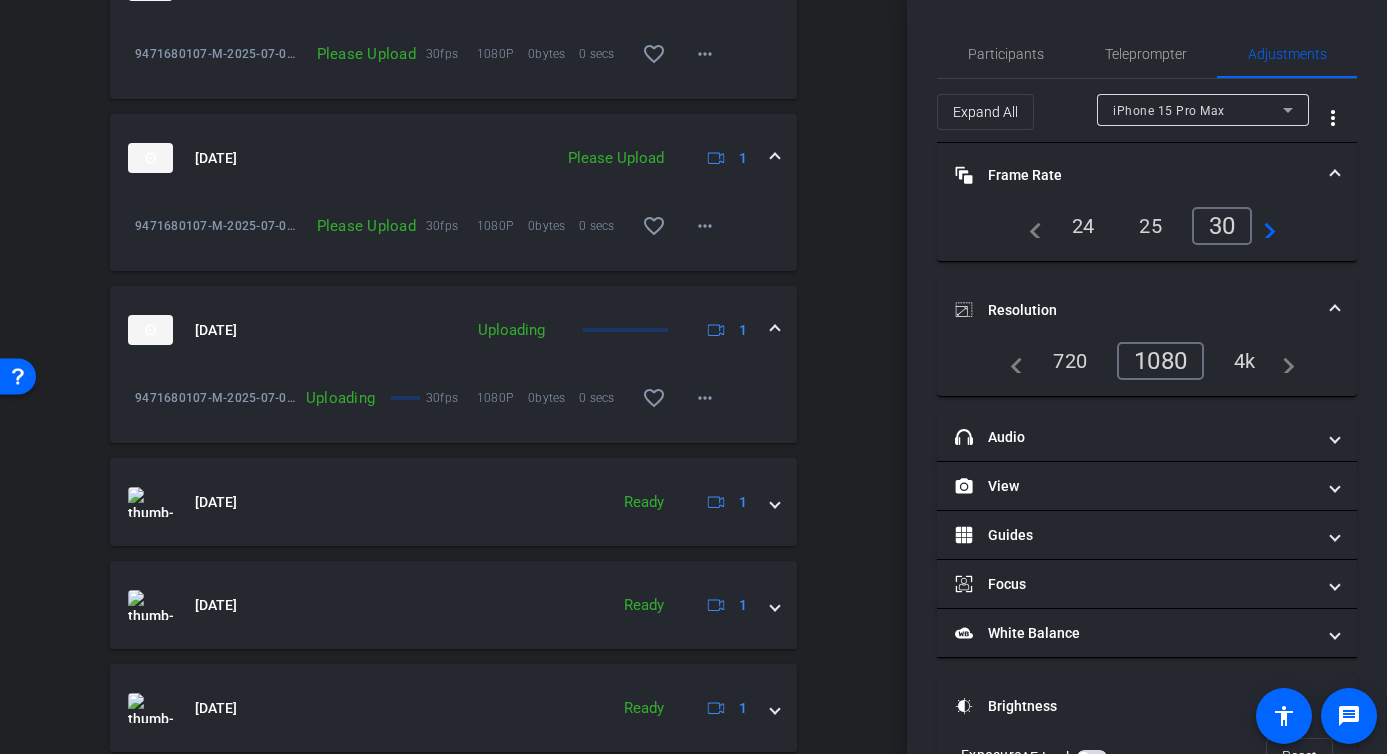 click on "[DATE]  Please Upload
1" at bounding box center (449, 158) 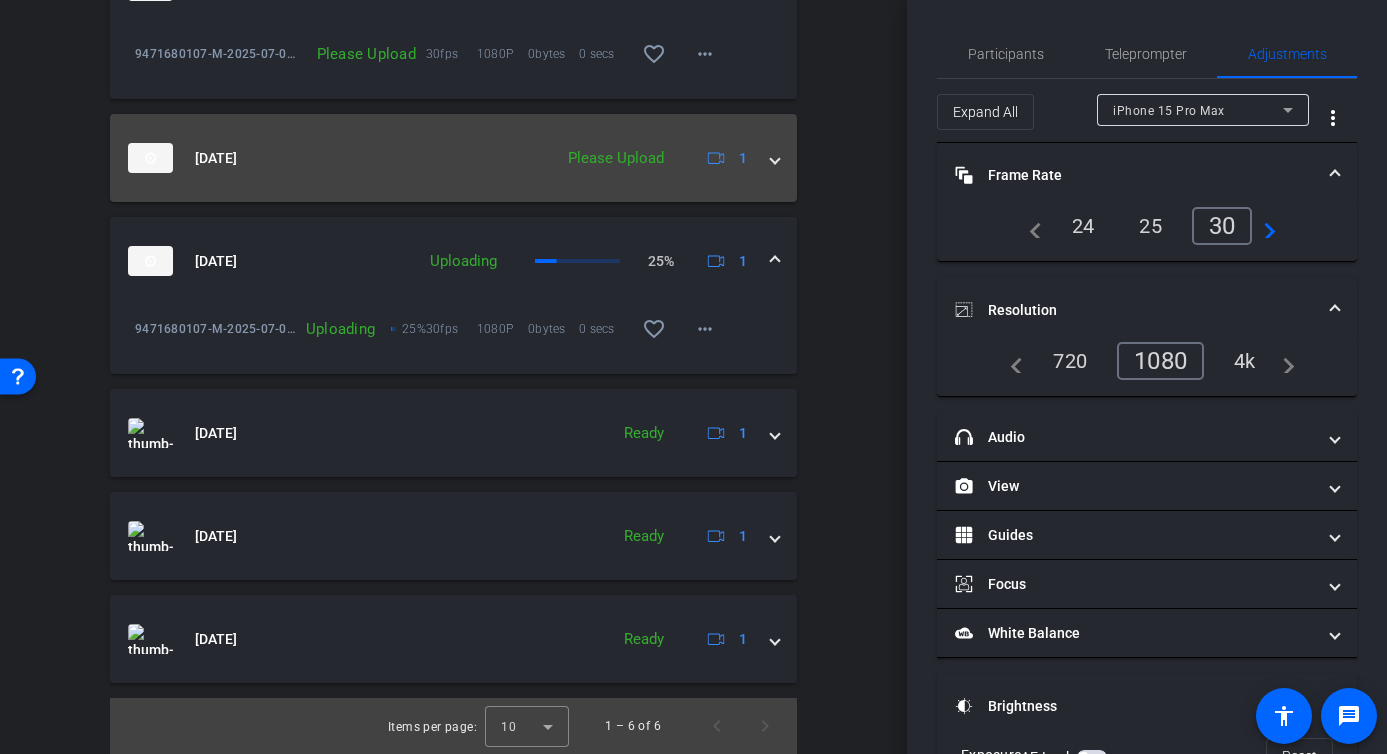 scroll, scrollTop: 1092, scrollLeft: 0, axis: vertical 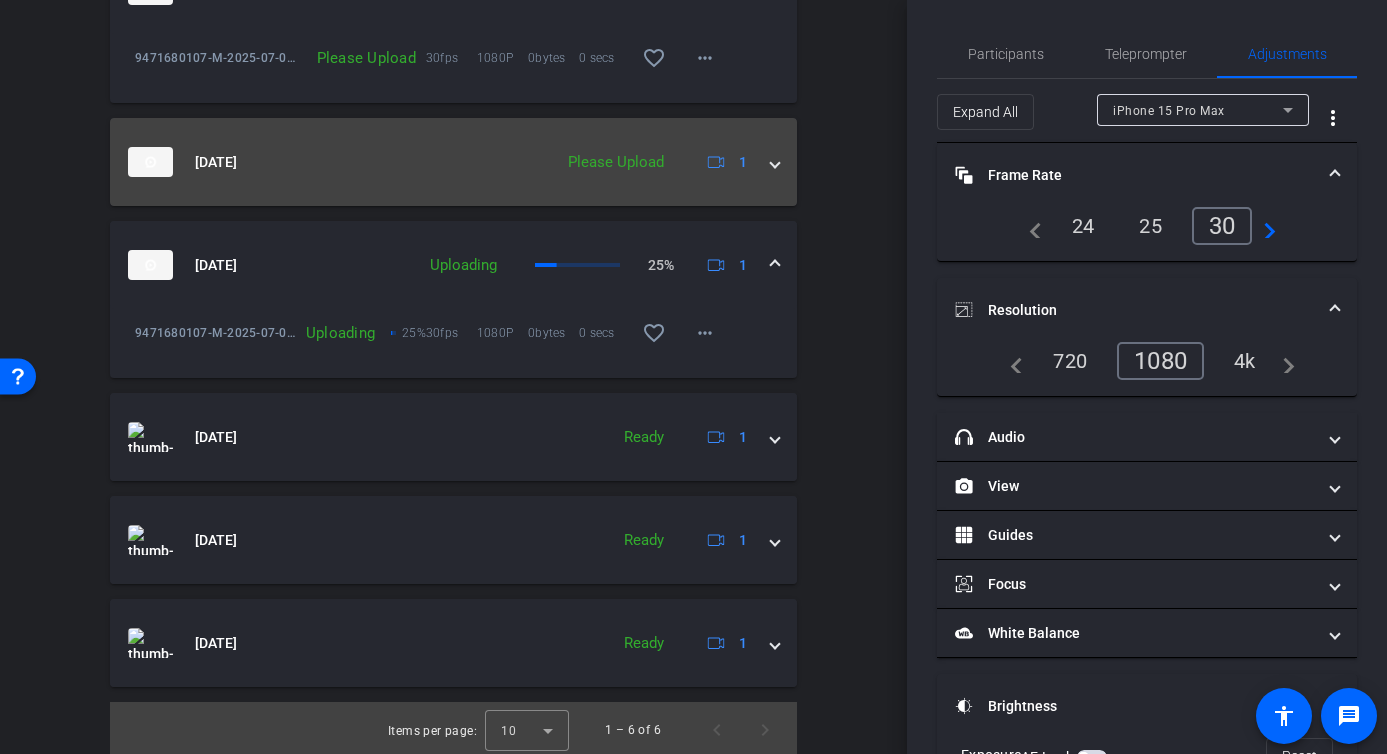 click at bounding box center (775, 162) 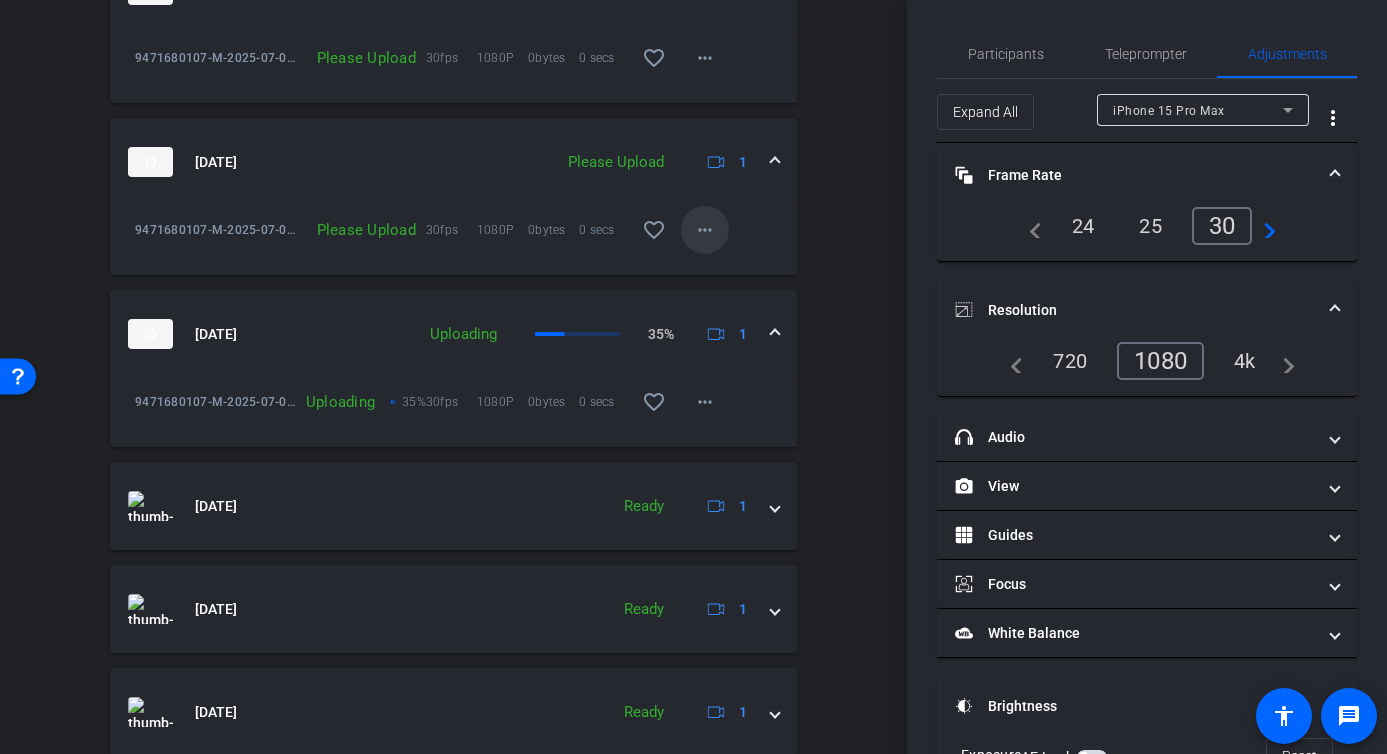 click on "more_horiz" at bounding box center (705, 230) 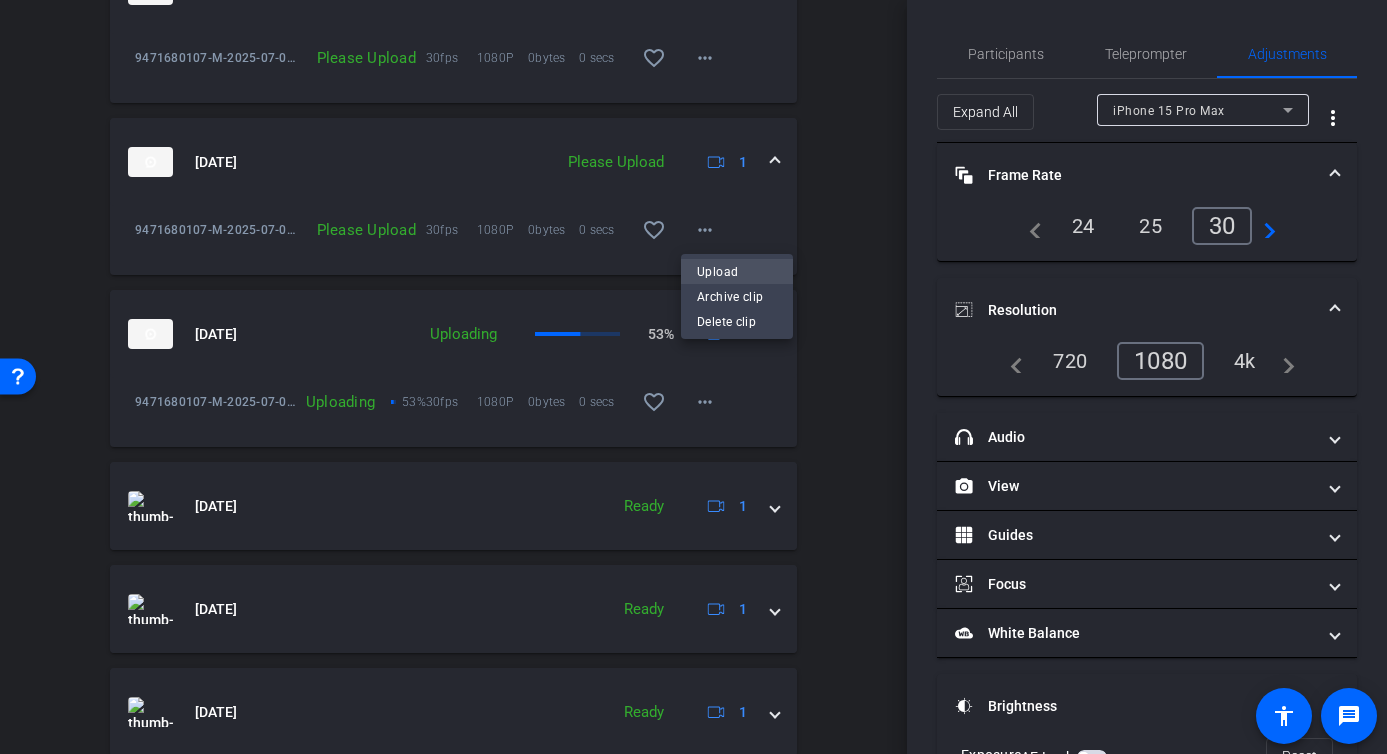 click on "Upload" at bounding box center [737, 272] 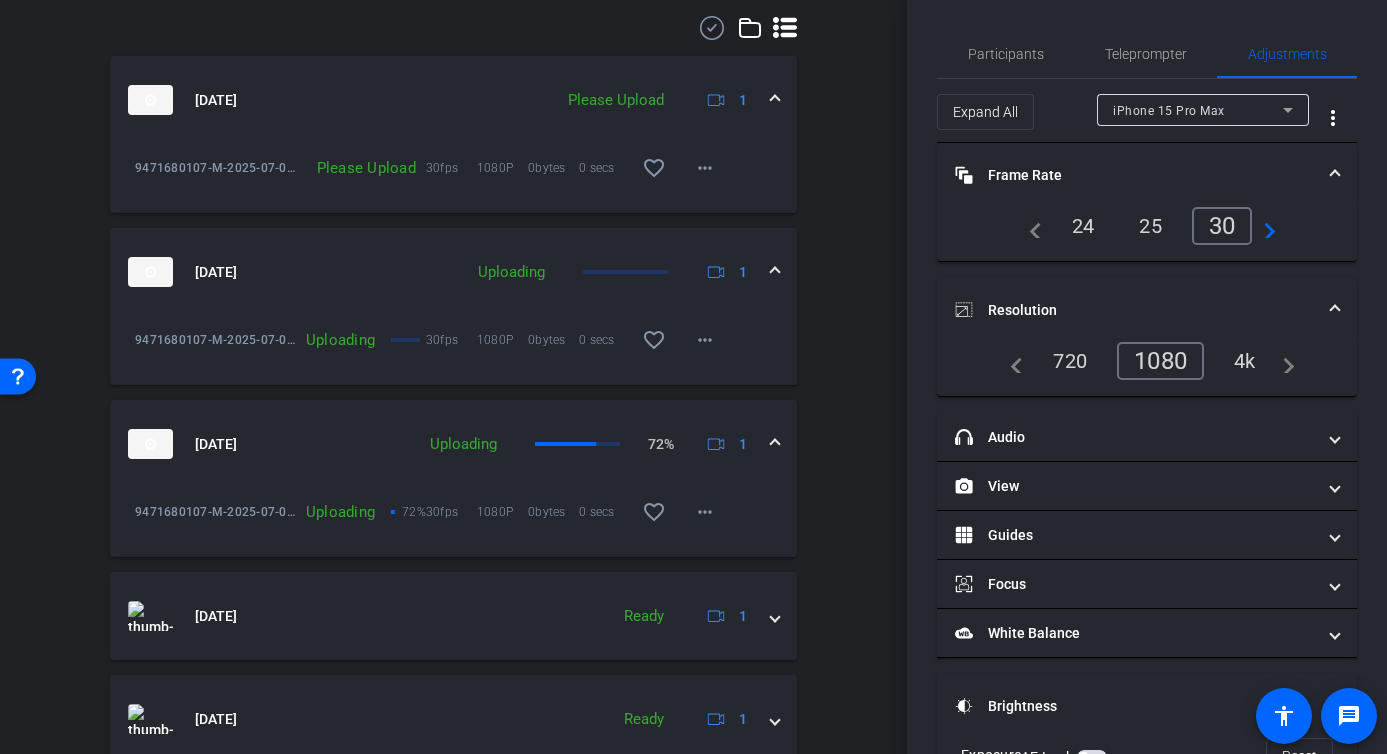 scroll, scrollTop: 927, scrollLeft: 0, axis: vertical 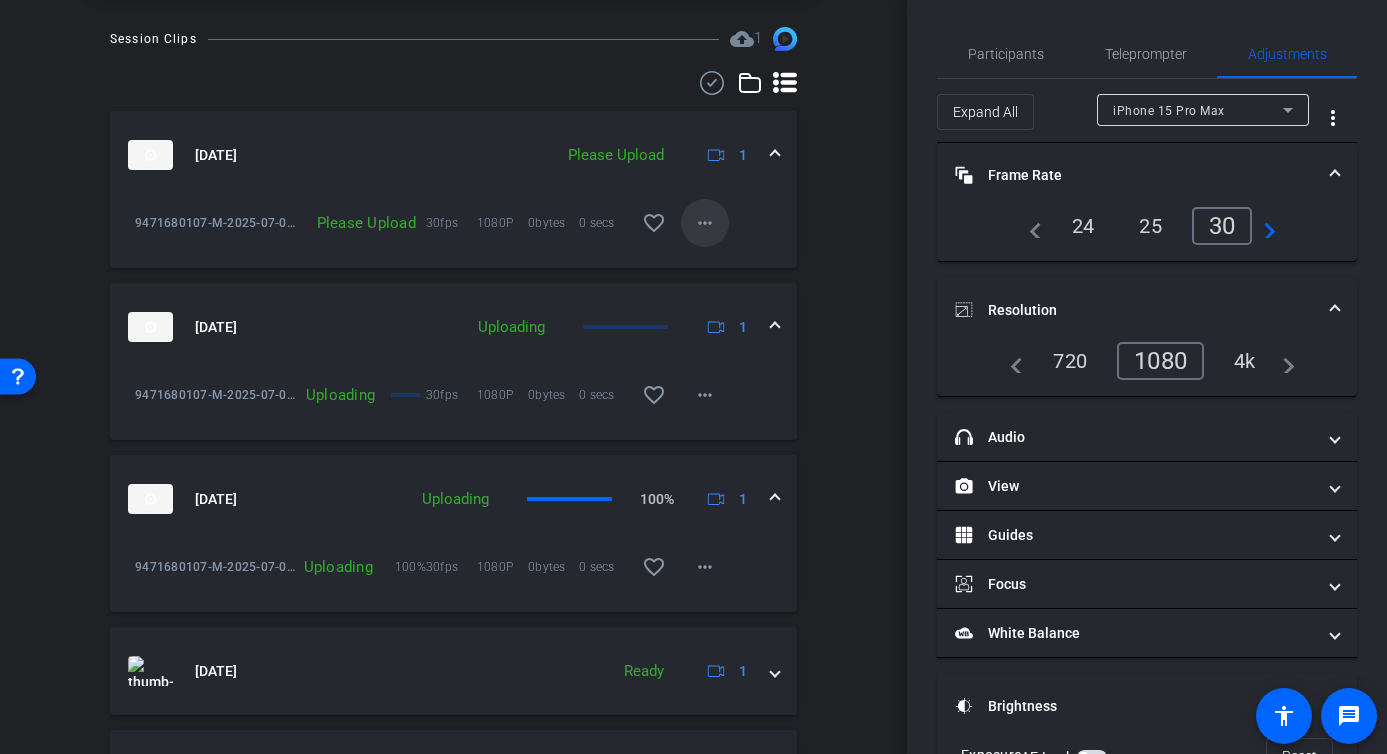 click on "more_horiz" at bounding box center (705, 223) 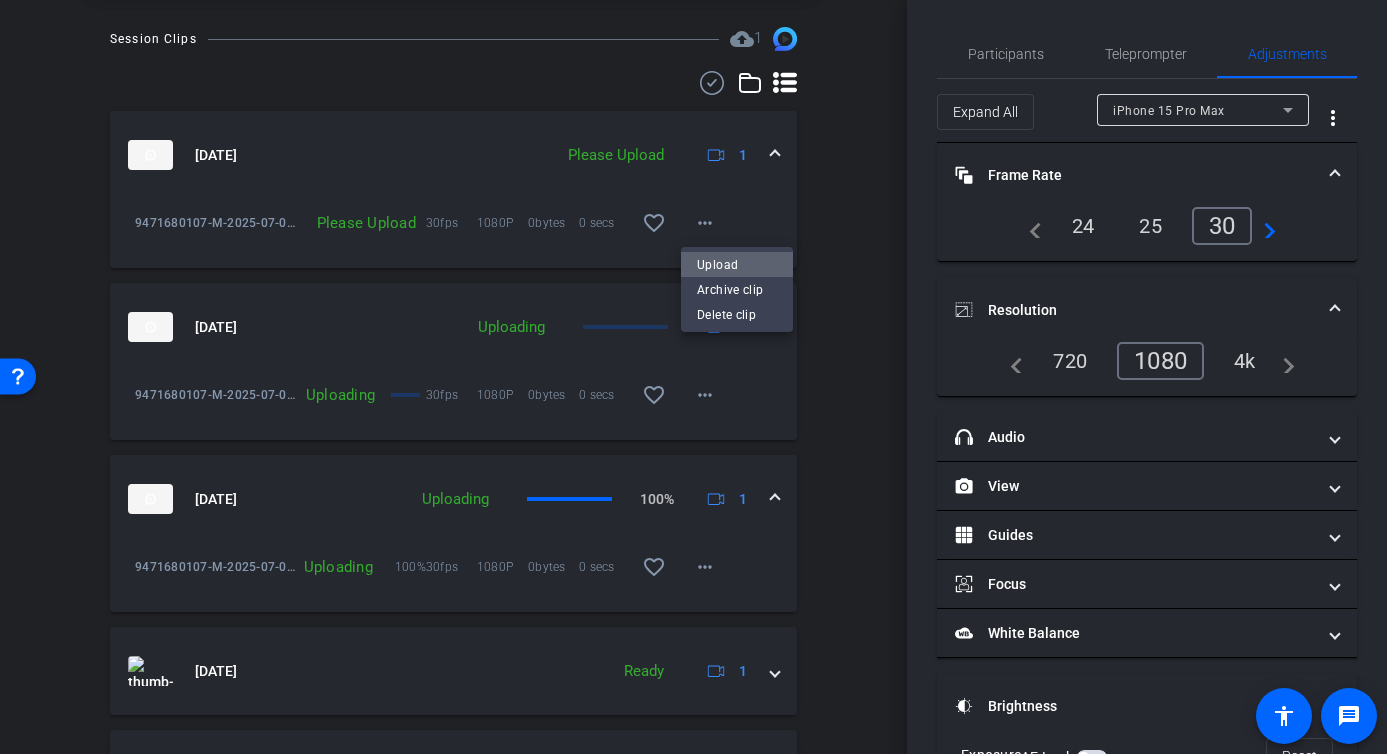 click on "Upload" at bounding box center [737, 265] 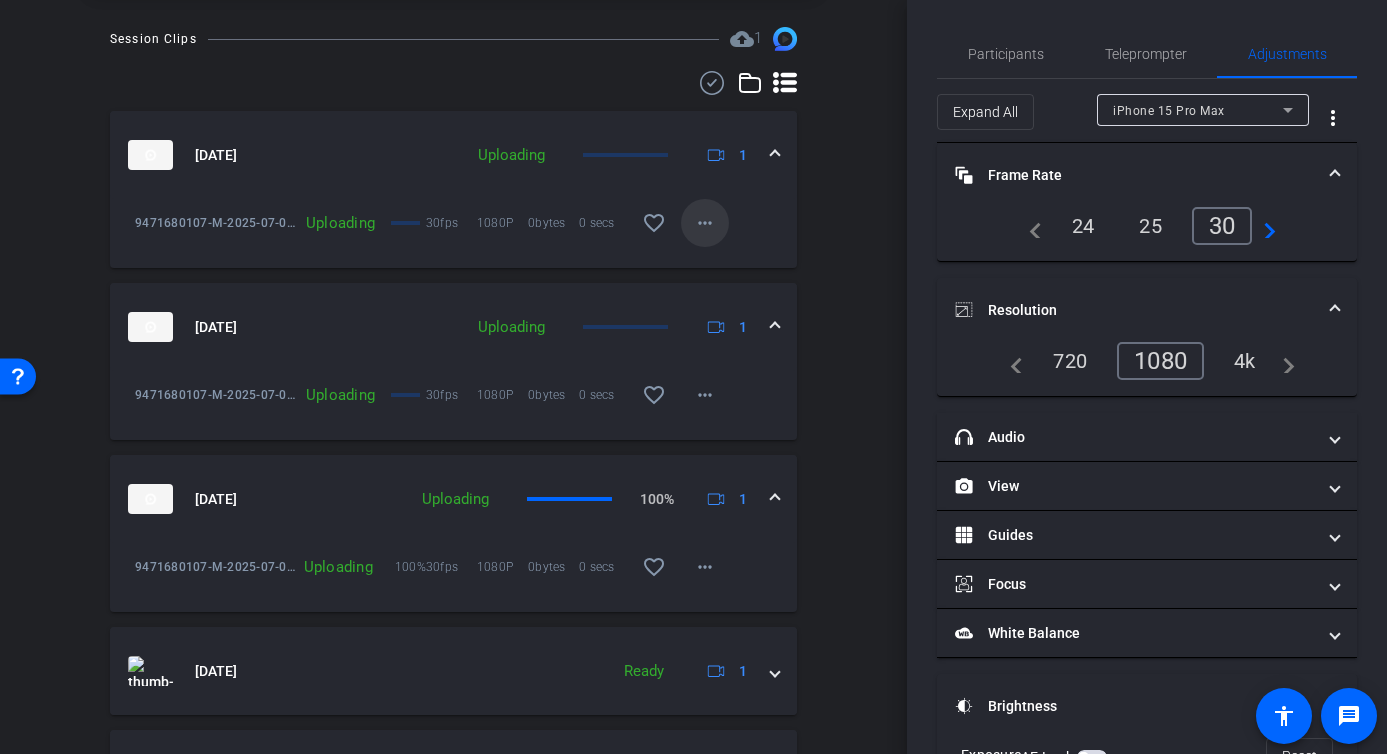 scroll, scrollTop: 94, scrollLeft: 0, axis: vertical 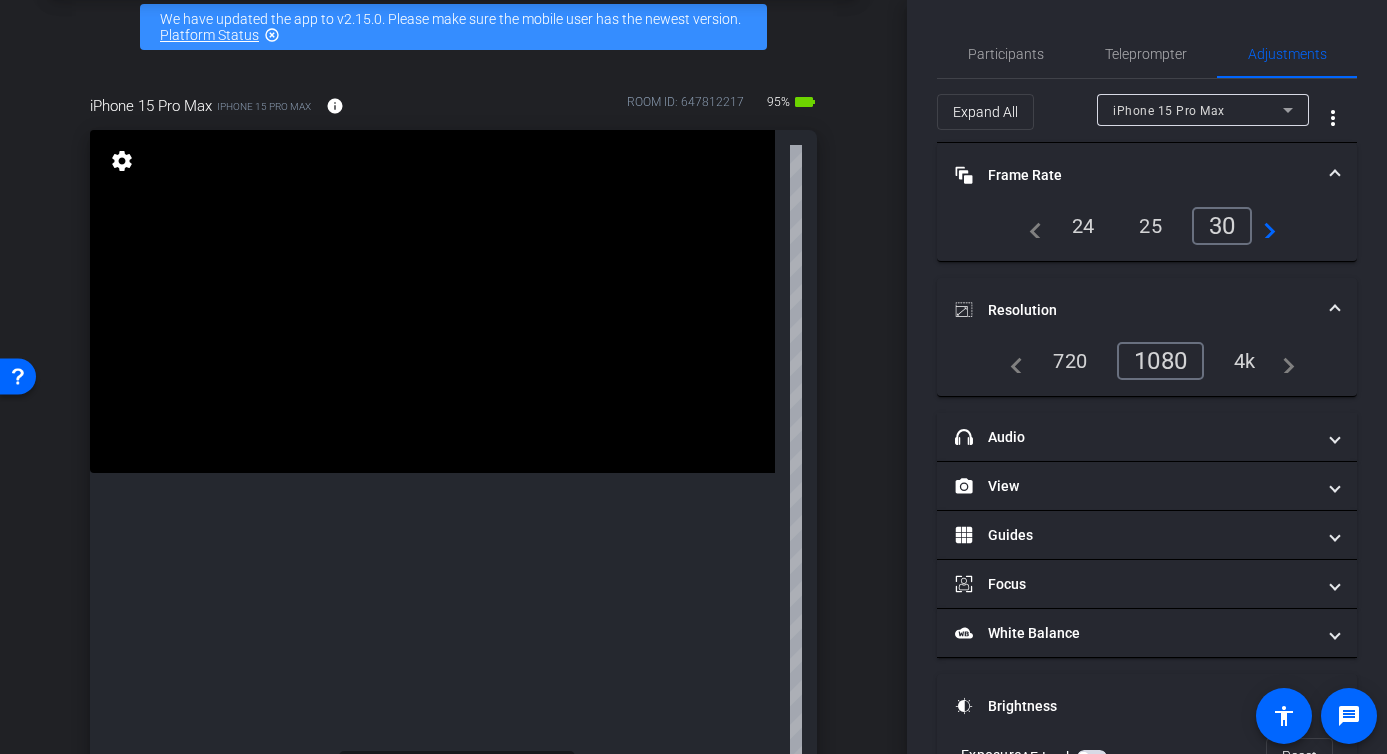 type 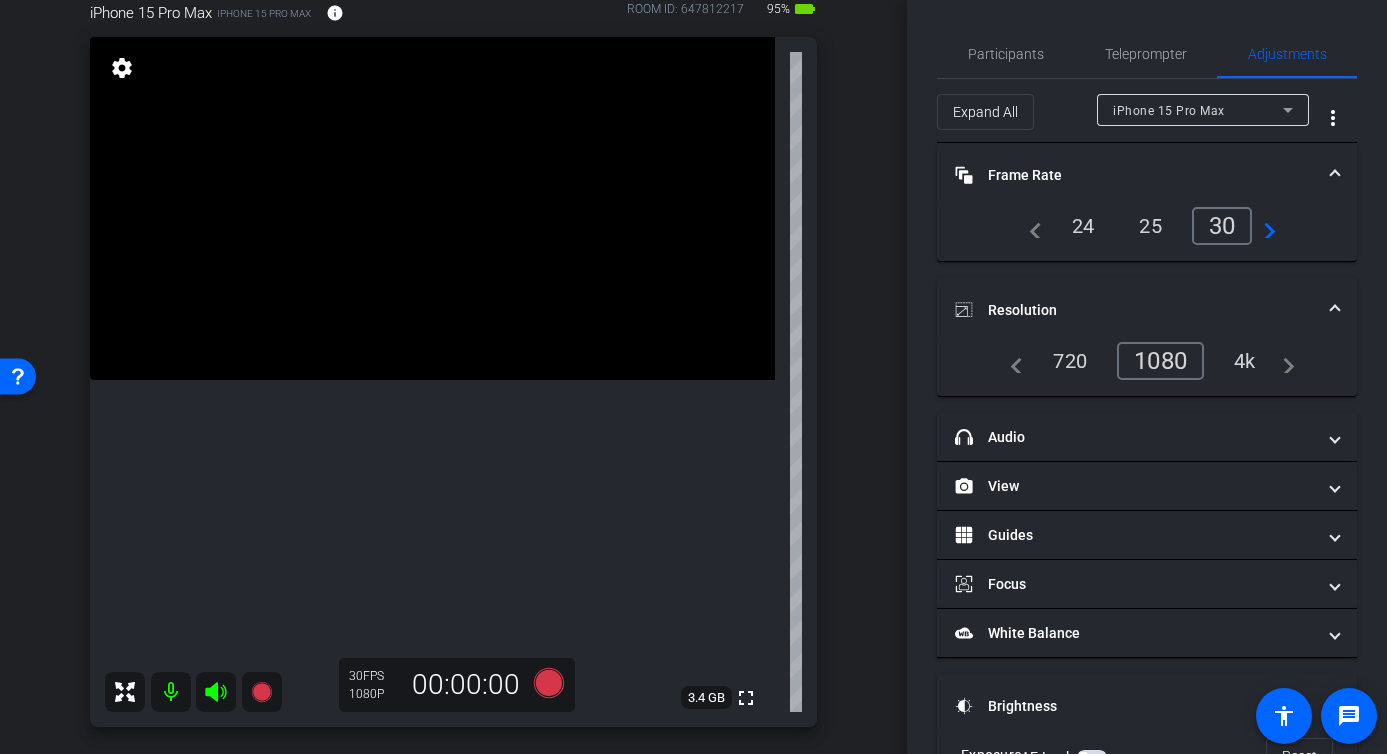 scroll, scrollTop: 205, scrollLeft: 0, axis: vertical 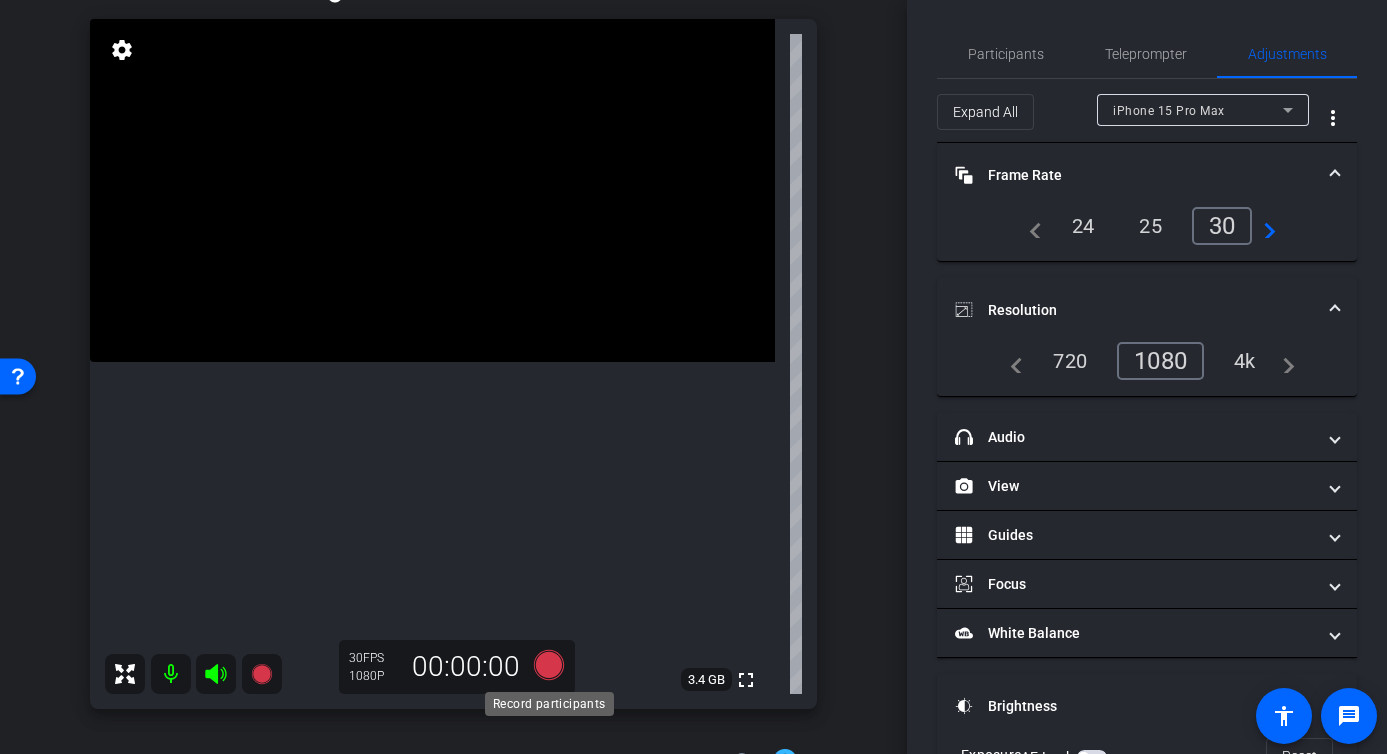 click 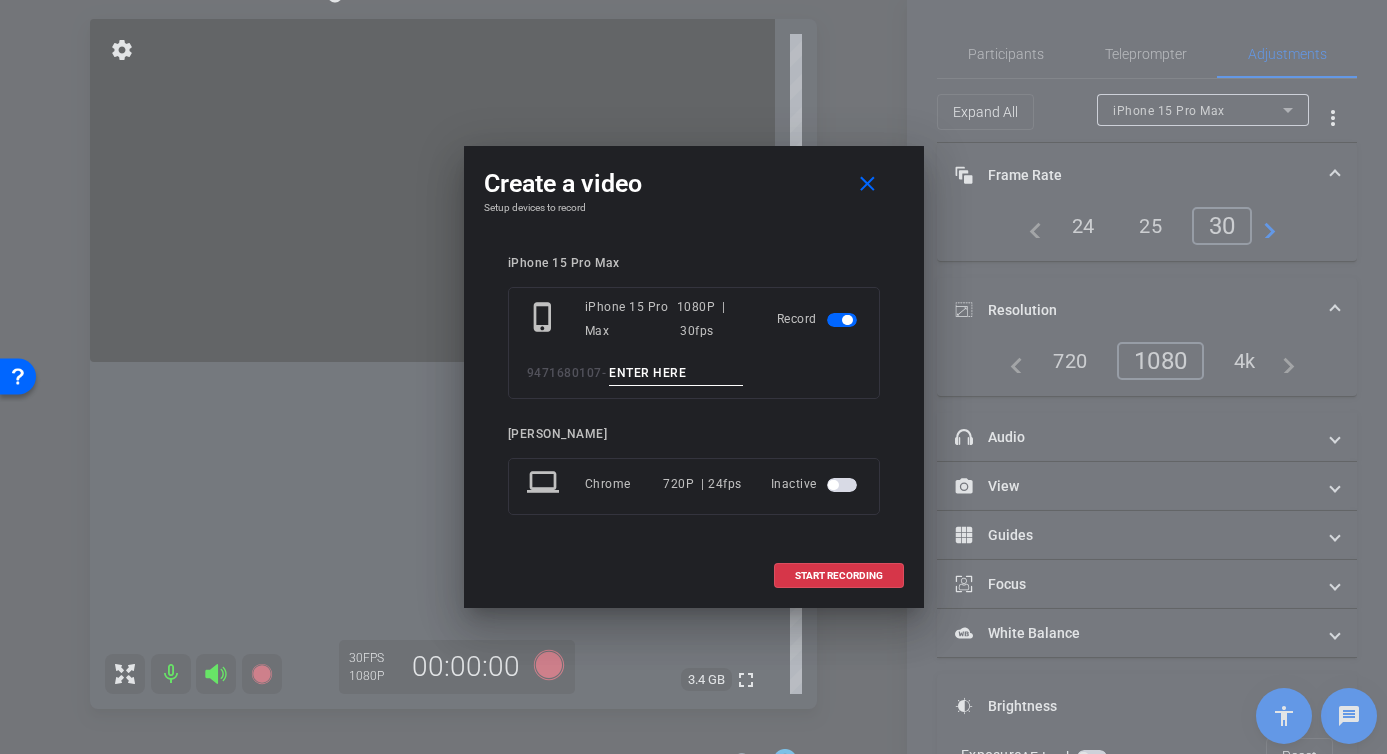 click at bounding box center [676, 373] 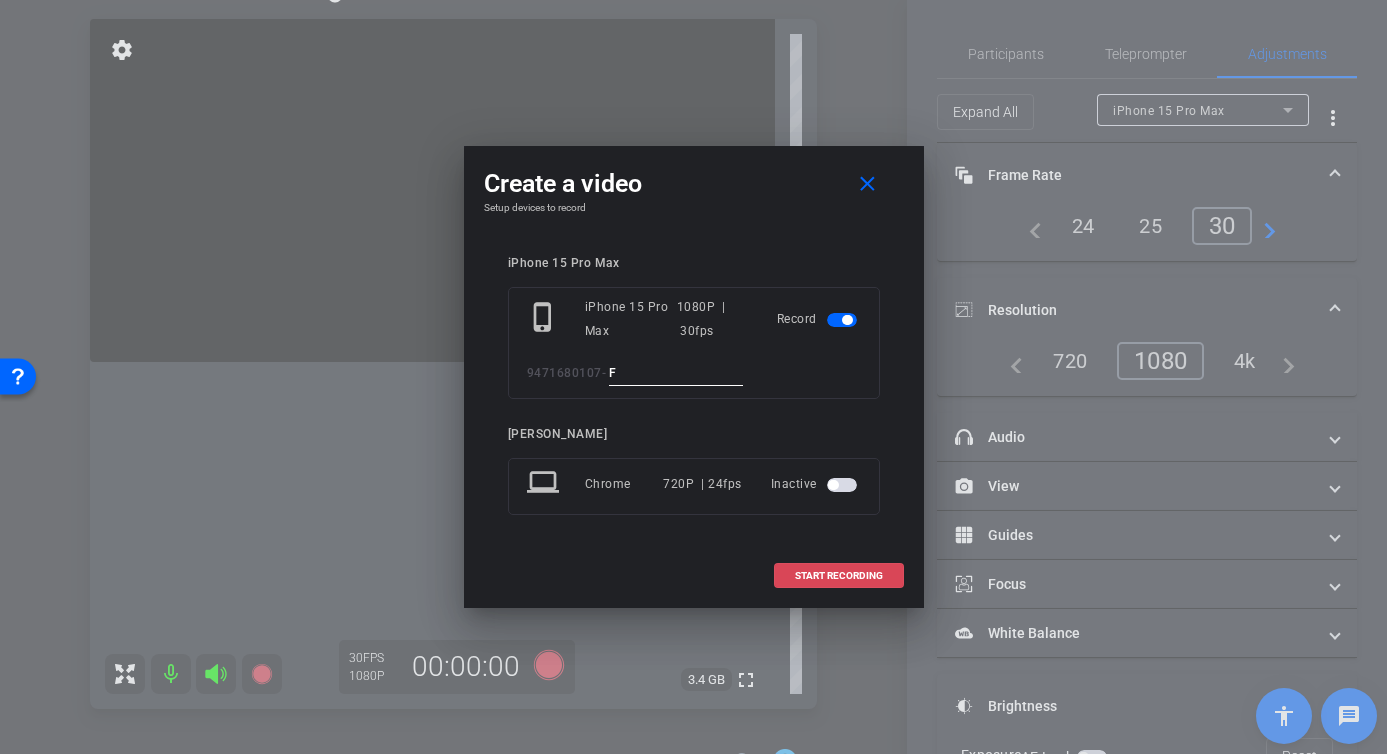 type on "F" 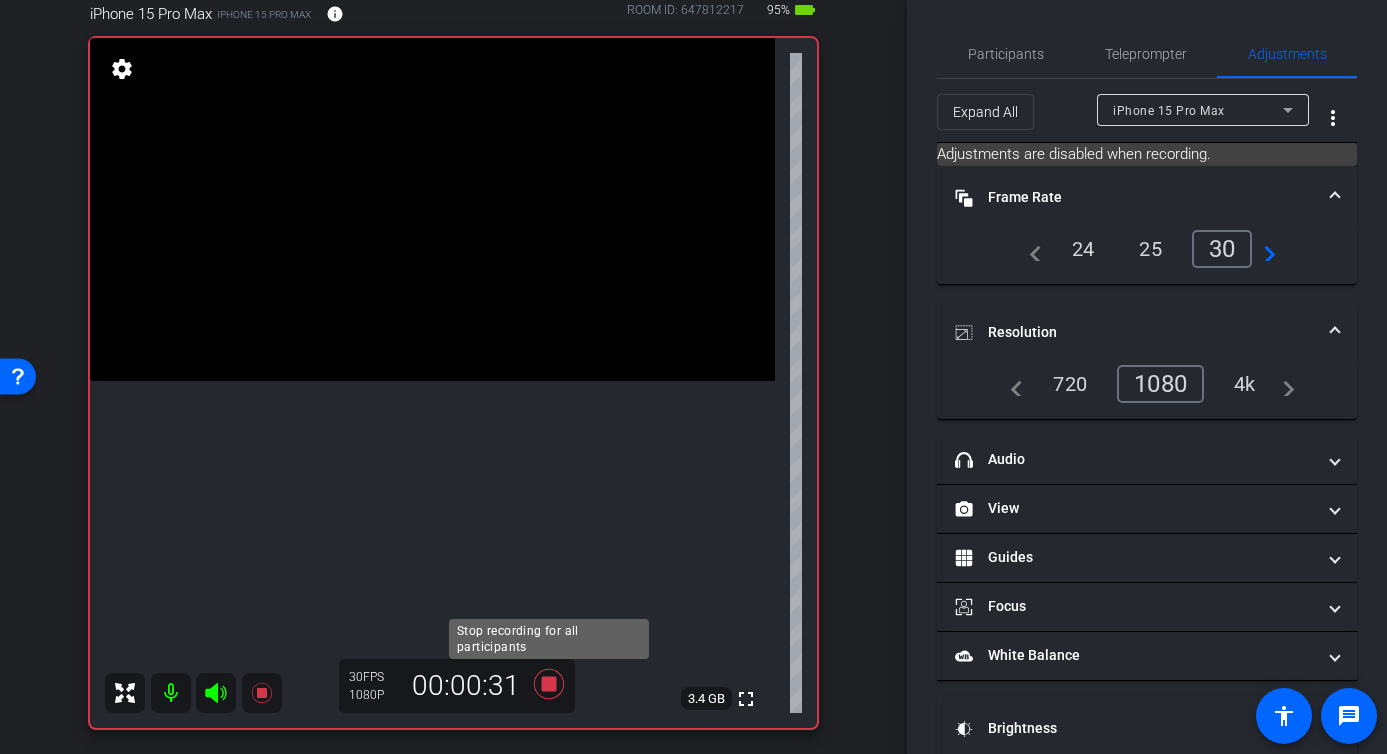 scroll, scrollTop: 187, scrollLeft: 0, axis: vertical 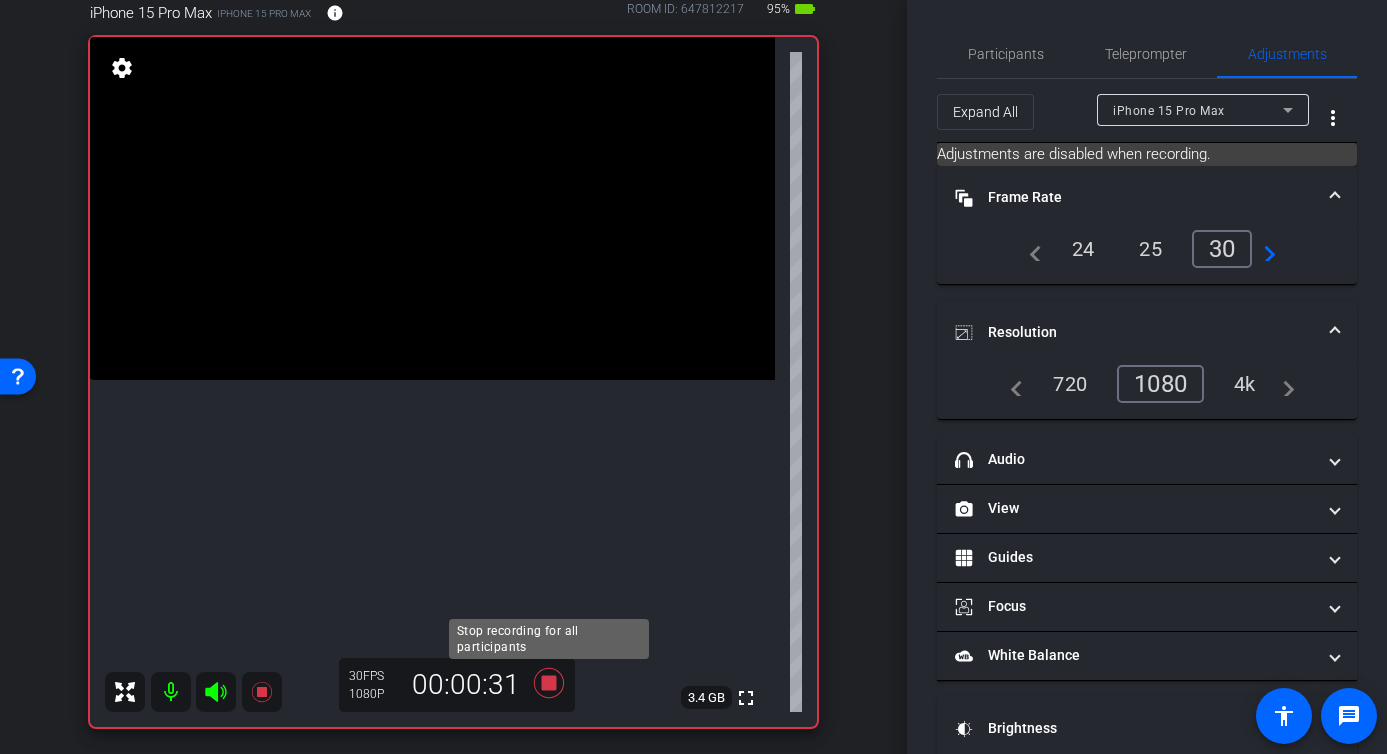 click 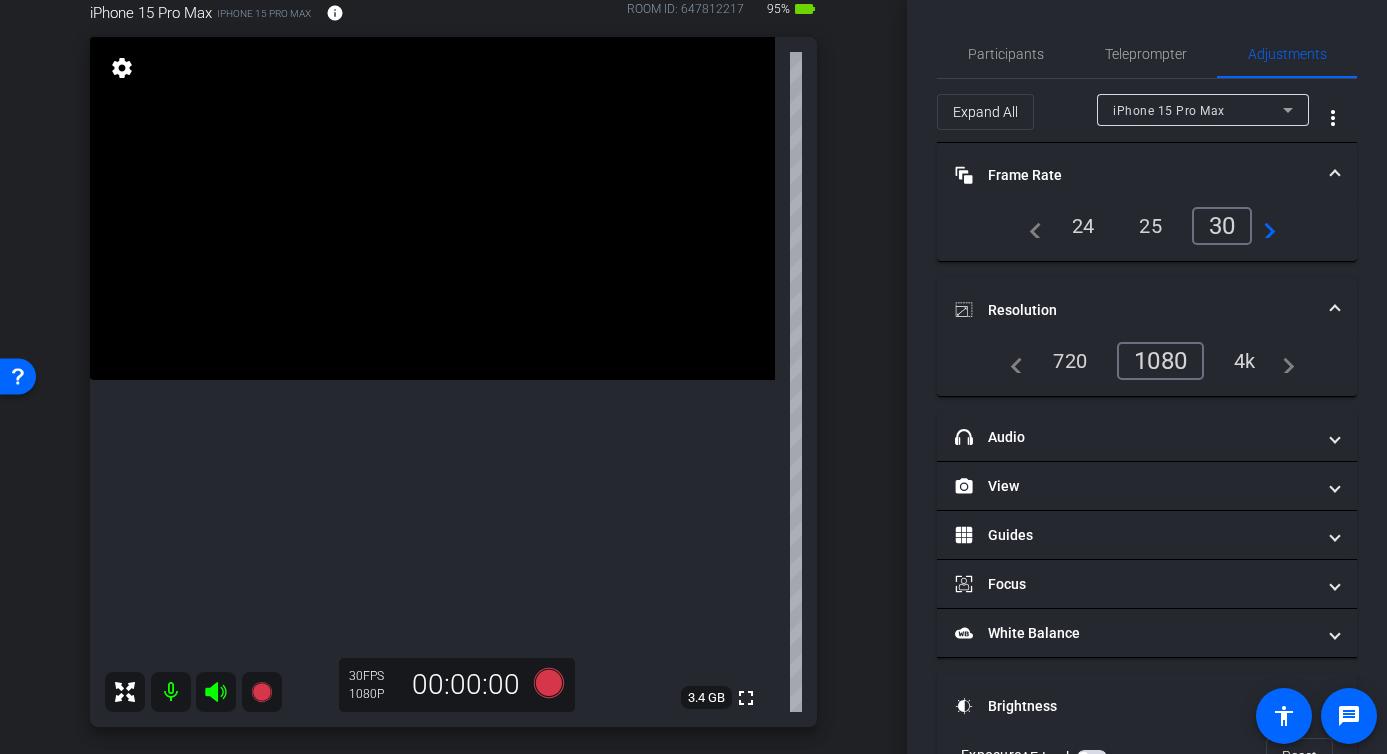 scroll, scrollTop: 200, scrollLeft: 0, axis: vertical 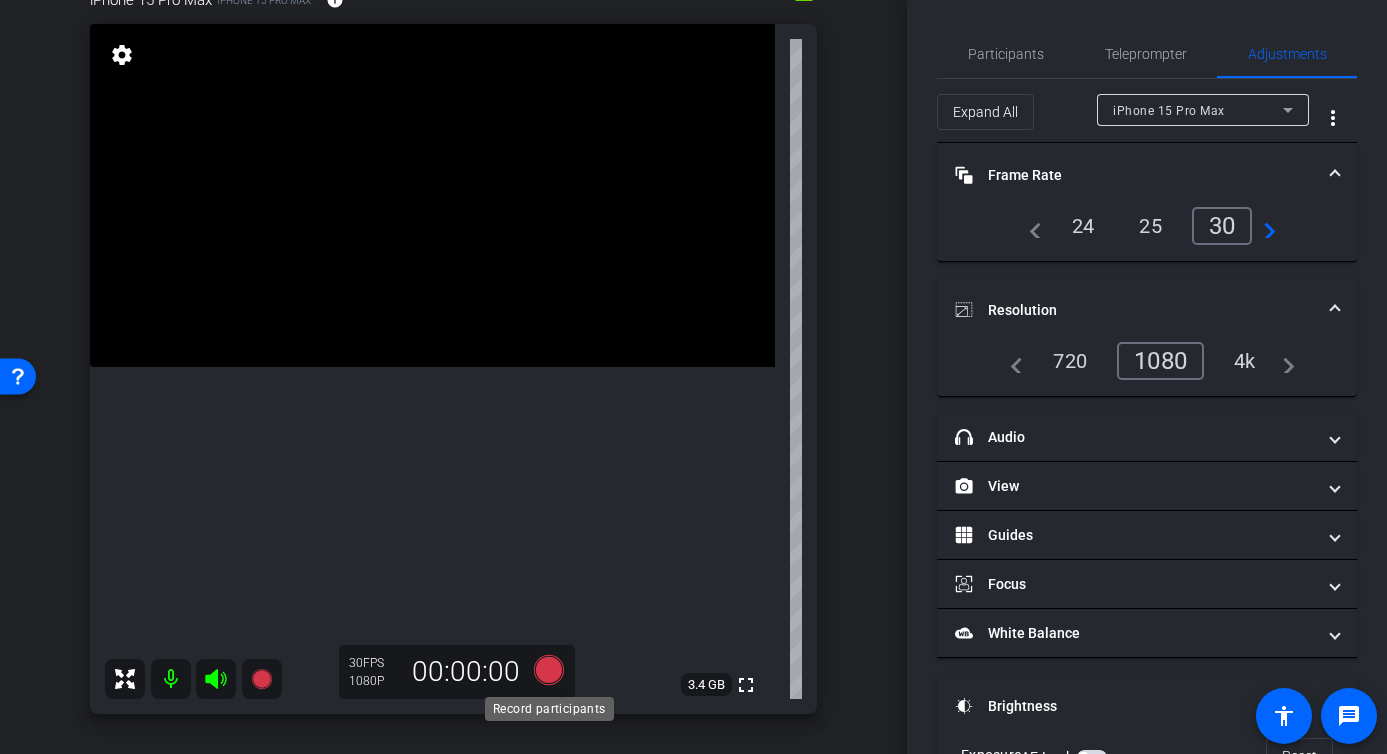 click 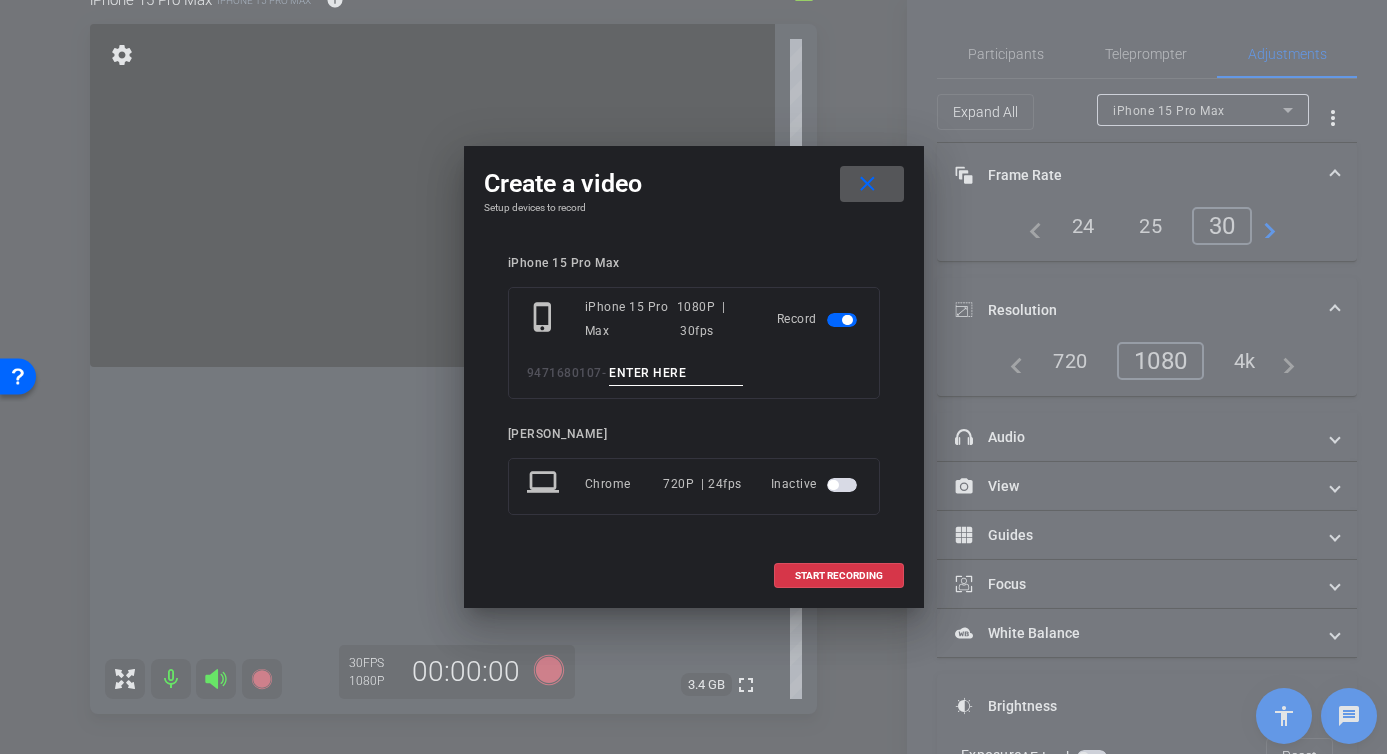 click at bounding box center [676, 373] 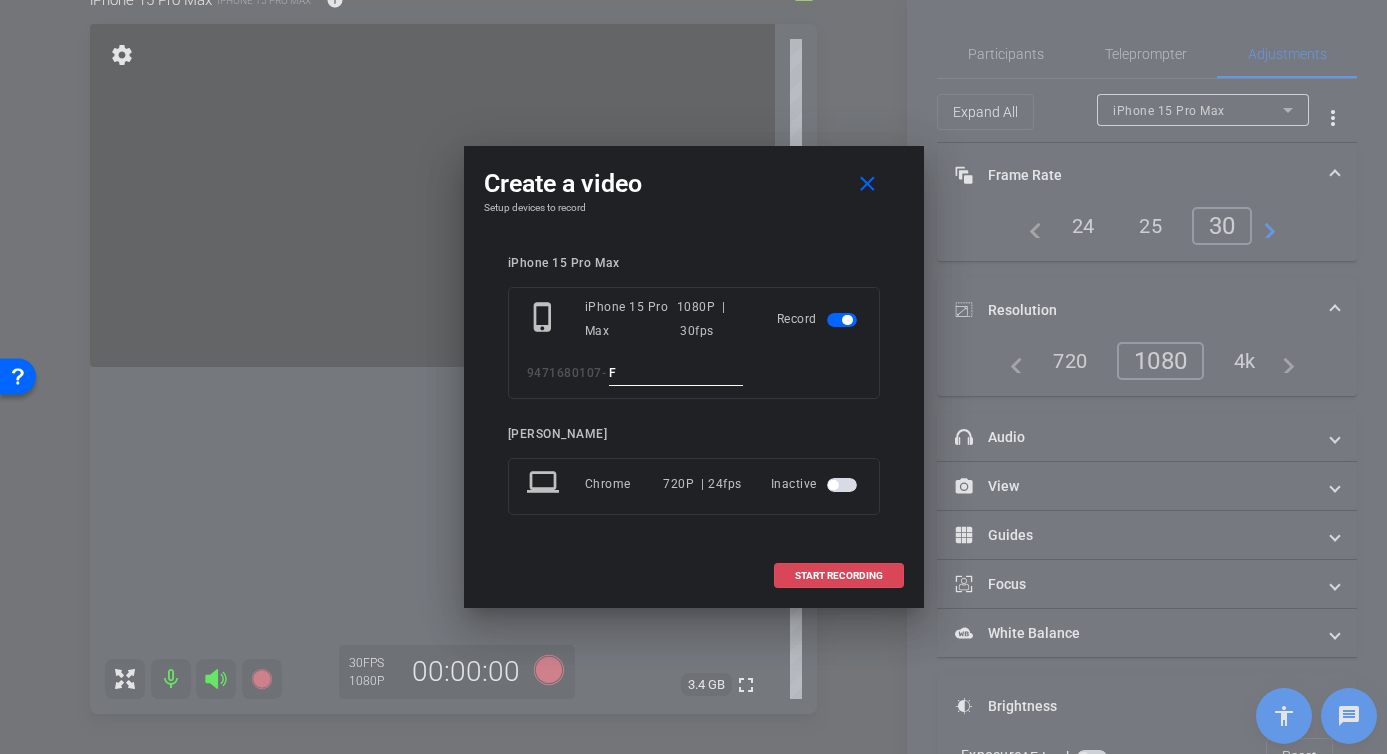 type on "F" 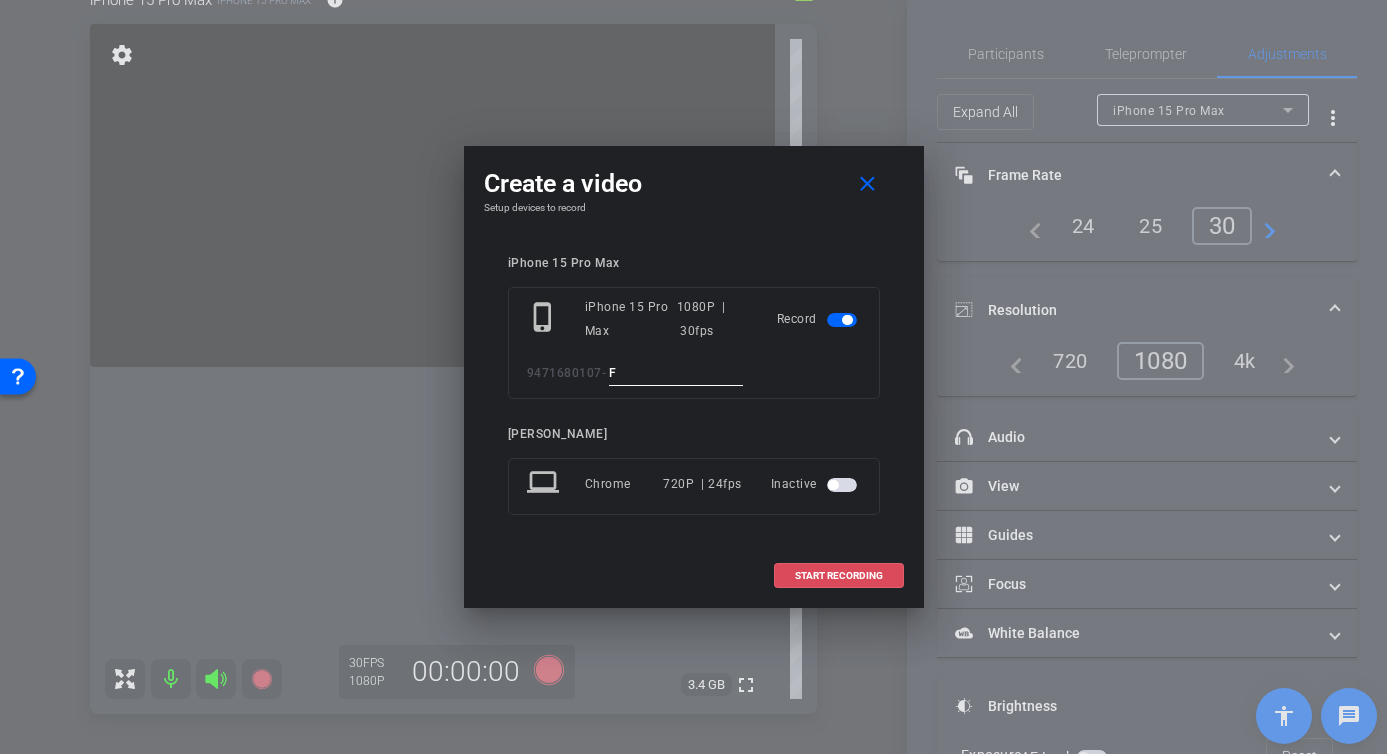 click on "START RECORDING" at bounding box center (839, 576) 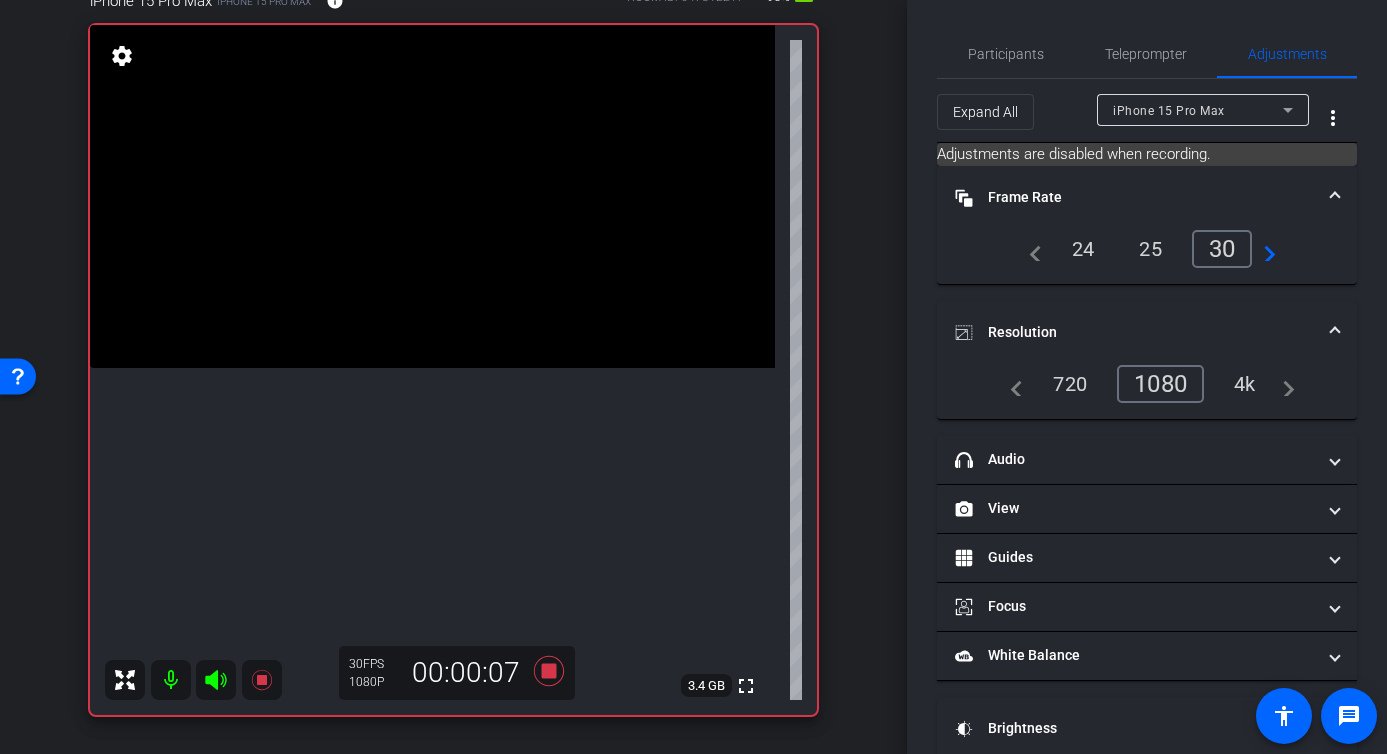 scroll, scrollTop: 203, scrollLeft: 0, axis: vertical 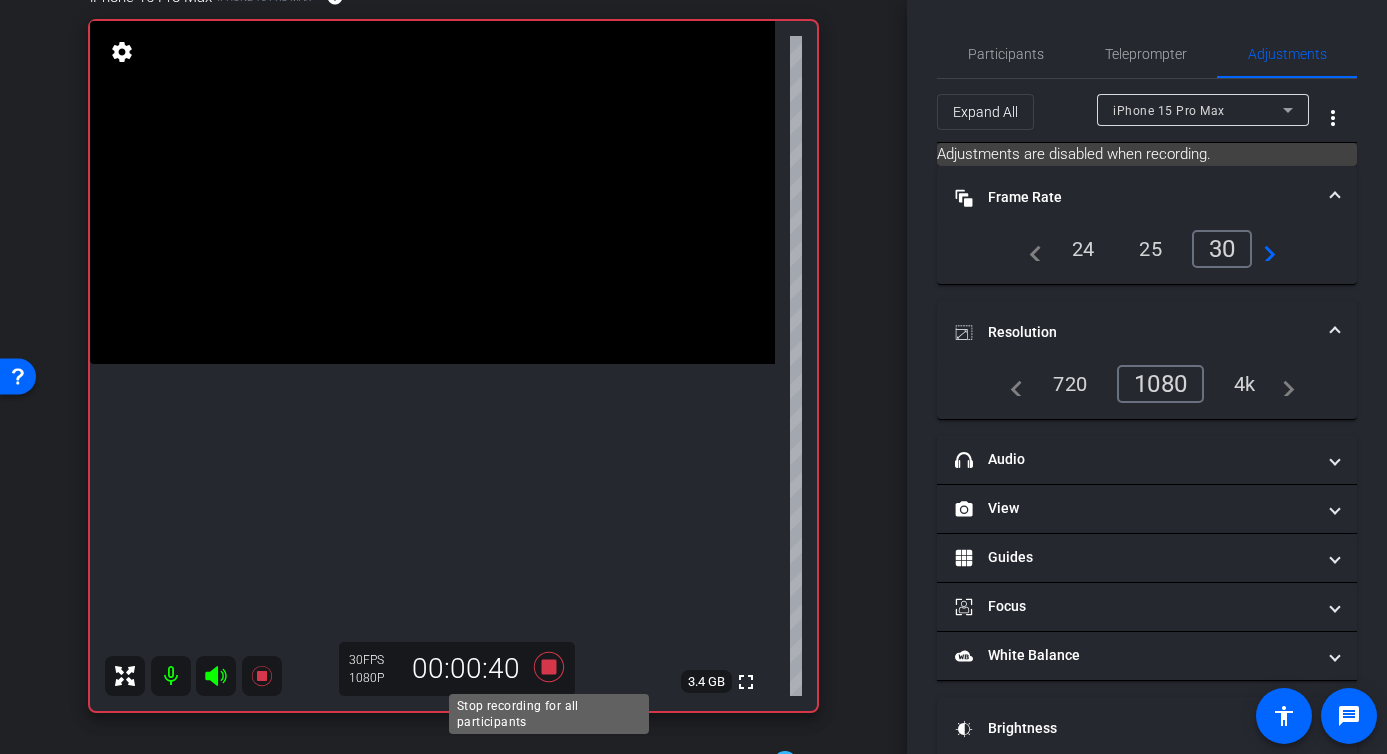 click 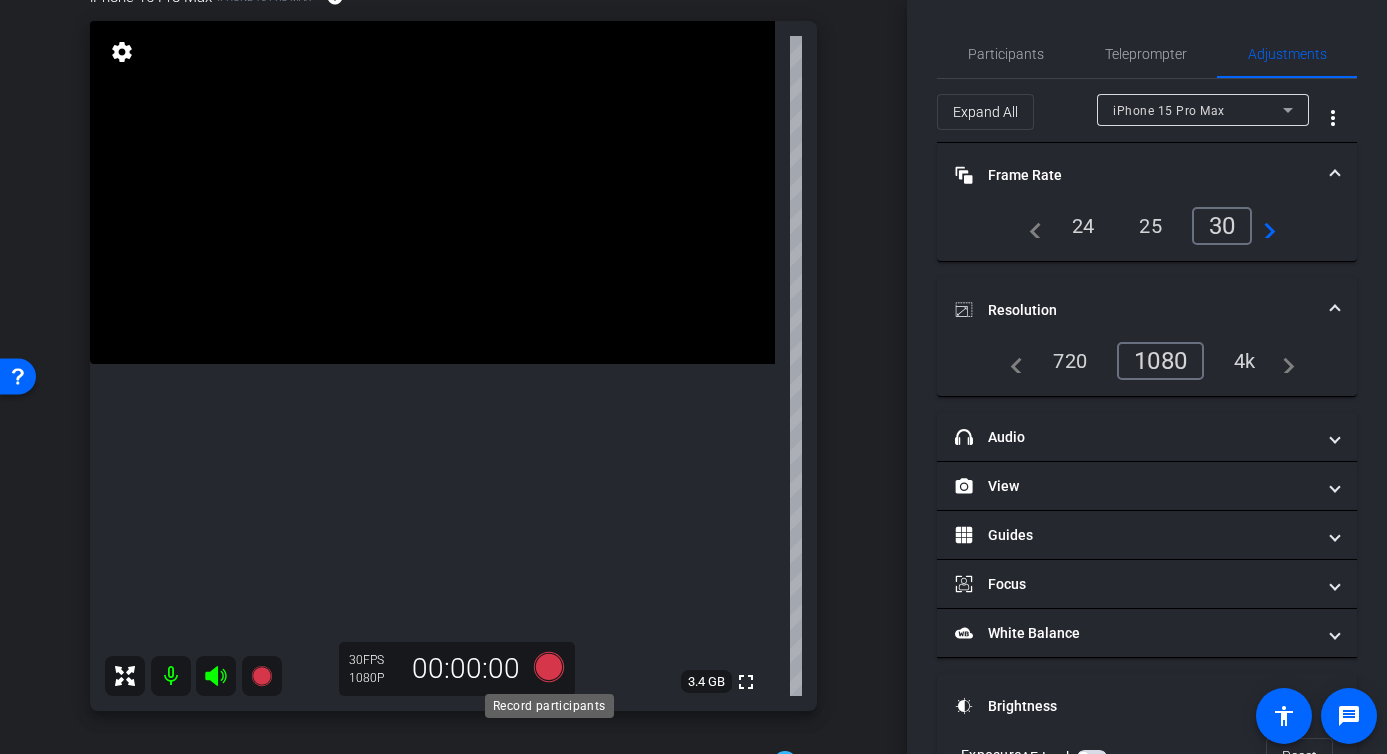 click 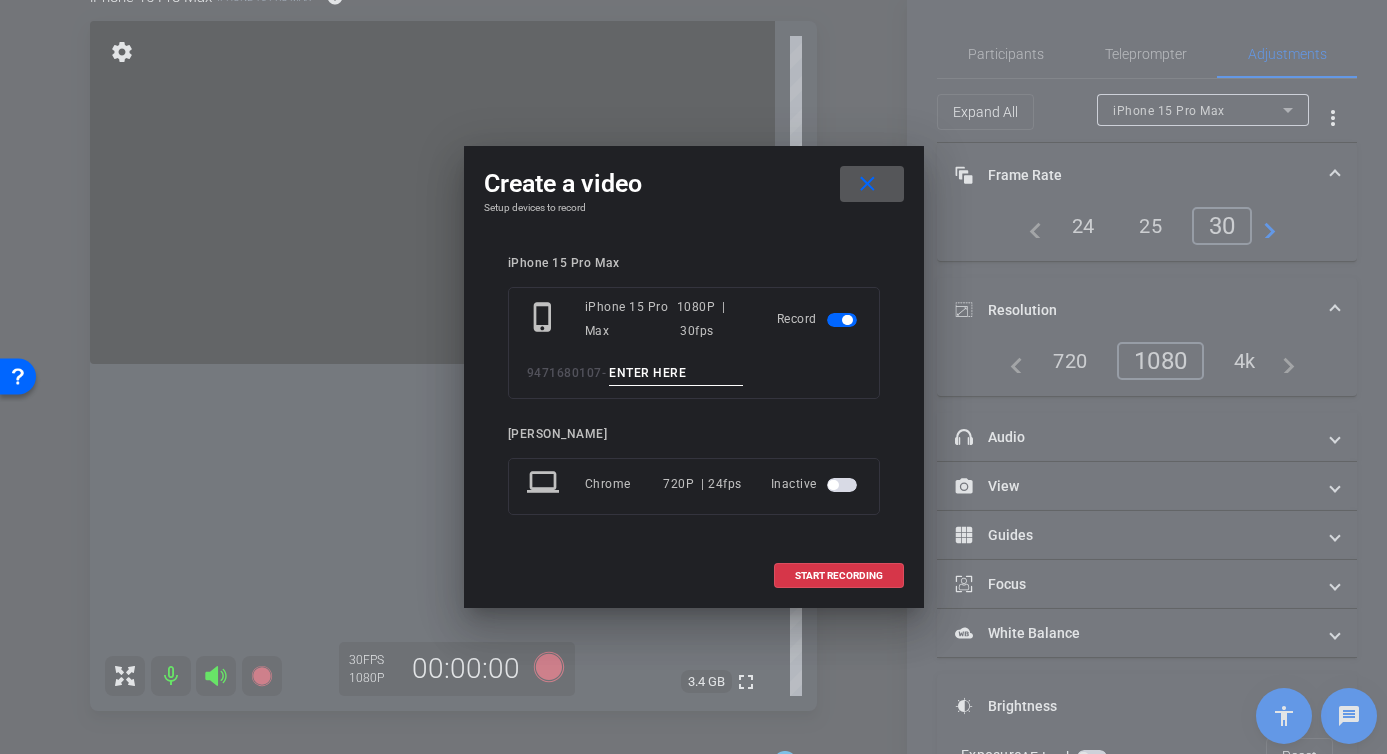 click at bounding box center (676, 373) 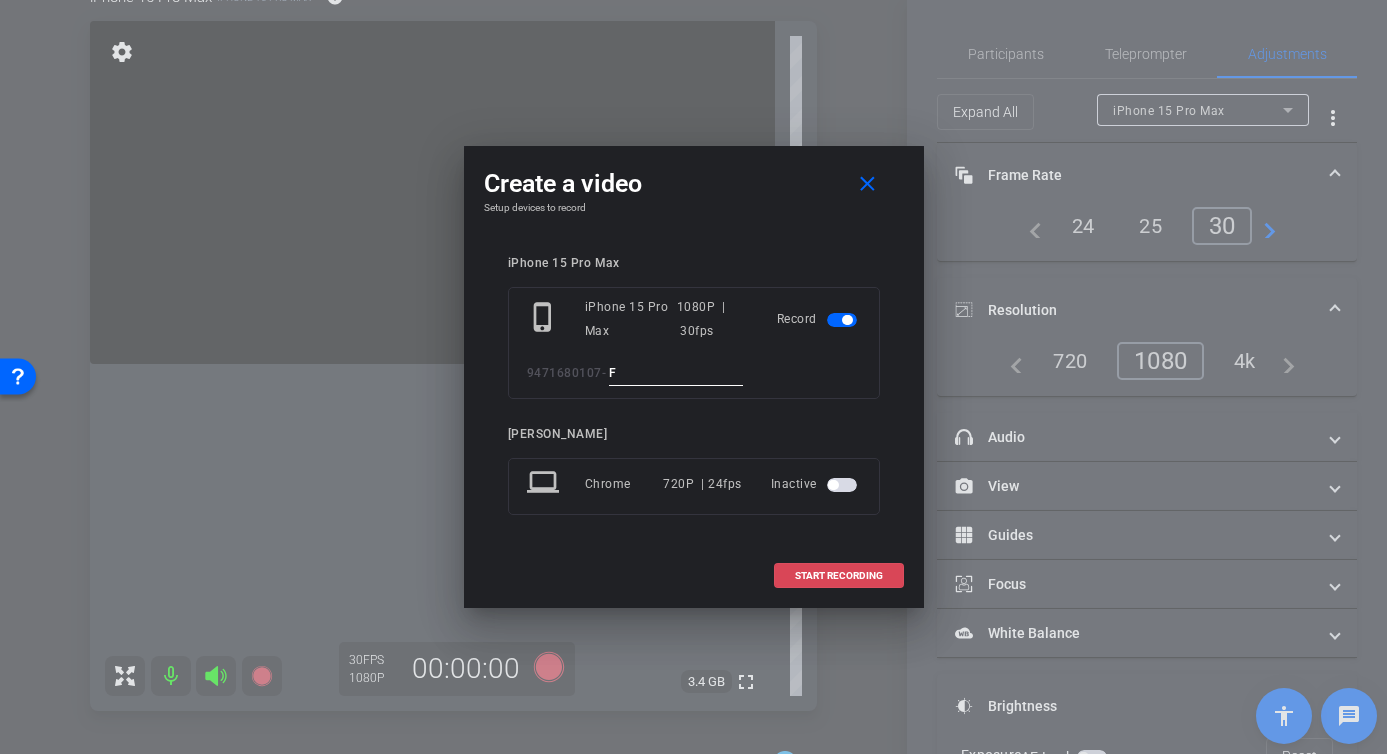 type on "F" 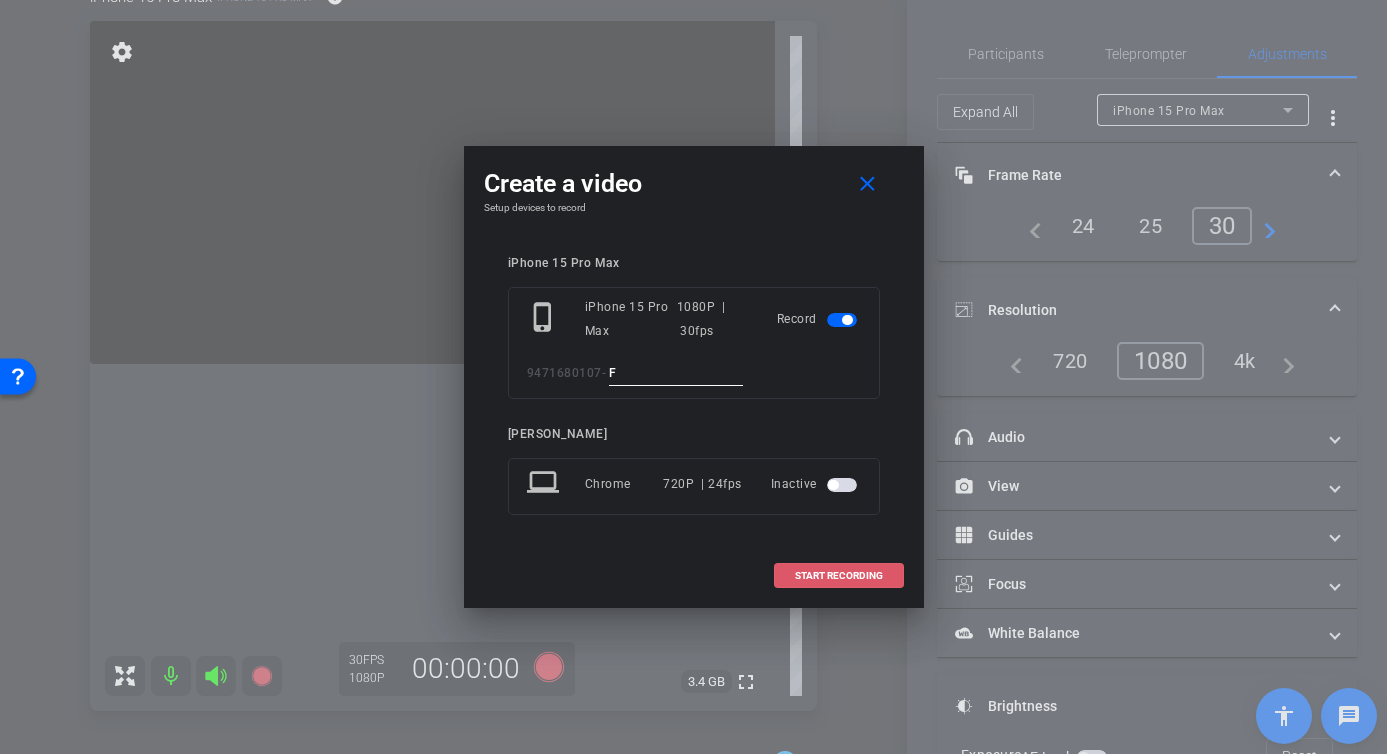 click on "START RECORDING" at bounding box center (839, 576) 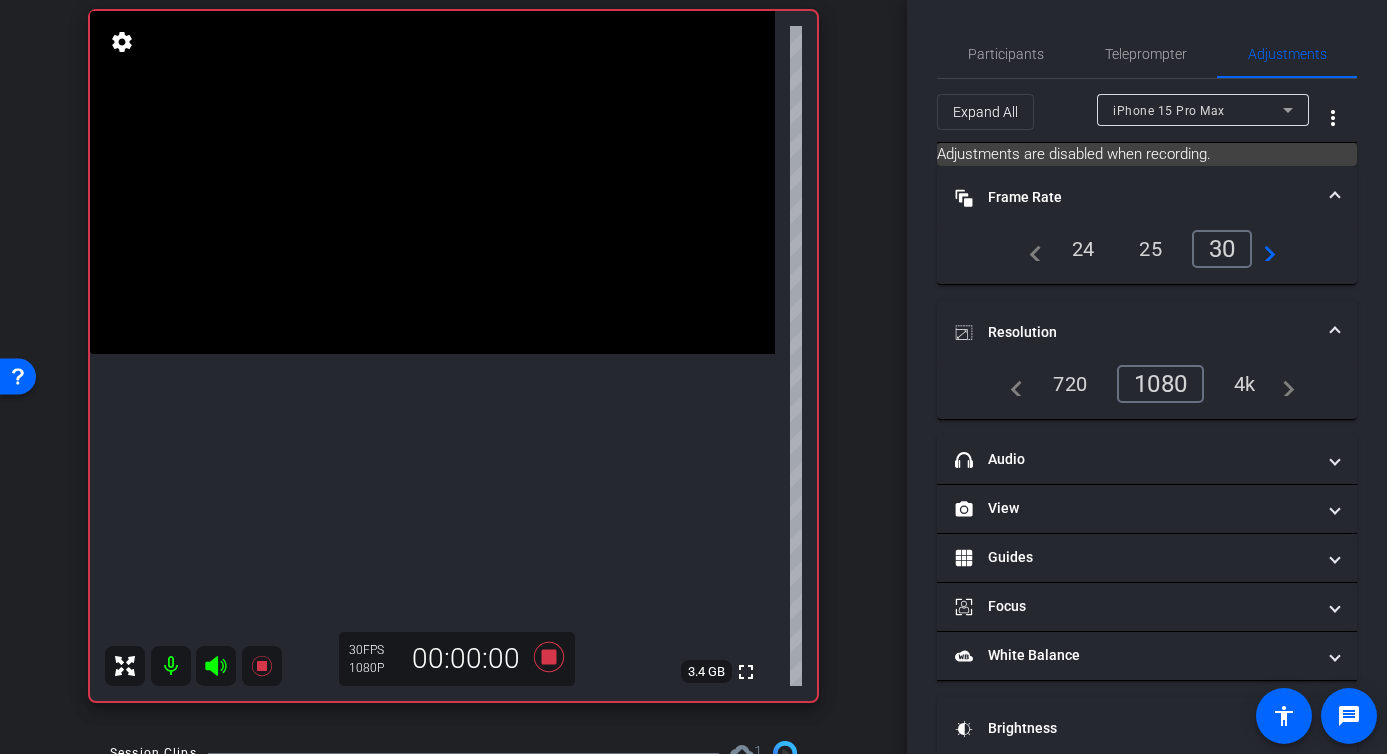 scroll, scrollTop: 216, scrollLeft: 0, axis: vertical 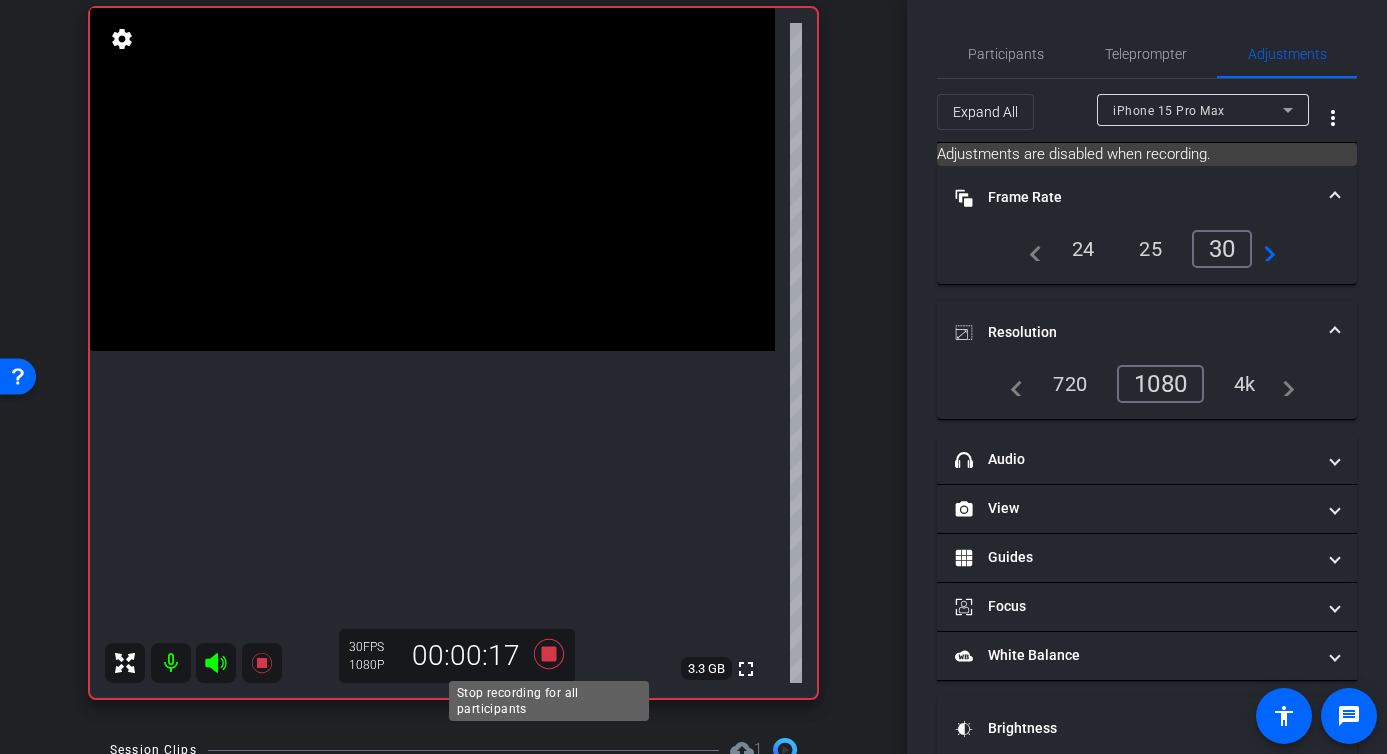 click 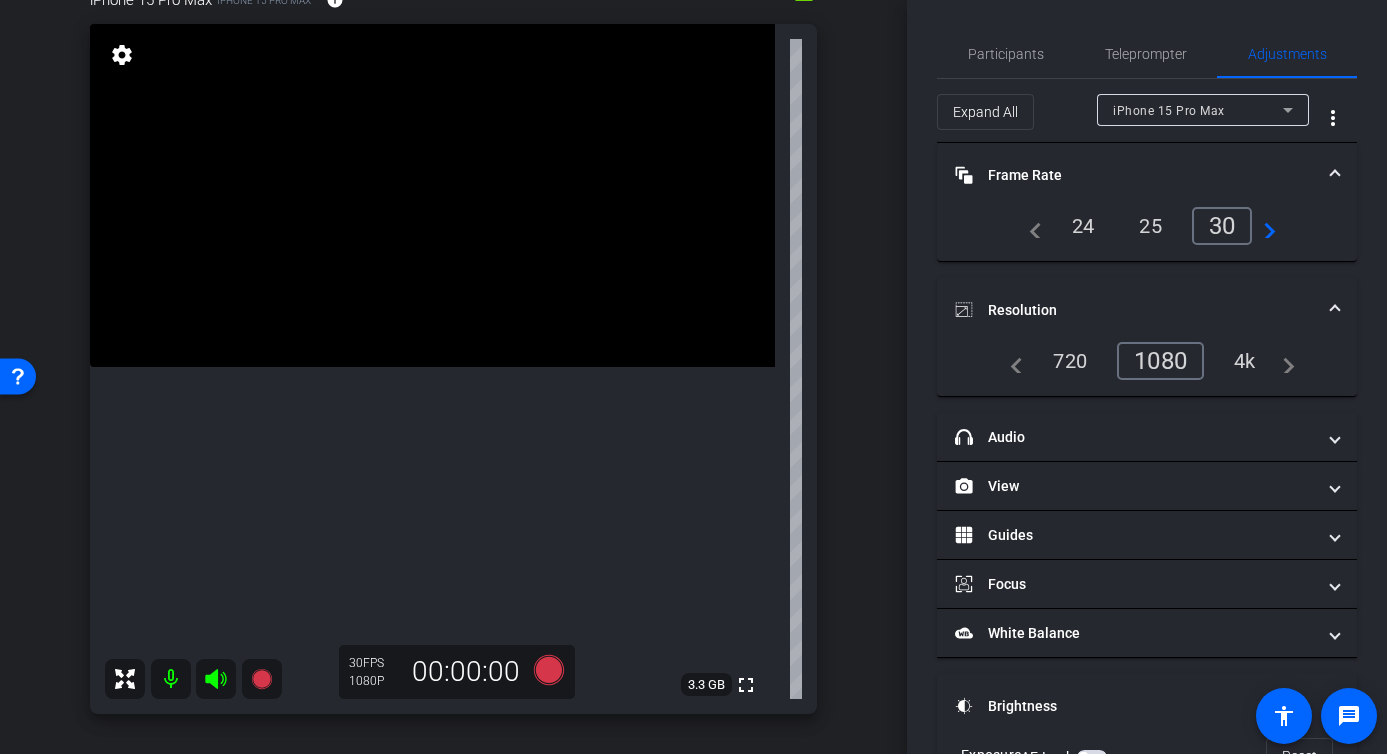 scroll, scrollTop: 194, scrollLeft: 0, axis: vertical 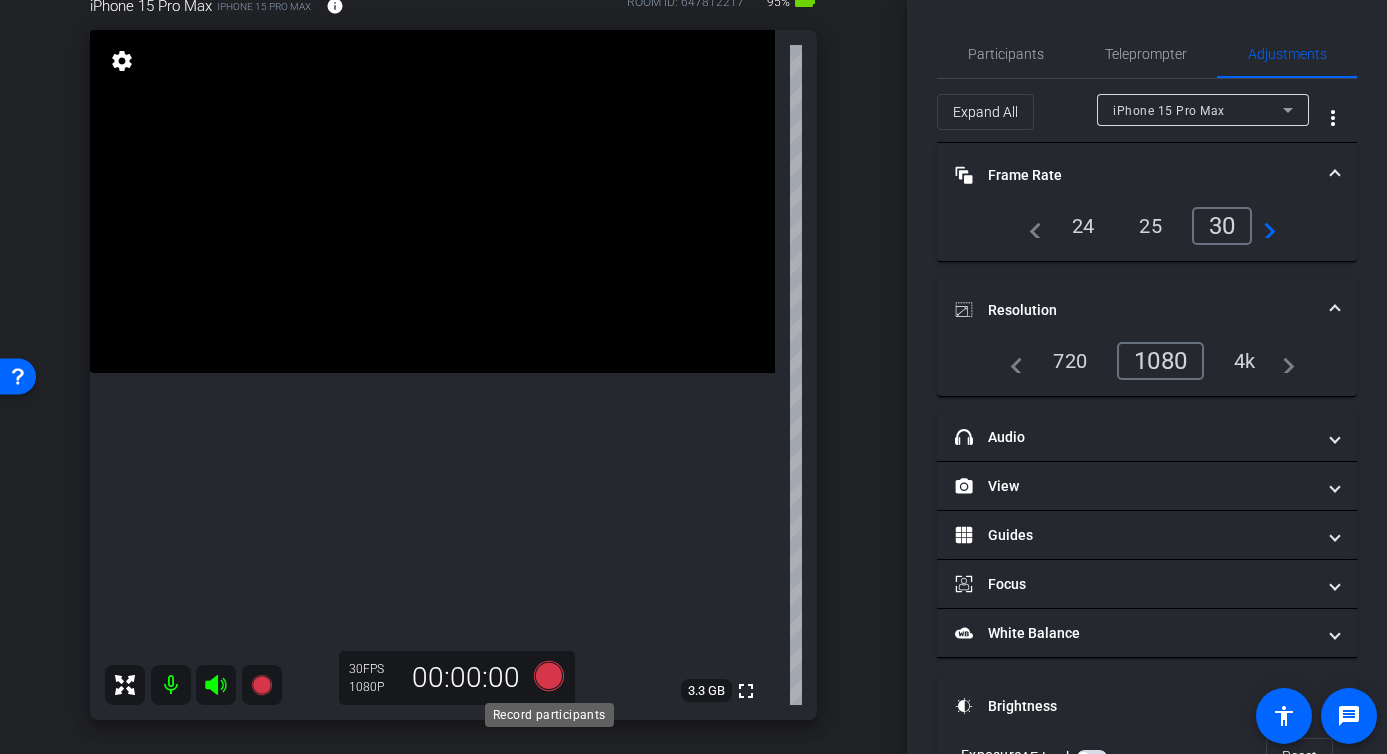 click 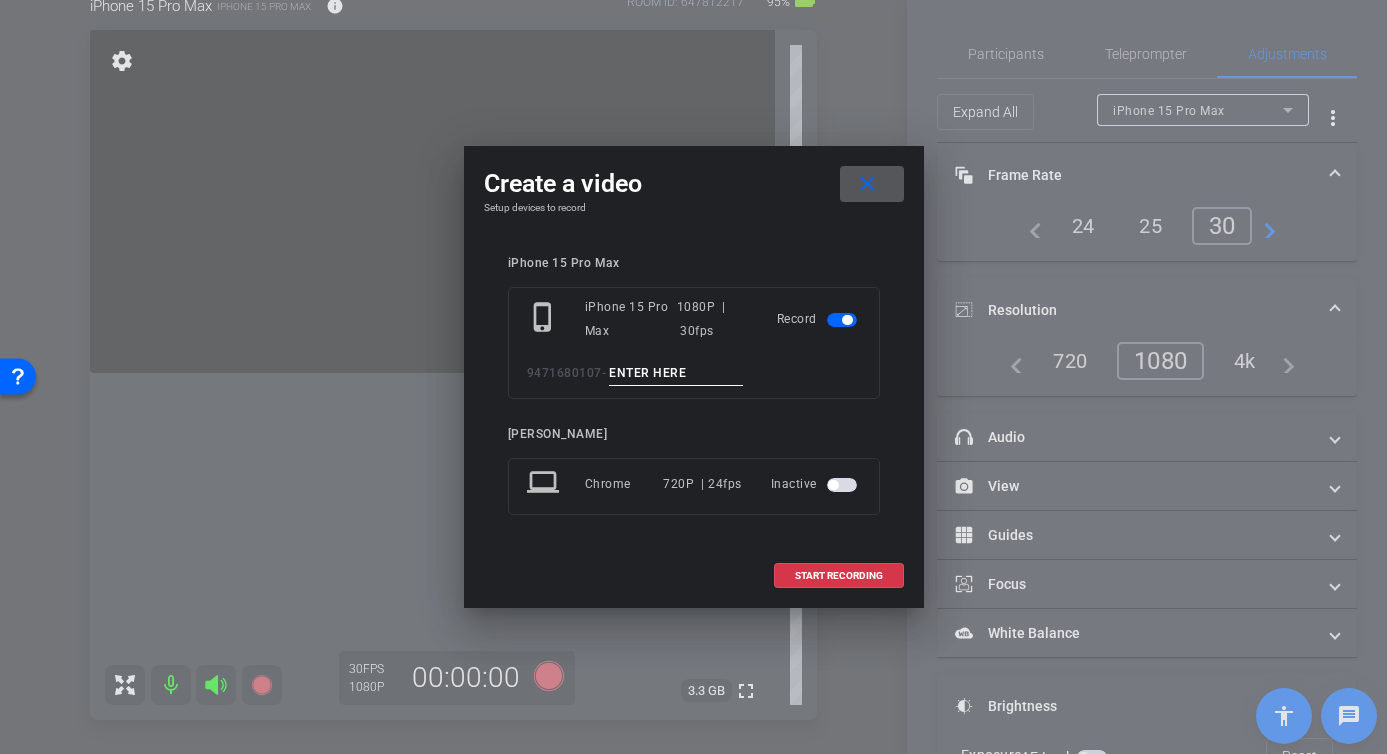 click at bounding box center [676, 373] 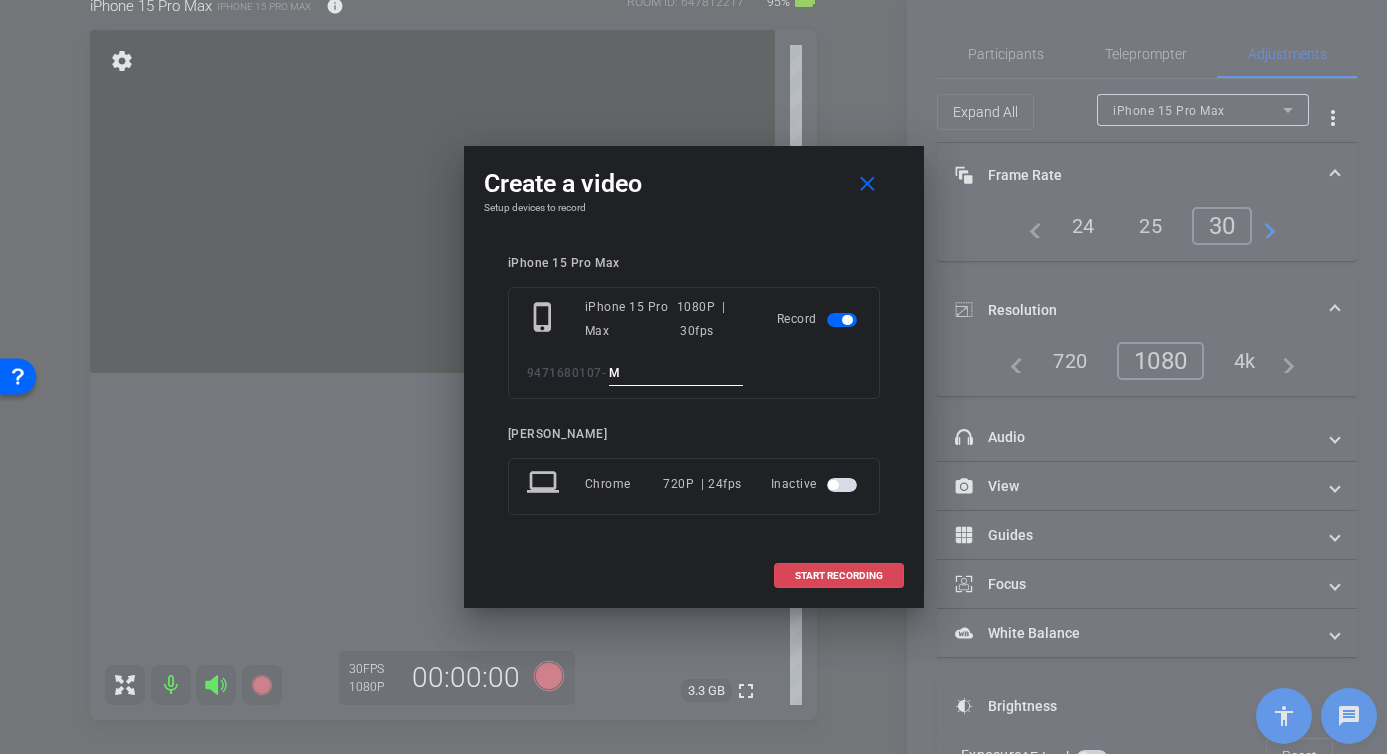 type on "M" 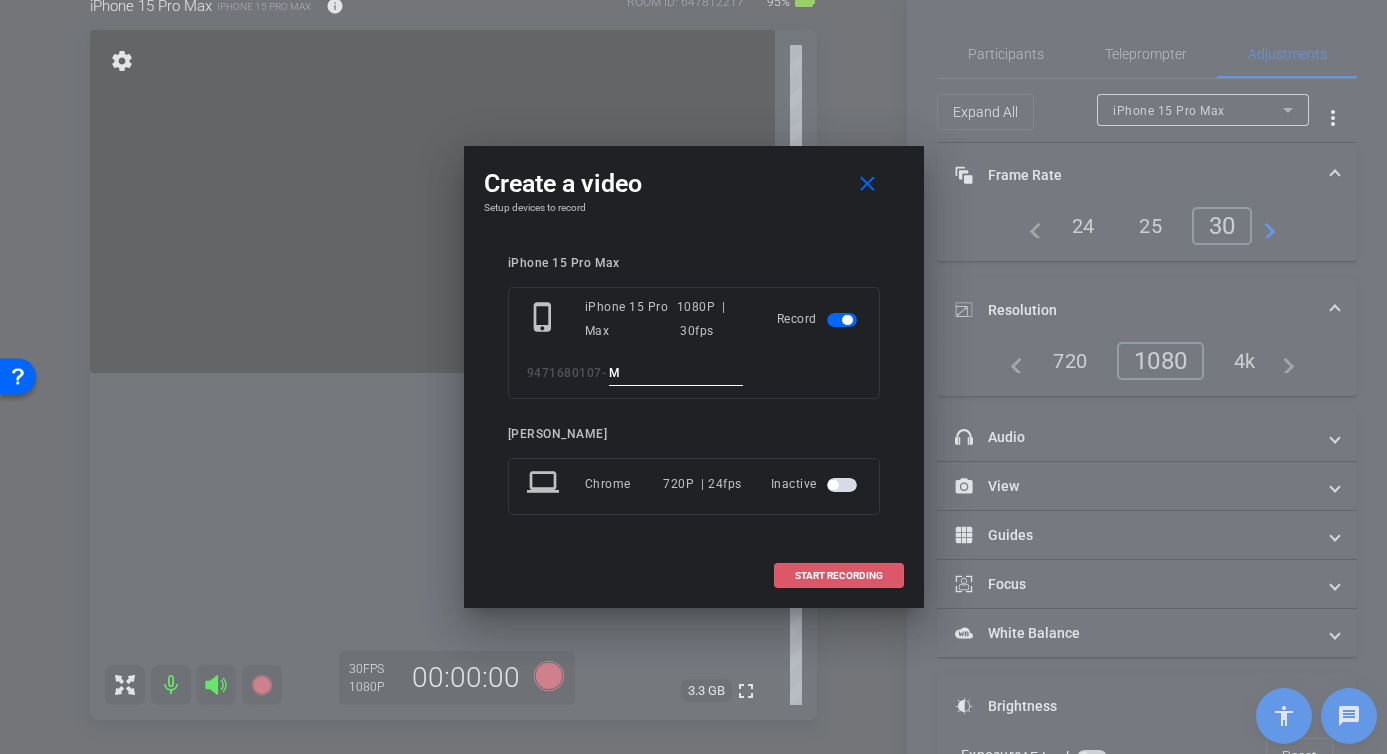 click on "START RECORDING" at bounding box center (839, 576) 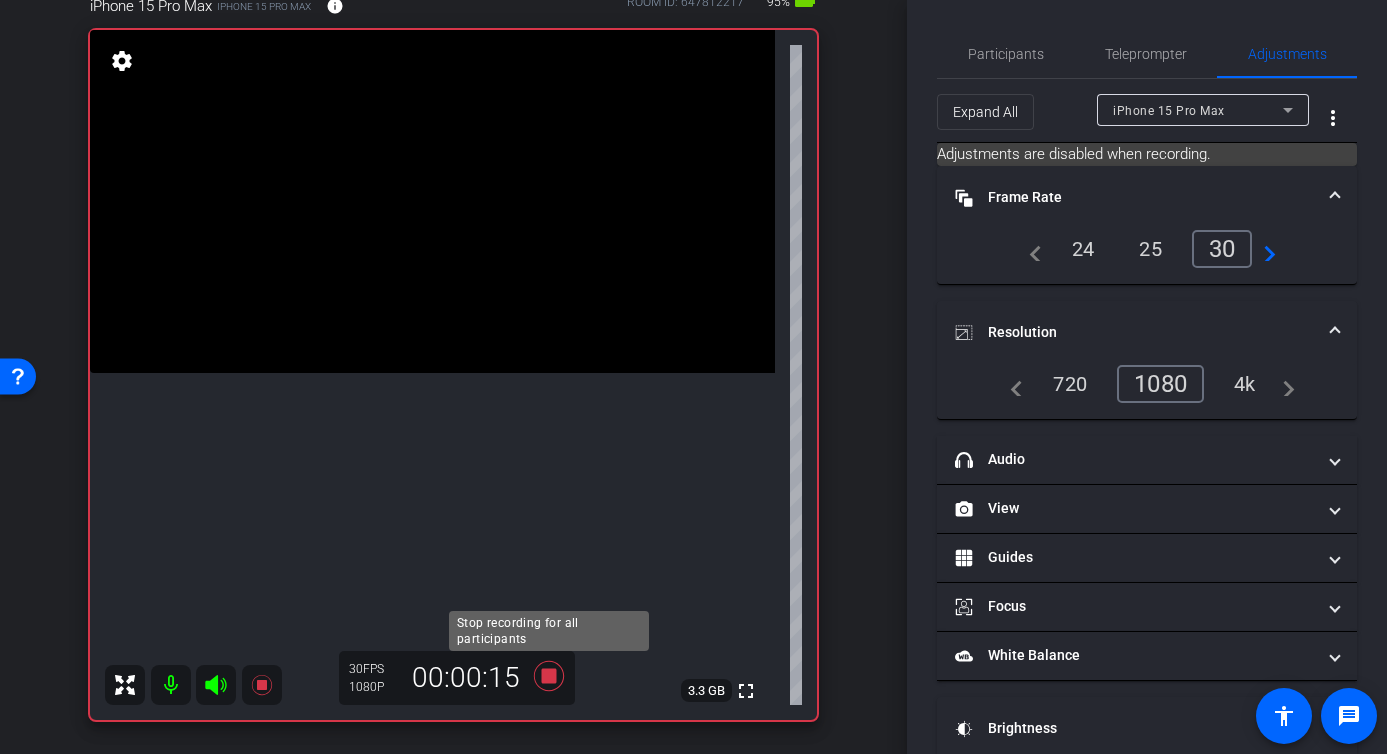 click 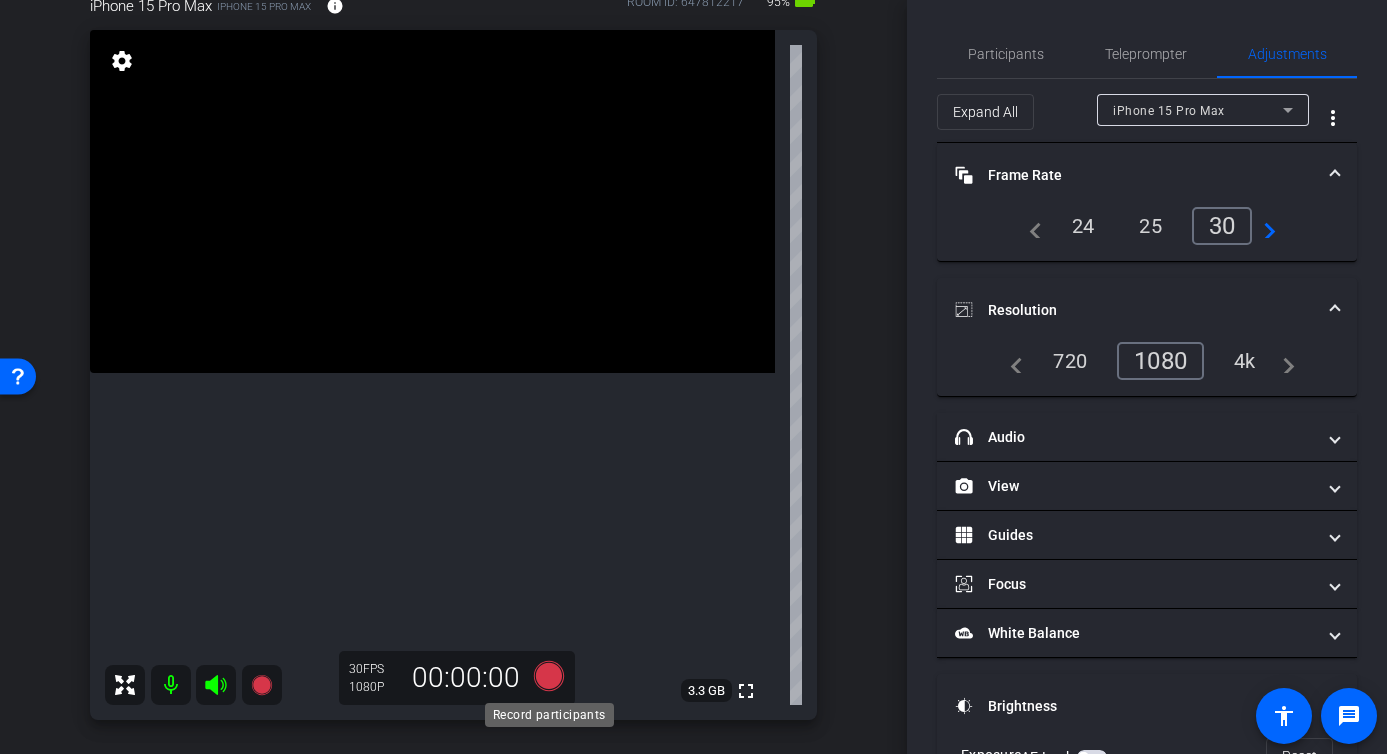 click 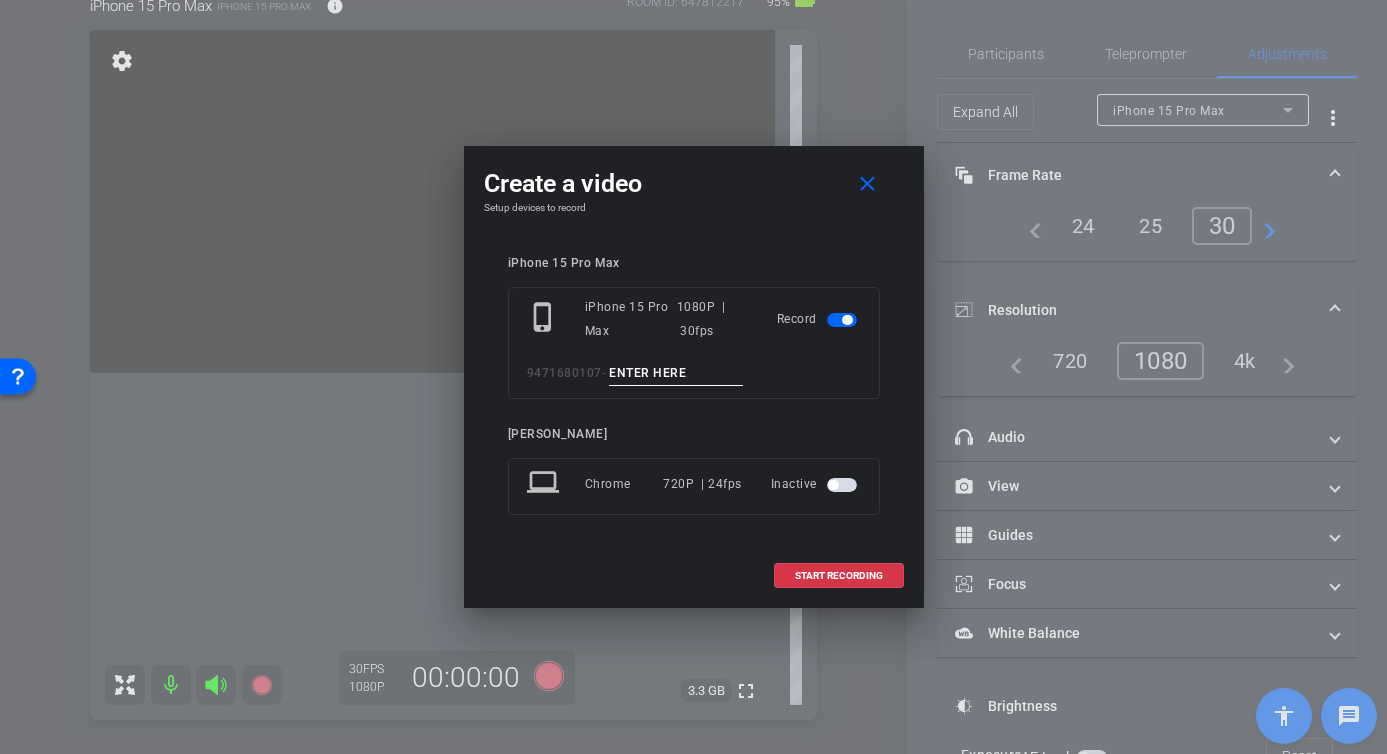 click at bounding box center (676, 373) 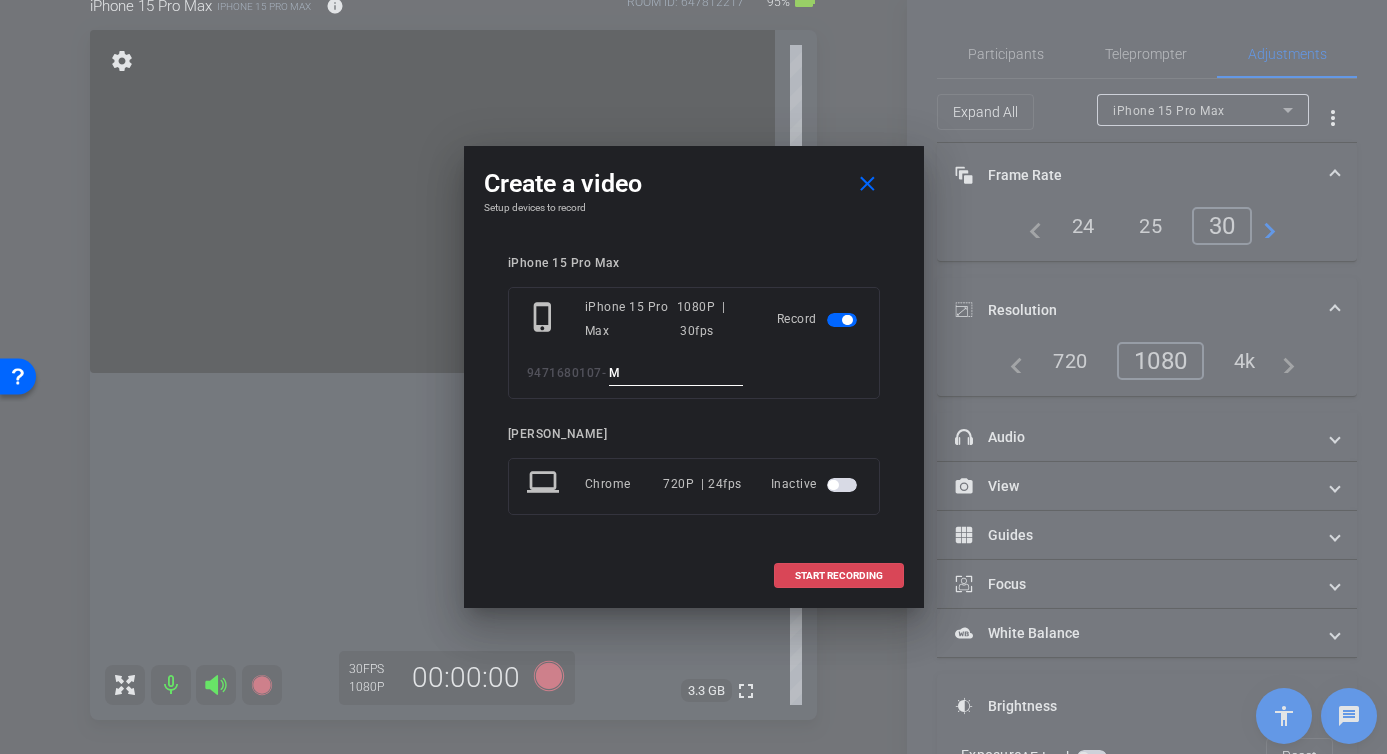 type on "M" 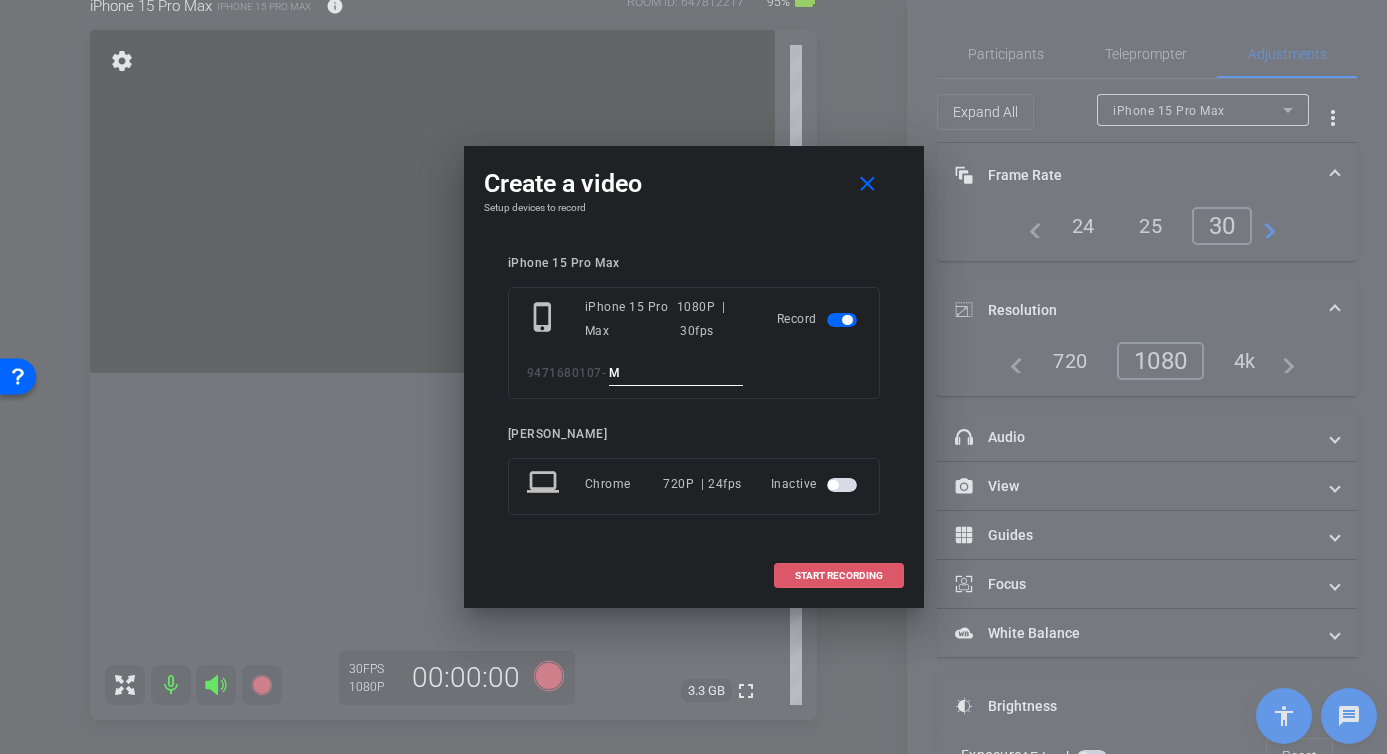 click on "START RECORDING" at bounding box center (839, 576) 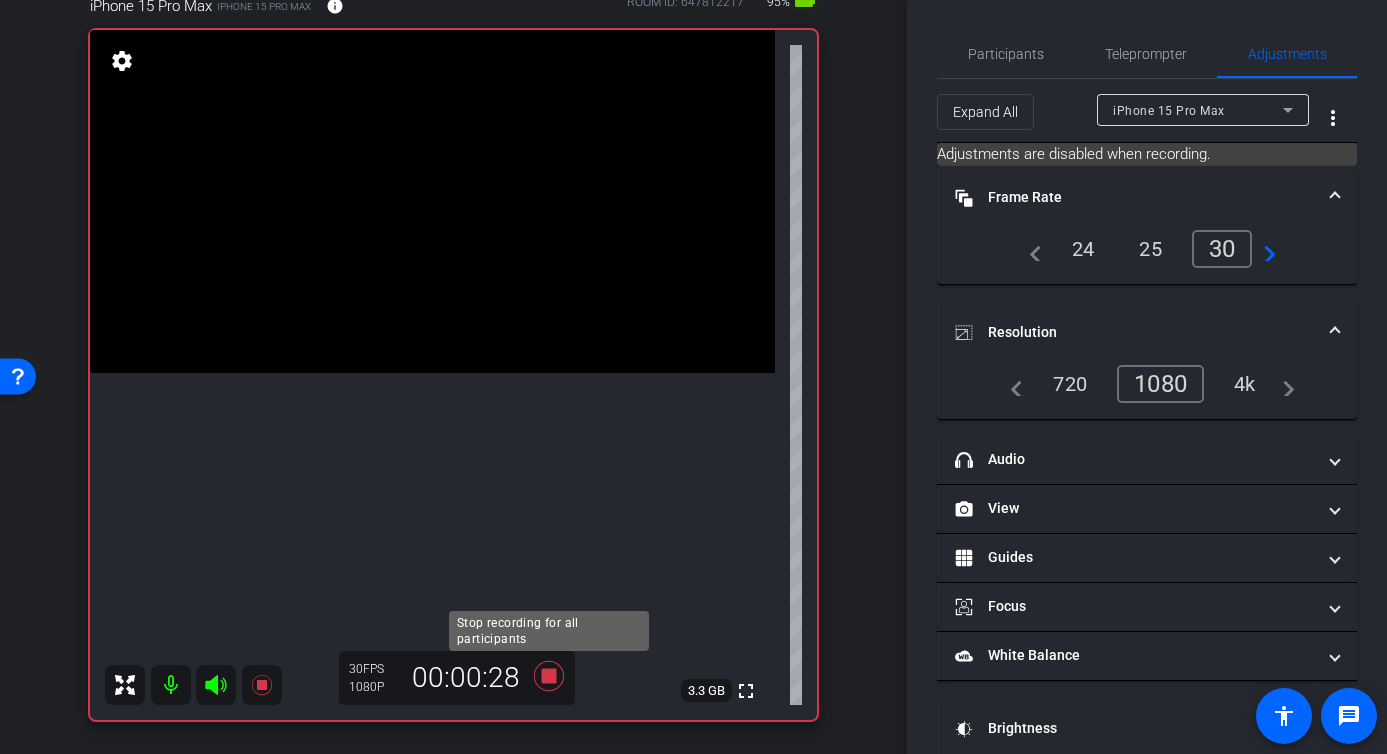 click 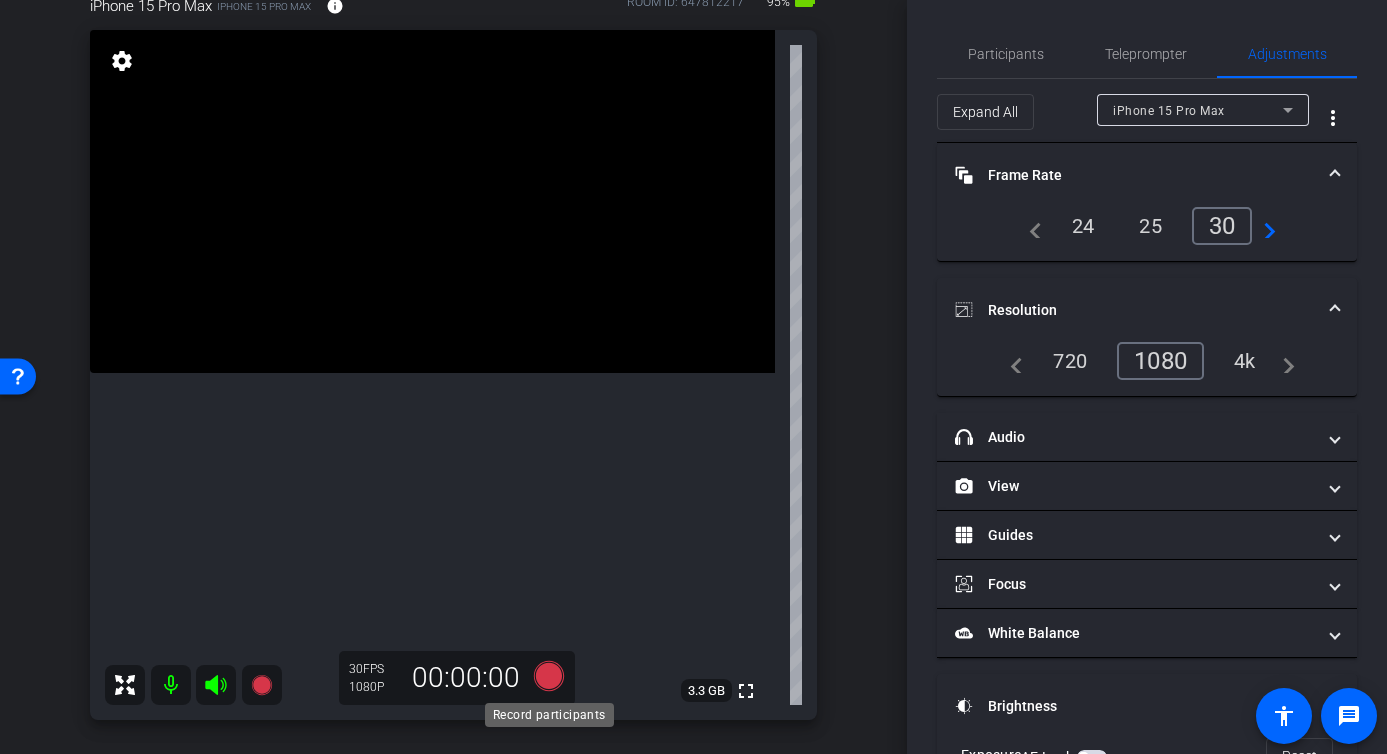 click 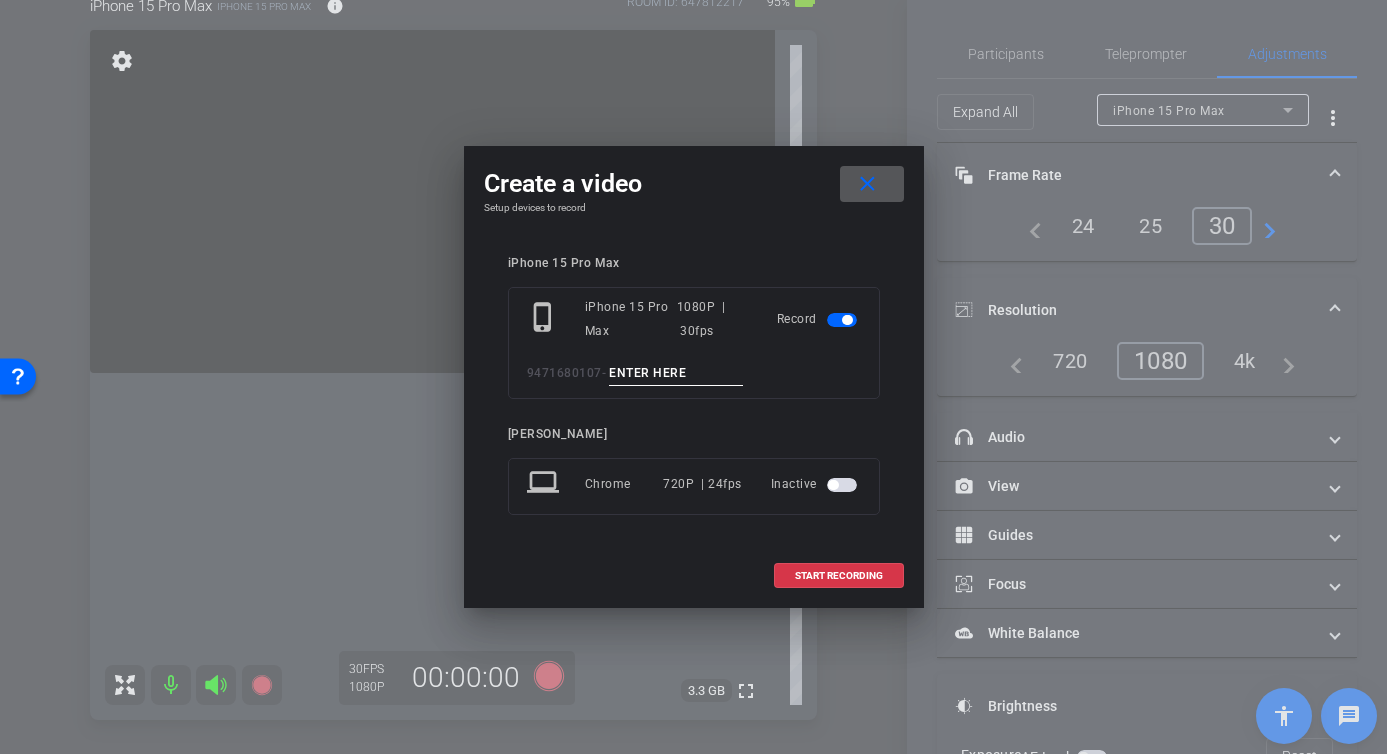 click at bounding box center (676, 373) 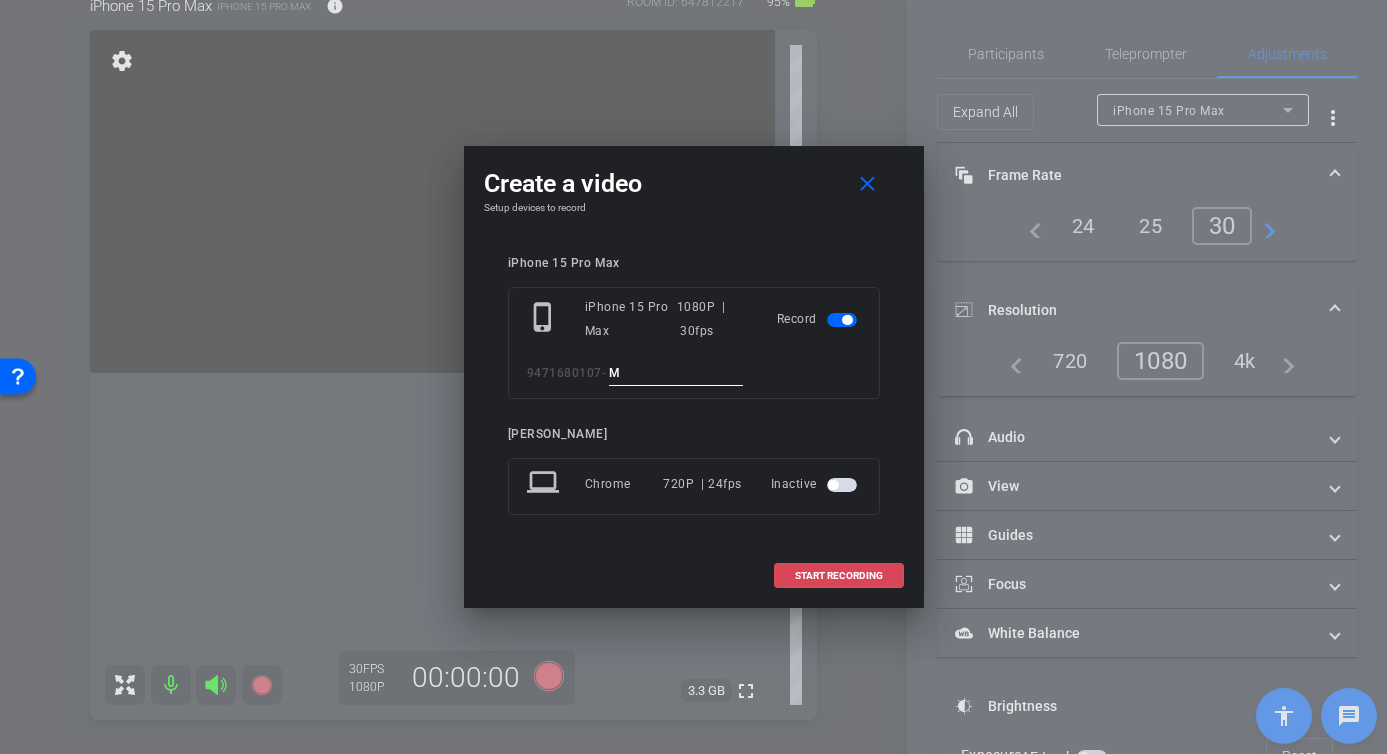 type on "M" 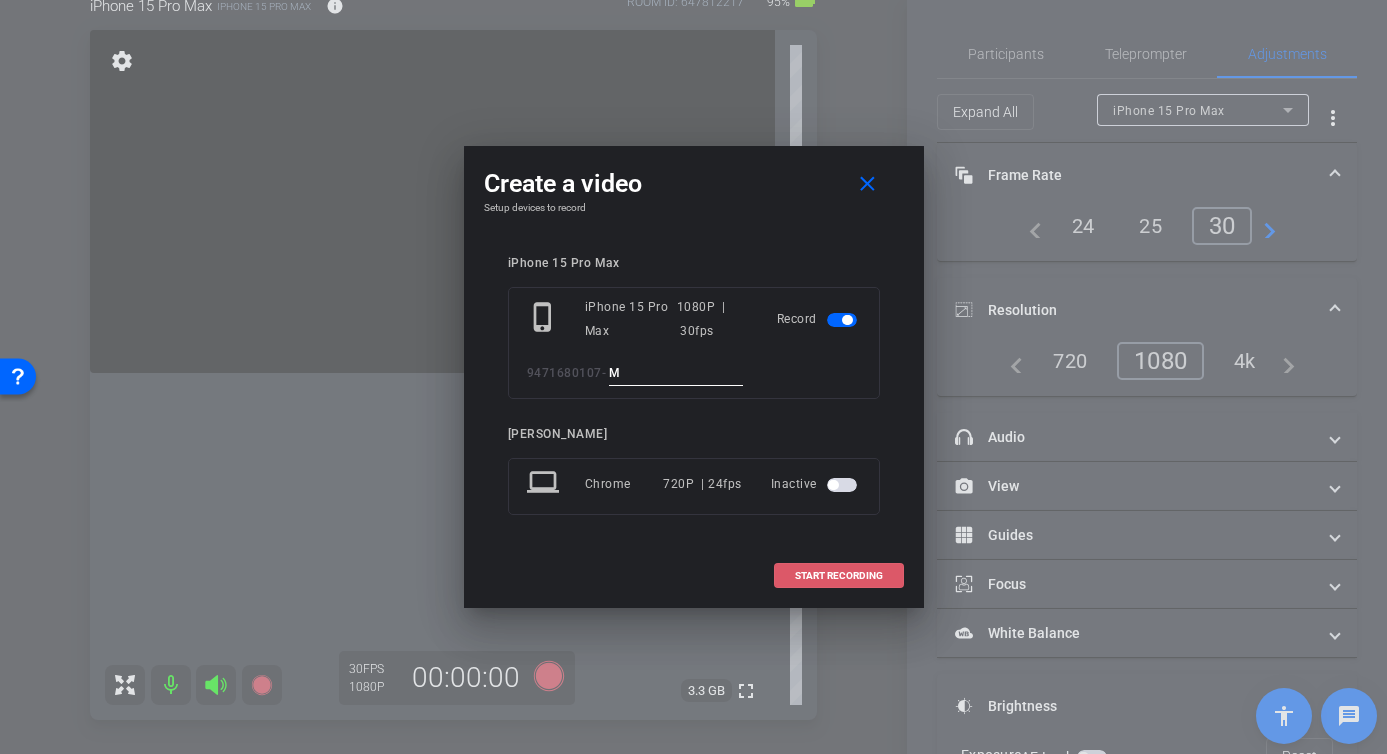 click on "START RECORDING" at bounding box center (839, 576) 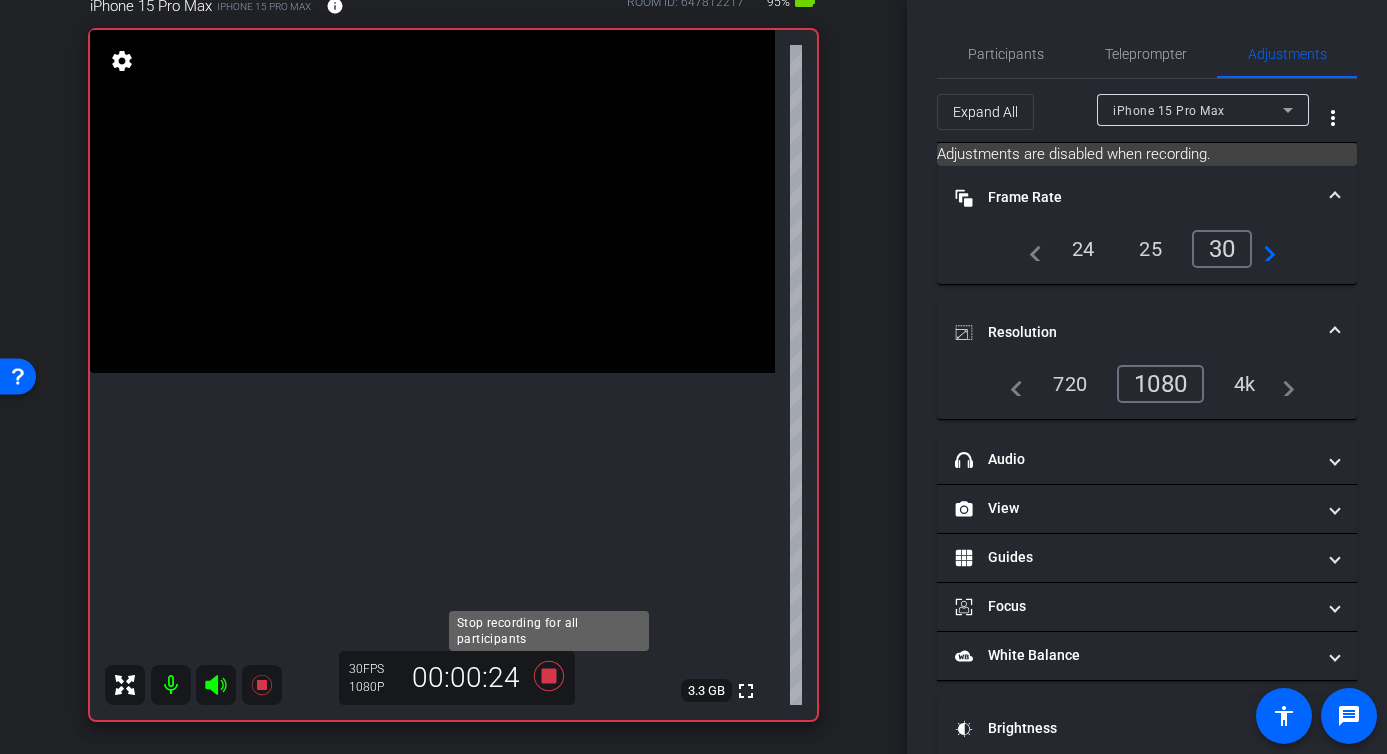click 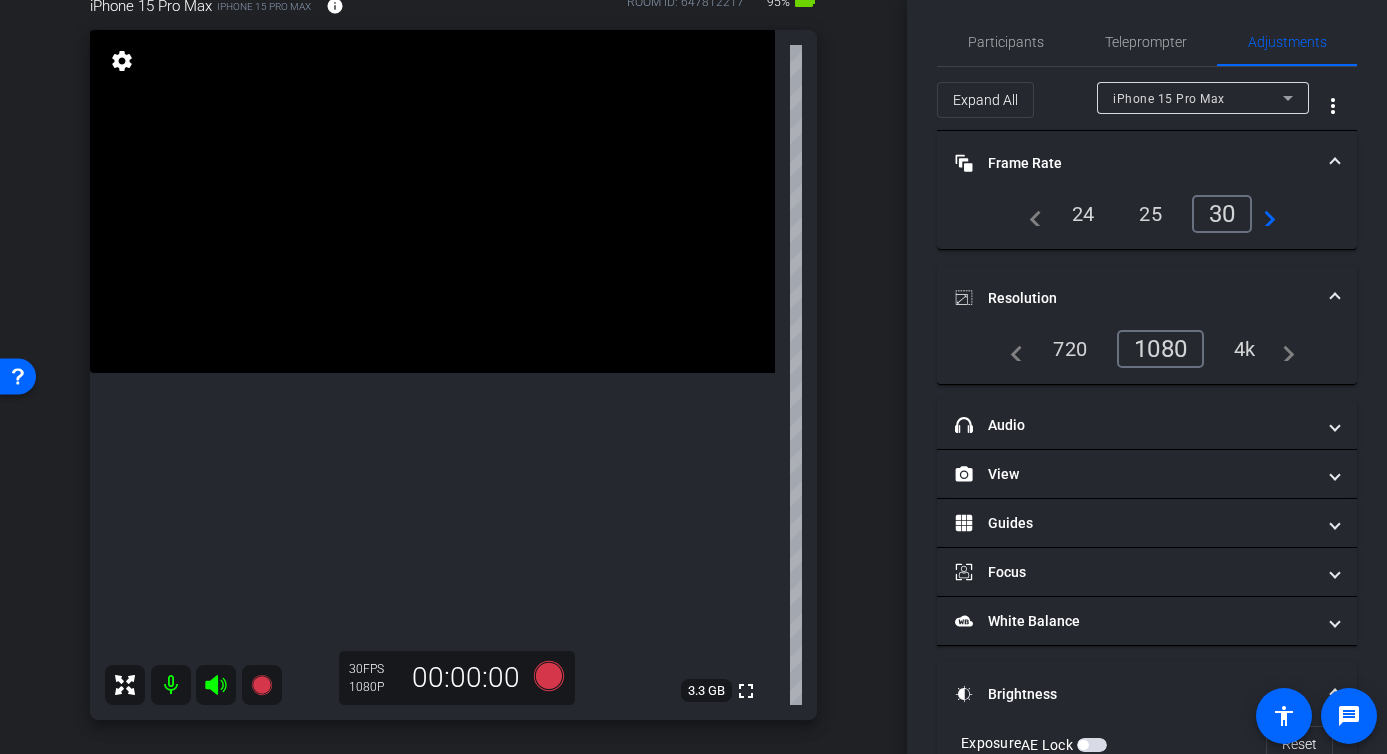 scroll, scrollTop: 9, scrollLeft: 0, axis: vertical 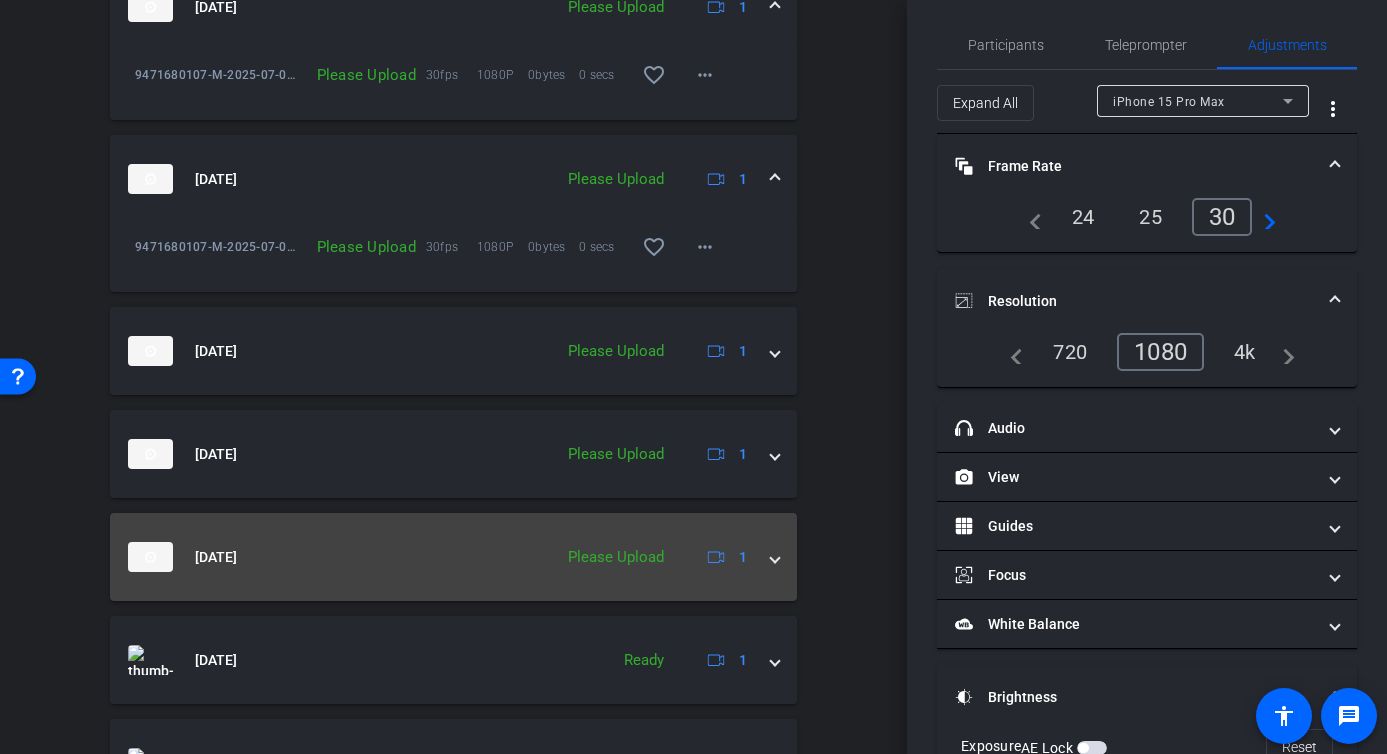 click at bounding box center (775, 557) 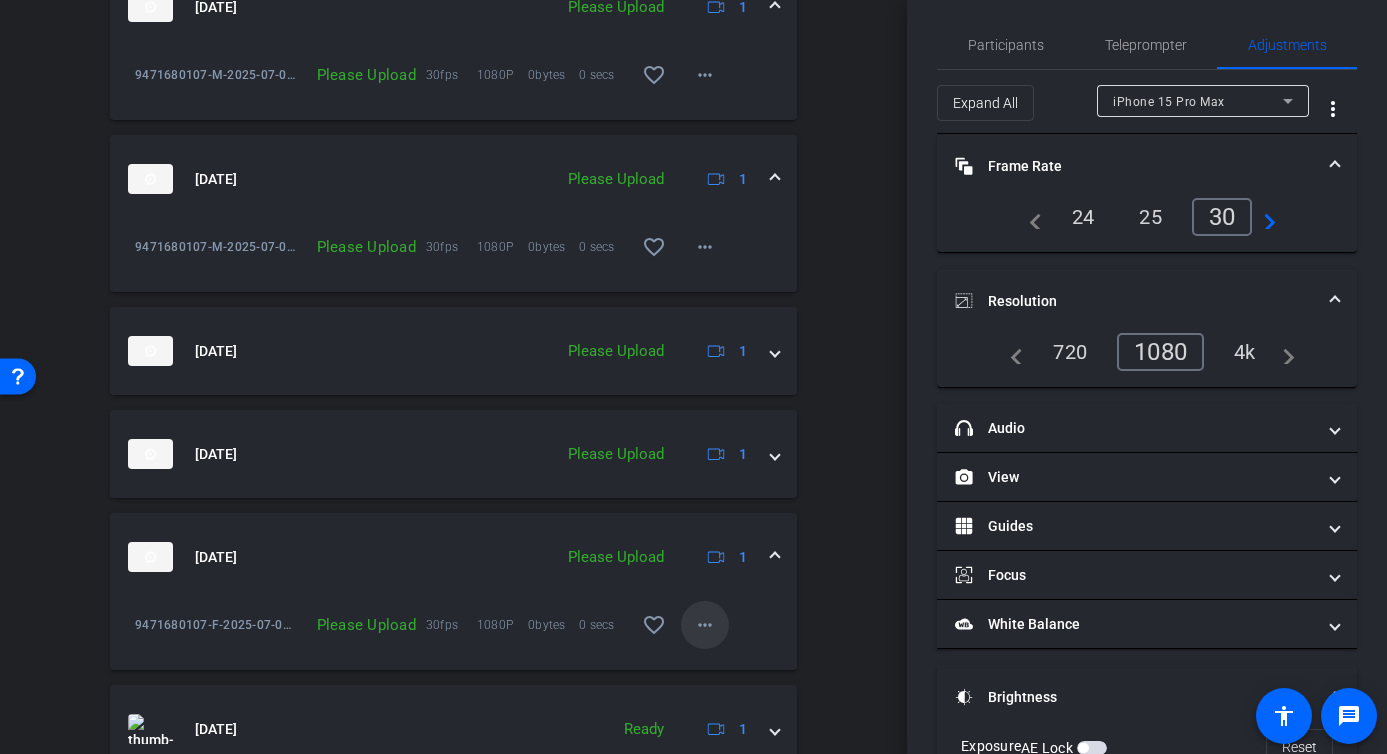 click on "more_horiz" at bounding box center [705, 625] 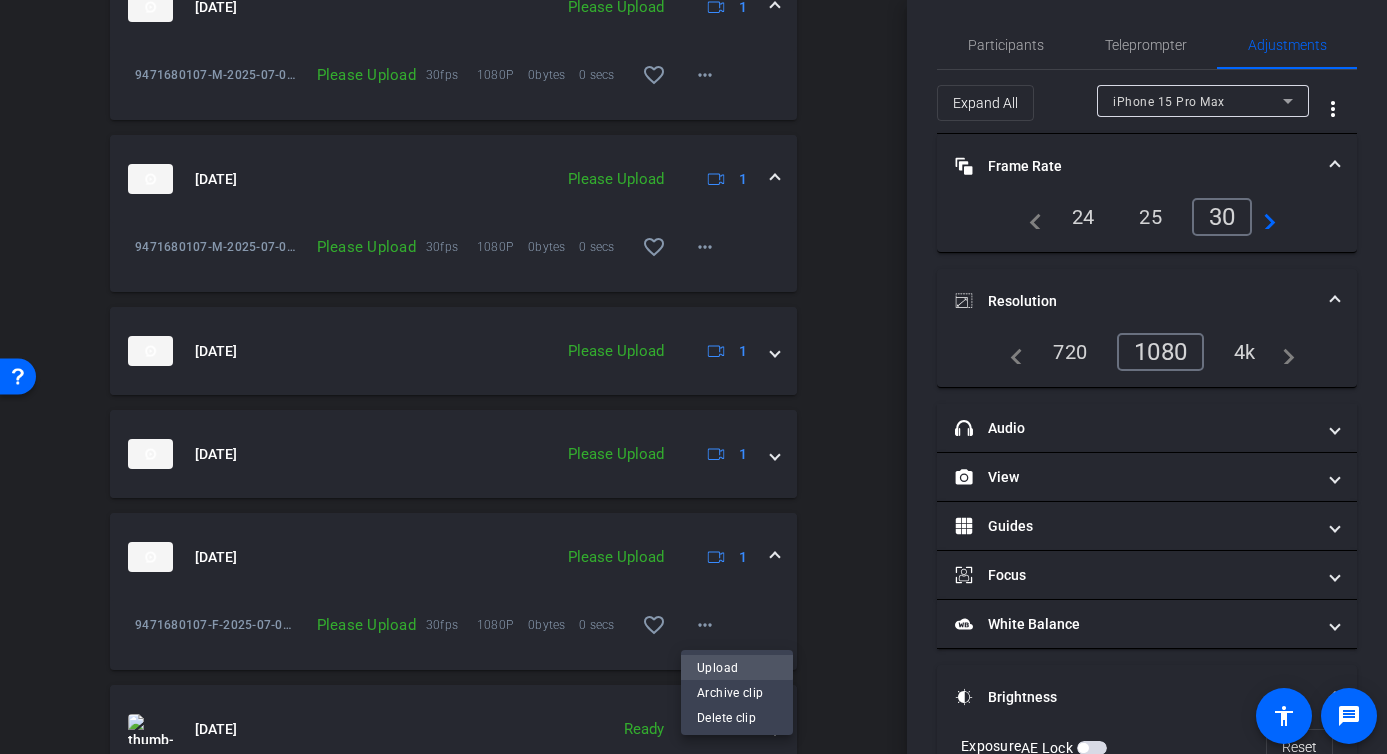 drag, startPoint x: 726, startPoint y: 658, endPoint x: 739, endPoint y: 573, distance: 85.98837 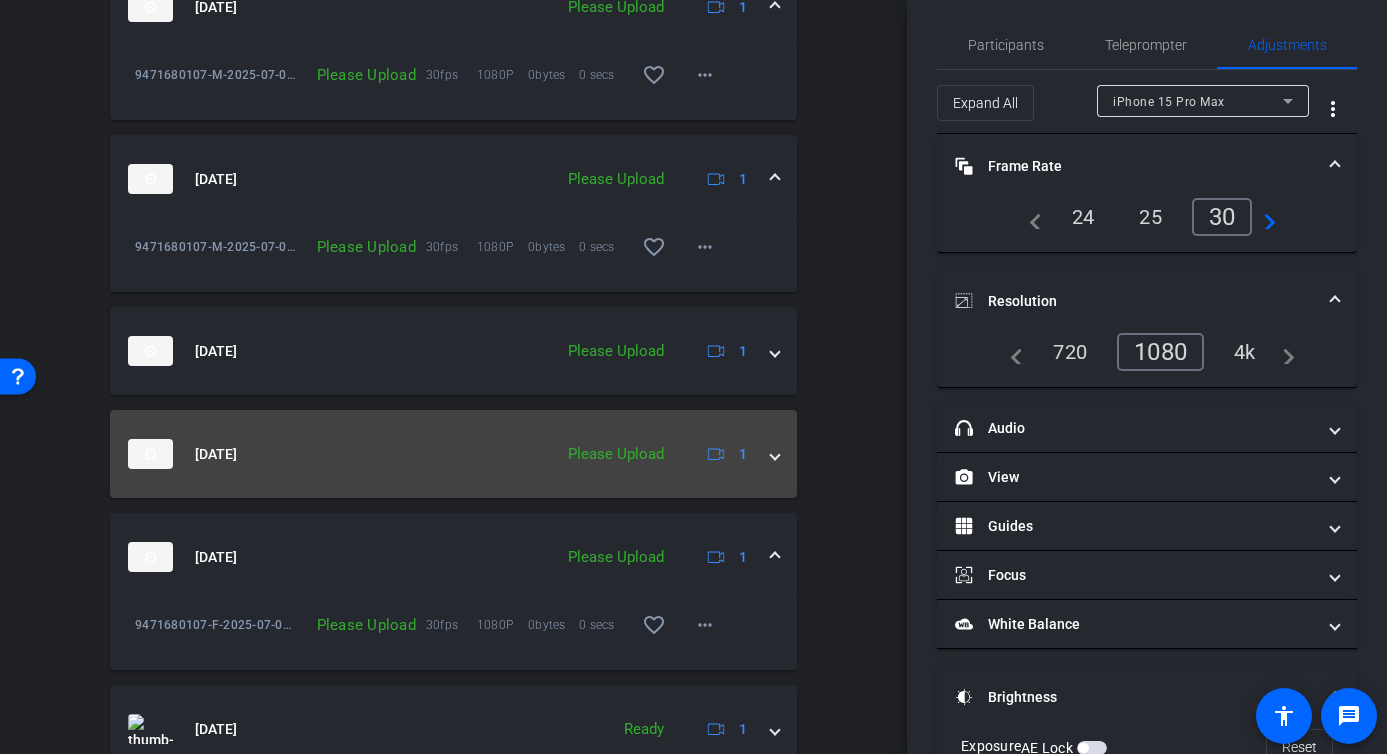 drag, startPoint x: 773, startPoint y: 450, endPoint x: 754, endPoint y: 460, distance: 21.470911 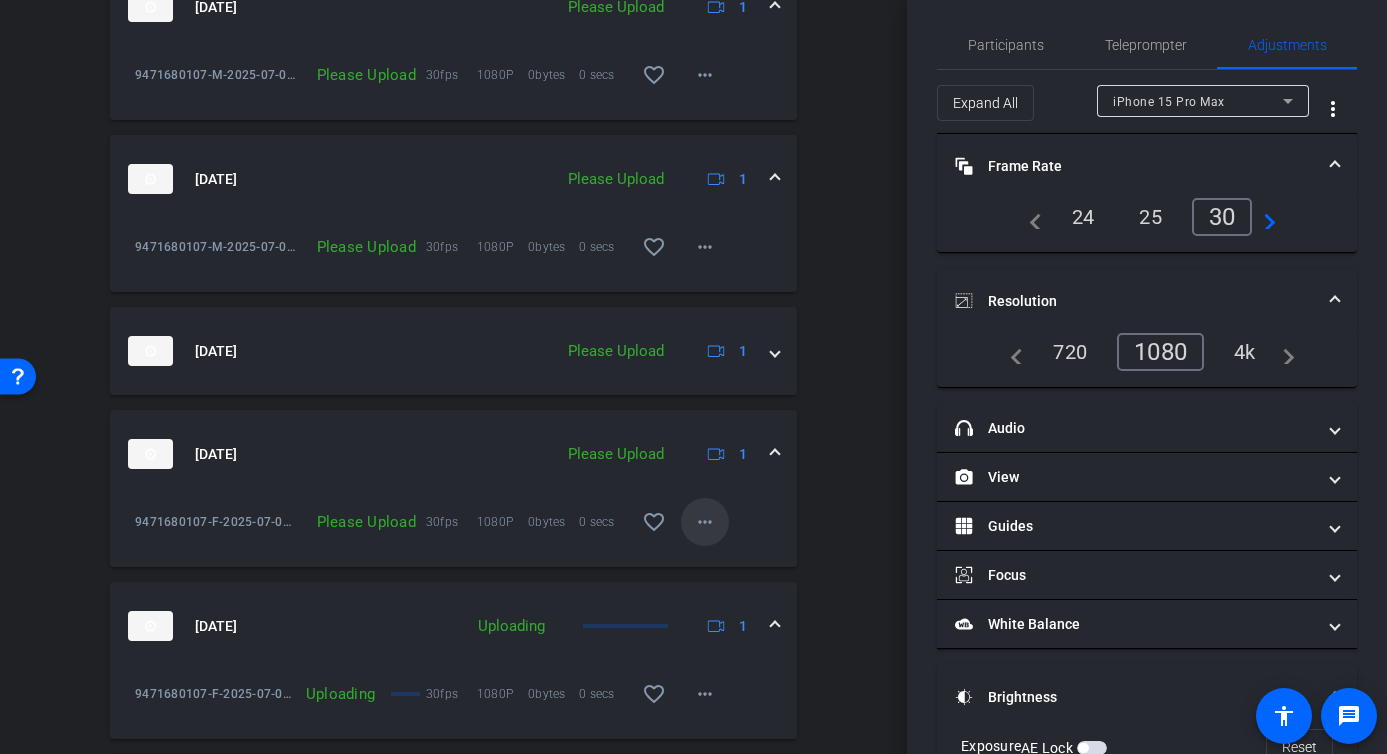 click on "more_horiz" at bounding box center (705, 522) 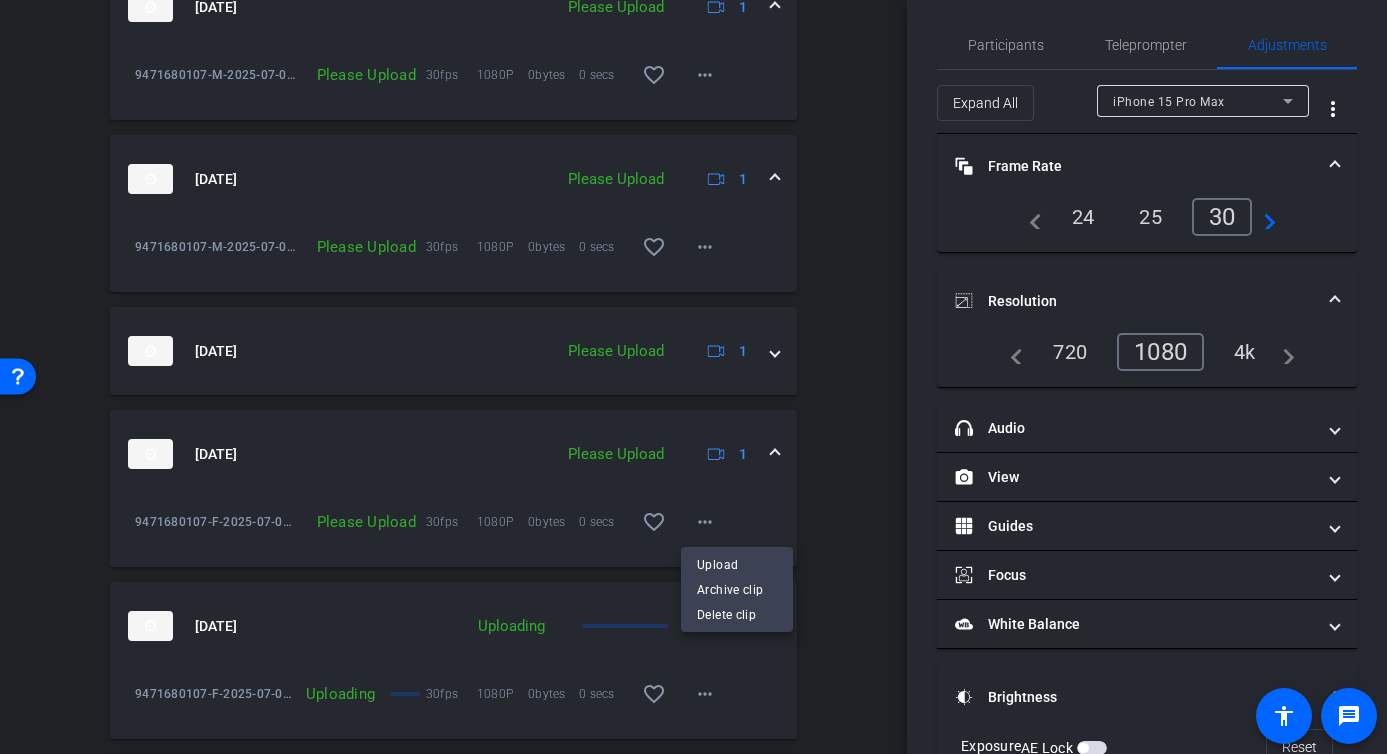 drag, startPoint x: 707, startPoint y: 558, endPoint x: 714, endPoint y: 526, distance: 32.75668 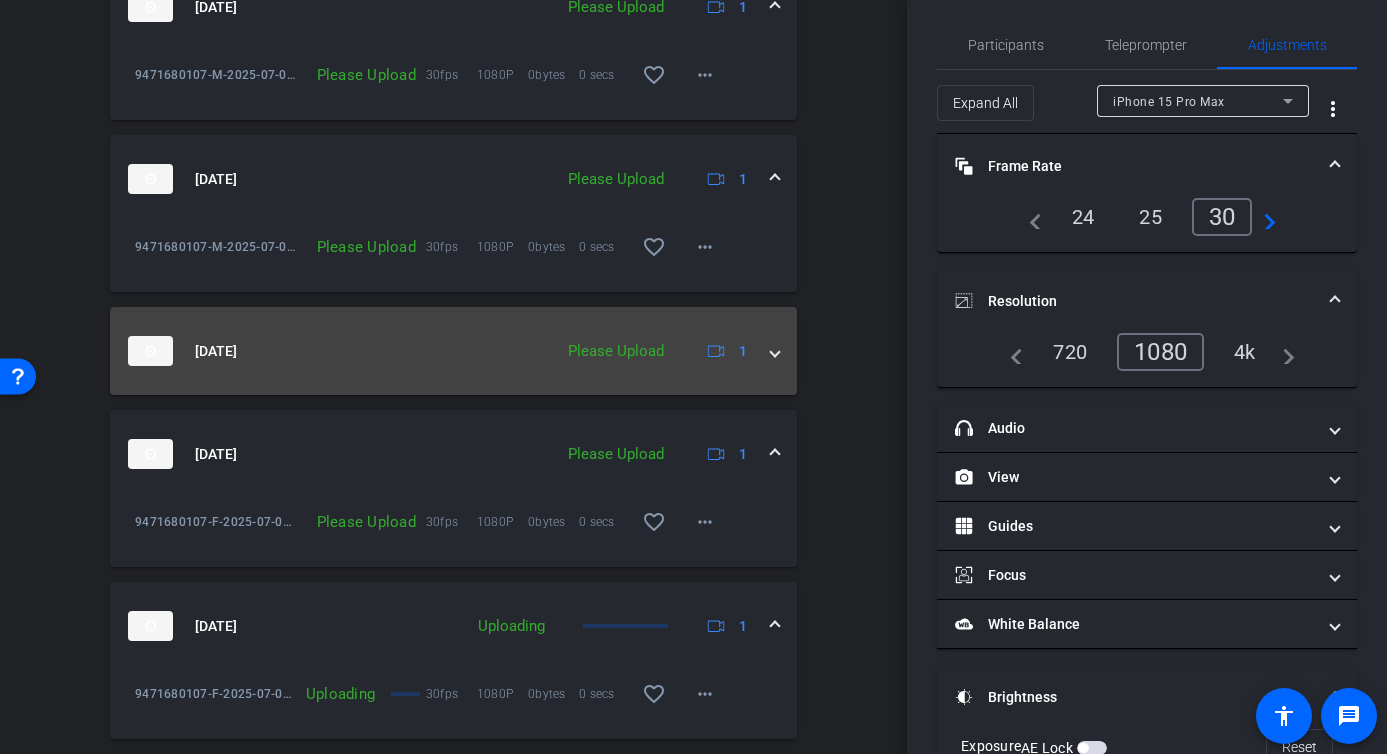 drag, startPoint x: 784, startPoint y: 352, endPoint x: 773, endPoint y: 353, distance: 11.045361 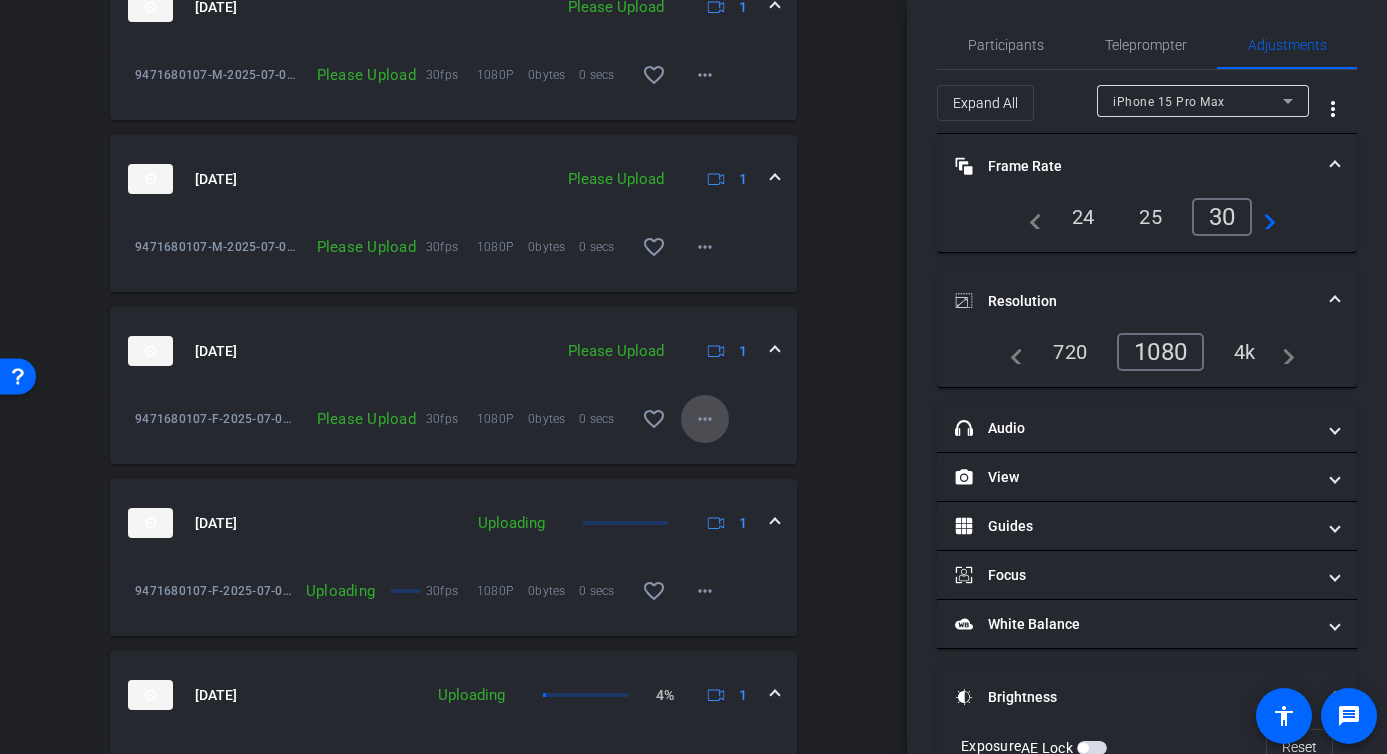click on "more_horiz" at bounding box center [705, 419] 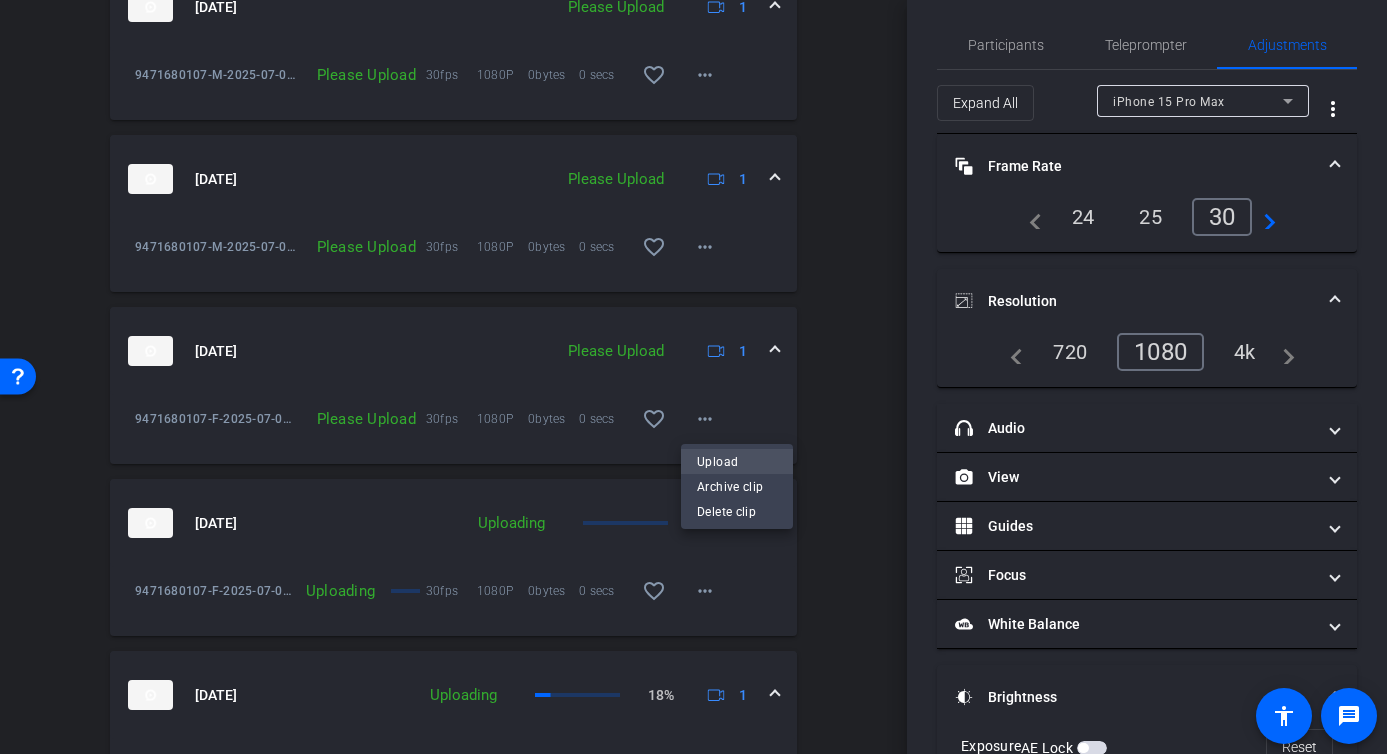 click on "Upload" at bounding box center [737, 461] 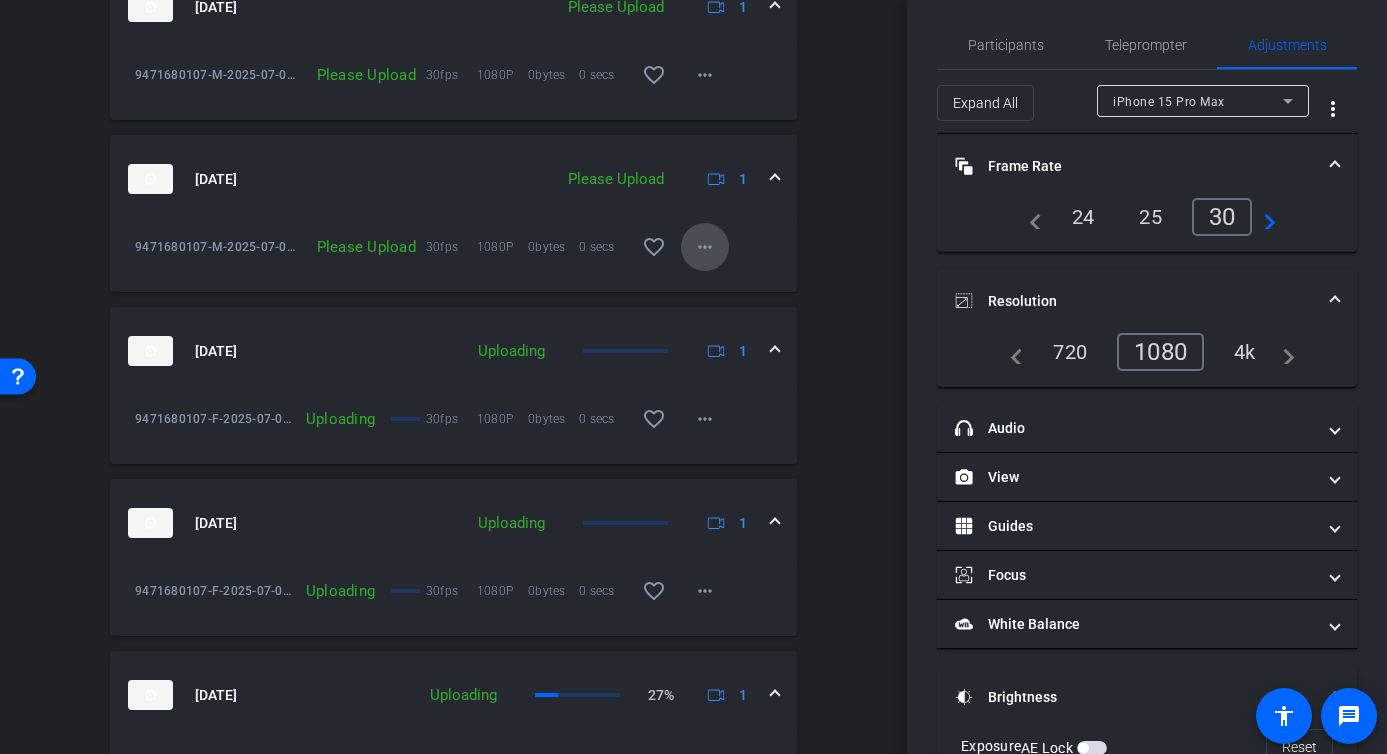 click on "more_horiz" at bounding box center [705, 247] 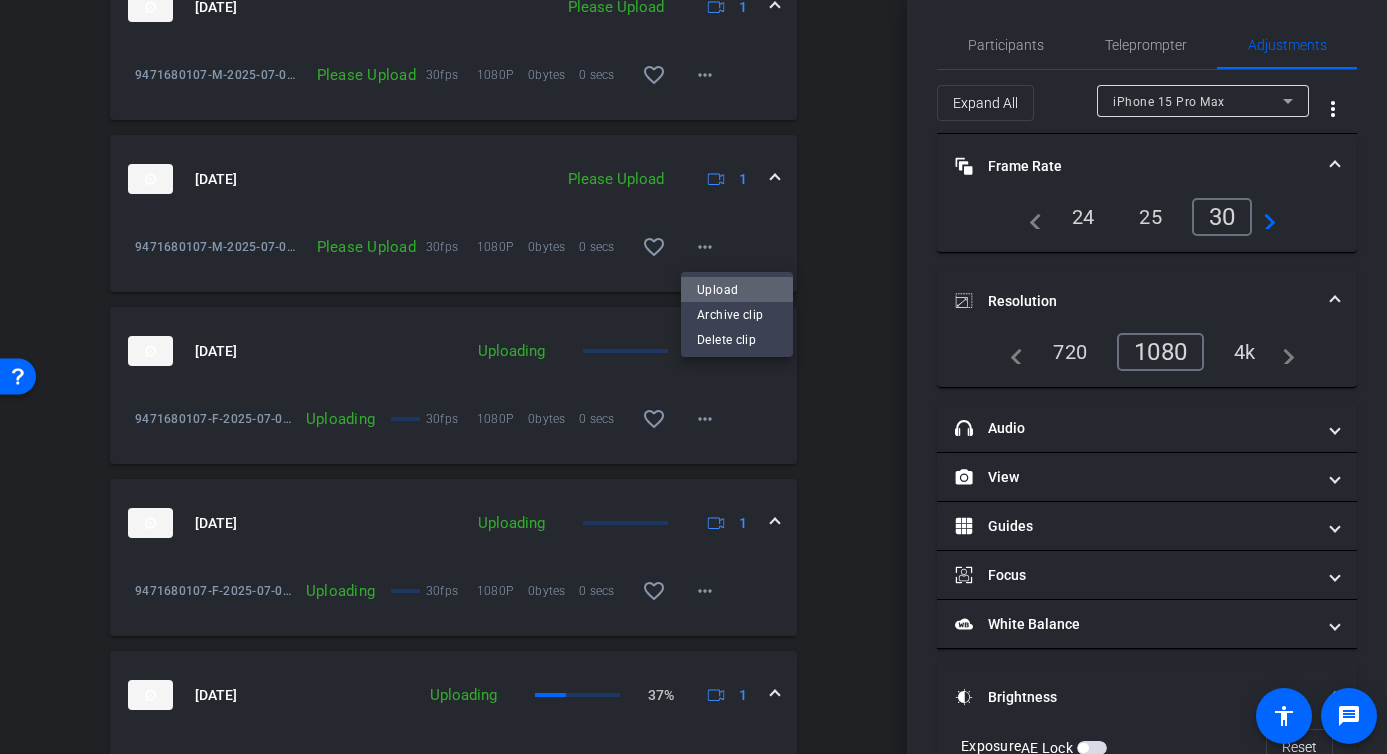click on "Upload" at bounding box center (737, 289) 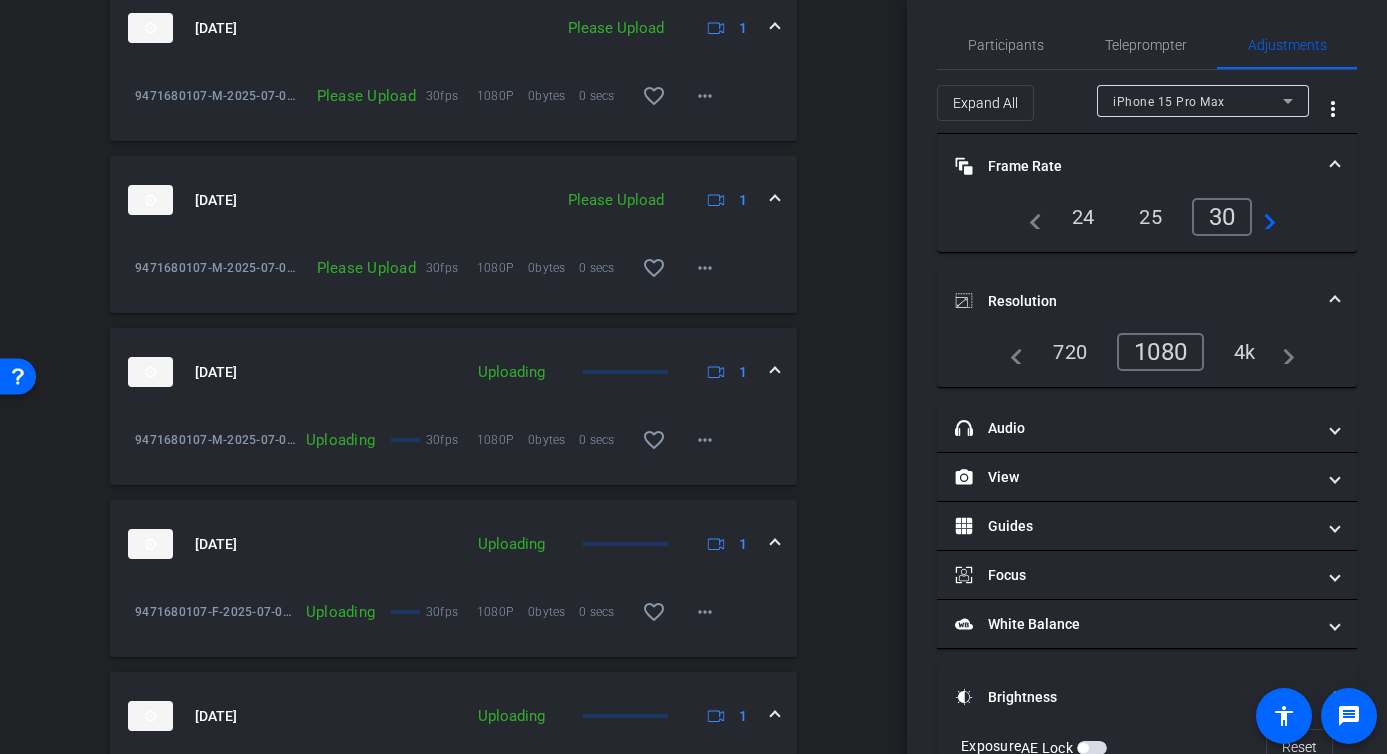 scroll, scrollTop: 1055, scrollLeft: 0, axis: vertical 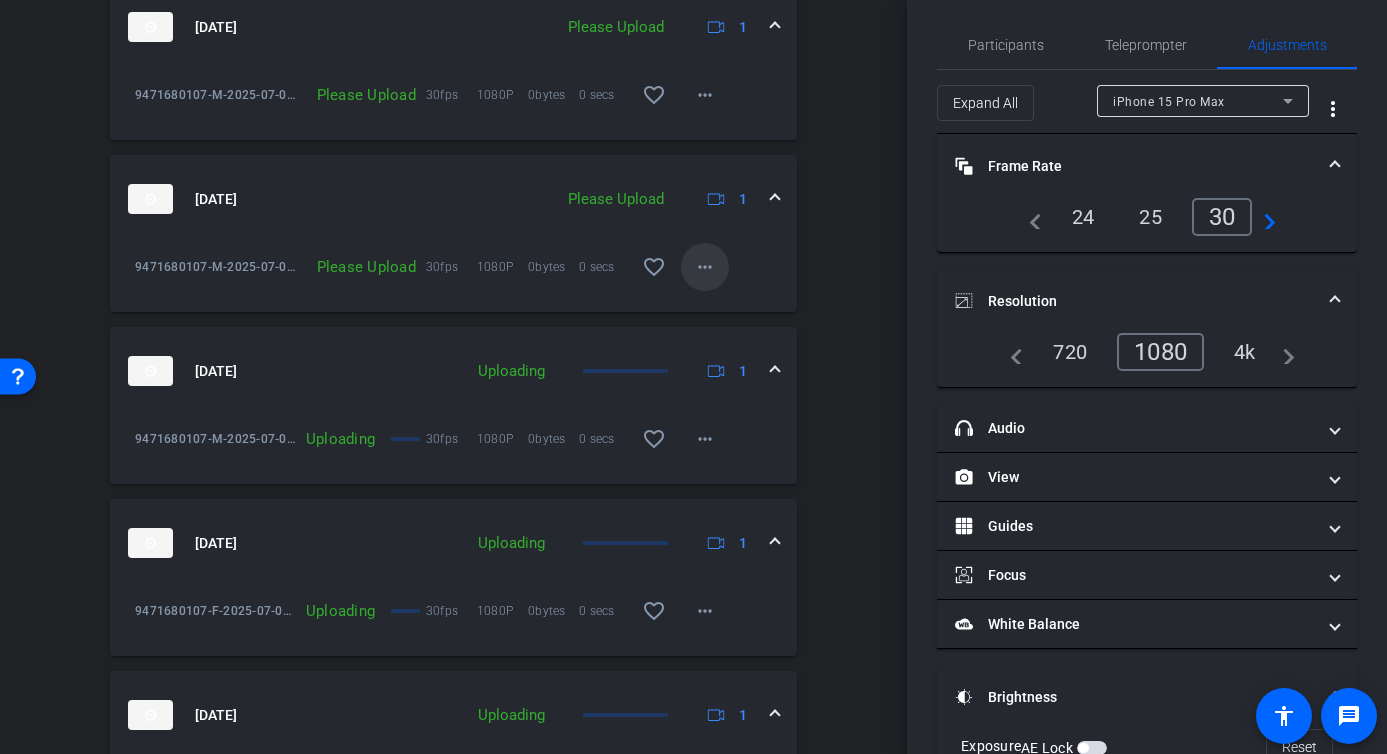 click on "more_horiz" at bounding box center (705, 267) 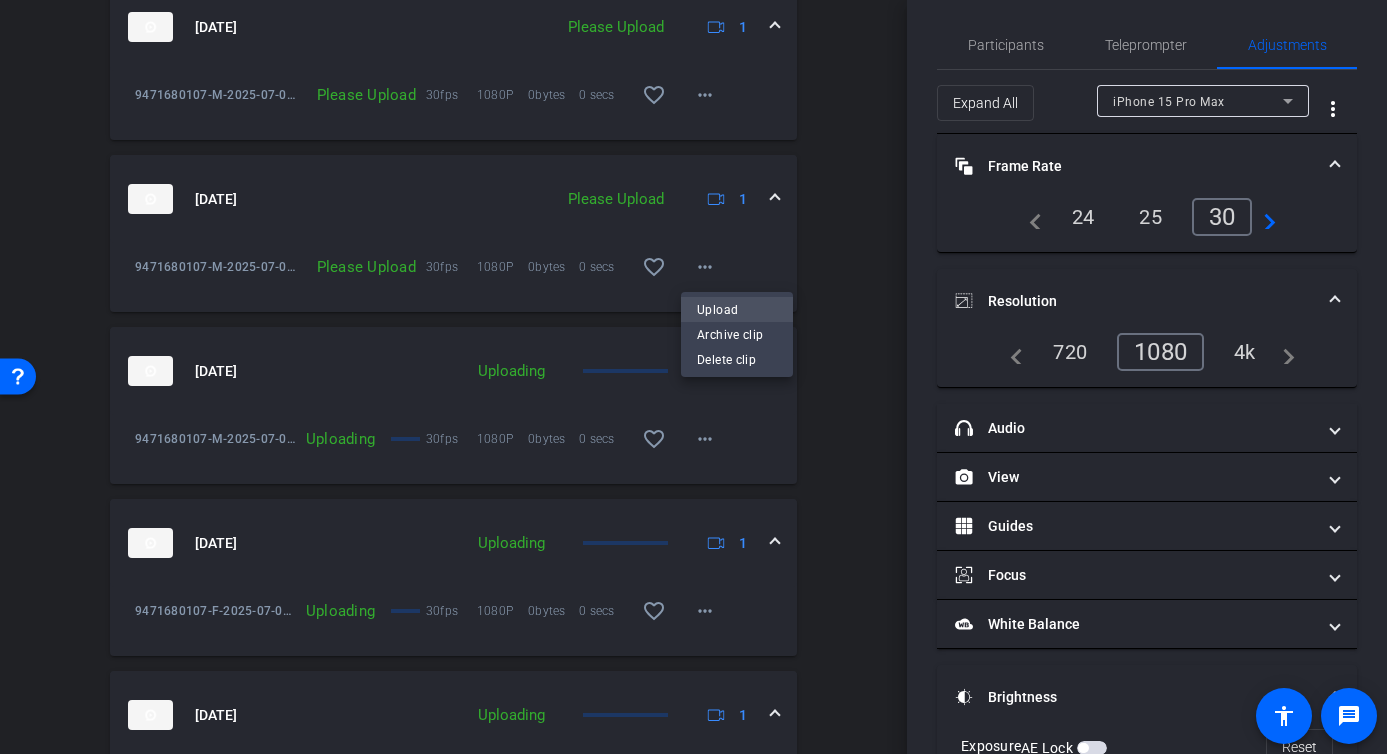 click on "Upload" at bounding box center [737, 309] 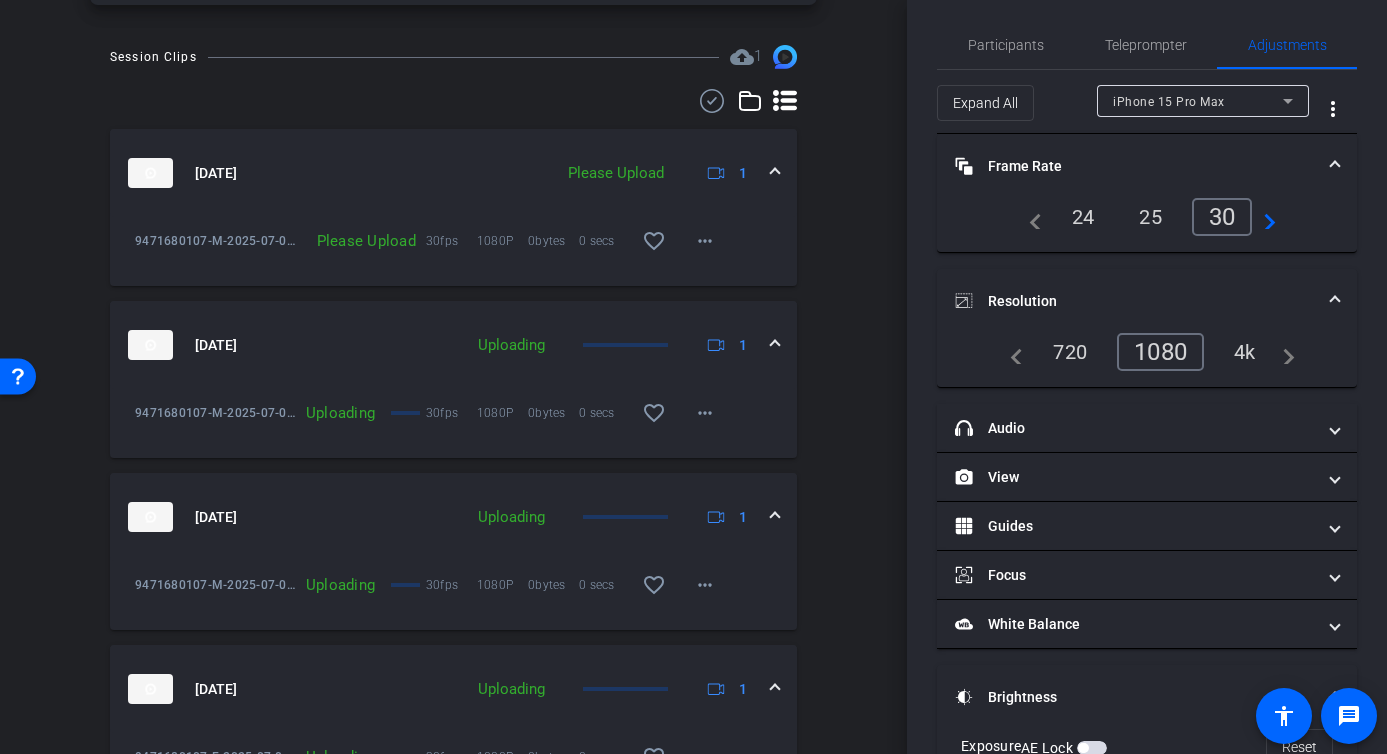 scroll, scrollTop: 899, scrollLeft: 0, axis: vertical 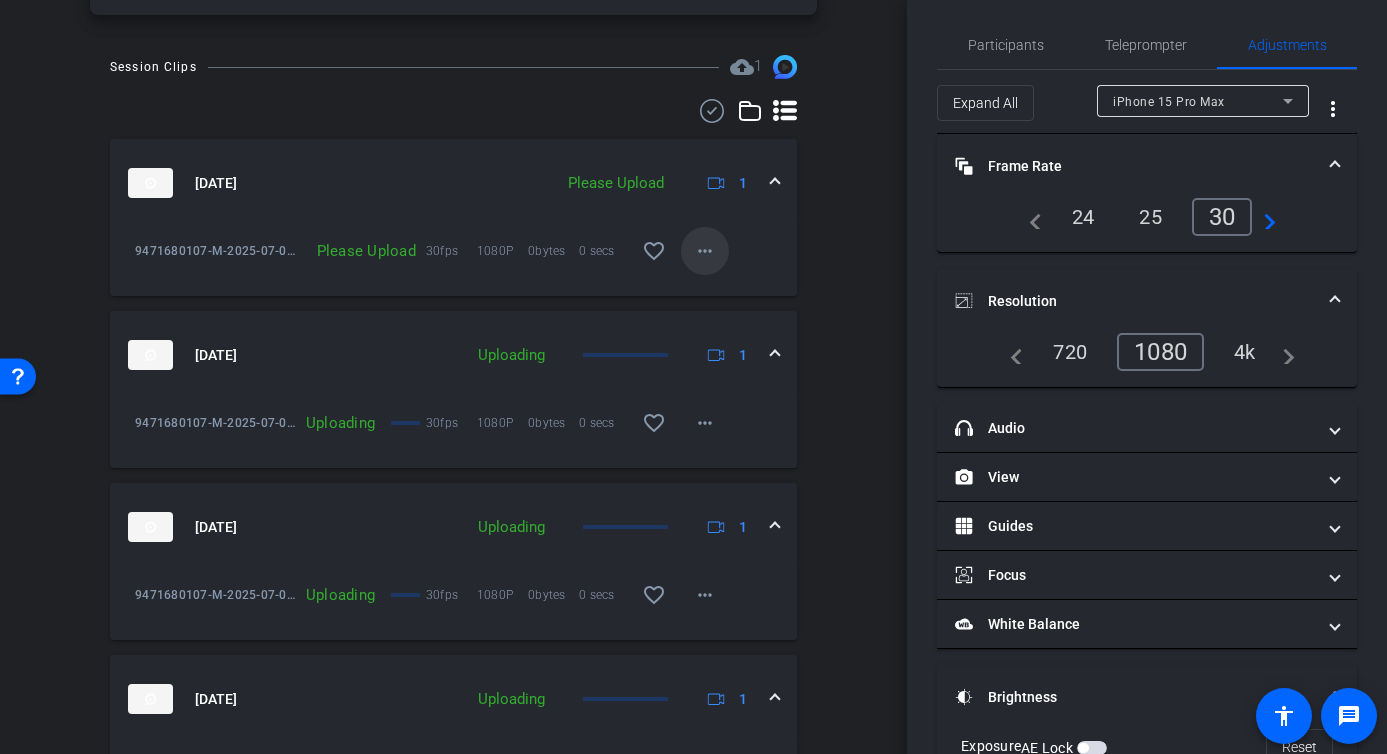 click on "more_horiz" at bounding box center (705, 251) 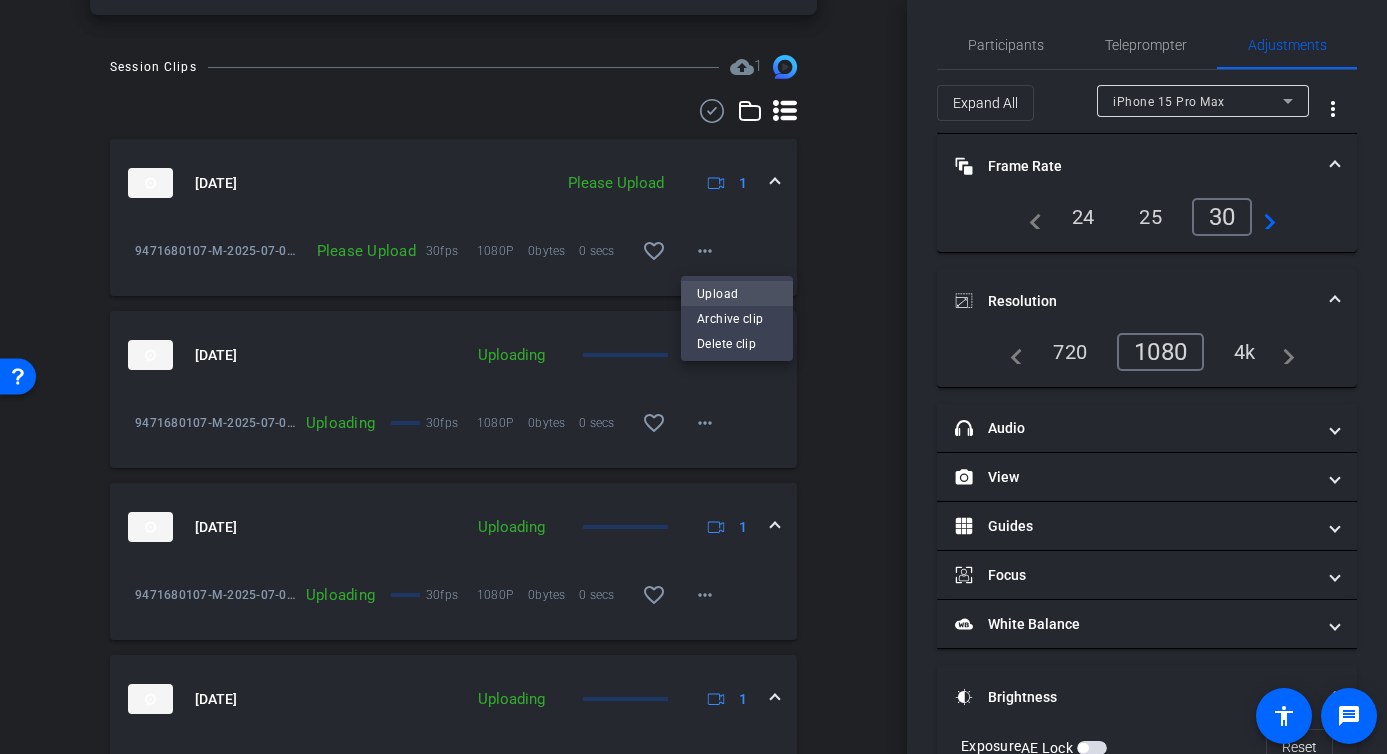 click on "Upload" at bounding box center [737, 293] 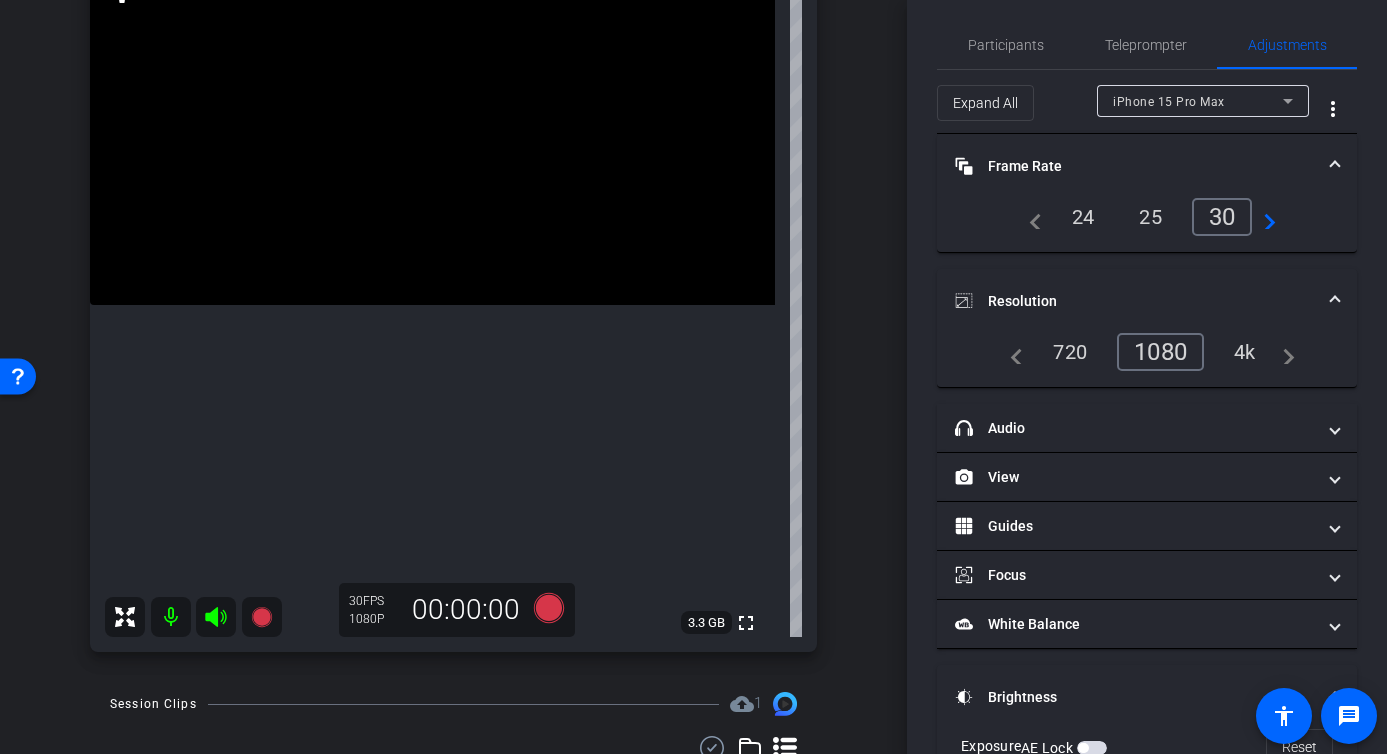 scroll, scrollTop: 261, scrollLeft: 0, axis: vertical 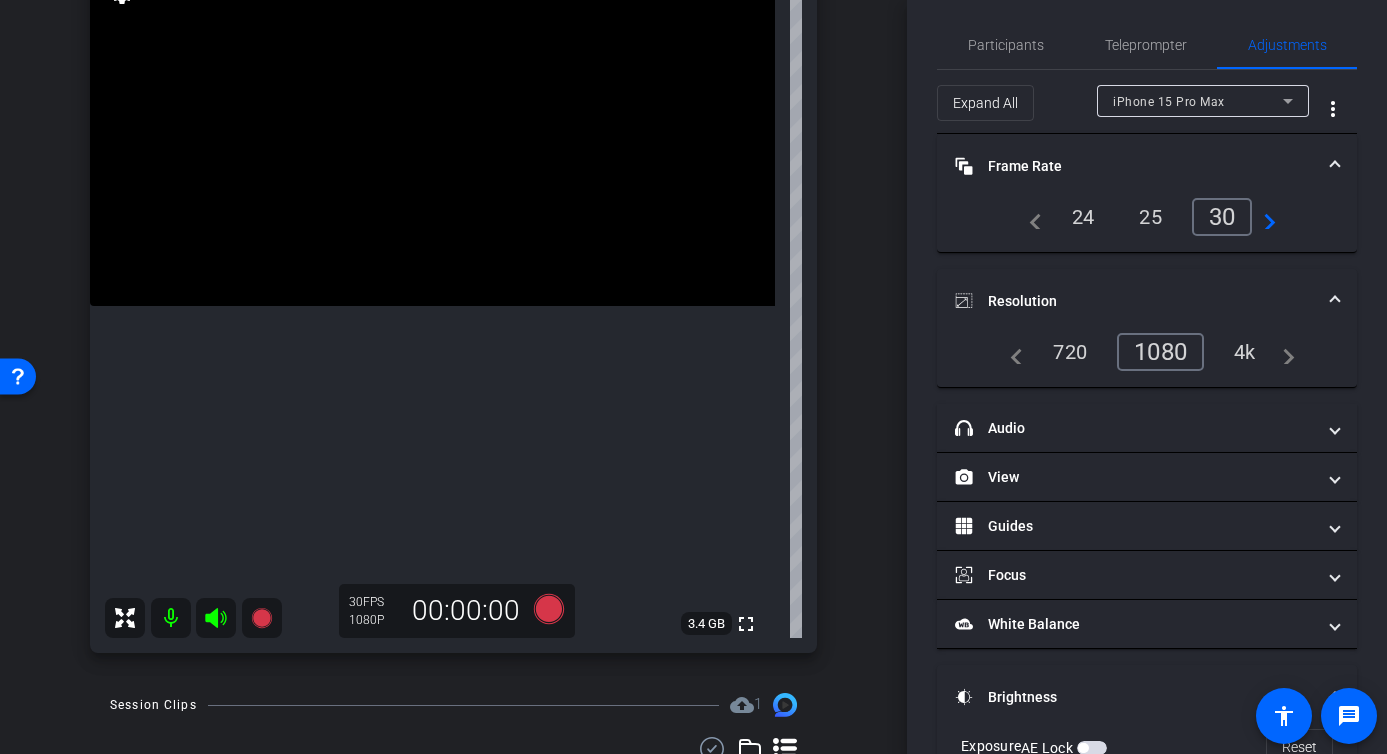 type 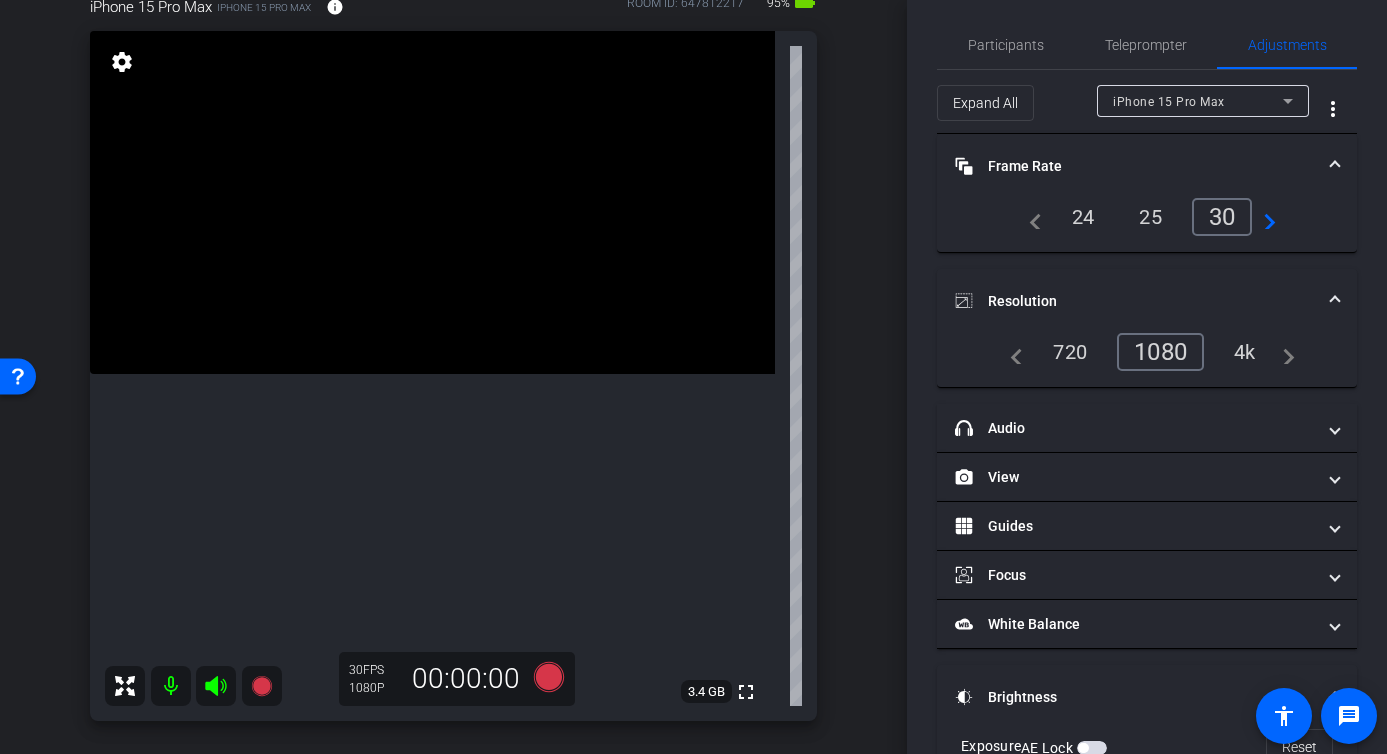 scroll, scrollTop: 195, scrollLeft: 0, axis: vertical 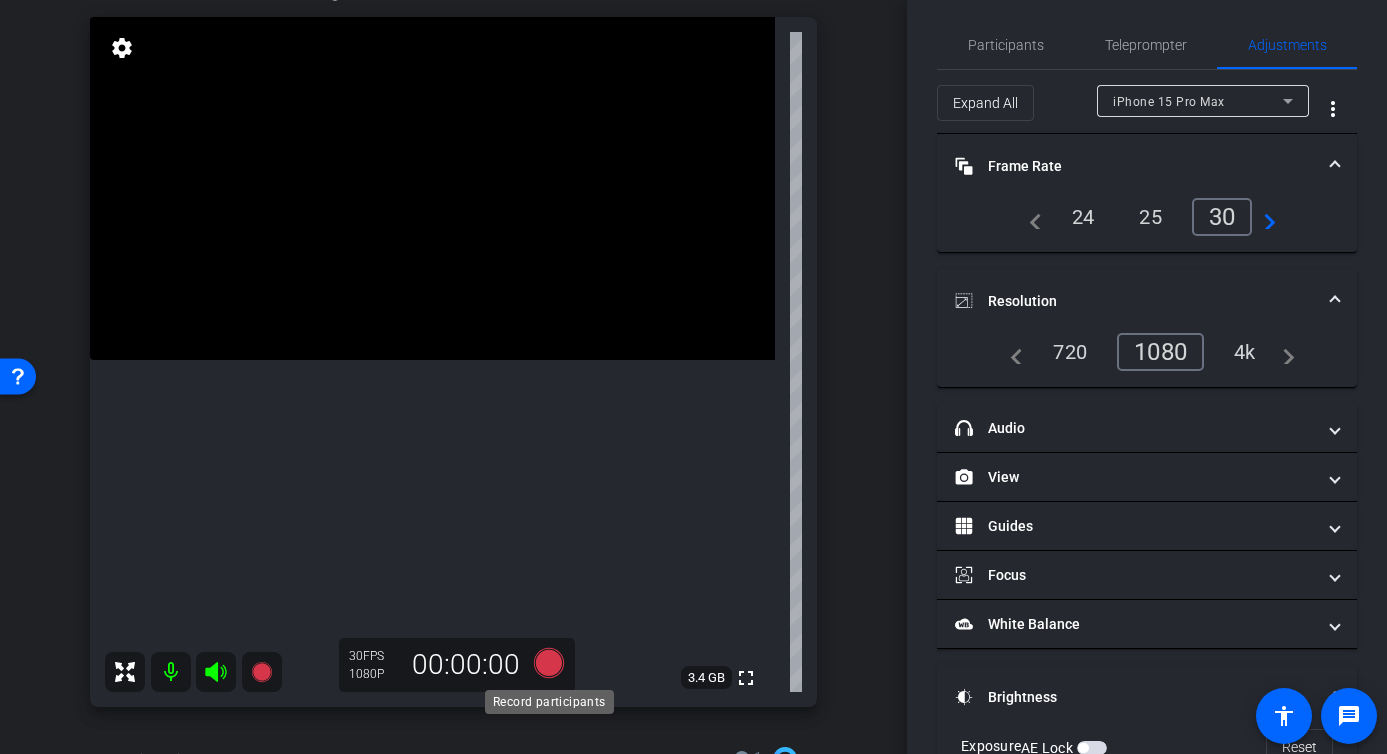 click 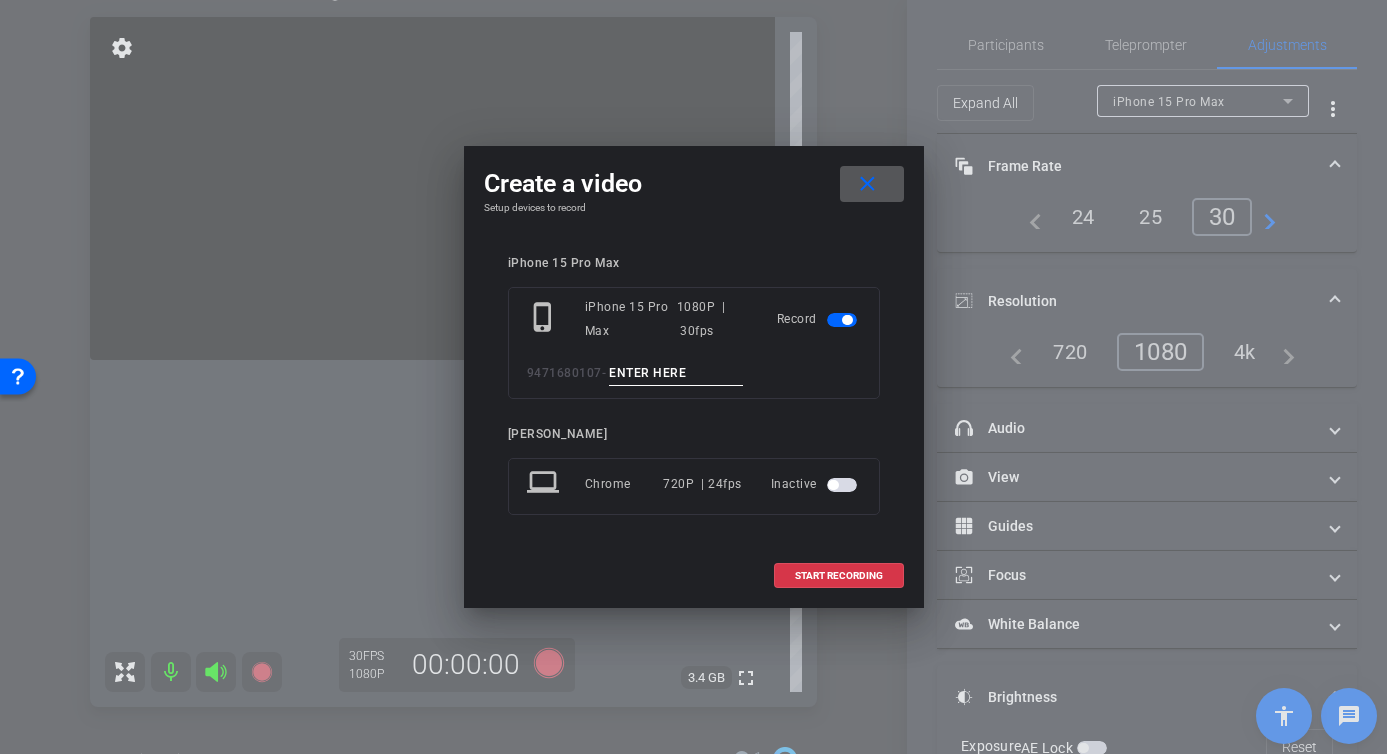 click at bounding box center (676, 373) 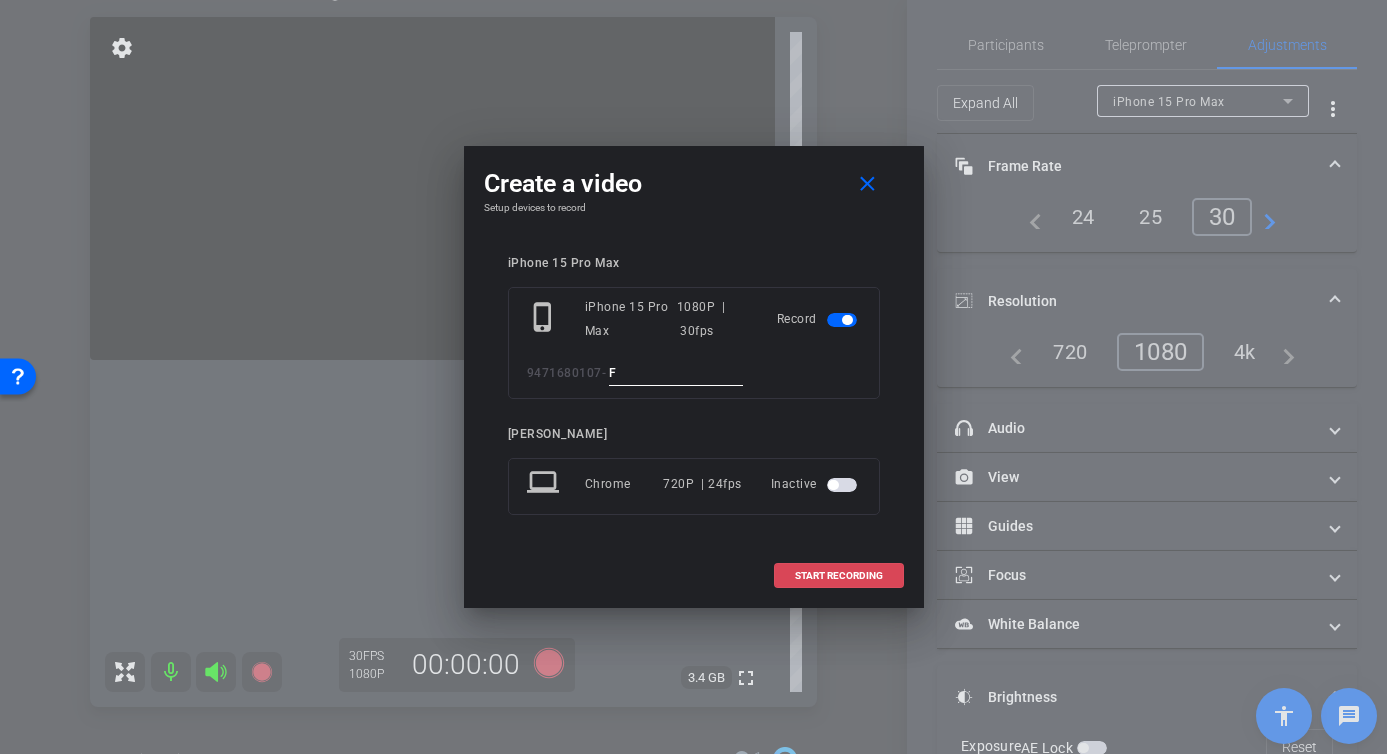 type on "F" 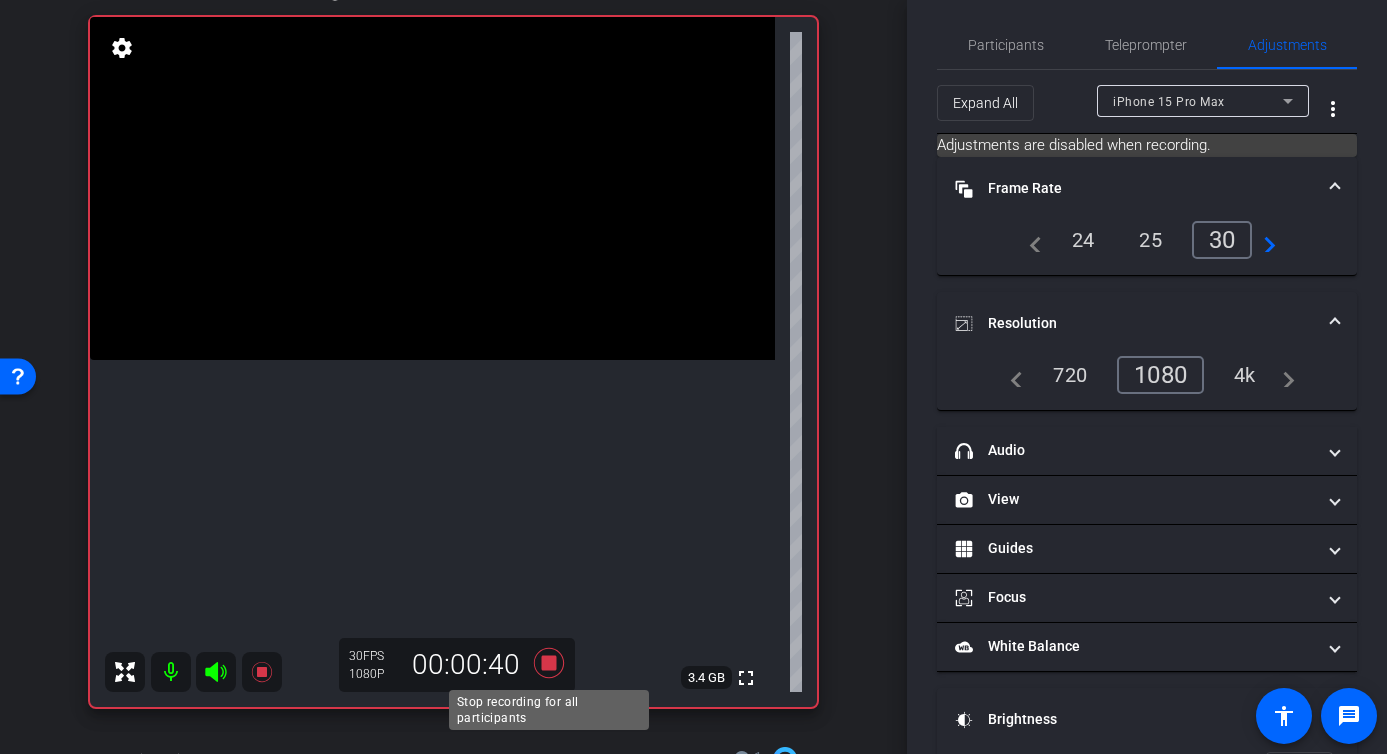 click 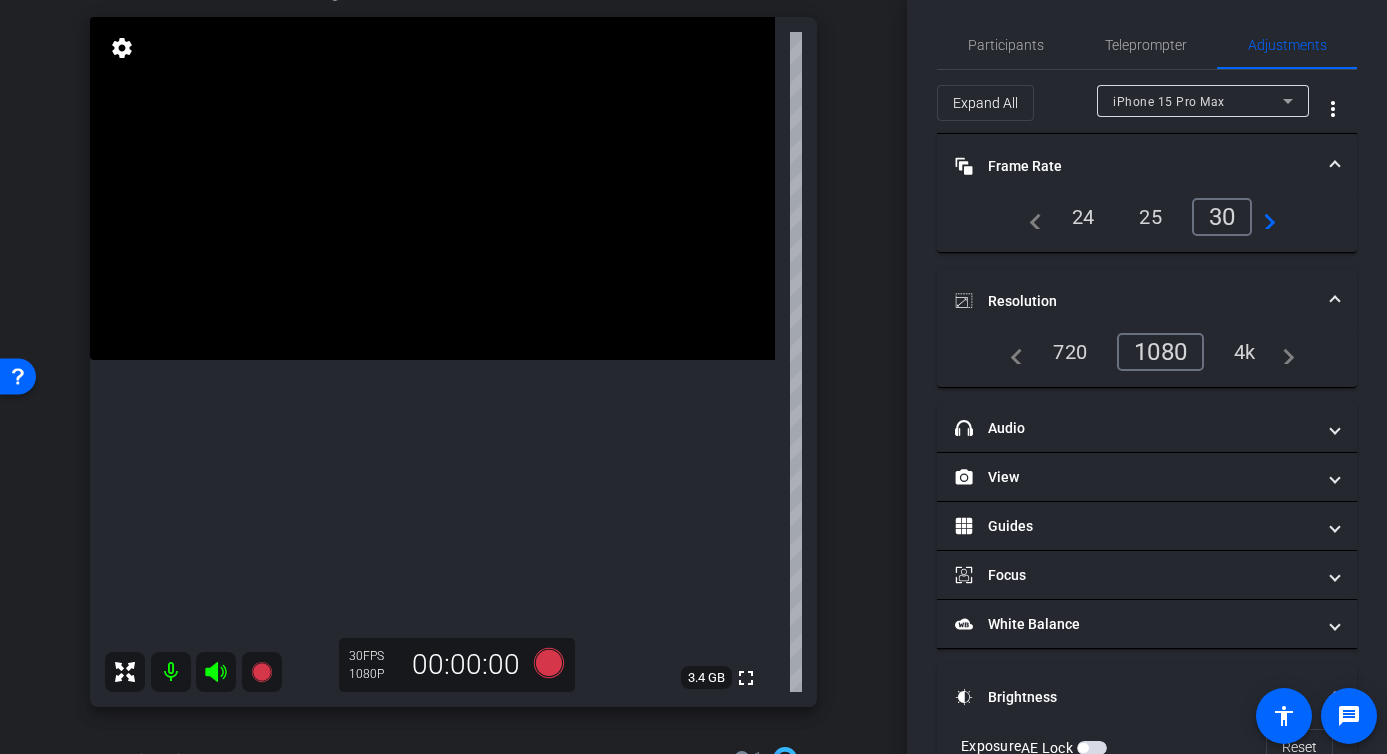 click on "arrow_back  9471680107   Back to project   Send invite  account_box grid_on settings info
We have updated the app to v2.15.0. Please make sure the mobile user has the newest version.  Platform Status highlight_off  iPhone 15 Pro Max iPhone 15 Pro Max info ROOM ID: 647812217 95% battery_std fullscreen settings  3.4 GB
30 FPS  1080P   00:00:00
Session Clips   cloud_upload   1
[DATE]  Please Upload" at bounding box center [453, 170] 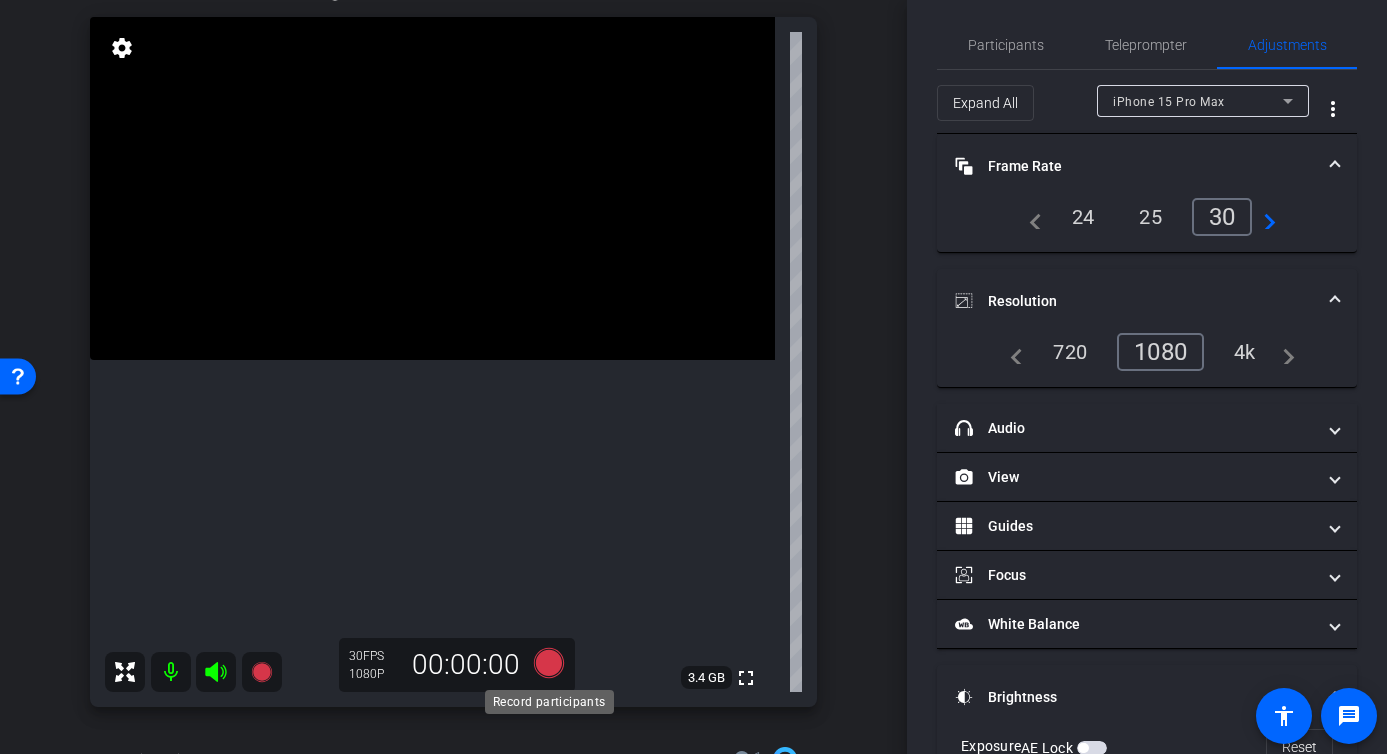 click 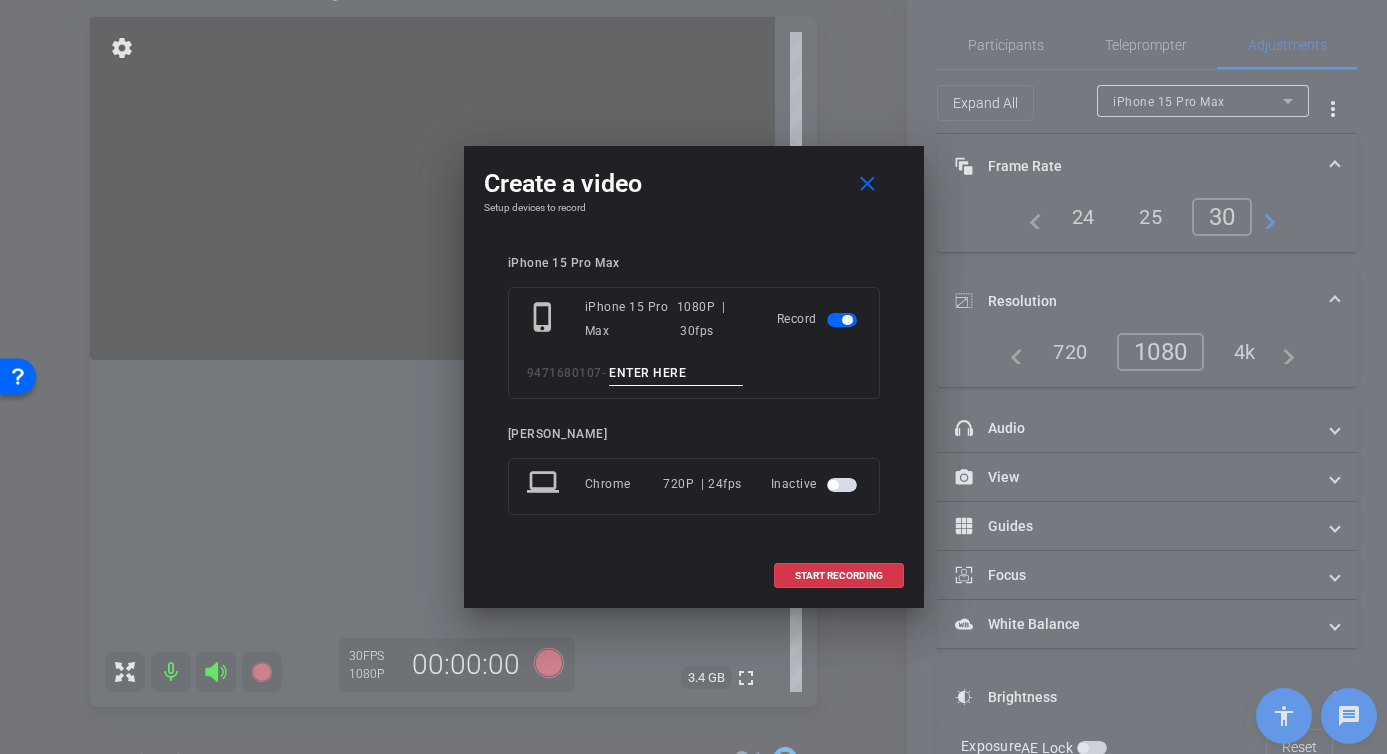 click at bounding box center (676, 373) 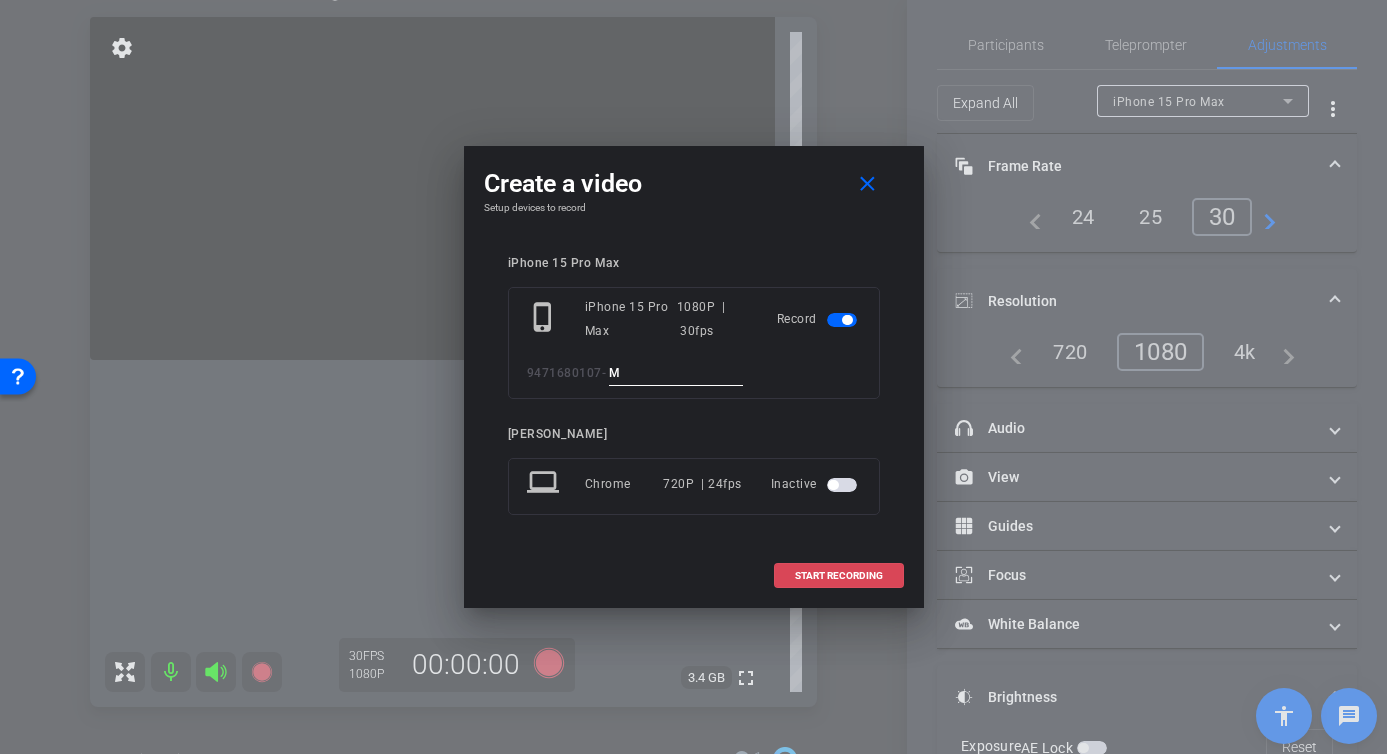 type on "M" 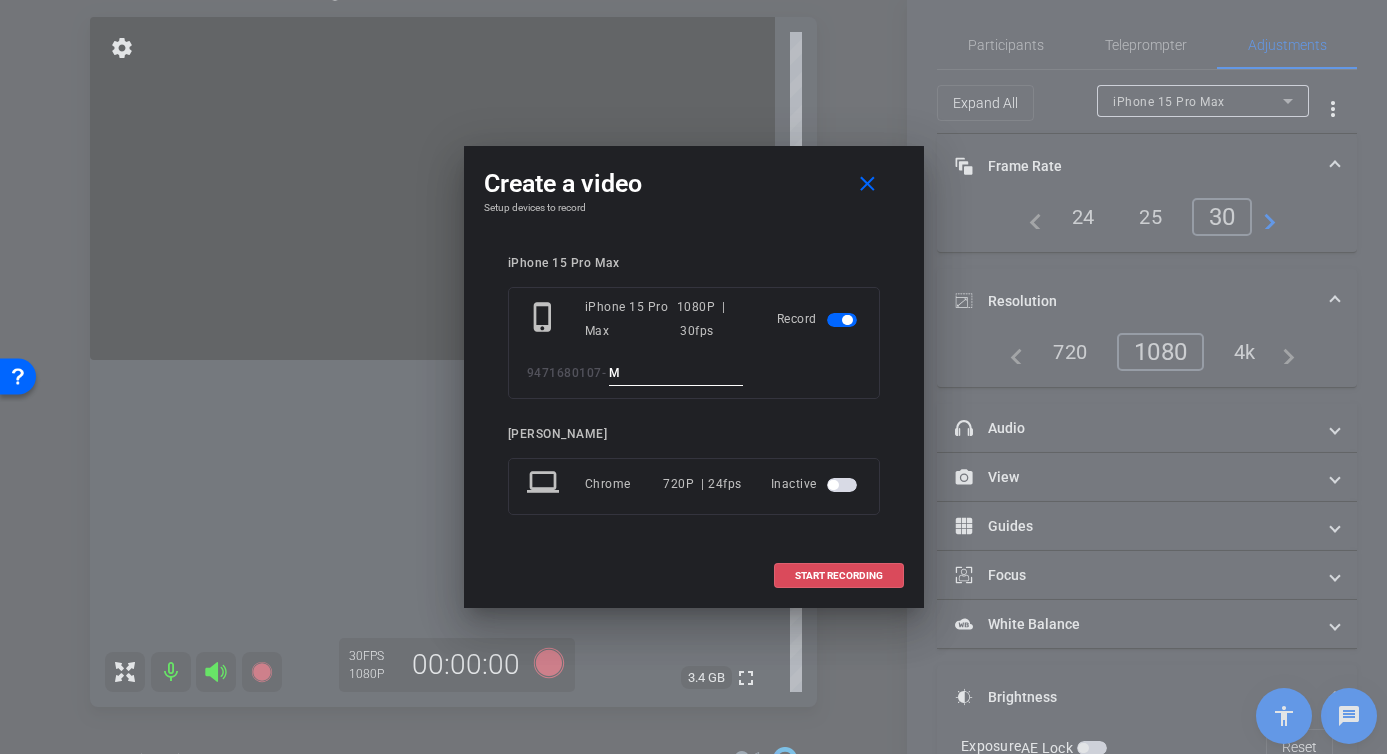 click on "START RECORDING" at bounding box center (839, 576) 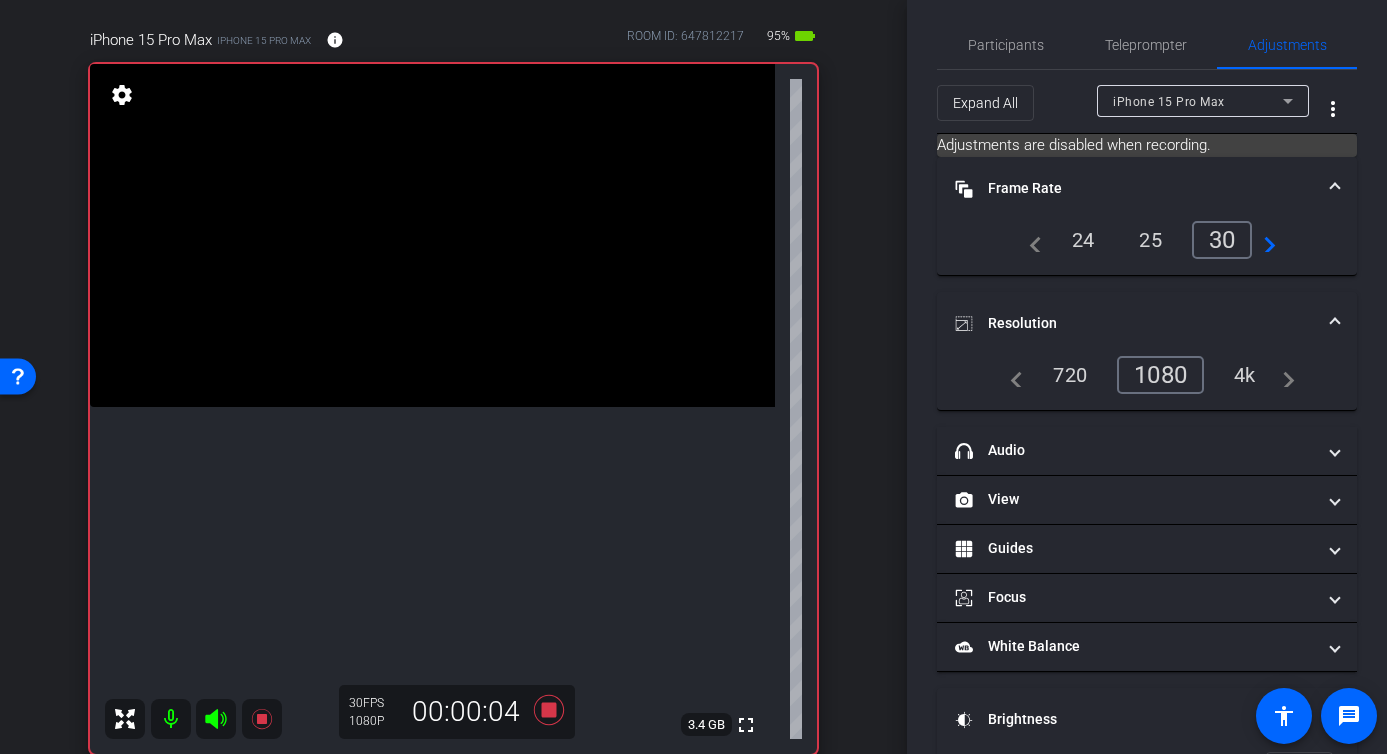 scroll, scrollTop: 180, scrollLeft: 0, axis: vertical 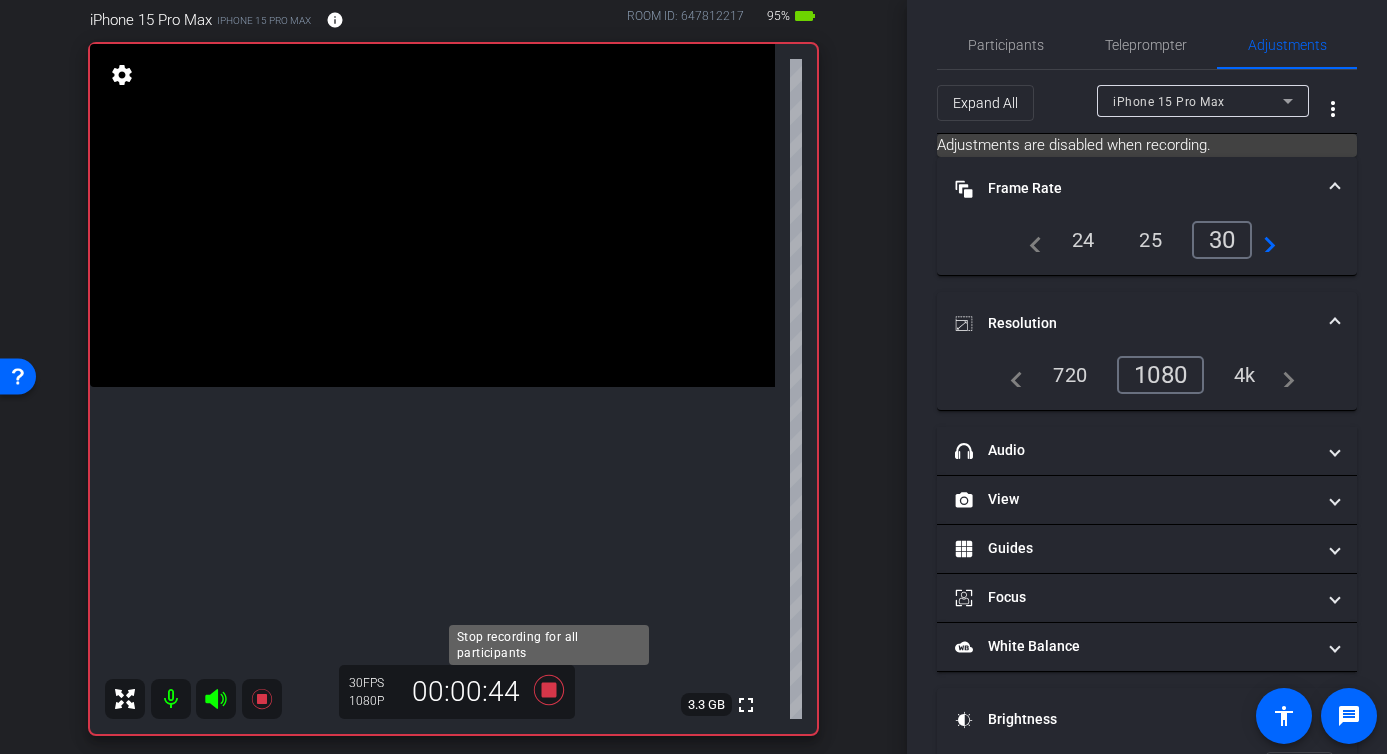 click 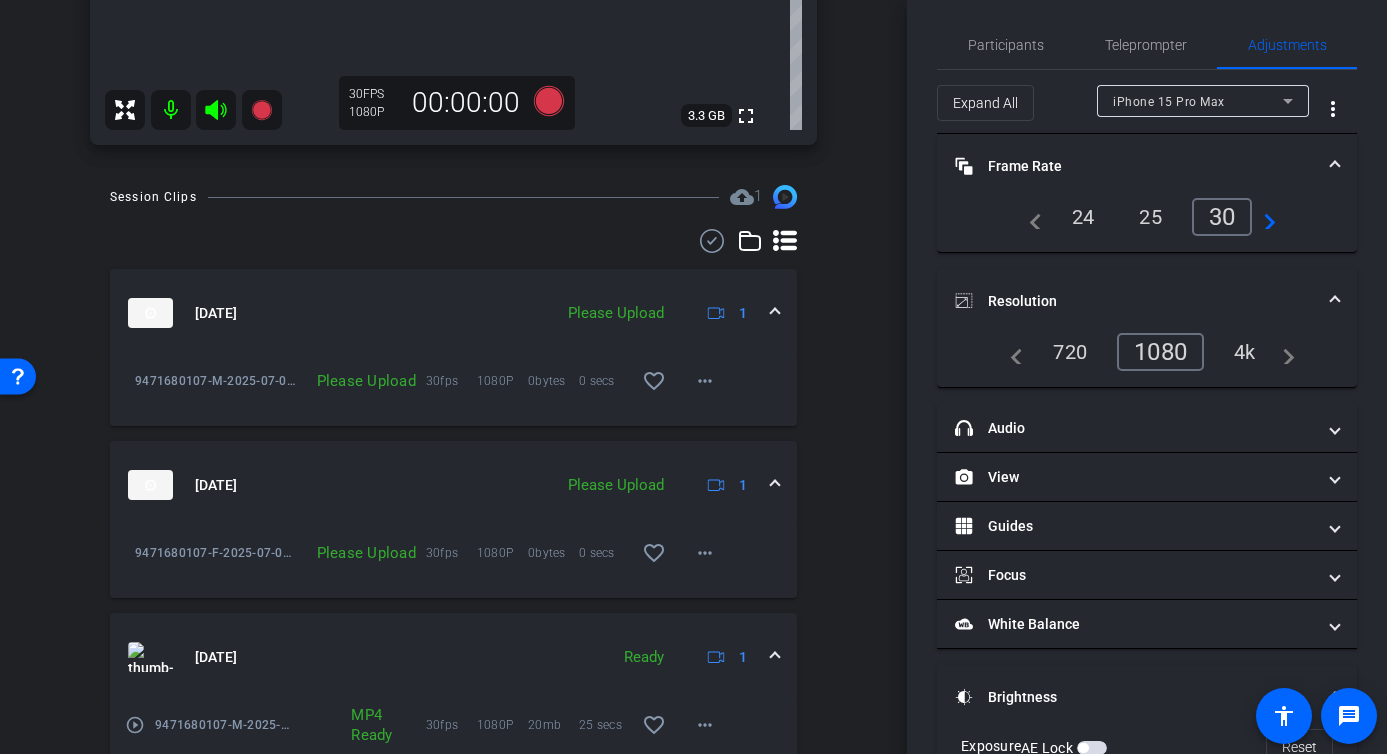 scroll, scrollTop: 776, scrollLeft: 0, axis: vertical 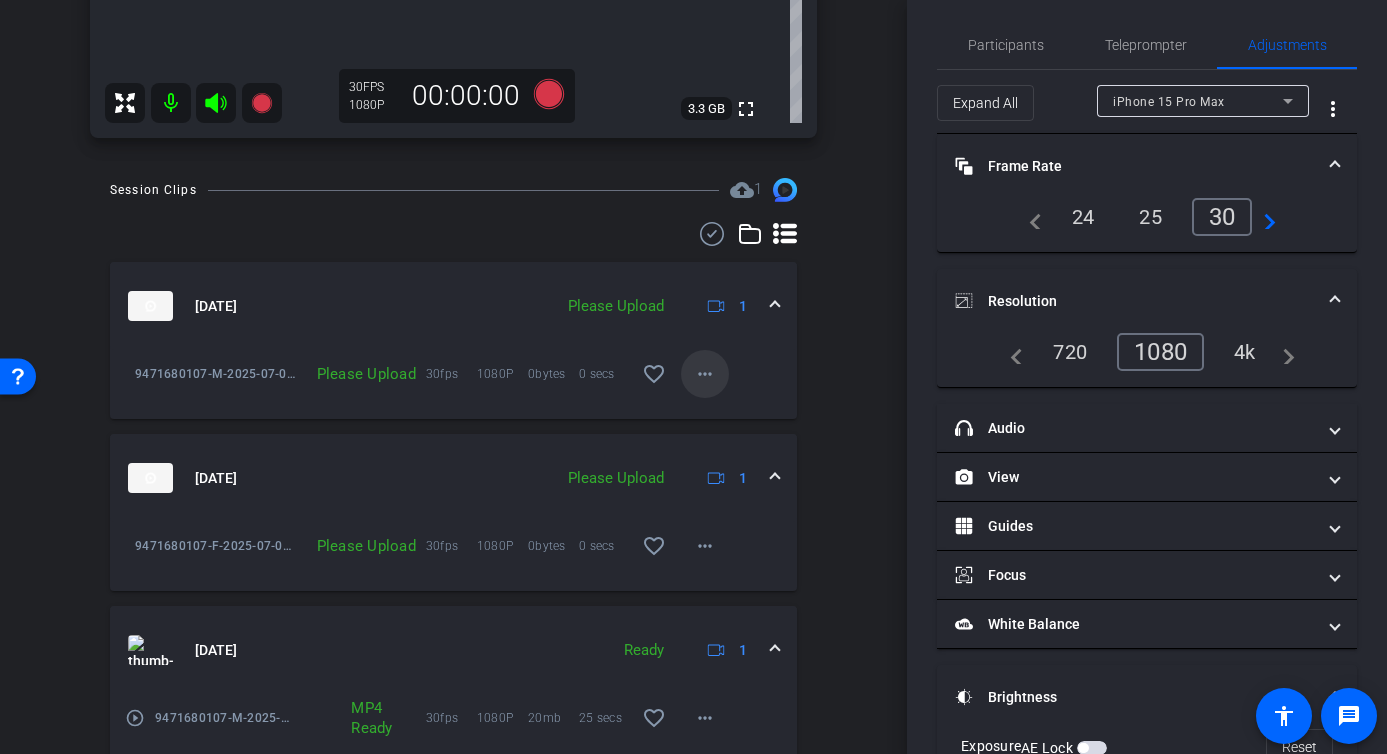 click at bounding box center [705, 374] 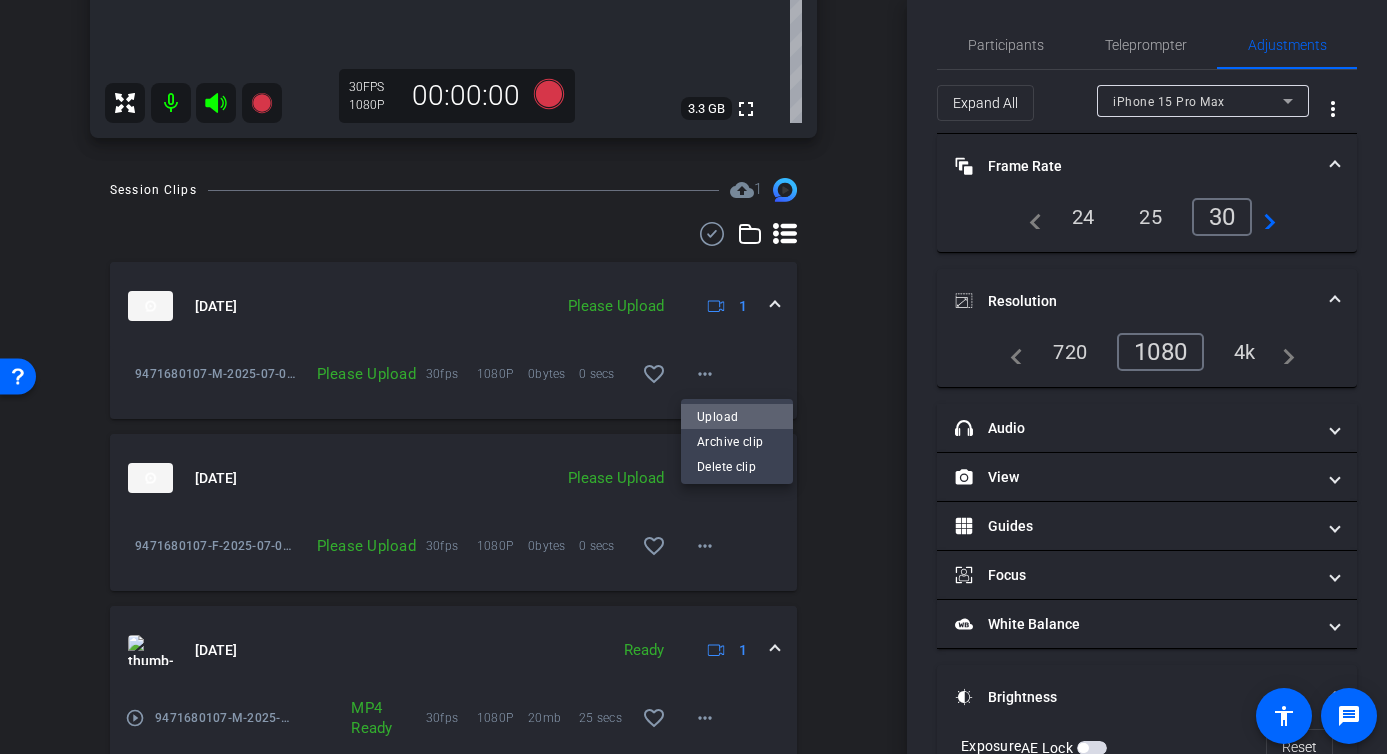click on "Upload" at bounding box center [737, 416] 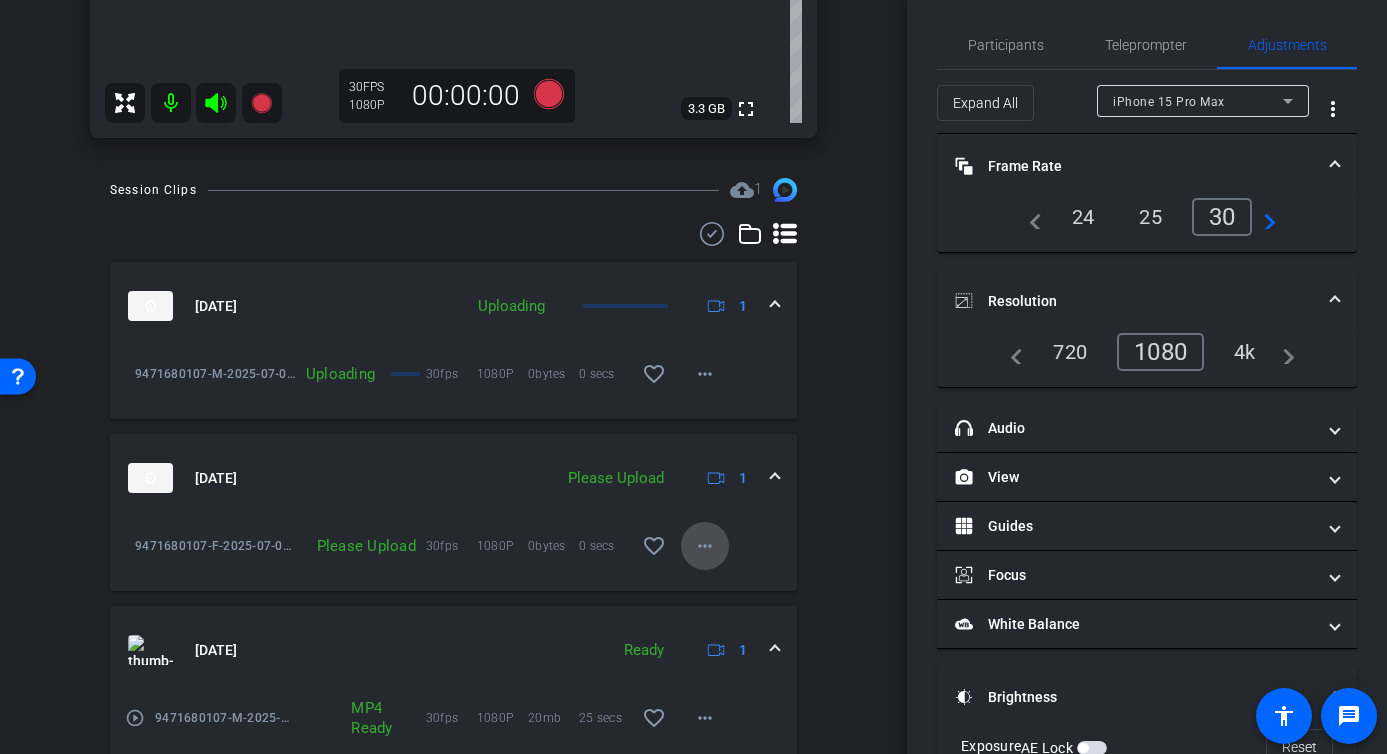 click on "more_horiz" at bounding box center [705, 546] 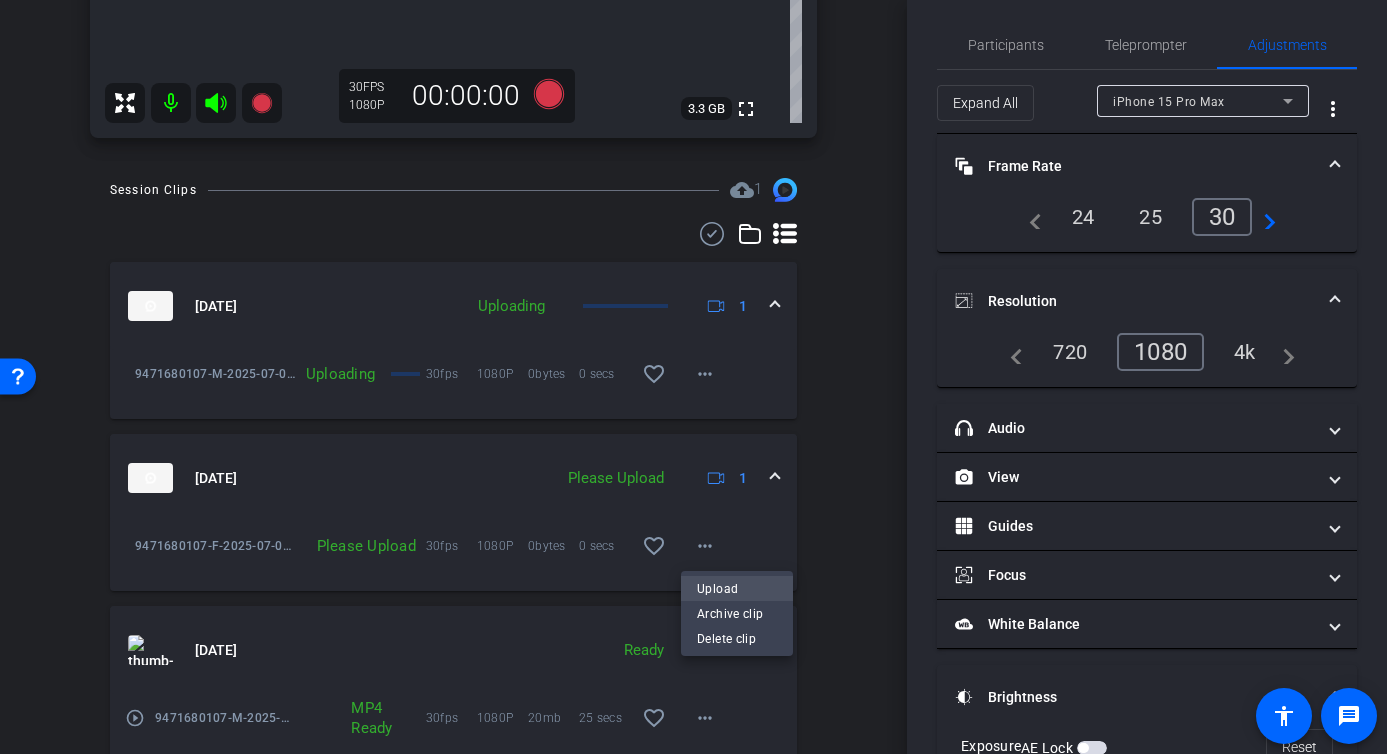 click on "Upload" at bounding box center [737, 588] 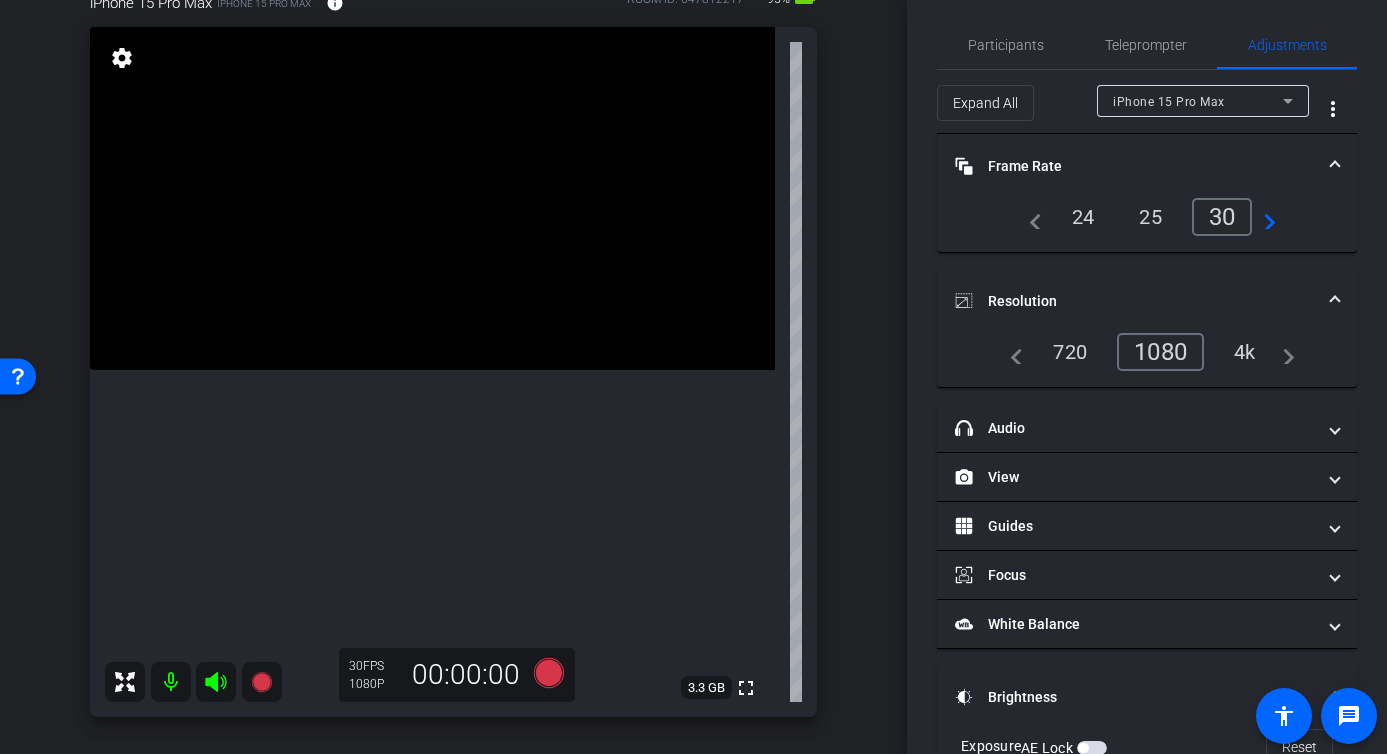 scroll, scrollTop: 198, scrollLeft: 0, axis: vertical 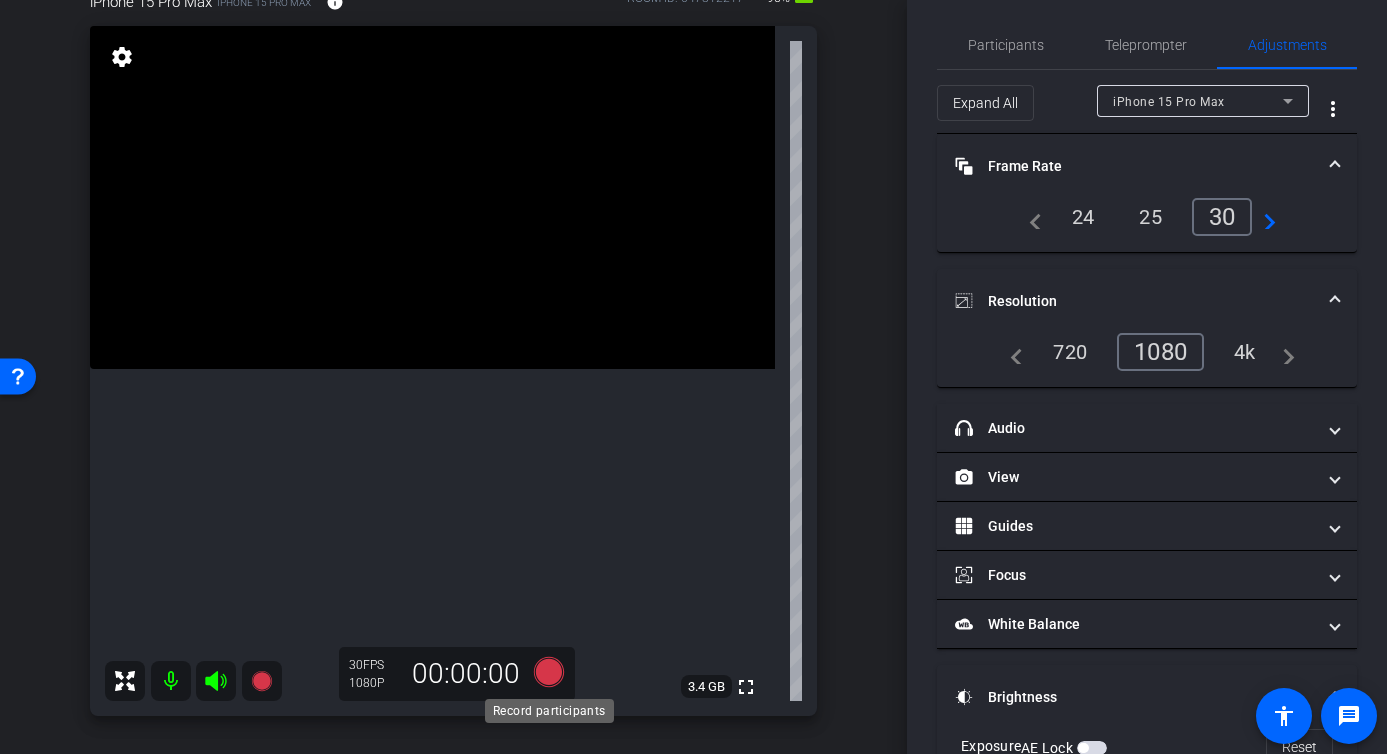 click 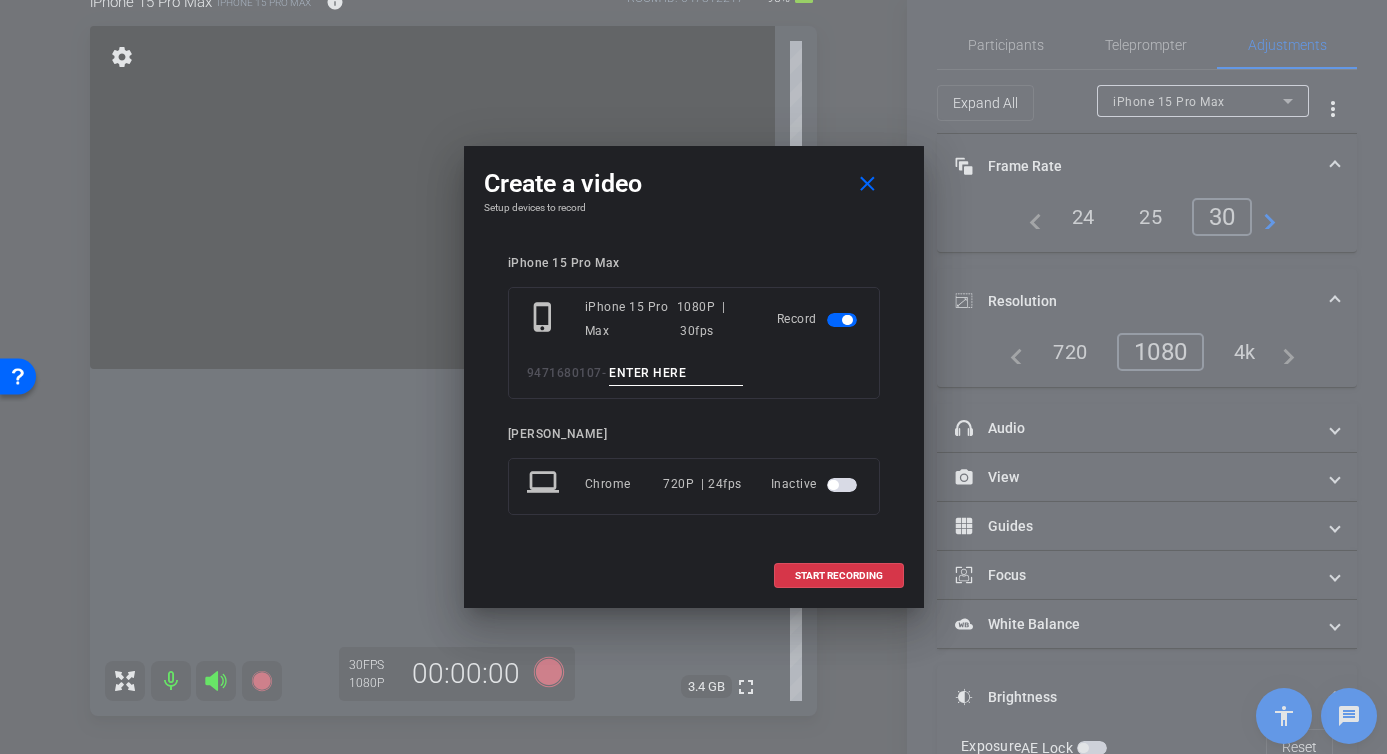 click at bounding box center [676, 373] 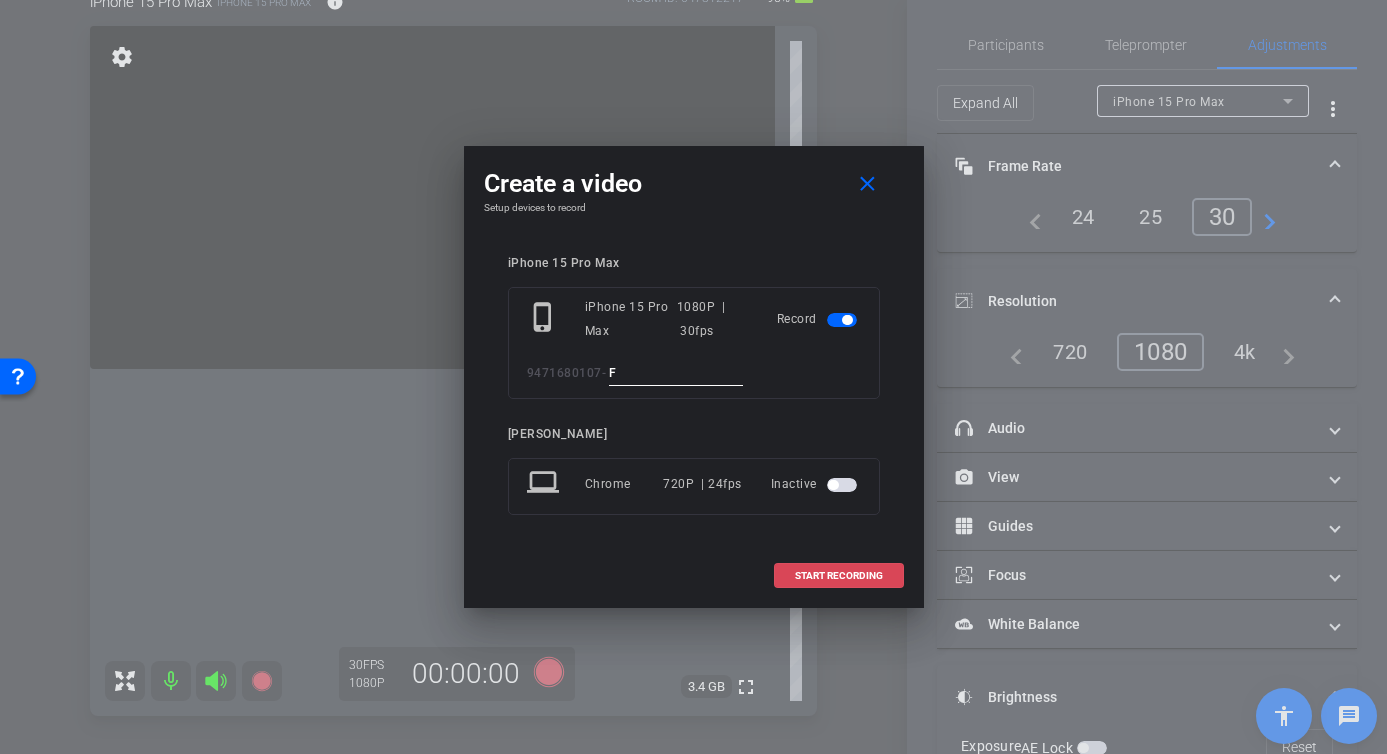 type on "F" 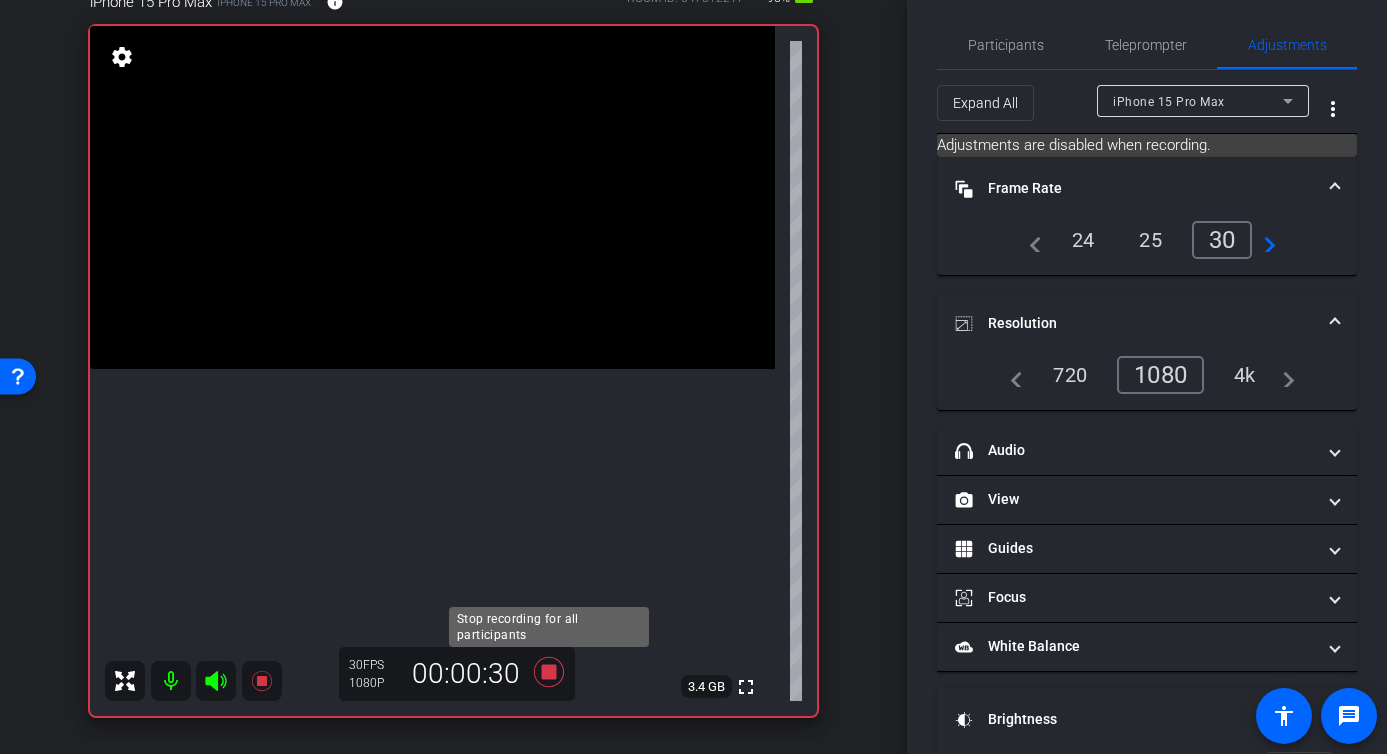 click 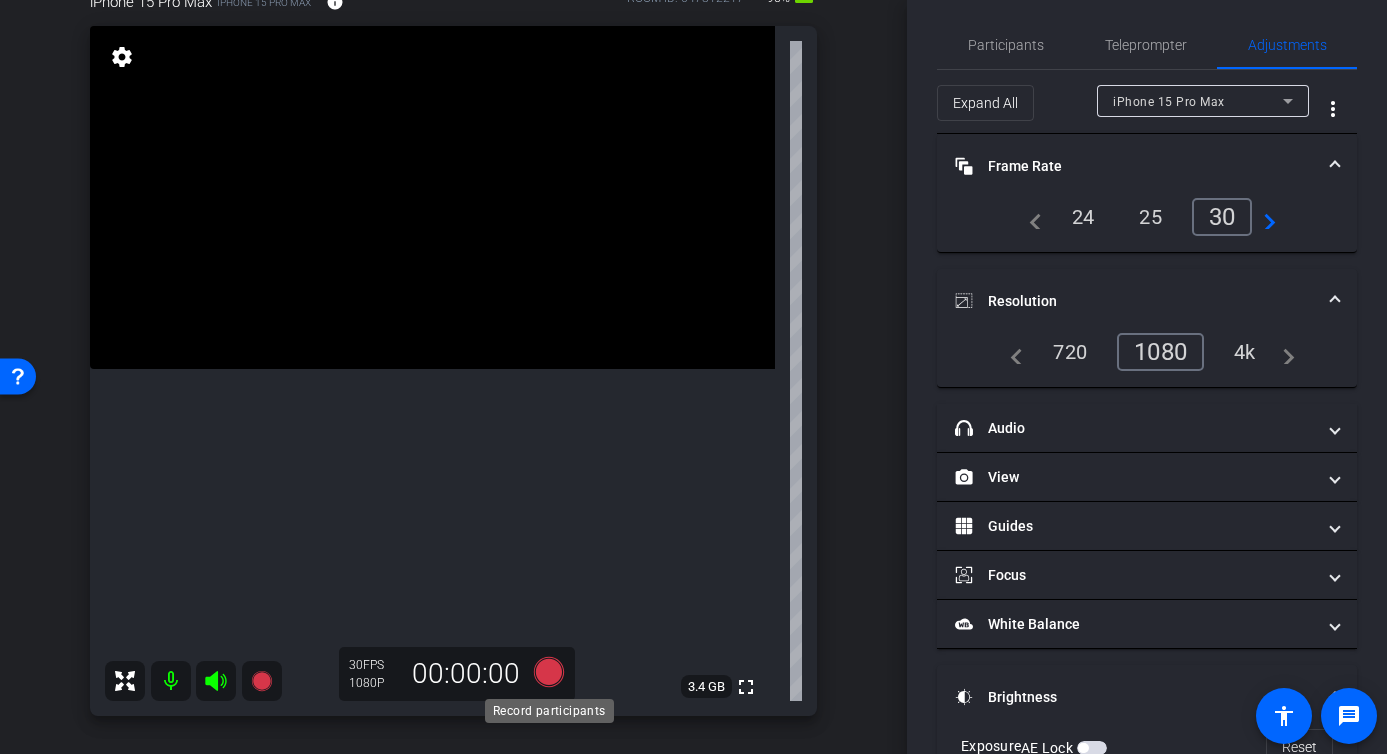 click 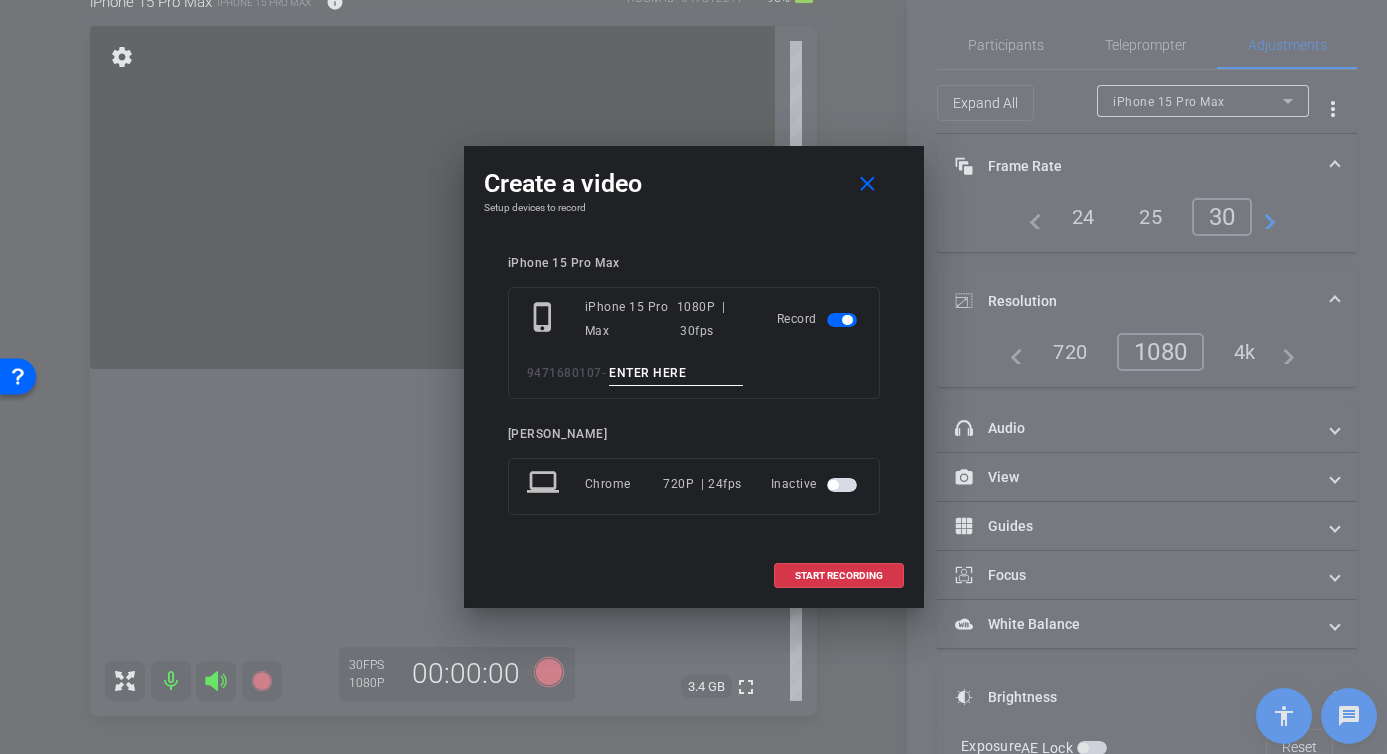 click at bounding box center (676, 373) 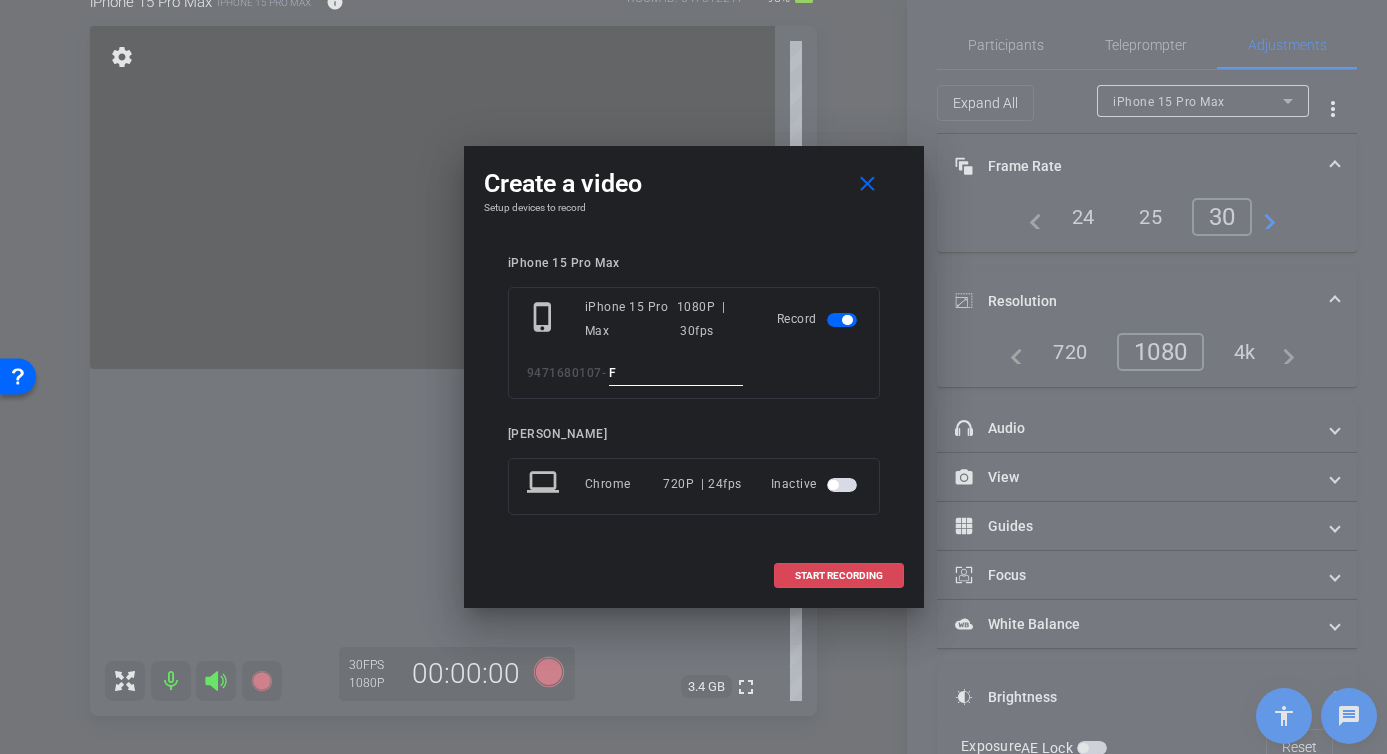 type on "F" 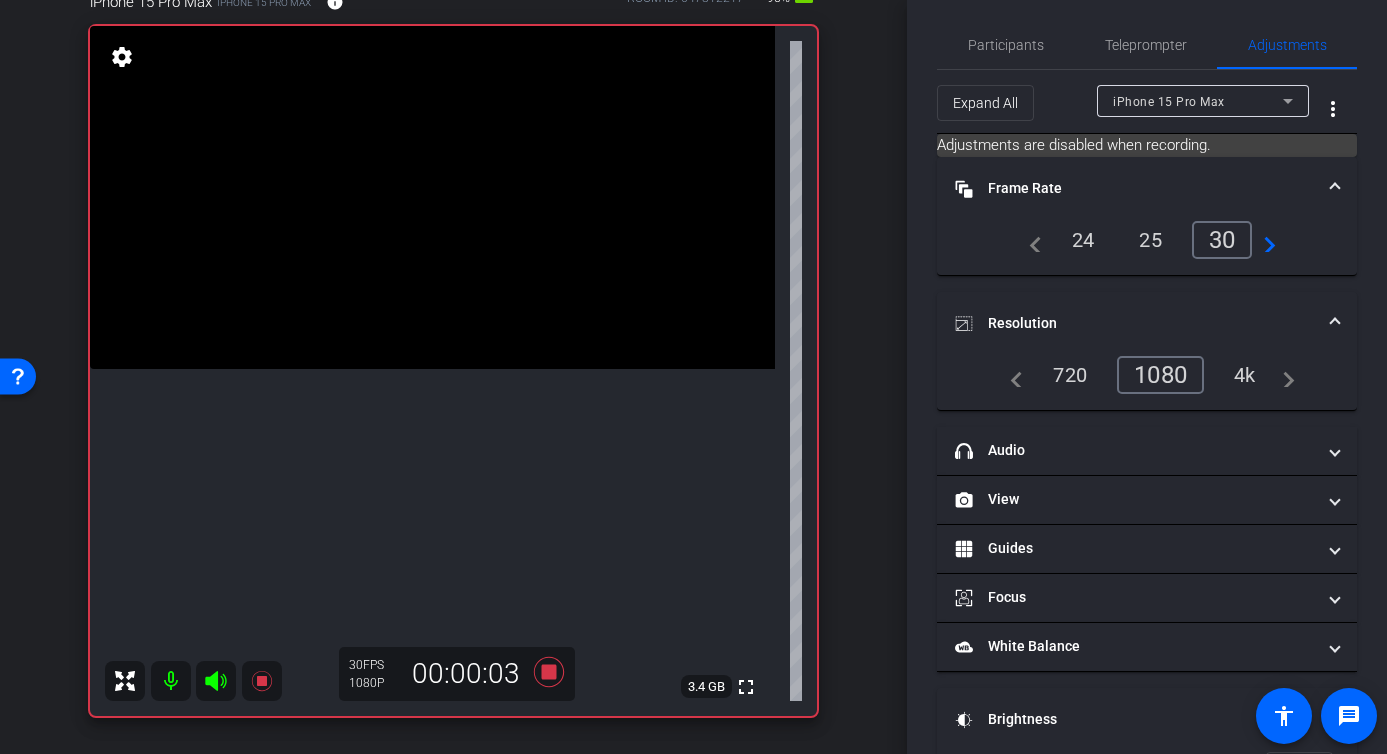 click 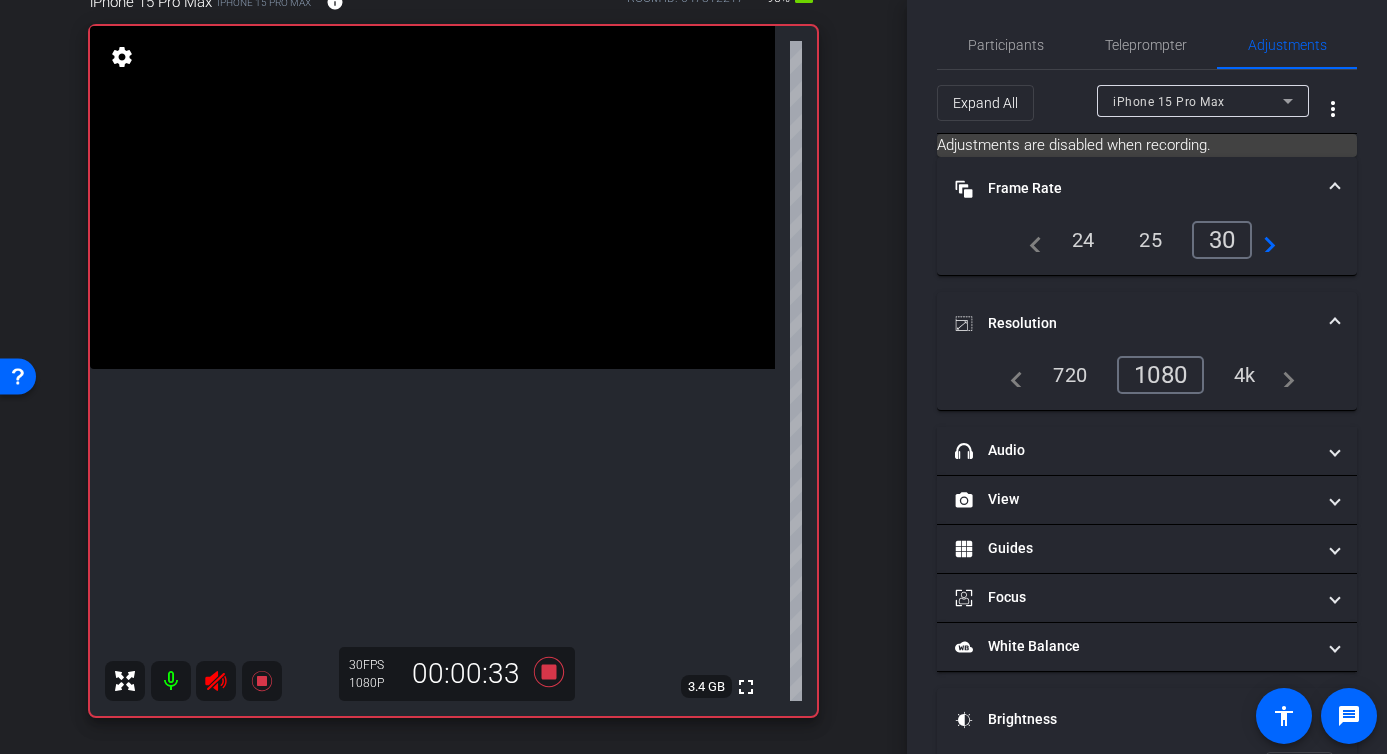 click 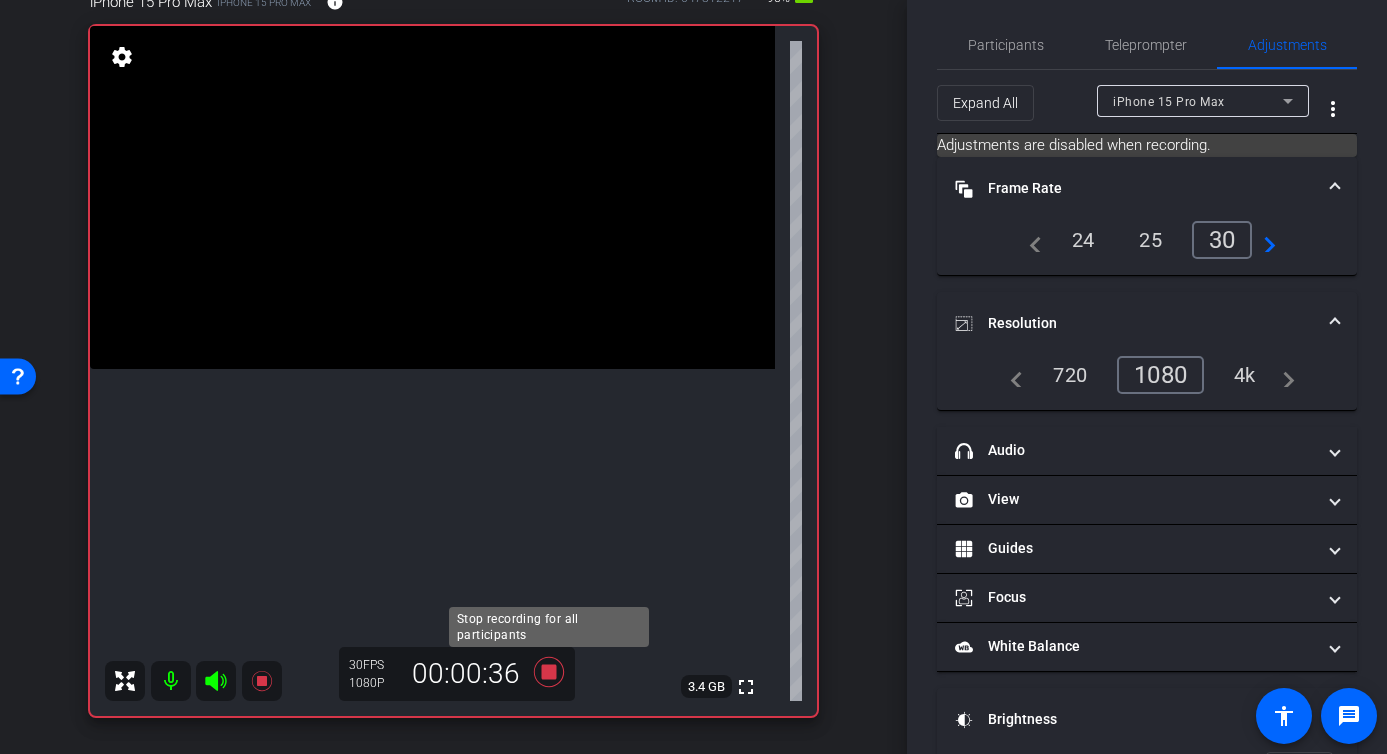click 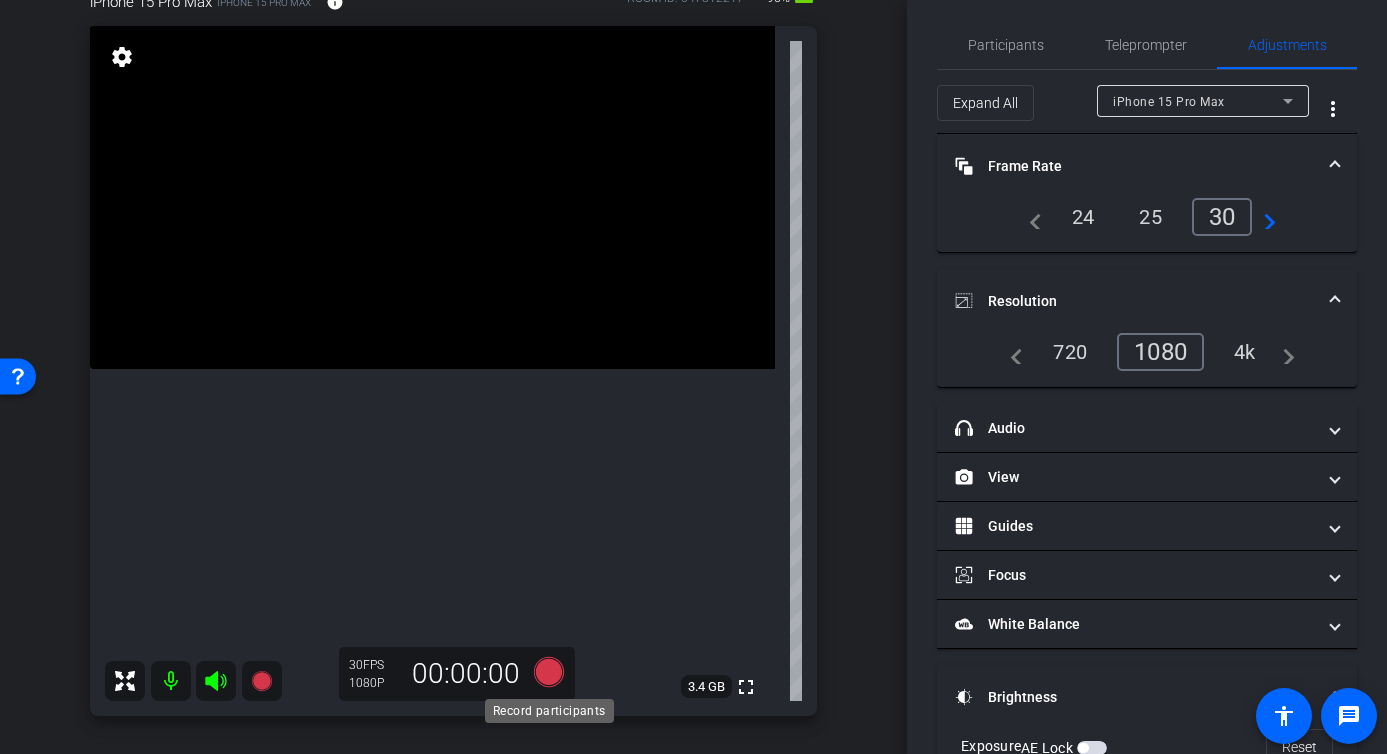 click 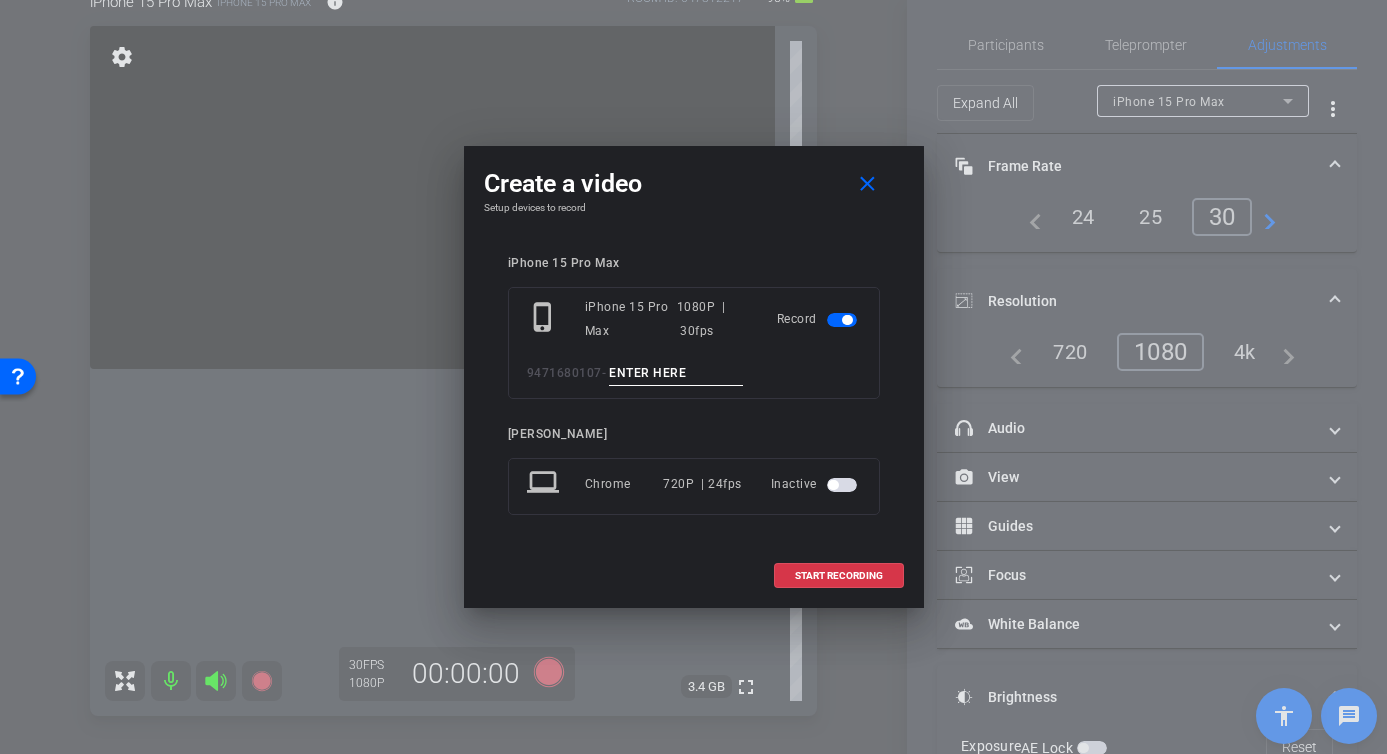 click at bounding box center [676, 373] 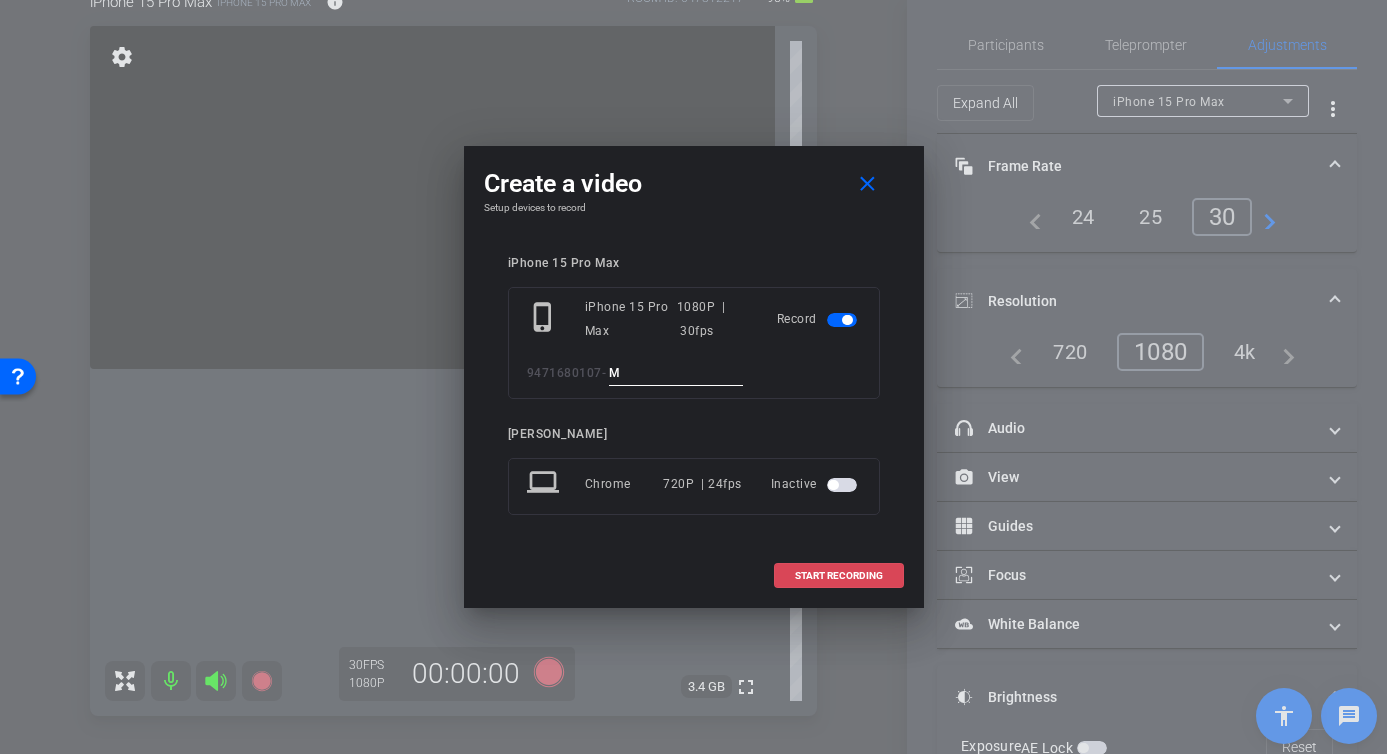 type on "M" 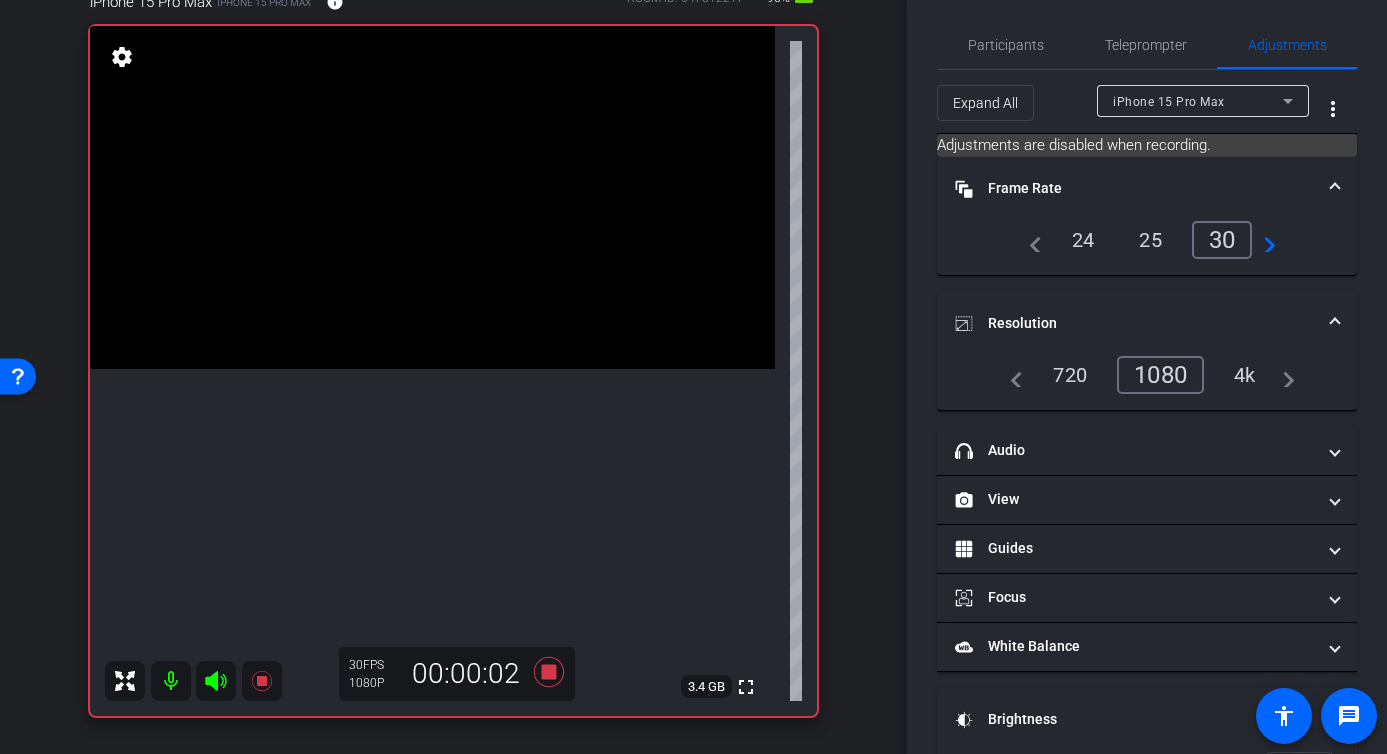 scroll, scrollTop: 196, scrollLeft: 0, axis: vertical 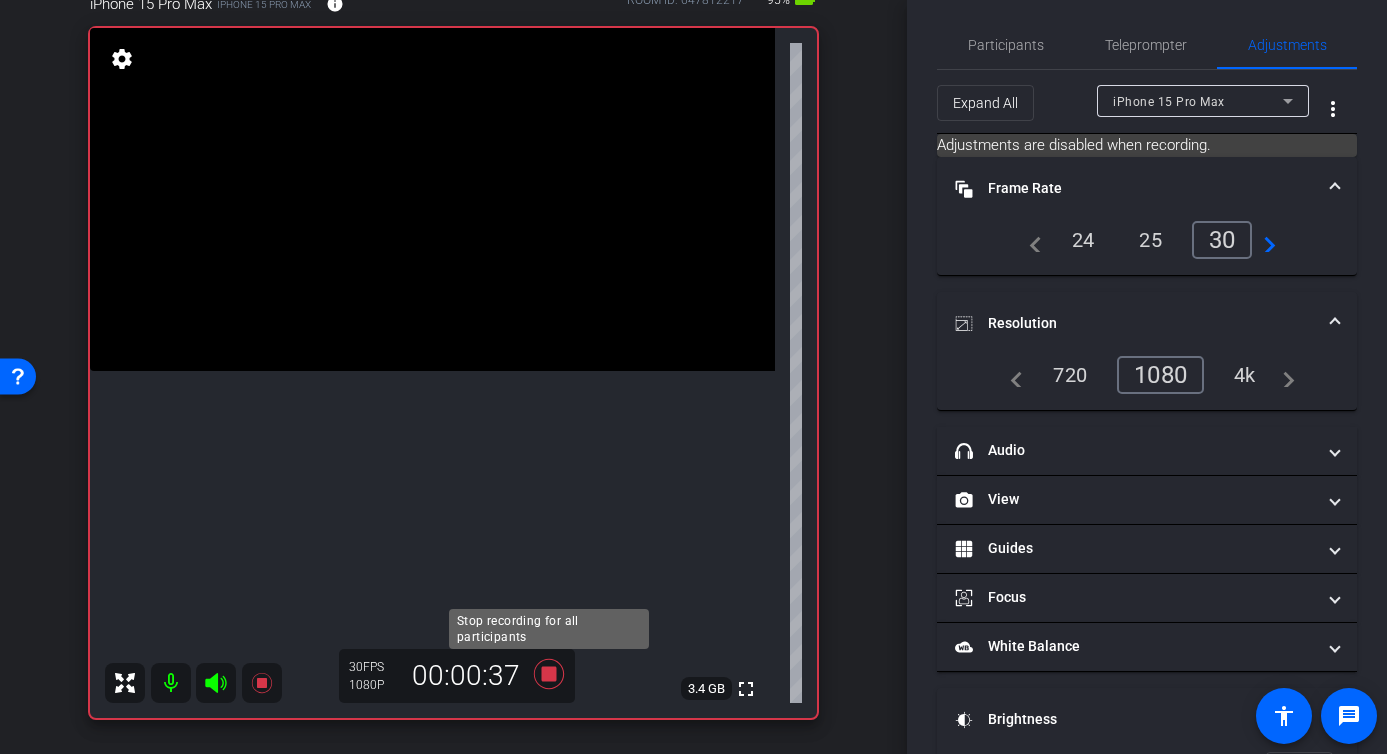 click 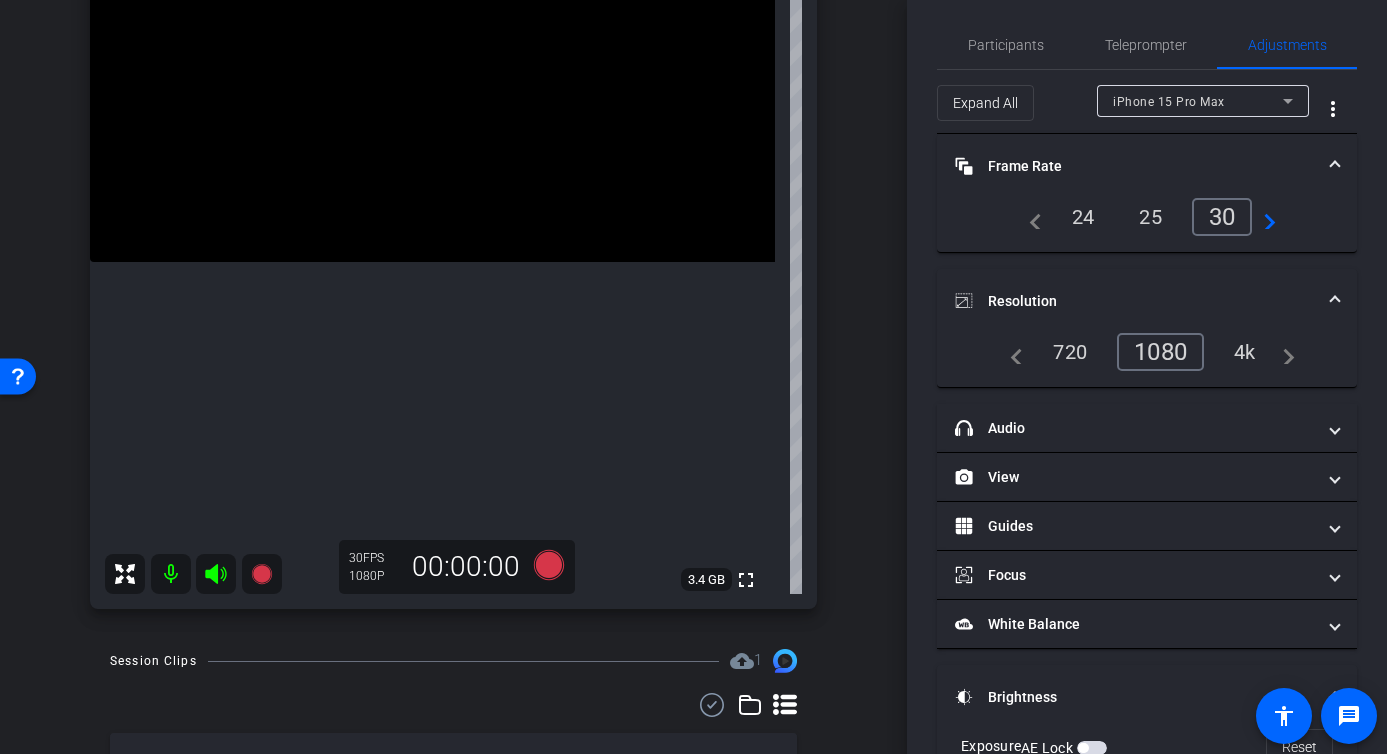scroll, scrollTop: 300, scrollLeft: 0, axis: vertical 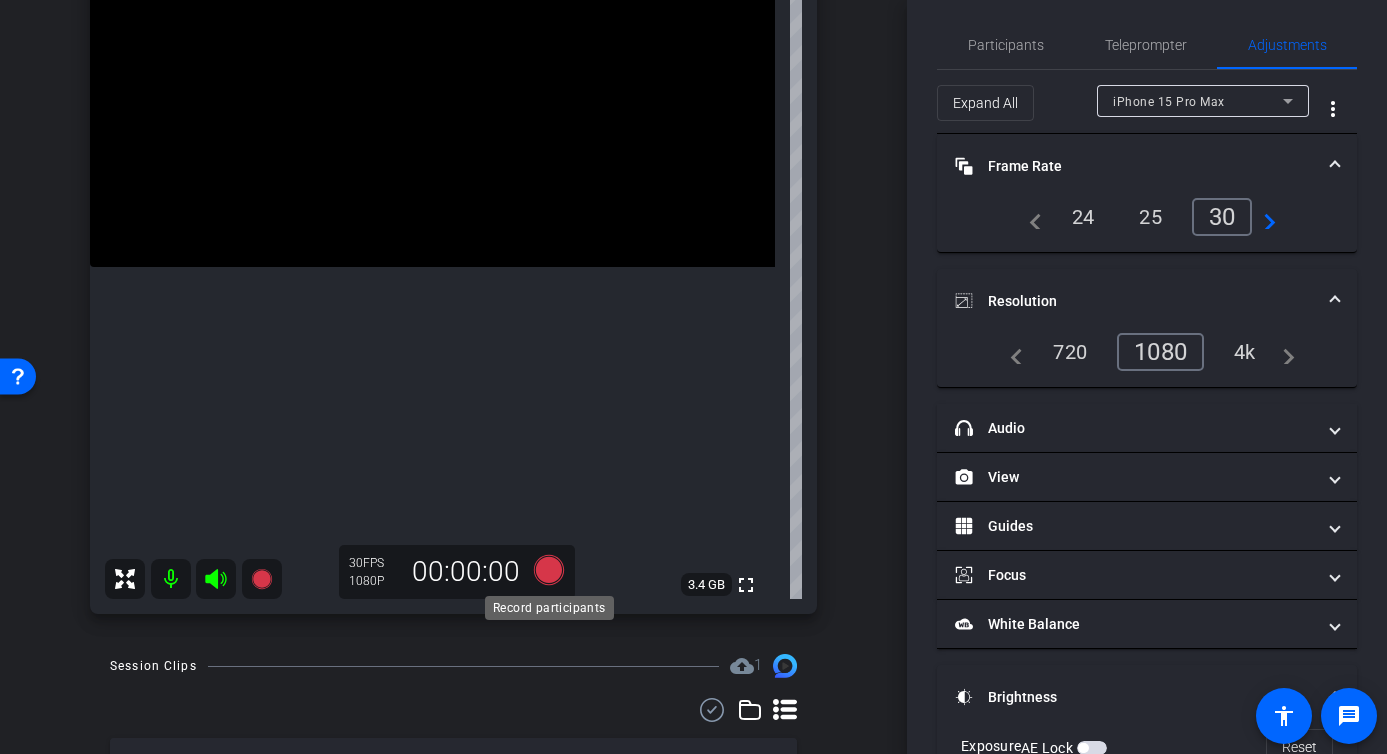 click 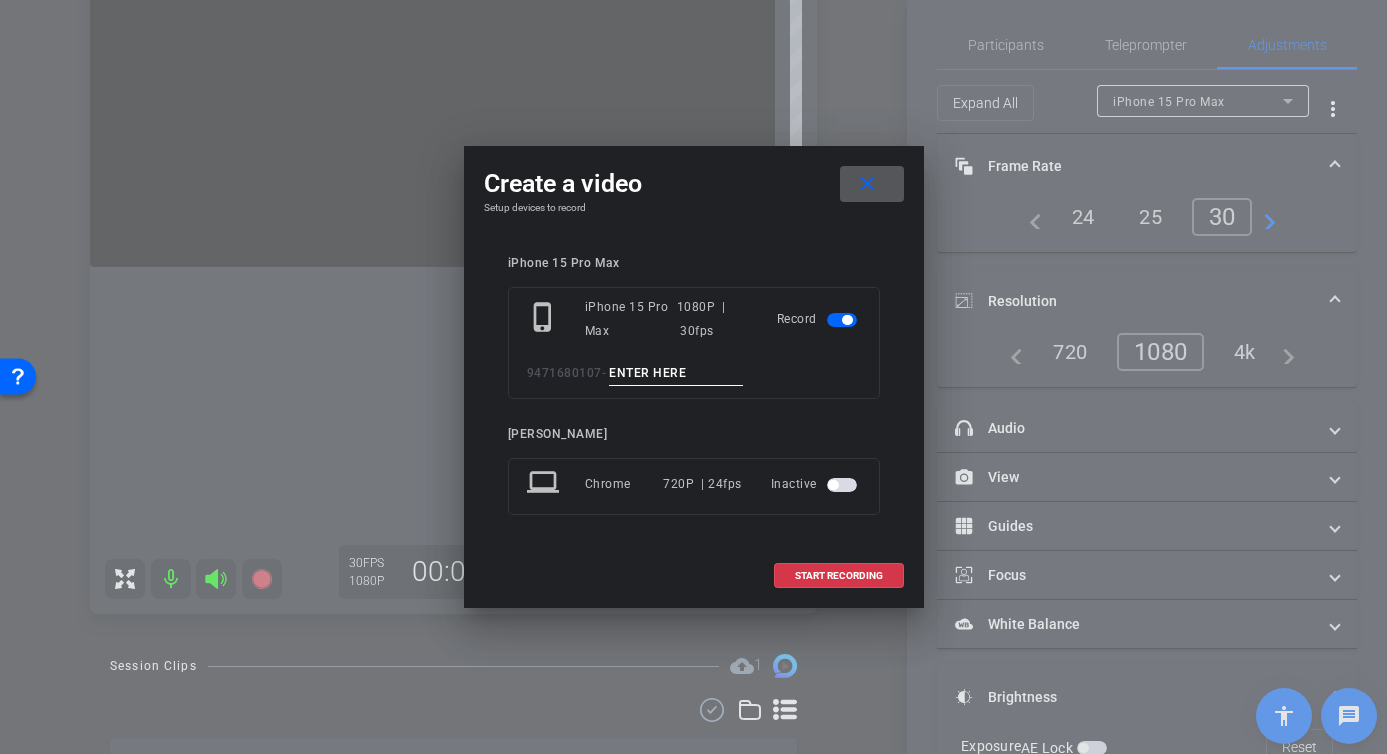 drag, startPoint x: 632, startPoint y: 336, endPoint x: 636, endPoint y: 378, distance: 42.190044 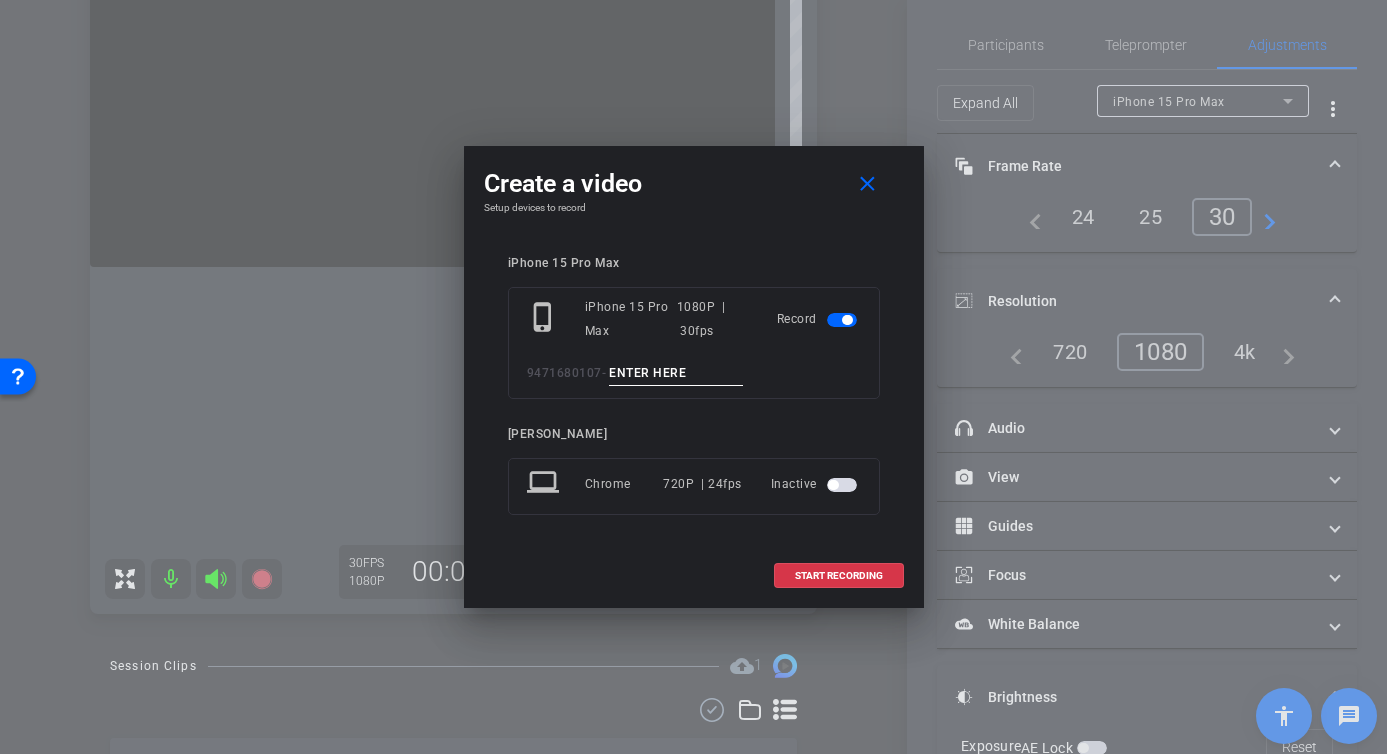 click at bounding box center [676, 373] 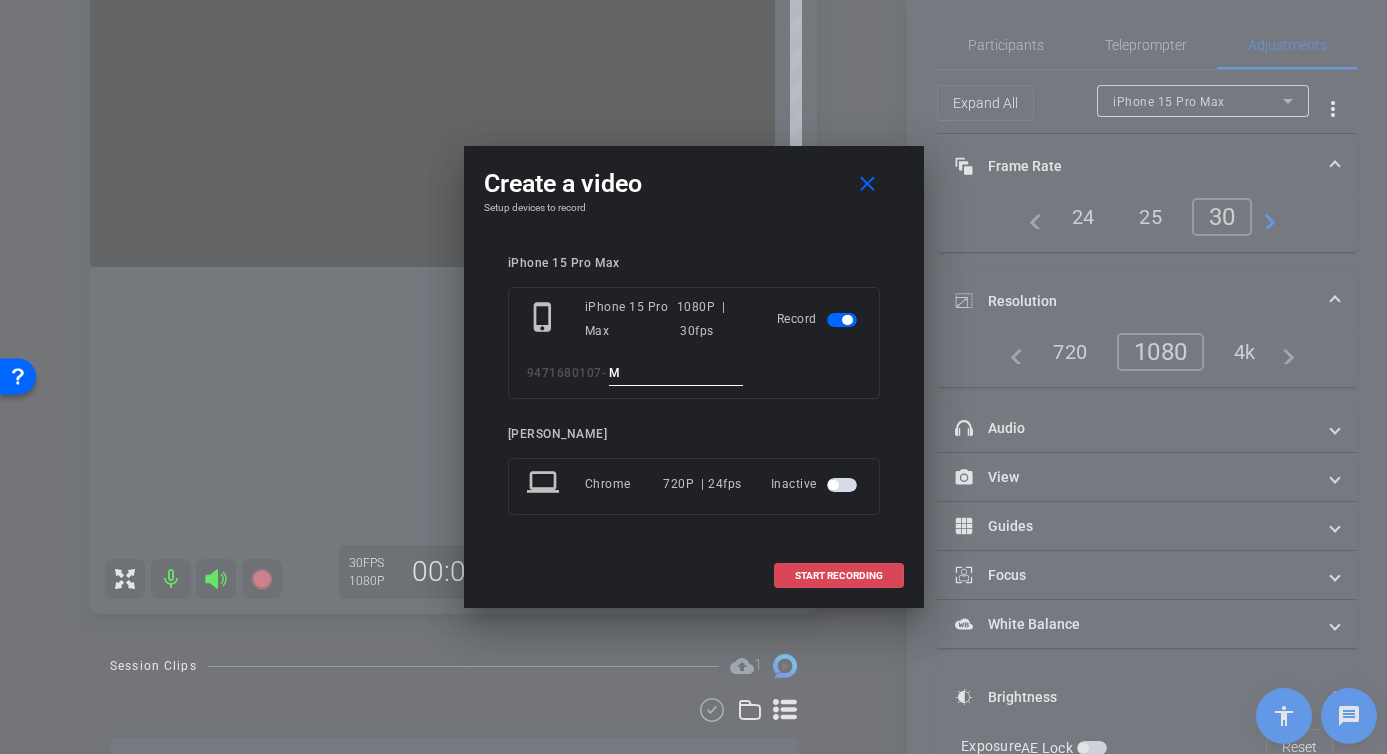 type on "M" 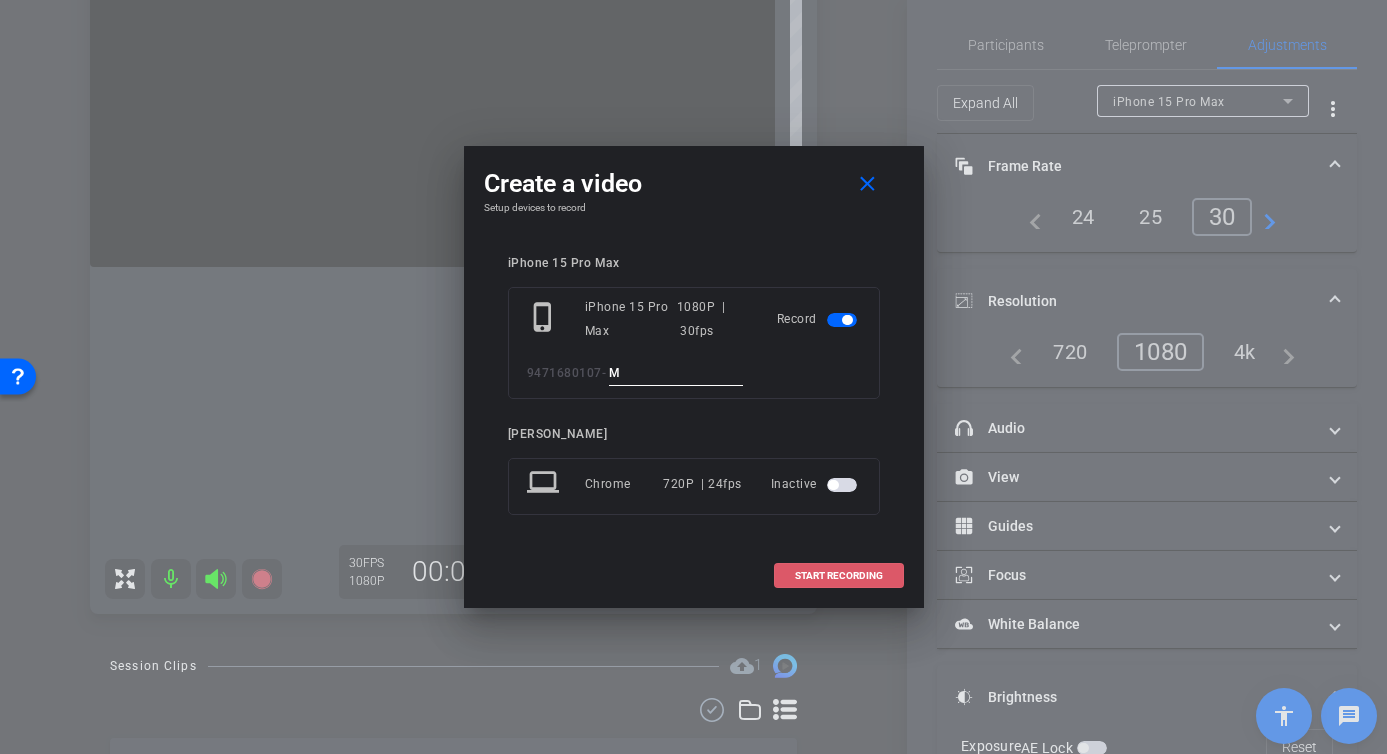 click on "START RECORDING" at bounding box center [839, 576] 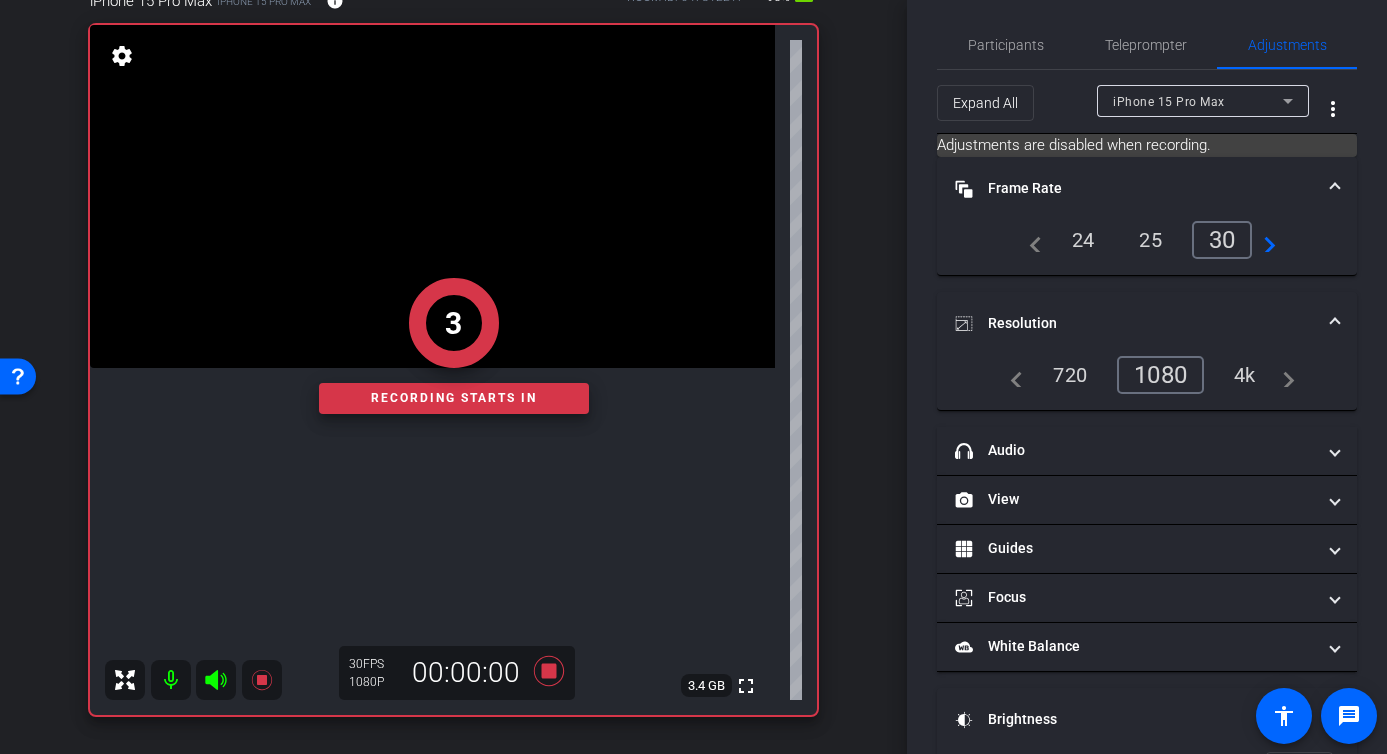 scroll, scrollTop: 190, scrollLeft: 0, axis: vertical 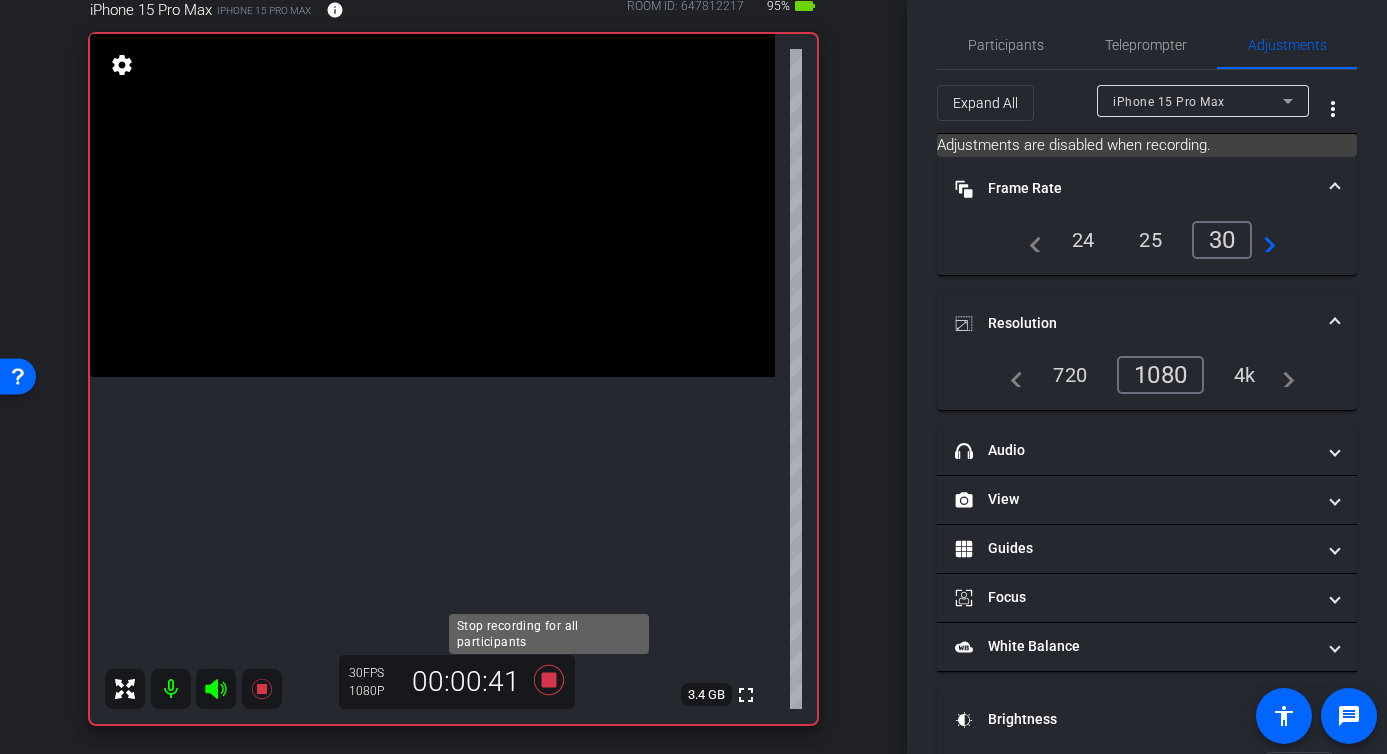click 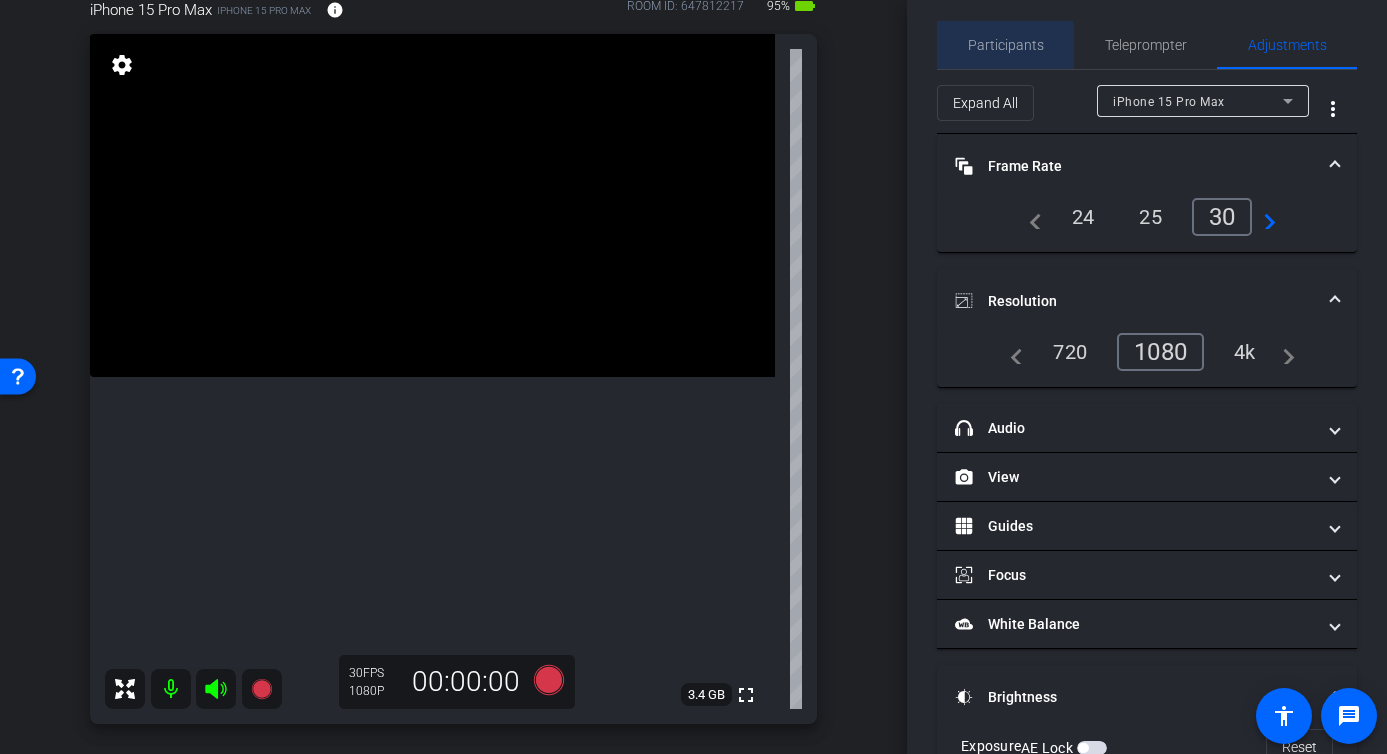 click on "Participants" at bounding box center (1006, 45) 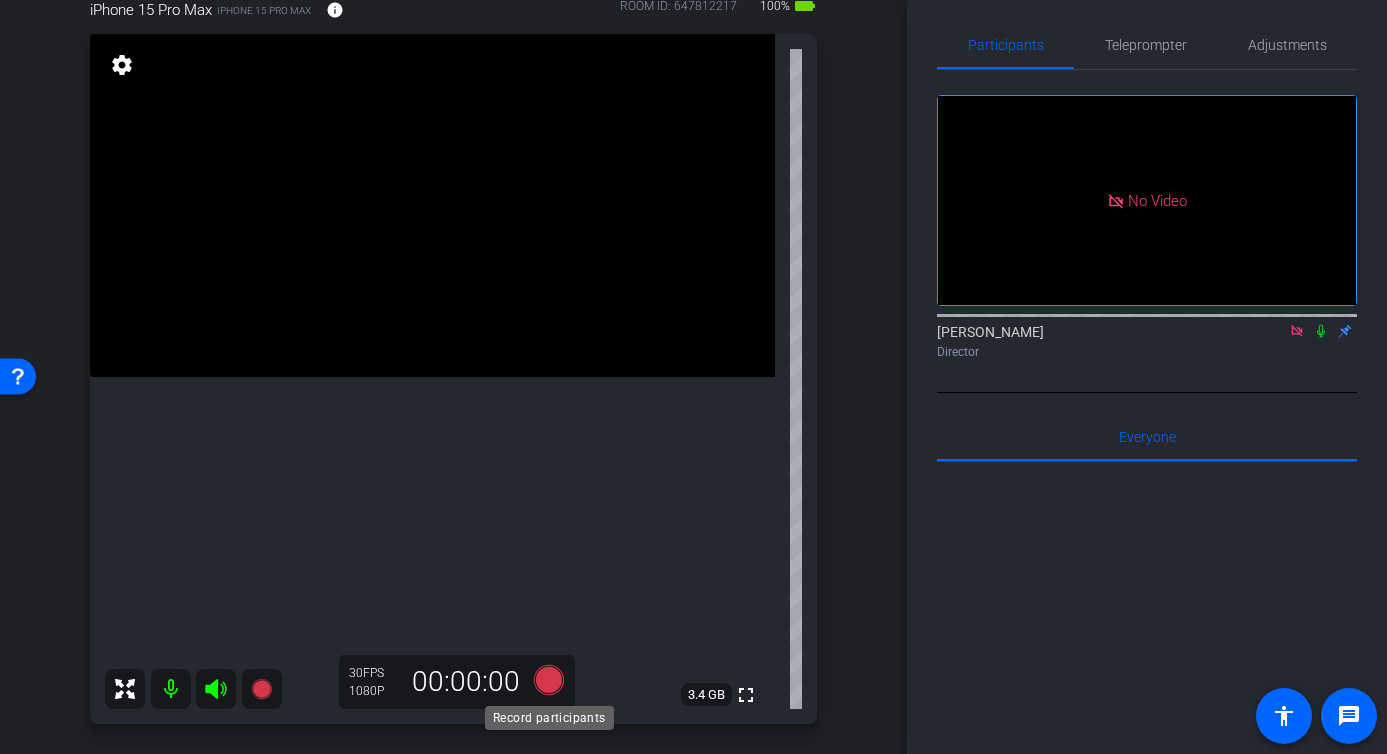 click 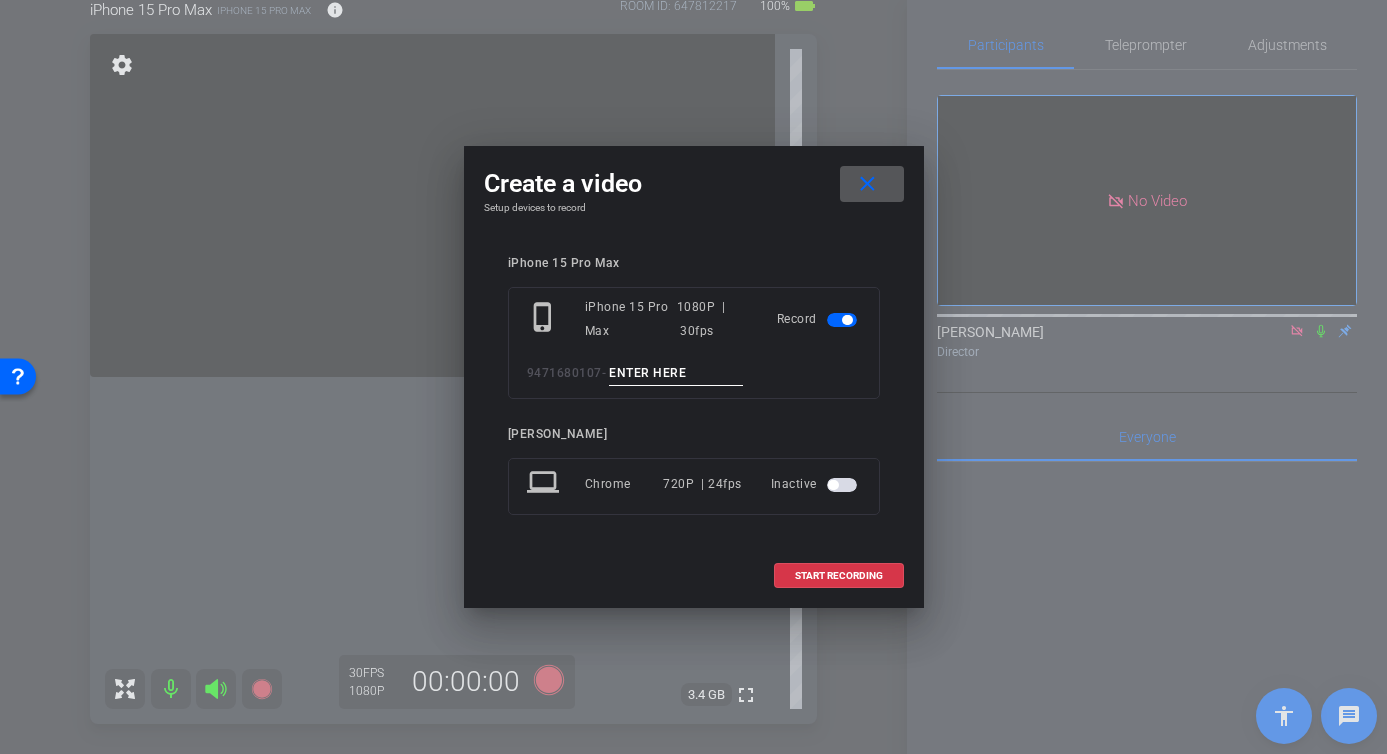 click at bounding box center (676, 373) 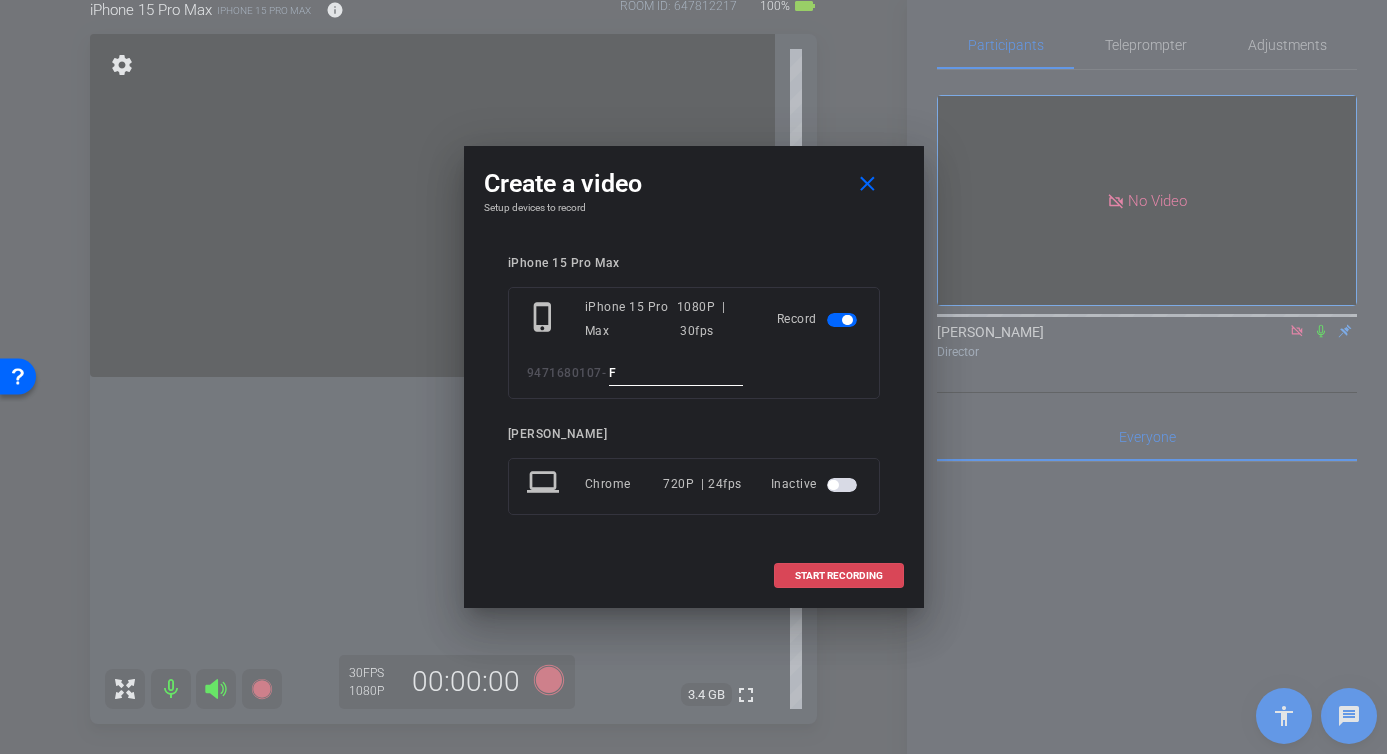type on "F" 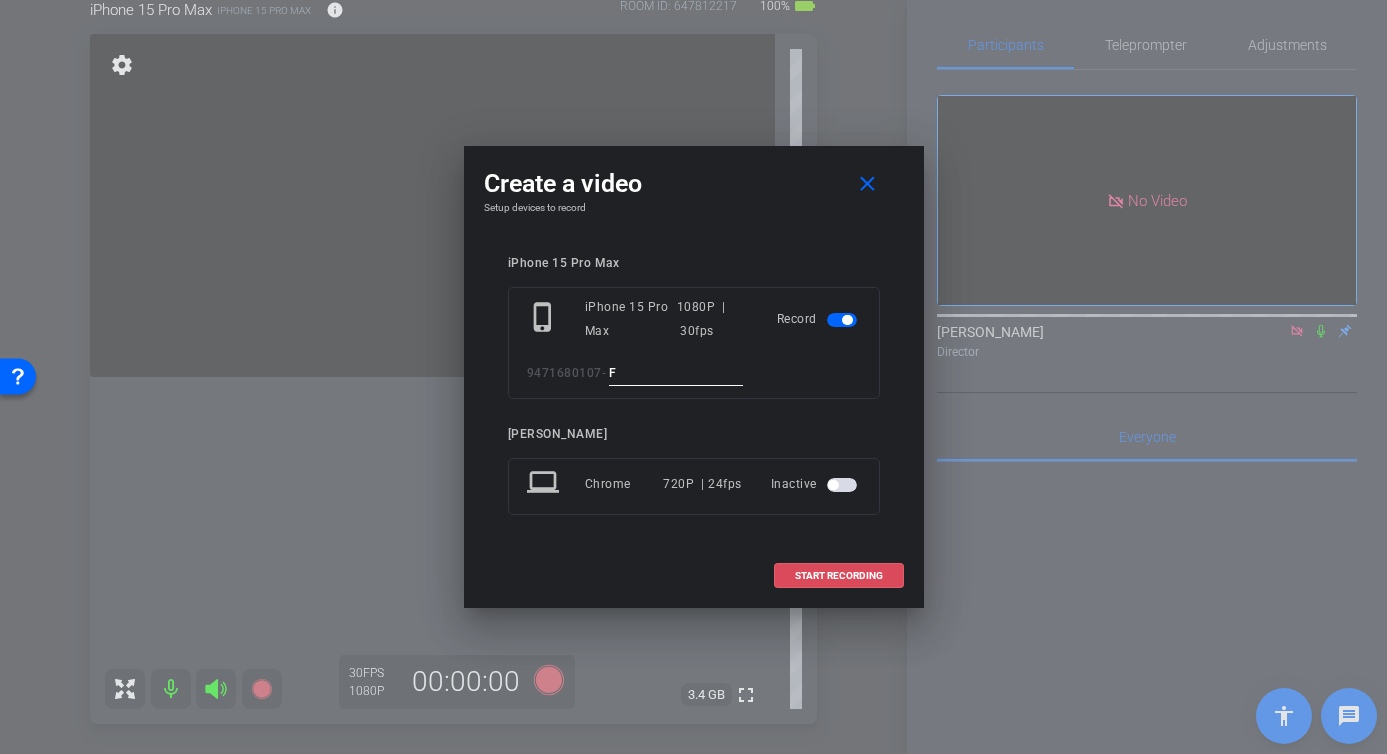 click on "START RECORDING" at bounding box center [839, 576] 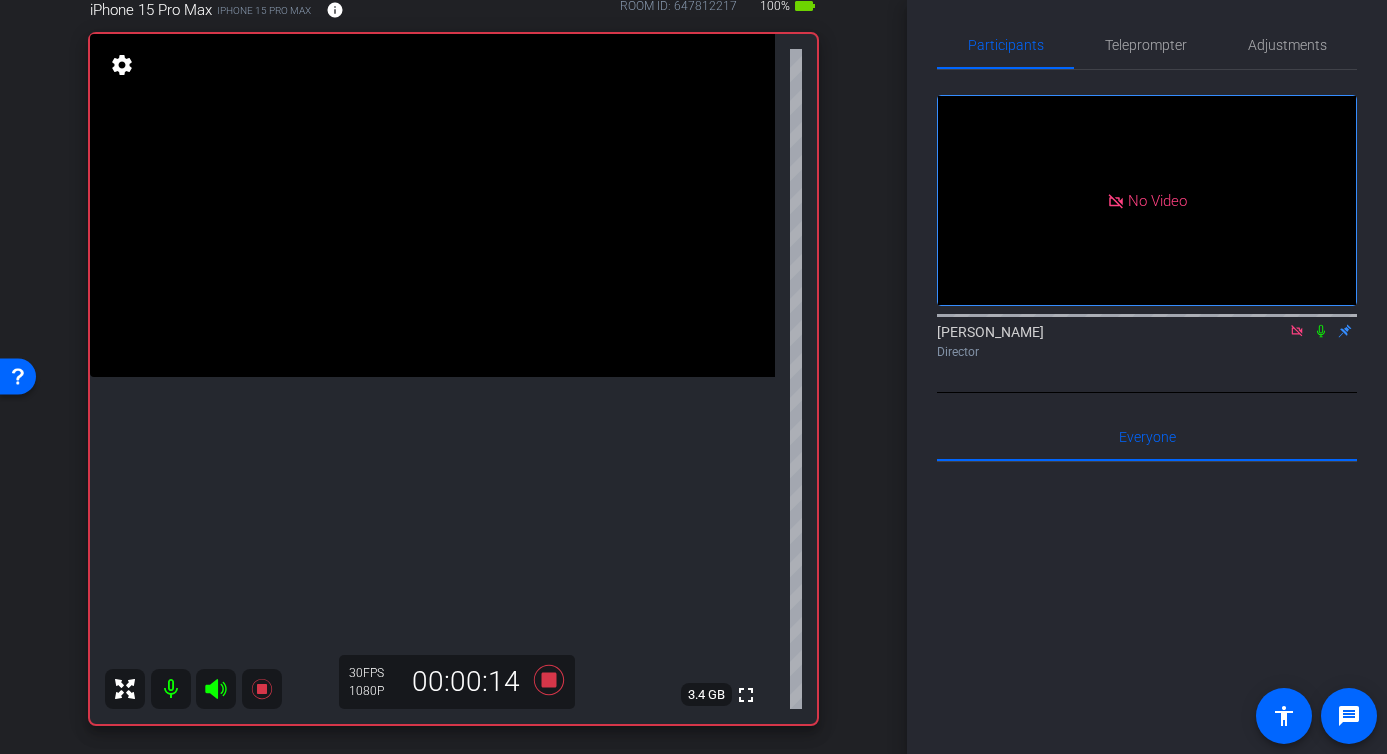 click 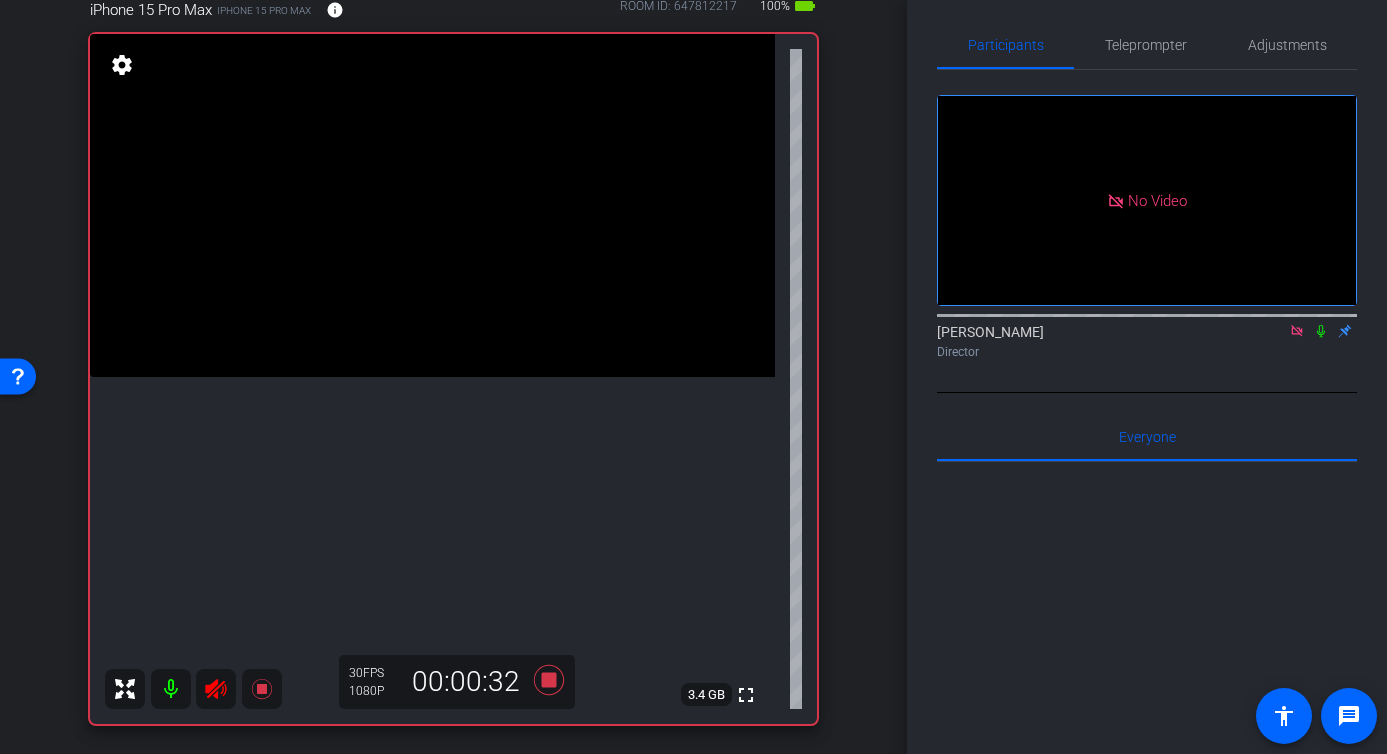click at bounding box center [216, 689] 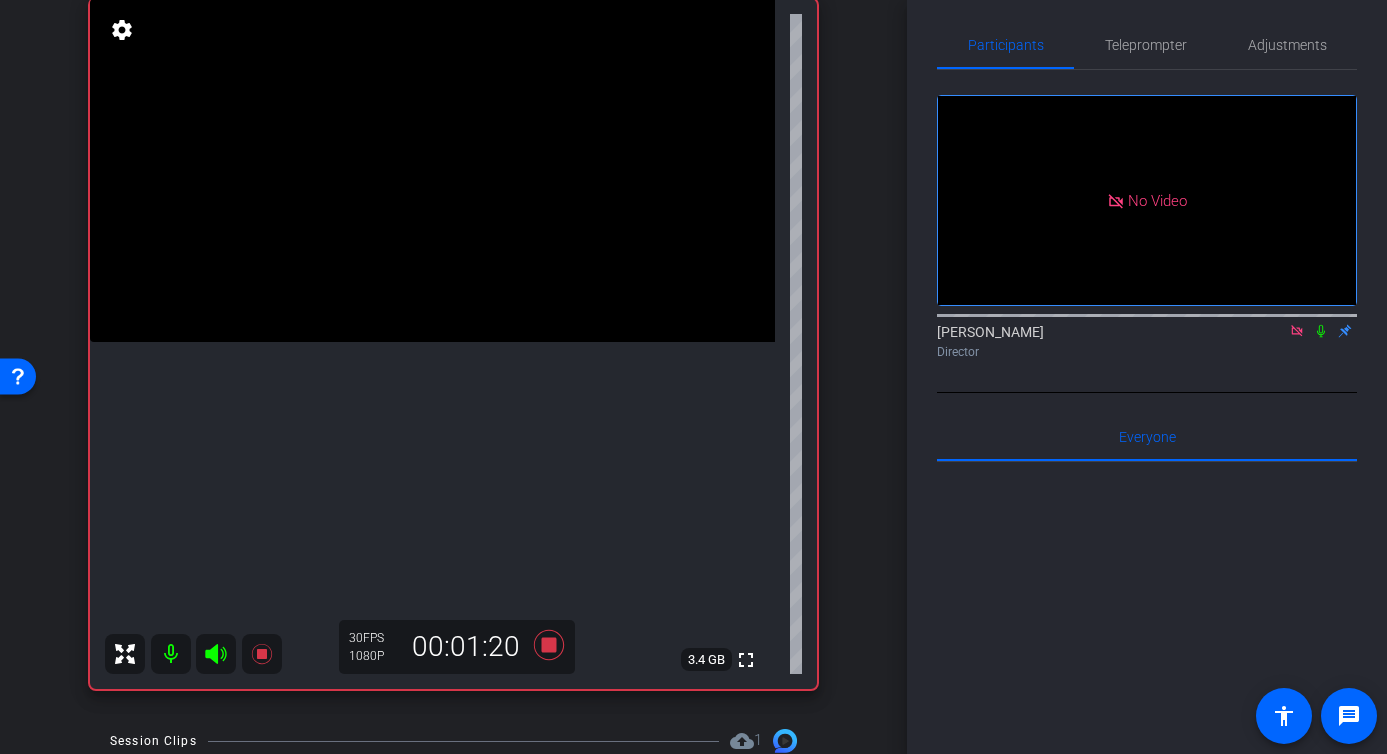scroll, scrollTop: 213, scrollLeft: 0, axis: vertical 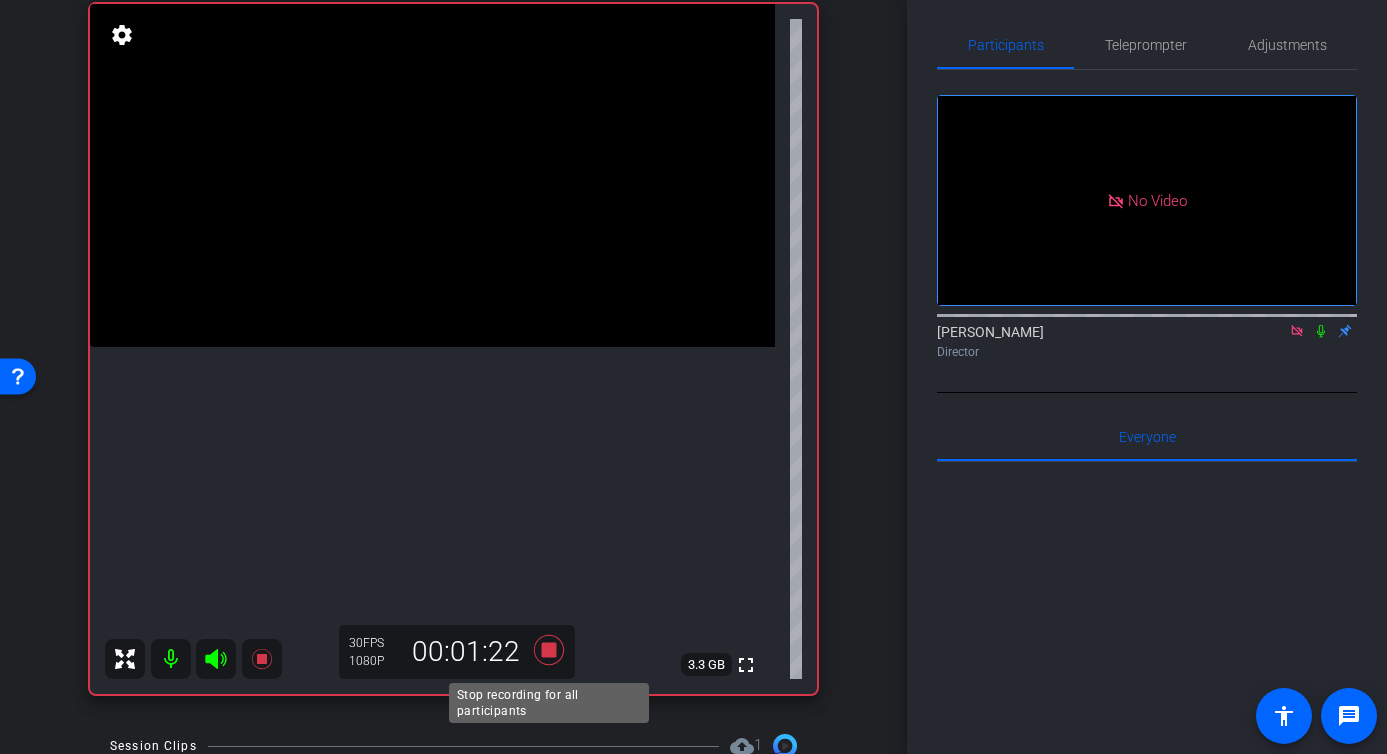 click 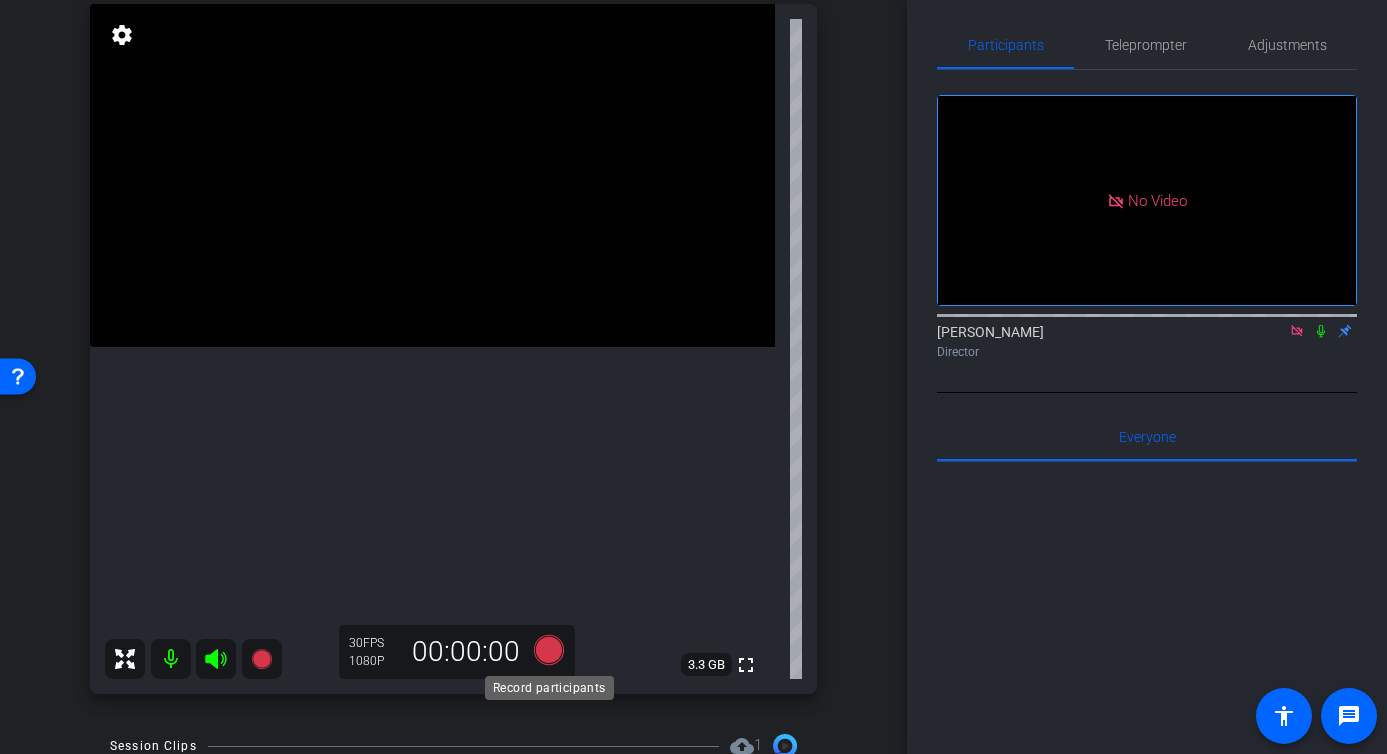 click 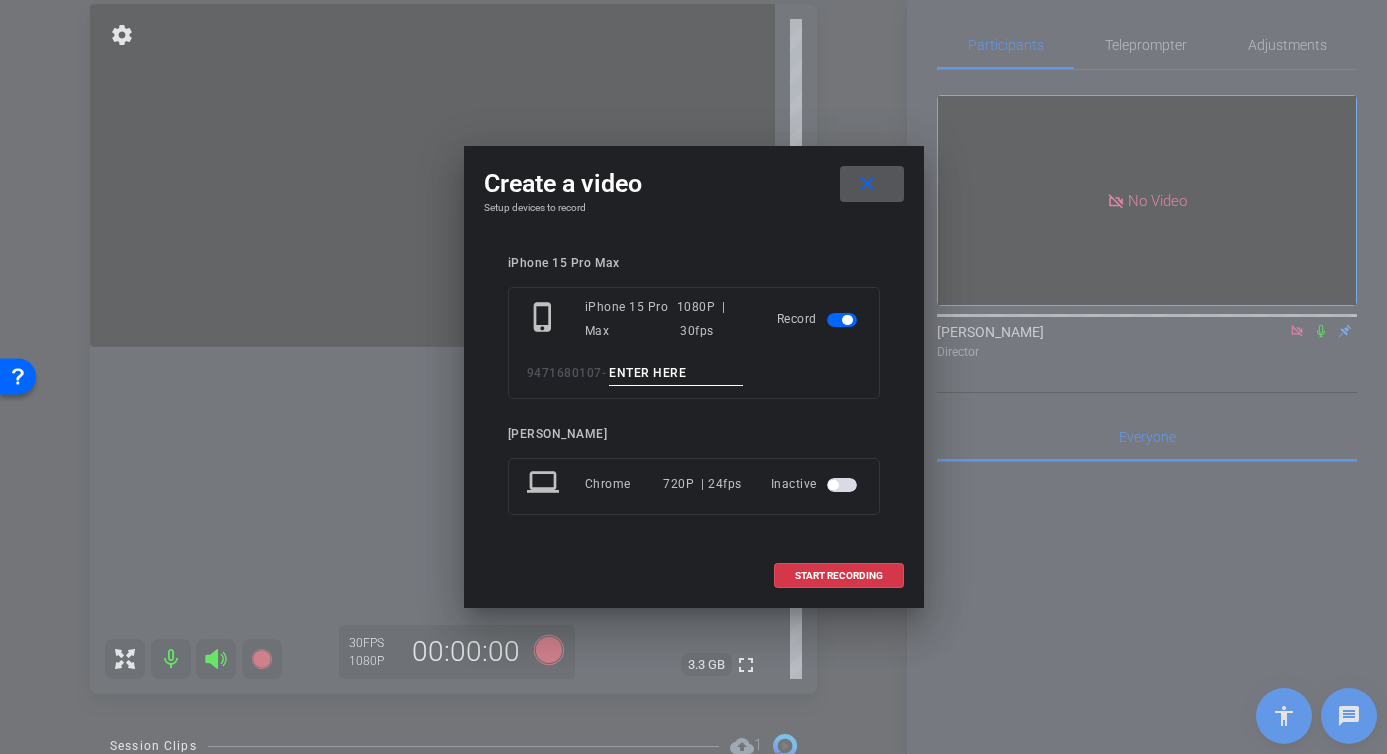 scroll, scrollTop: 225, scrollLeft: 0, axis: vertical 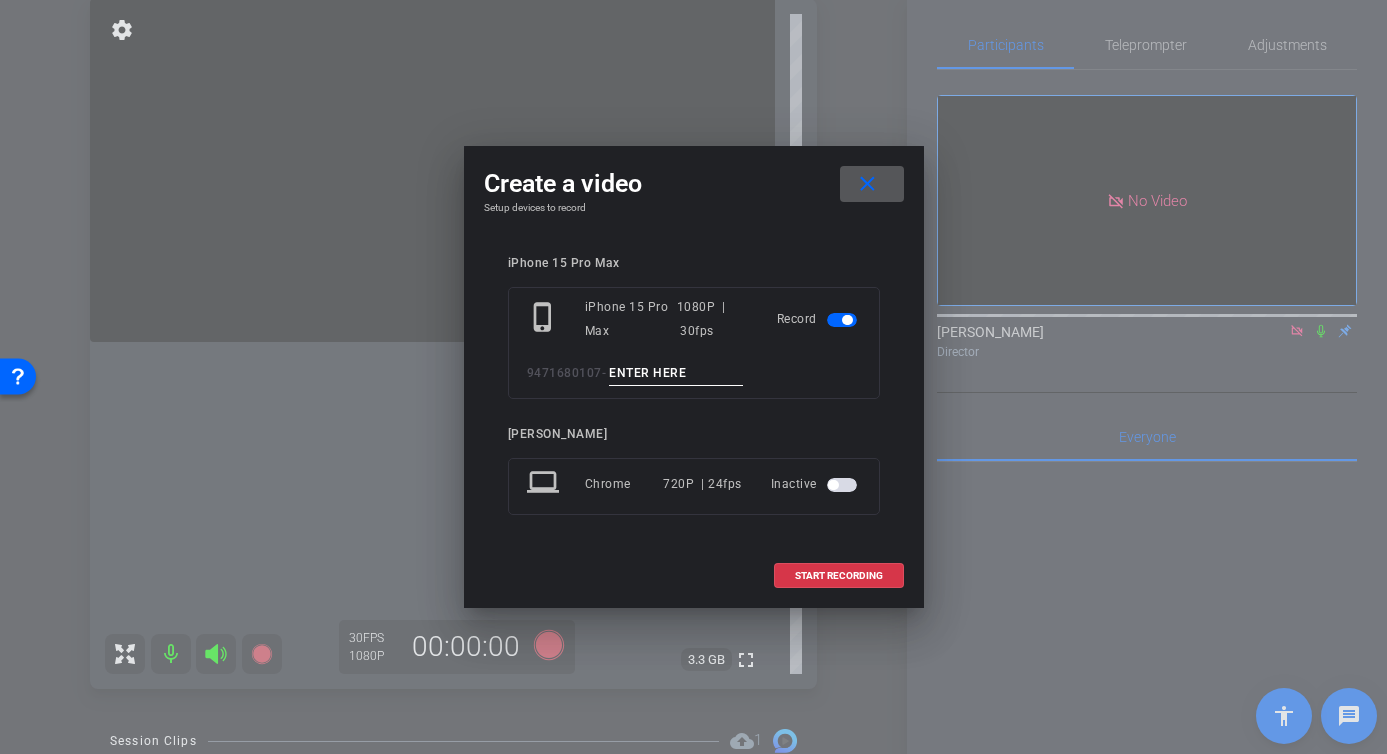 click at bounding box center [676, 373] 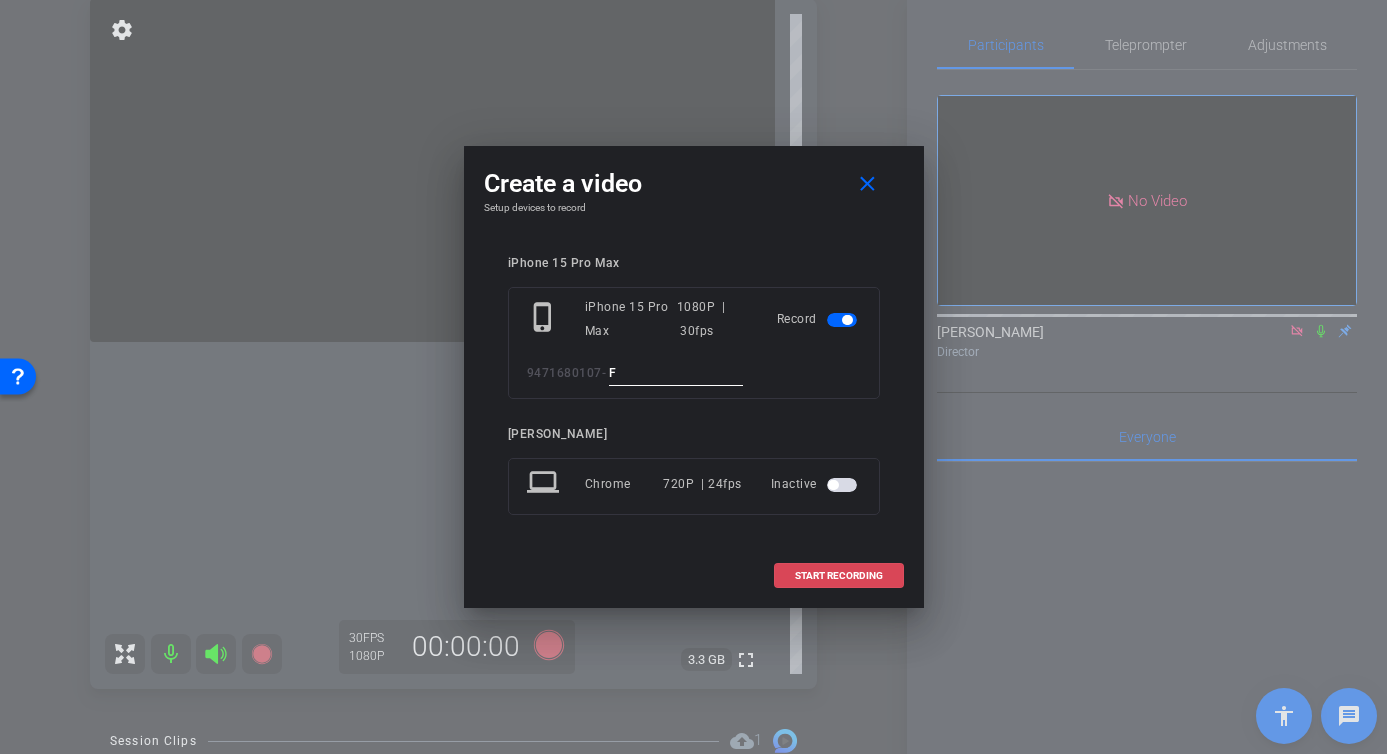 type on "F" 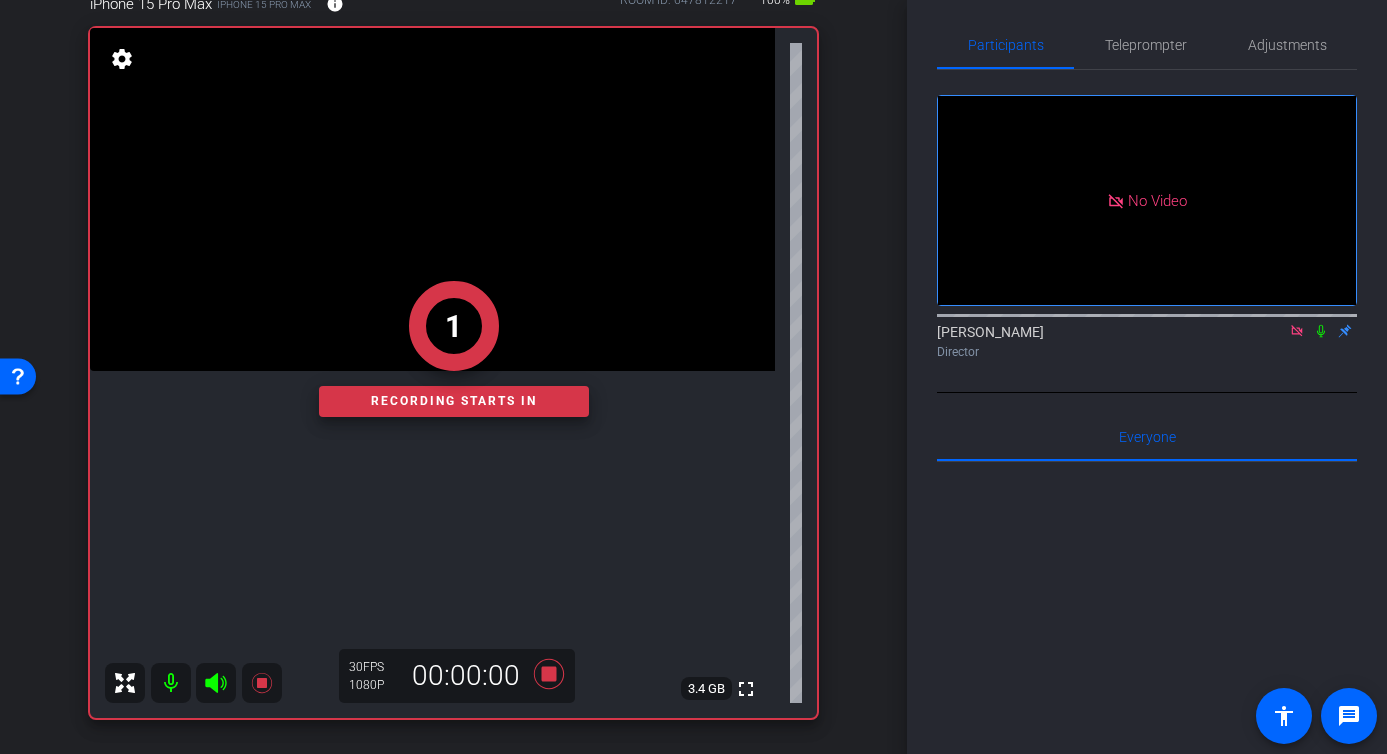 scroll, scrollTop: 198, scrollLeft: 0, axis: vertical 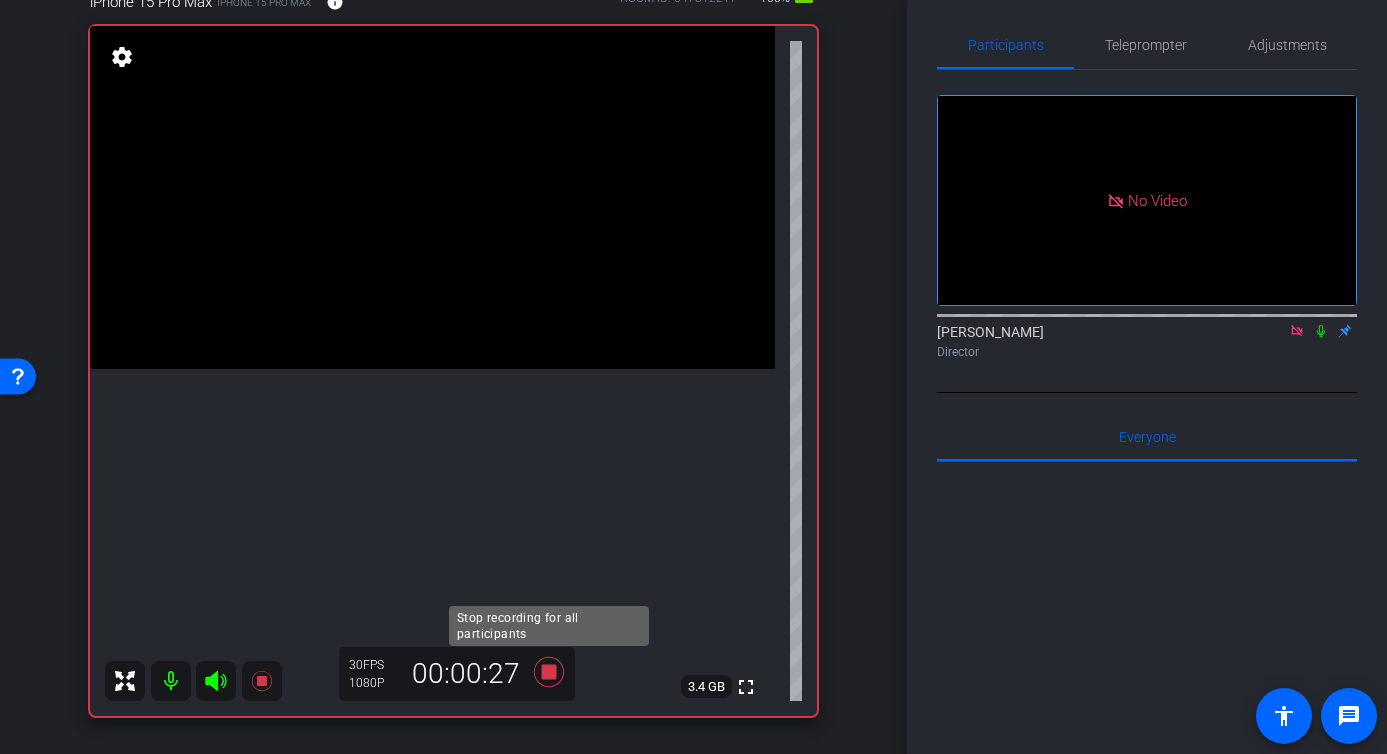 click 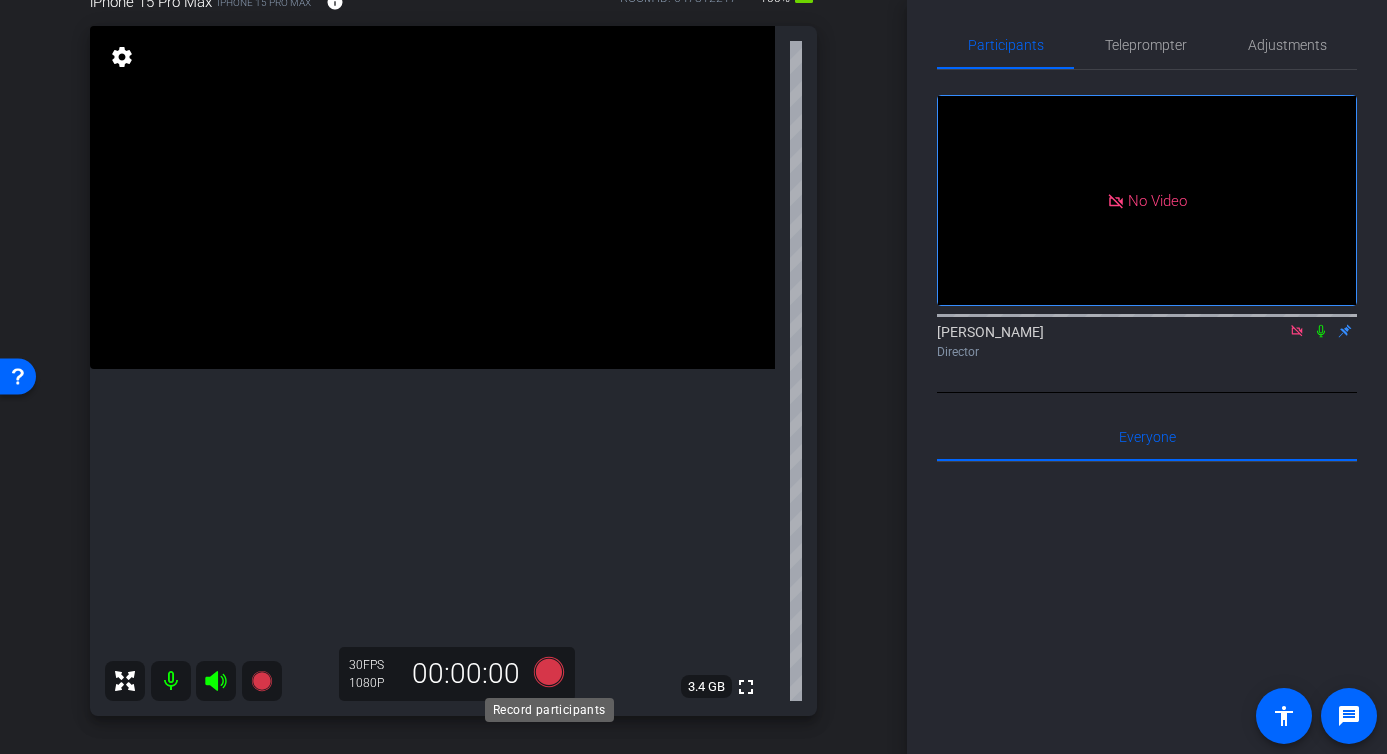 click 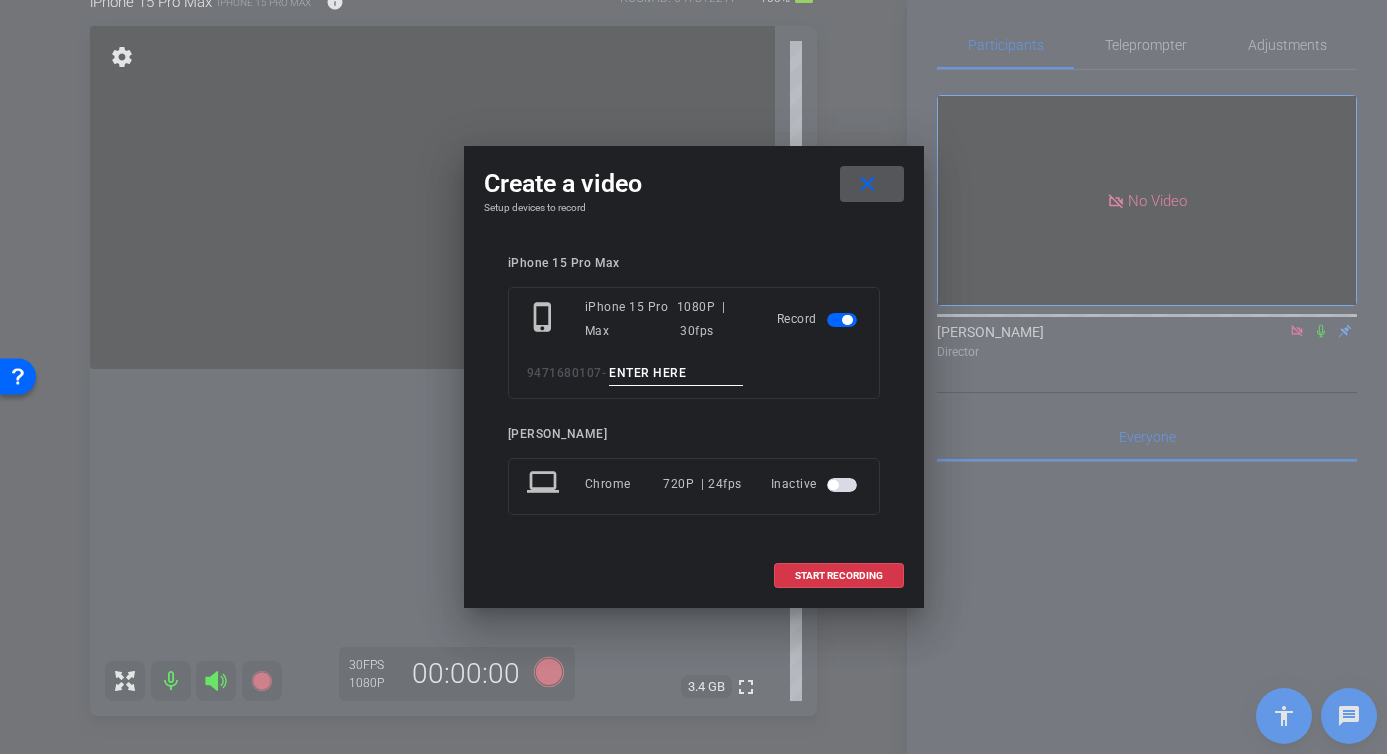 click at bounding box center (676, 373) 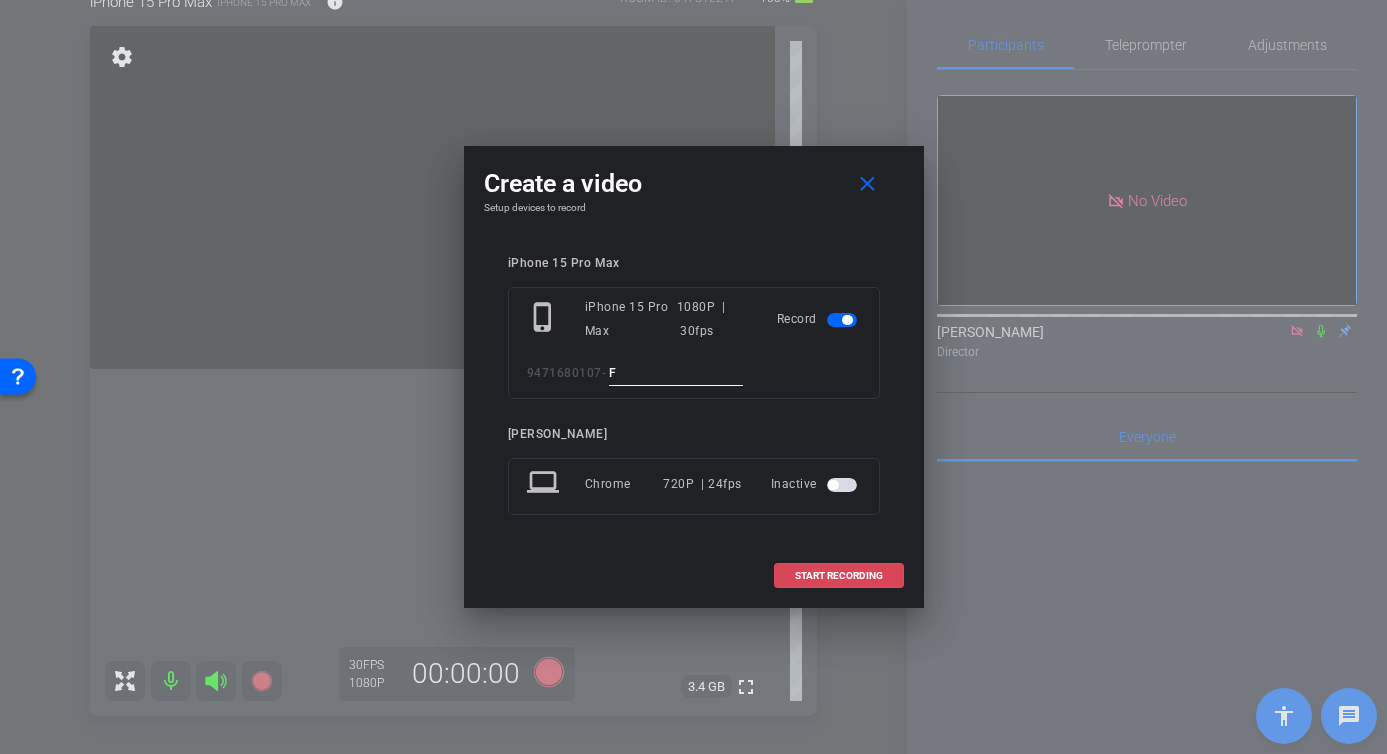 type on "F" 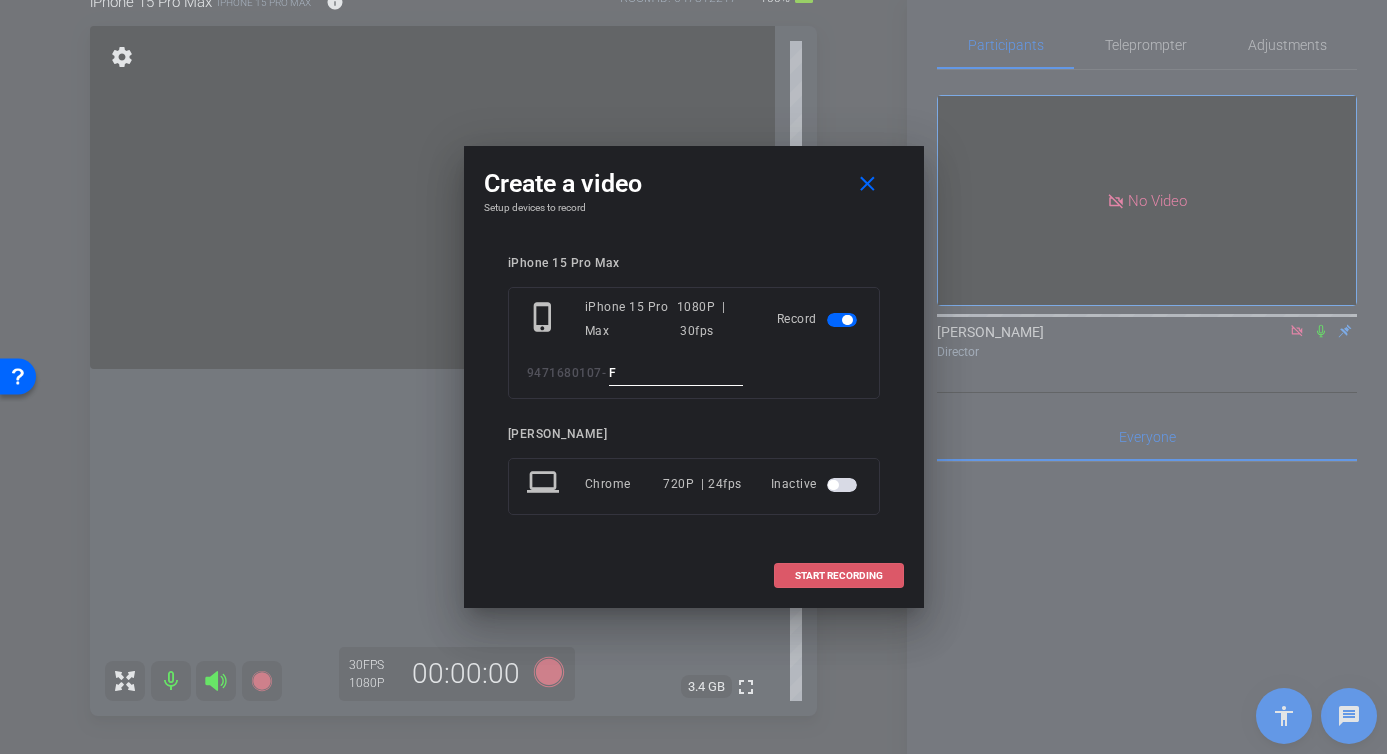 click on "START RECORDING" at bounding box center [839, 576] 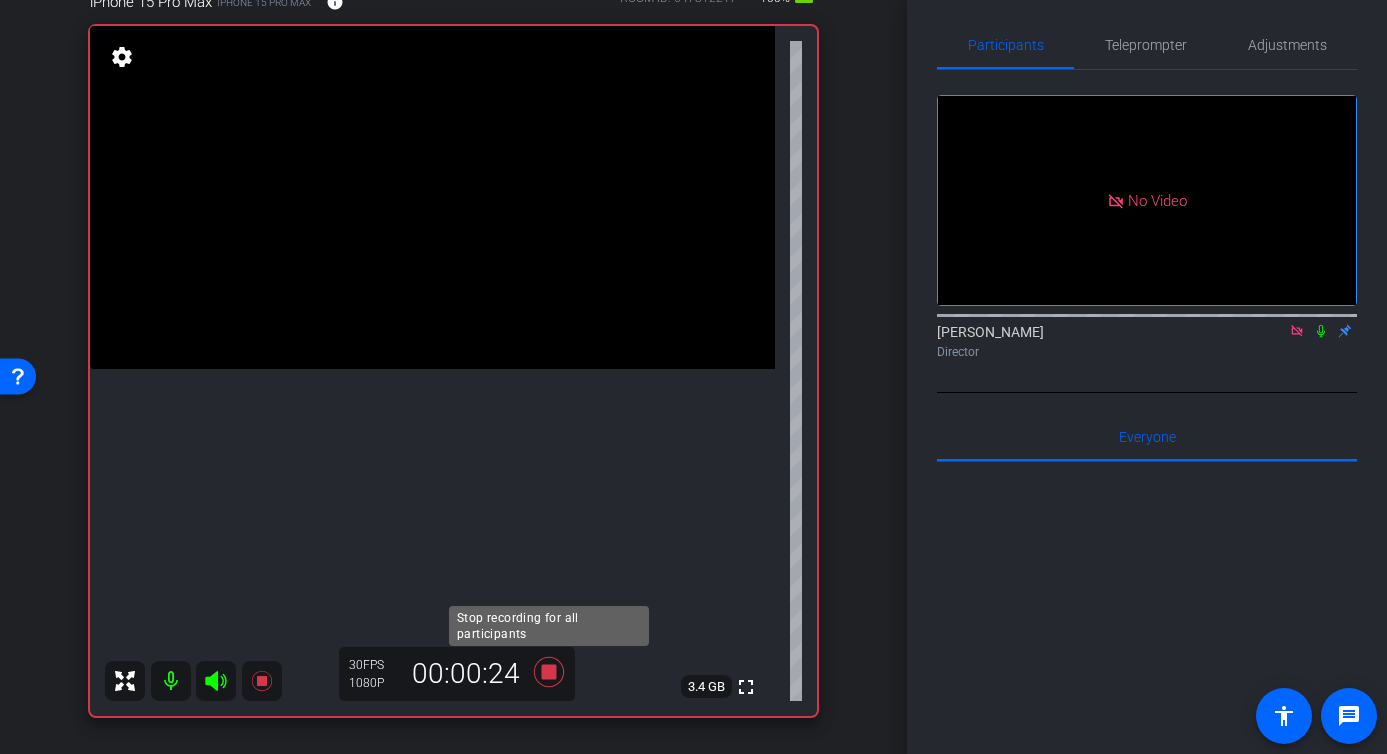 click 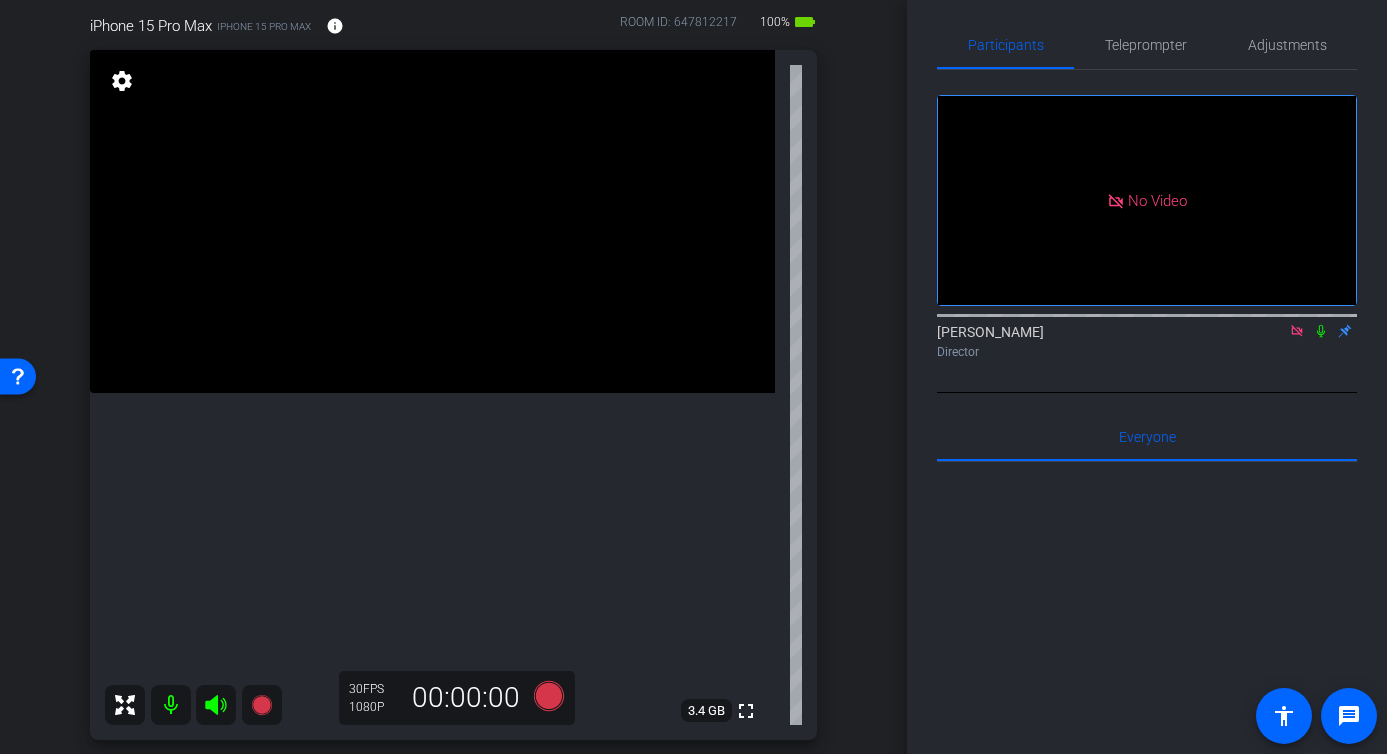 scroll, scrollTop: 184, scrollLeft: 0, axis: vertical 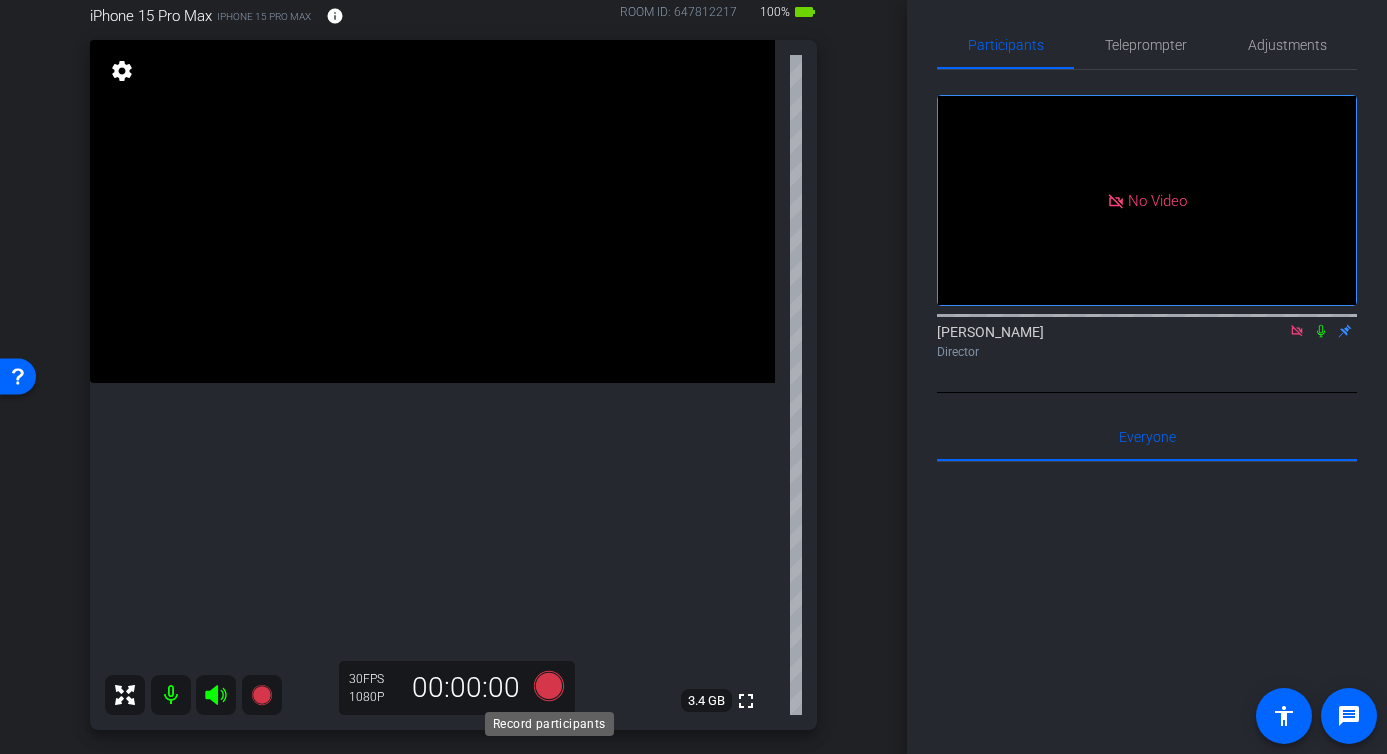 click 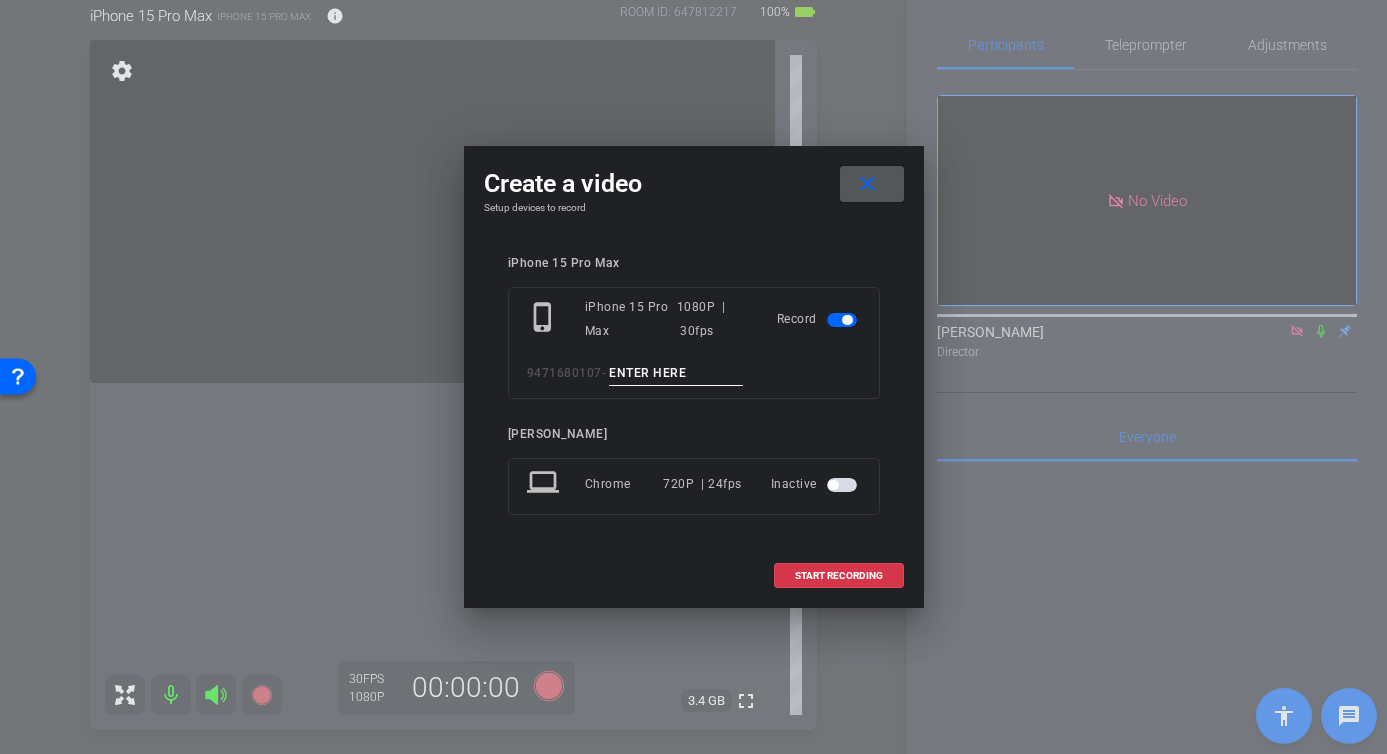 click at bounding box center [676, 373] 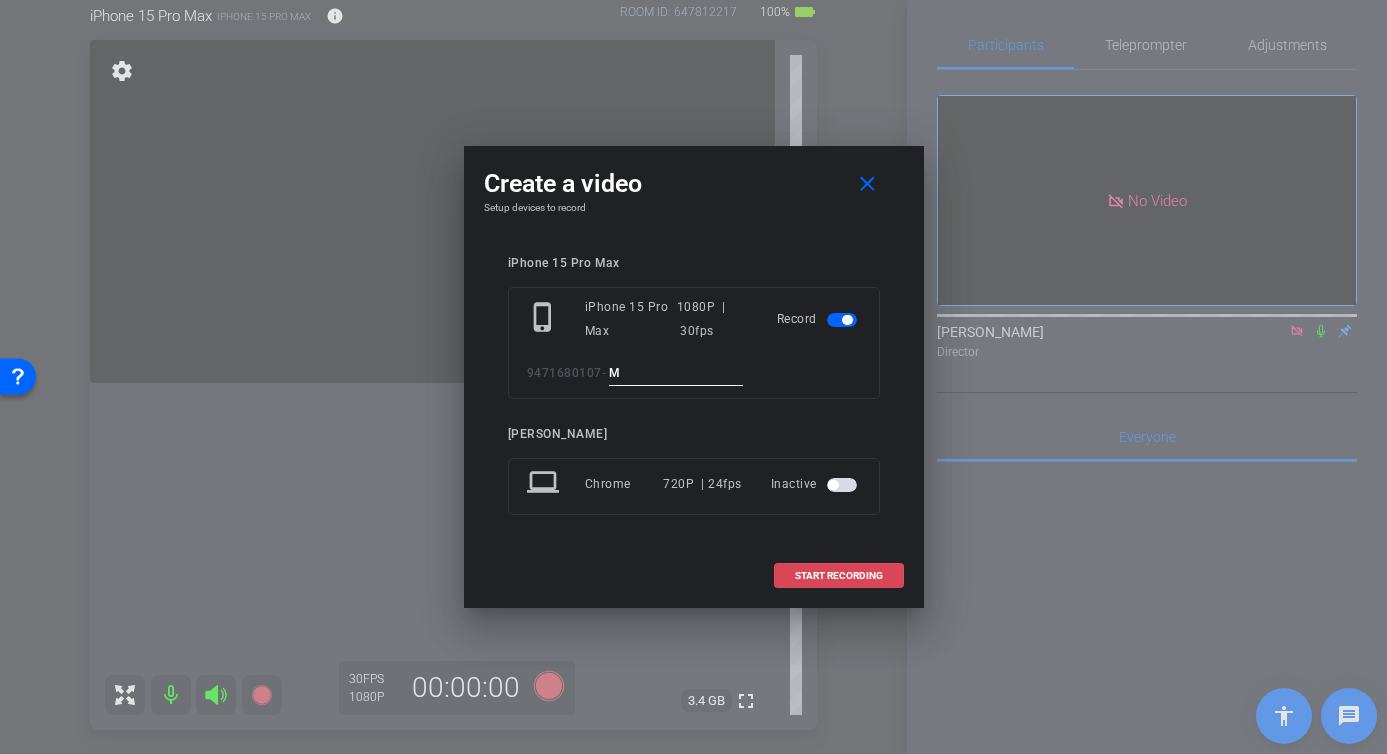 type on "M" 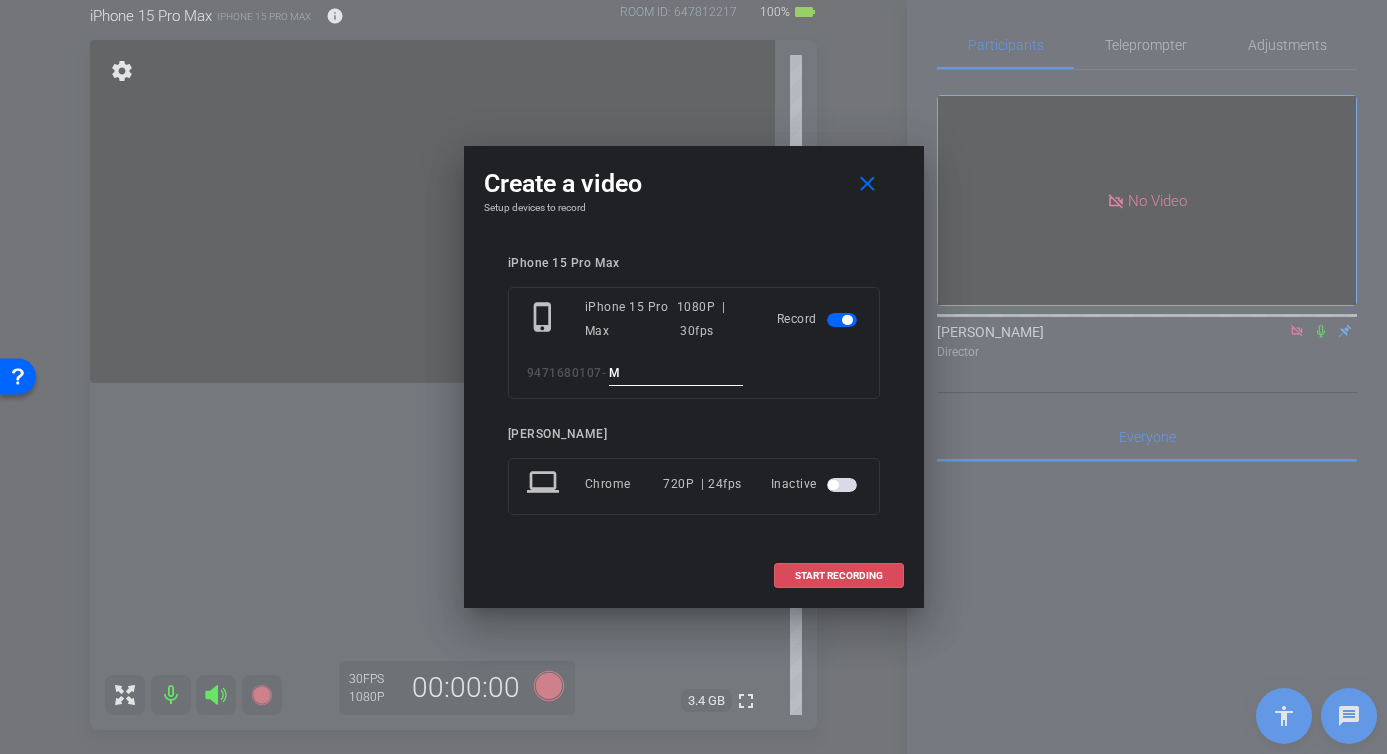 drag, startPoint x: 826, startPoint y: 572, endPoint x: 802, endPoint y: 555, distance: 29.410883 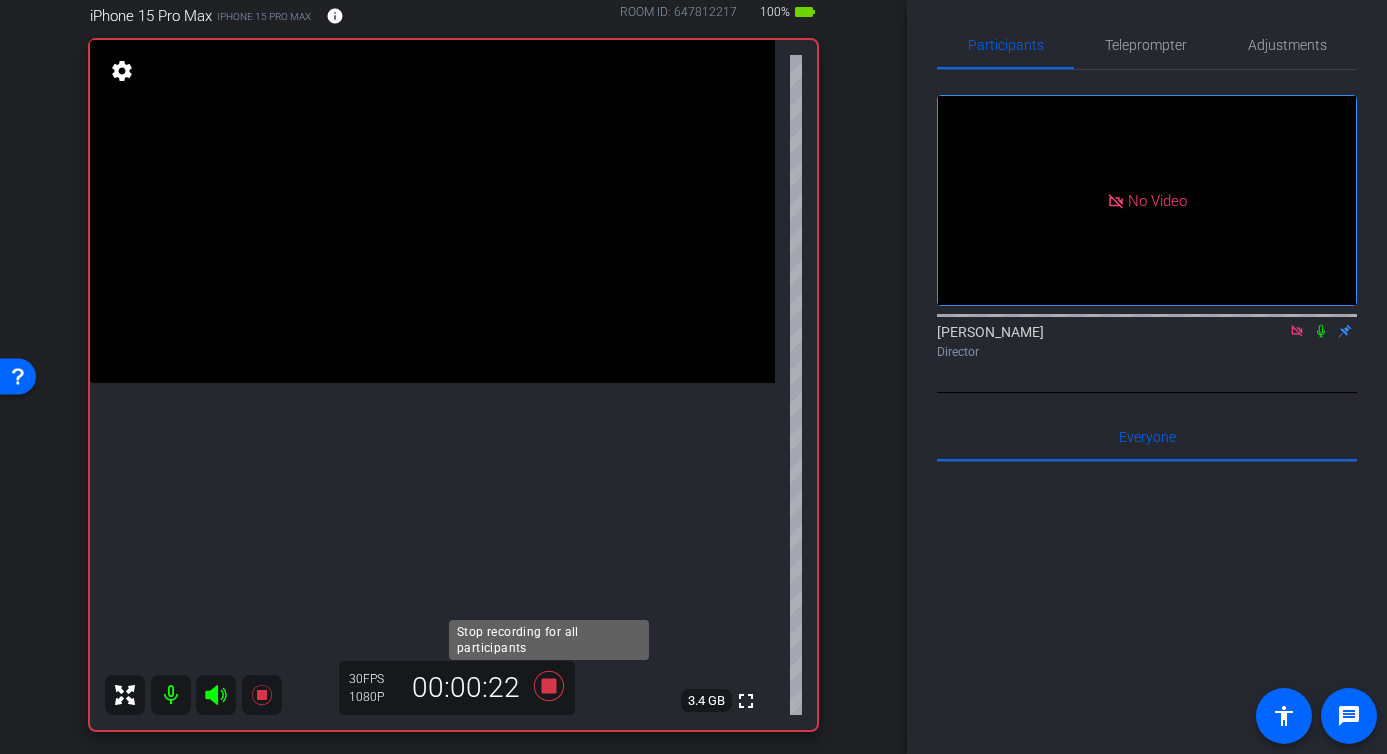 click 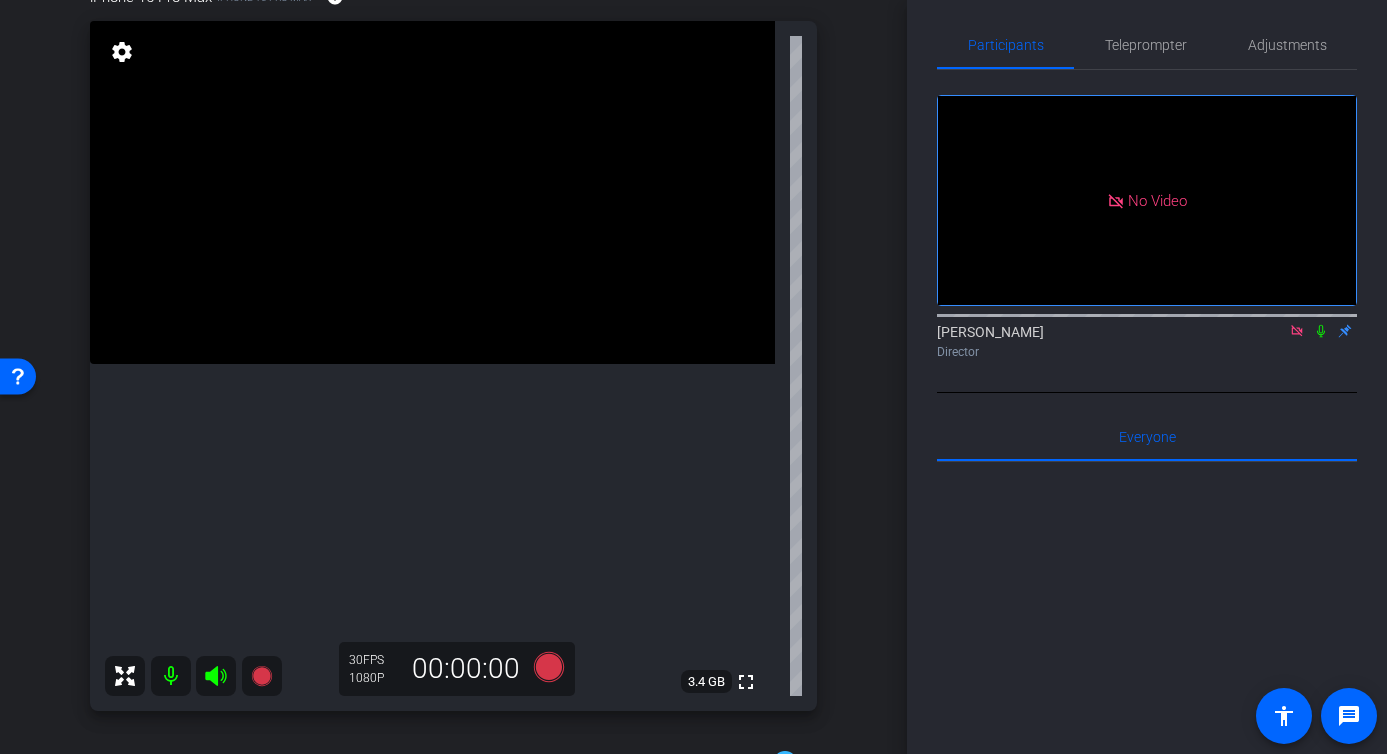 scroll, scrollTop: 206, scrollLeft: 0, axis: vertical 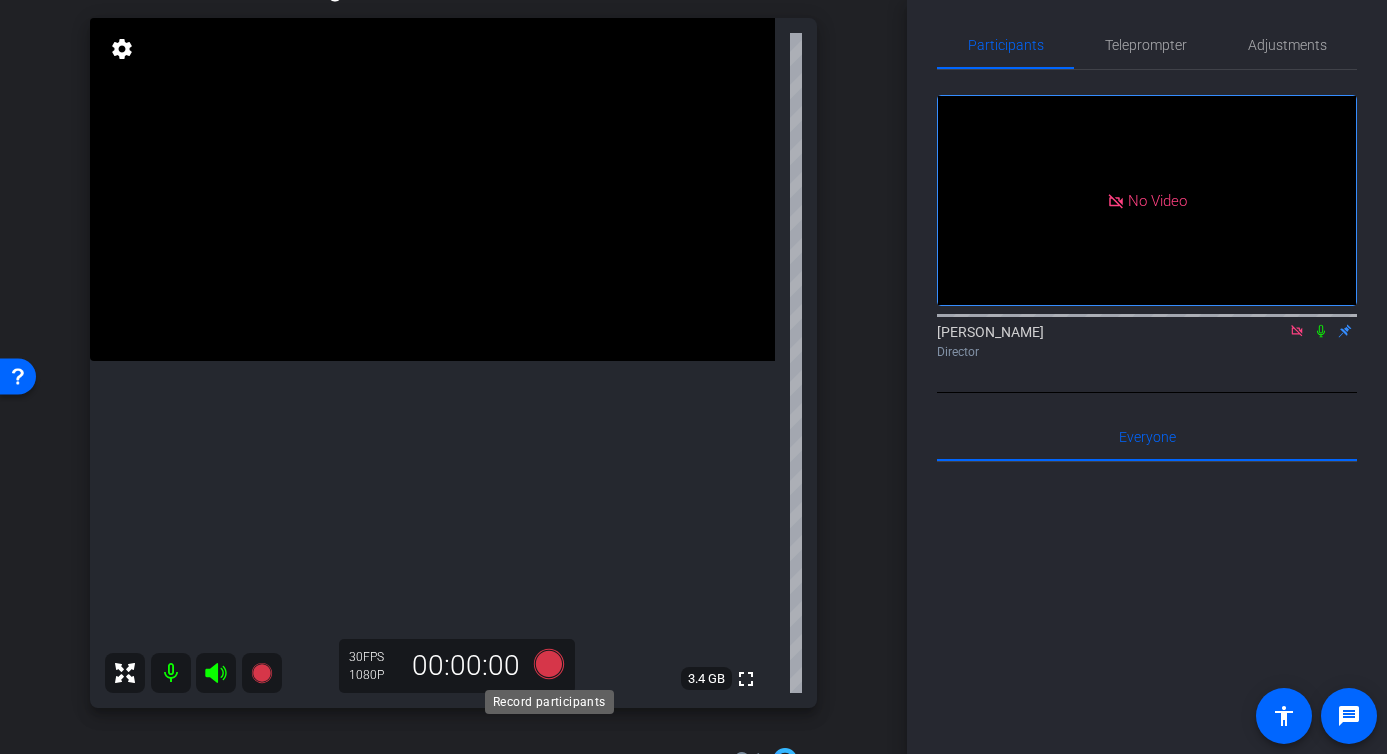 click 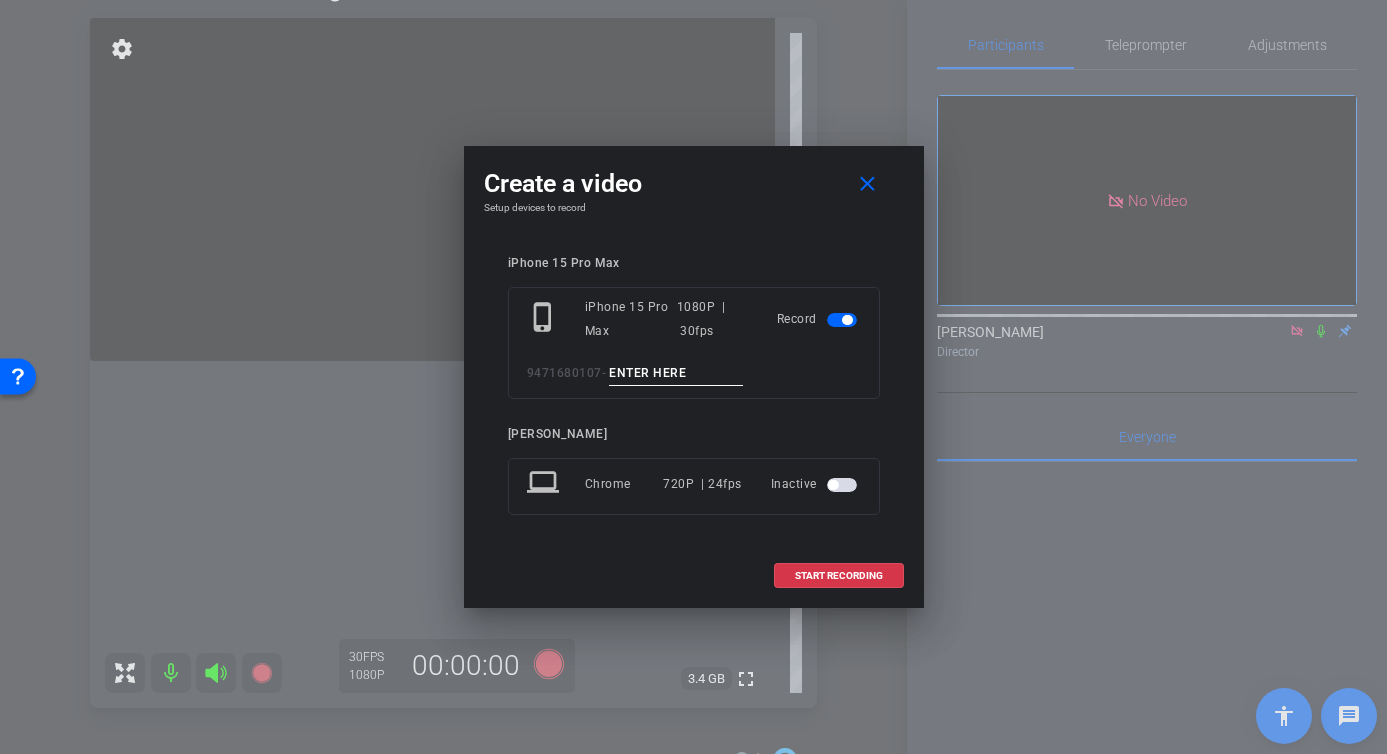 click at bounding box center [676, 373] 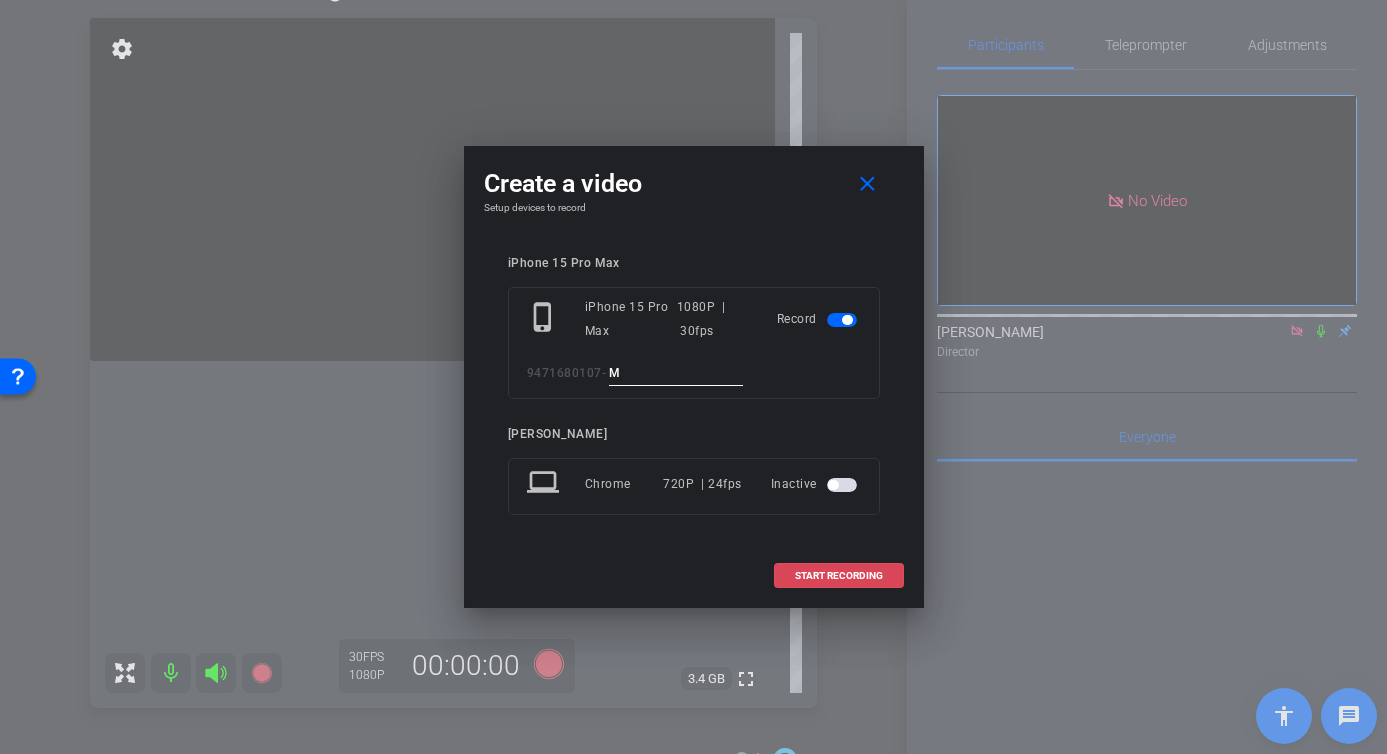 type on "M" 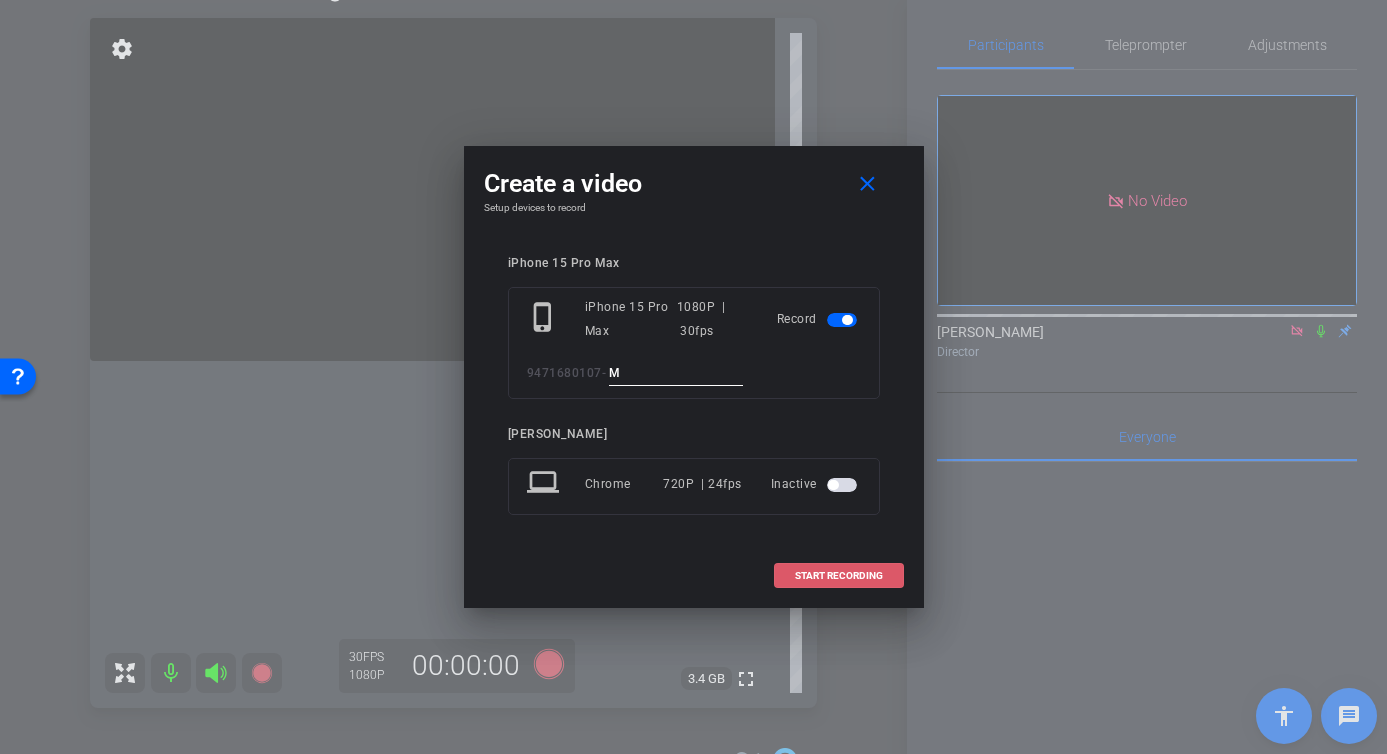 click on "START RECORDING" at bounding box center [839, 576] 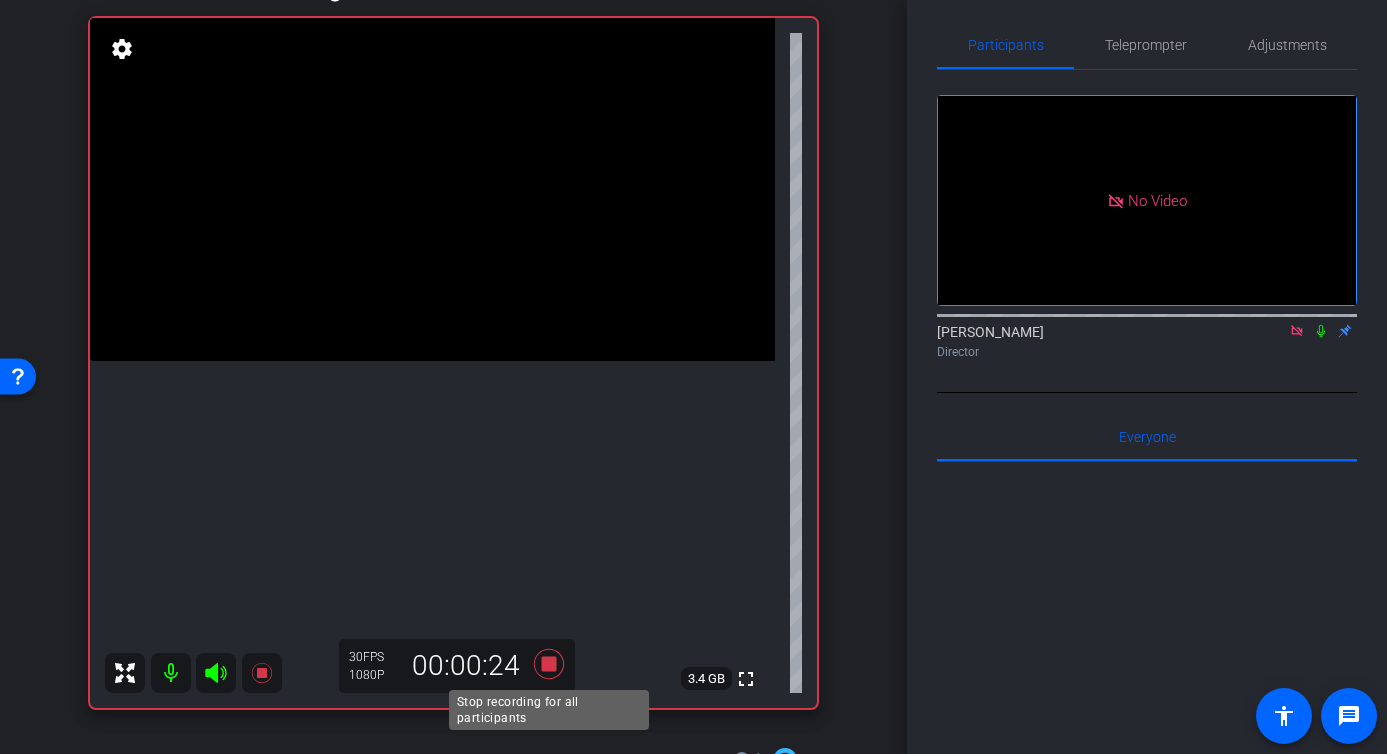 click 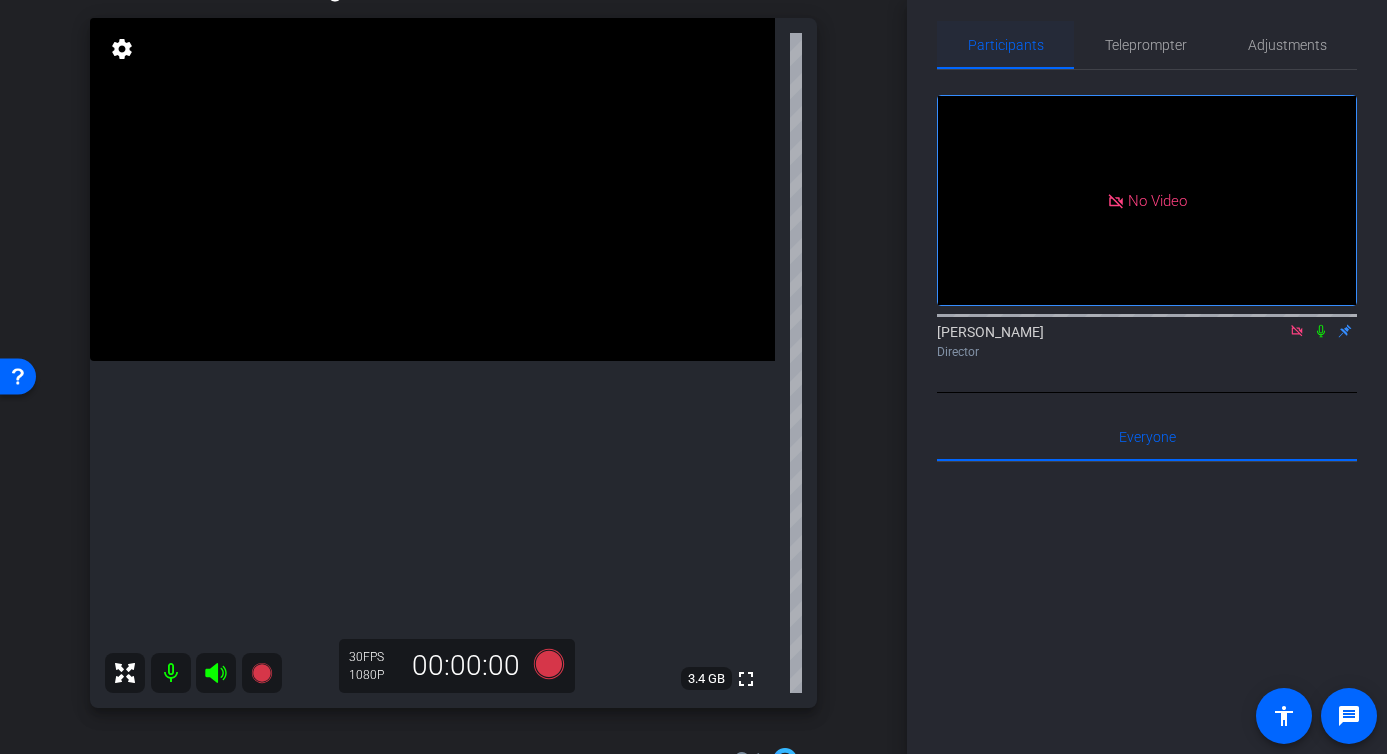 scroll, scrollTop: 25, scrollLeft: 0, axis: vertical 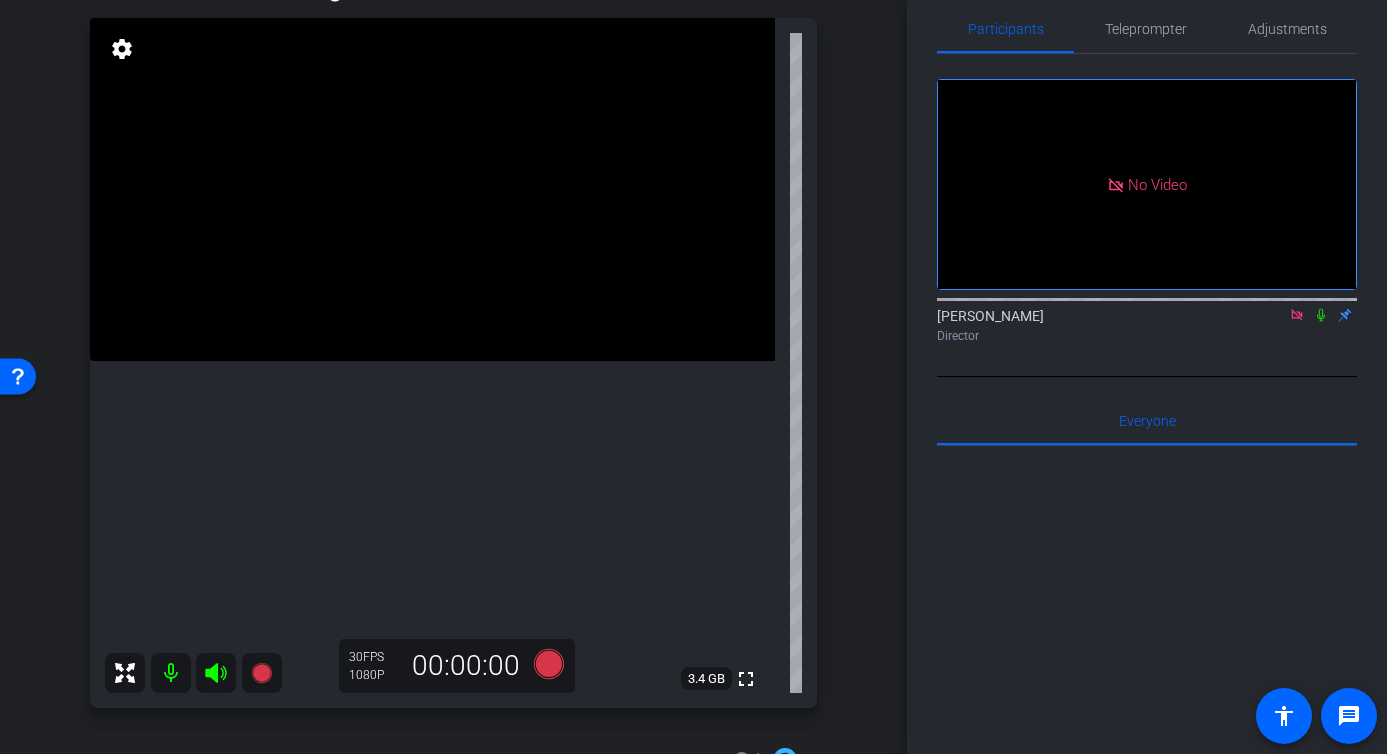 click 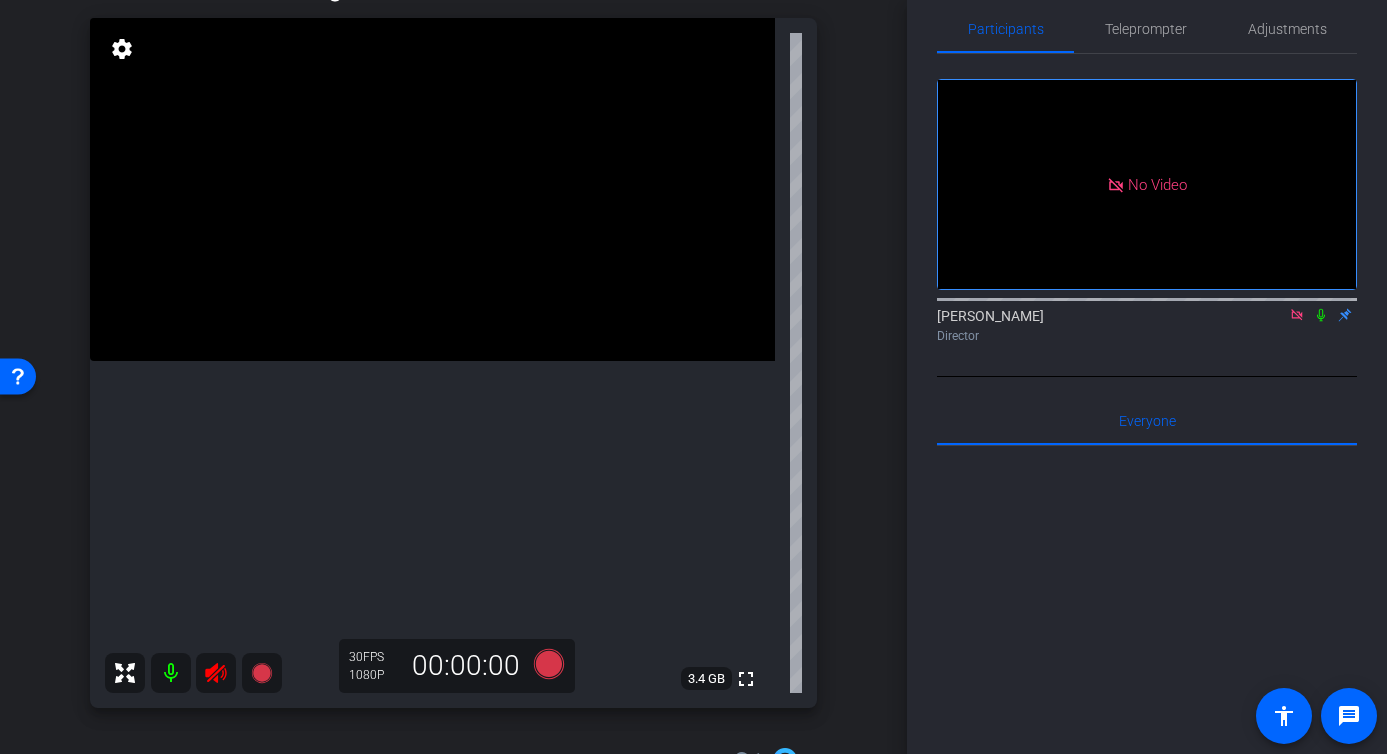 click 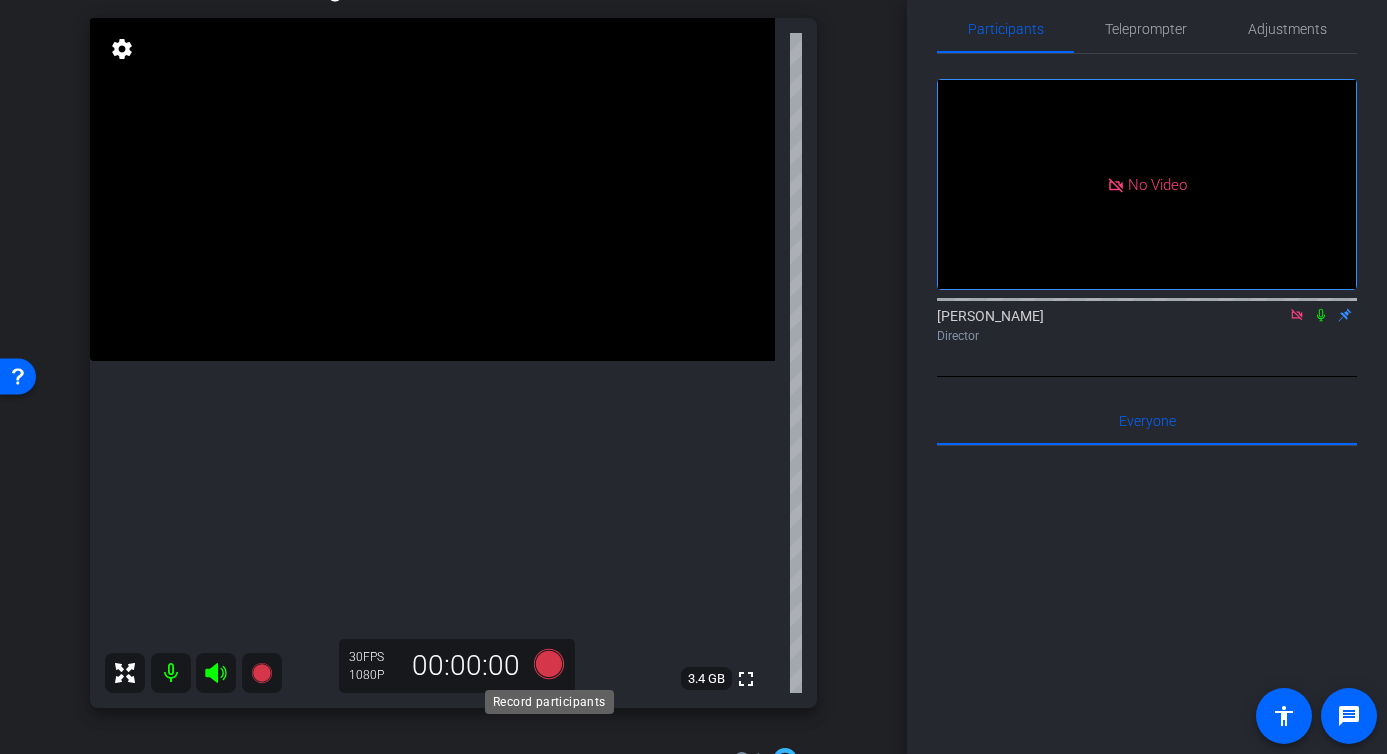 click 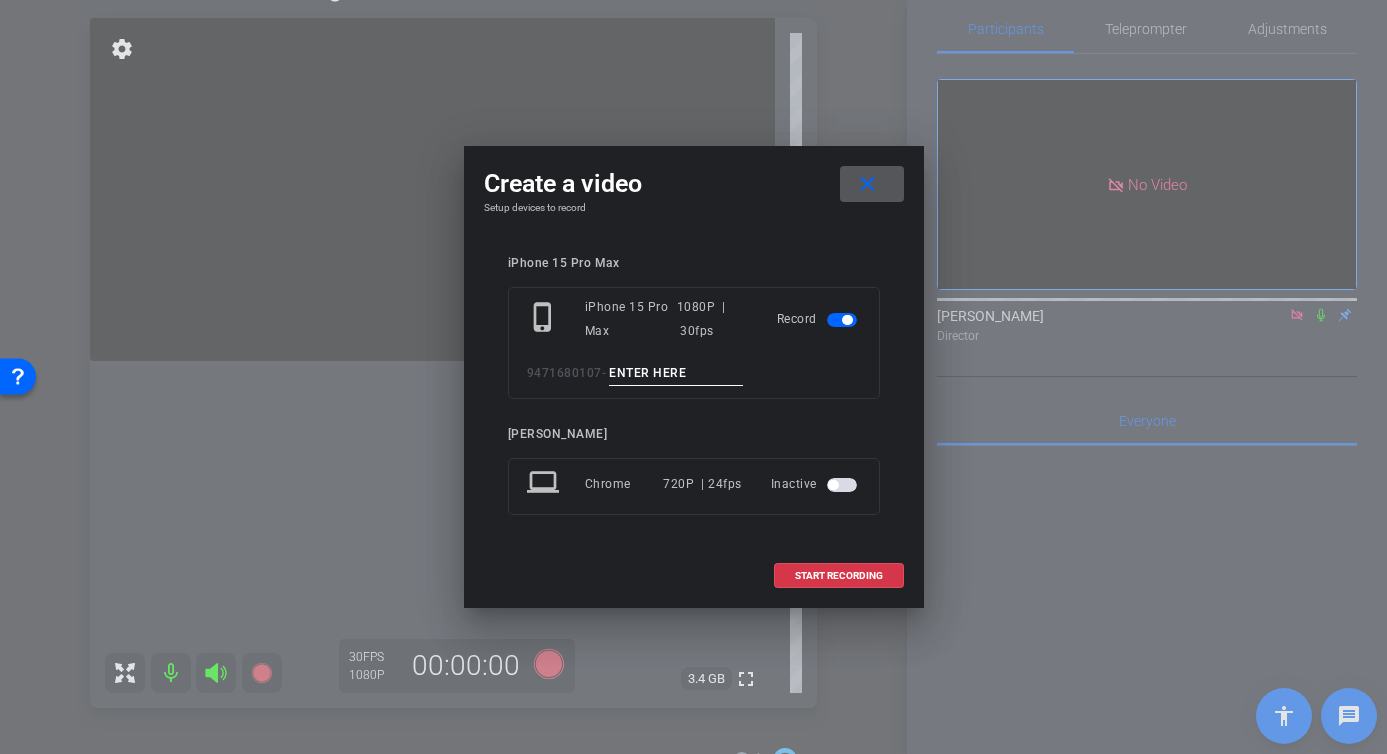 click at bounding box center (676, 373) 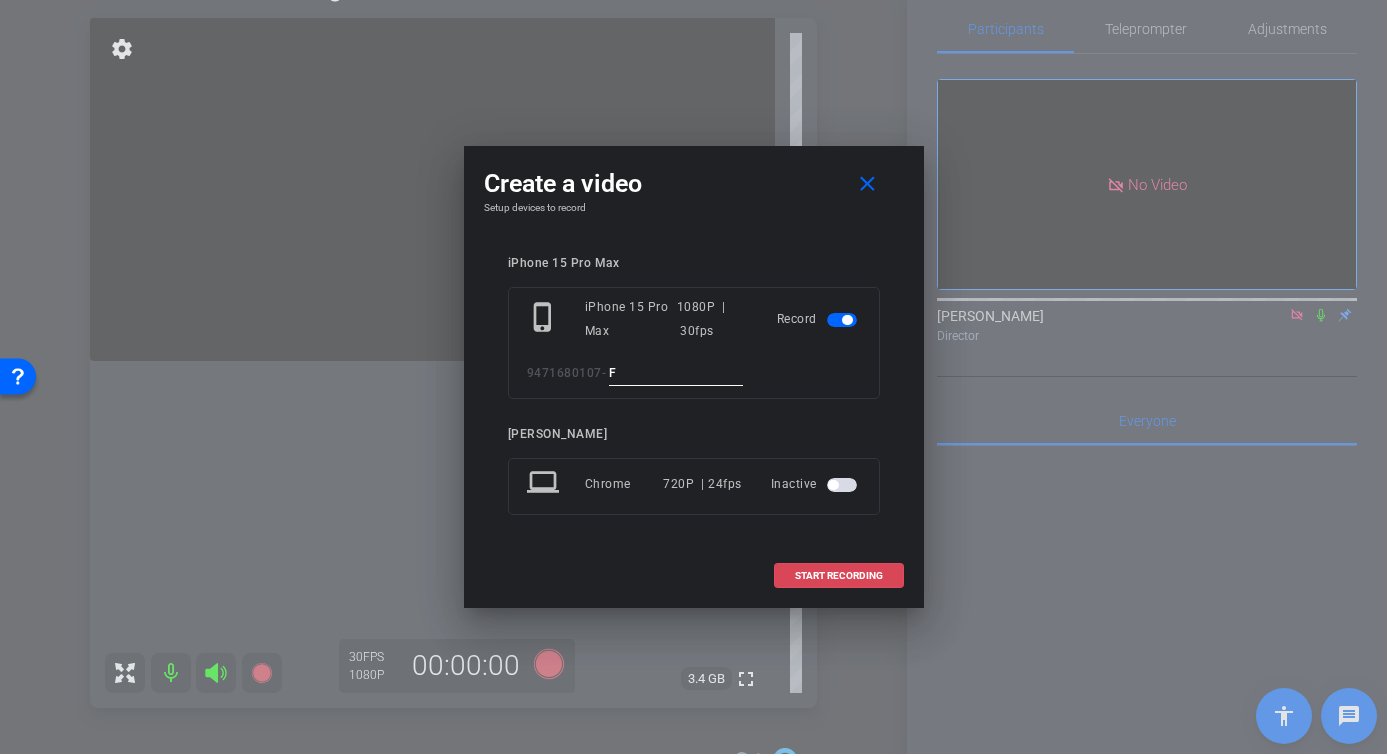 type on "F" 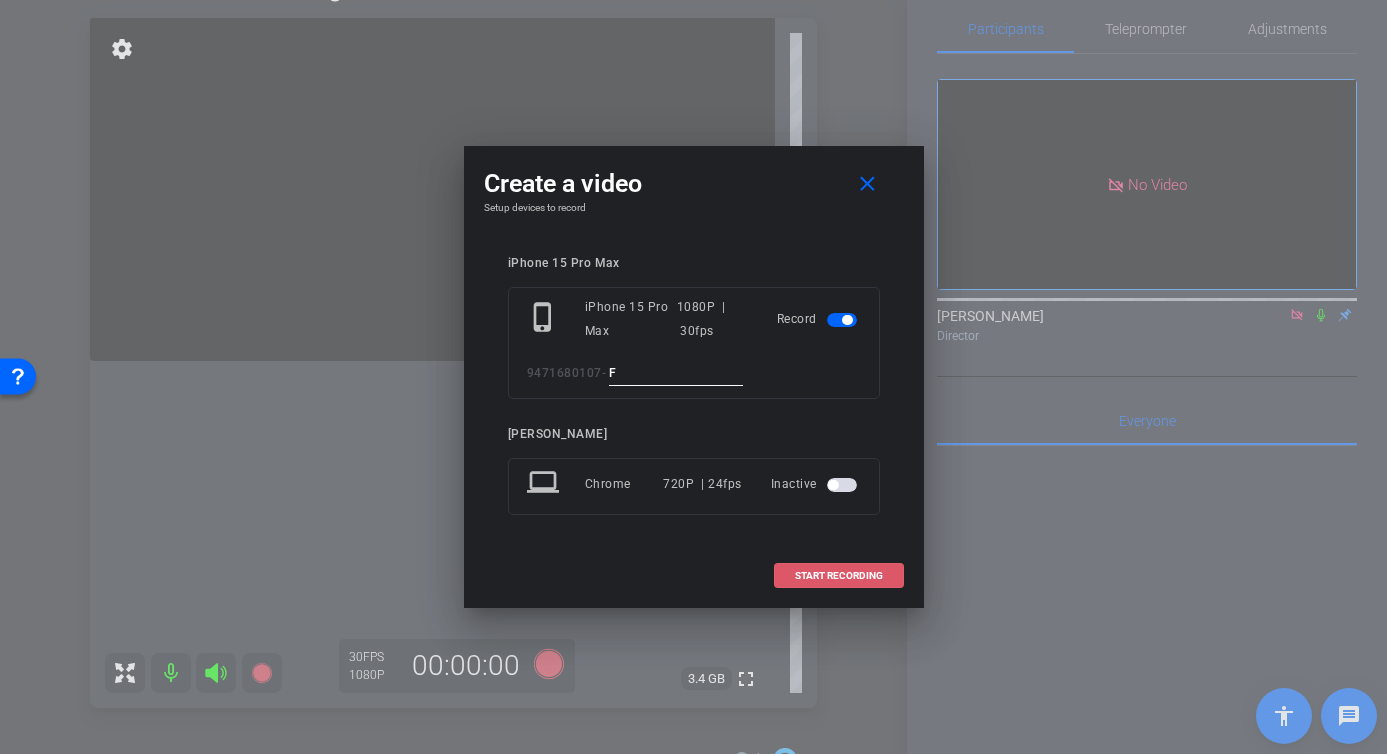 click on "START RECORDING" at bounding box center (839, 576) 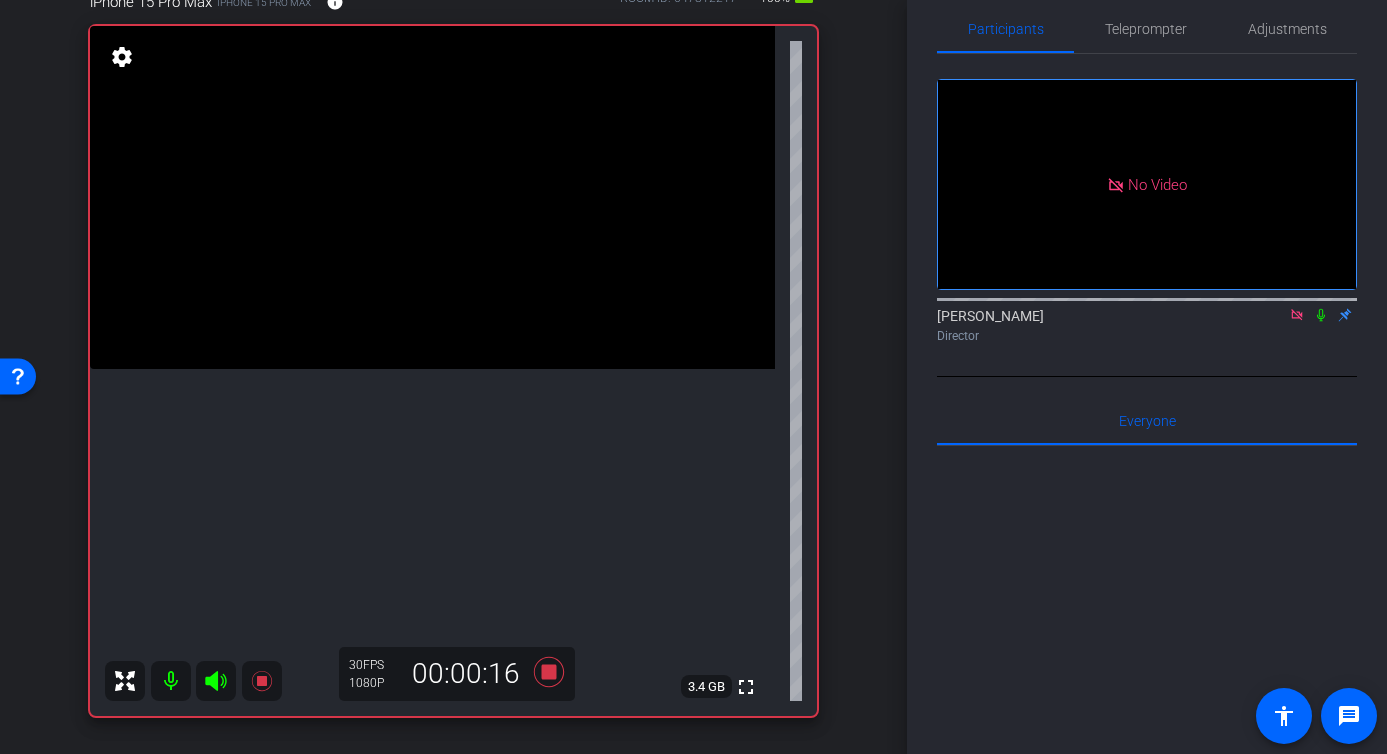 scroll, scrollTop: 207, scrollLeft: 0, axis: vertical 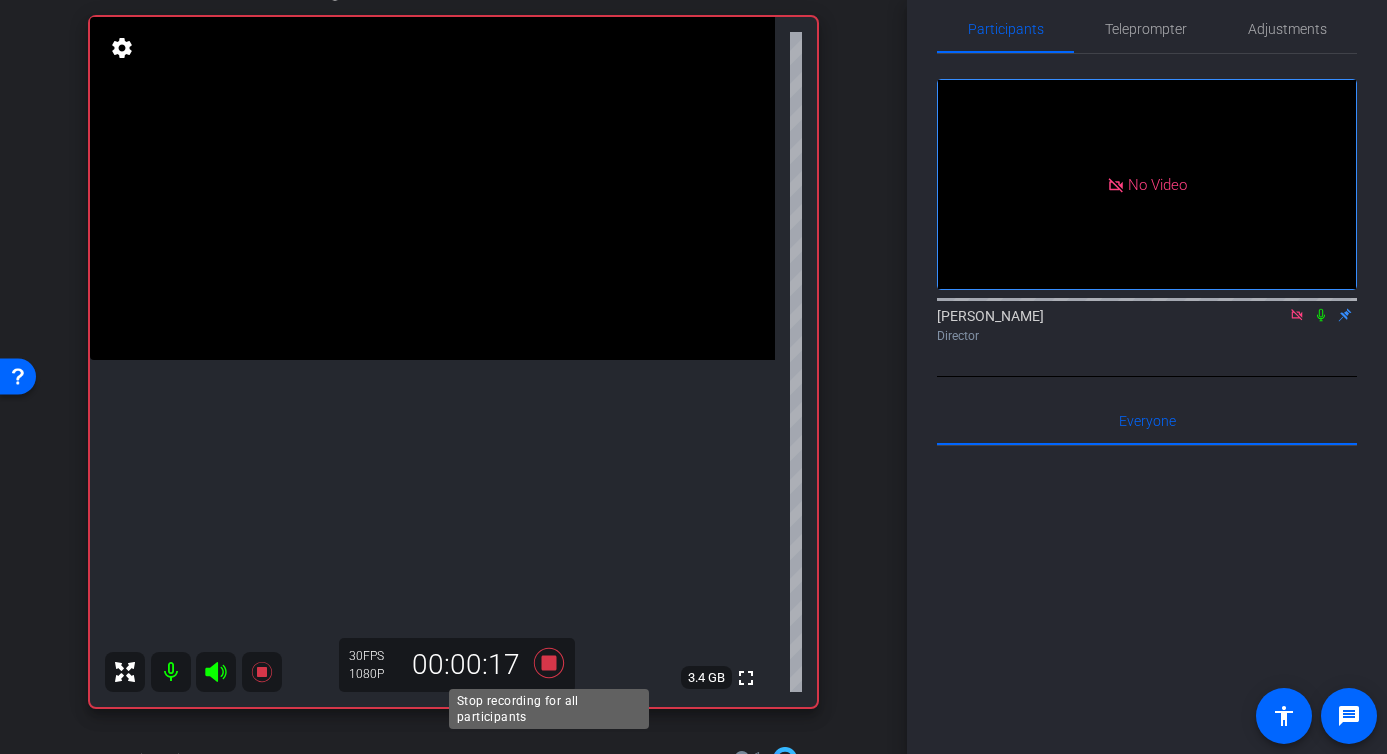 click 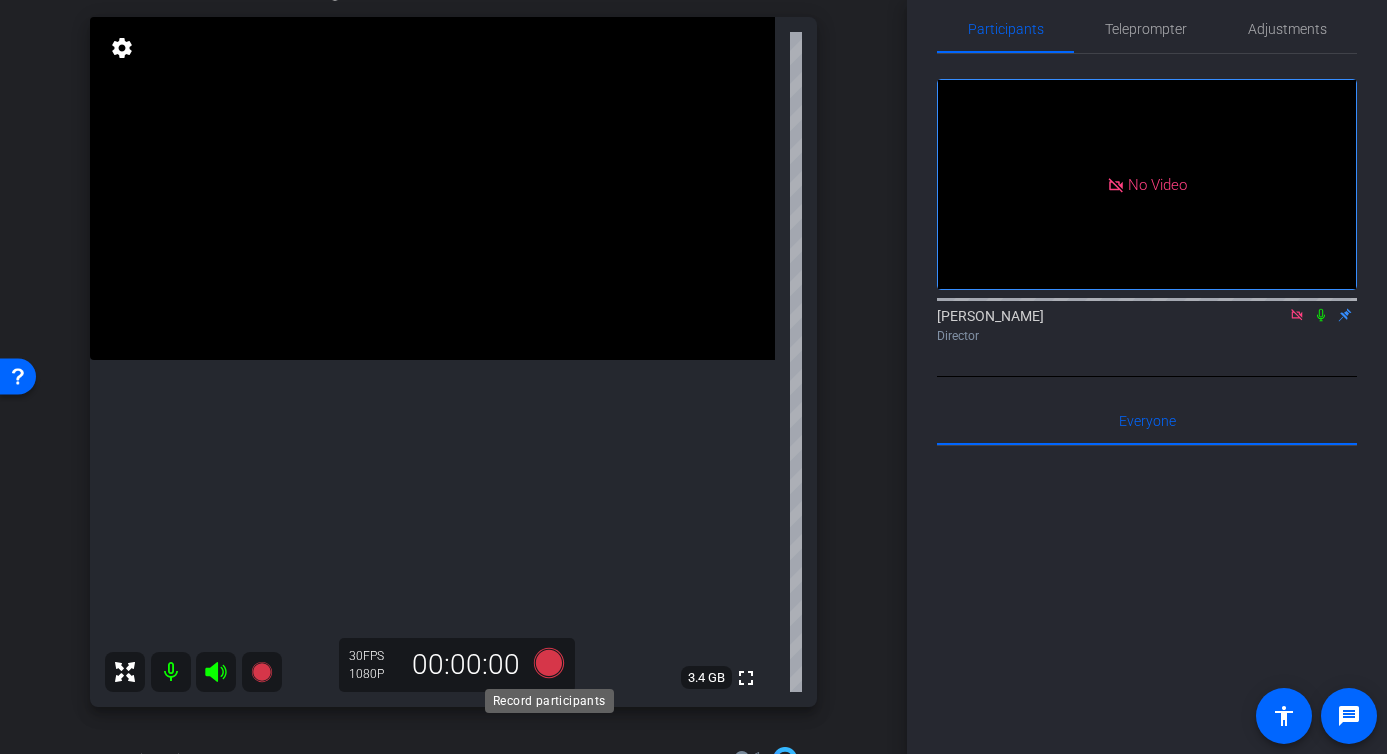 click 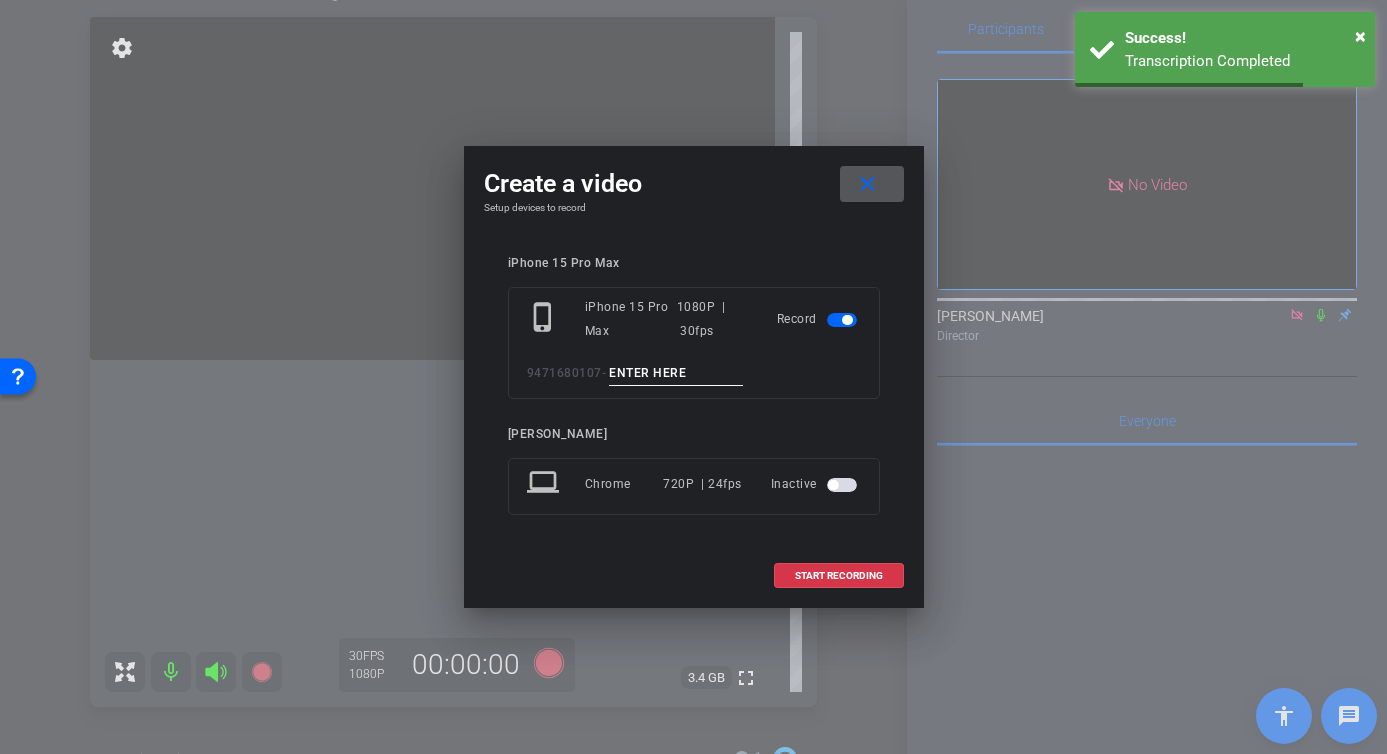 click at bounding box center [676, 373] 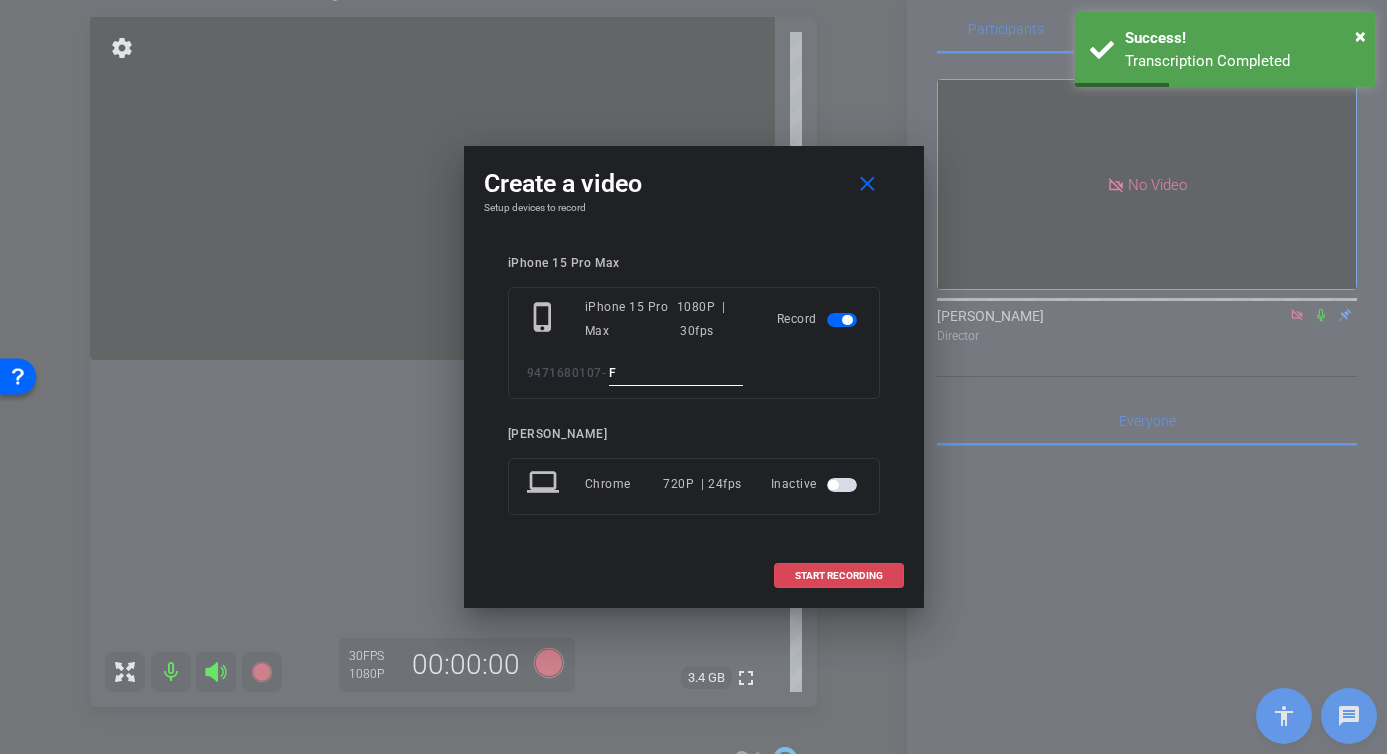 type on "F" 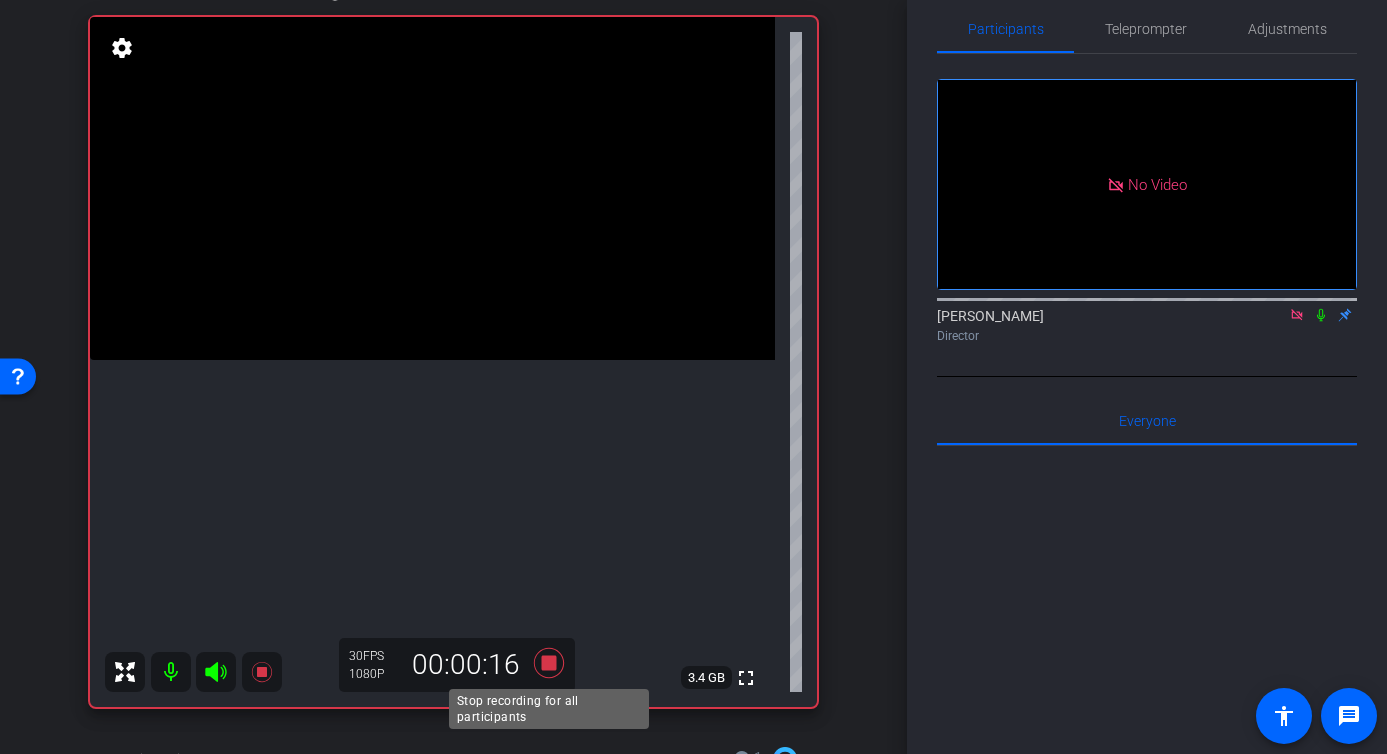 click 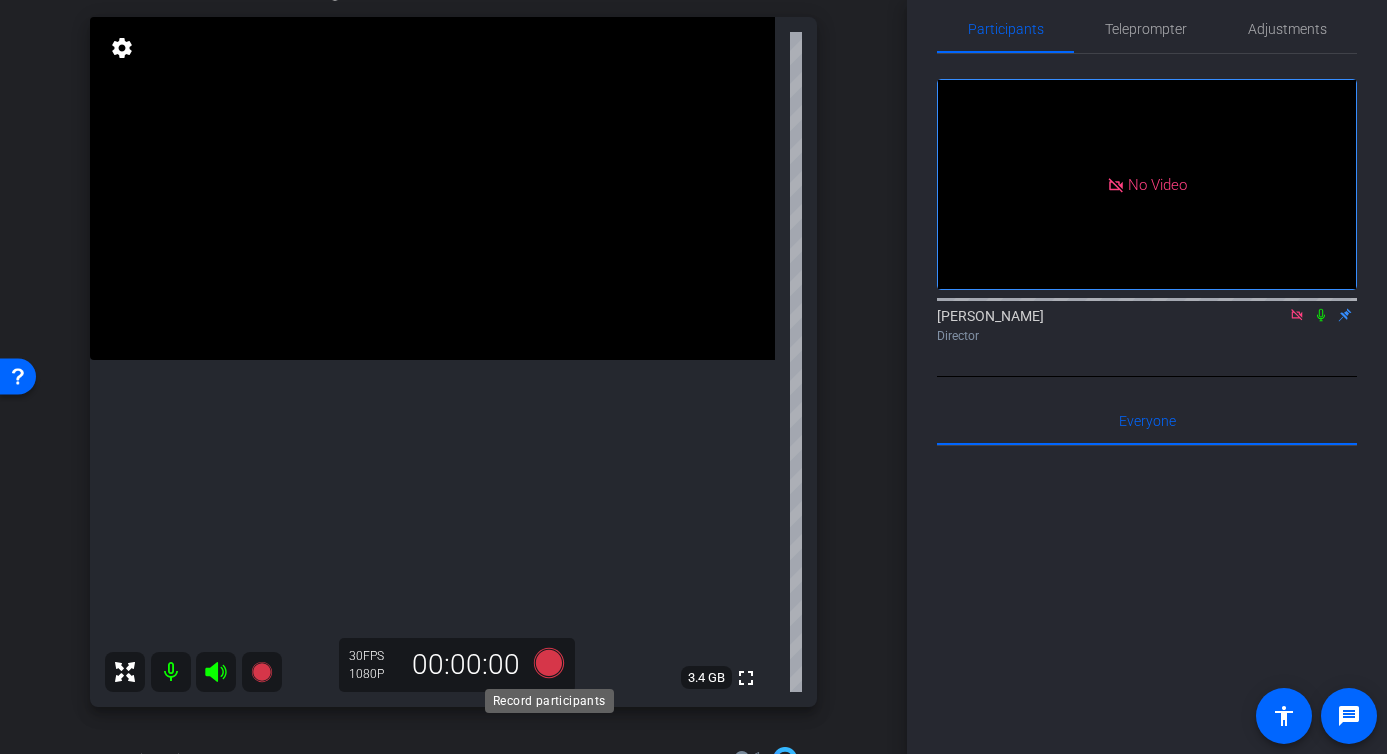 click 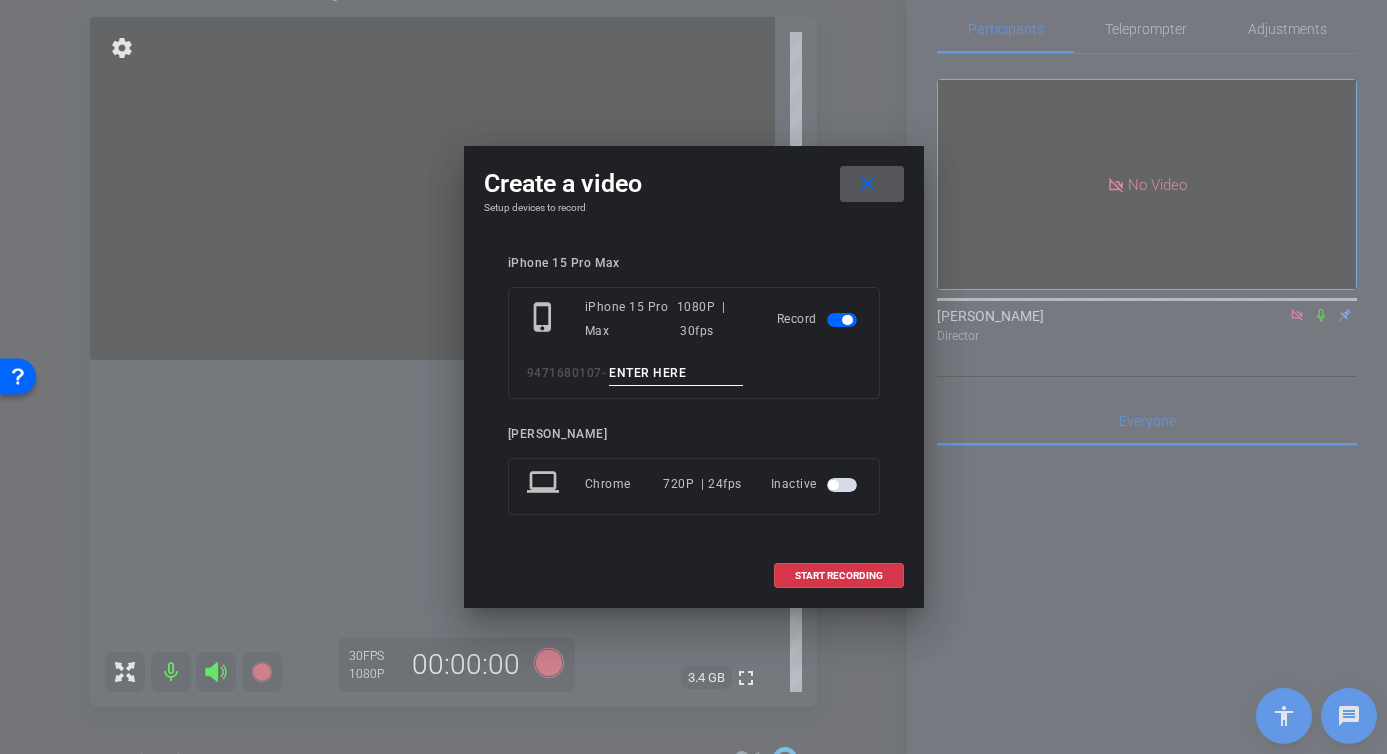 click at bounding box center (676, 373) 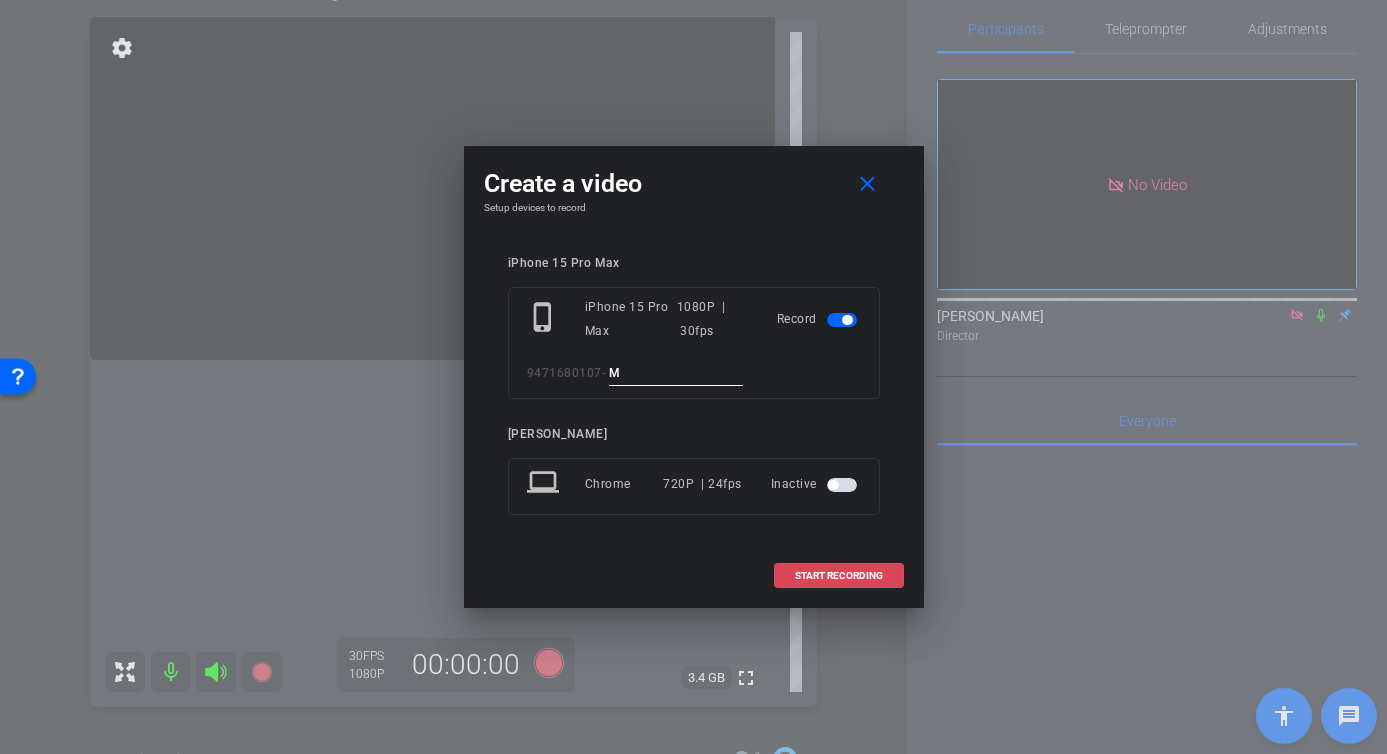 type on "M" 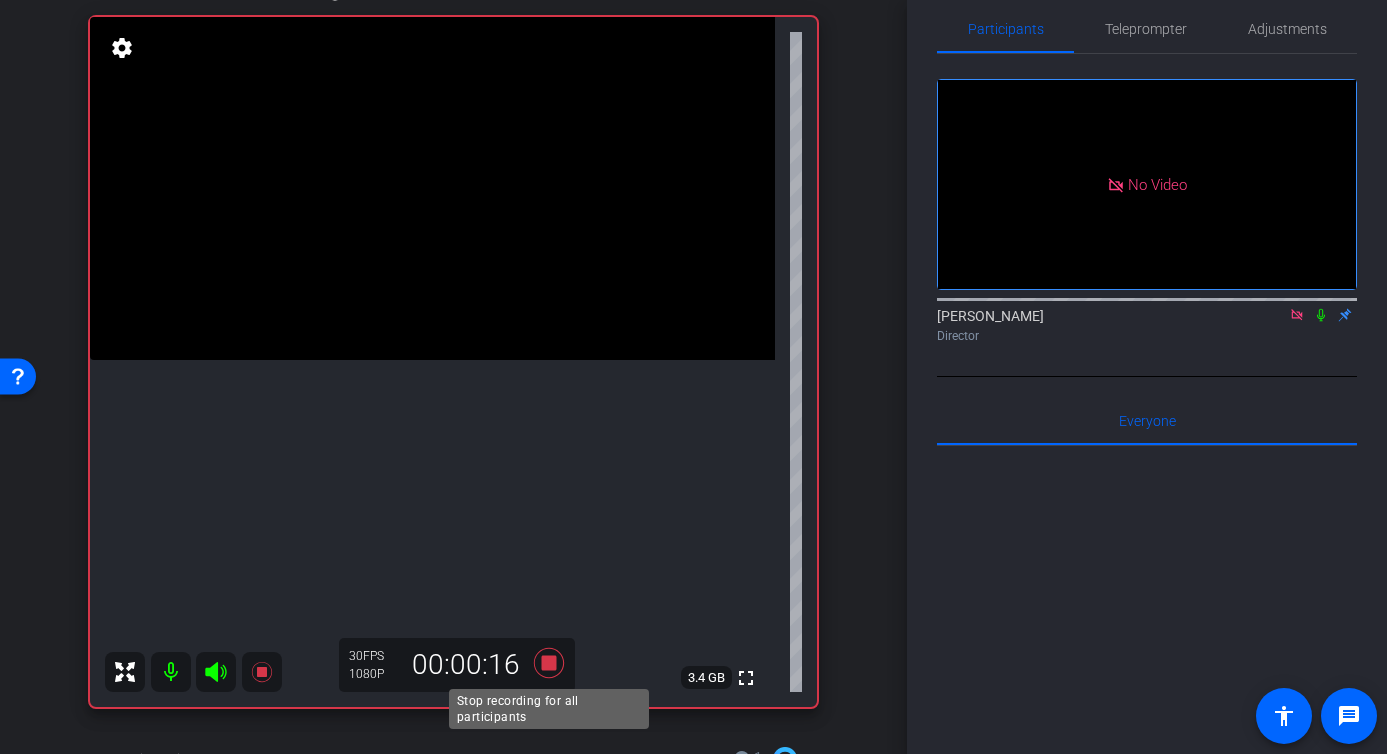 click 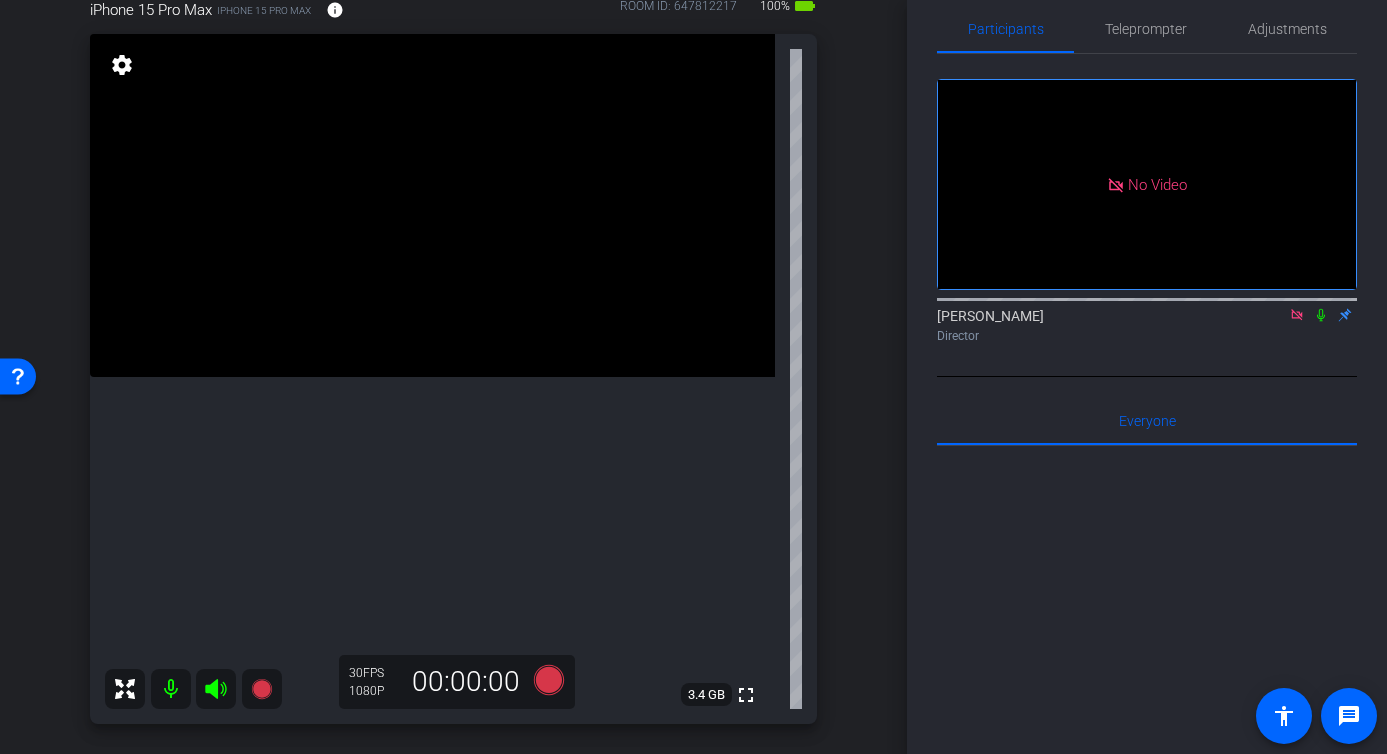 scroll, scrollTop: 203, scrollLeft: 0, axis: vertical 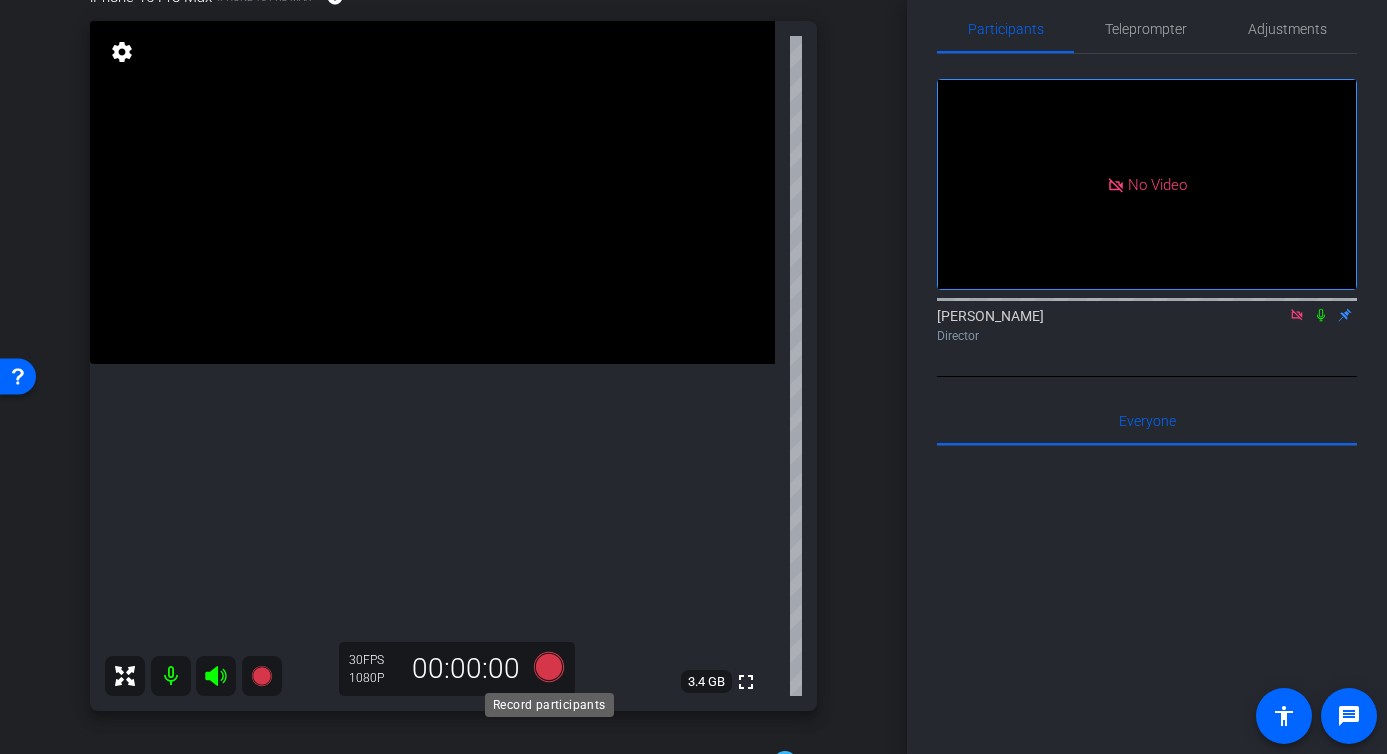 click 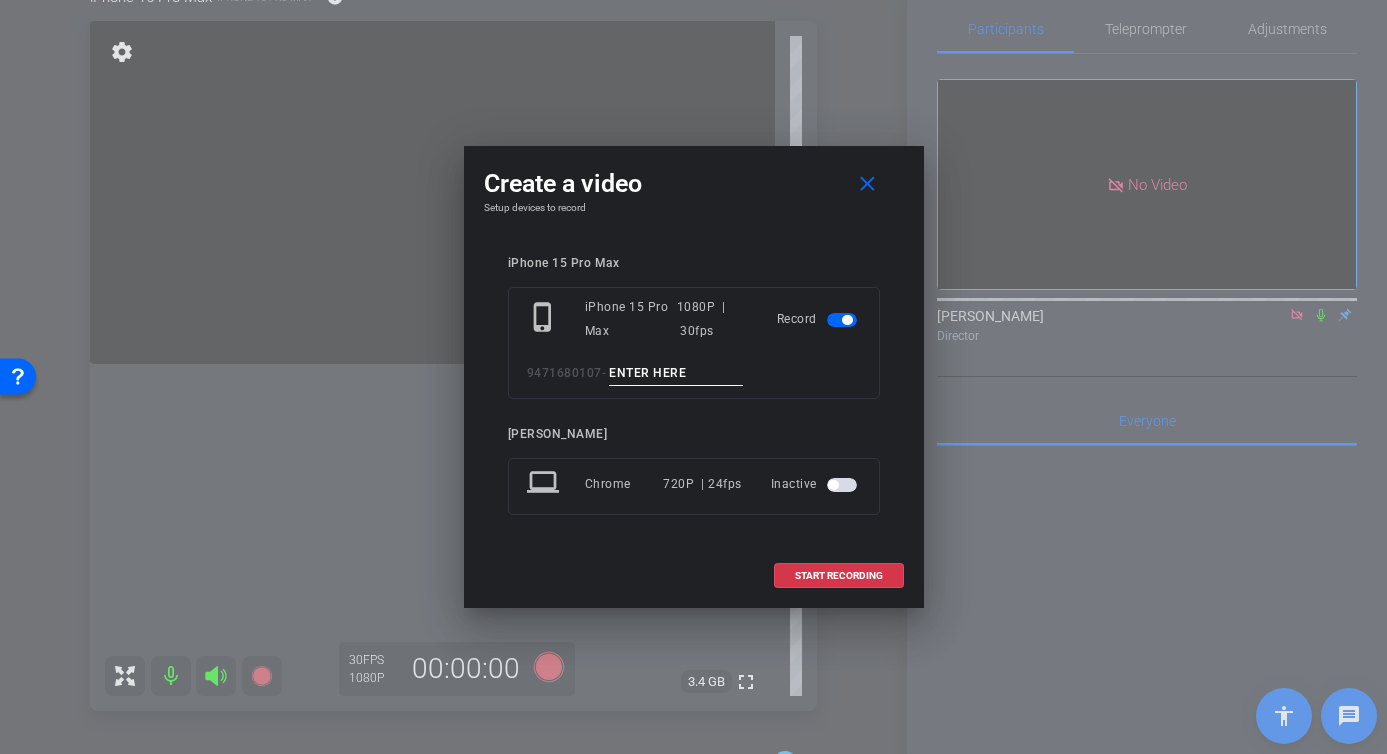 click at bounding box center (676, 373) 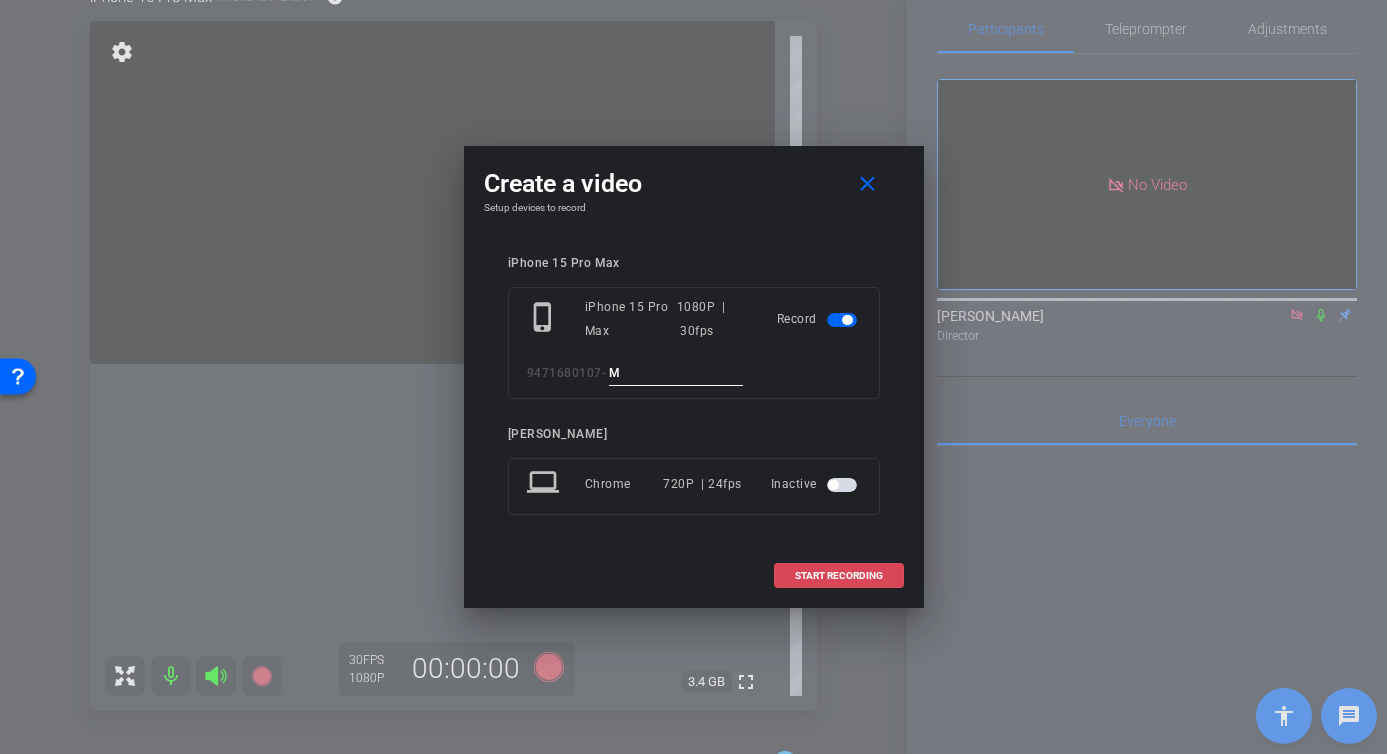 type on "M" 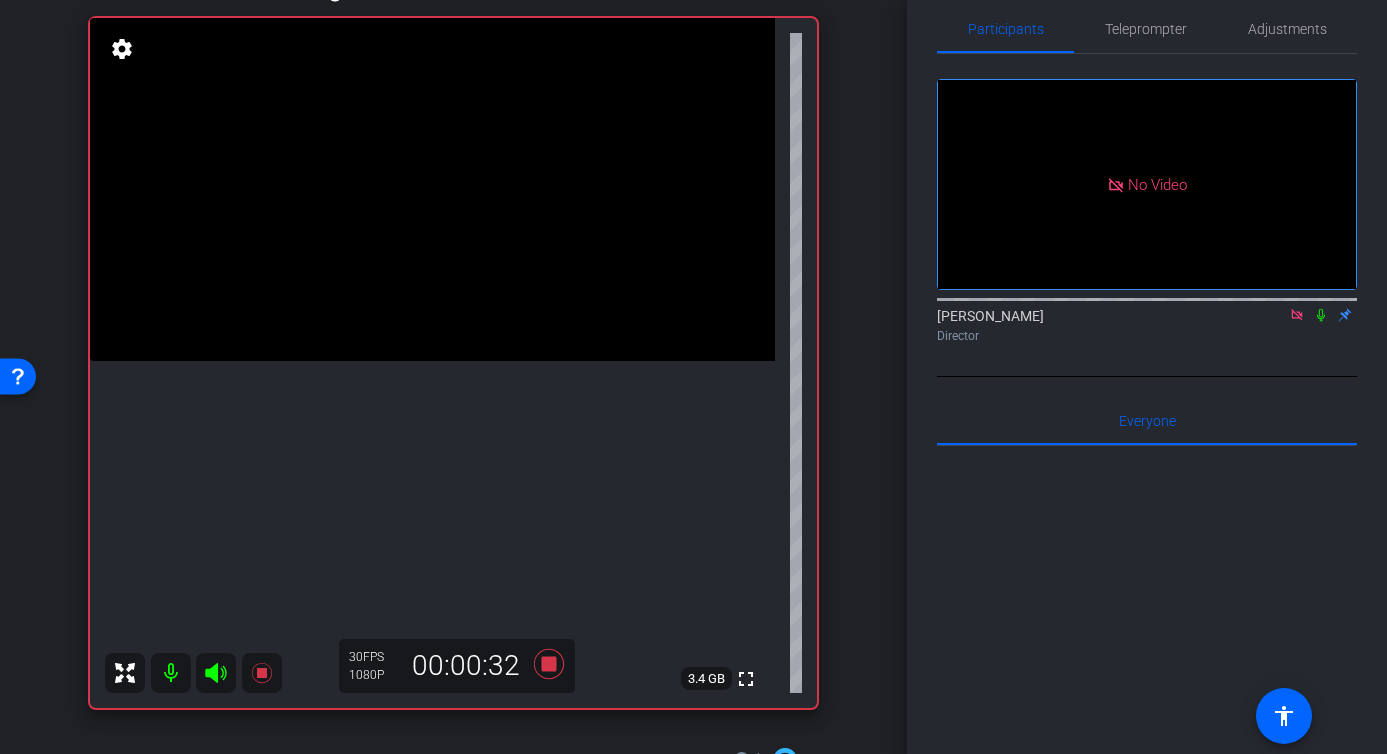 scroll, scrollTop: 205, scrollLeft: 0, axis: vertical 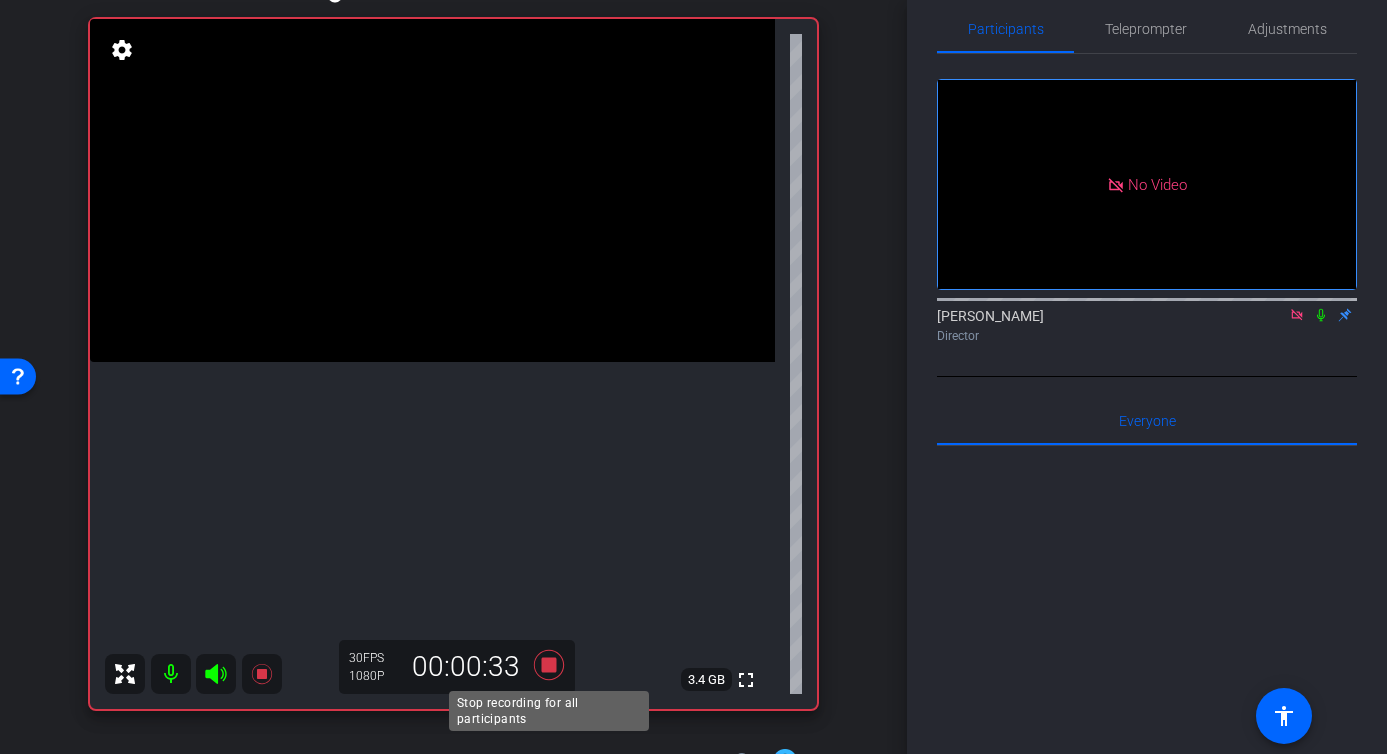 click 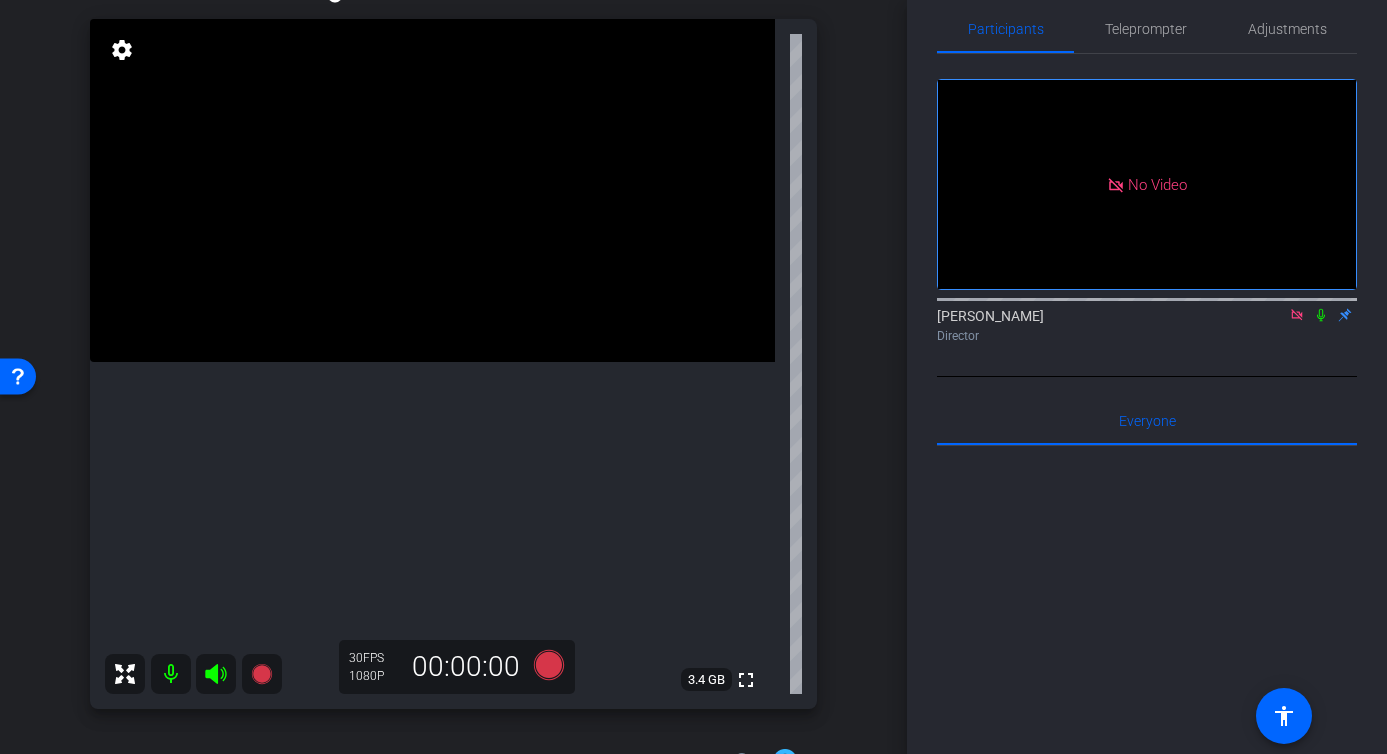 scroll, scrollTop: 234, scrollLeft: 0, axis: vertical 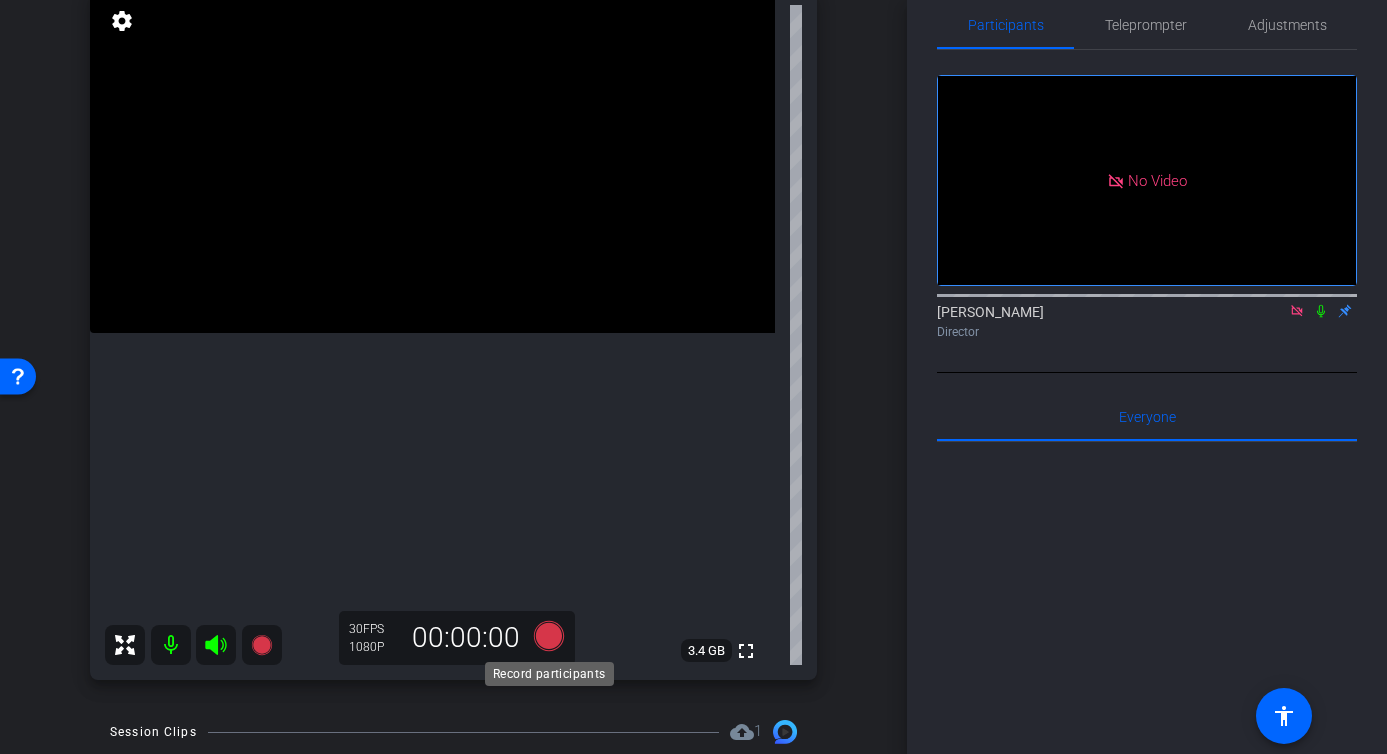 click 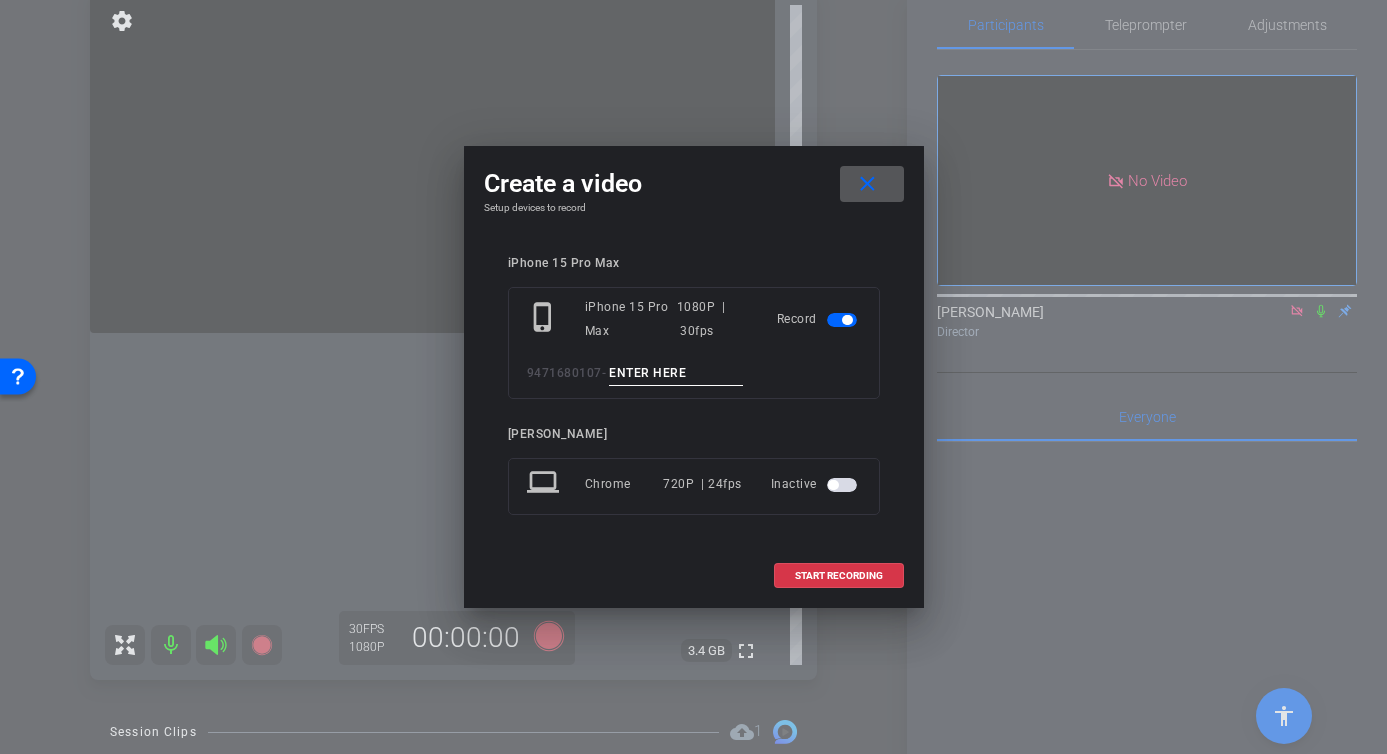 click on "phone_iphone  iPhone 15 Pro Max   1080P  | 30fps   Record   9471680107  -" at bounding box center (694, 343) 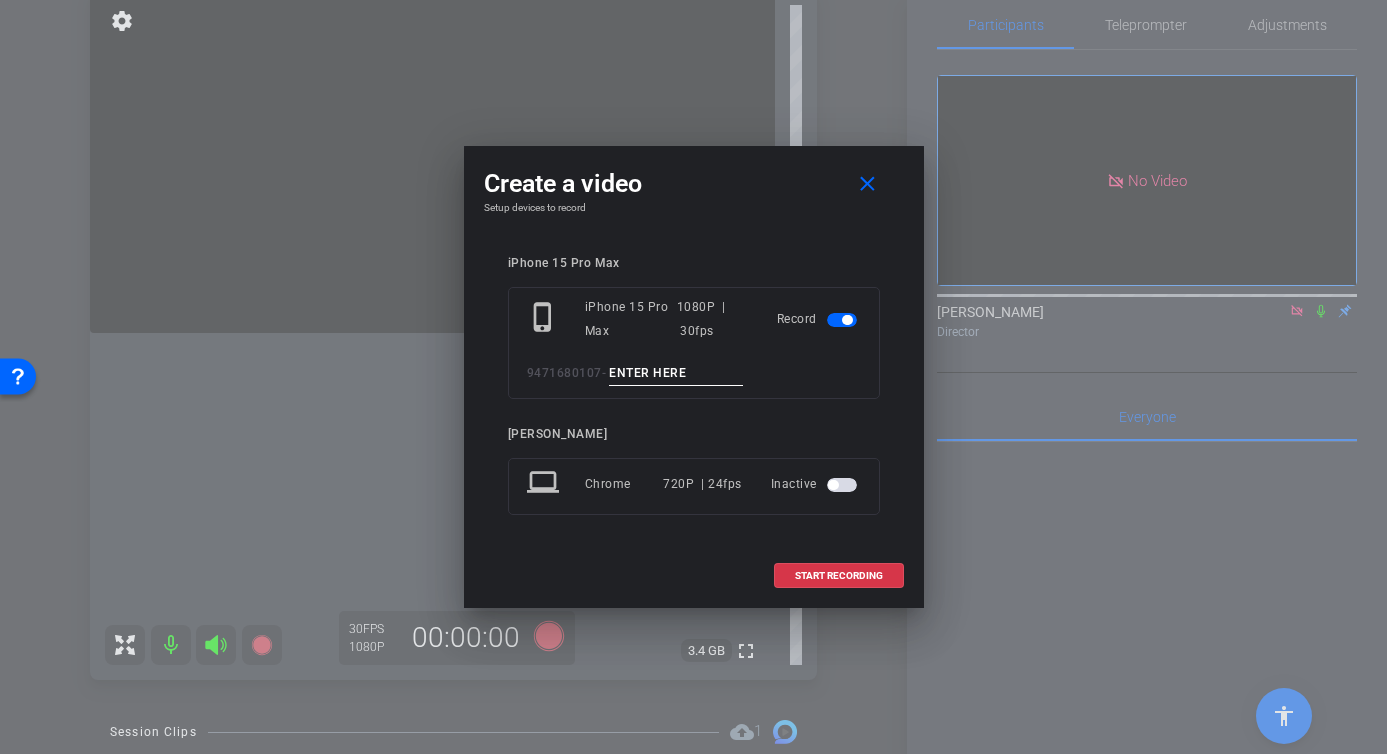 click at bounding box center [676, 373] 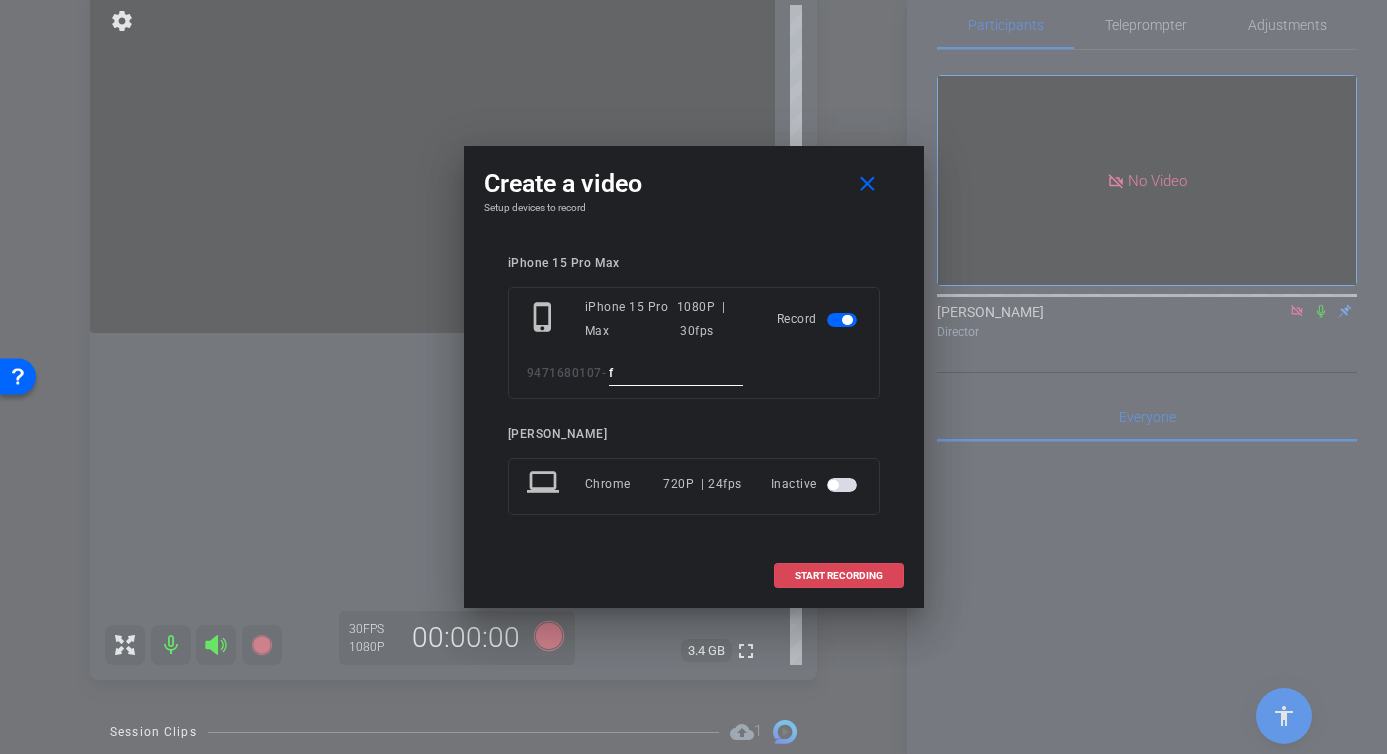 type on "f" 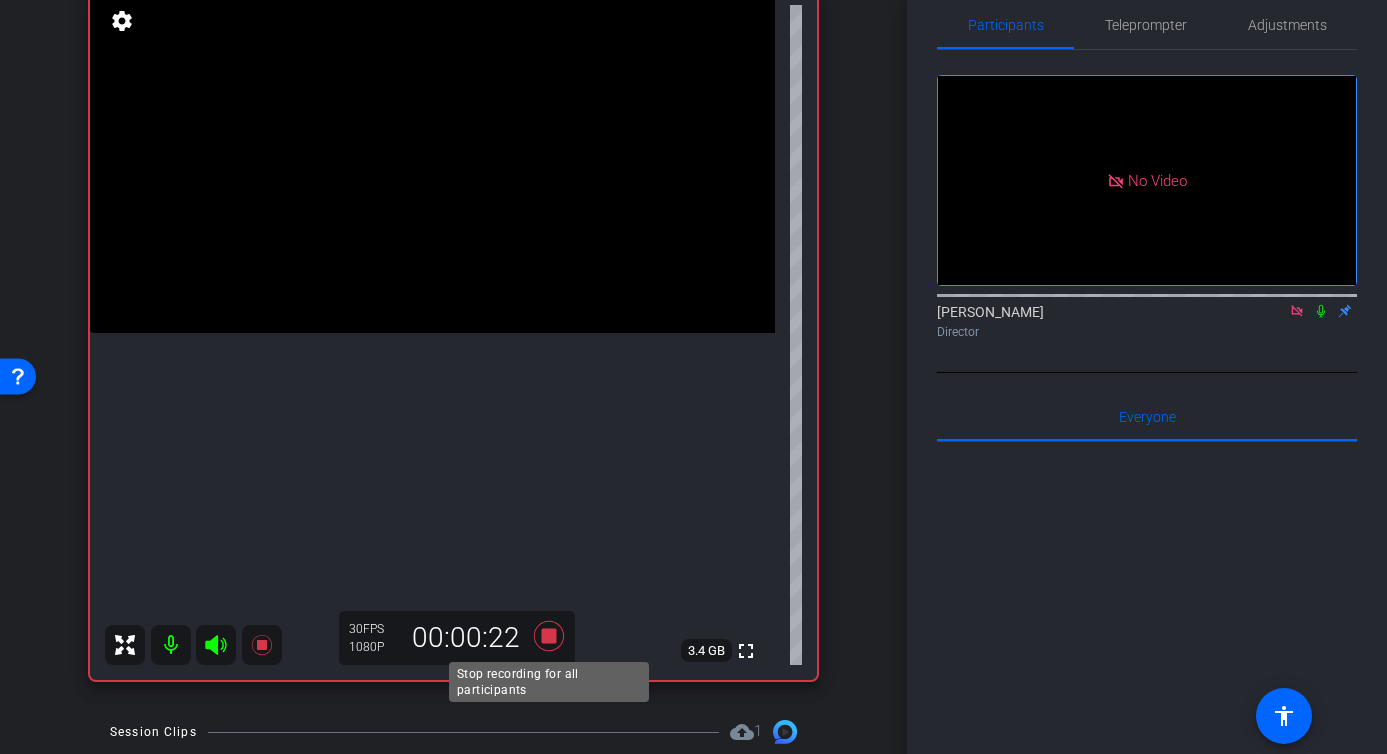 click 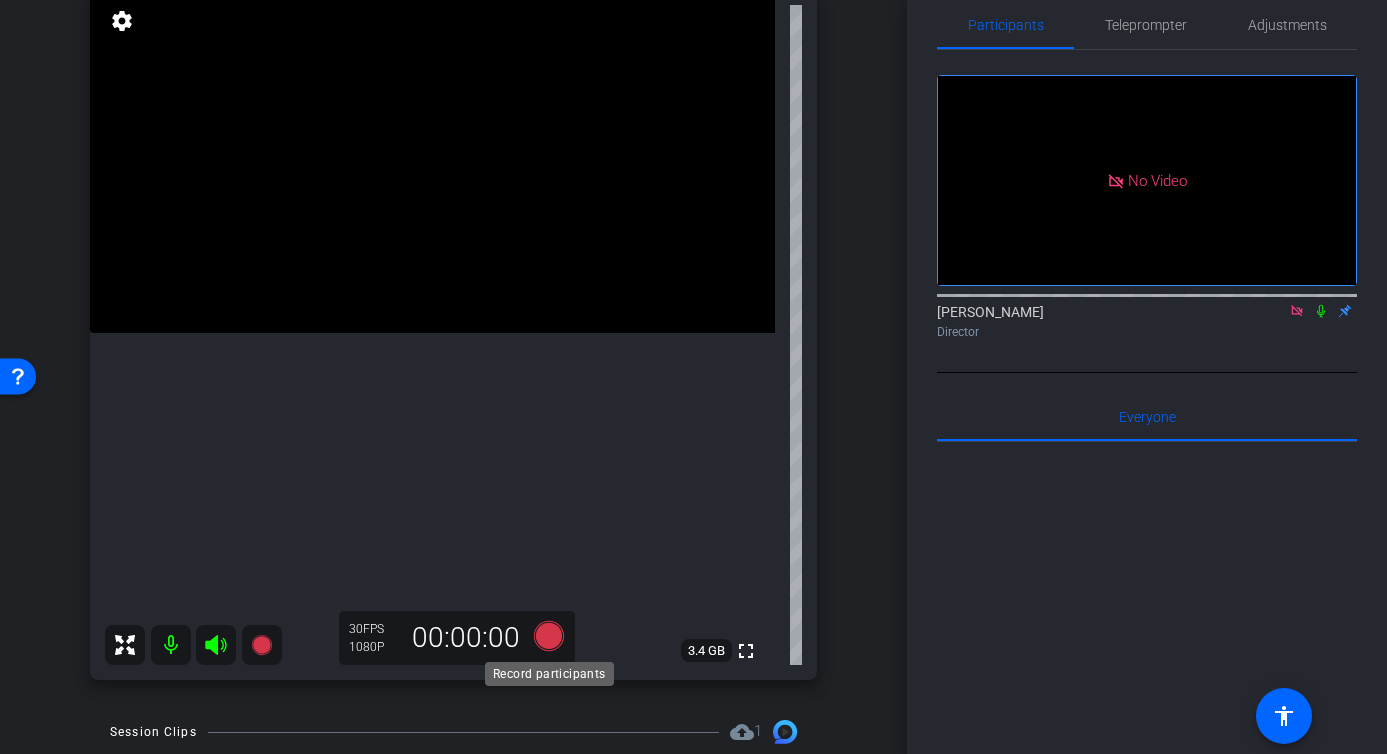 click 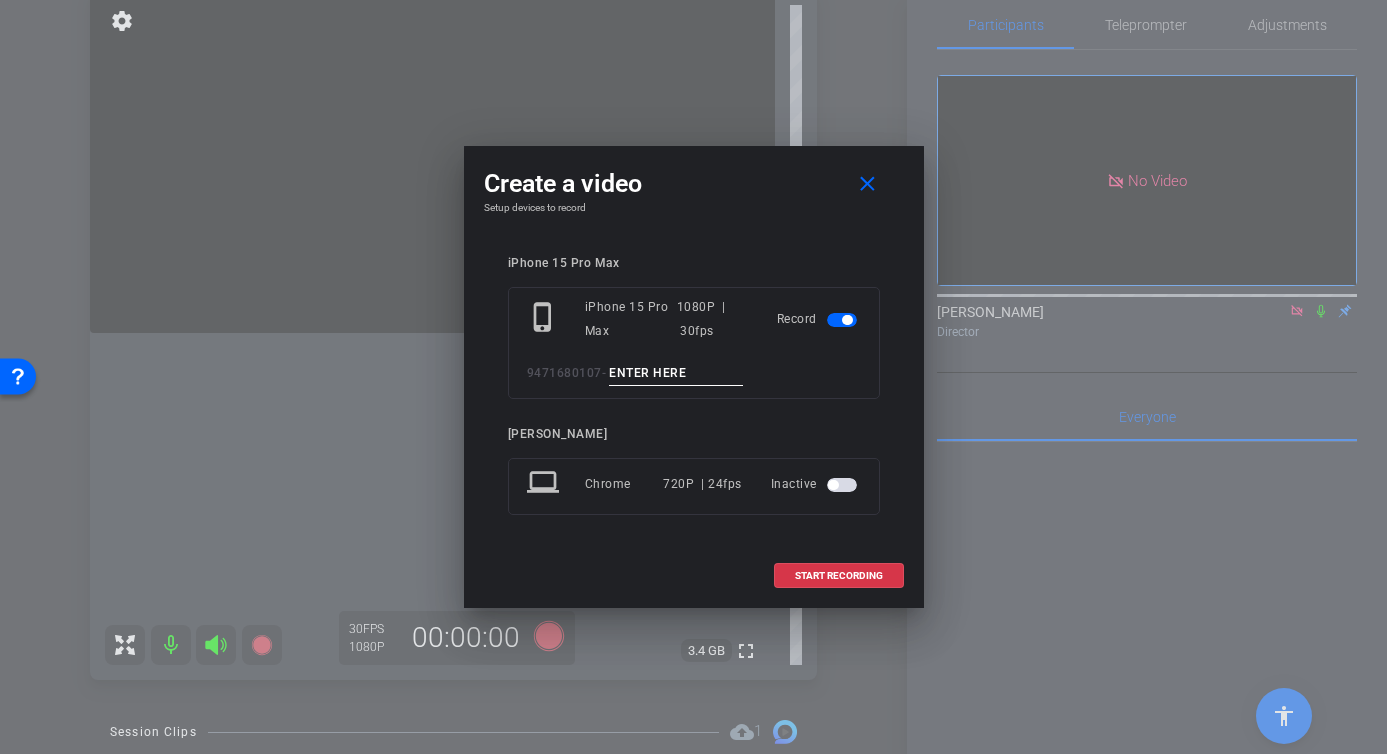 click at bounding box center [676, 373] 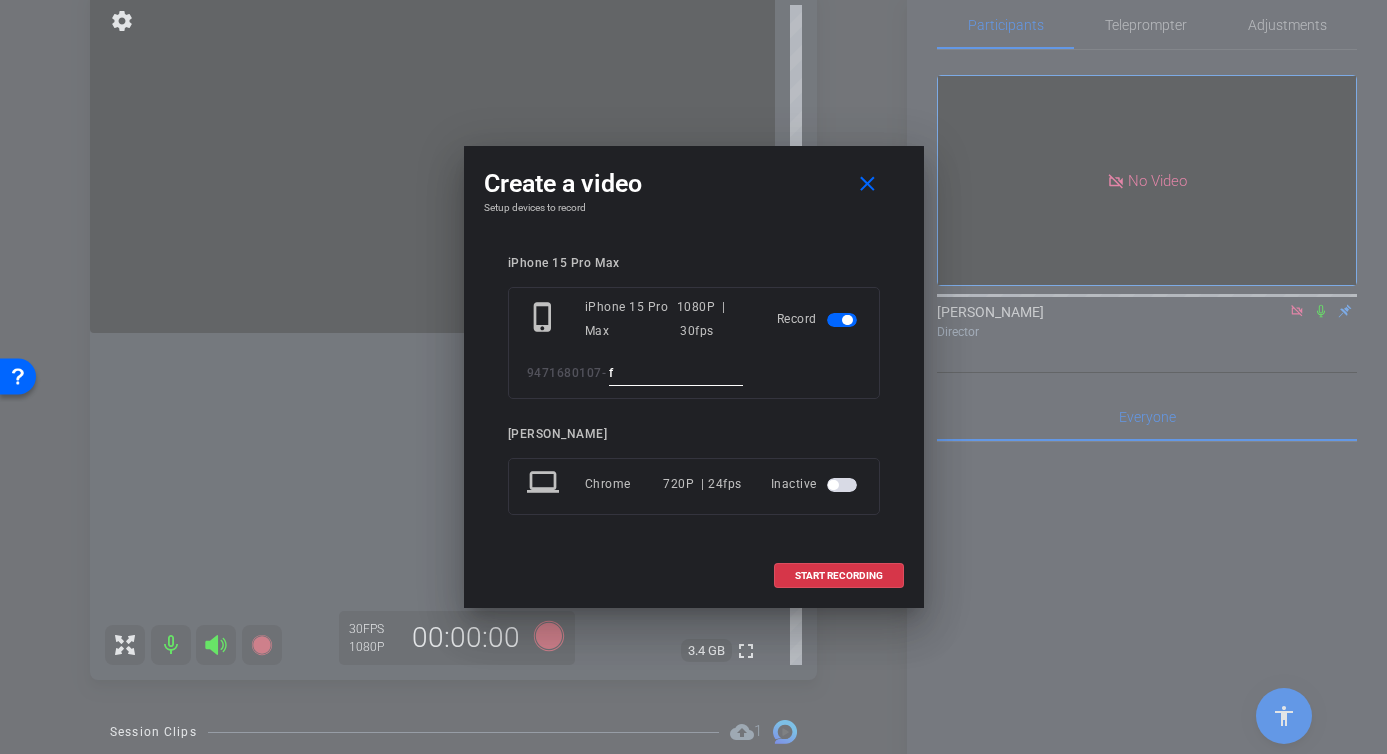 type on "f" 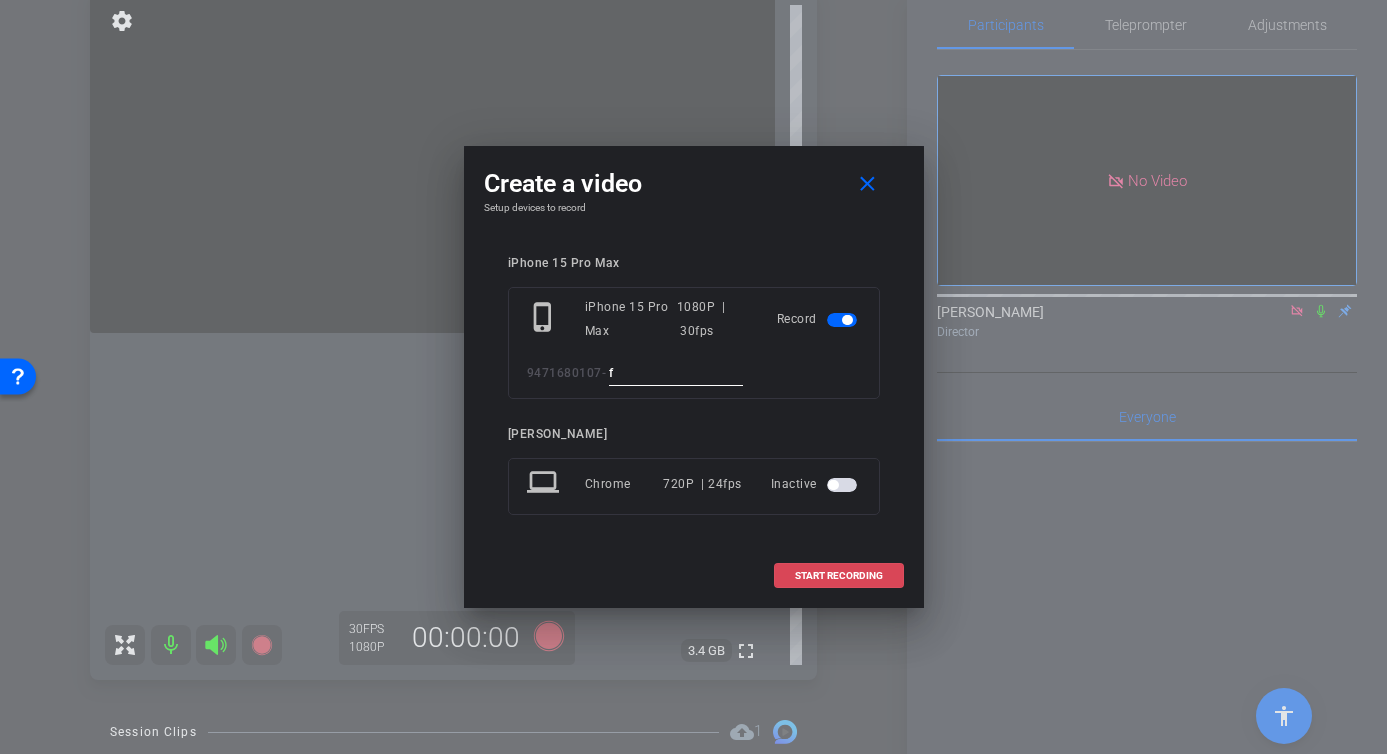 click on "Create a video  close Setup devices to record iPhone 15 Pro Max phone_iphone  iPhone 15 Pro Max   1080P  | 30fps   Record   9471680107  - f [PERSON_NAME] laptop  Chrome   720P  | 24fps   Inactive   START RECORDING" at bounding box center [694, 377] 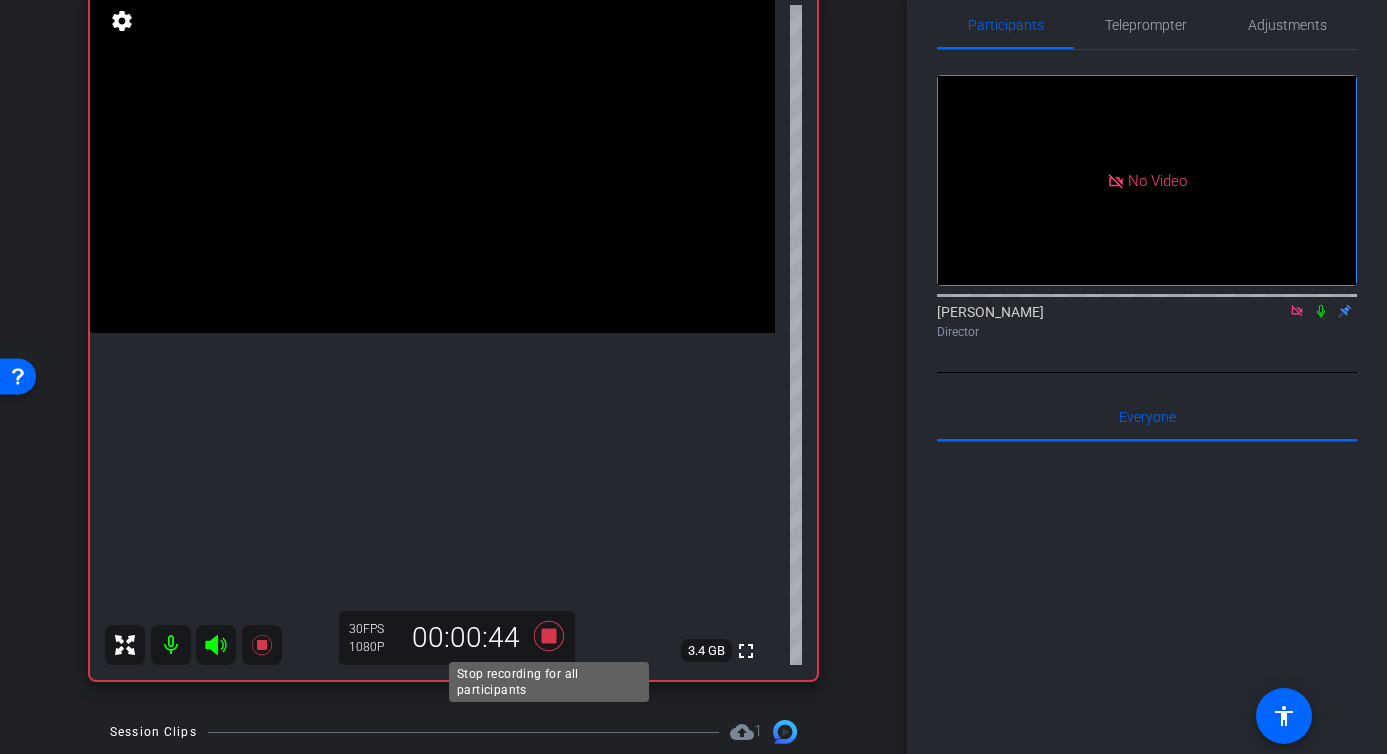 click 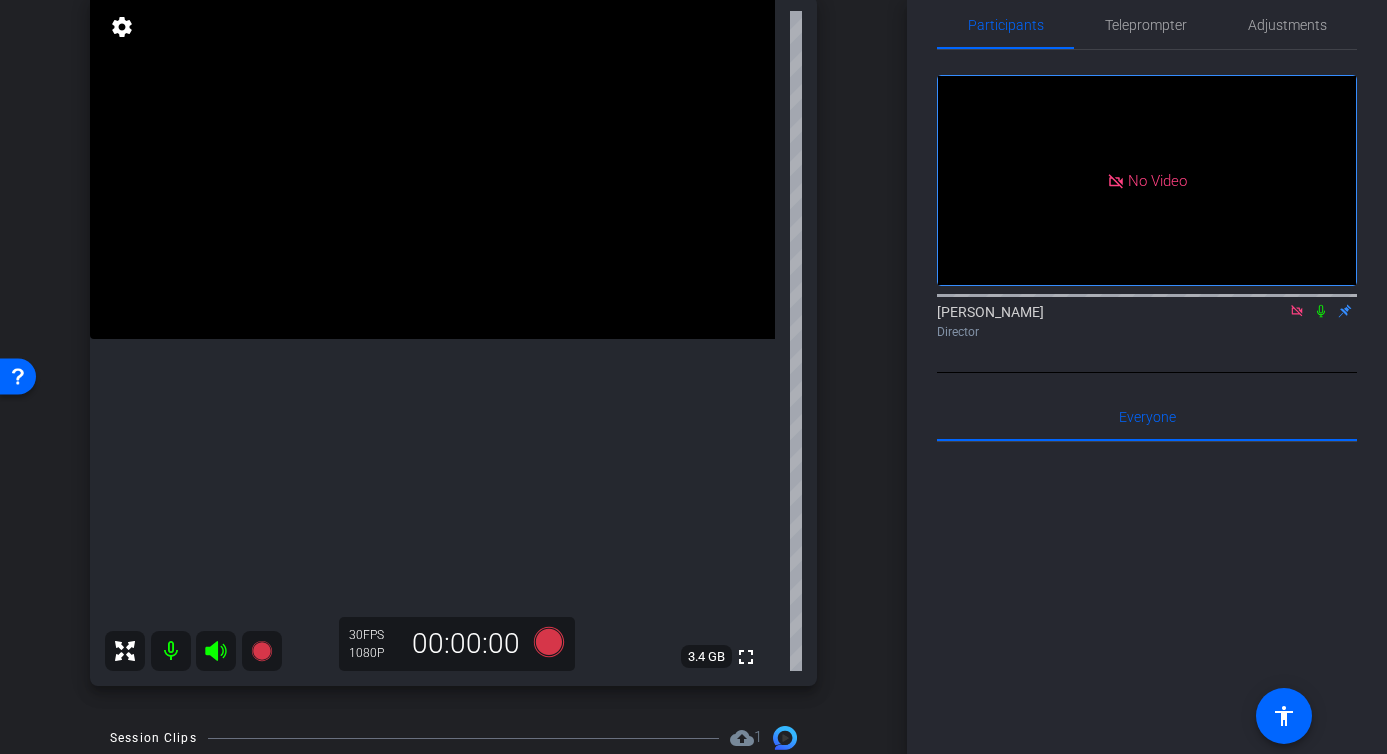 scroll, scrollTop: 248, scrollLeft: 0, axis: vertical 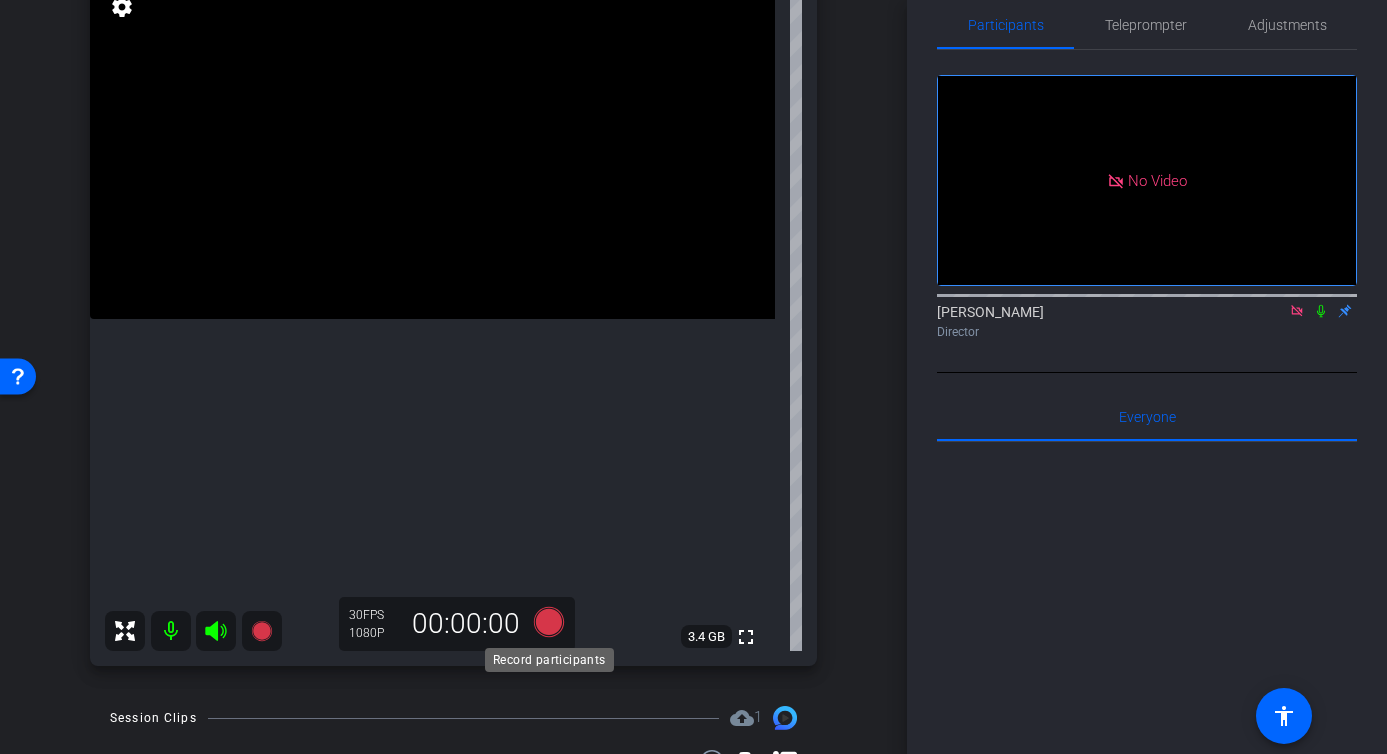 click 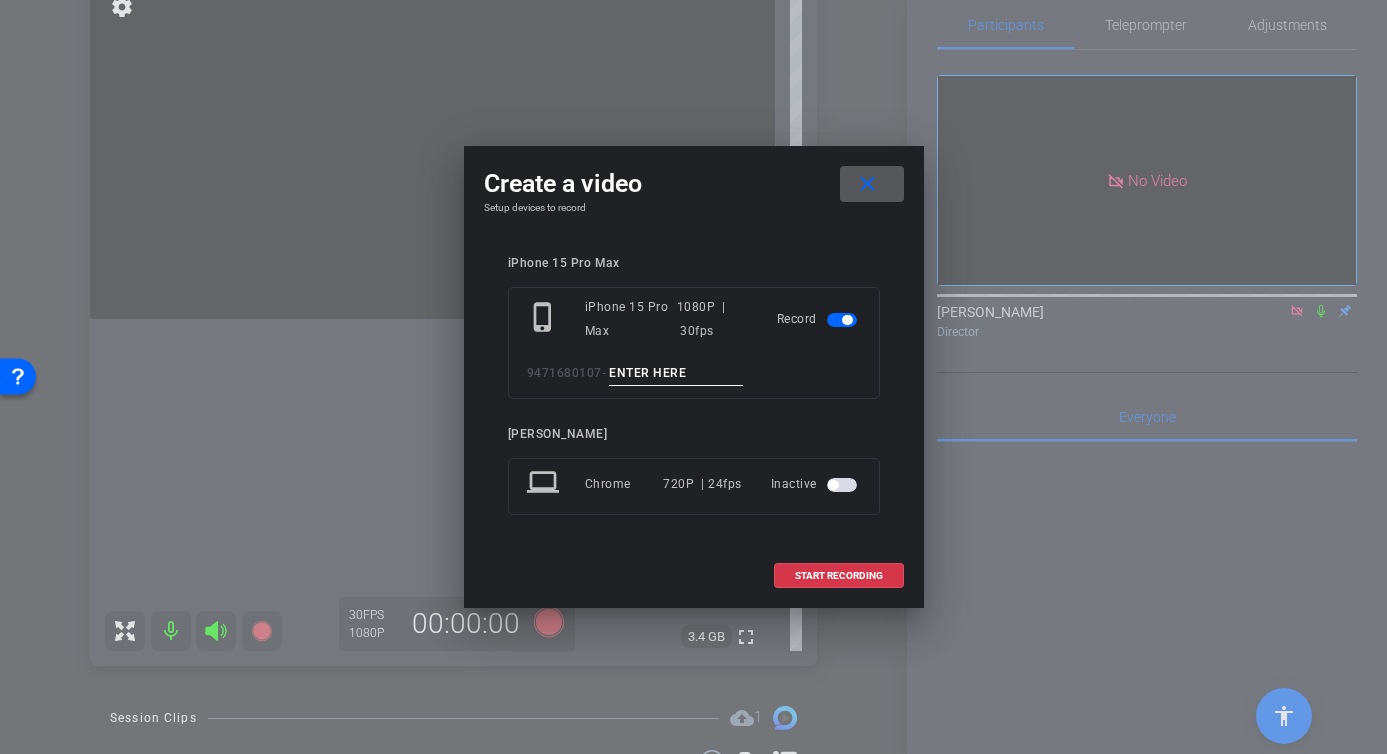 click at bounding box center (676, 373) 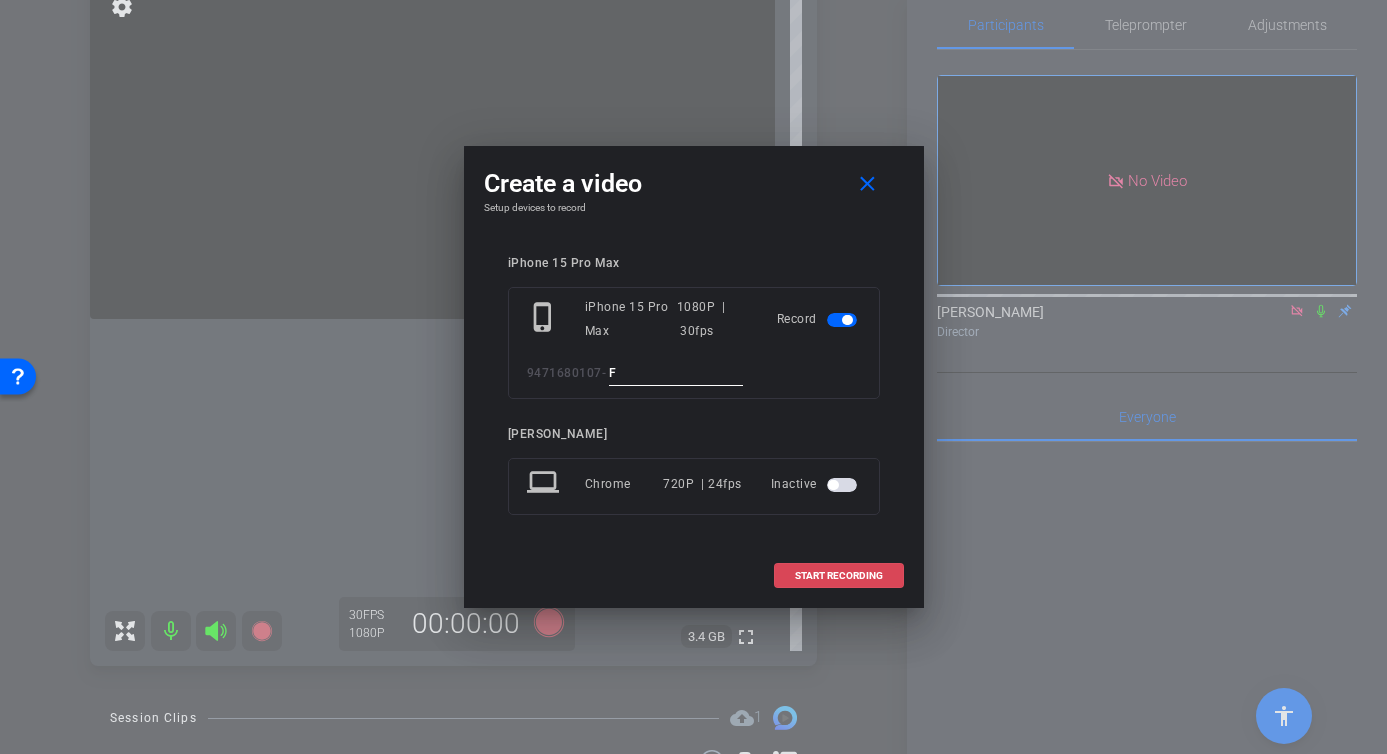 type on "F" 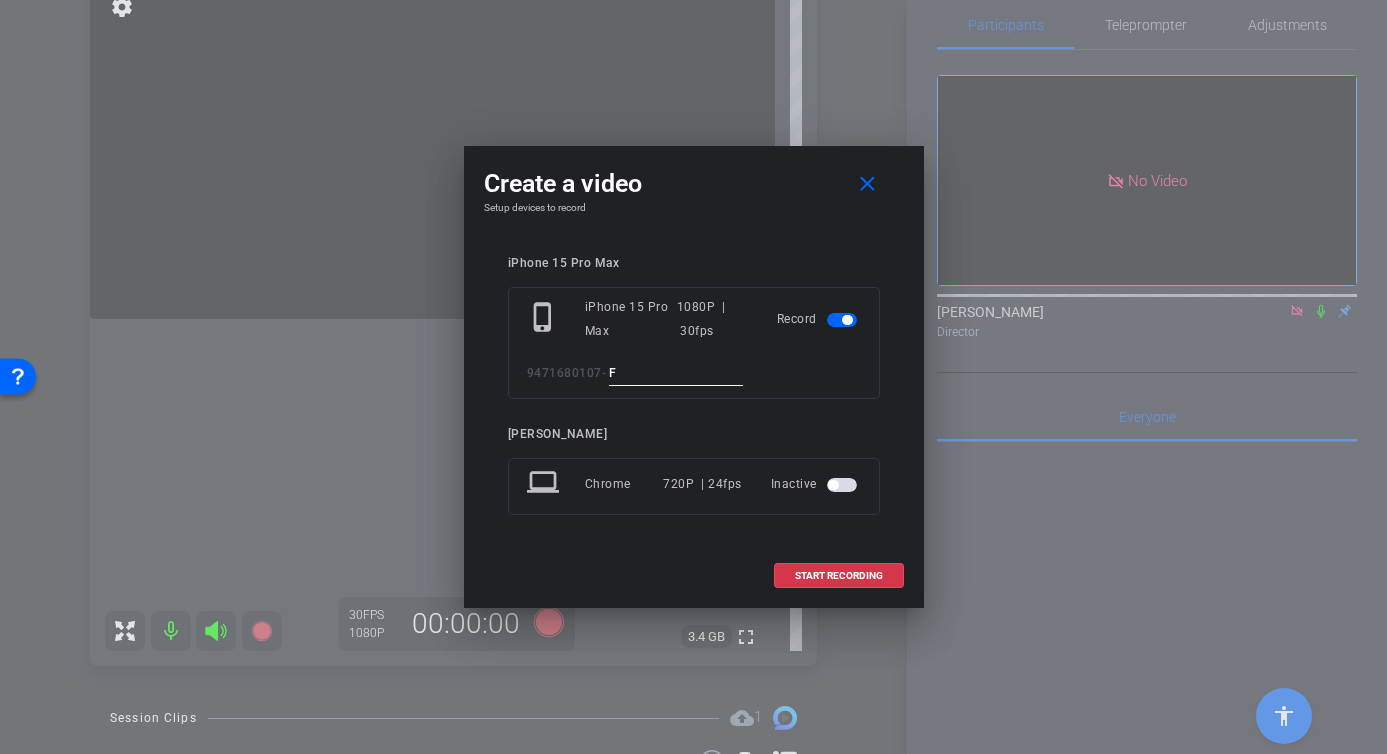 click on "START RECORDING" at bounding box center [839, 576] 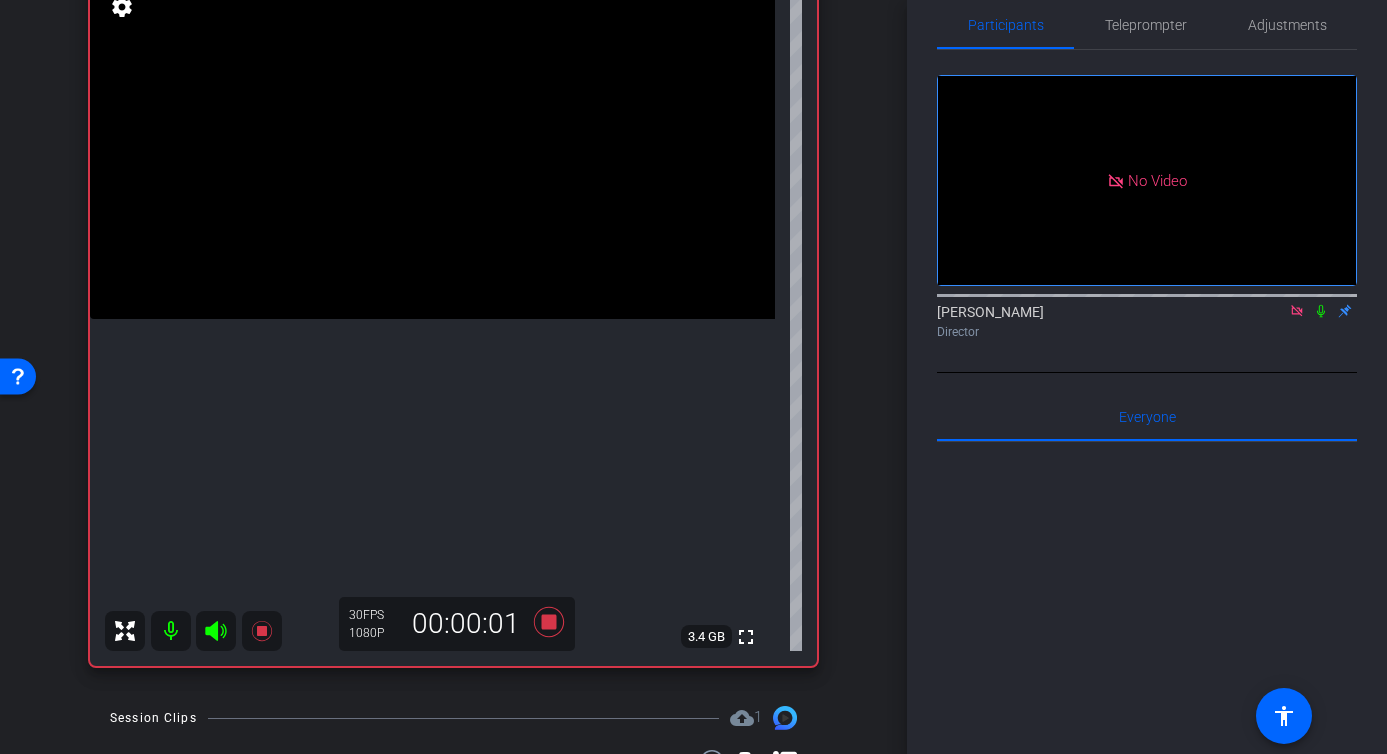 click 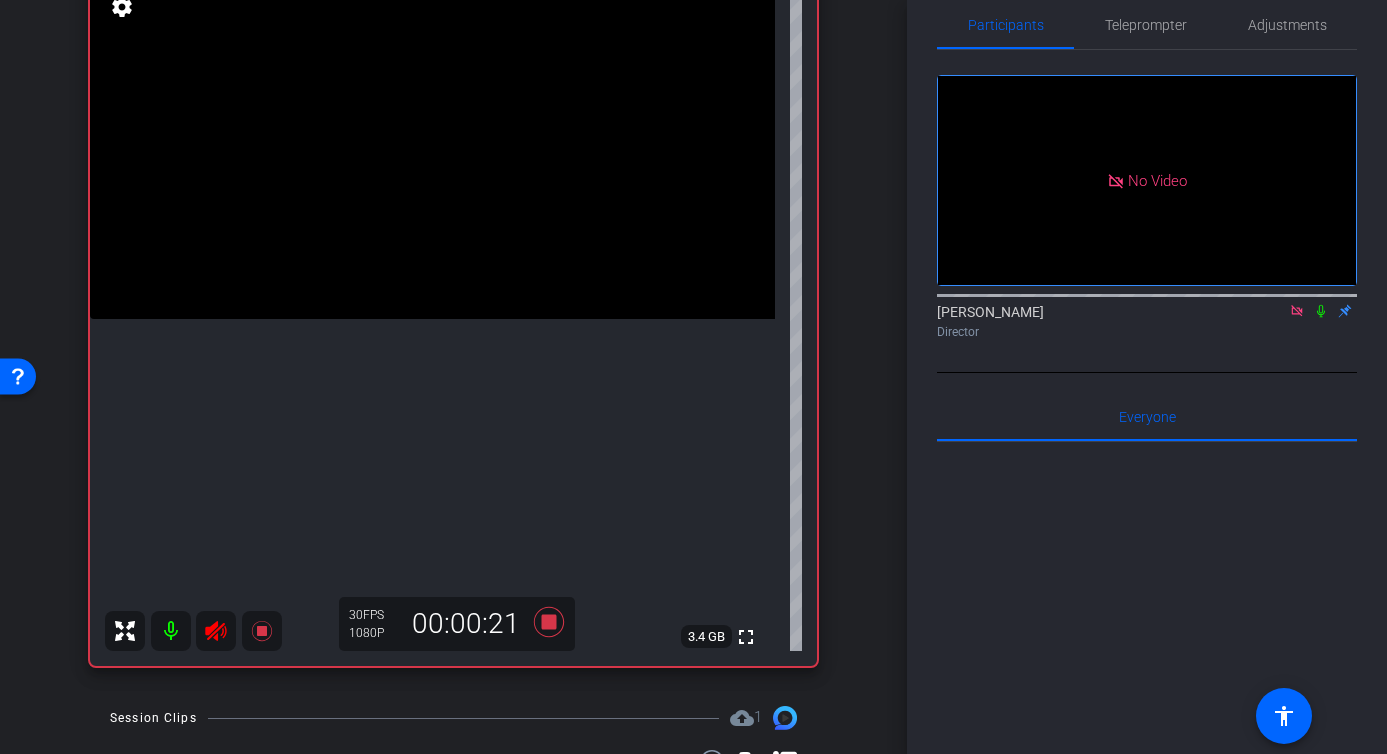 click 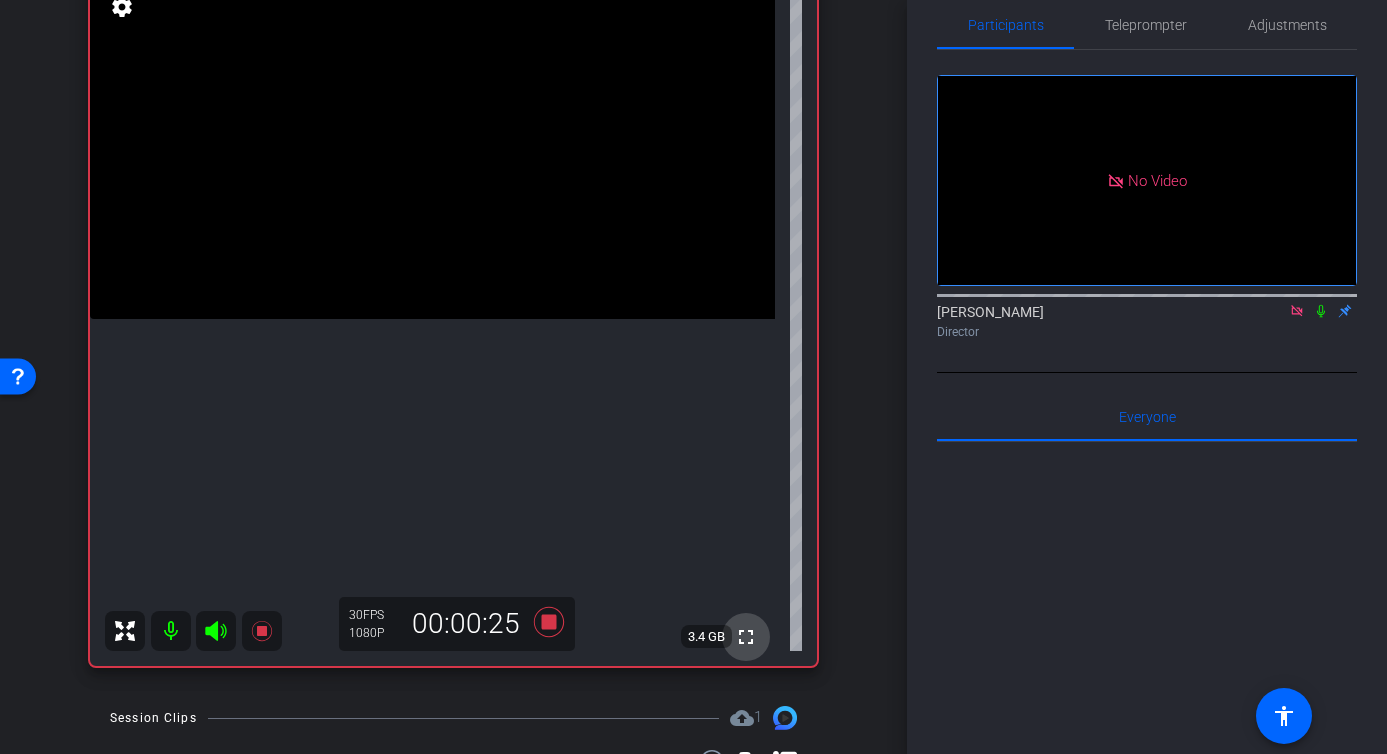 click on "fullscreen" at bounding box center (746, 637) 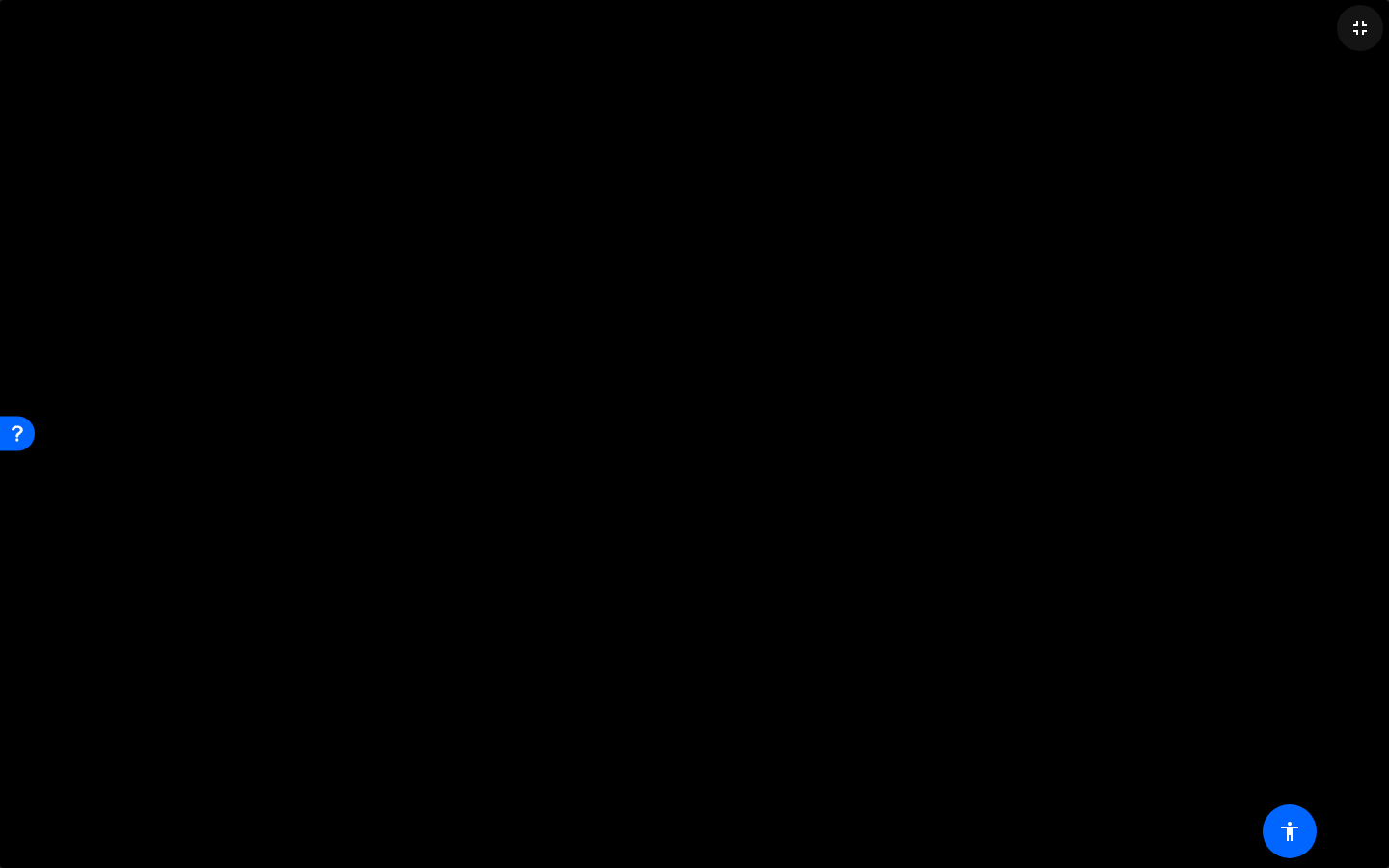 click on "fullscreen_exit" at bounding box center (1360, 28) 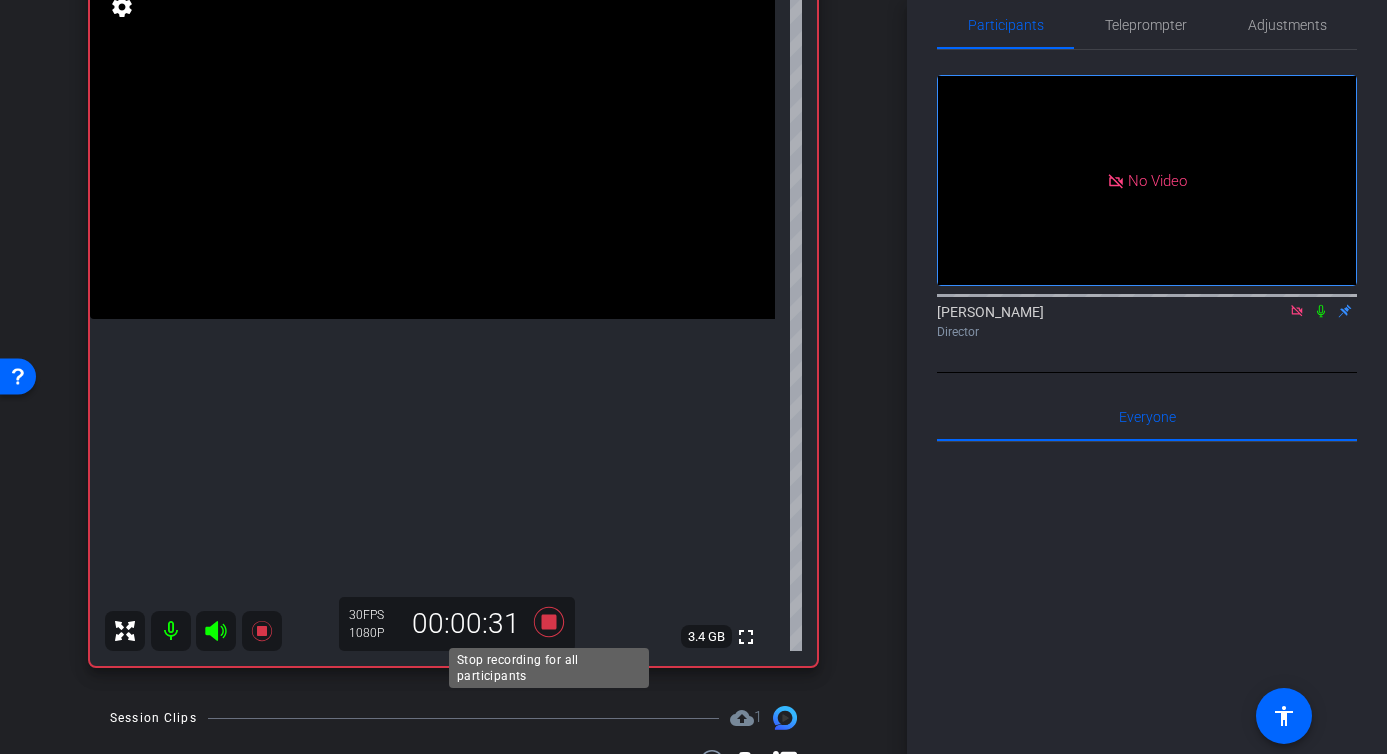 click 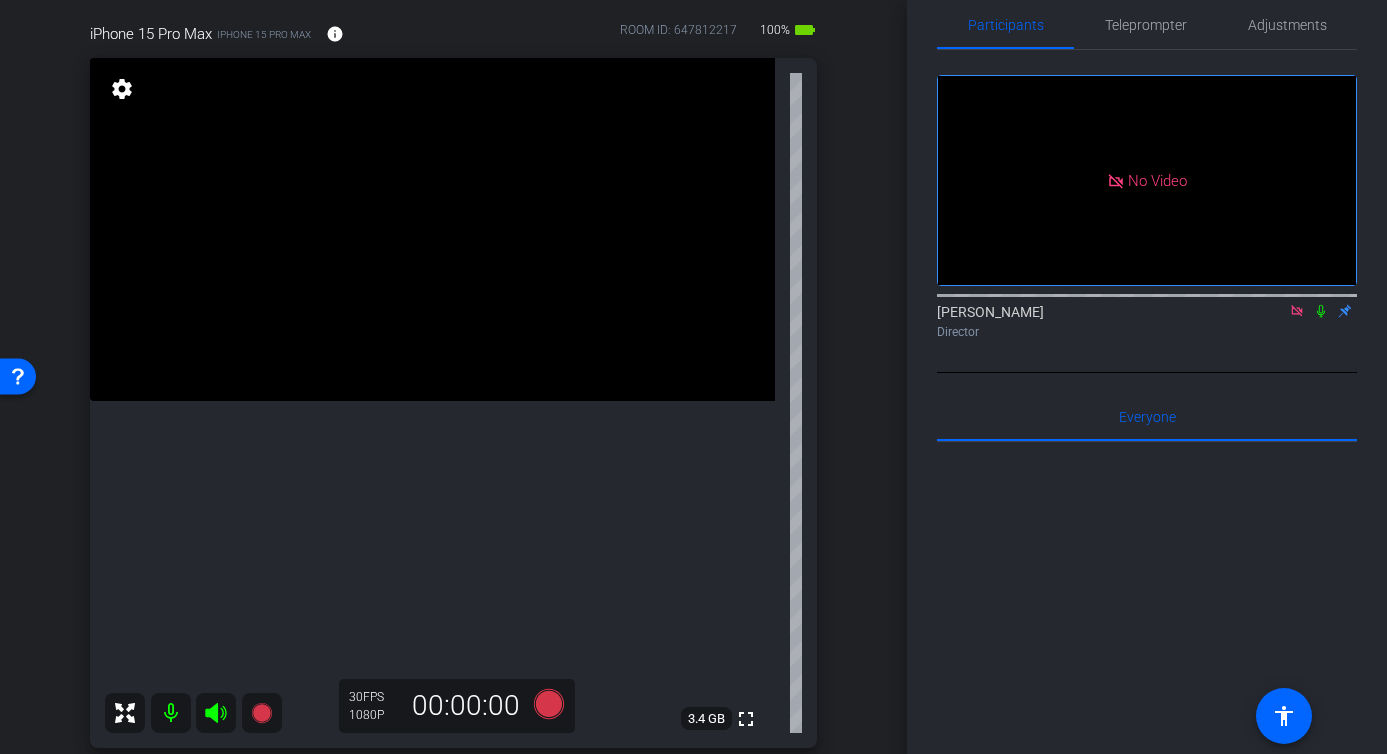 scroll, scrollTop: 215, scrollLeft: 0, axis: vertical 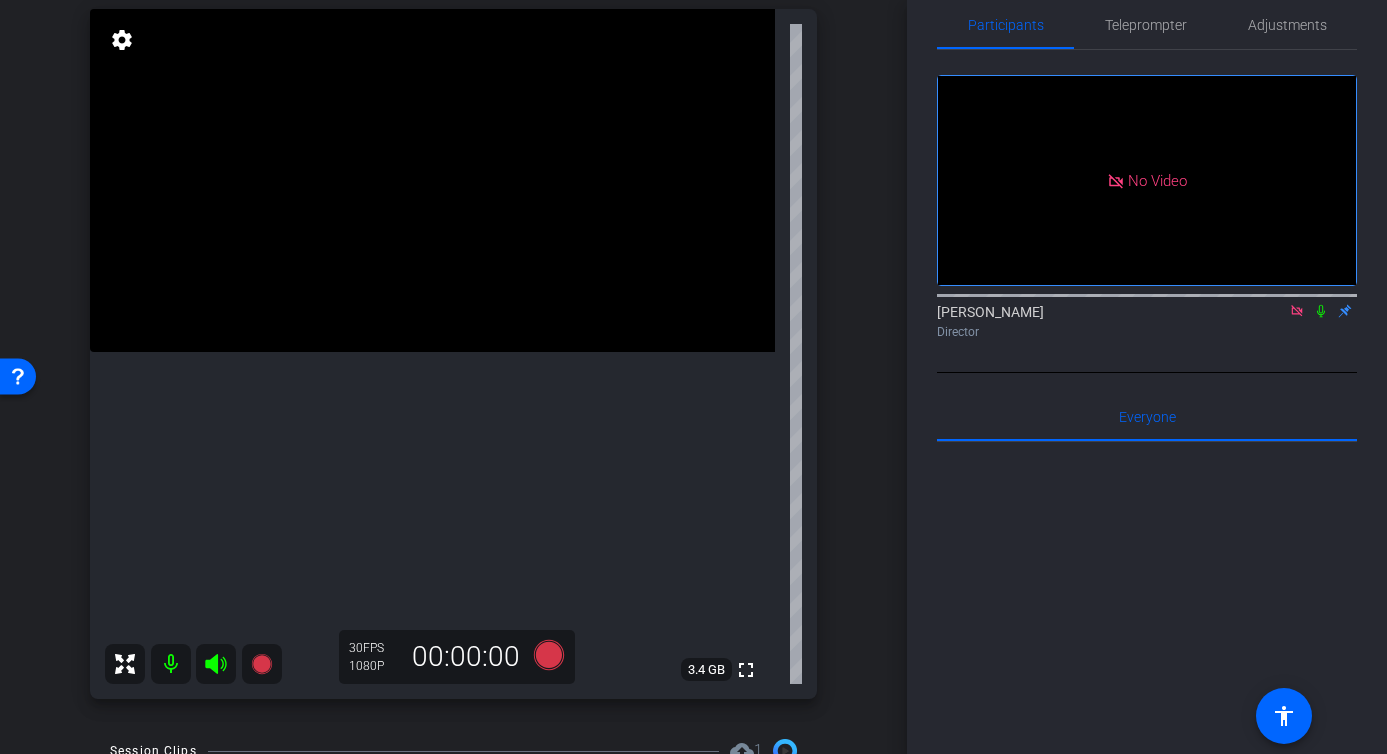 drag, startPoint x: 215, startPoint y: 664, endPoint x: 230, endPoint y: 660, distance: 15.524175 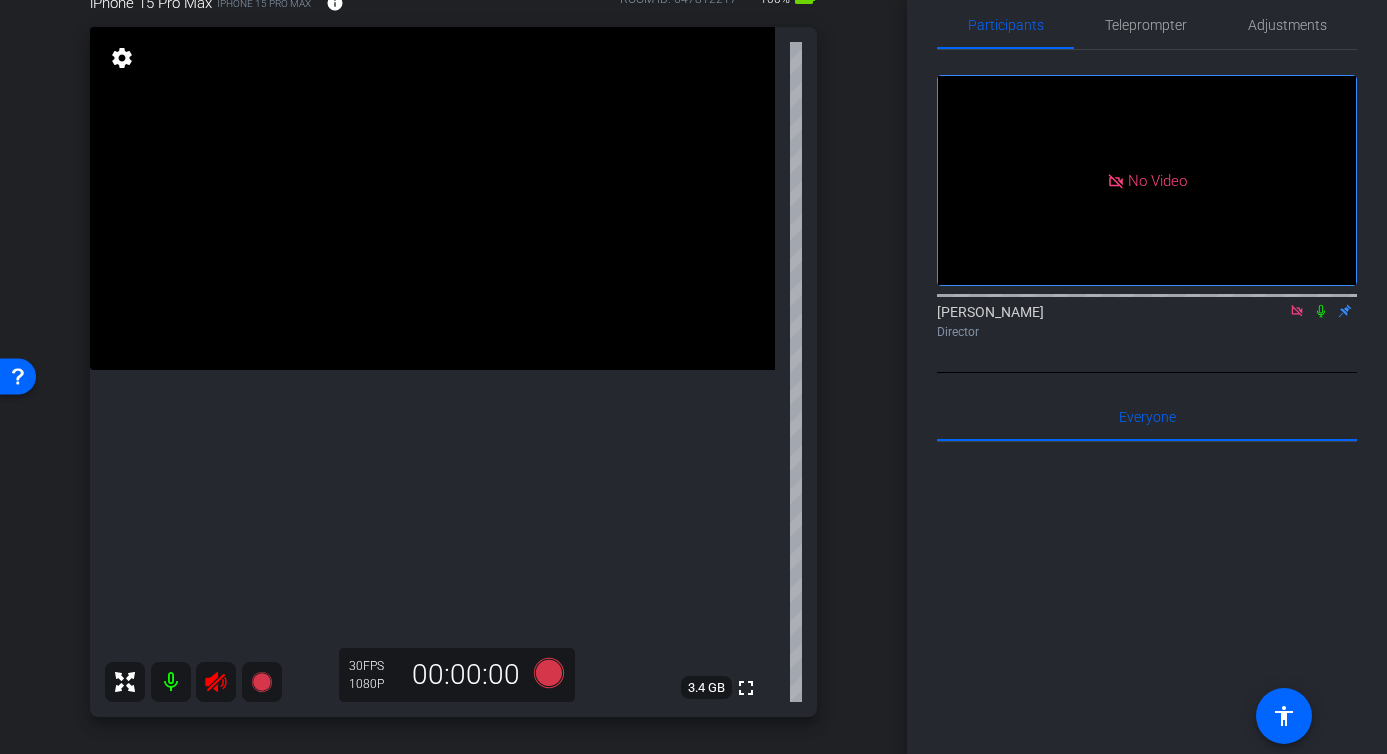 scroll, scrollTop: 184, scrollLeft: 0, axis: vertical 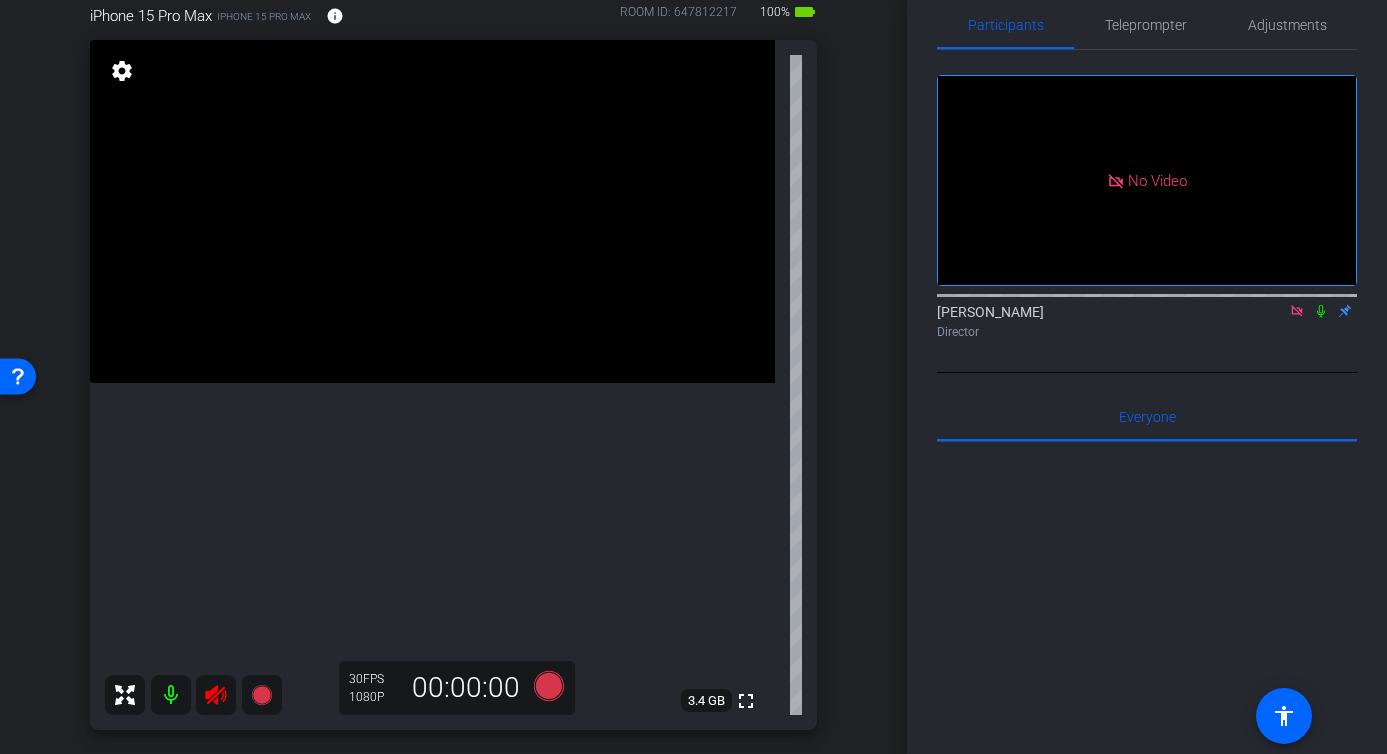 click 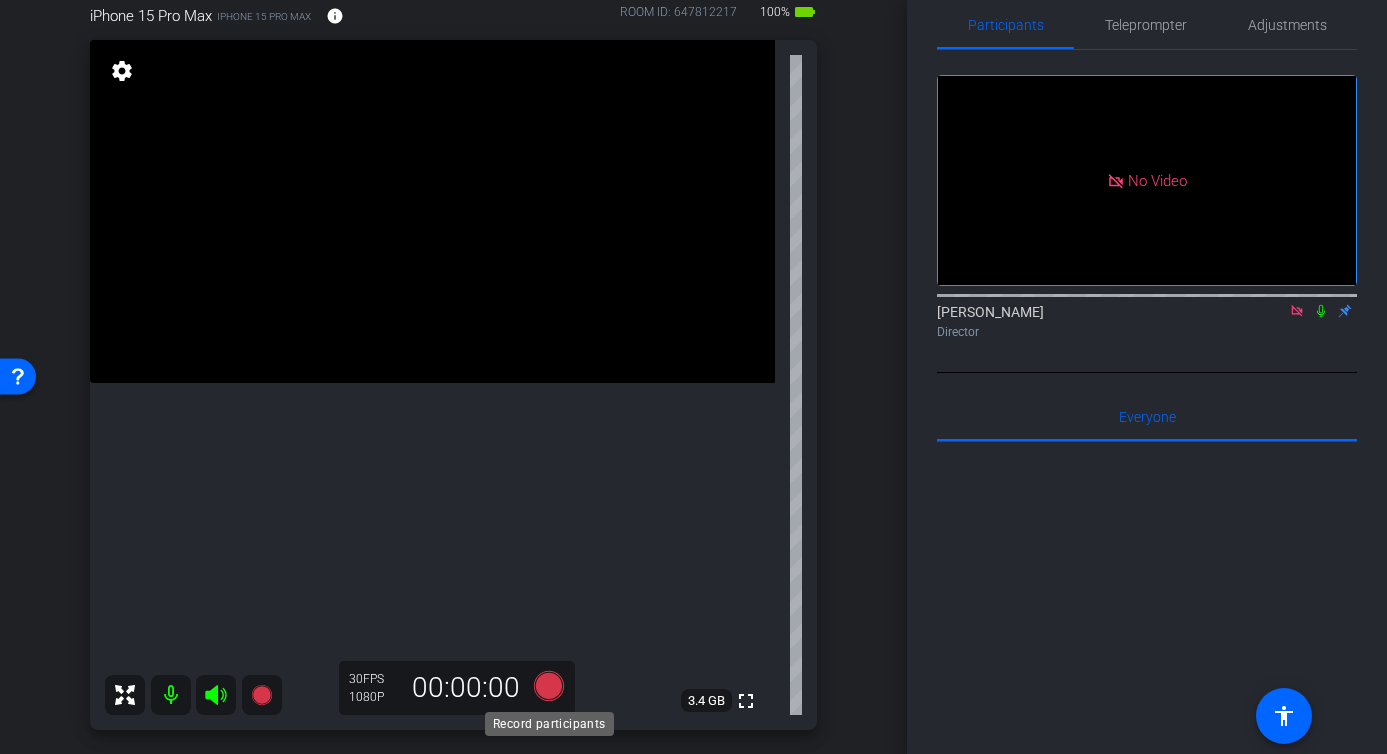 click 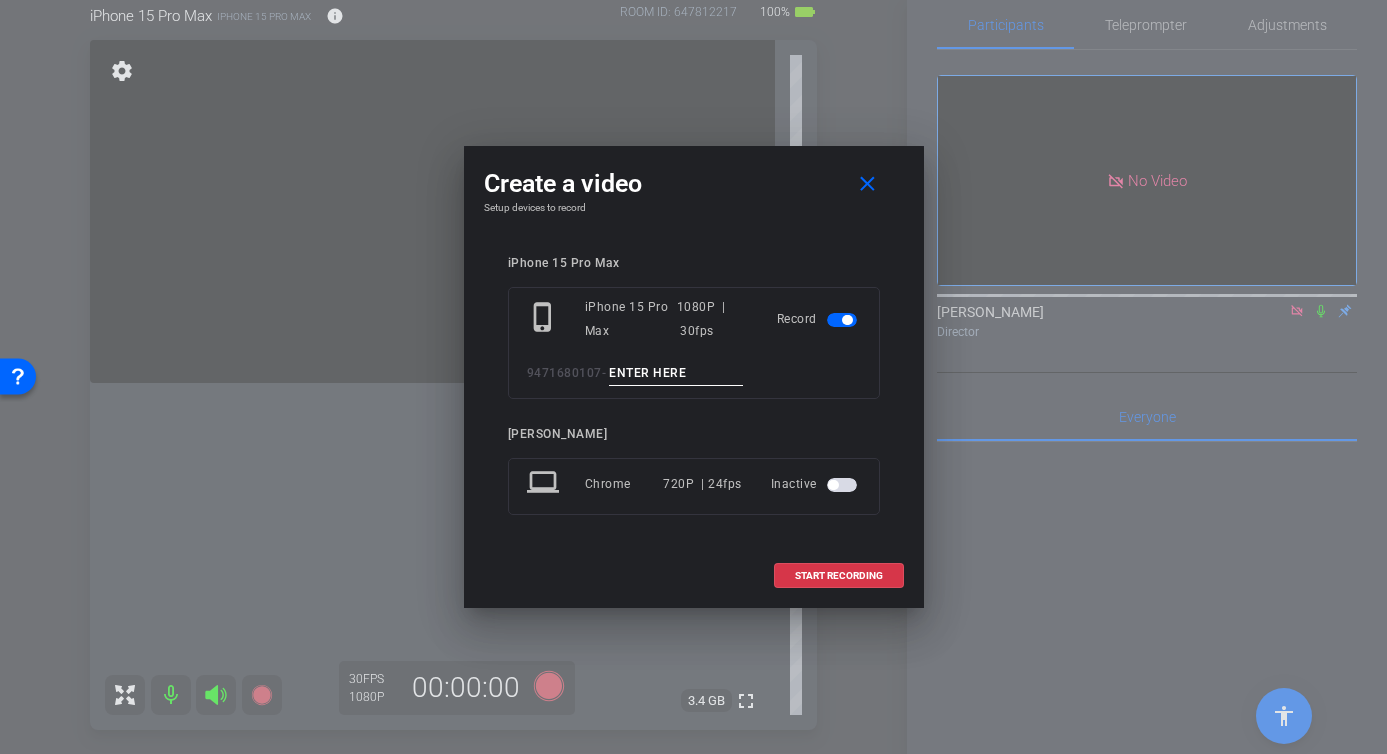 click at bounding box center (676, 373) 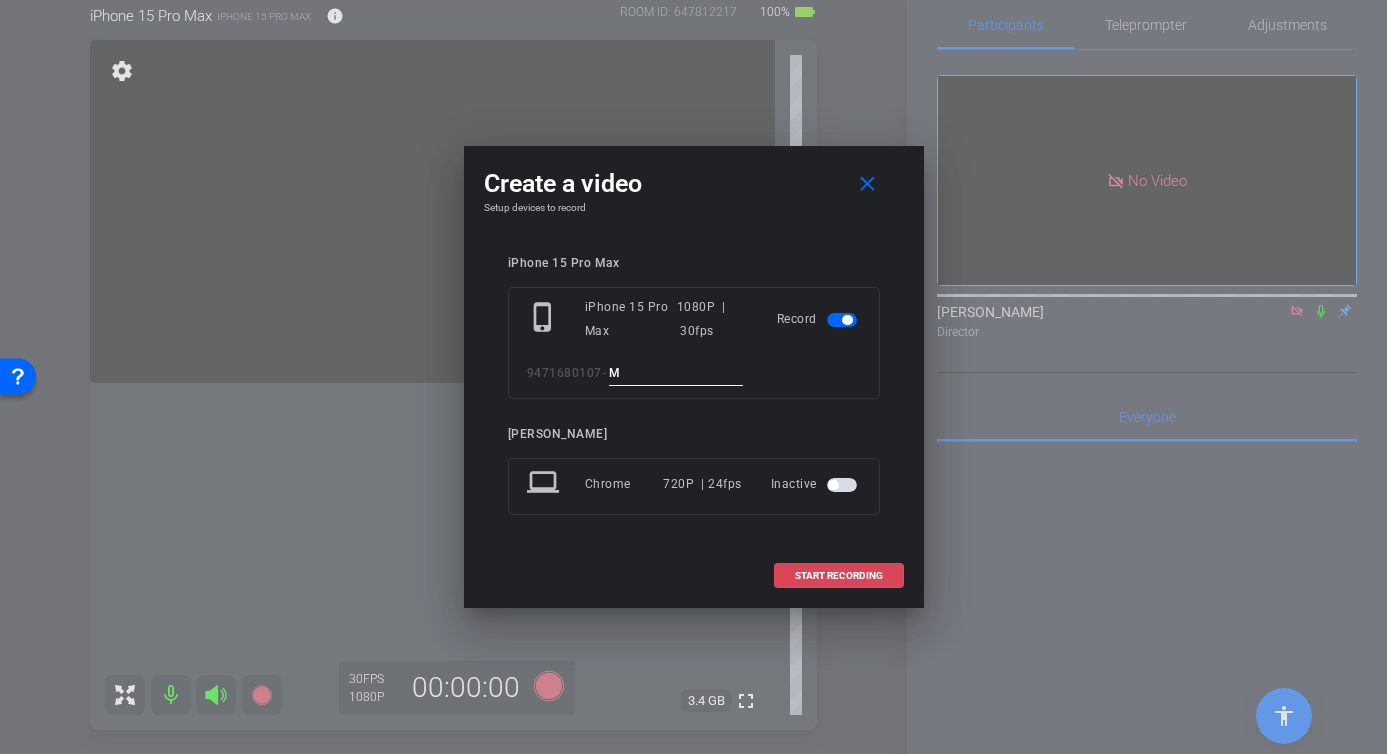 type on "M" 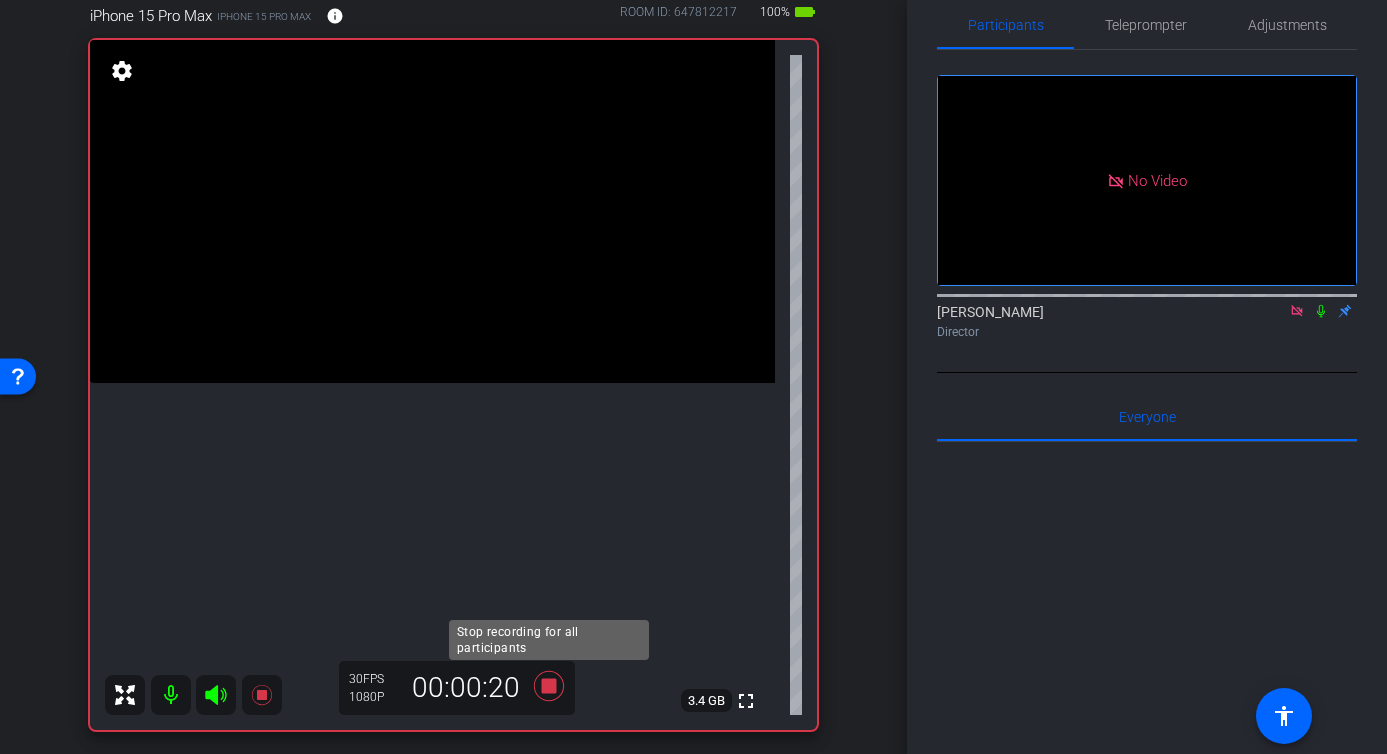 click 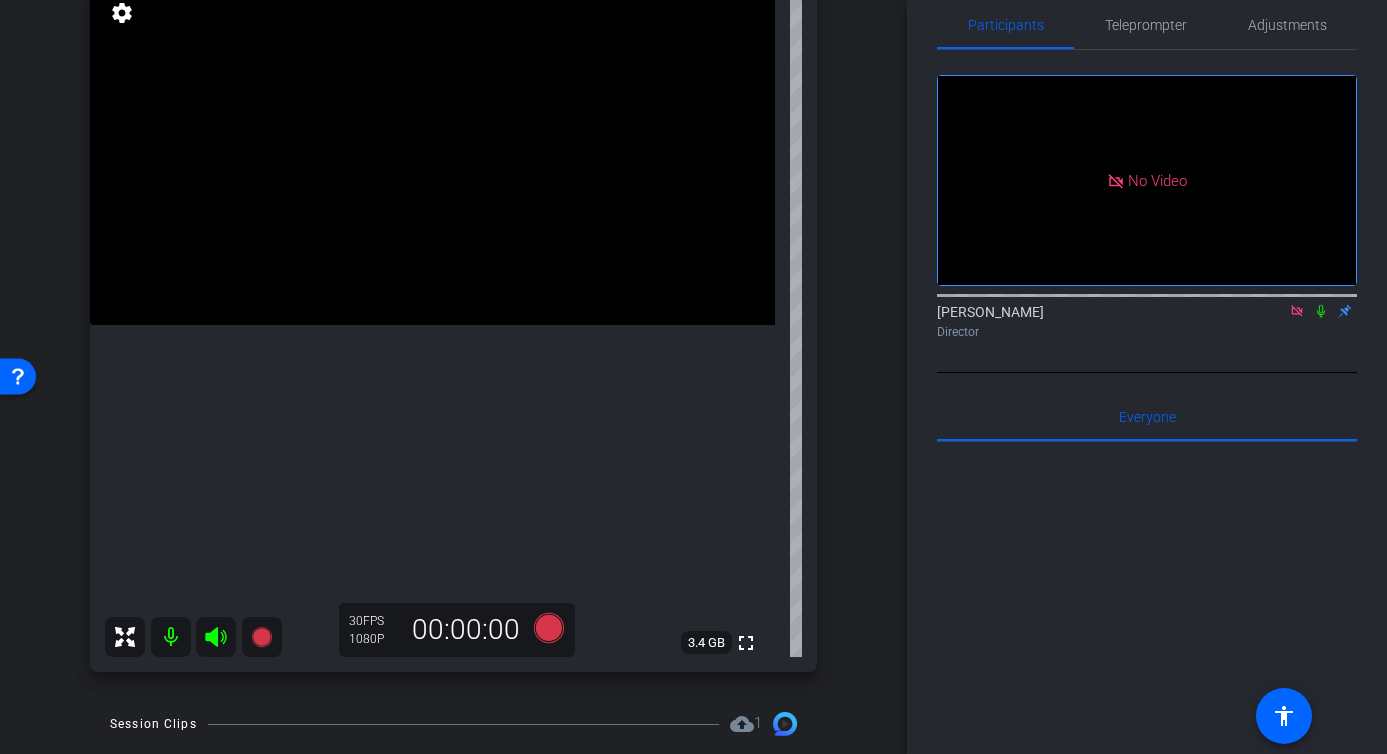 scroll, scrollTop: 245, scrollLeft: 0, axis: vertical 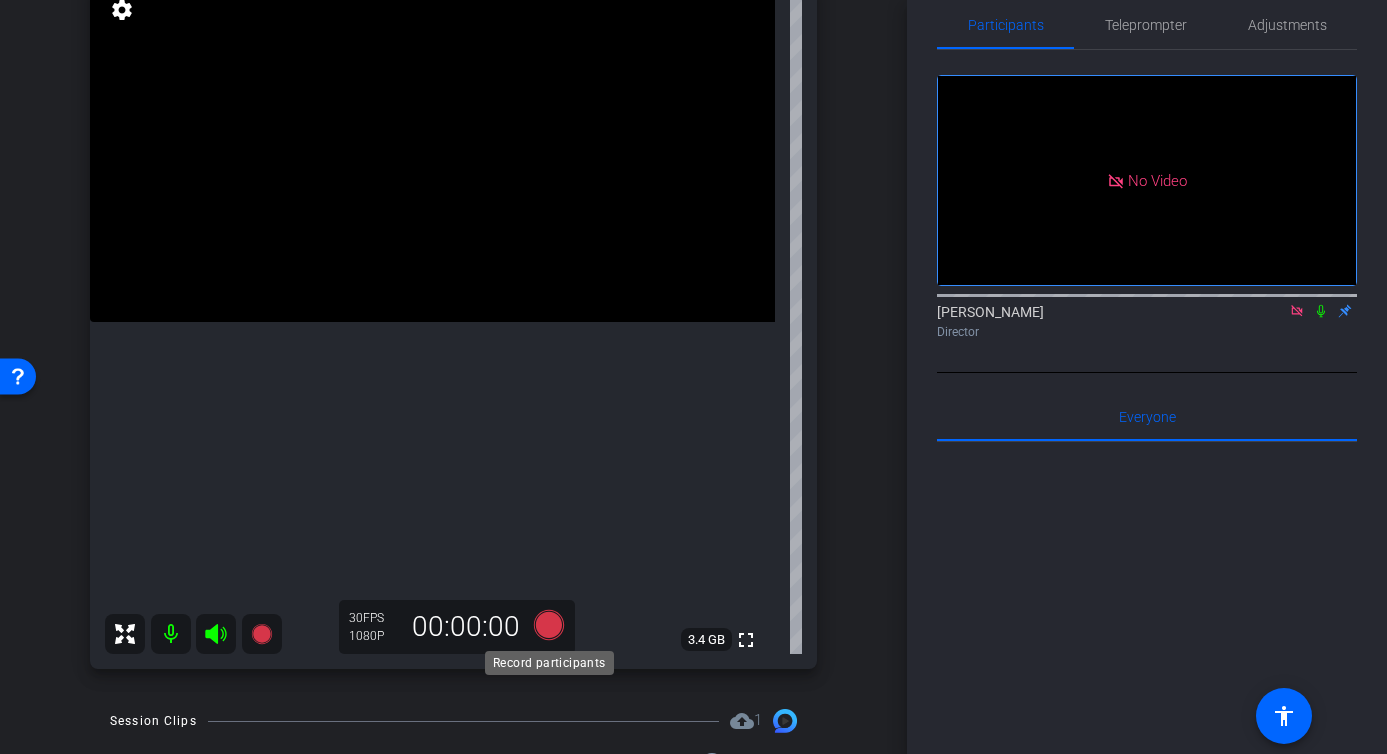 click 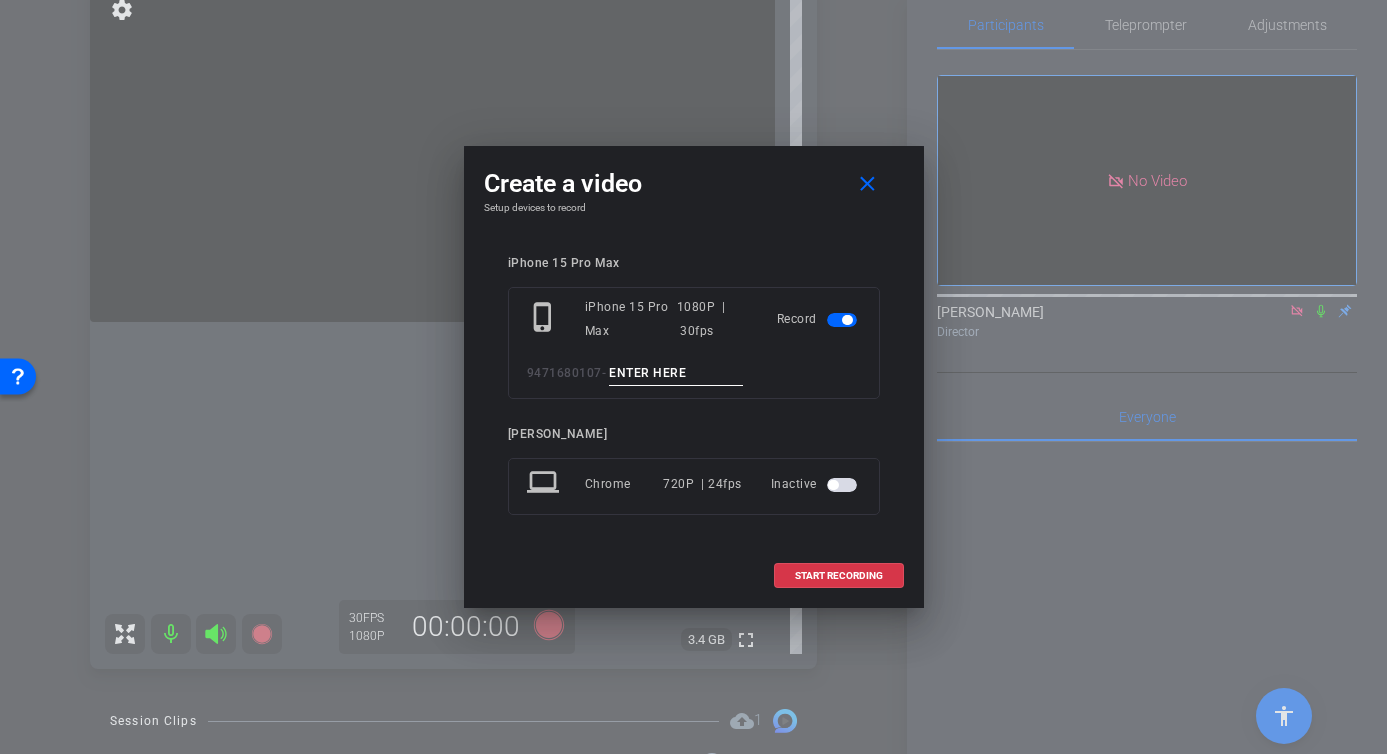 click at bounding box center [676, 373] 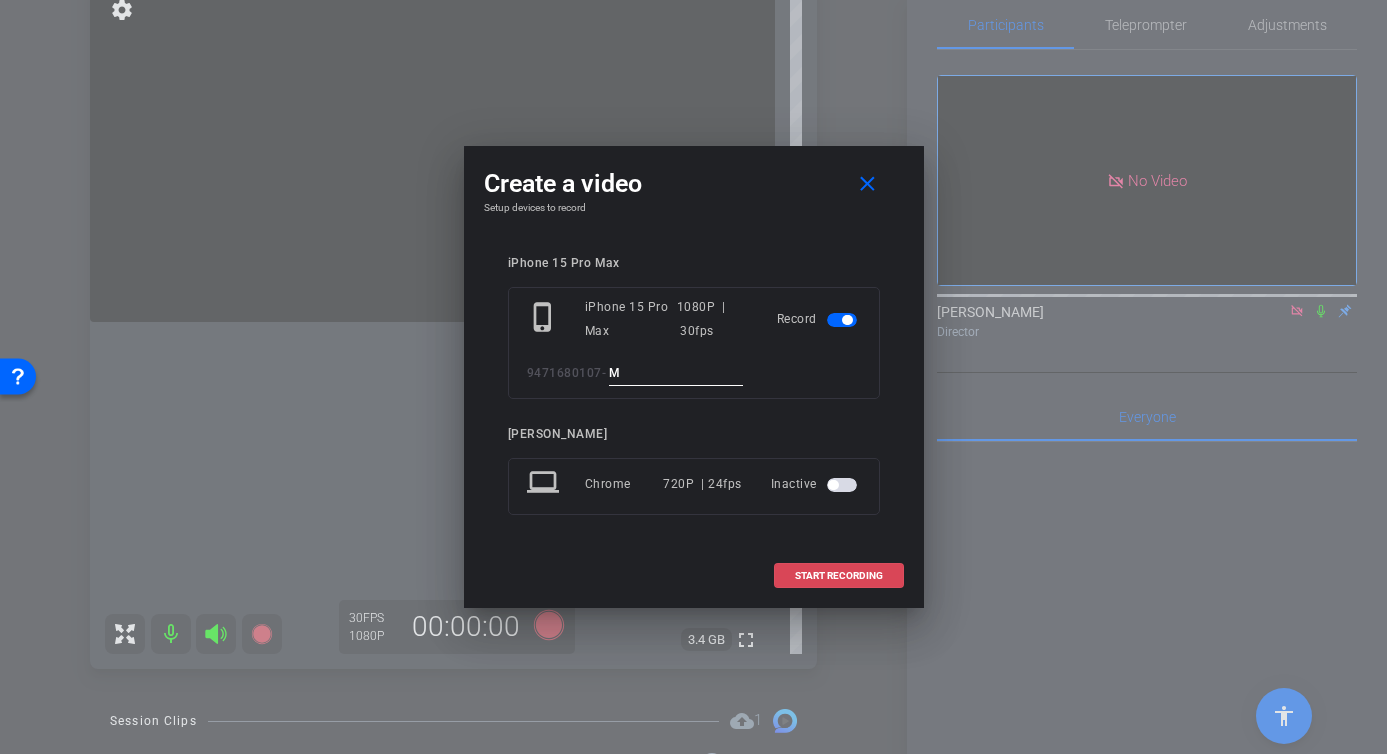 type on "M" 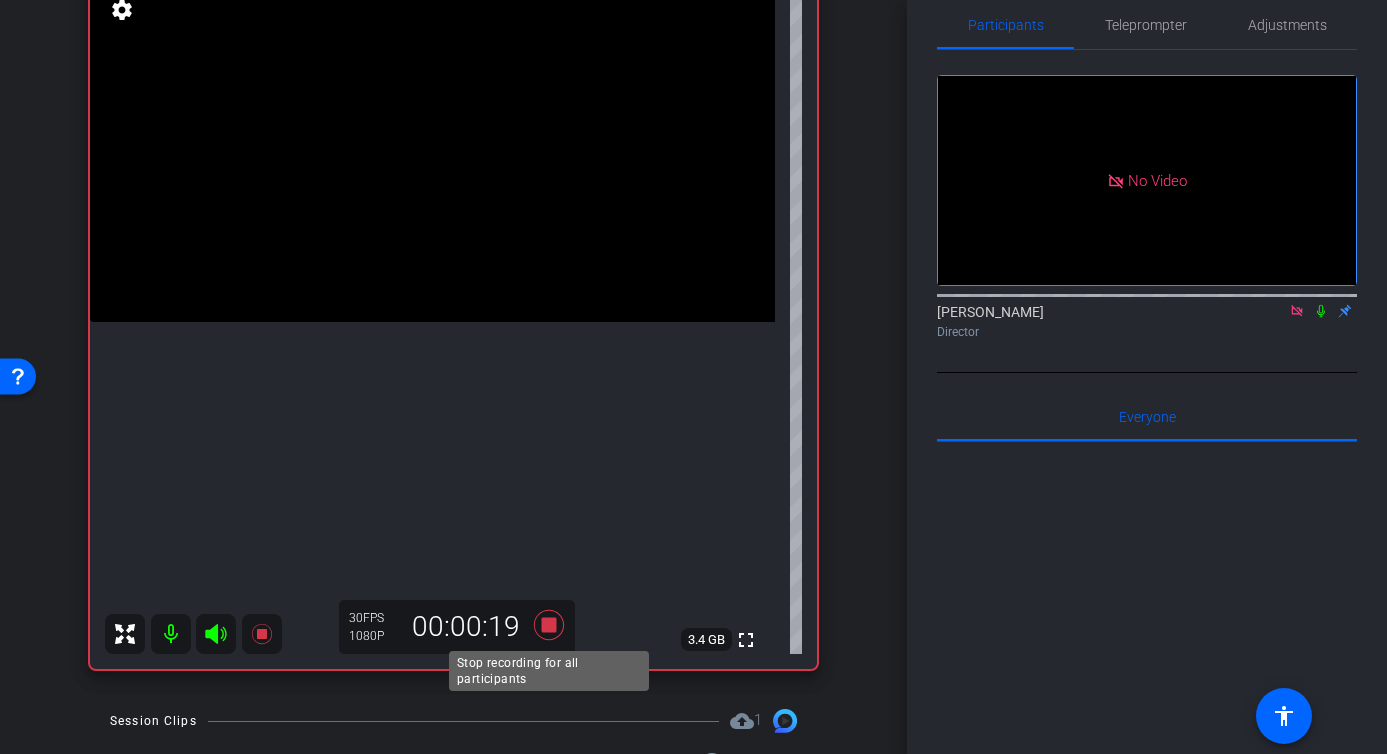 click 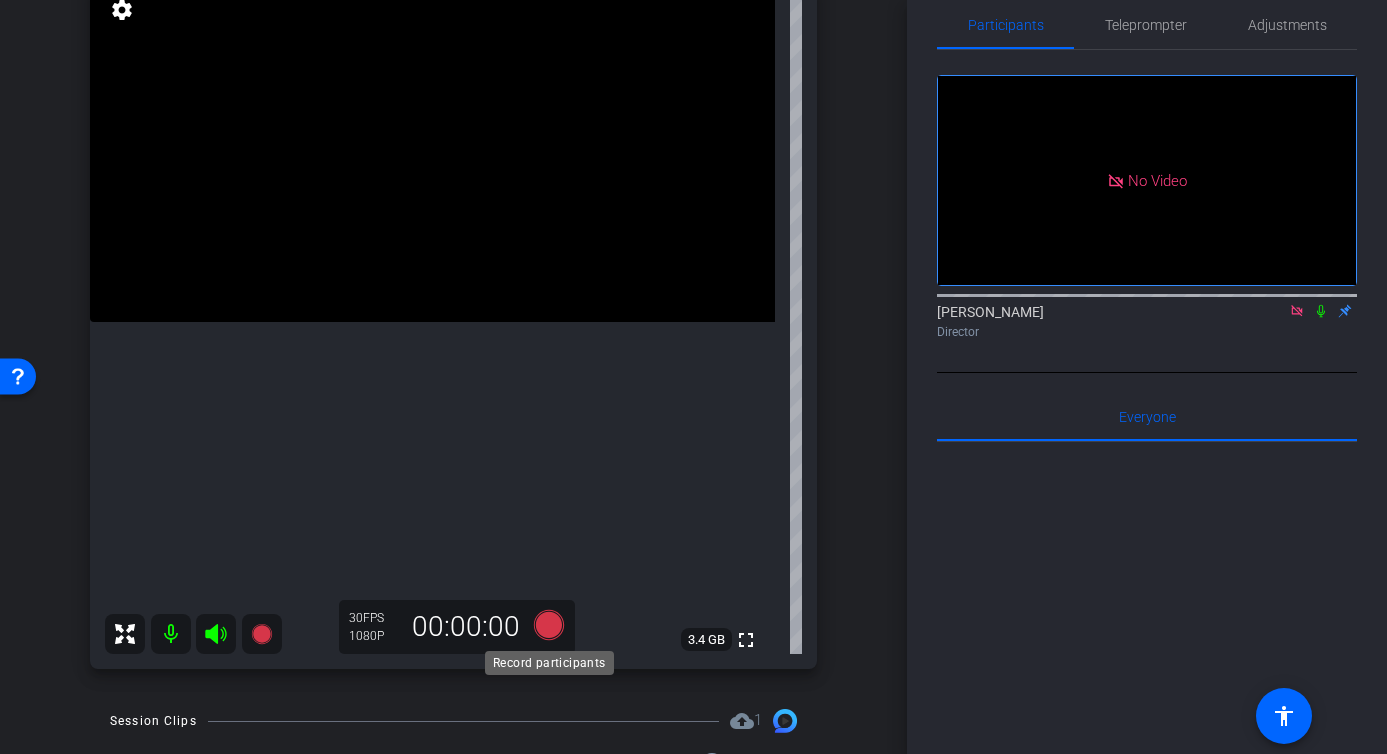 click 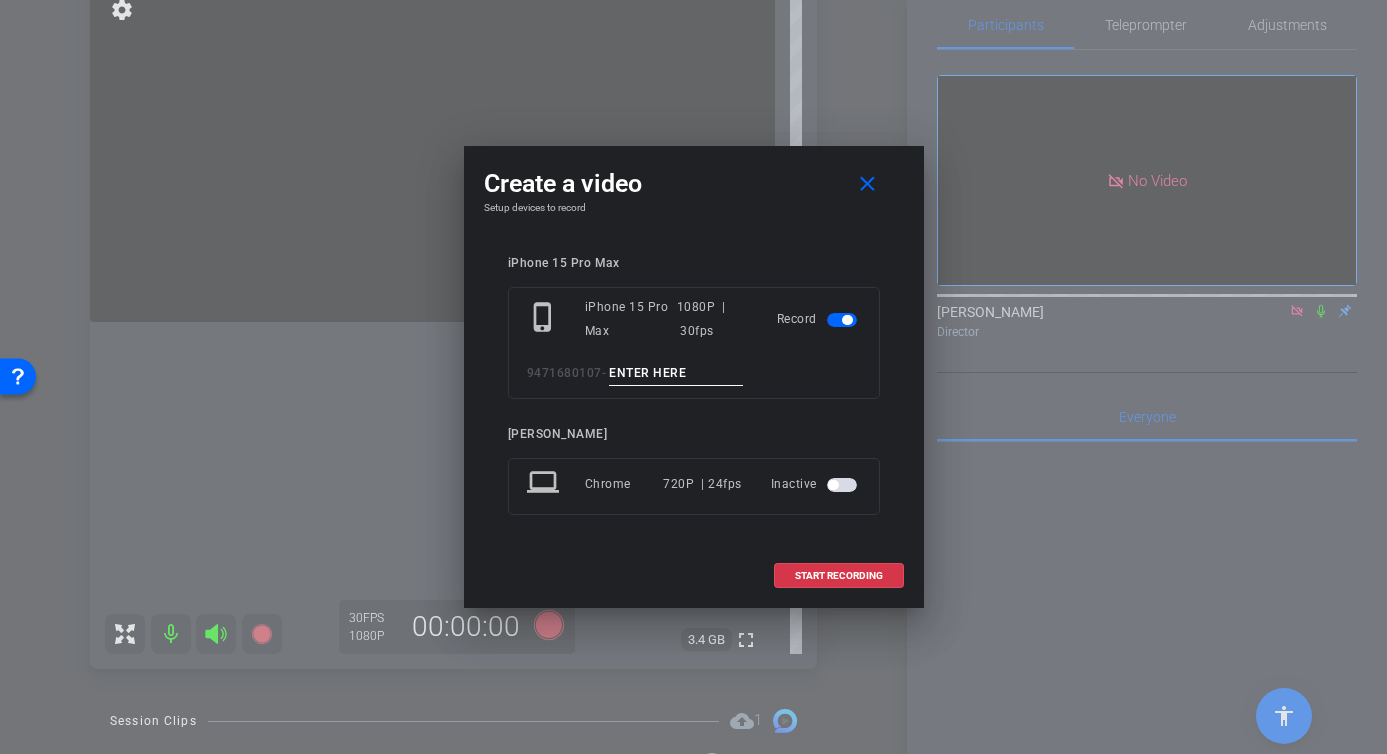 click at bounding box center (676, 373) 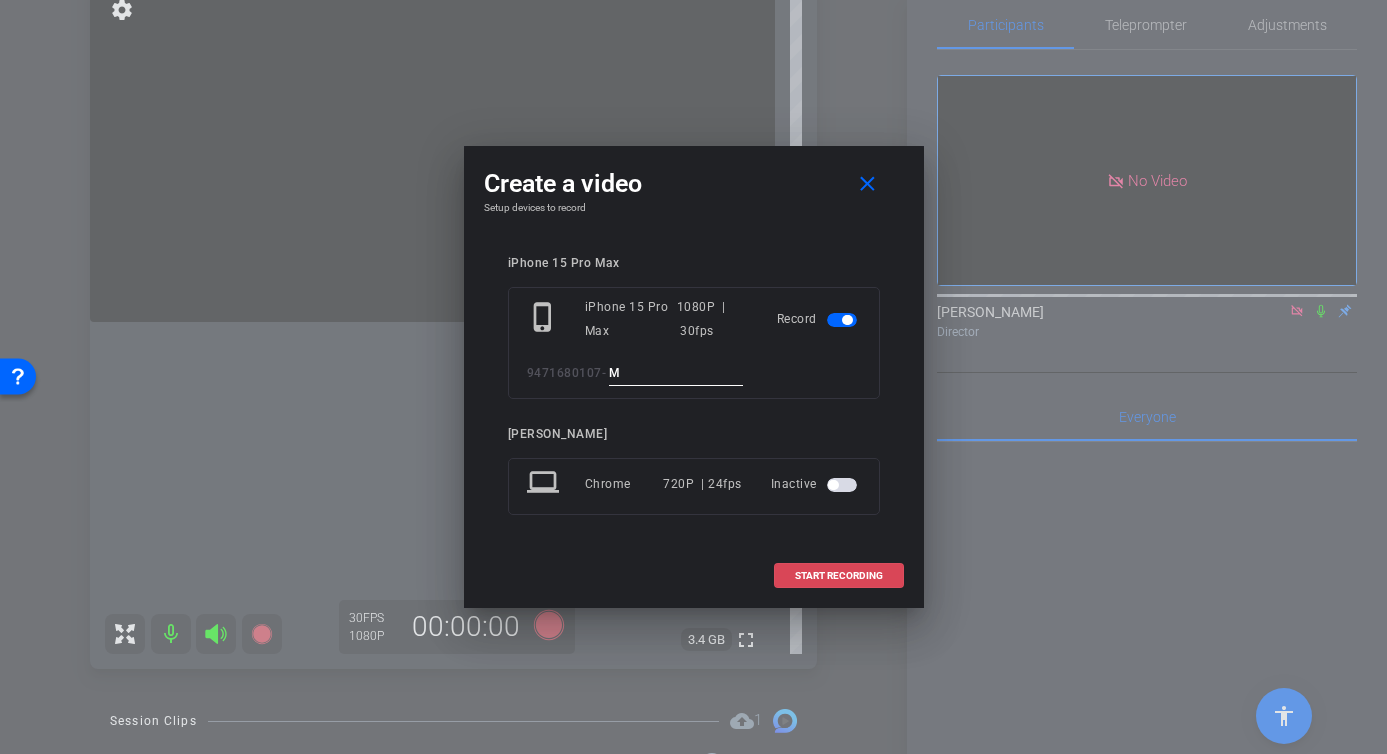 type on "M" 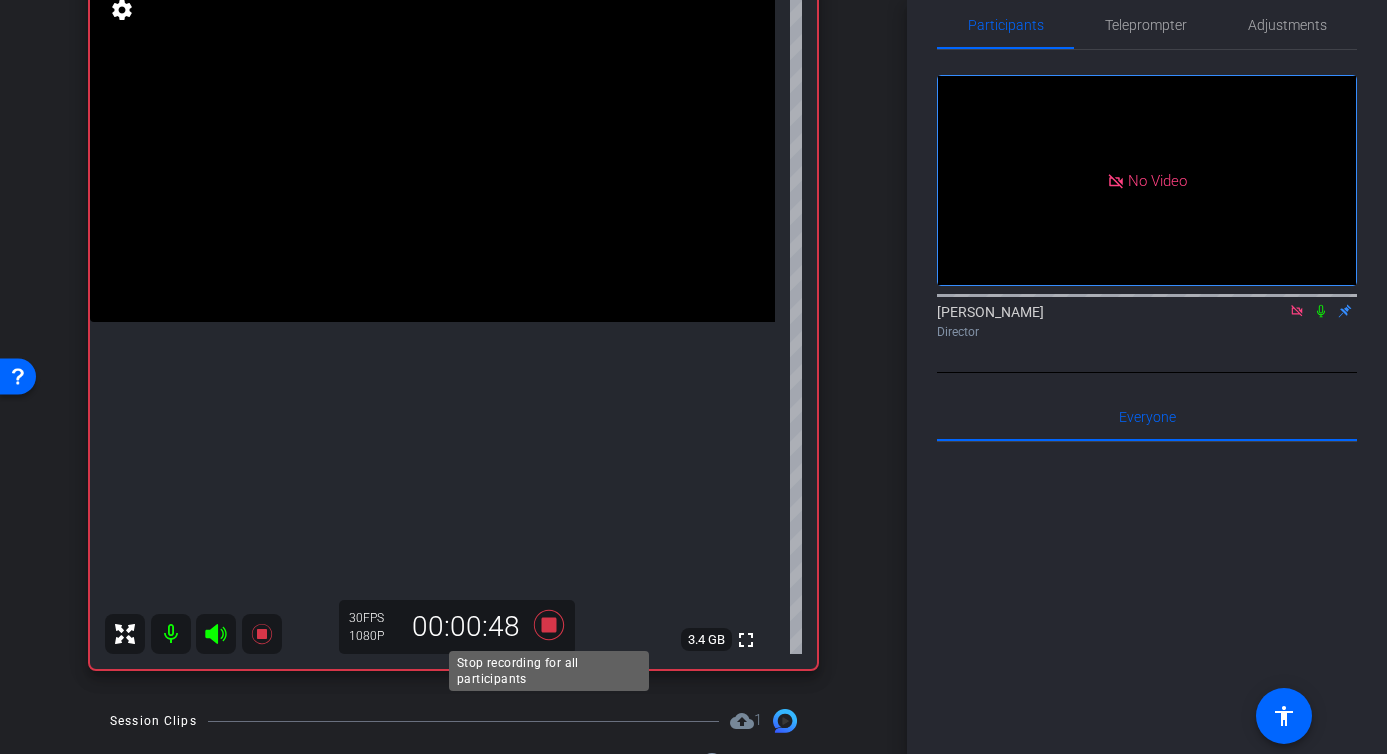 click 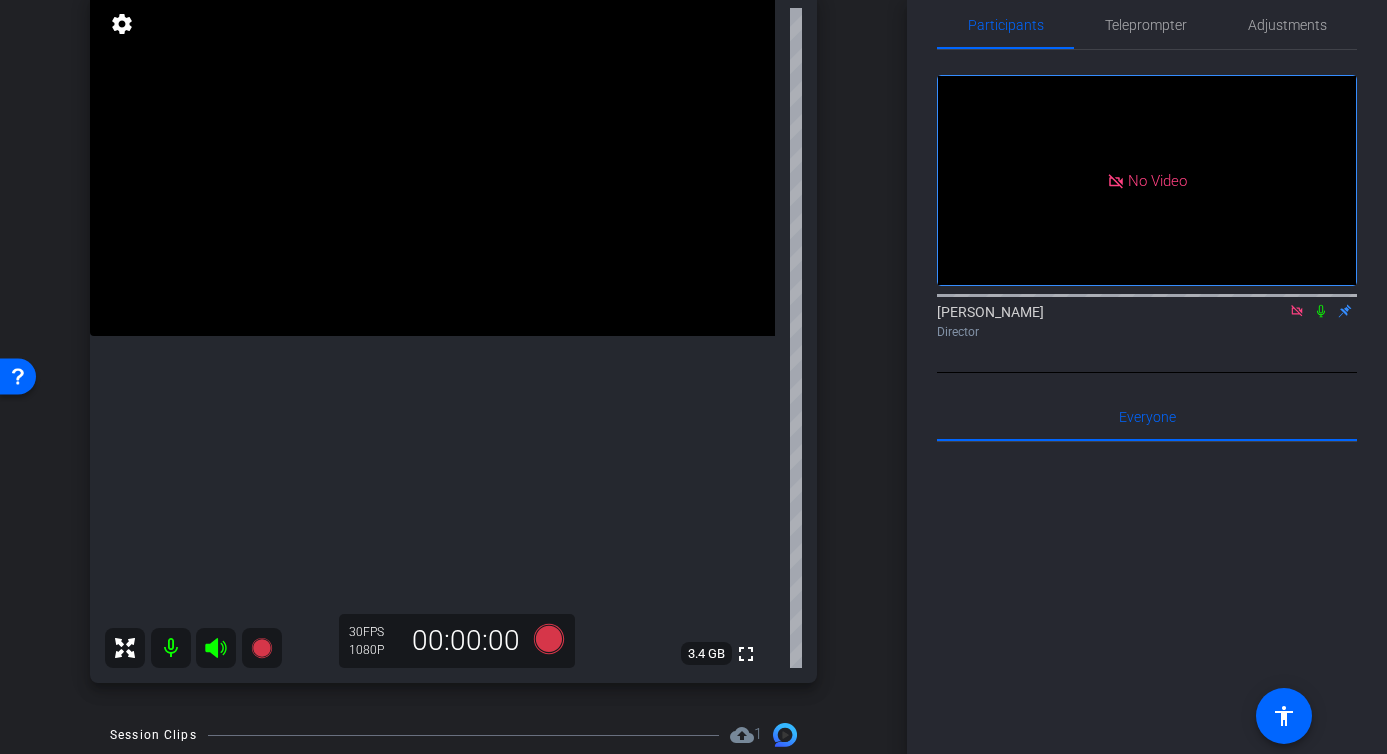 scroll, scrollTop: 247, scrollLeft: 0, axis: vertical 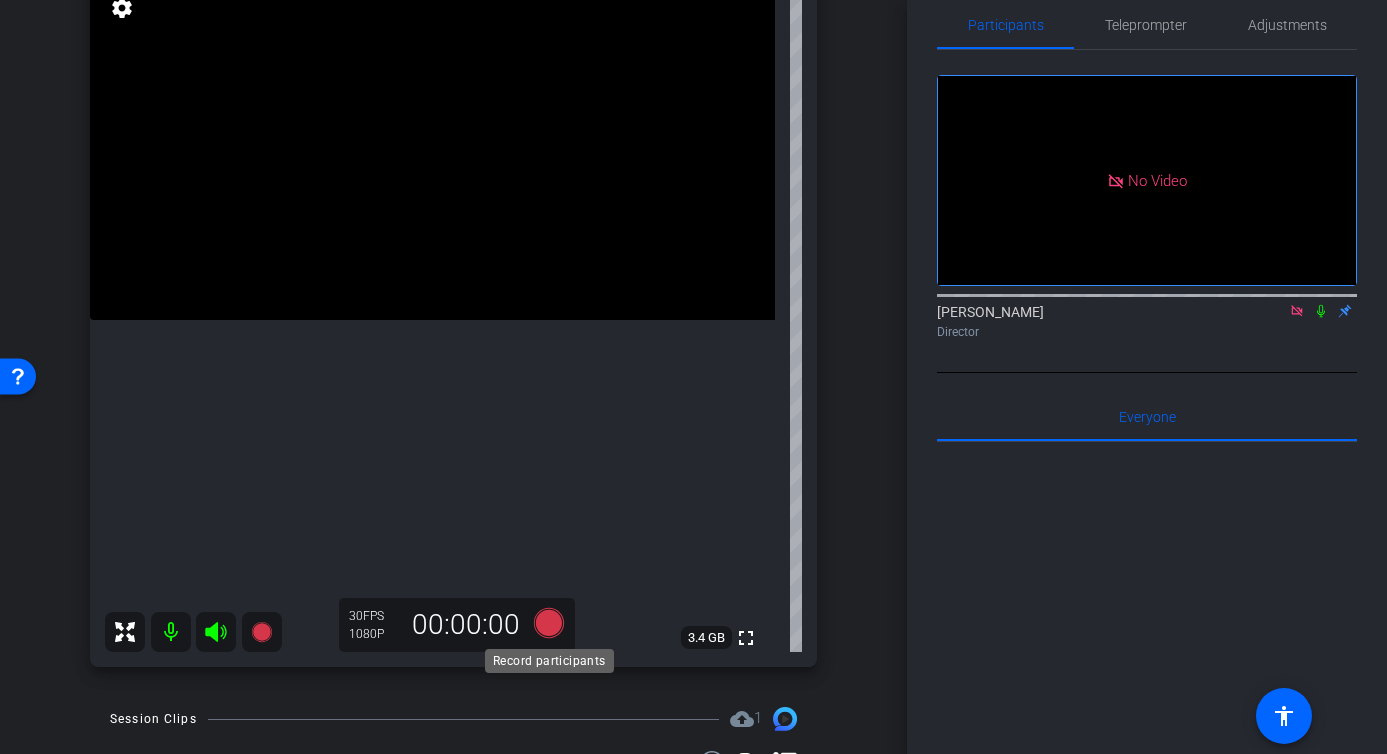 click 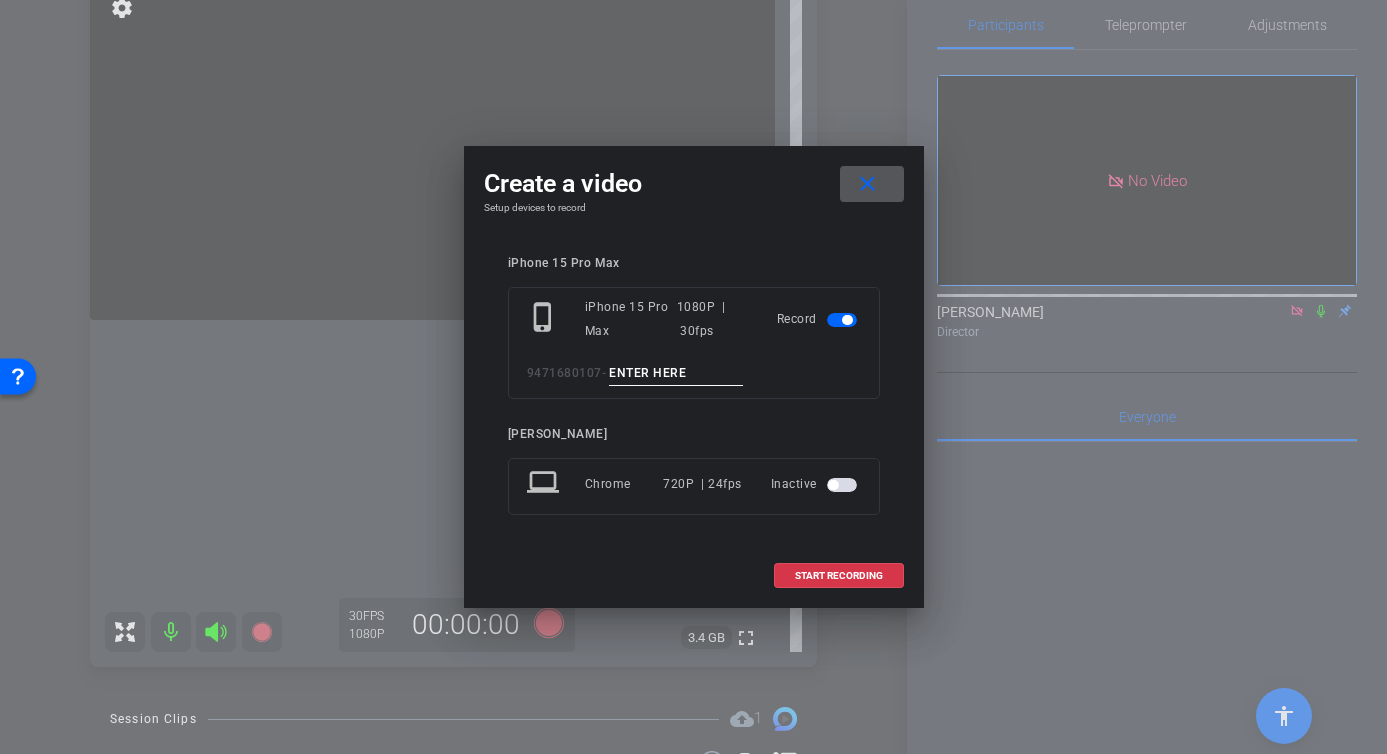 click at bounding box center [676, 373] 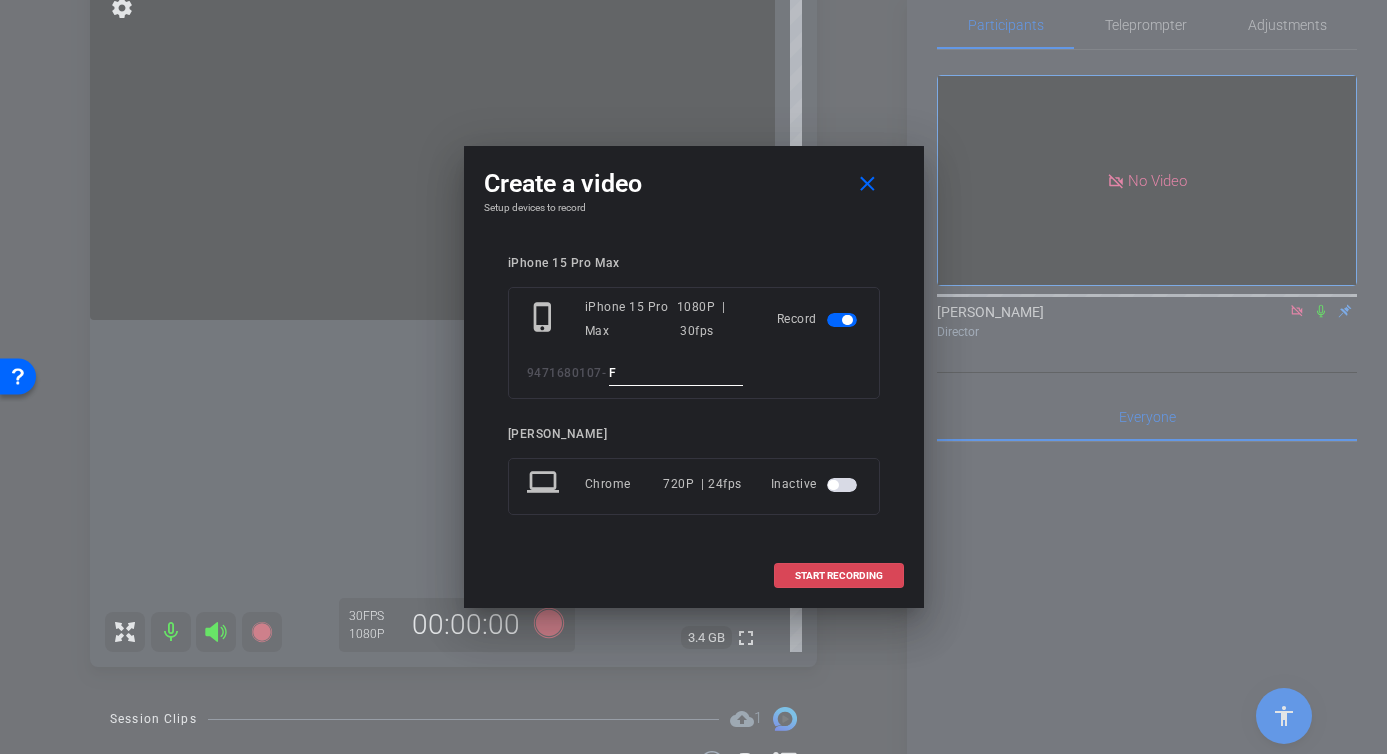 type on "F" 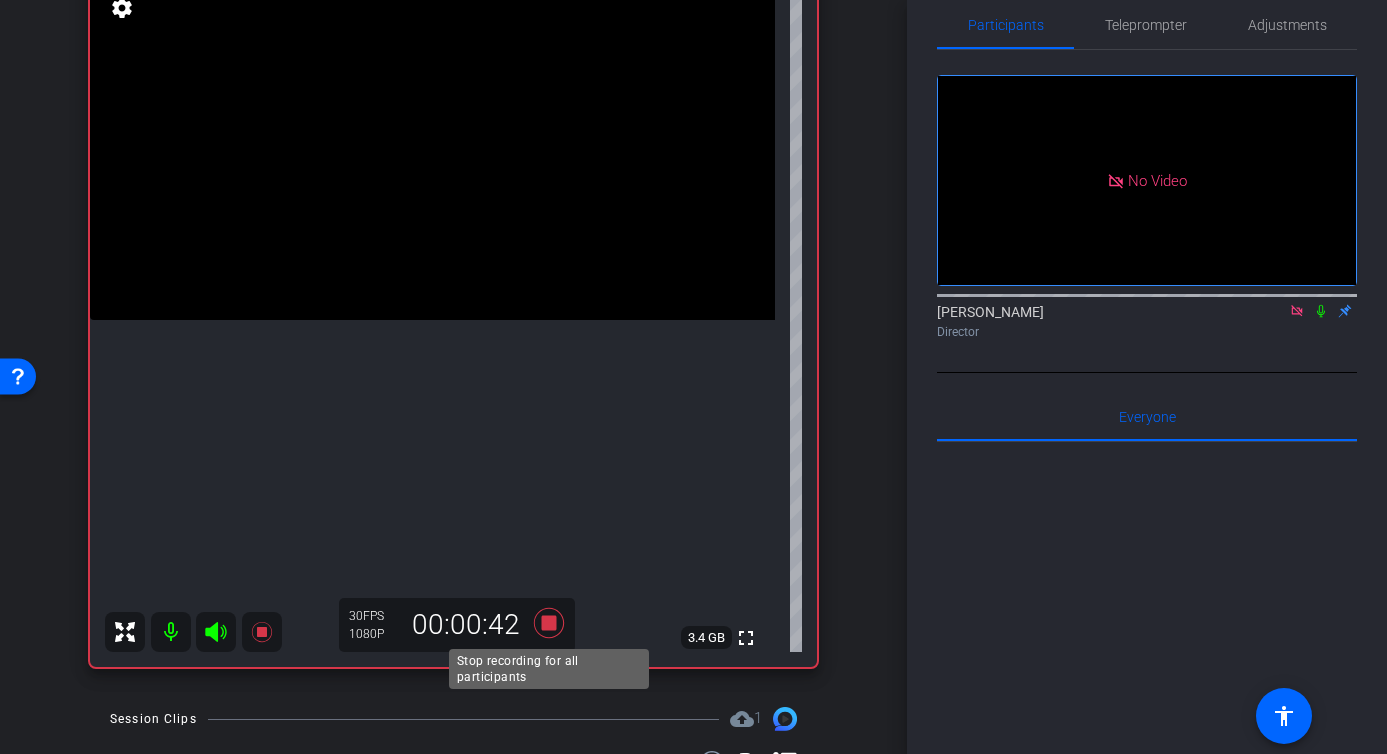 click 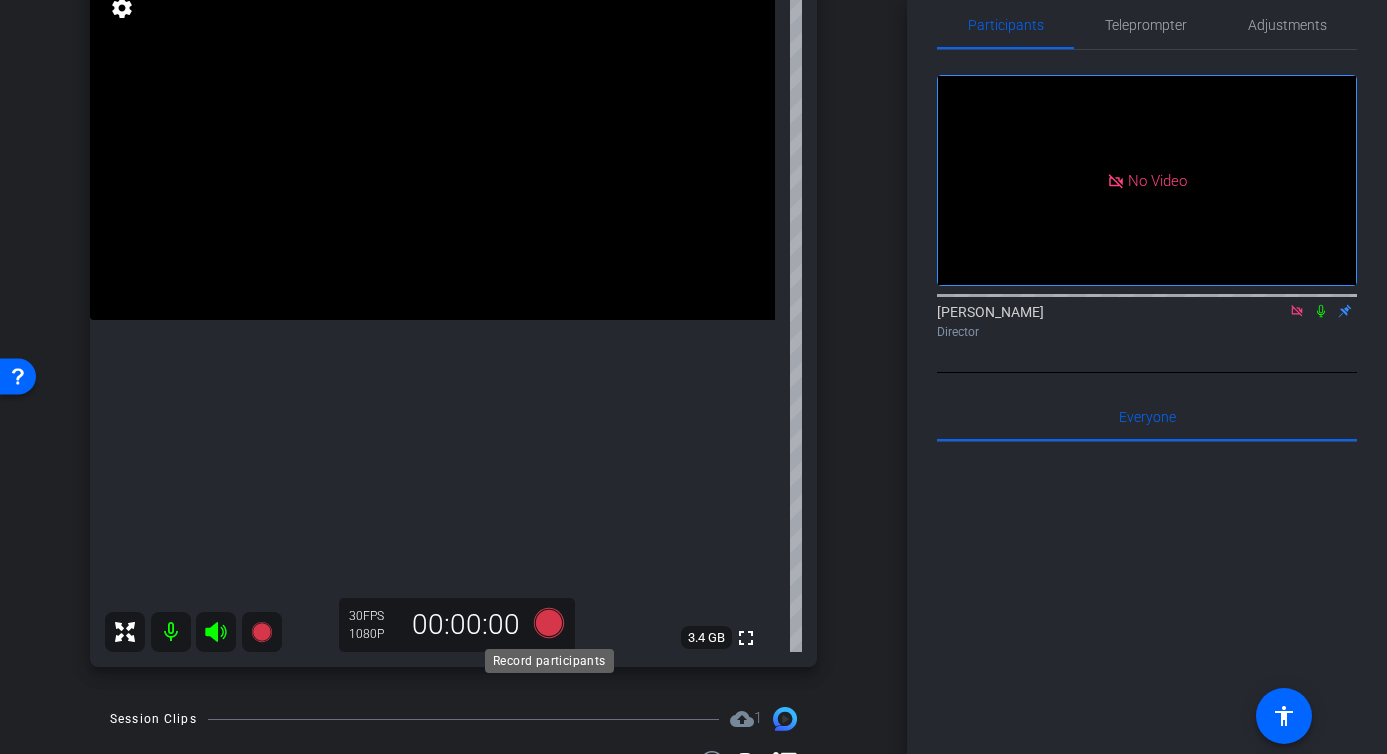 click 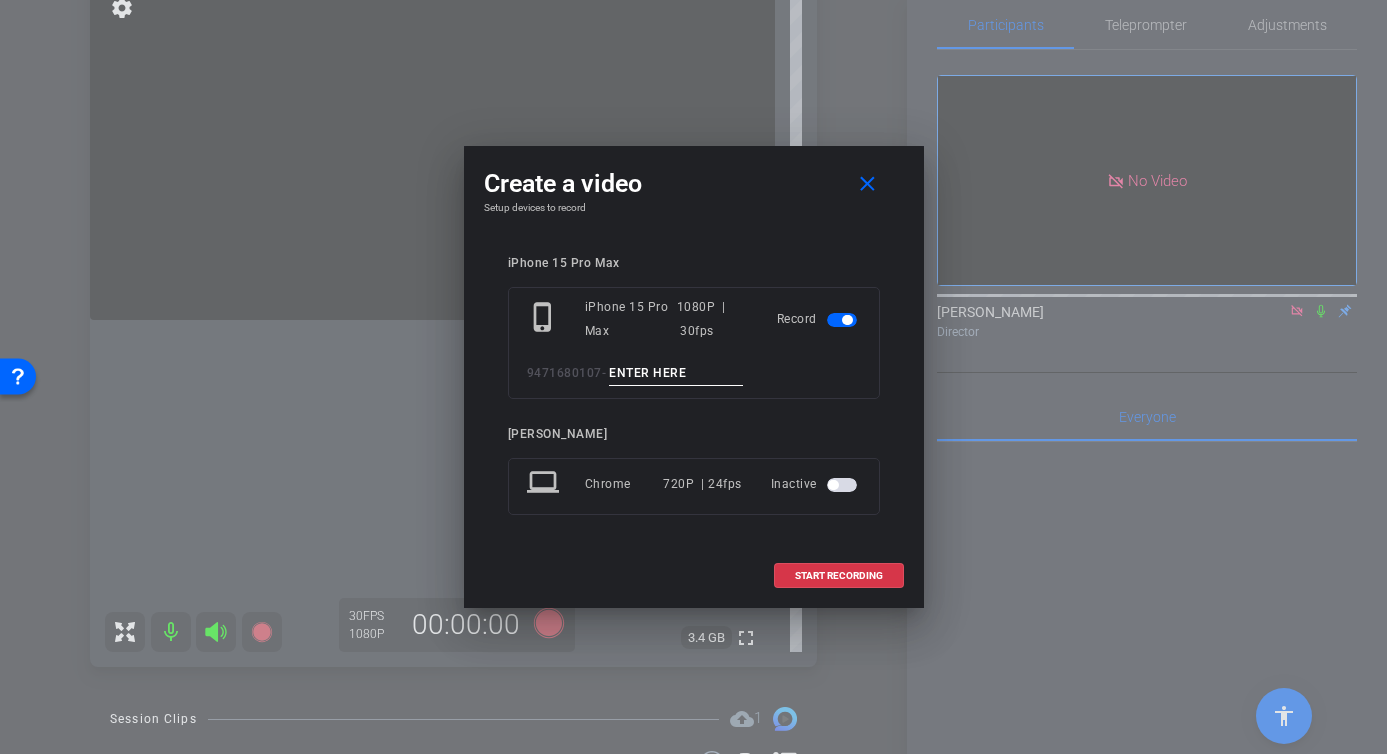 click at bounding box center (676, 373) 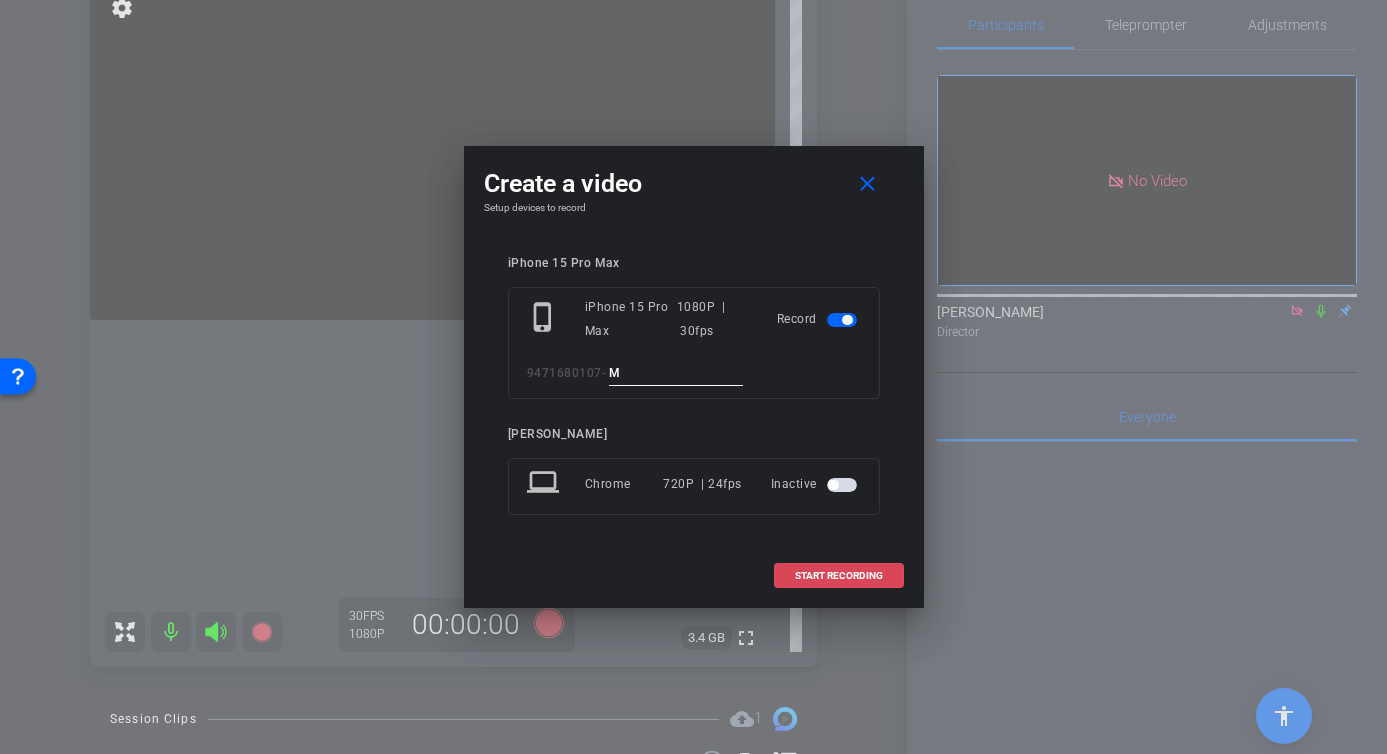 type on "M" 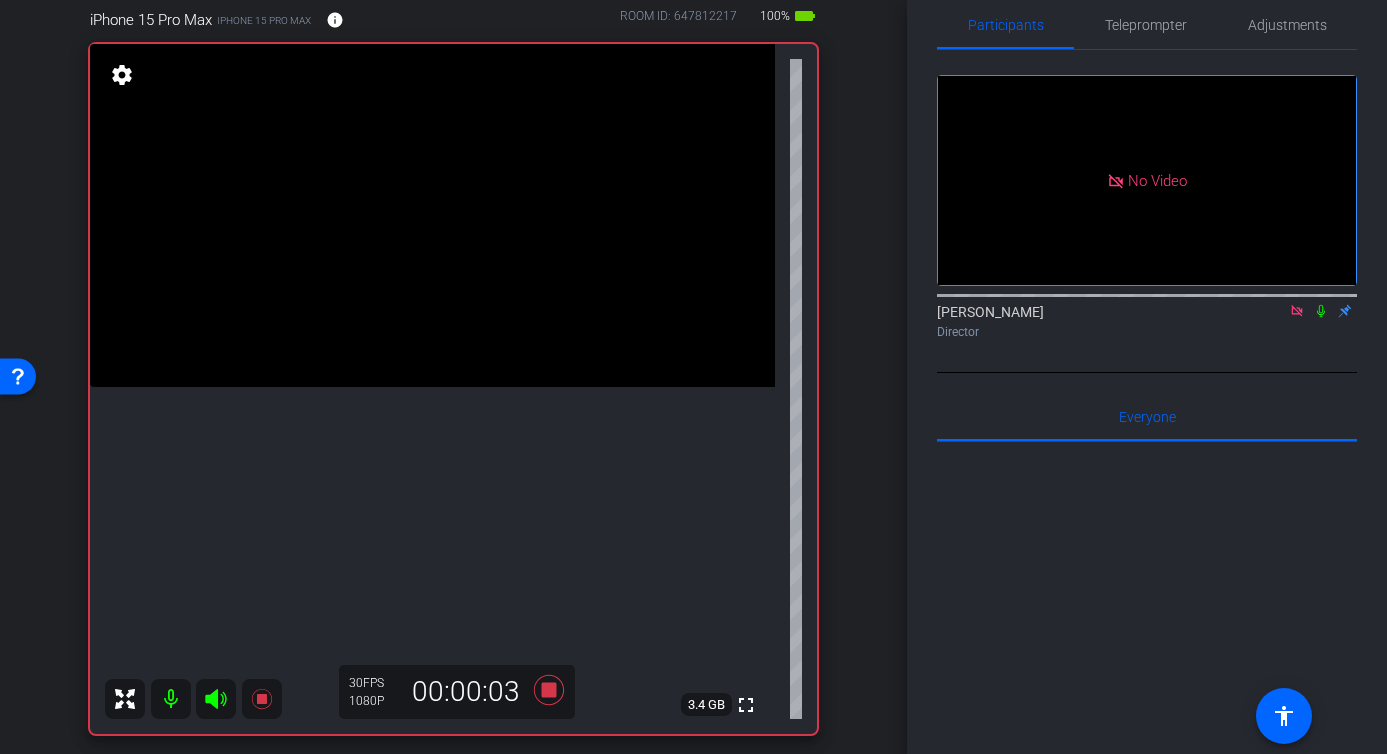 scroll, scrollTop: 178, scrollLeft: 0, axis: vertical 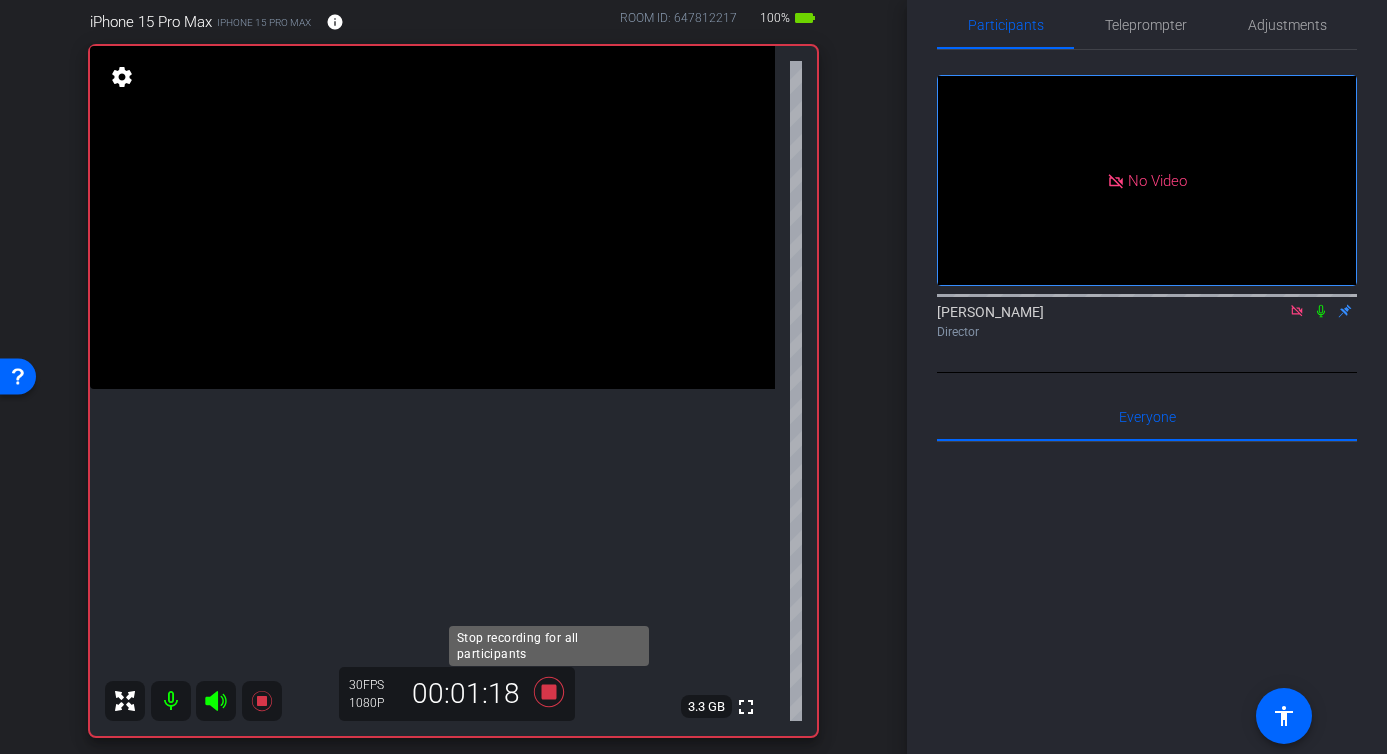 click 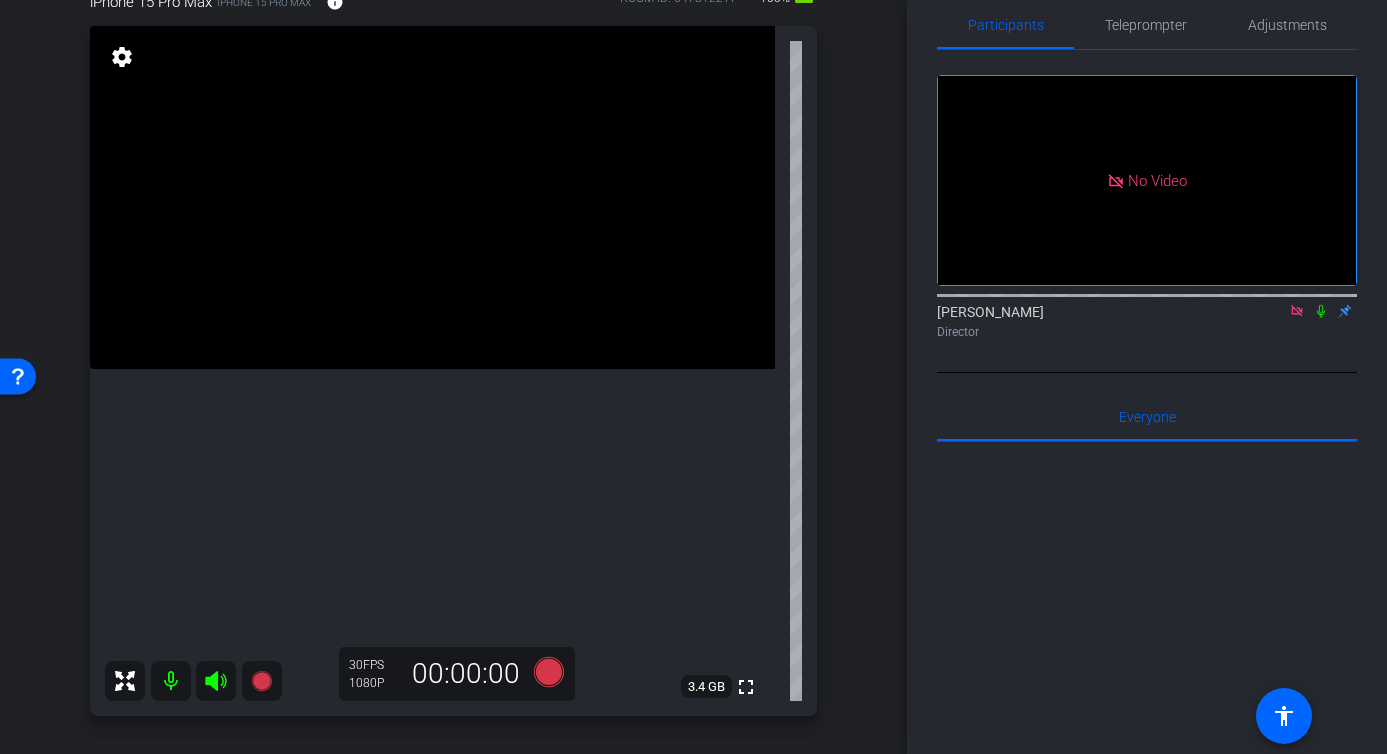 scroll, scrollTop: 200, scrollLeft: 0, axis: vertical 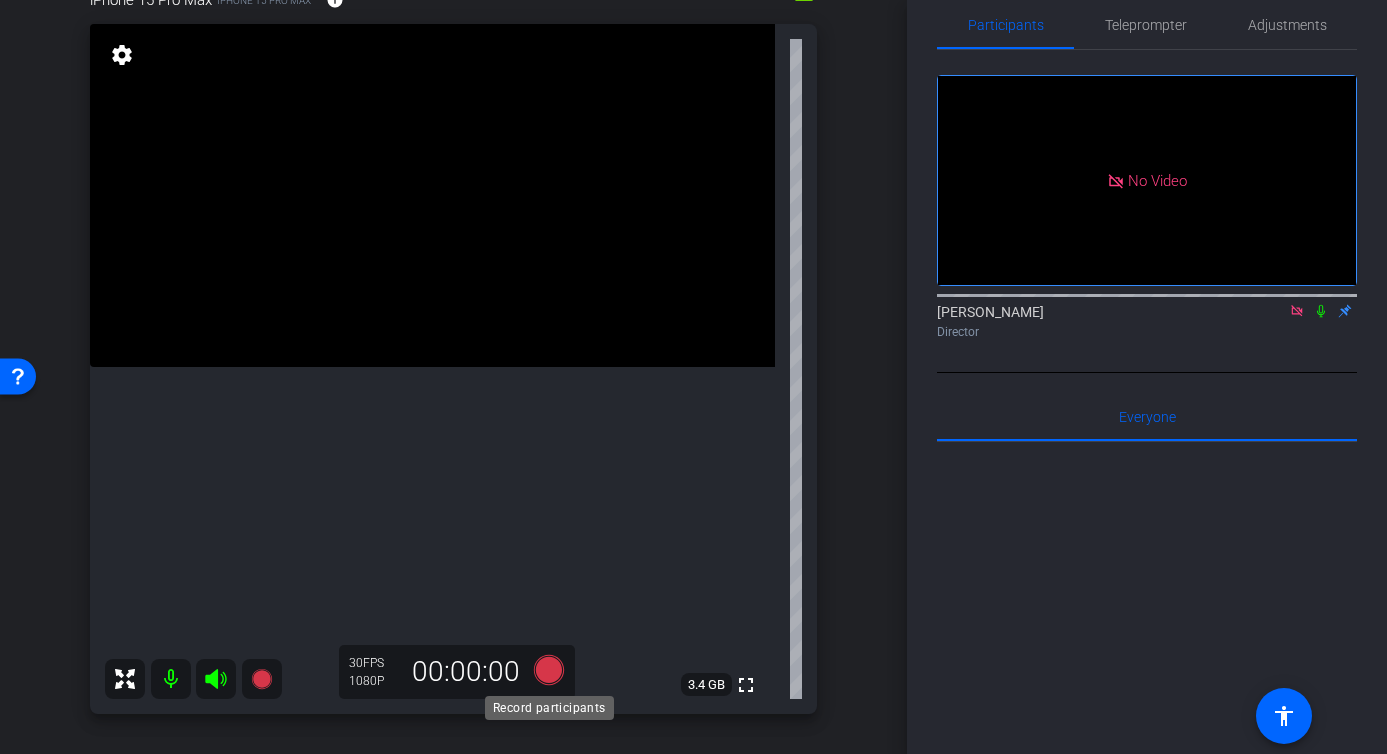click 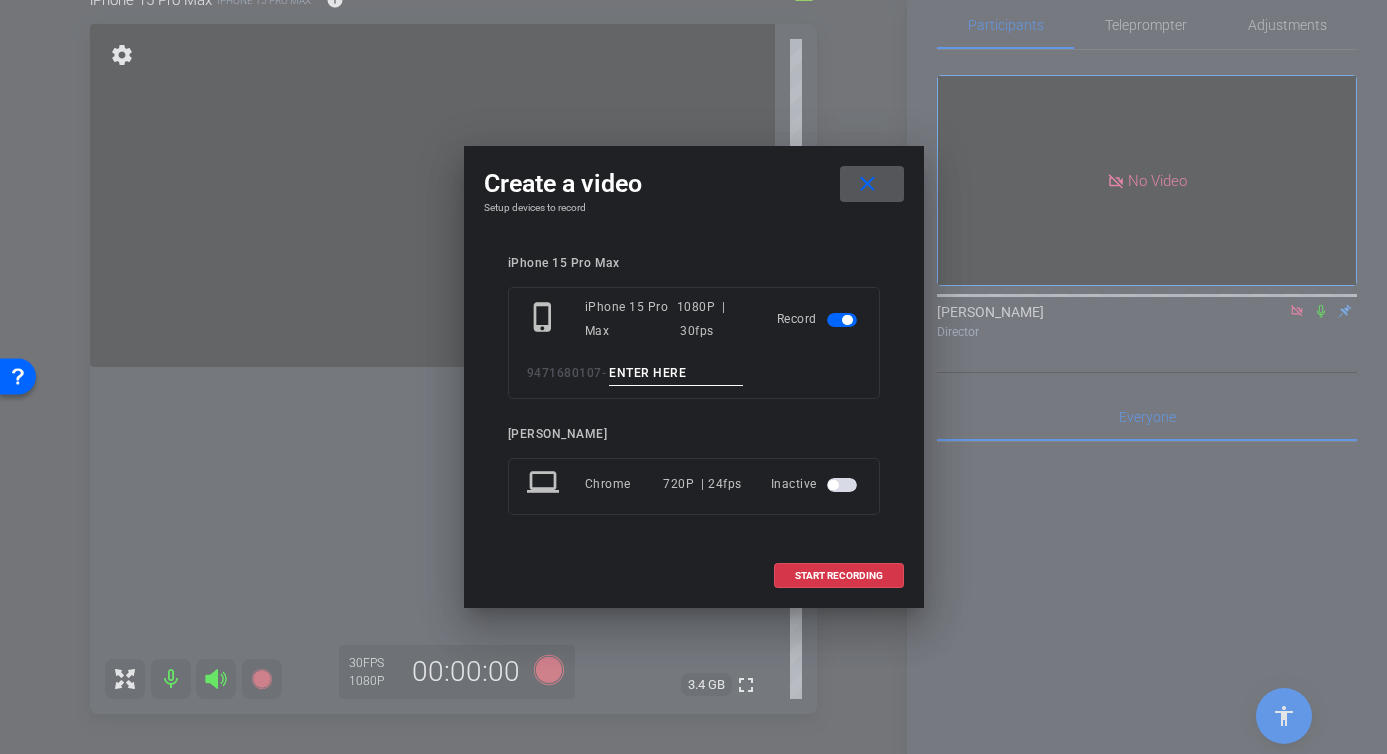 click at bounding box center (676, 373) 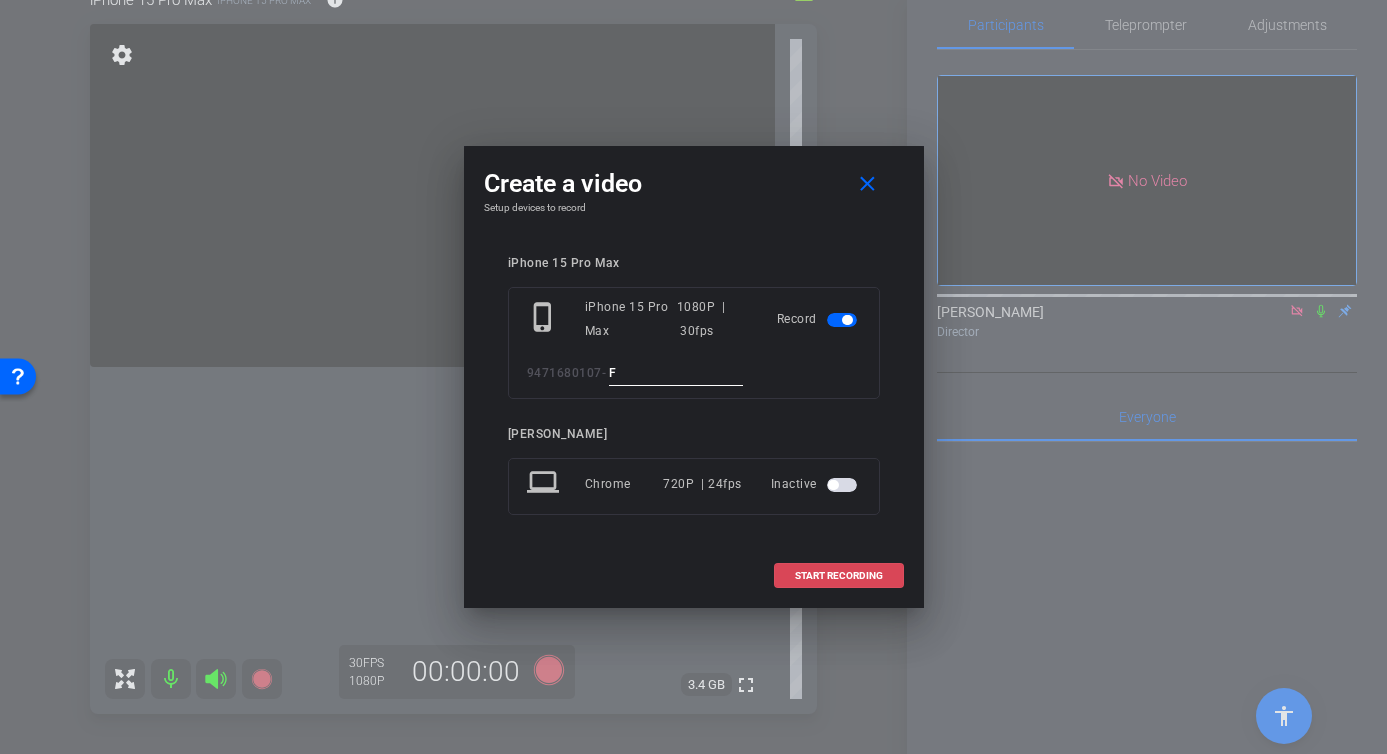 type on "F" 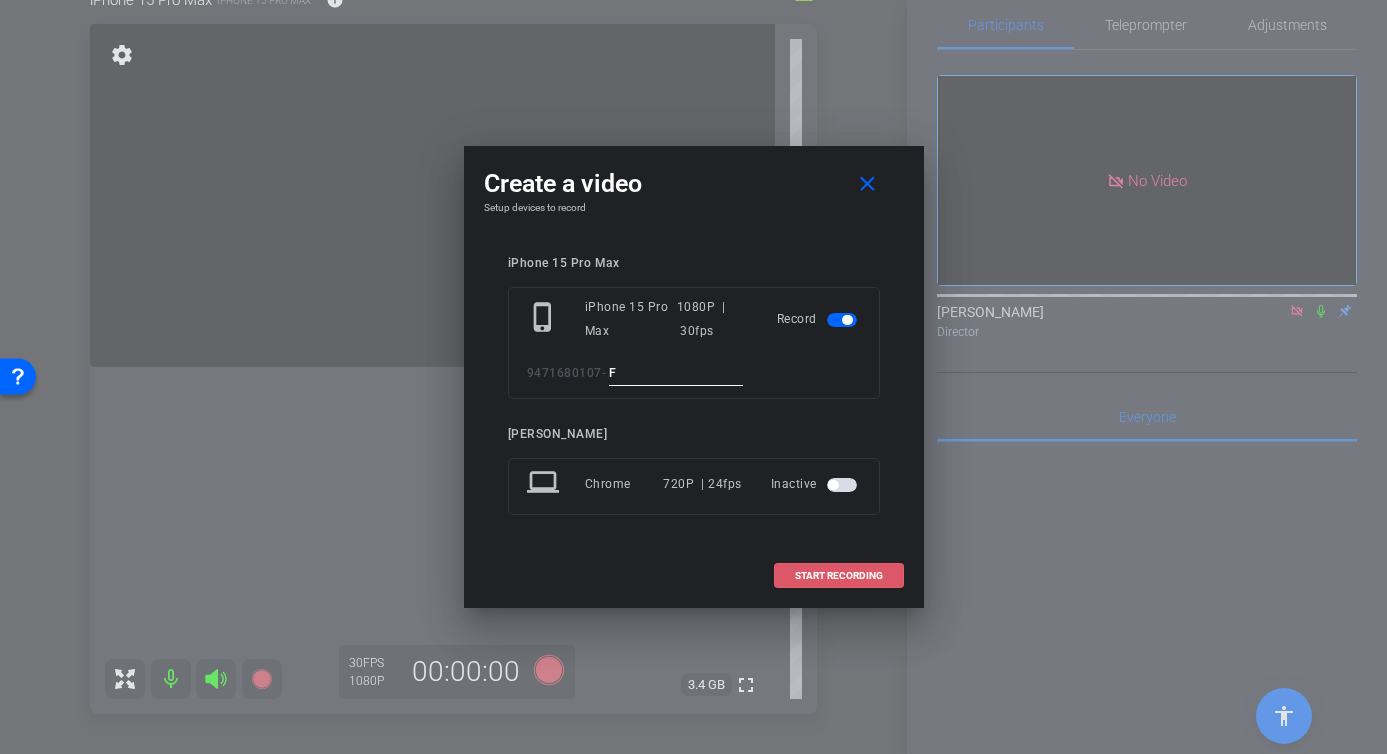 click at bounding box center [839, 576] 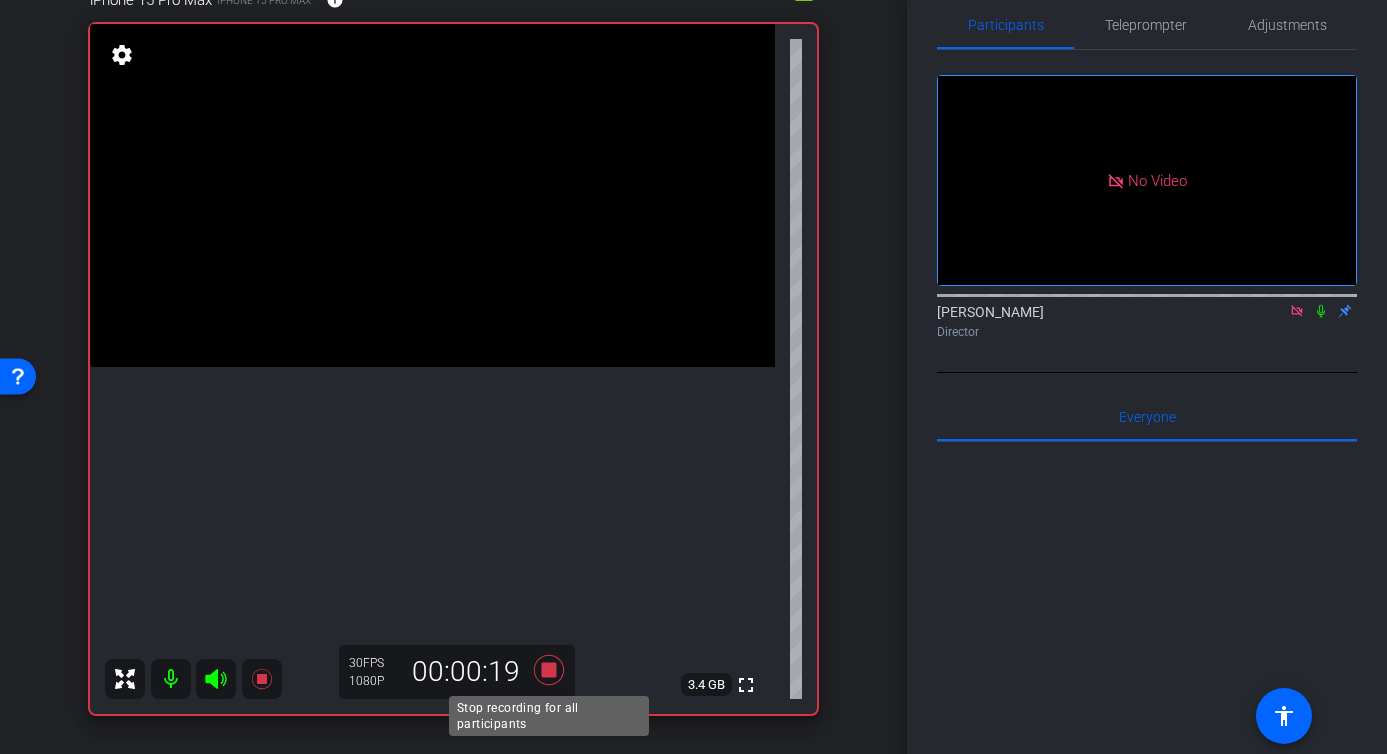 click 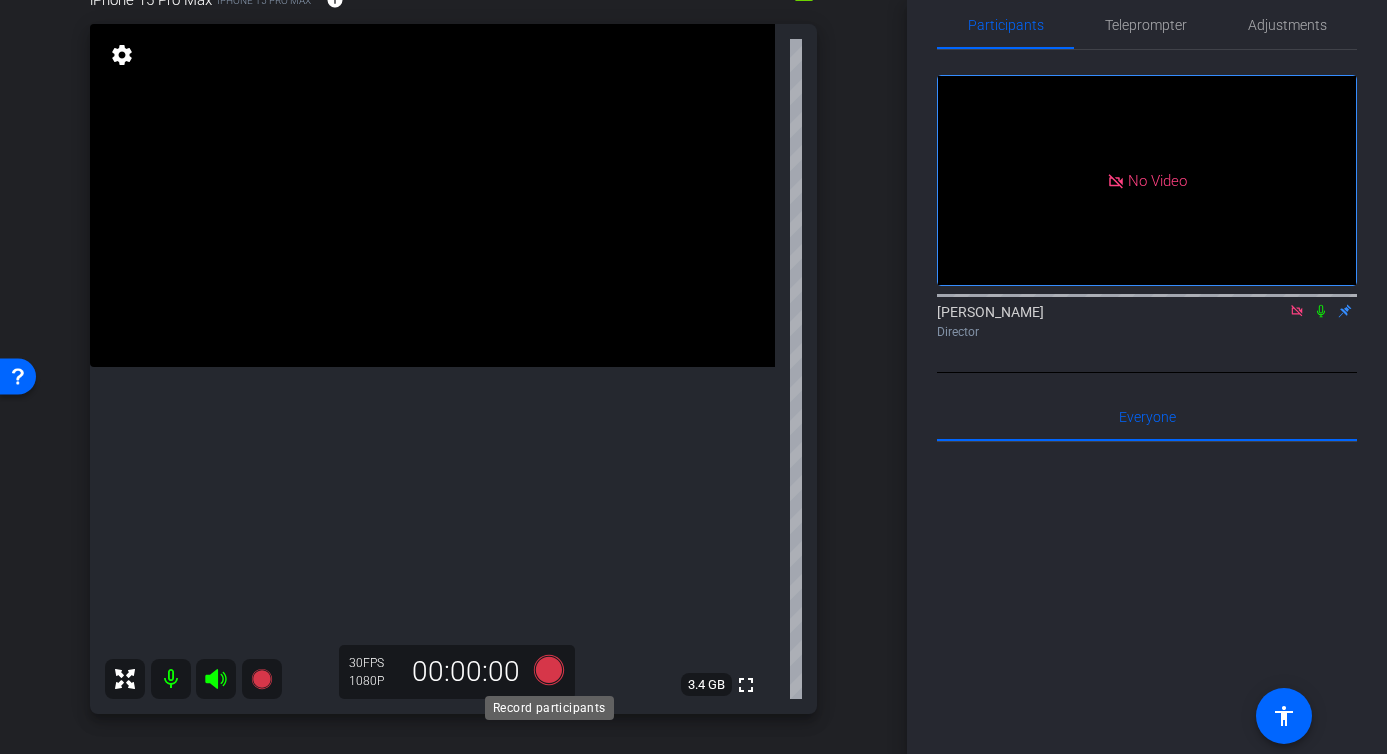 click 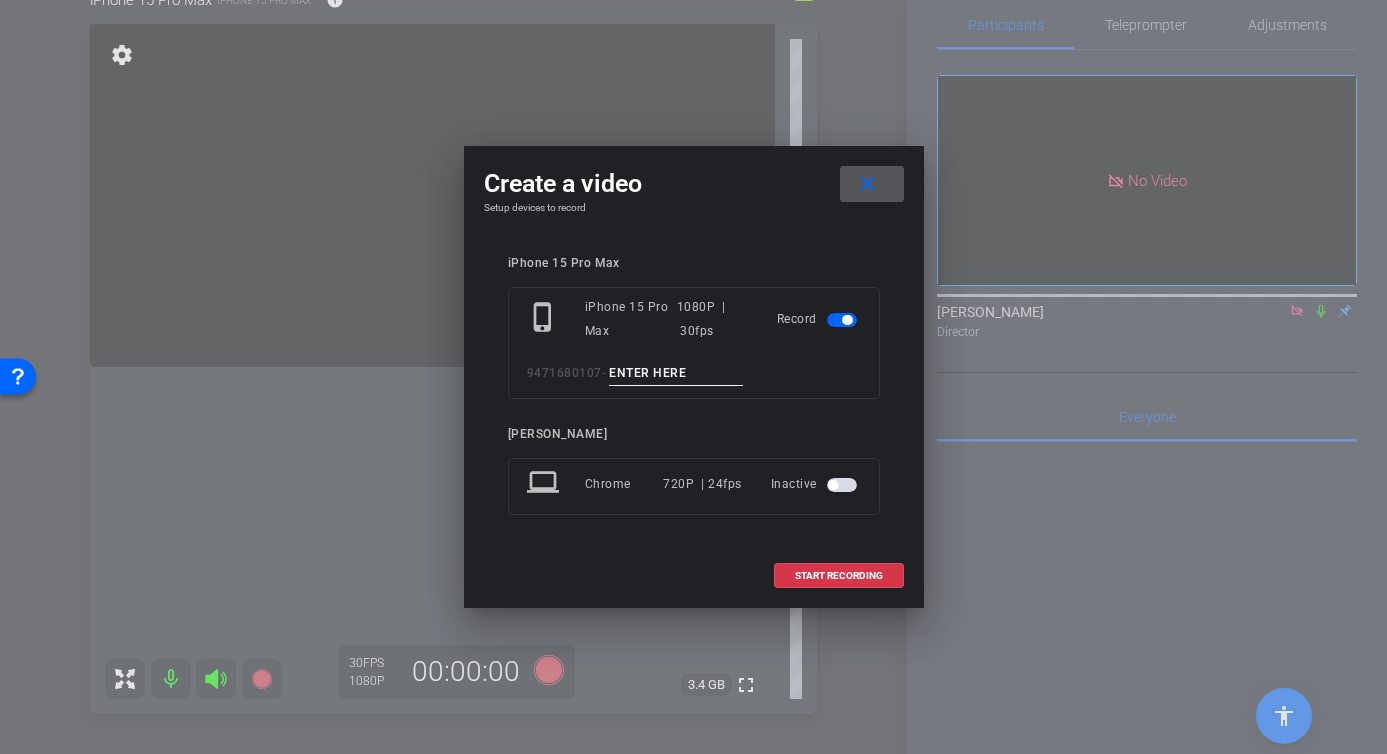 click at bounding box center [676, 373] 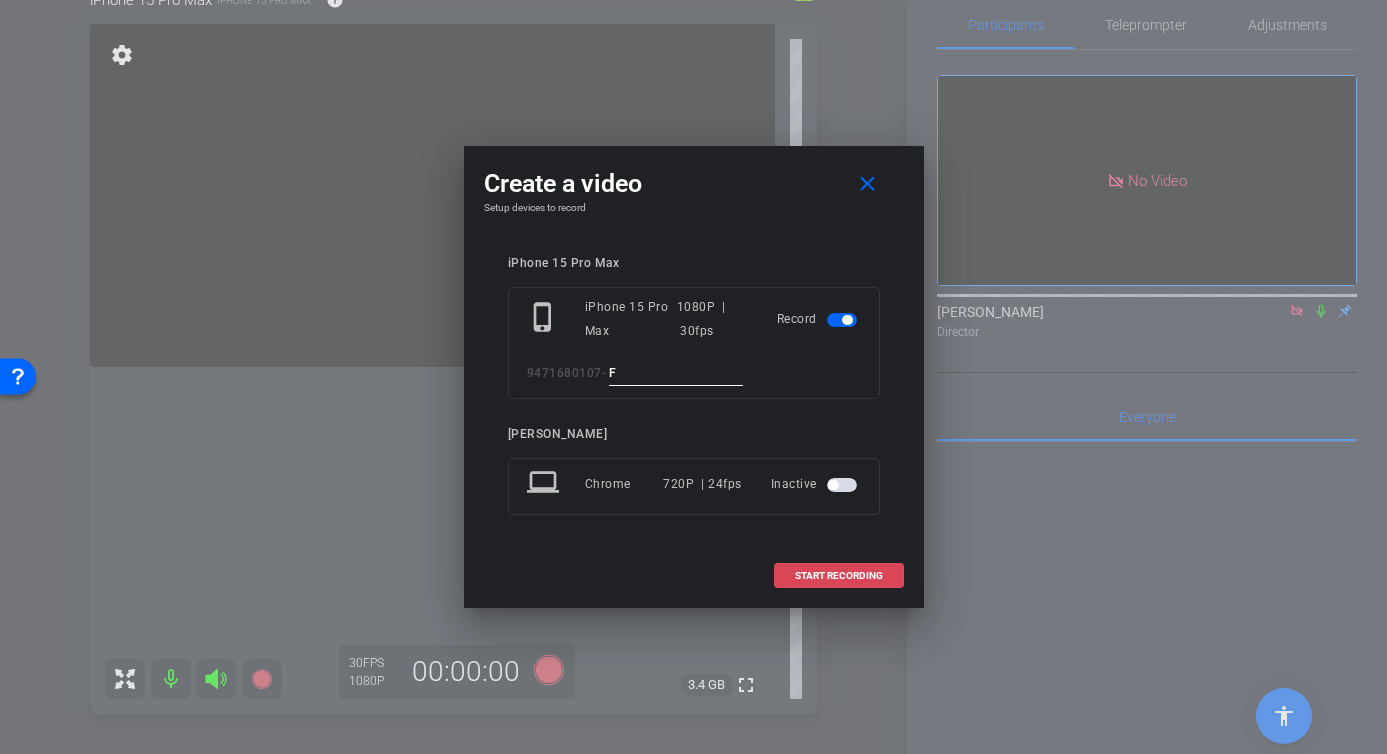type on "F" 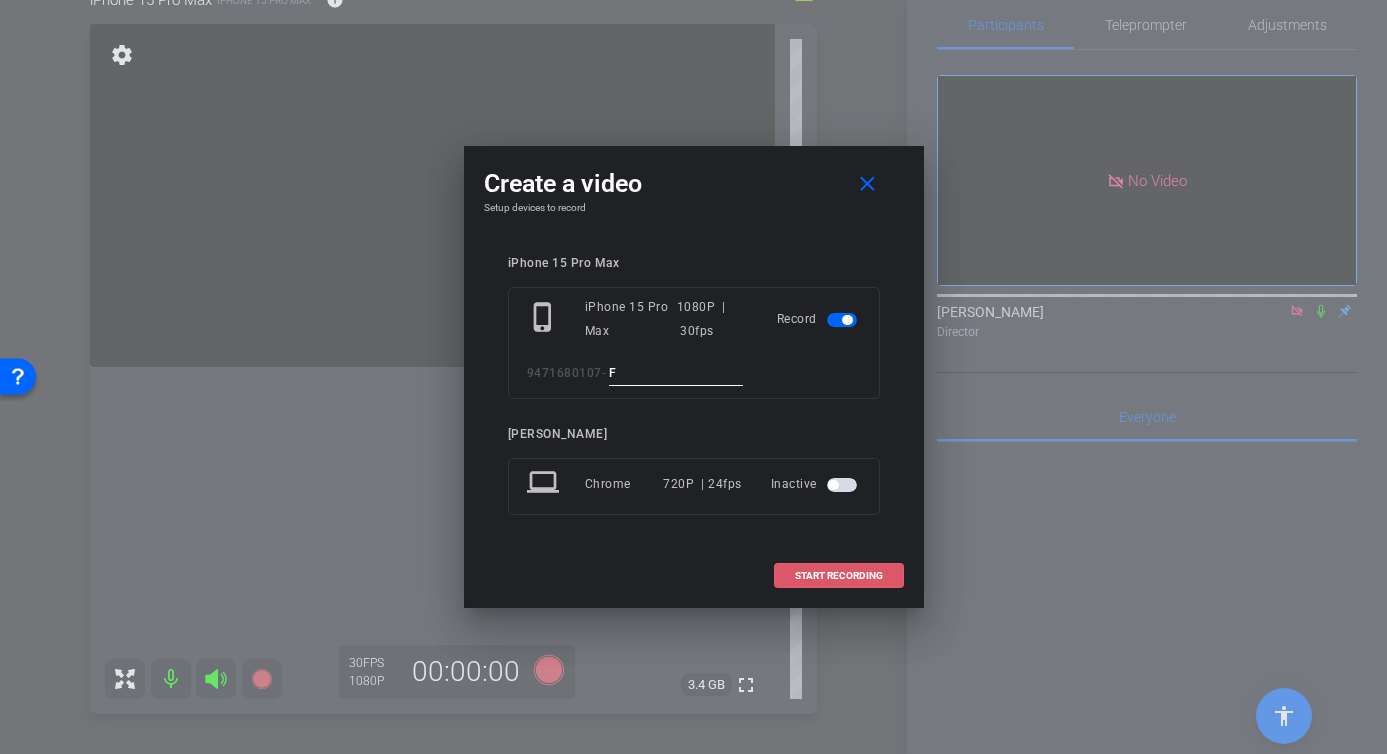 click on "START RECORDING" at bounding box center (839, 576) 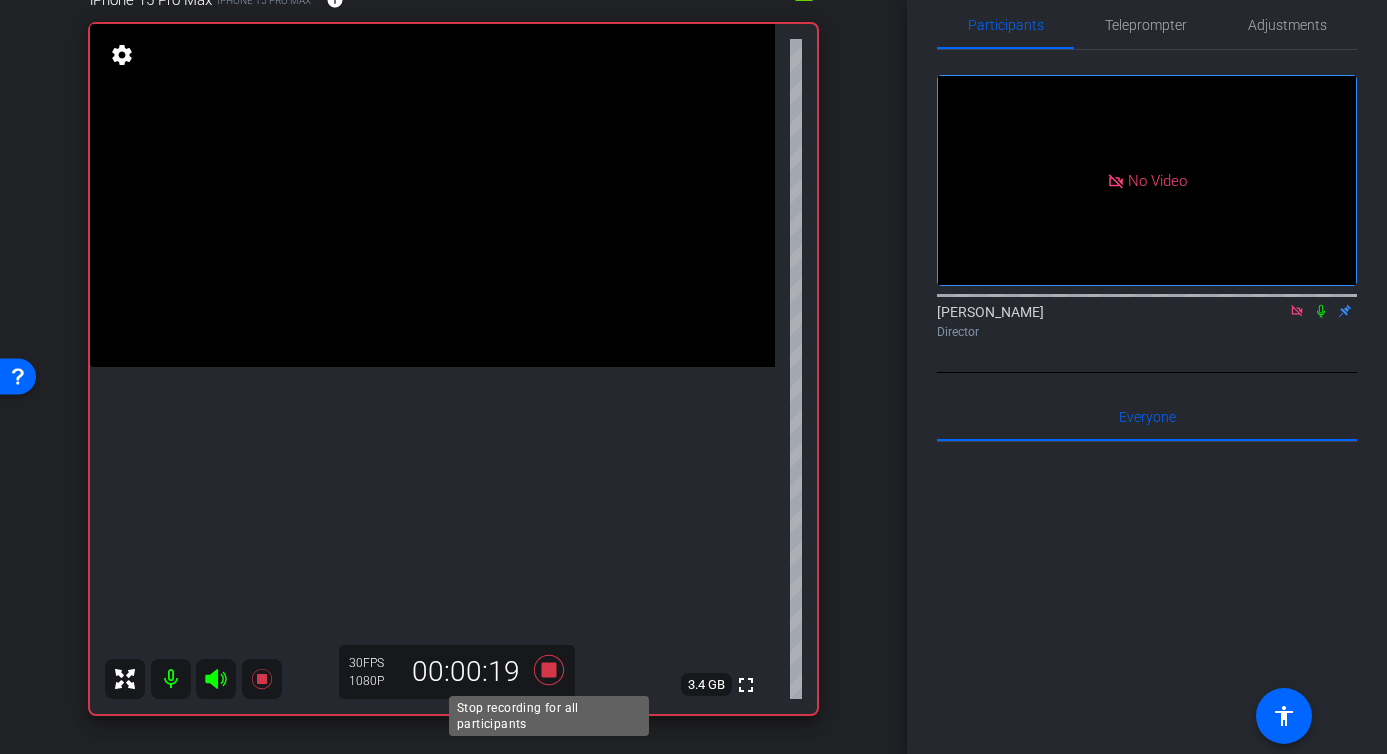 click 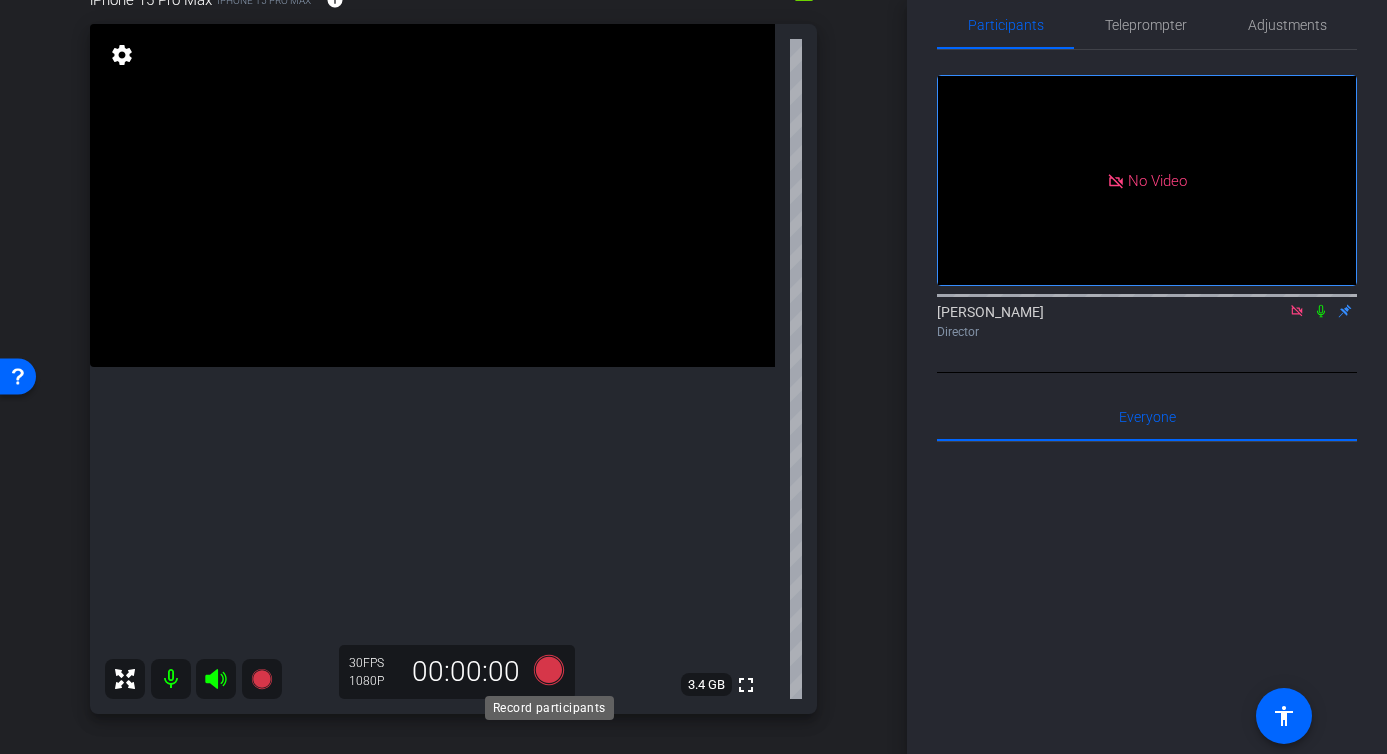 click 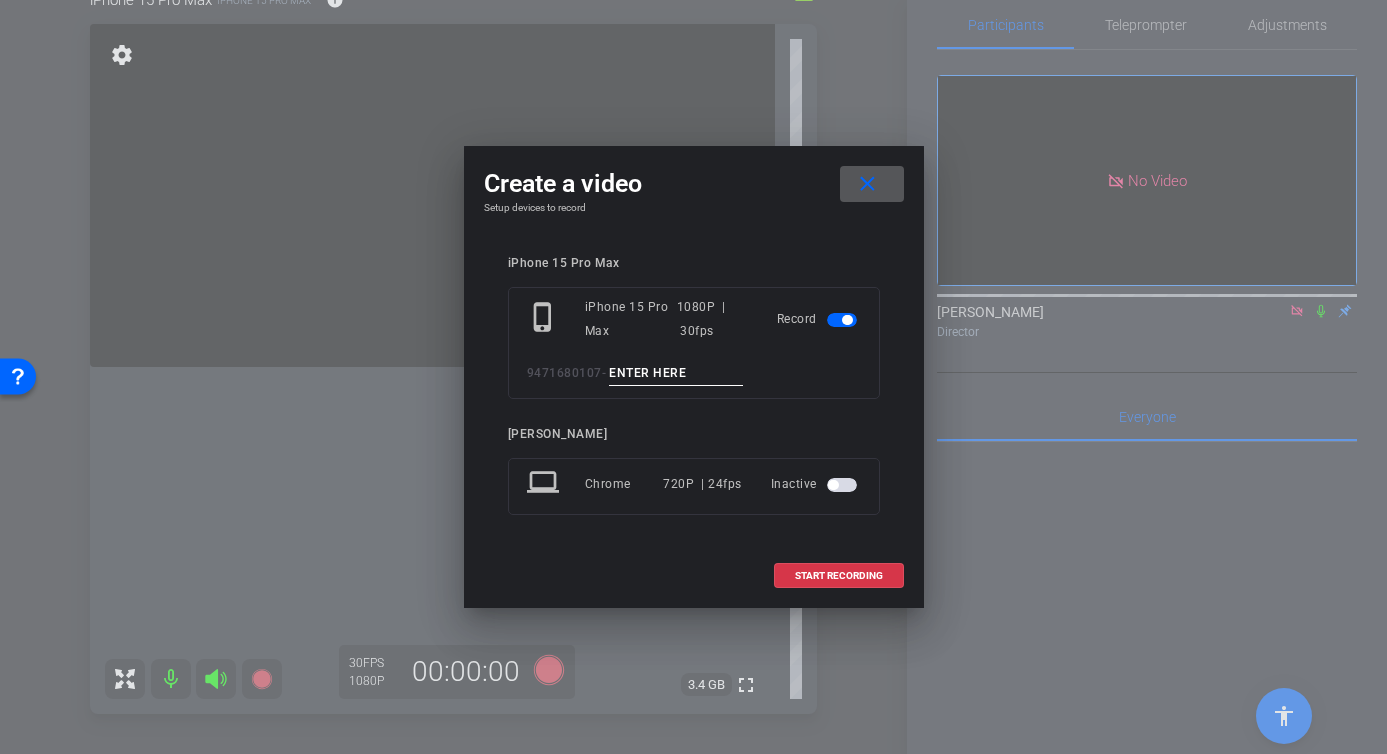 click at bounding box center [676, 373] 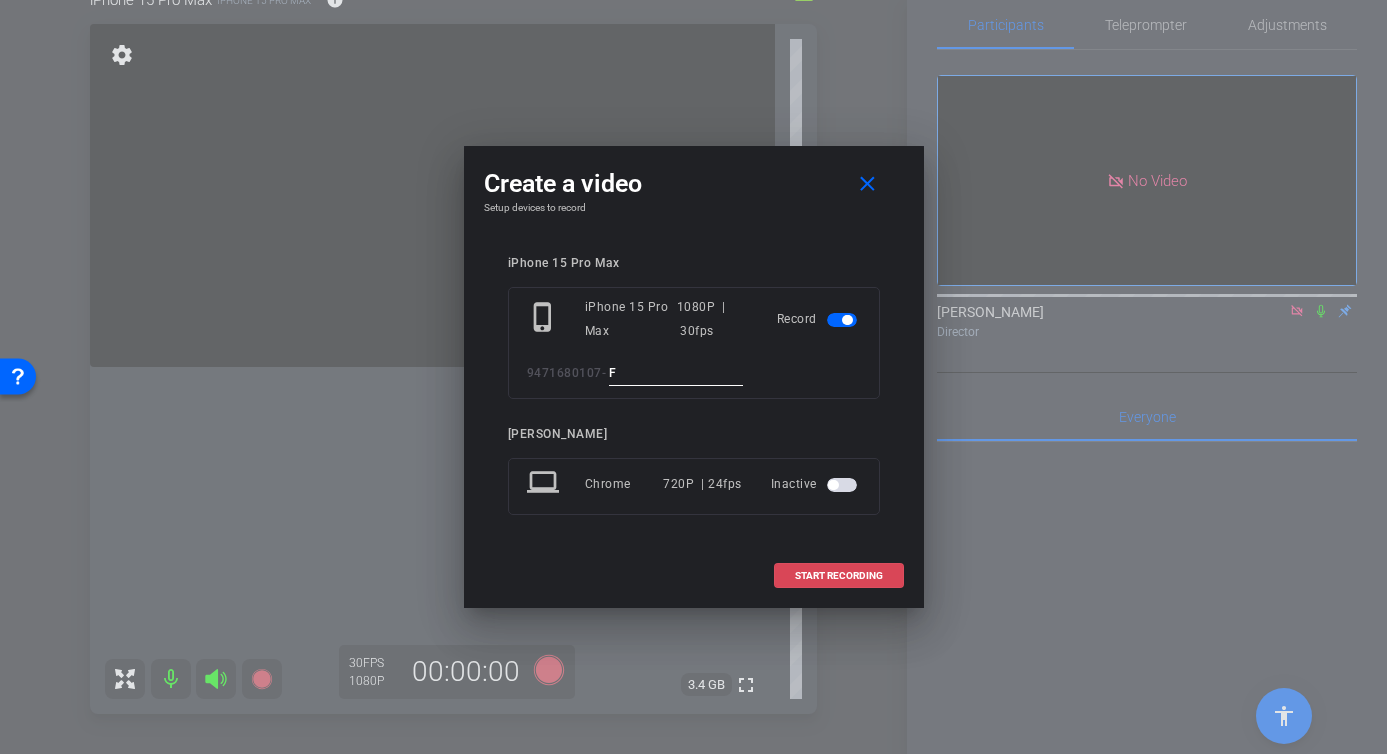 type on "F" 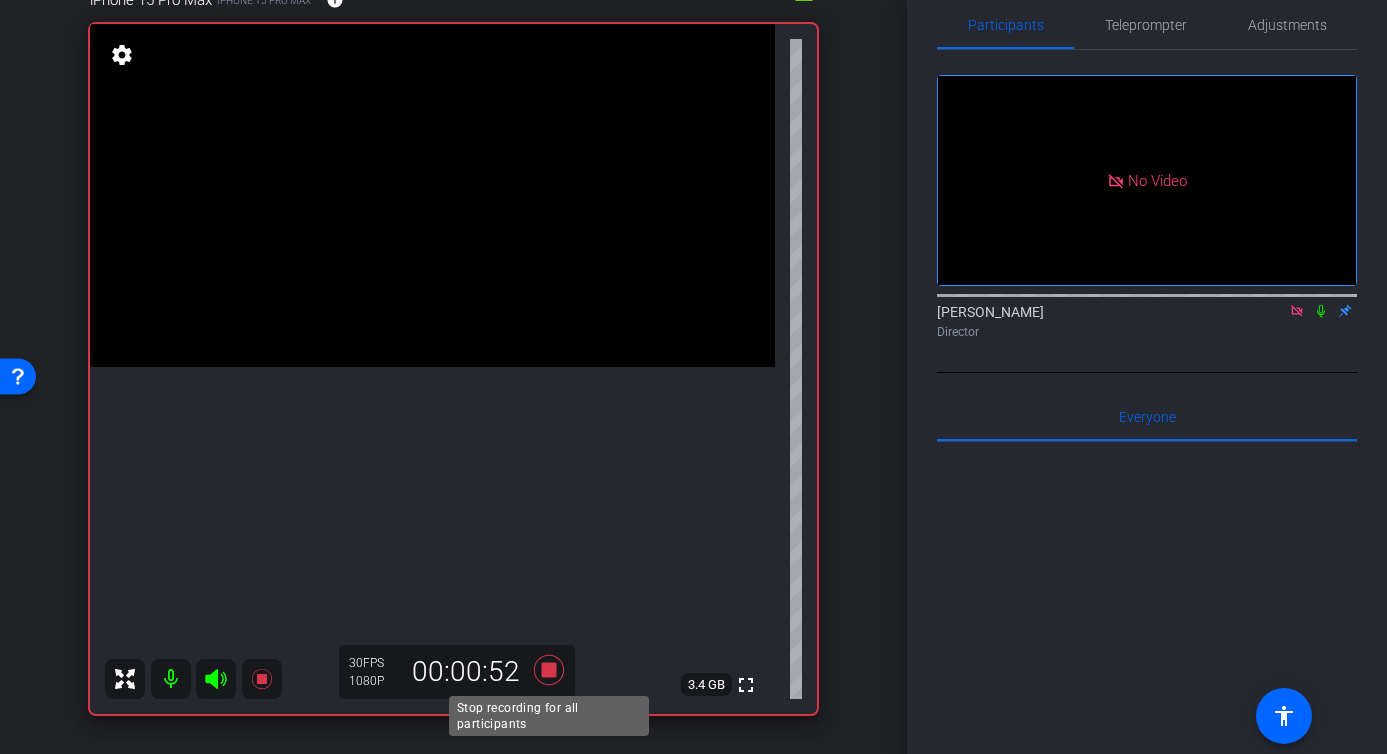 click 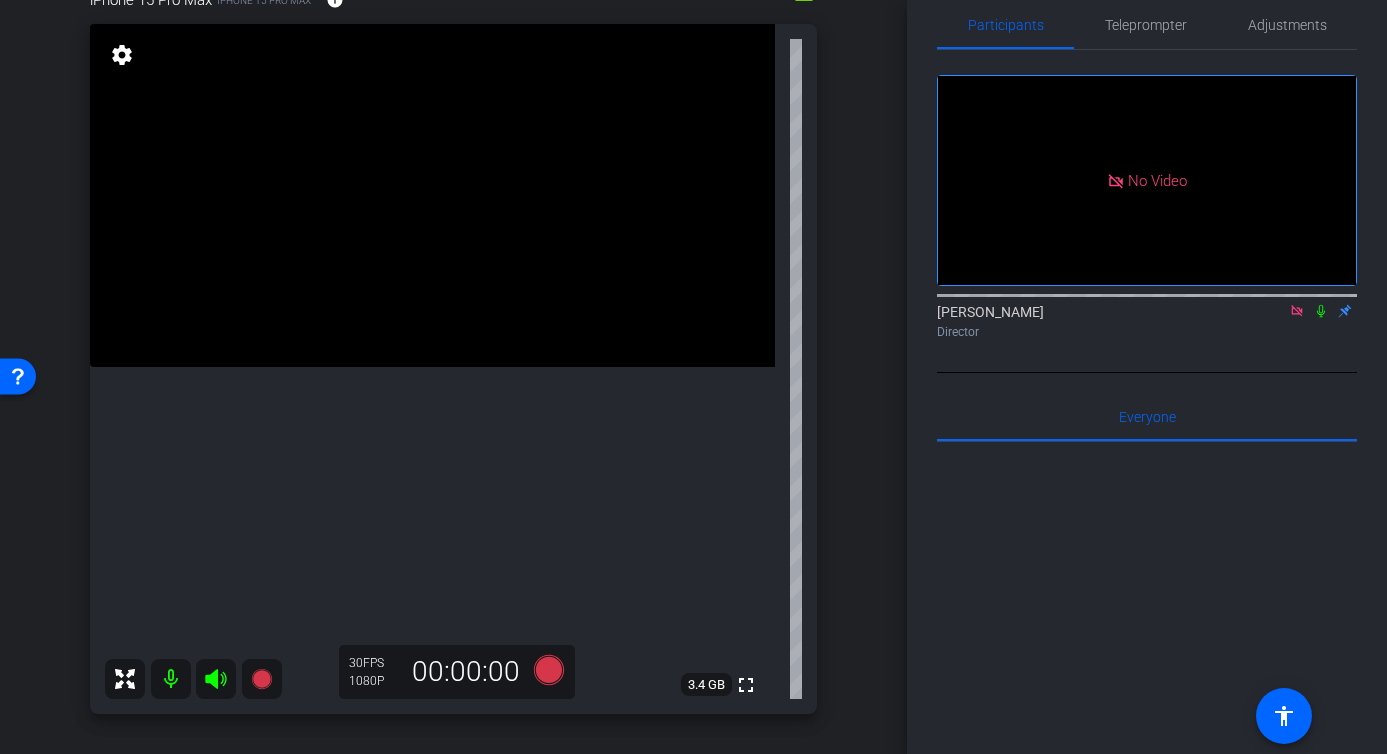 click 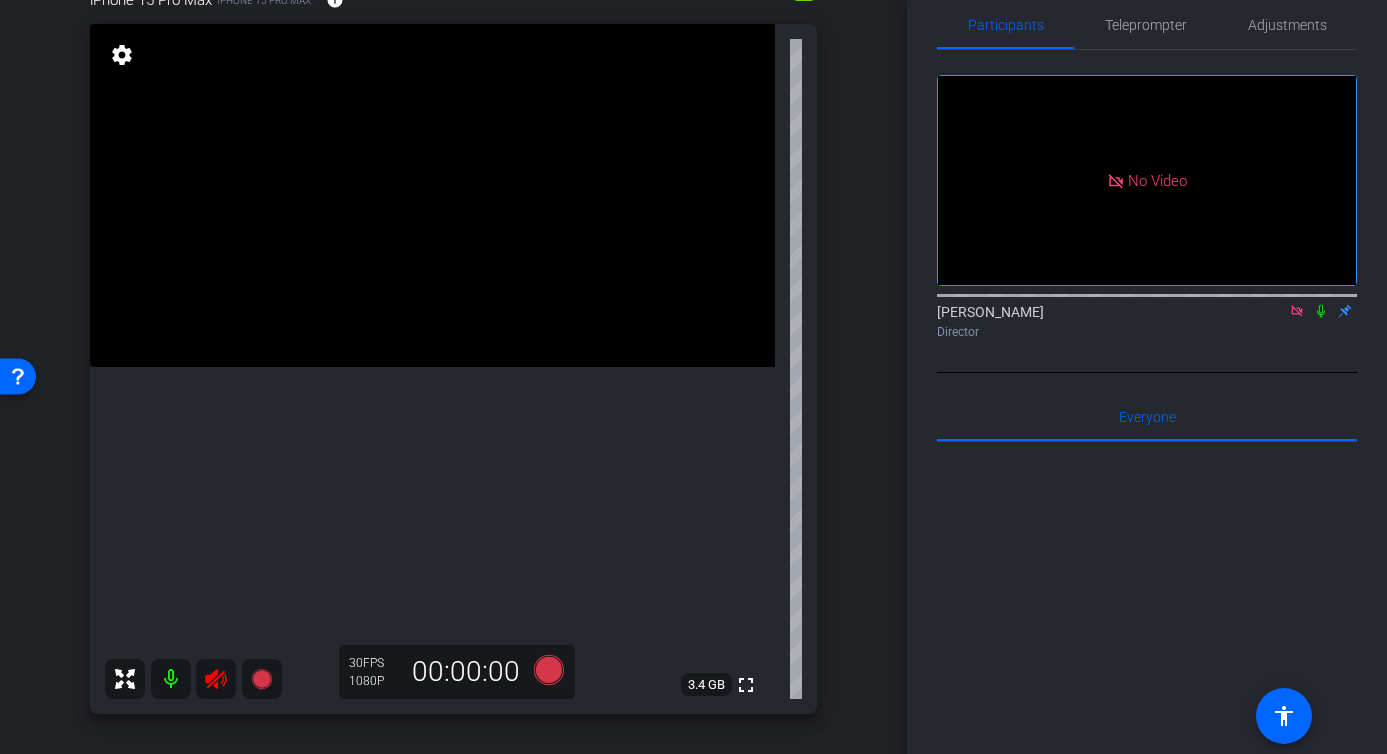 click 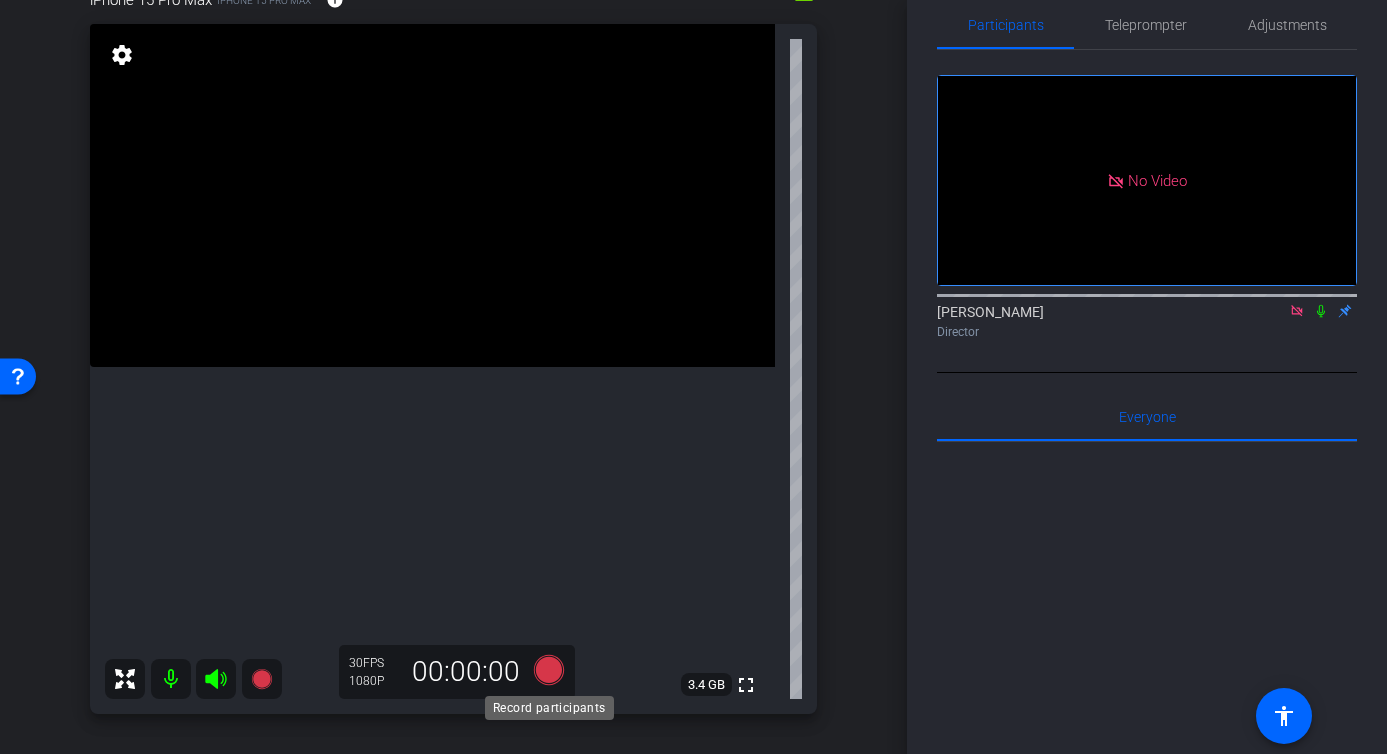 click 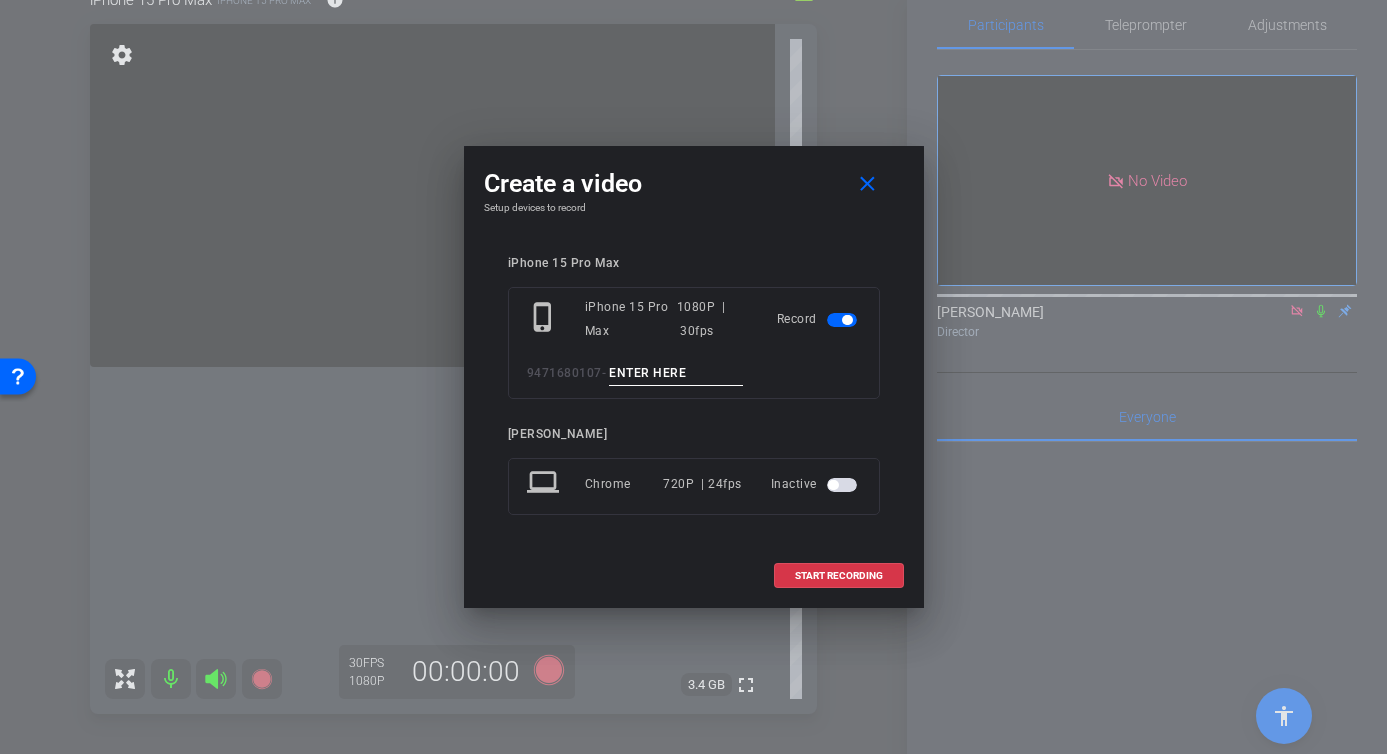 click at bounding box center [676, 373] 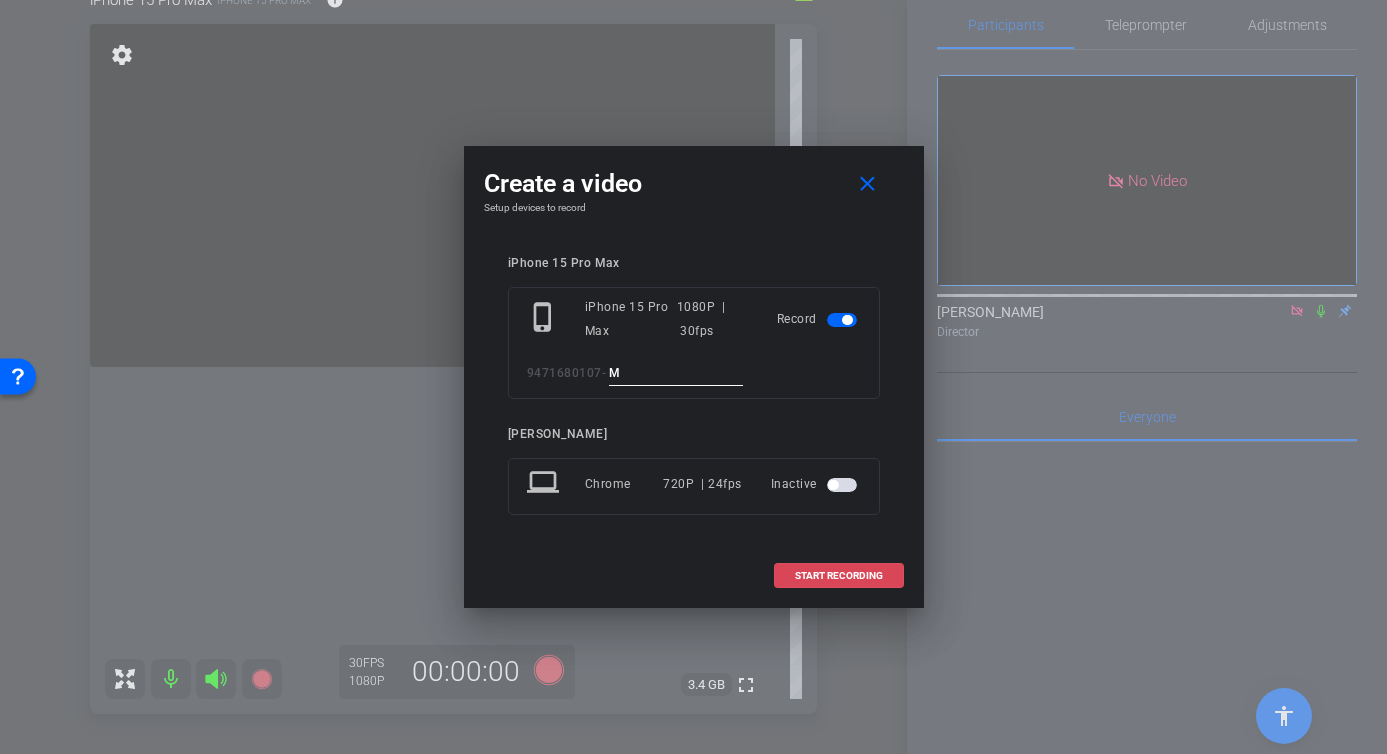 type on "M" 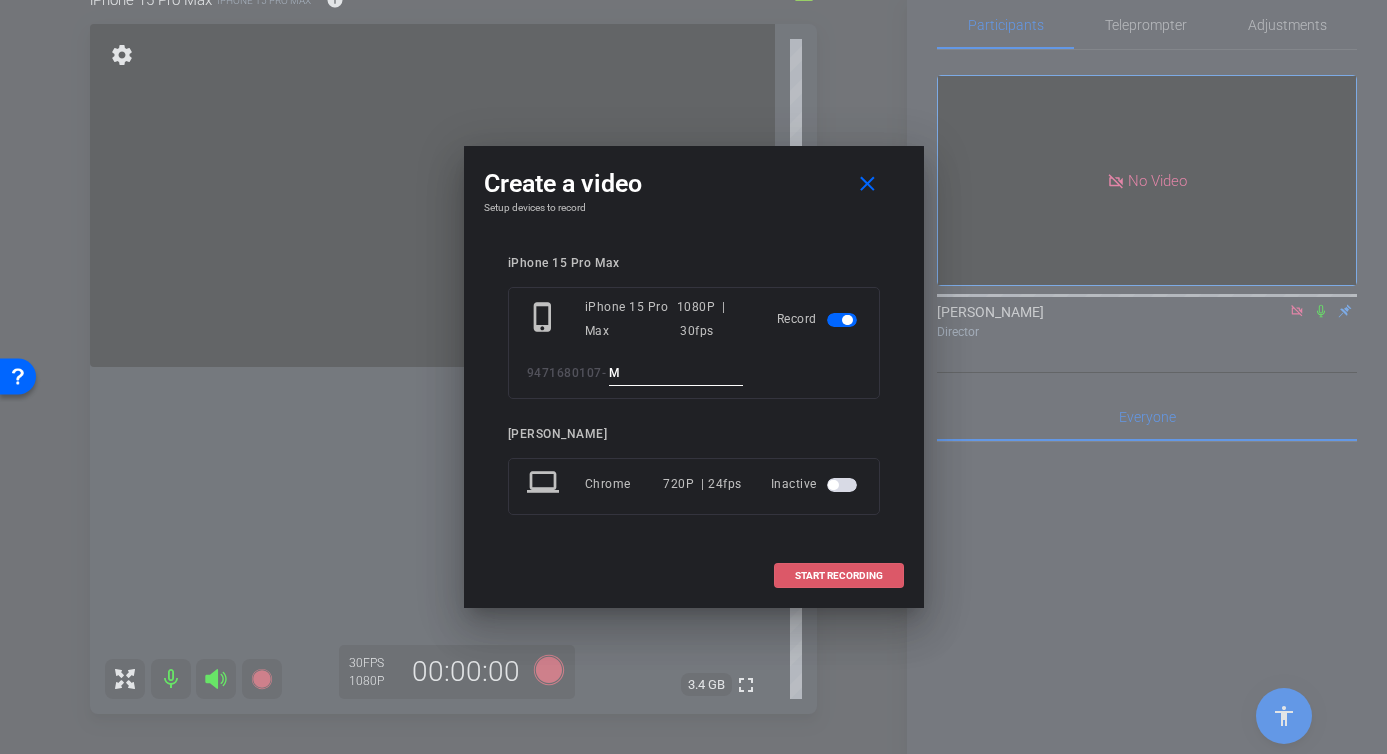 click on "START RECORDING" at bounding box center (839, 576) 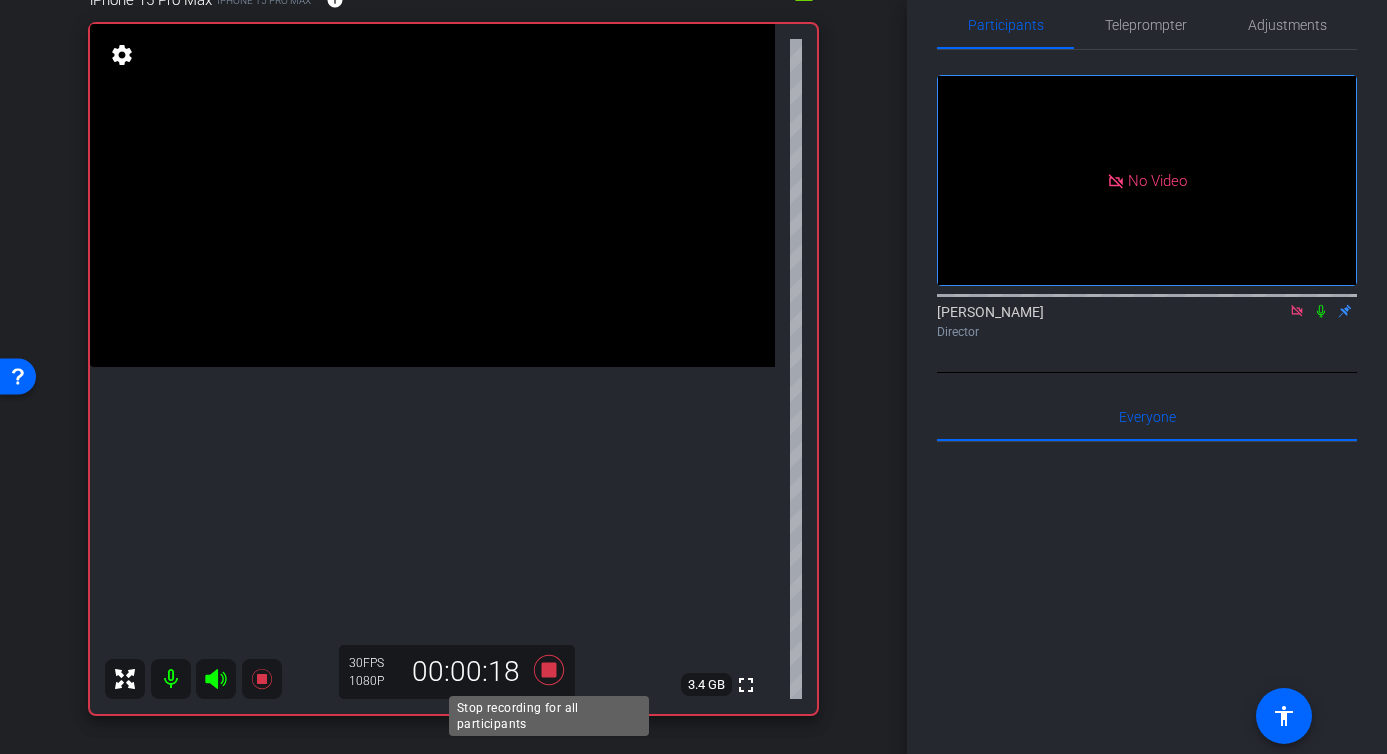 click 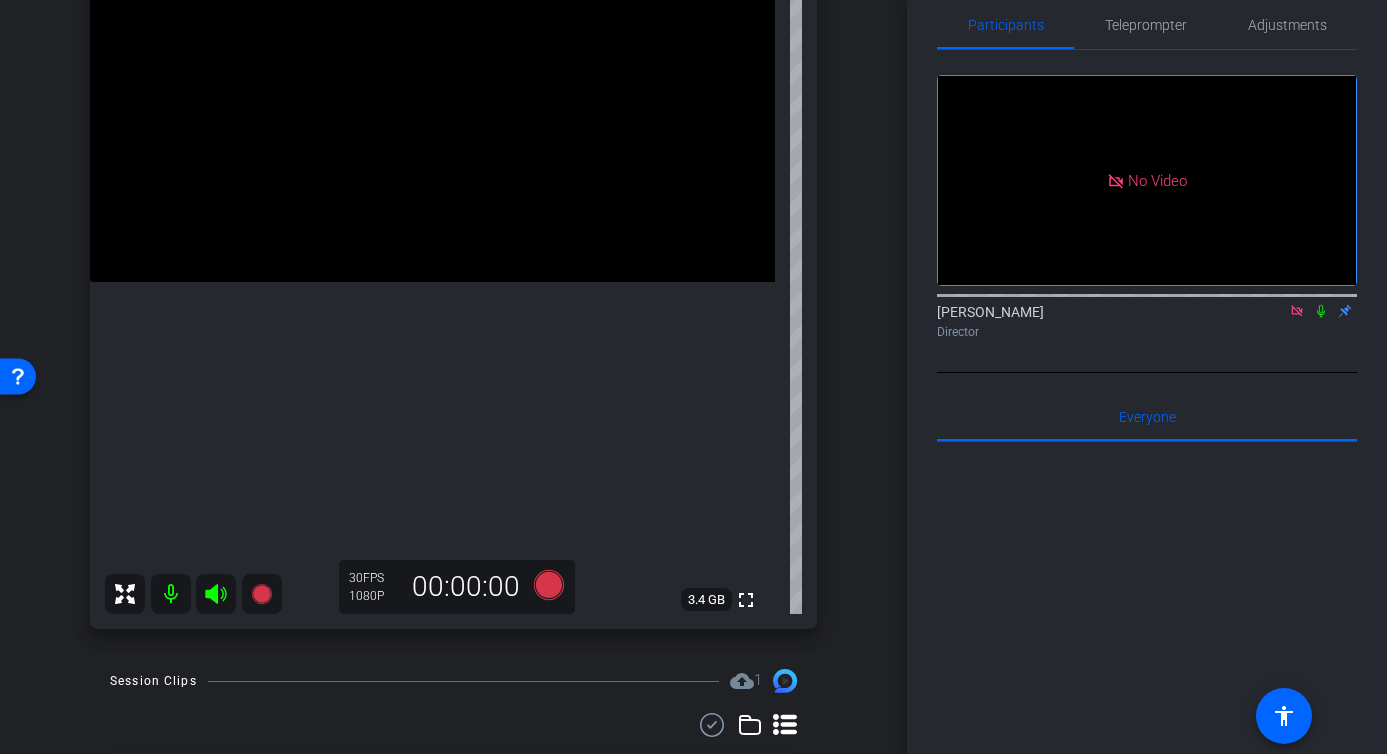 scroll, scrollTop: 254, scrollLeft: 0, axis: vertical 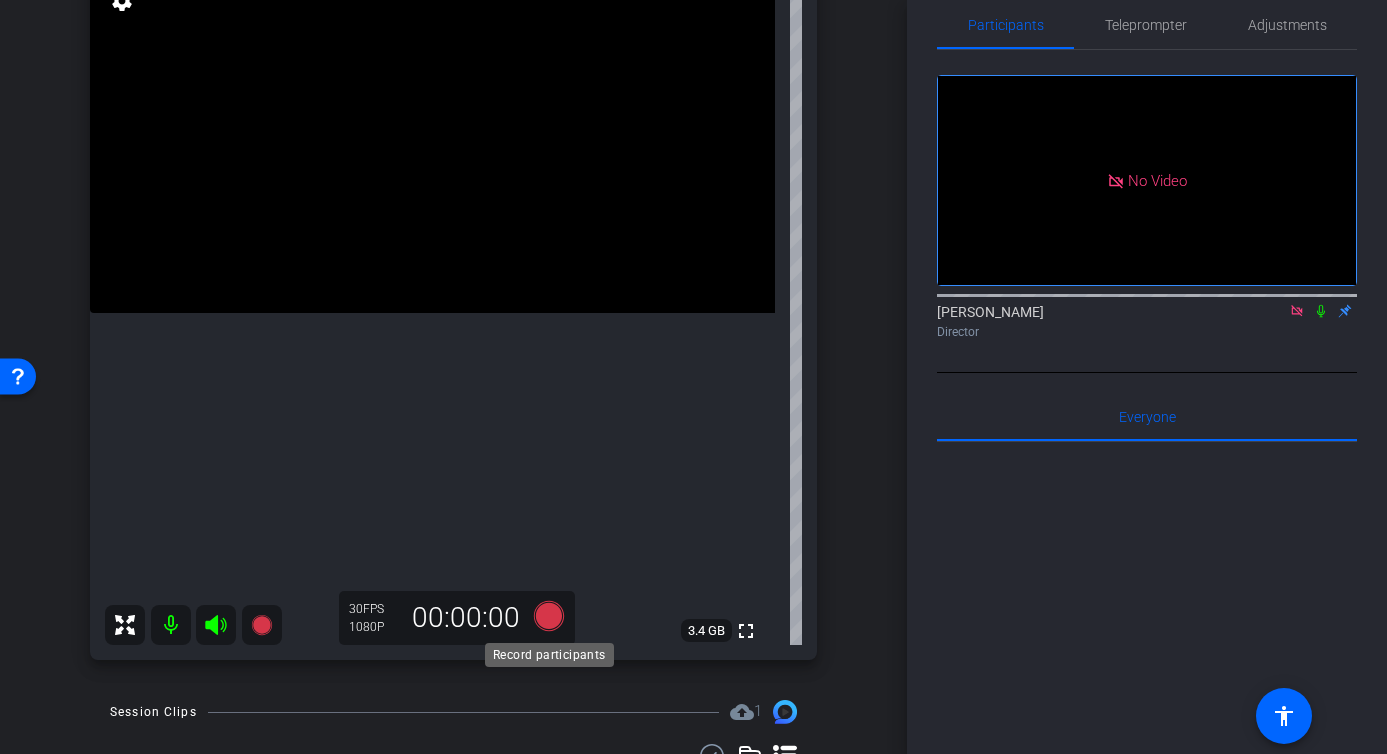 click 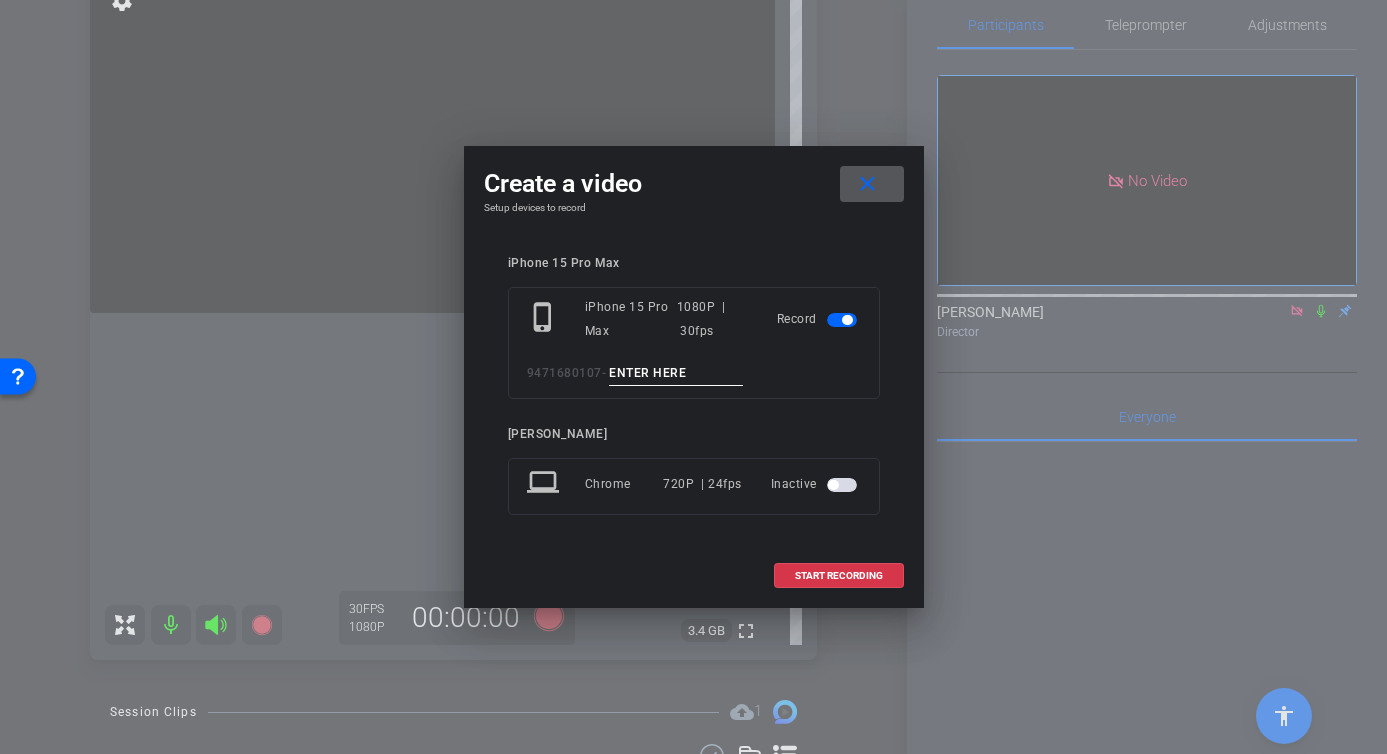 click at bounding box center [676, 373] 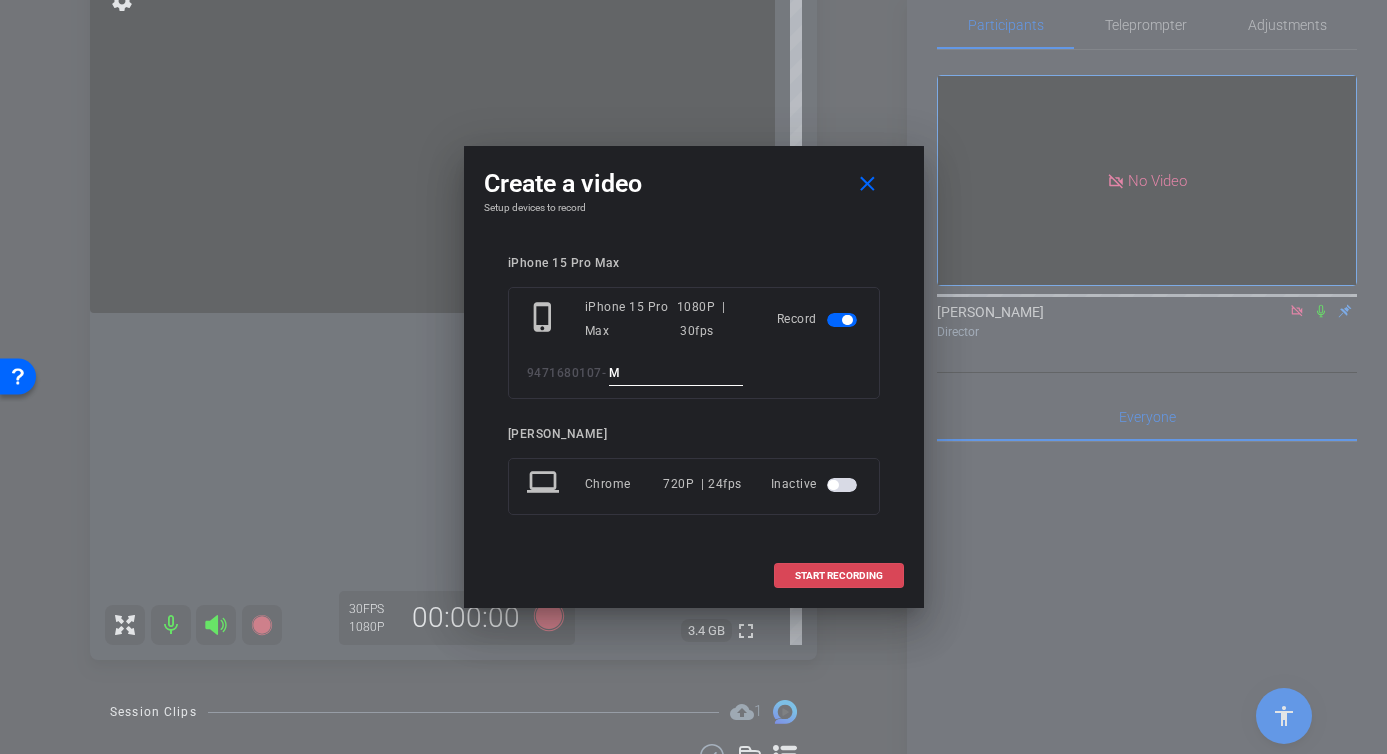 type on "M" 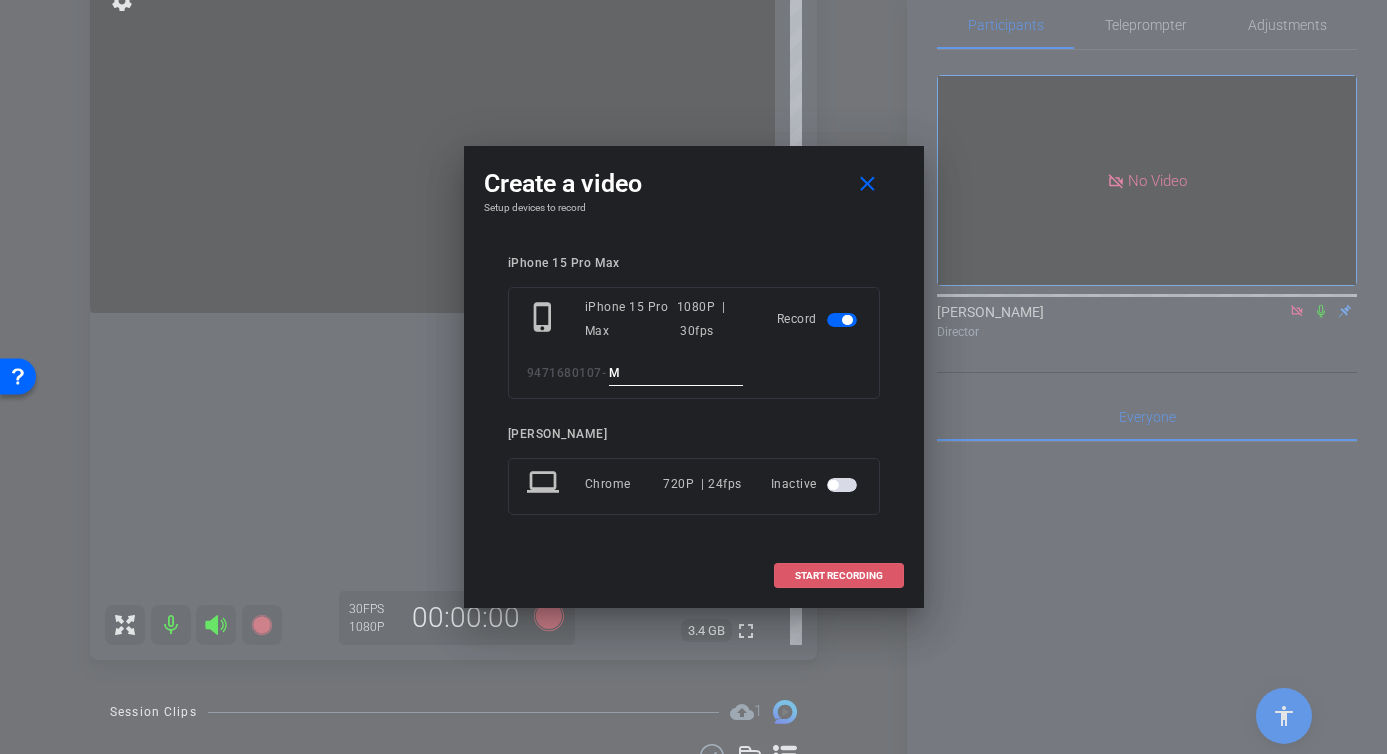 click on "START RECORDING" at bounding box center (839, 576) 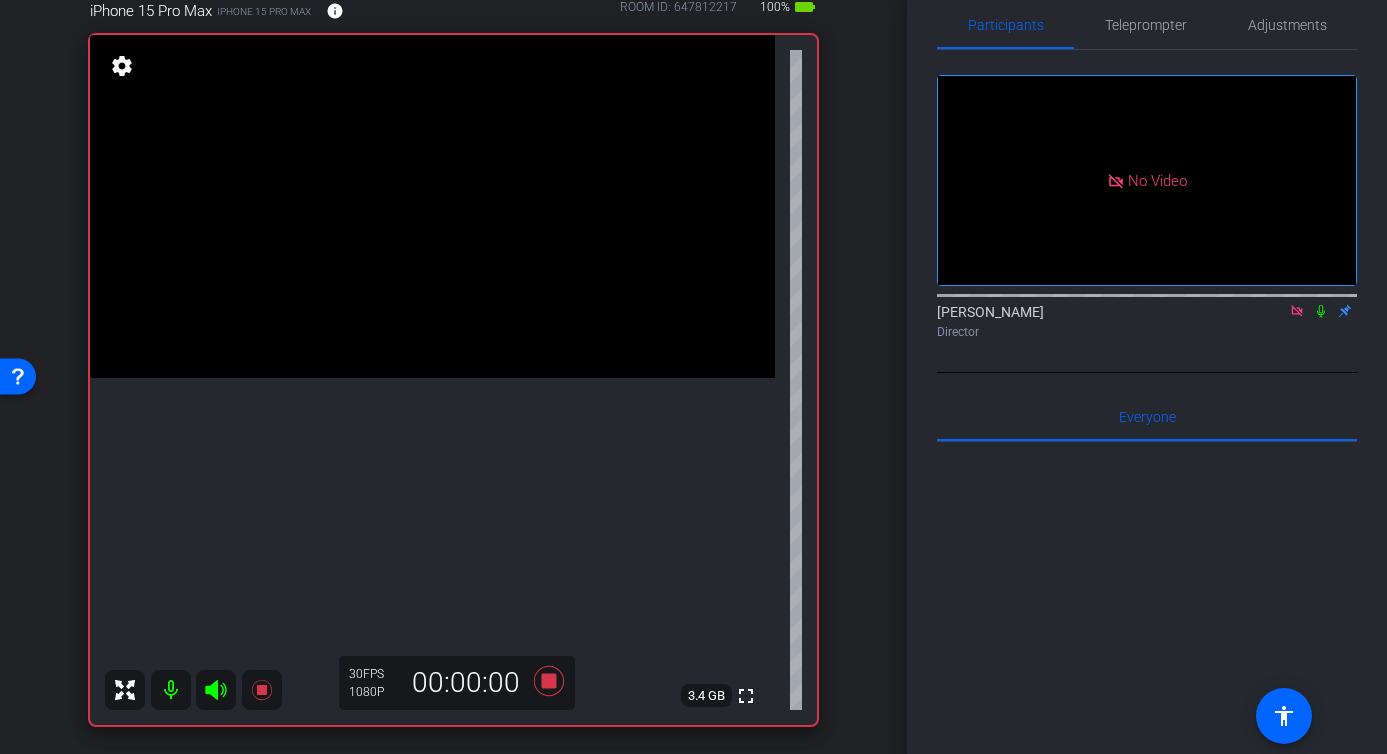 scroll, scrollTop: 192, scrollLeft: 0, axis: vertical 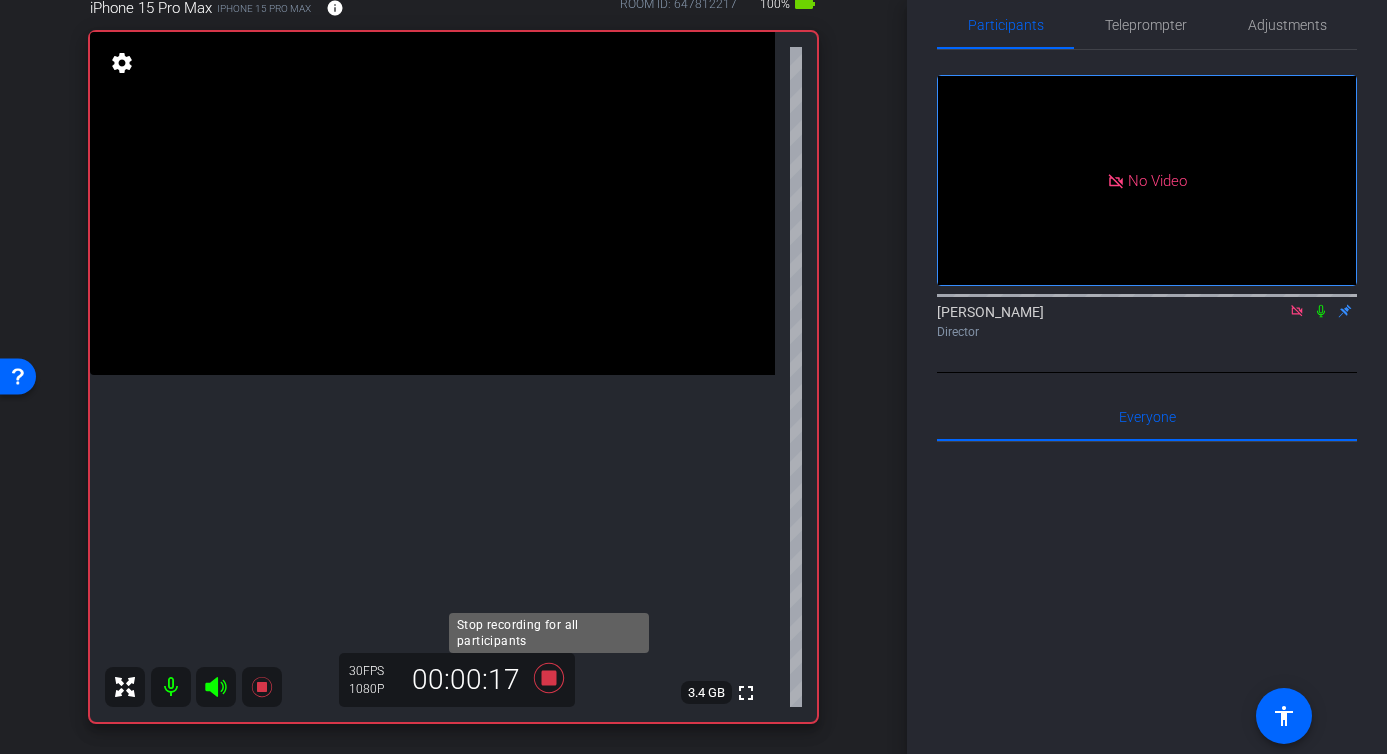 click 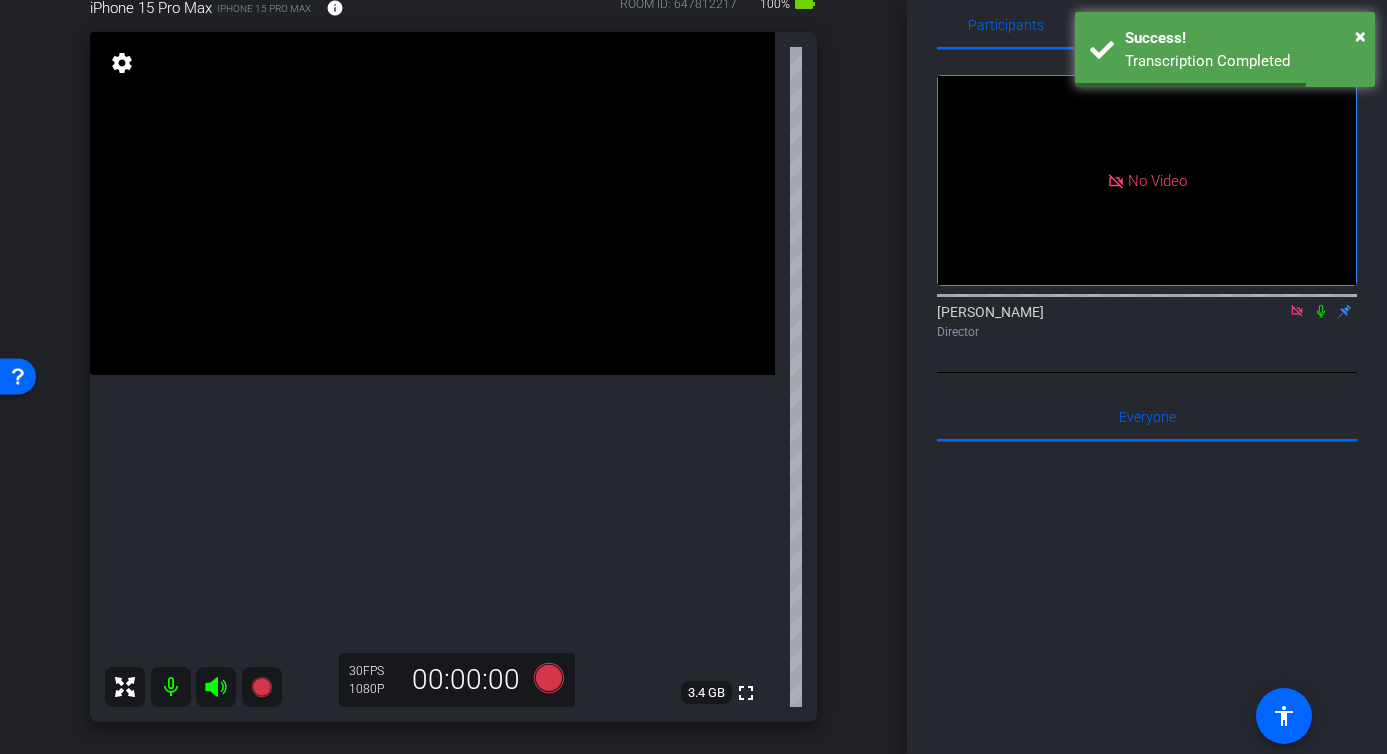 click 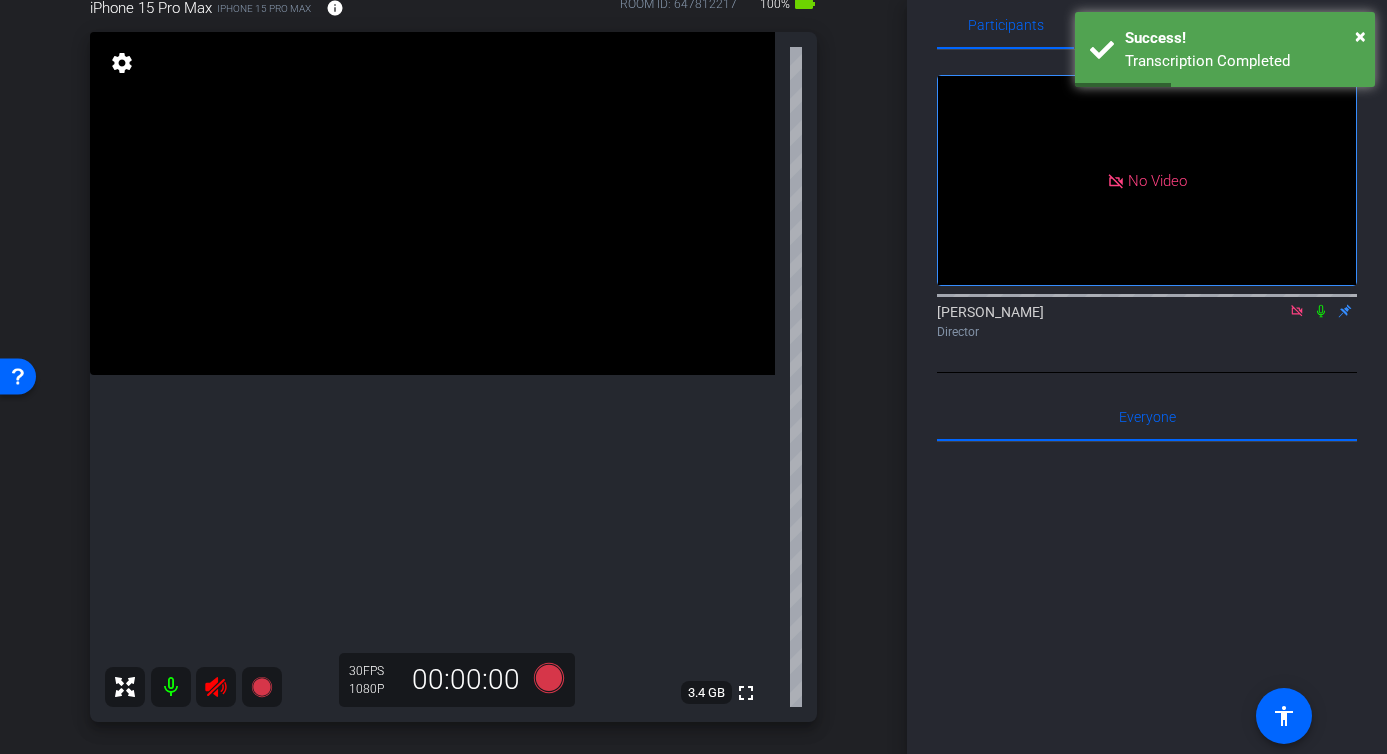click at bounding box center (171, 687) 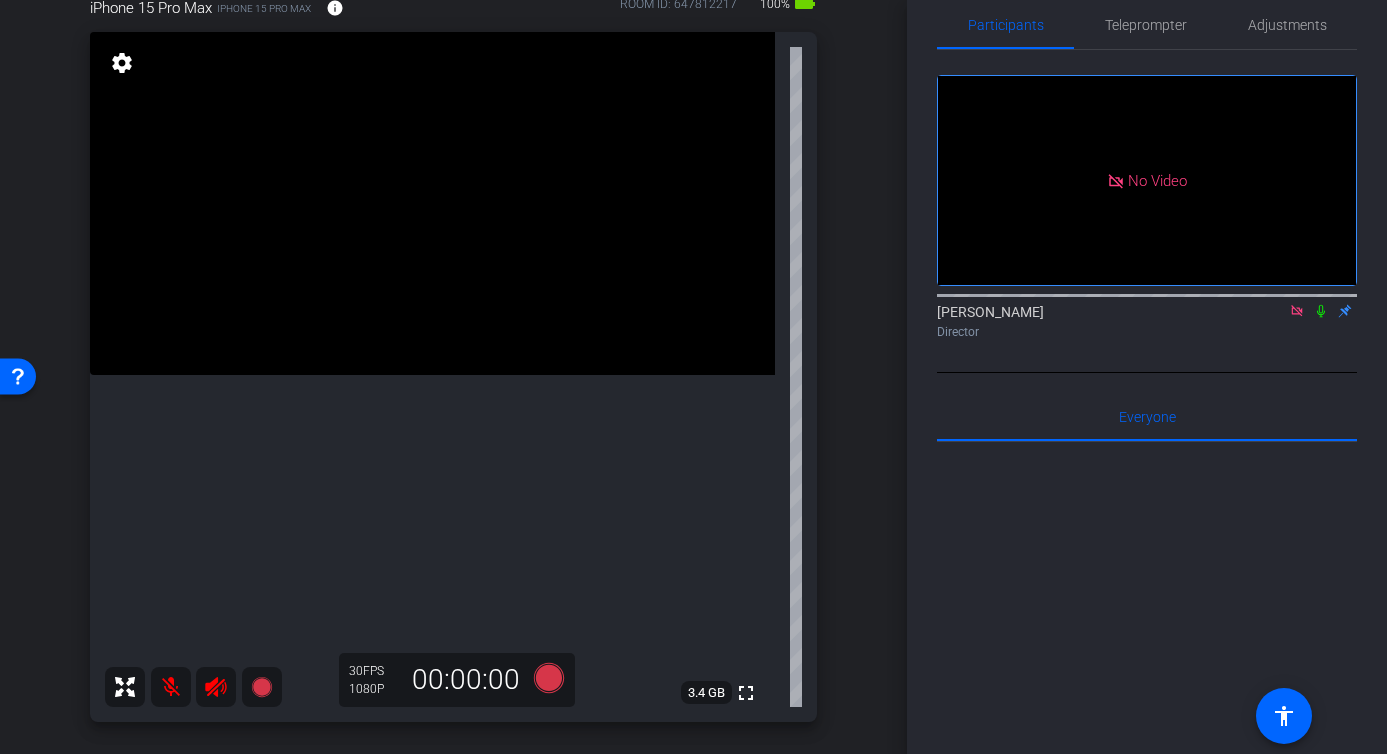 click at bounding box center (171, 687) 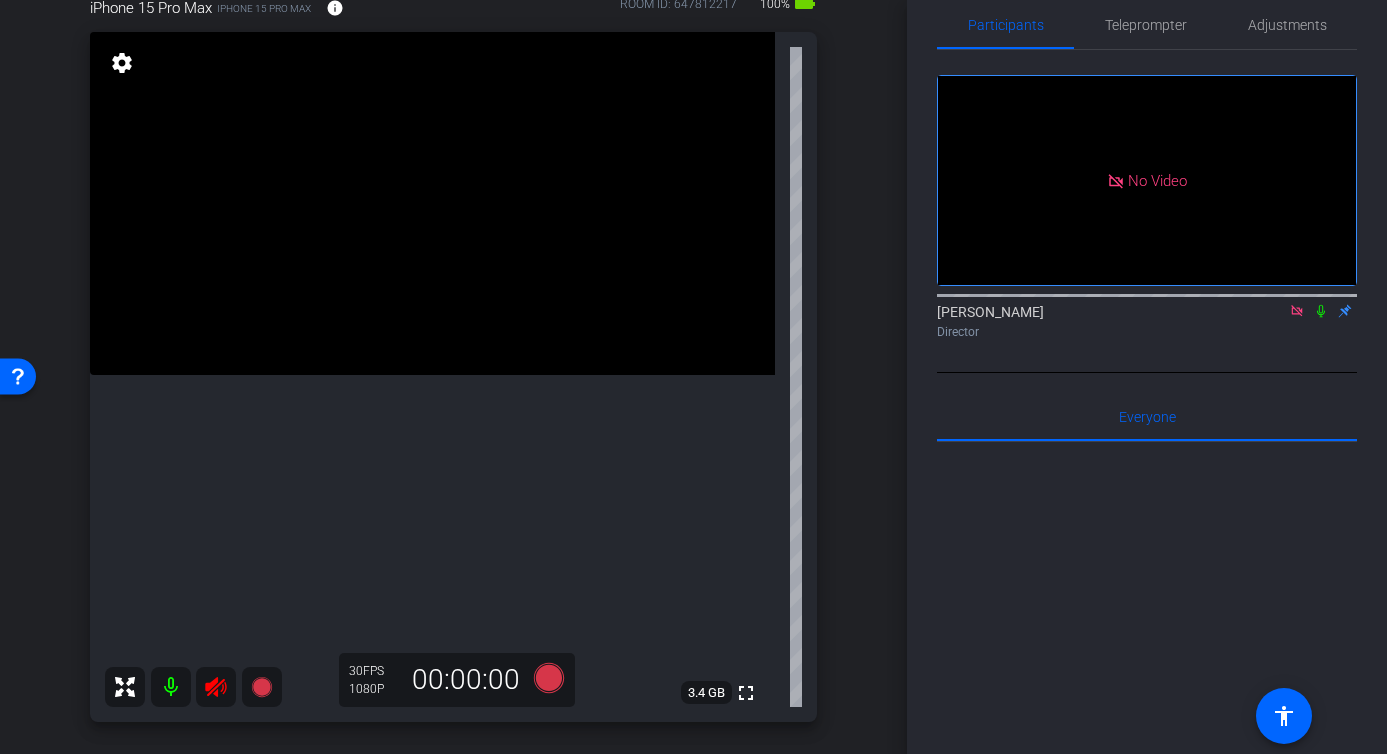 click 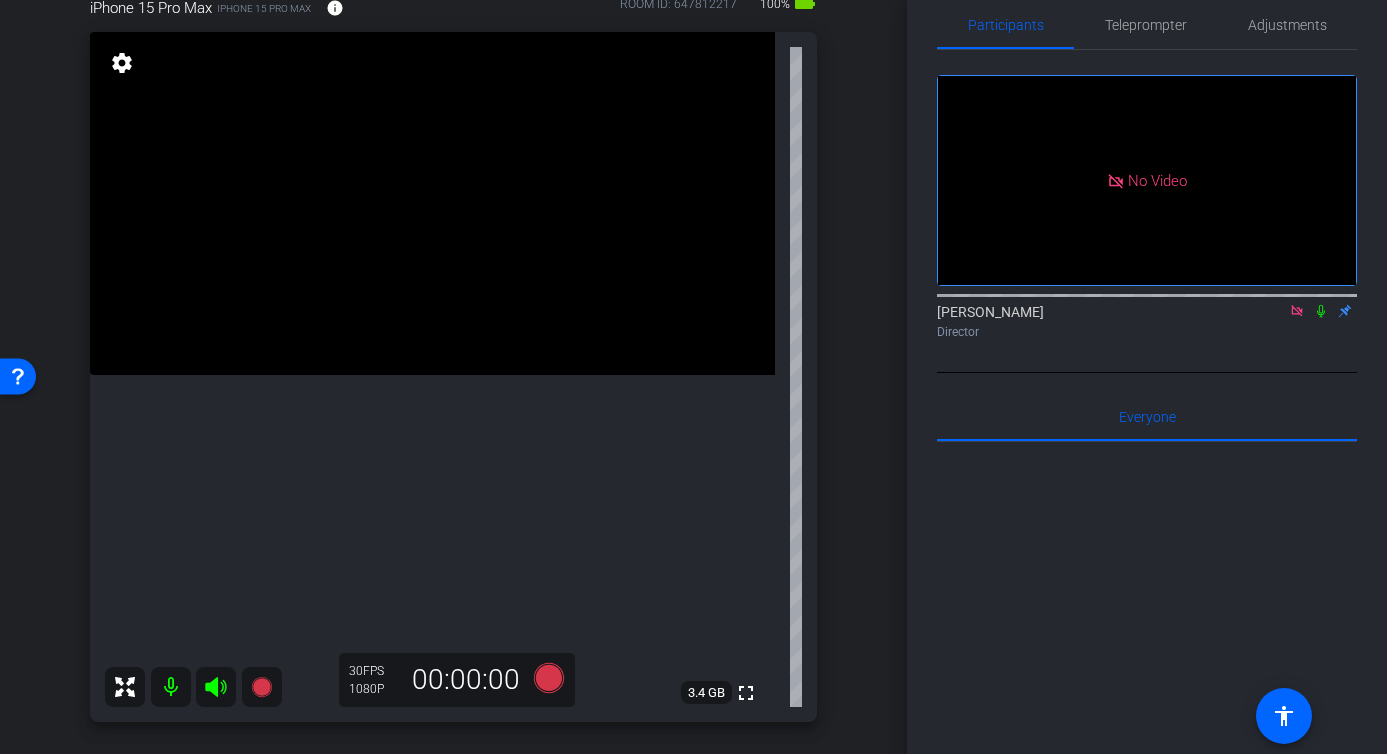 click 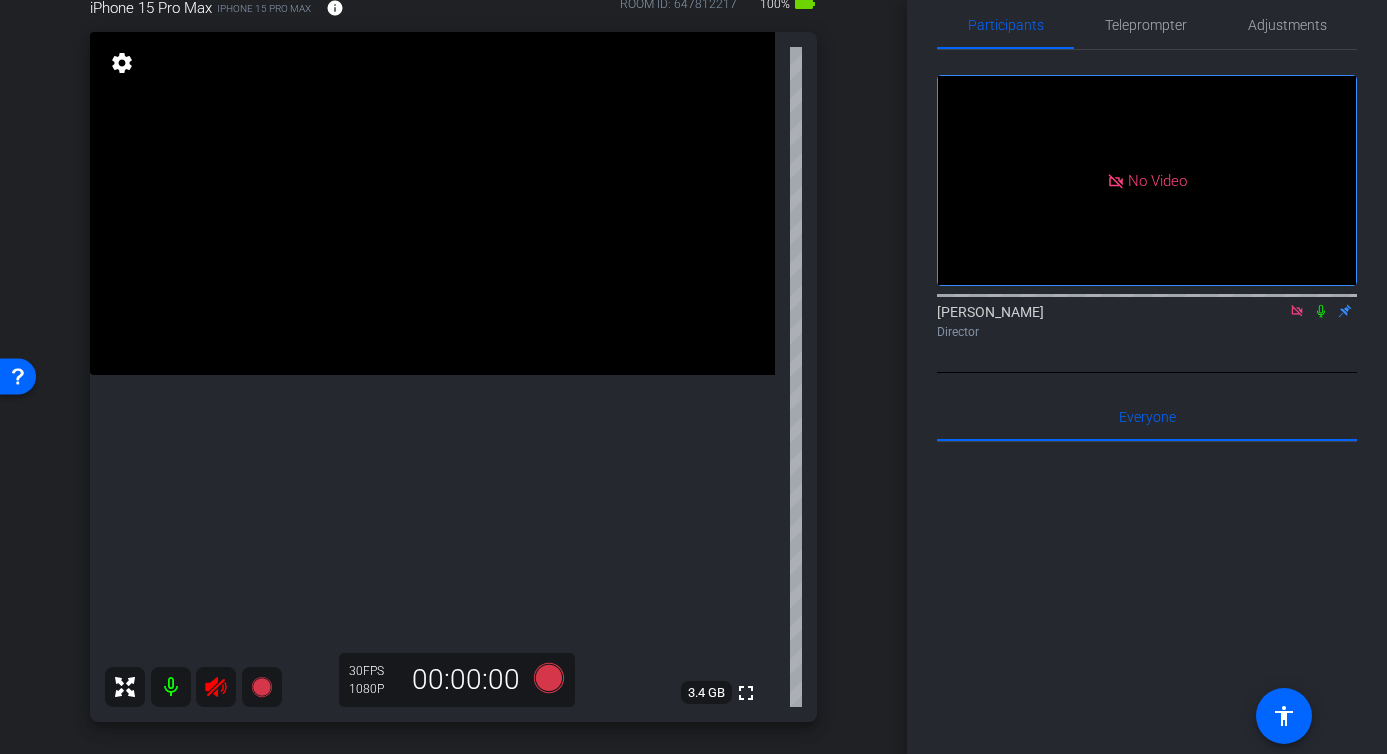 click 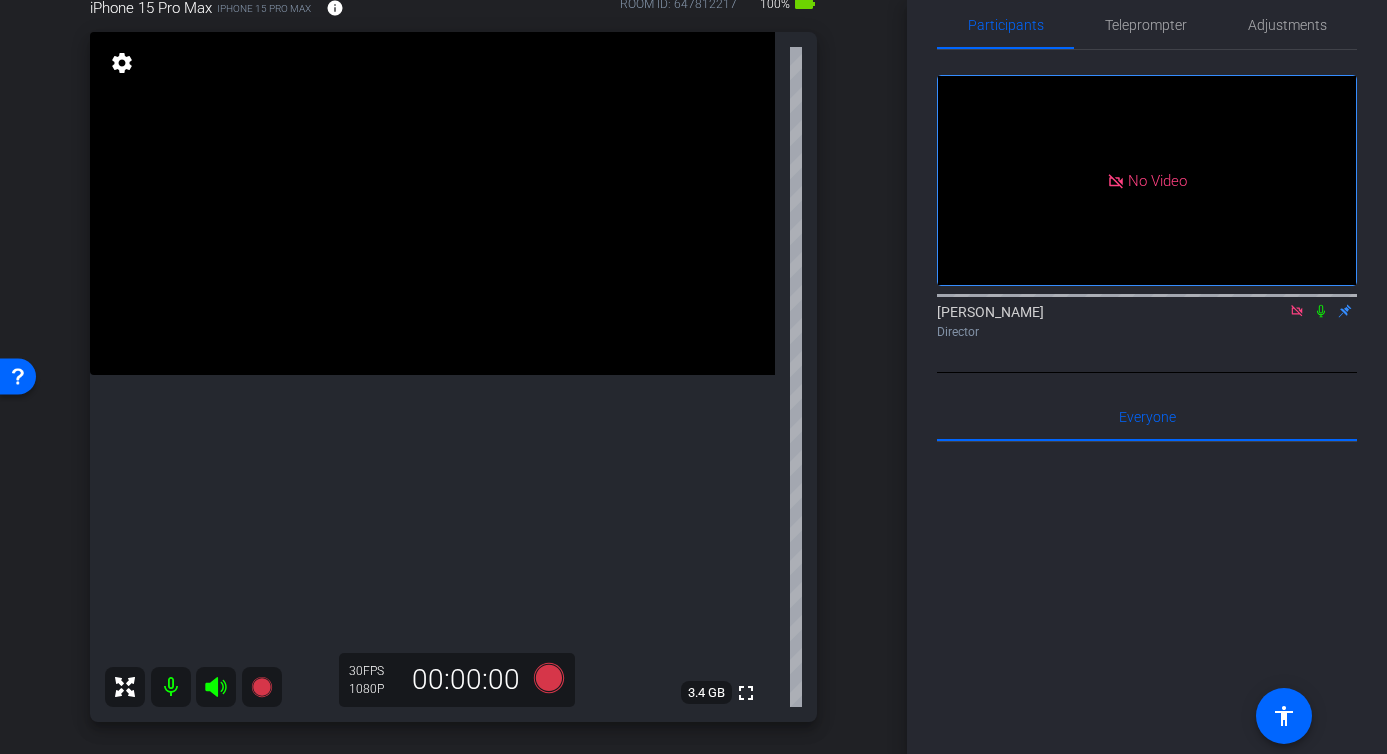 click 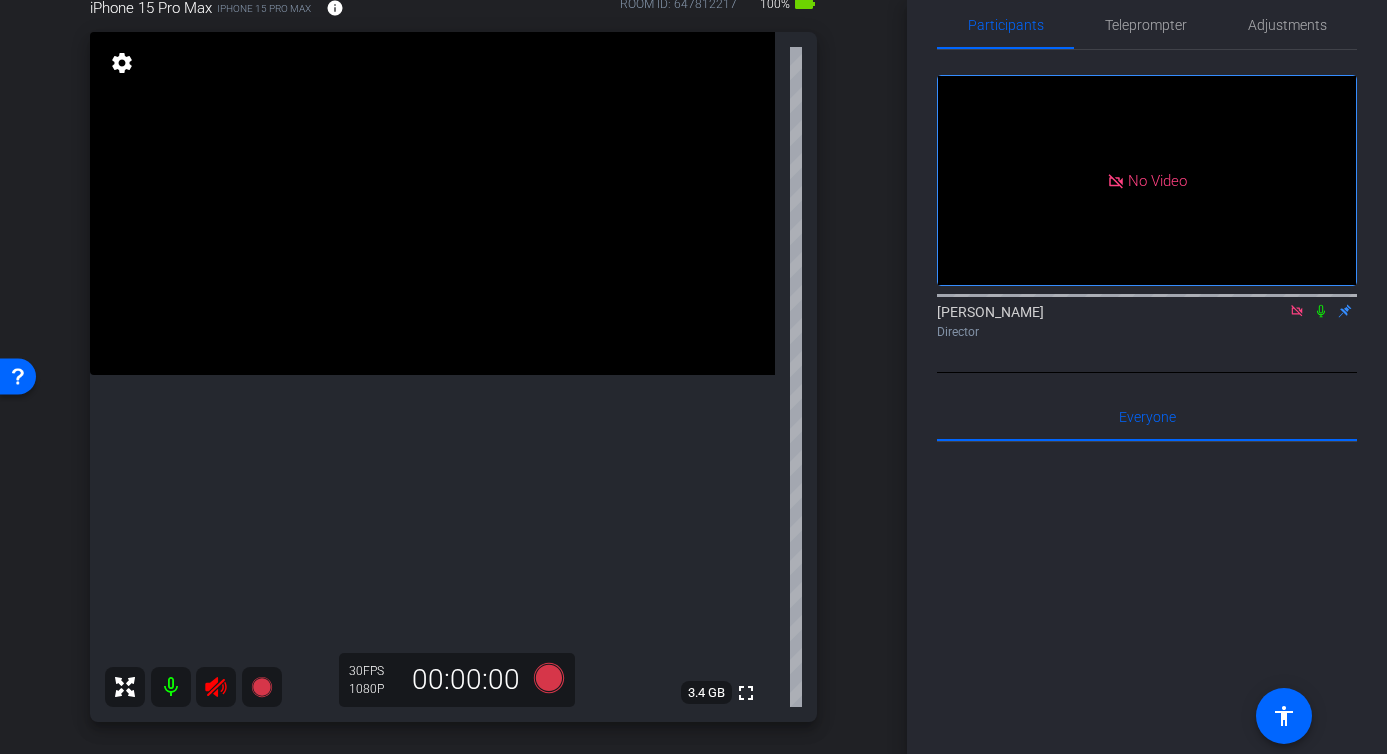 click 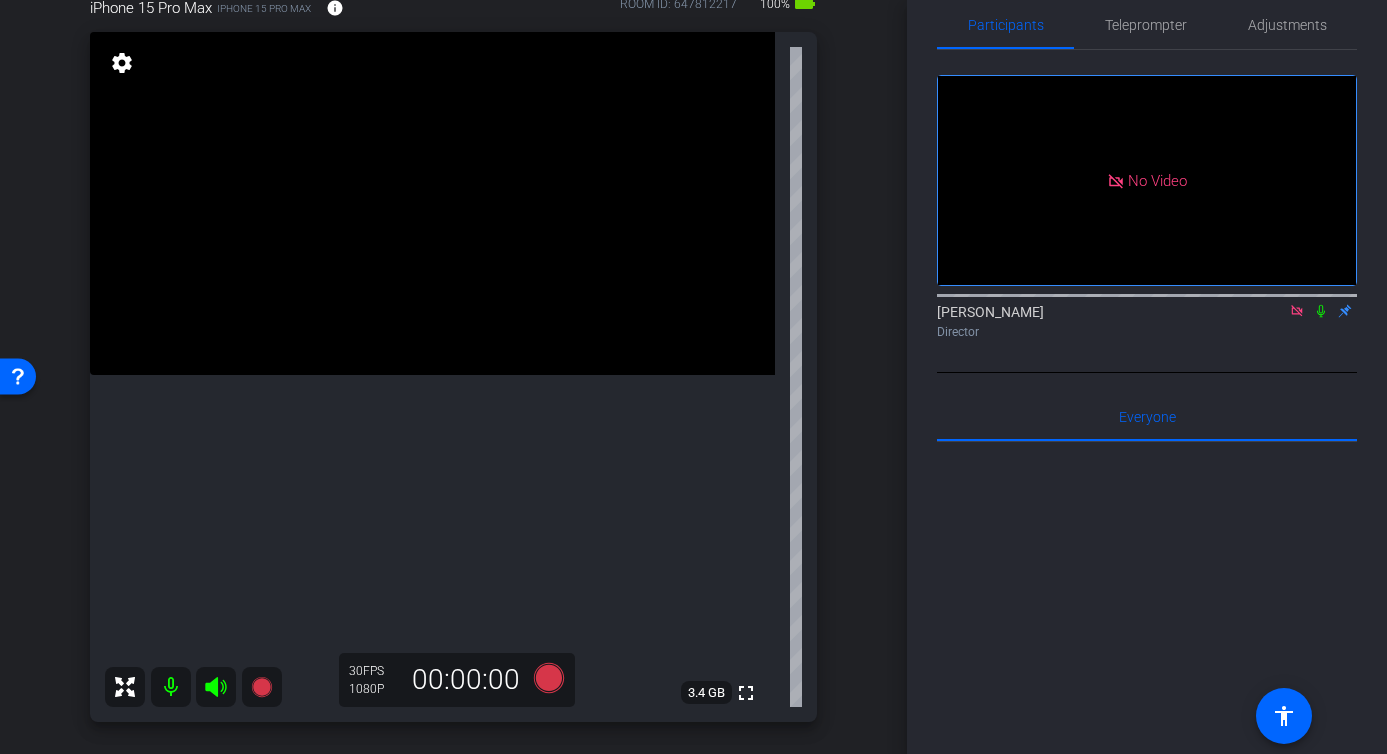 click 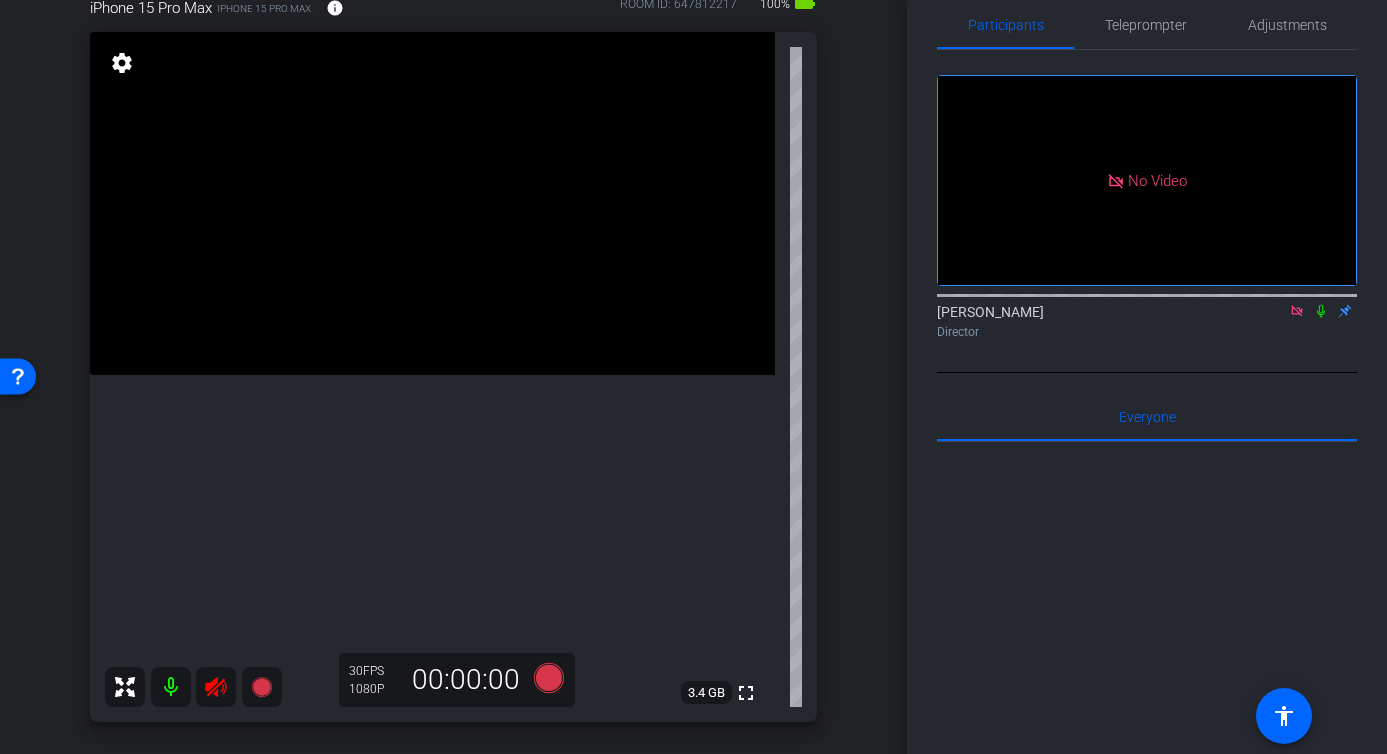 click 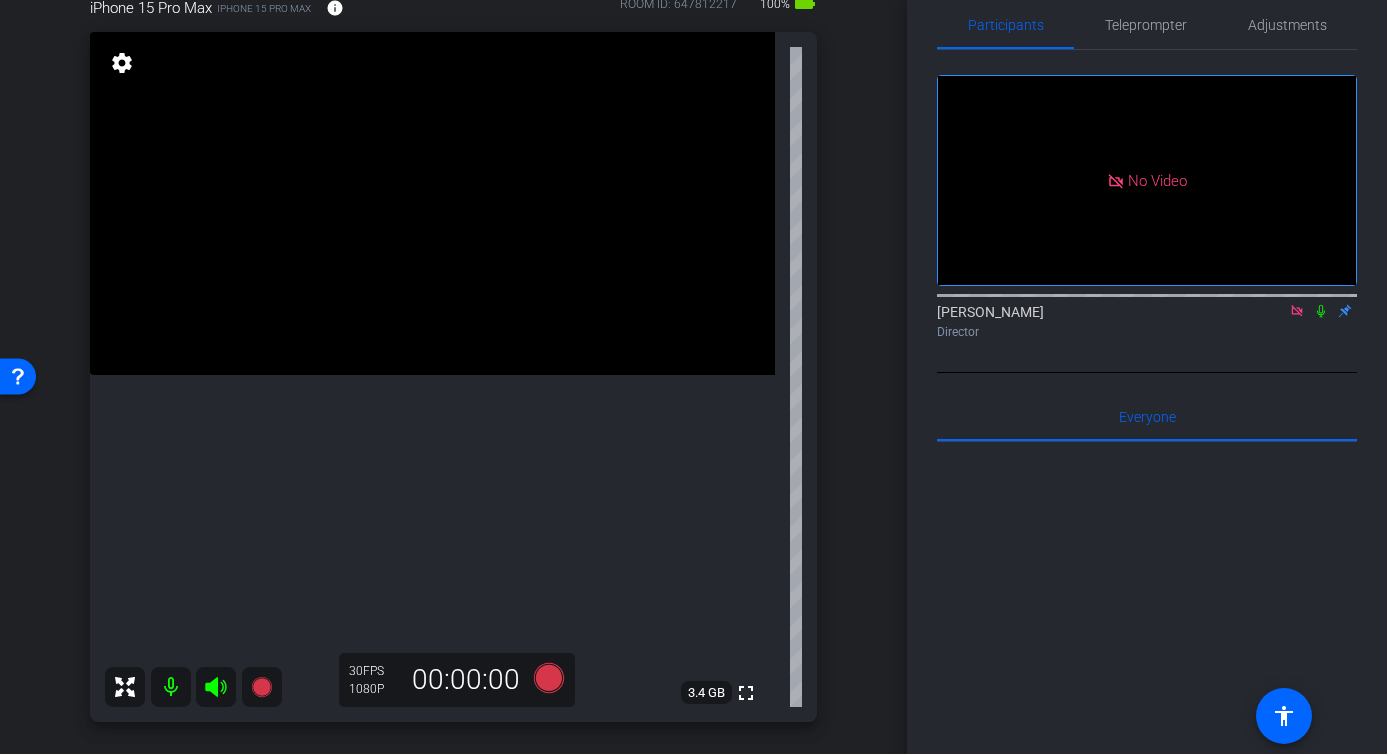 scroll, scrollTop: 189, scrollLeft: 0, axis: vertical 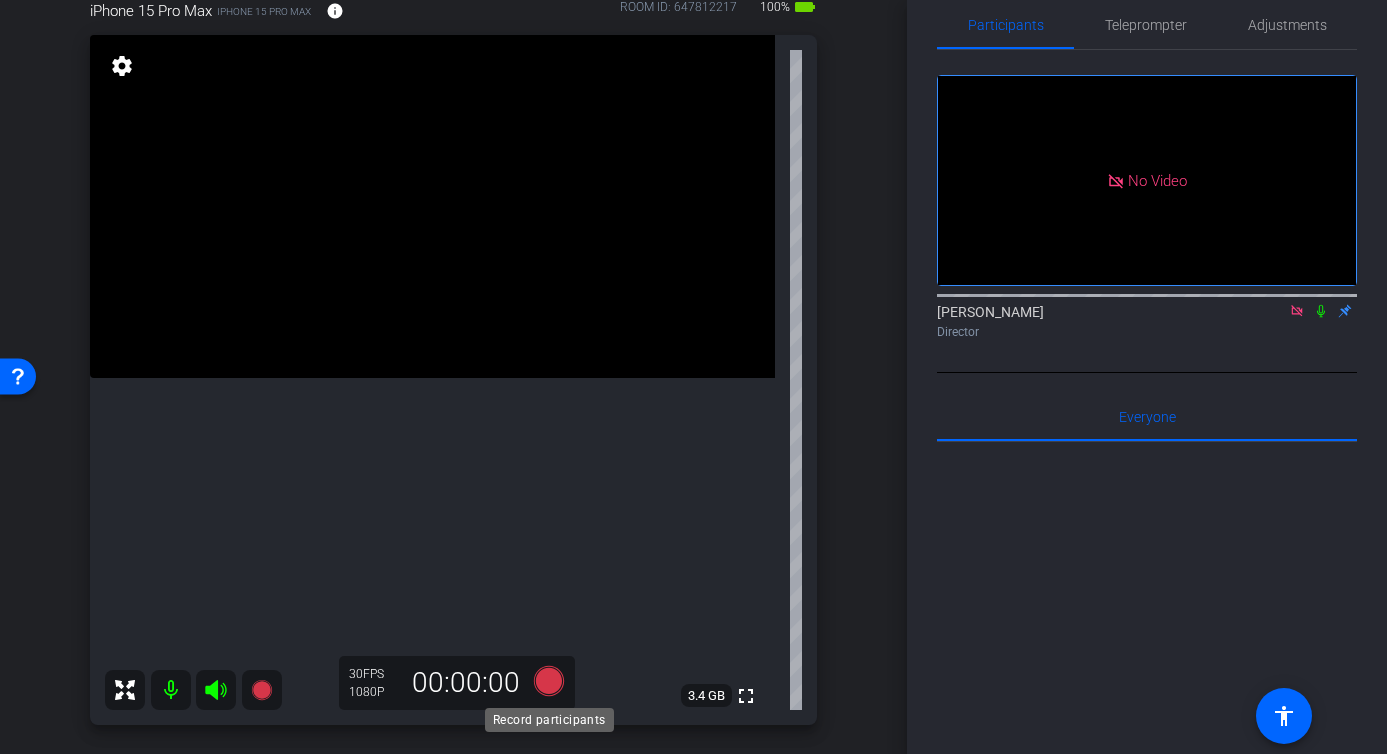 click 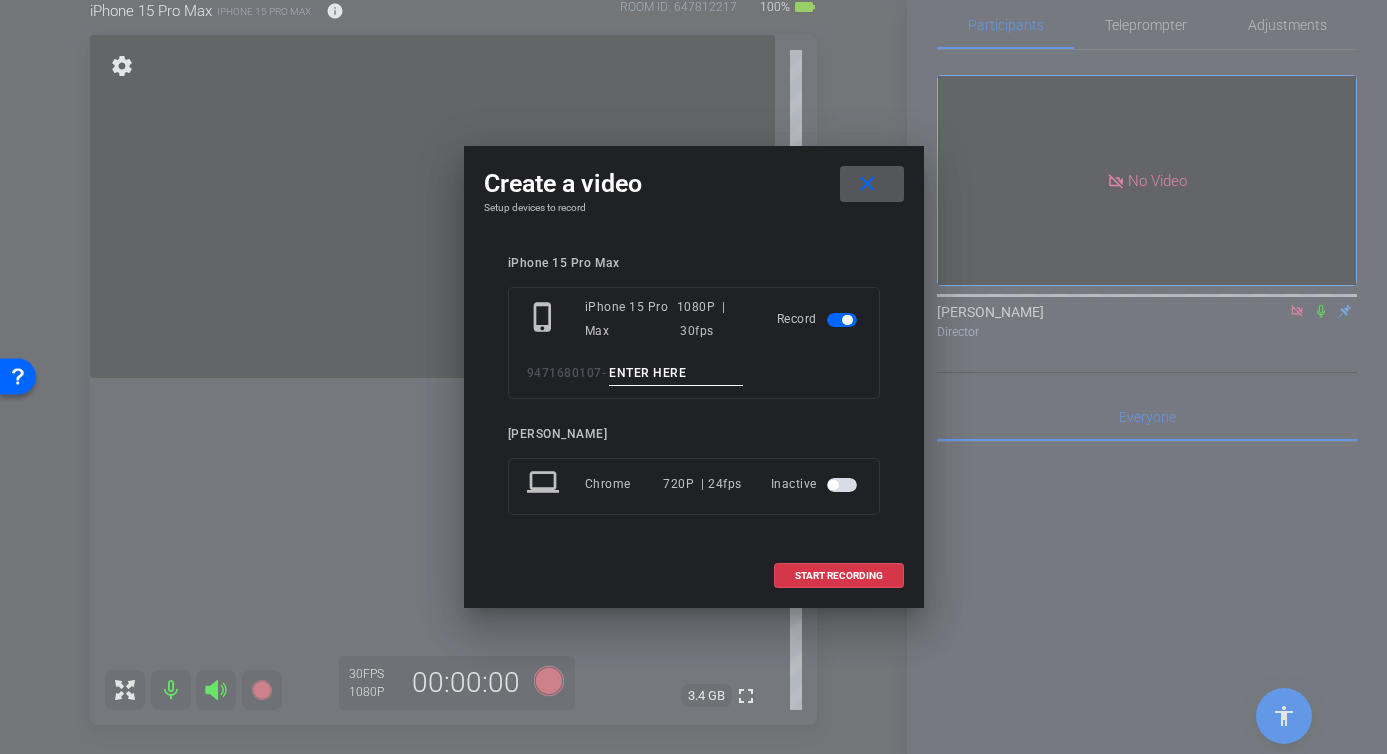 click at bounding box center (676, 373) 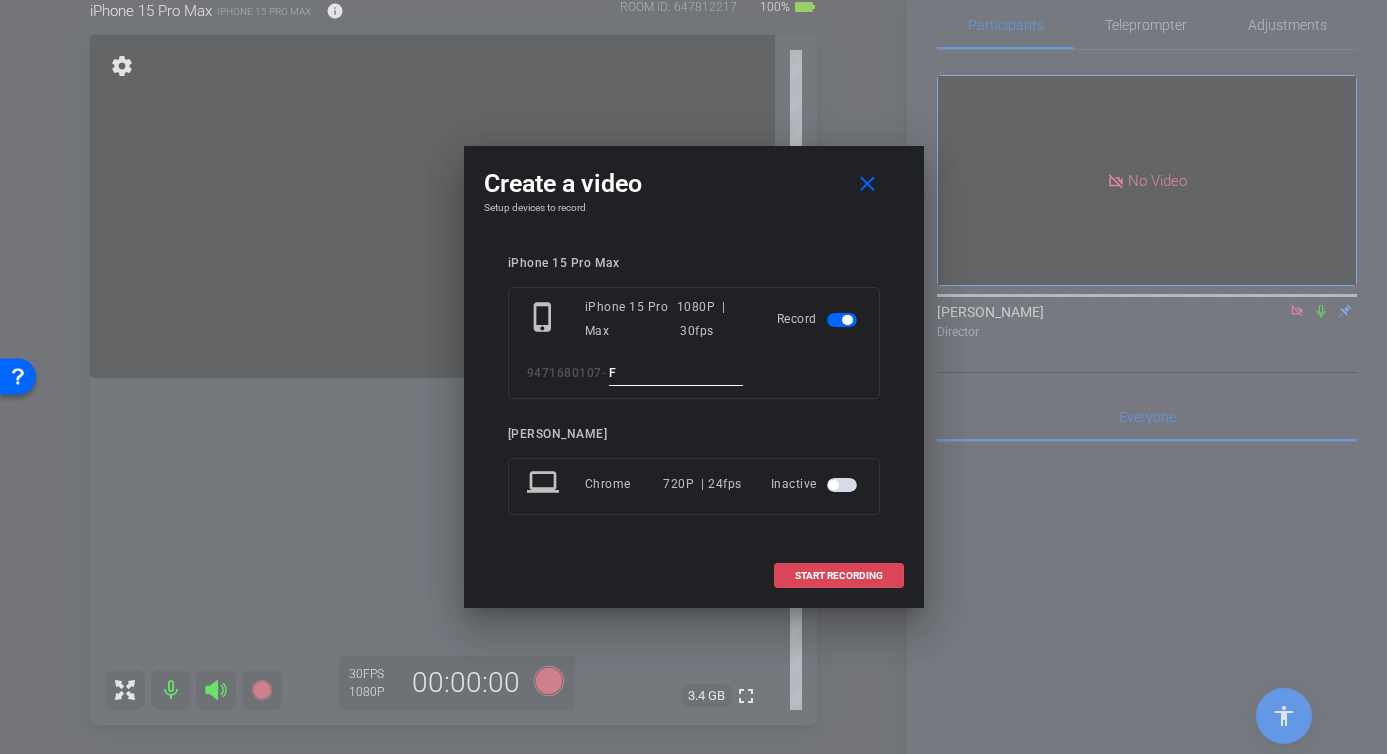 type on "F" 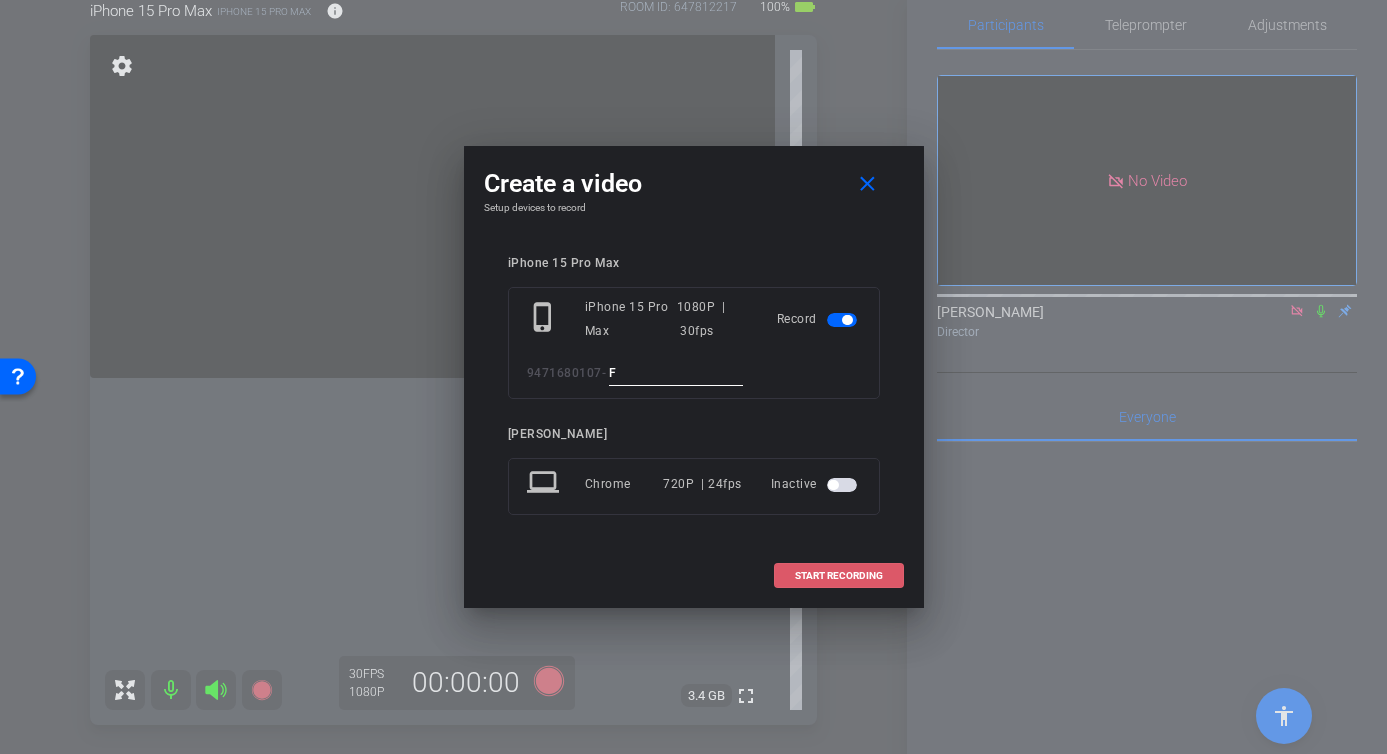 click at bounding box center (839, 576) 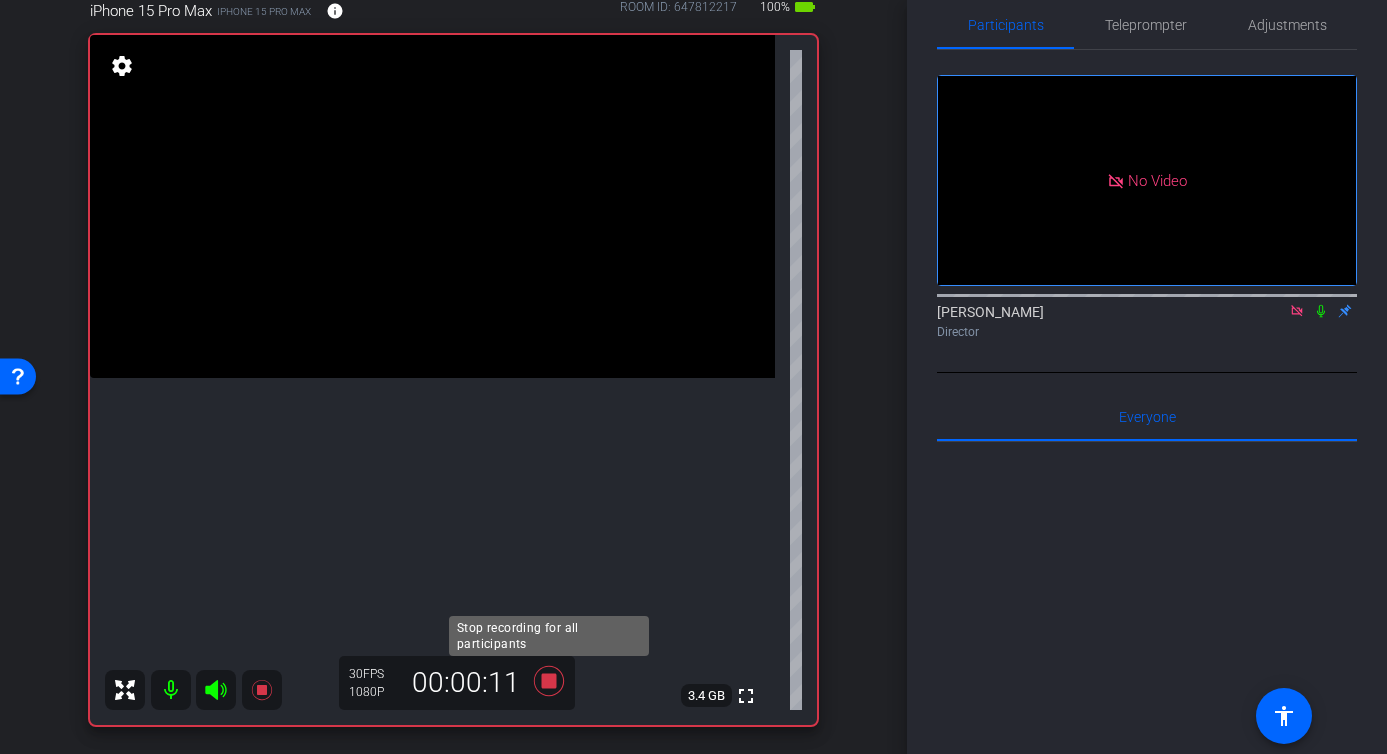 click 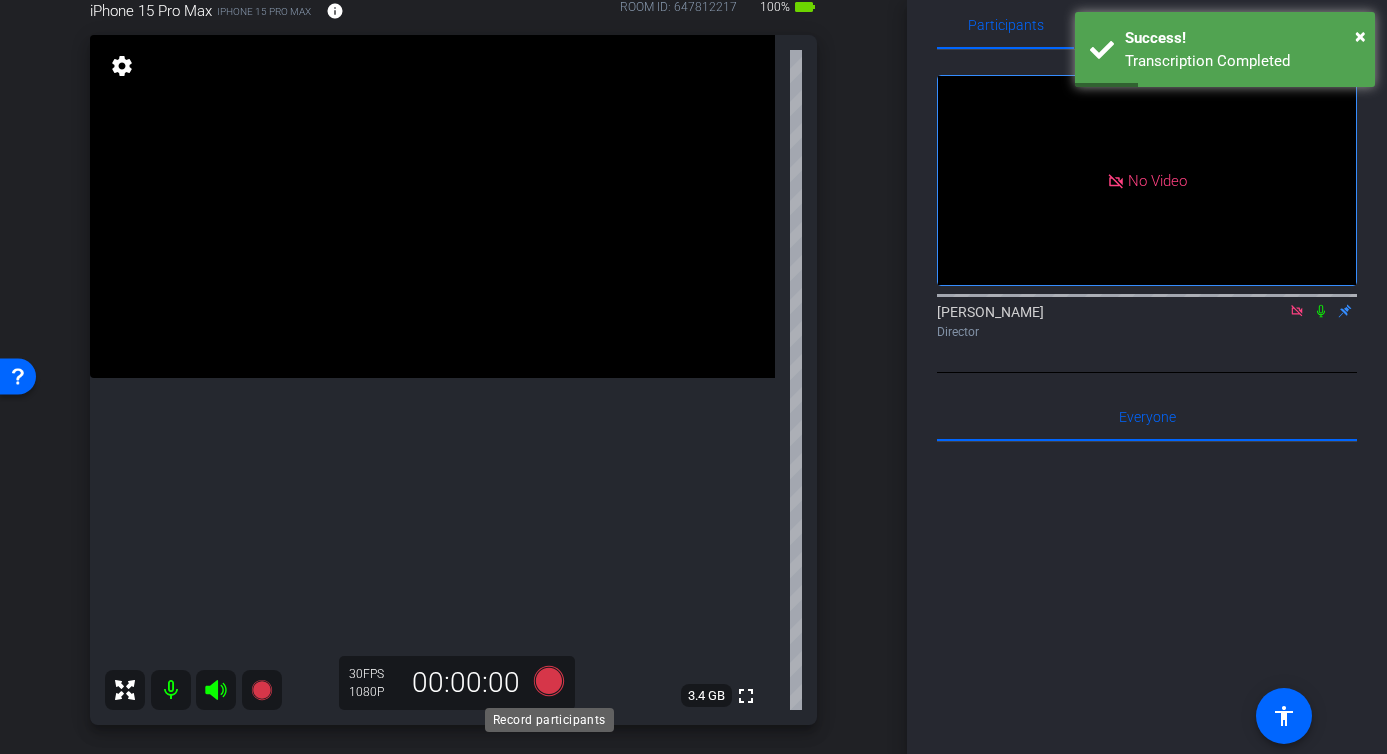 click 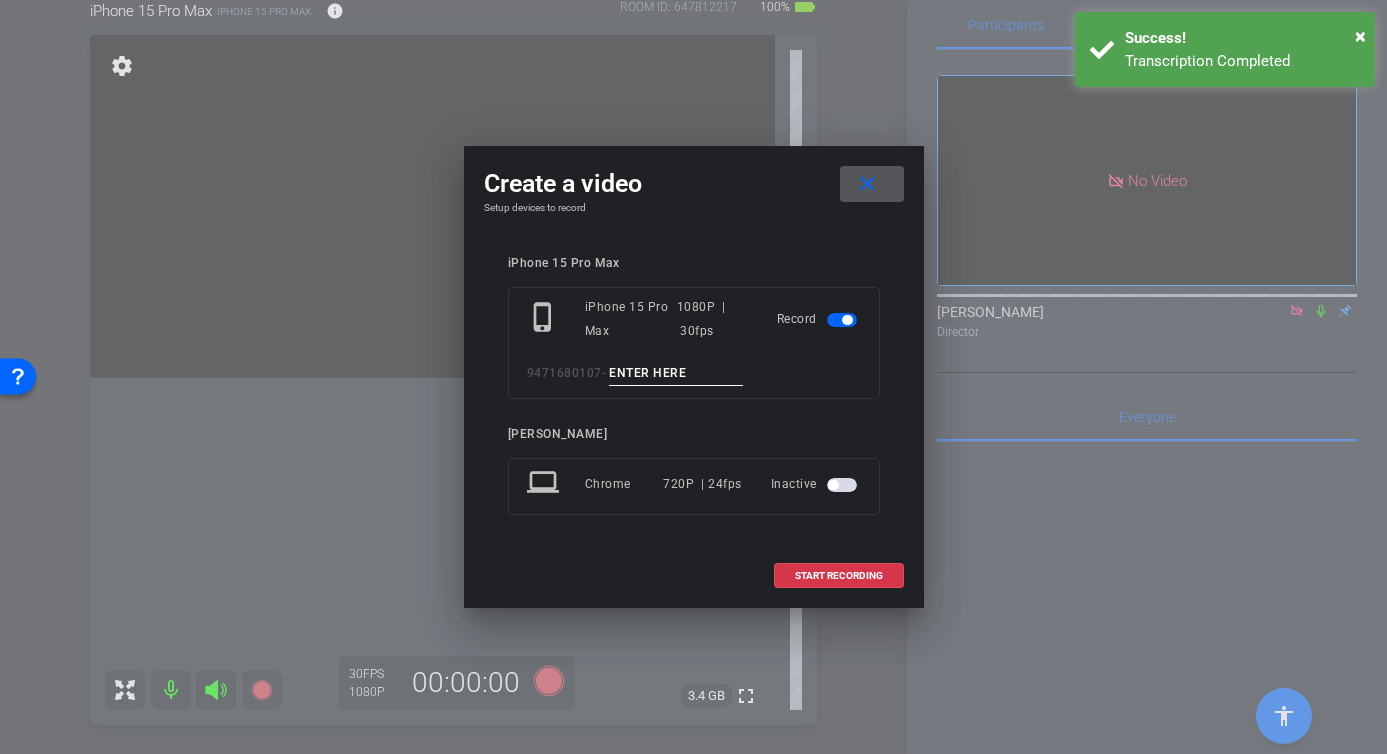 click at bounding box center [676, 373] 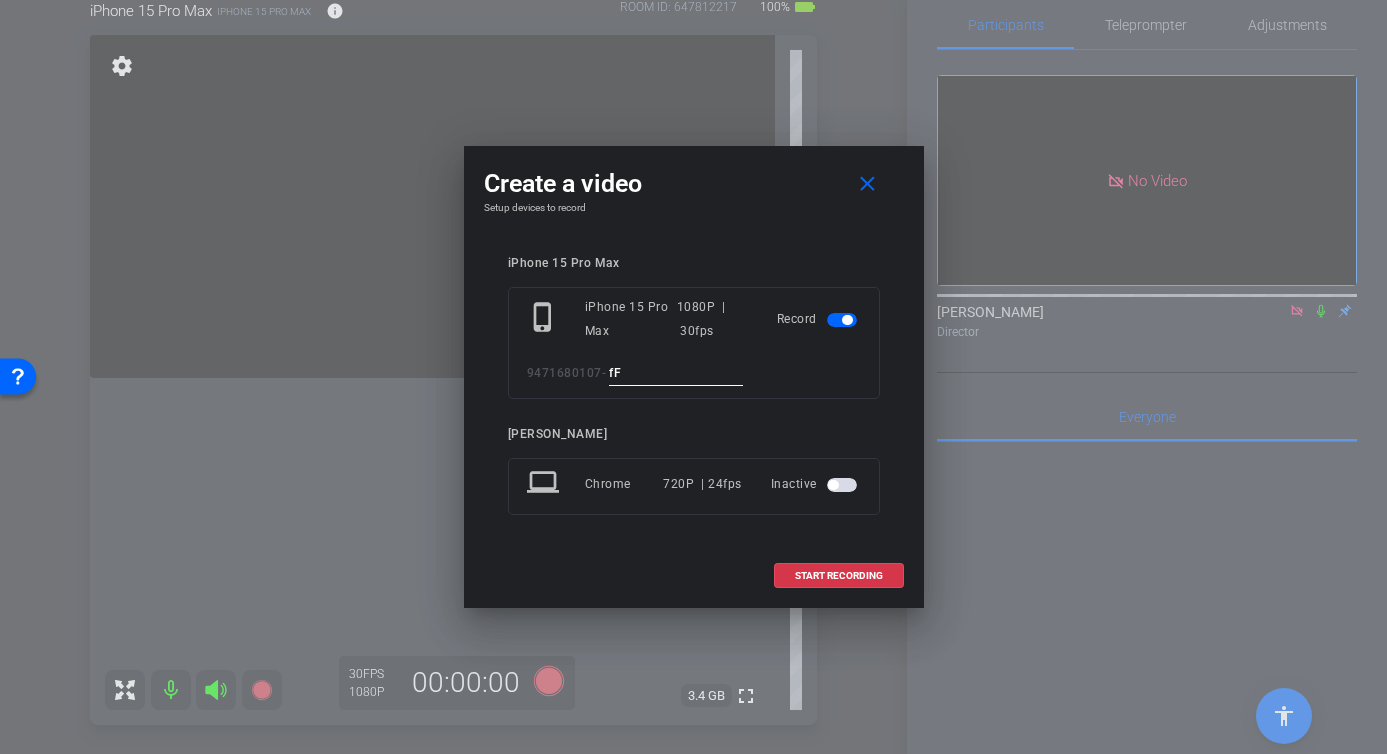 type on "f" 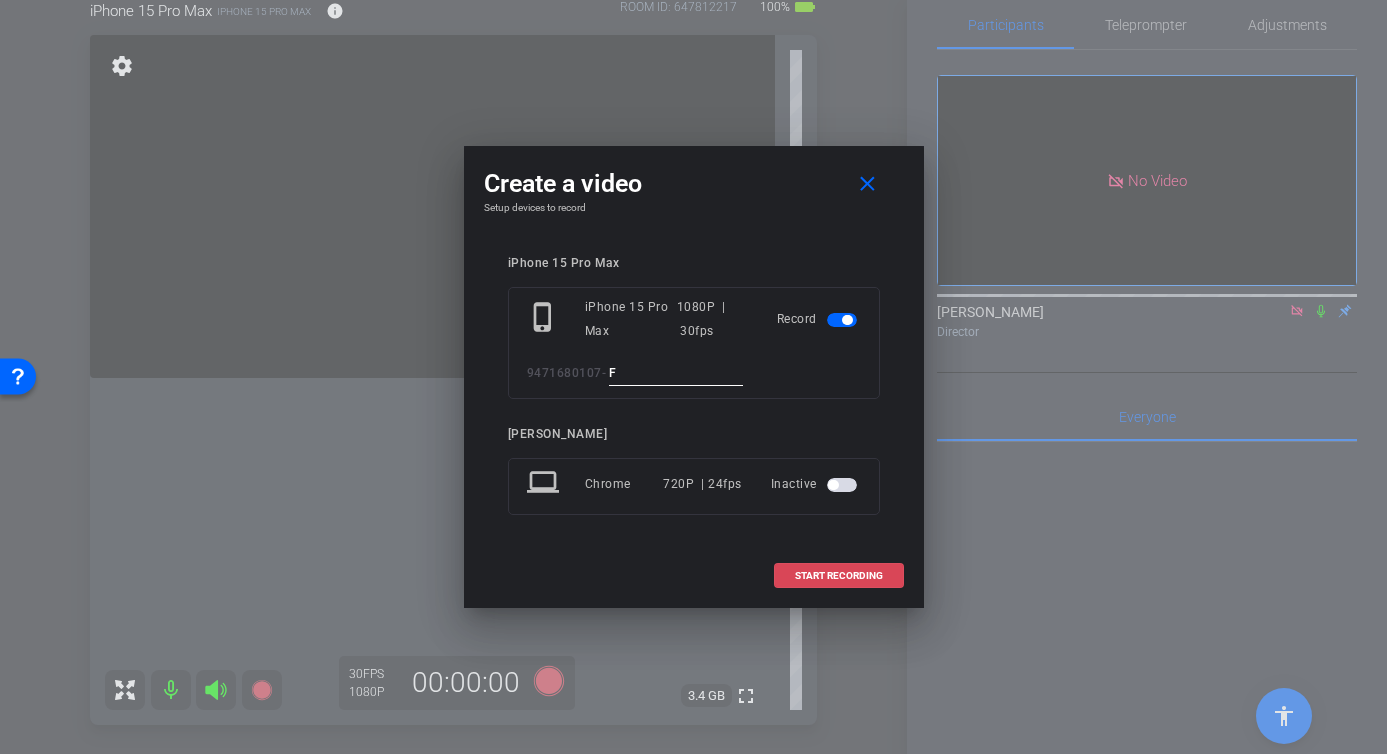 type on "F" 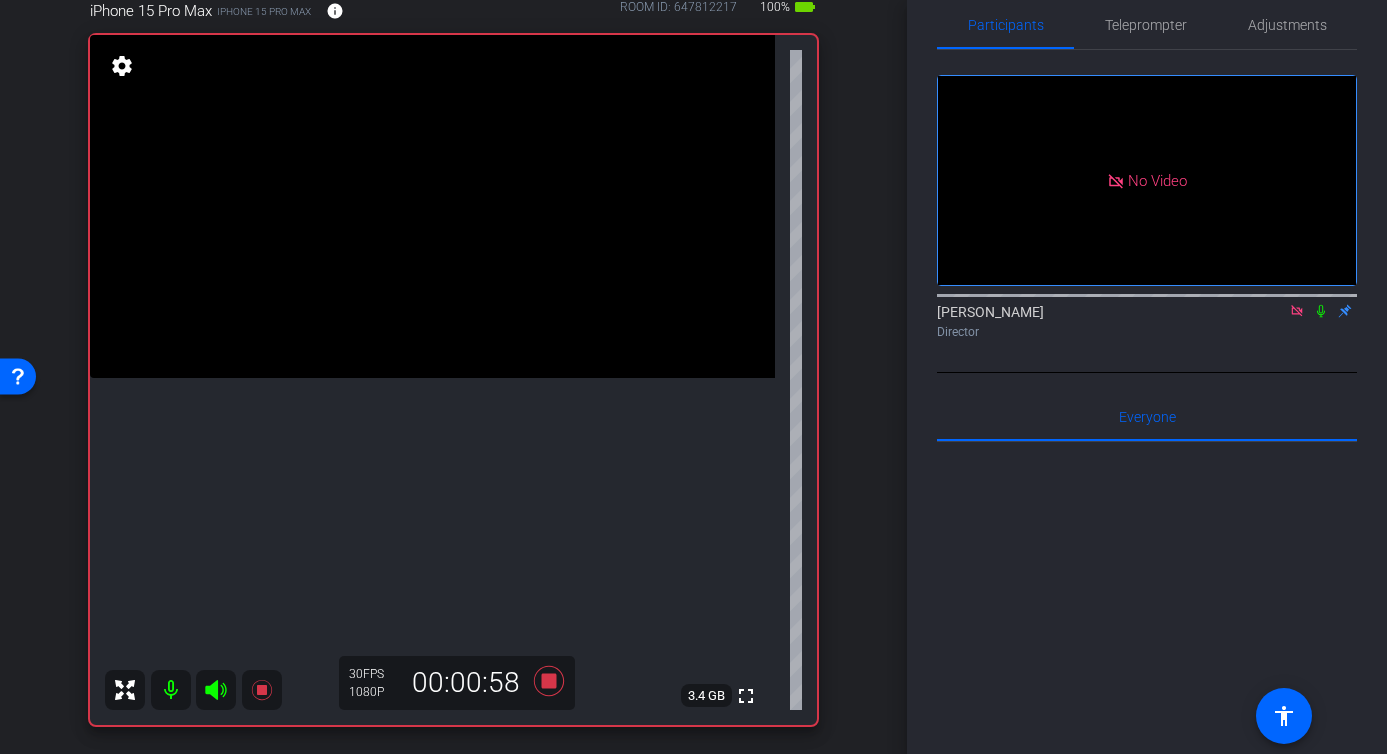 click 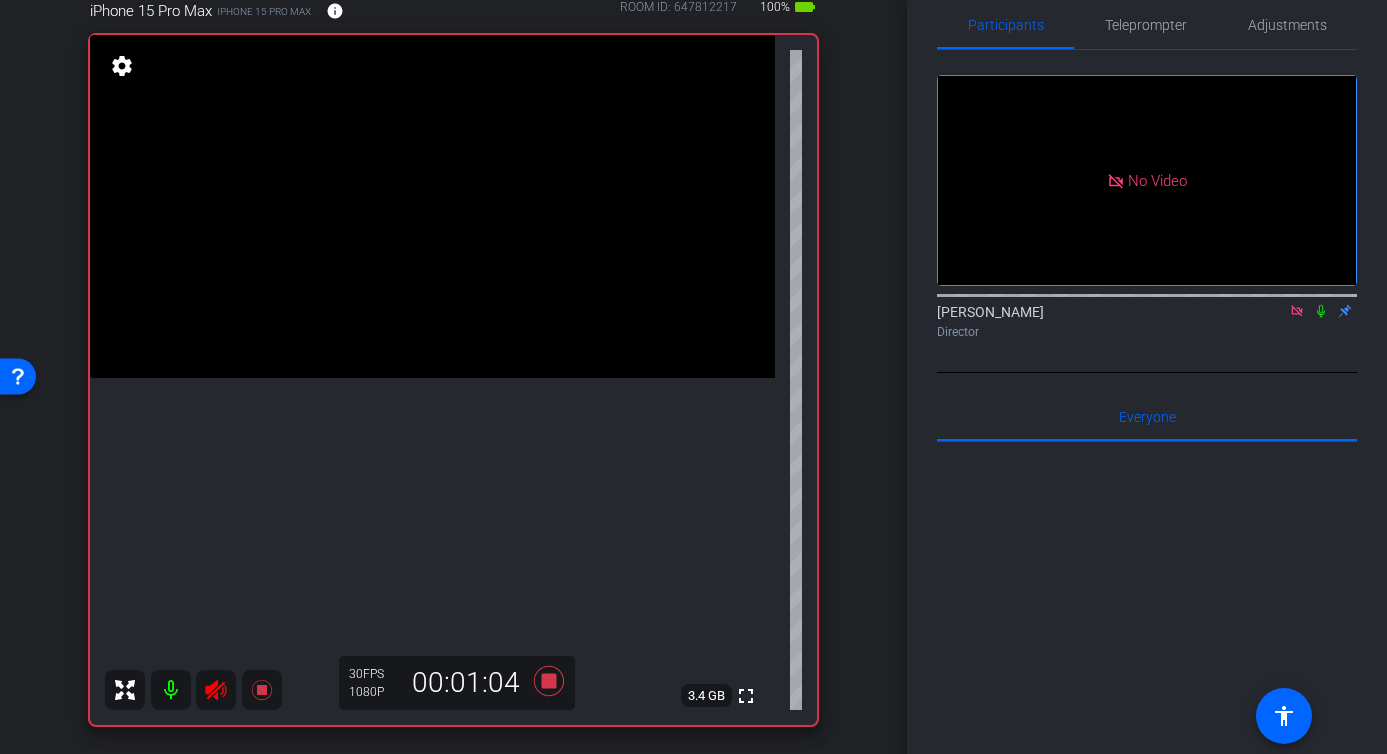 click 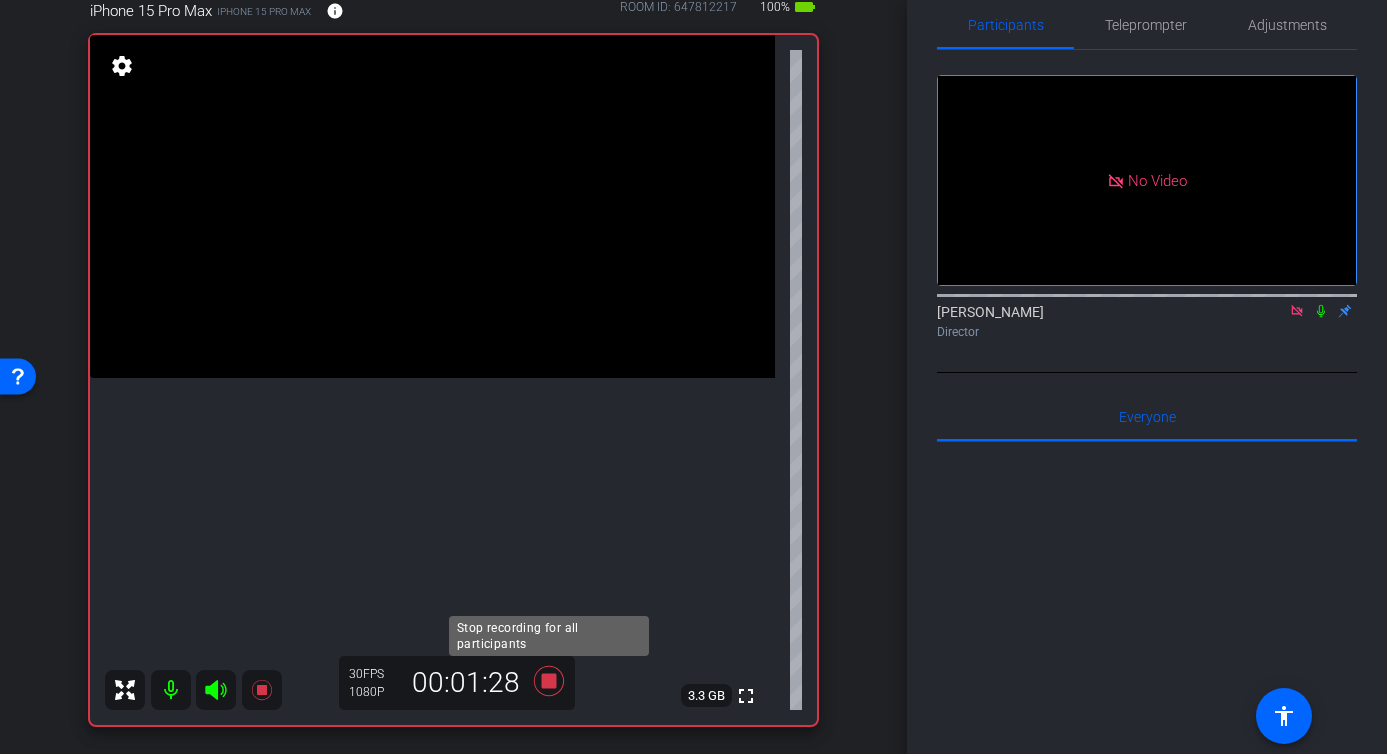 click 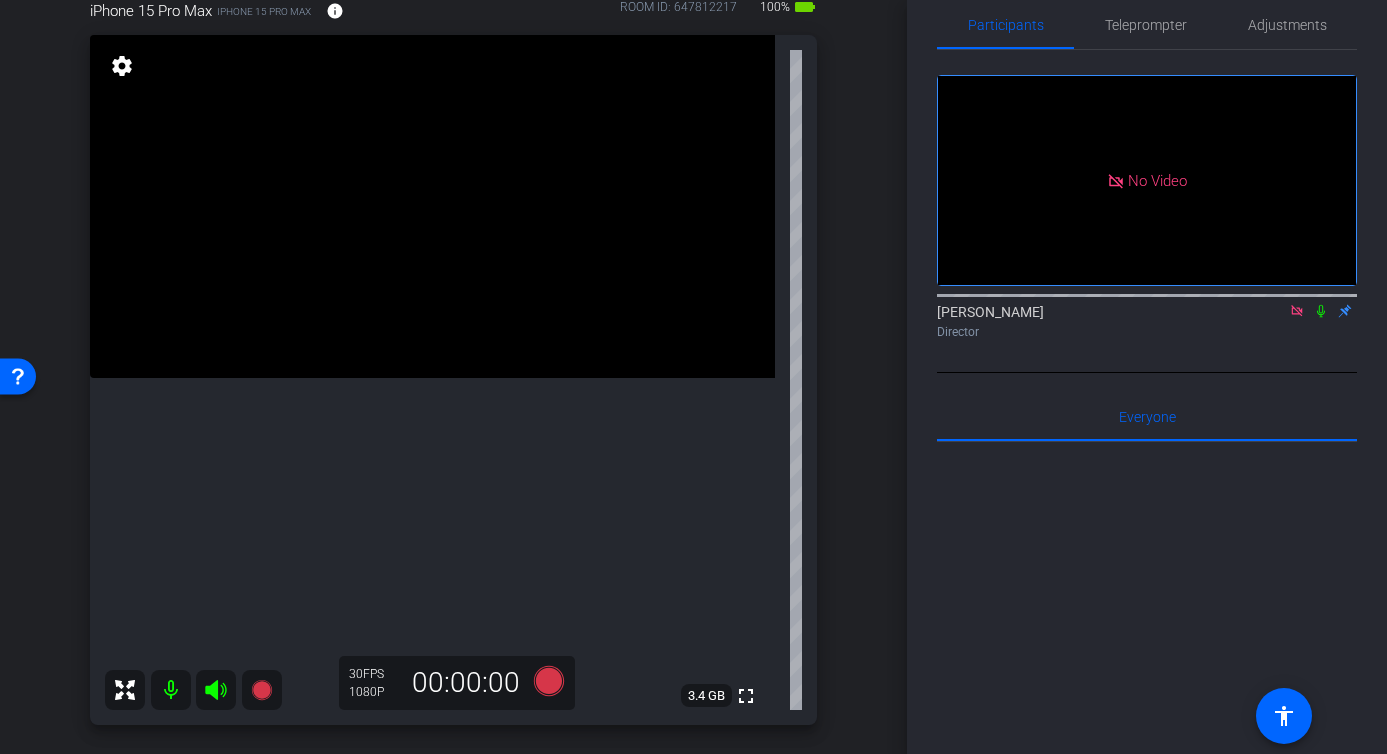 click 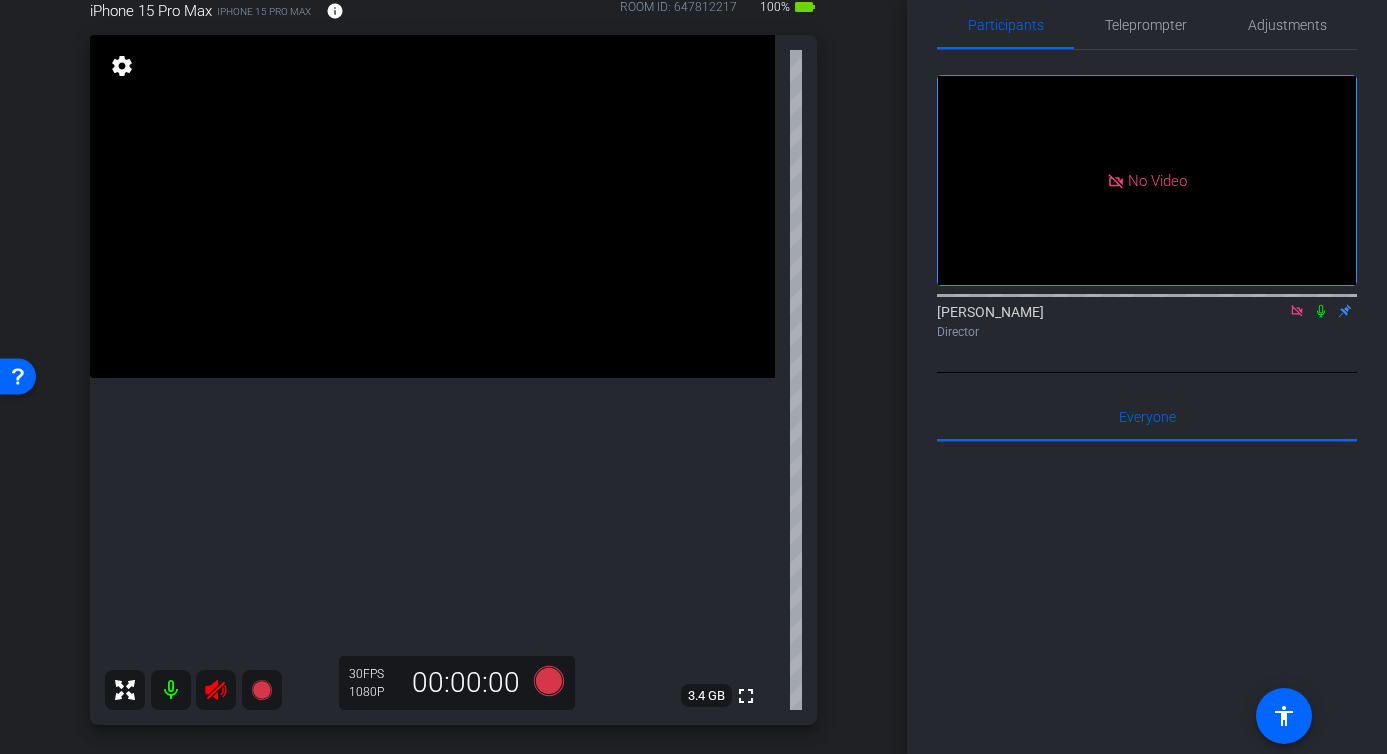 click 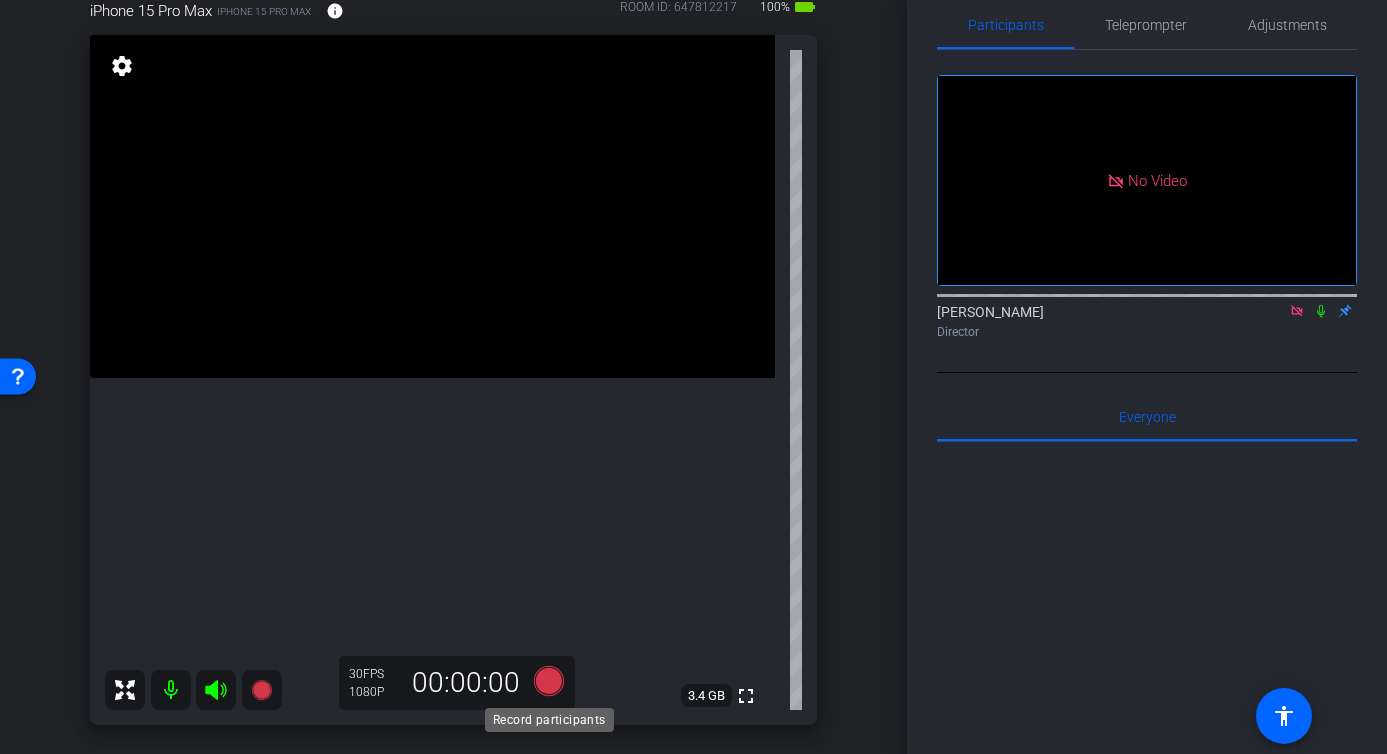 click 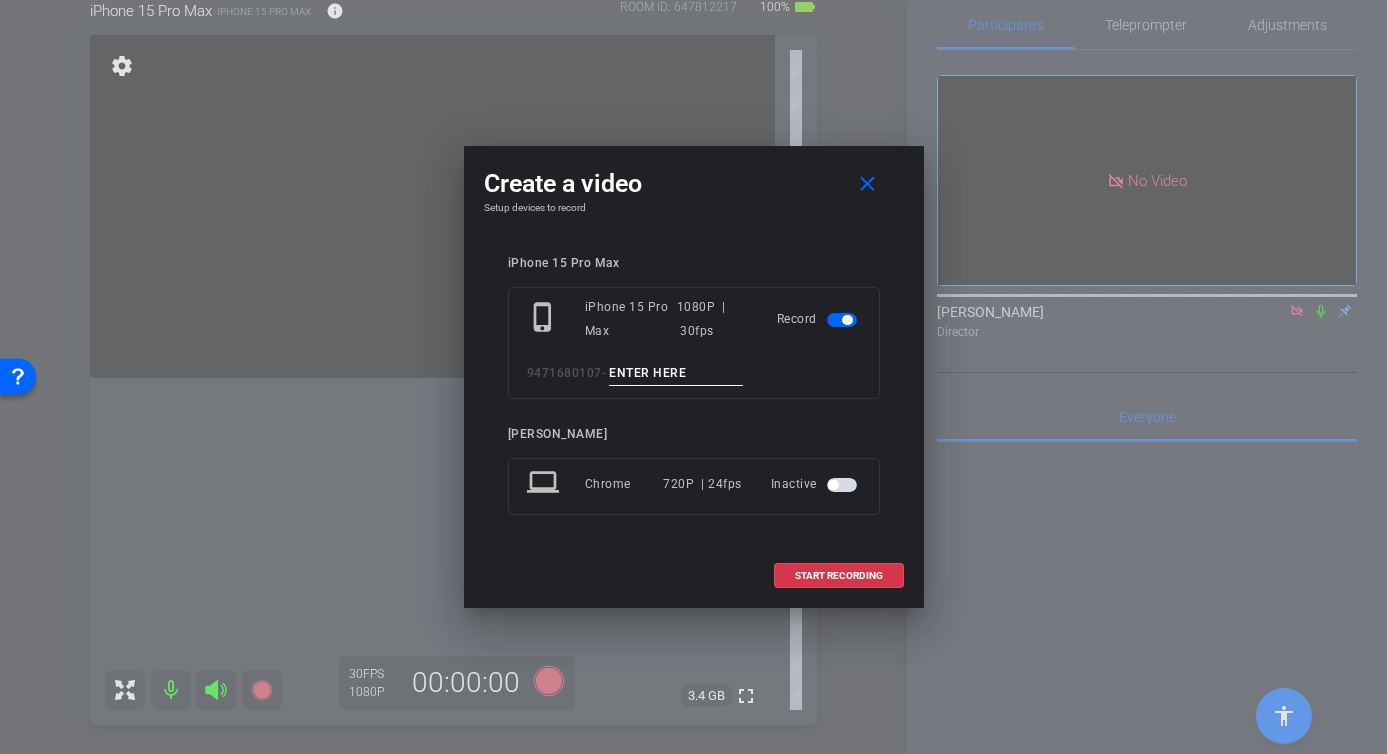click at bounding box center [676, 373] 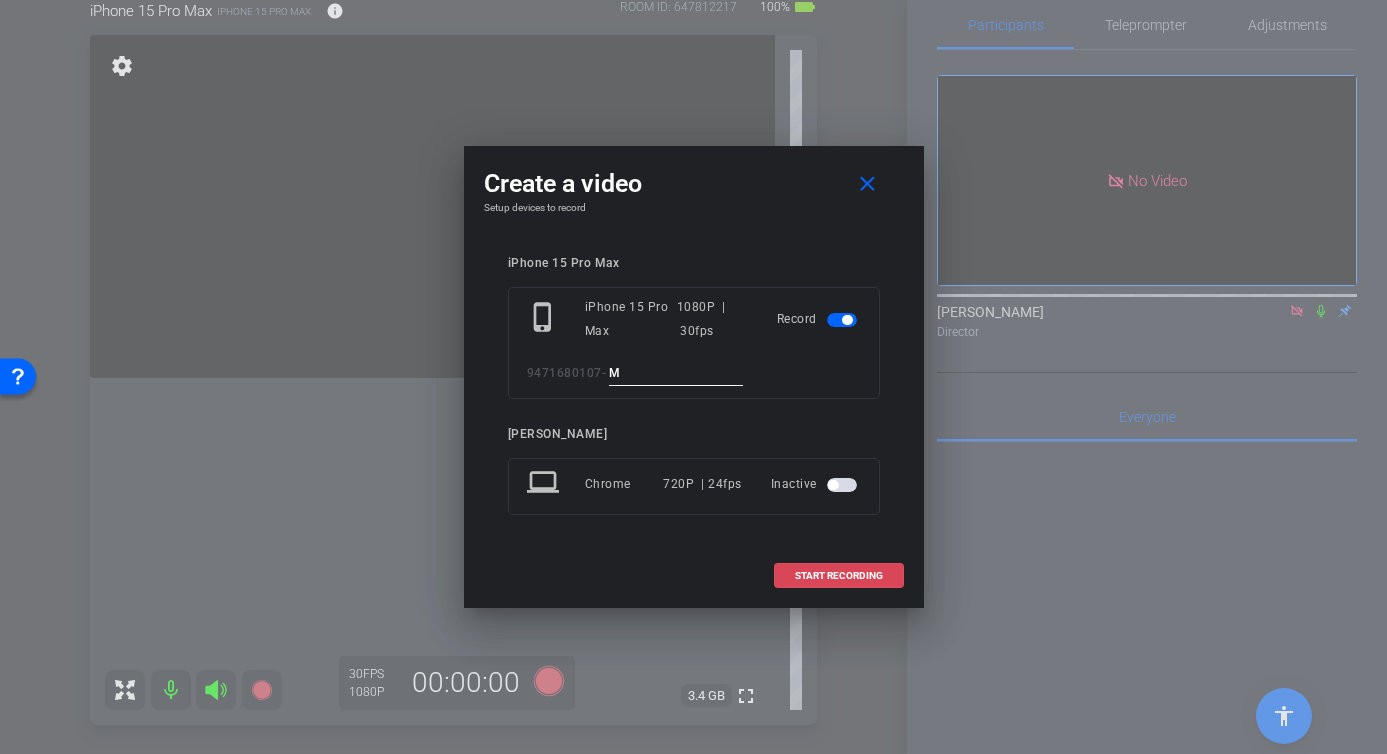 type on "M" 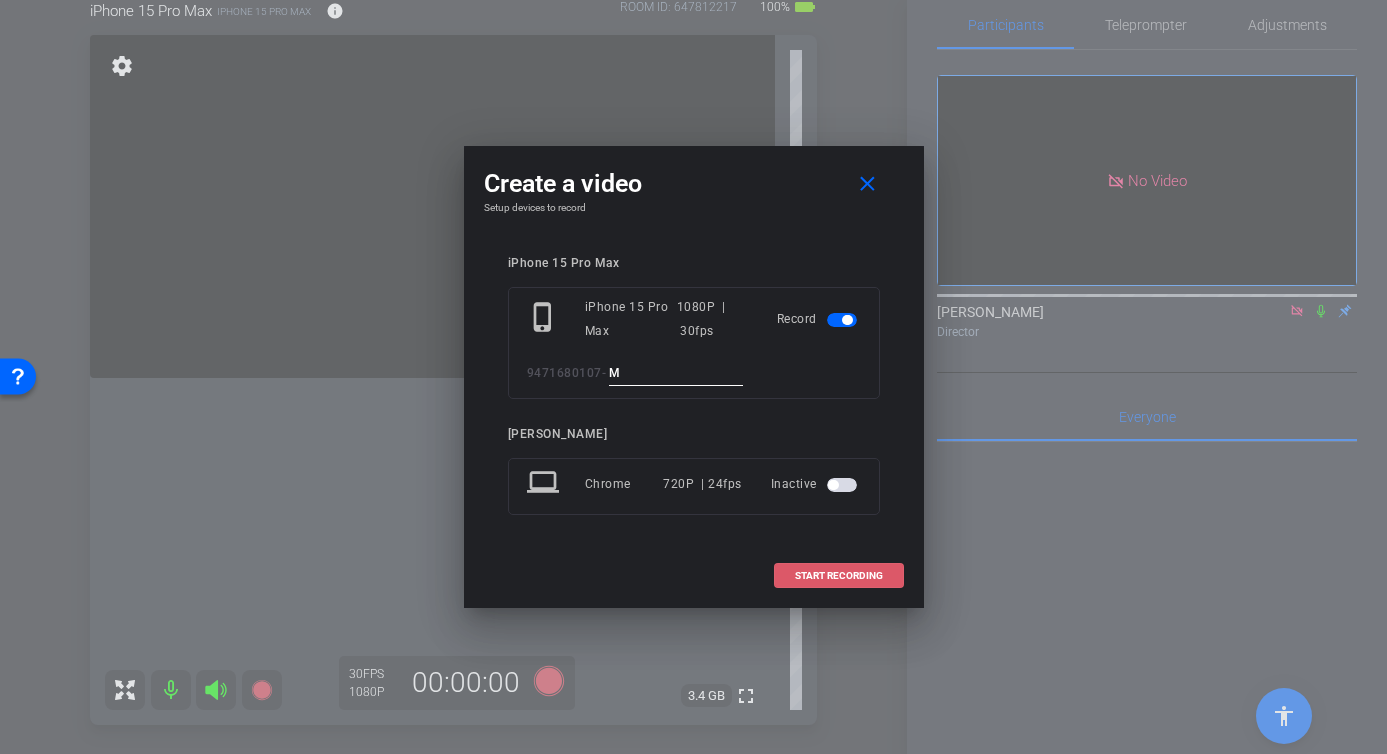 click on "START RECORDING" at bounding box center (839, 576) 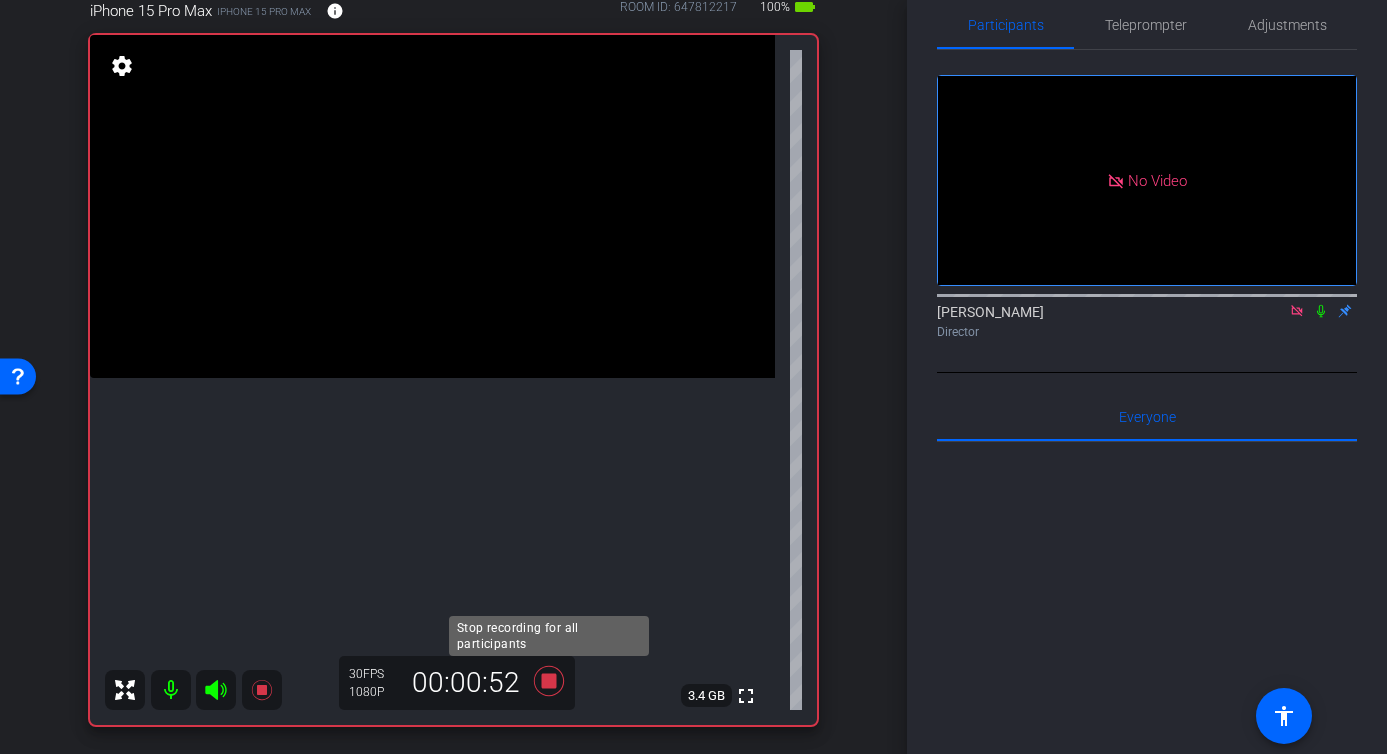 click 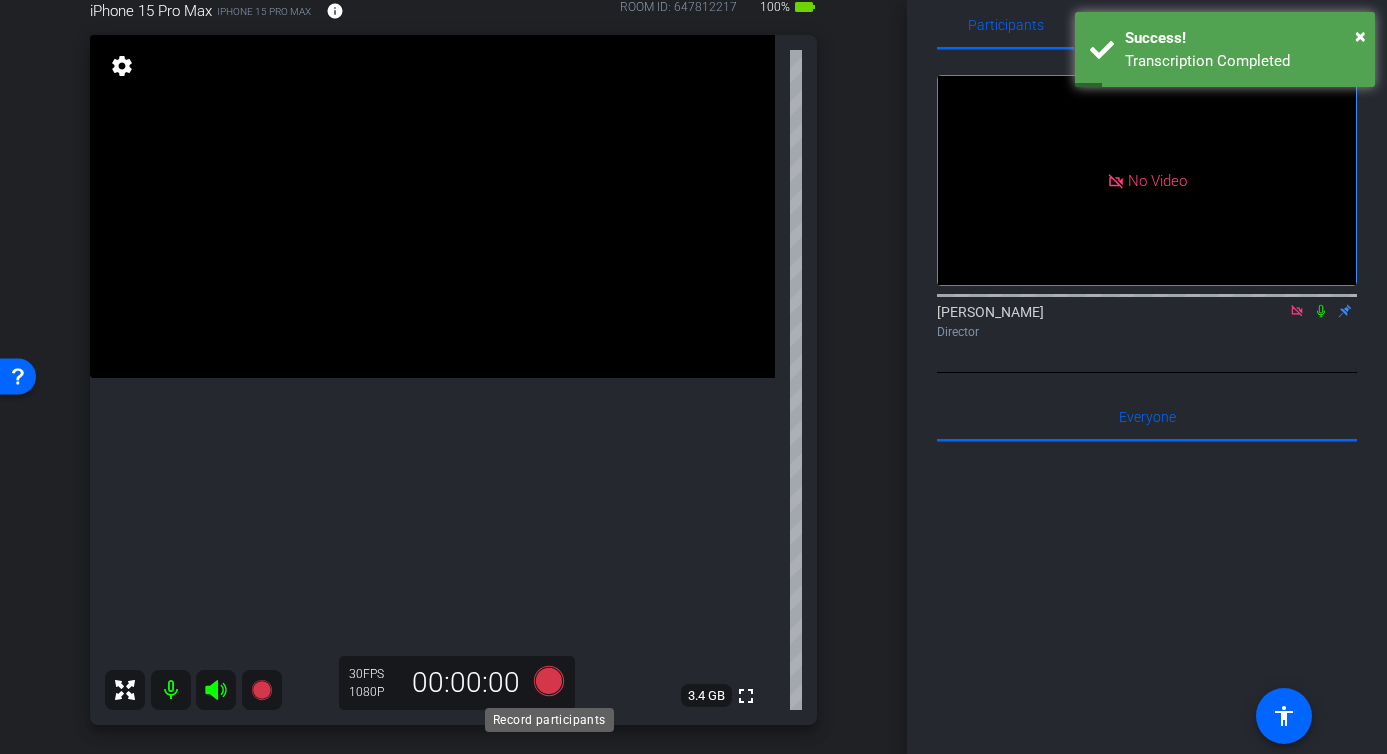 click 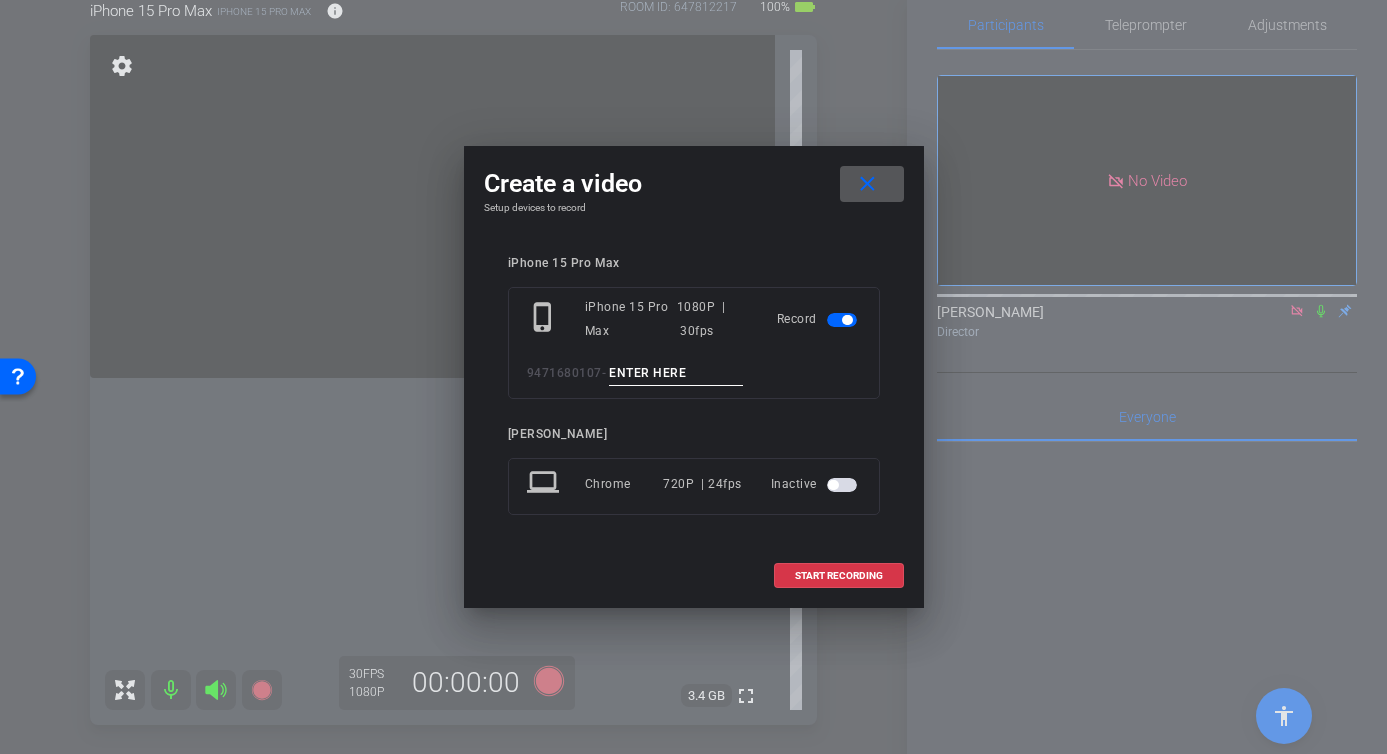 click at bounding box center [676, 373] 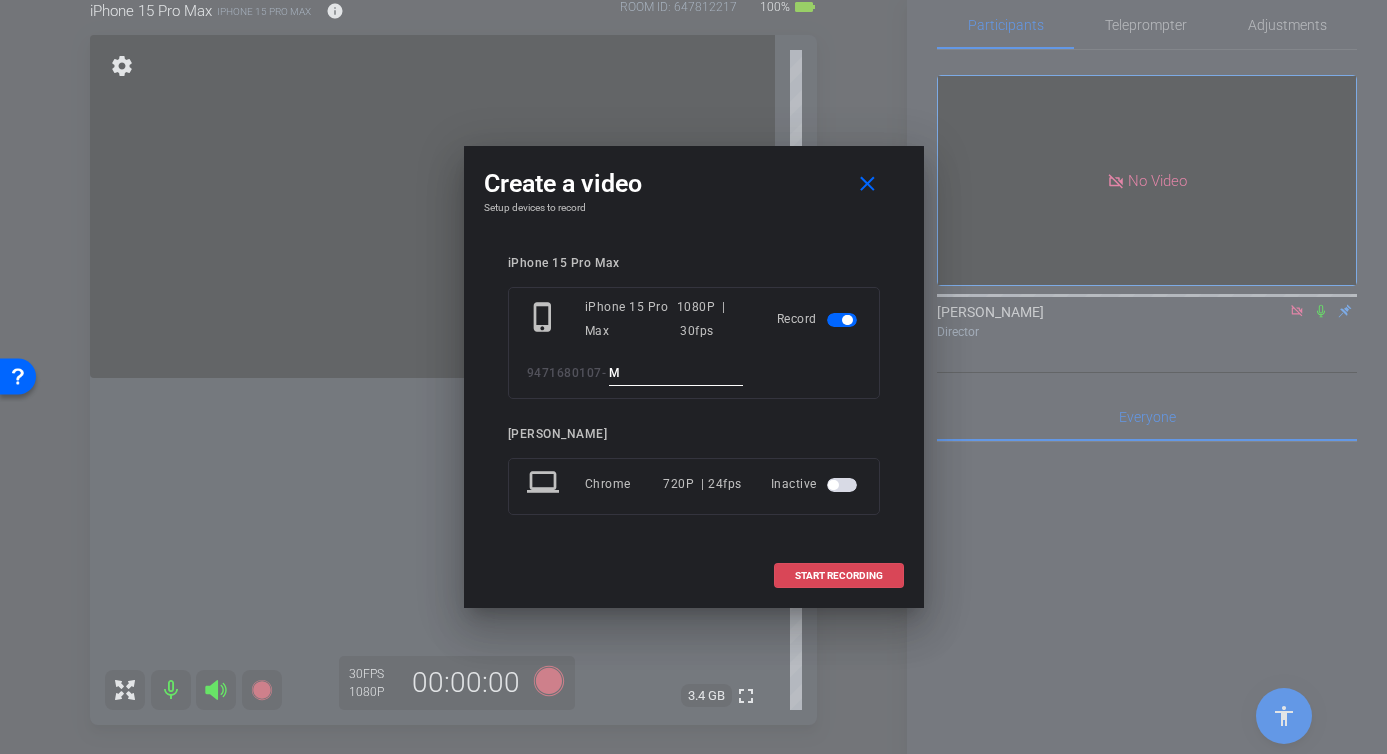 type on "M" 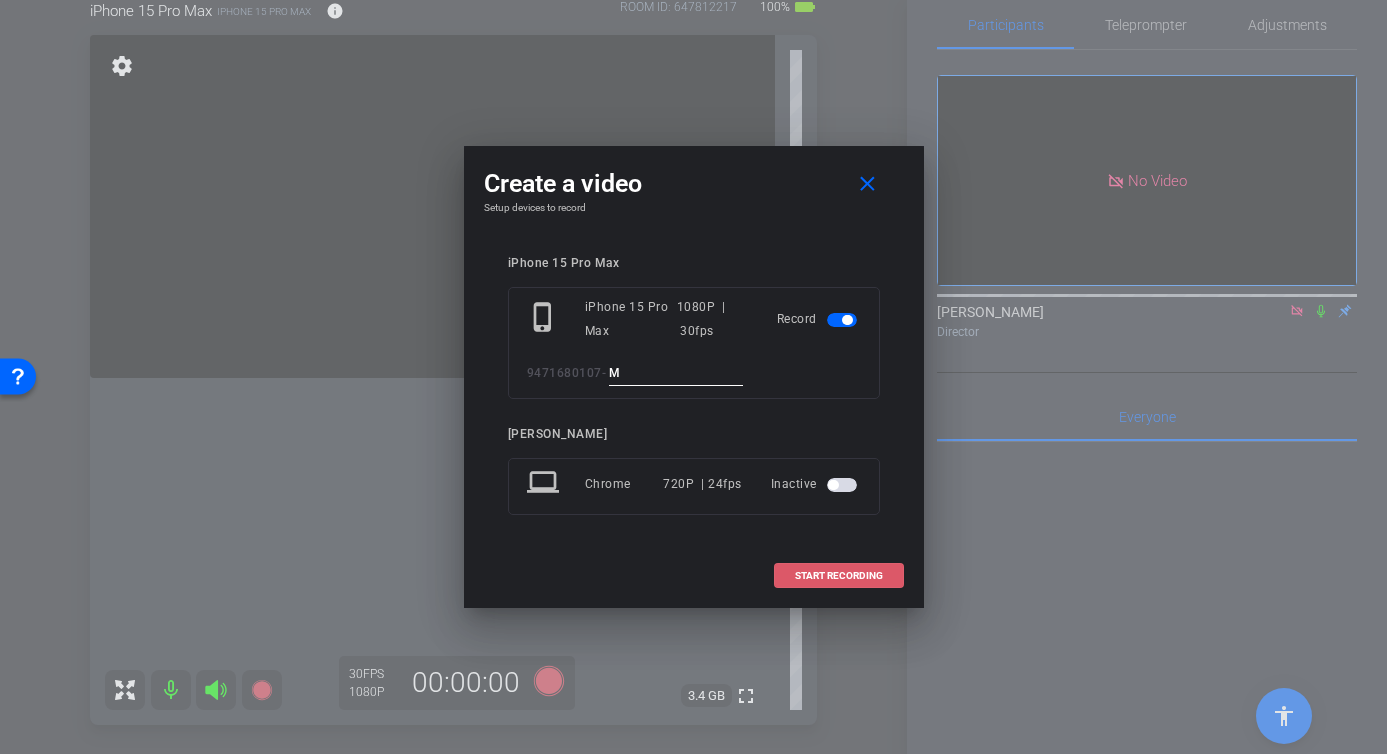 click on "START RECORDING" at bounding box center [839, 576] 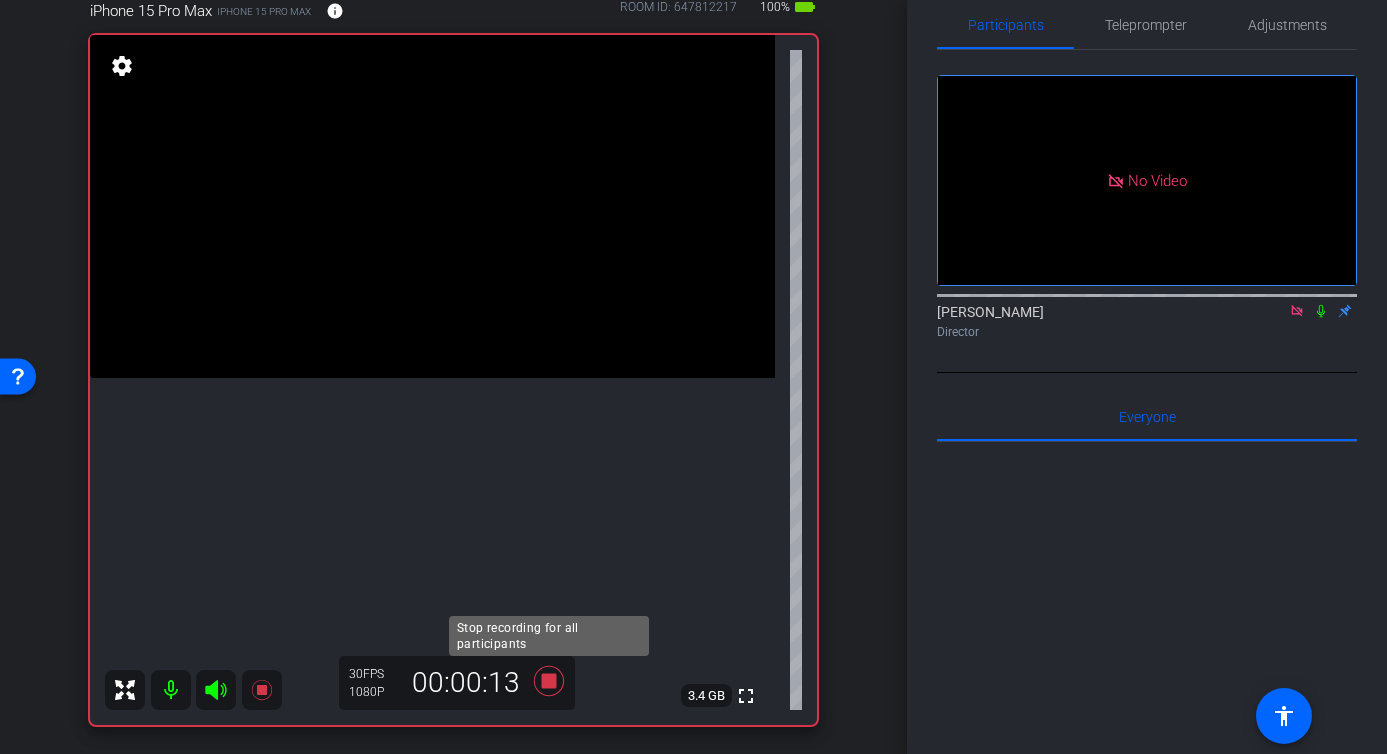 click 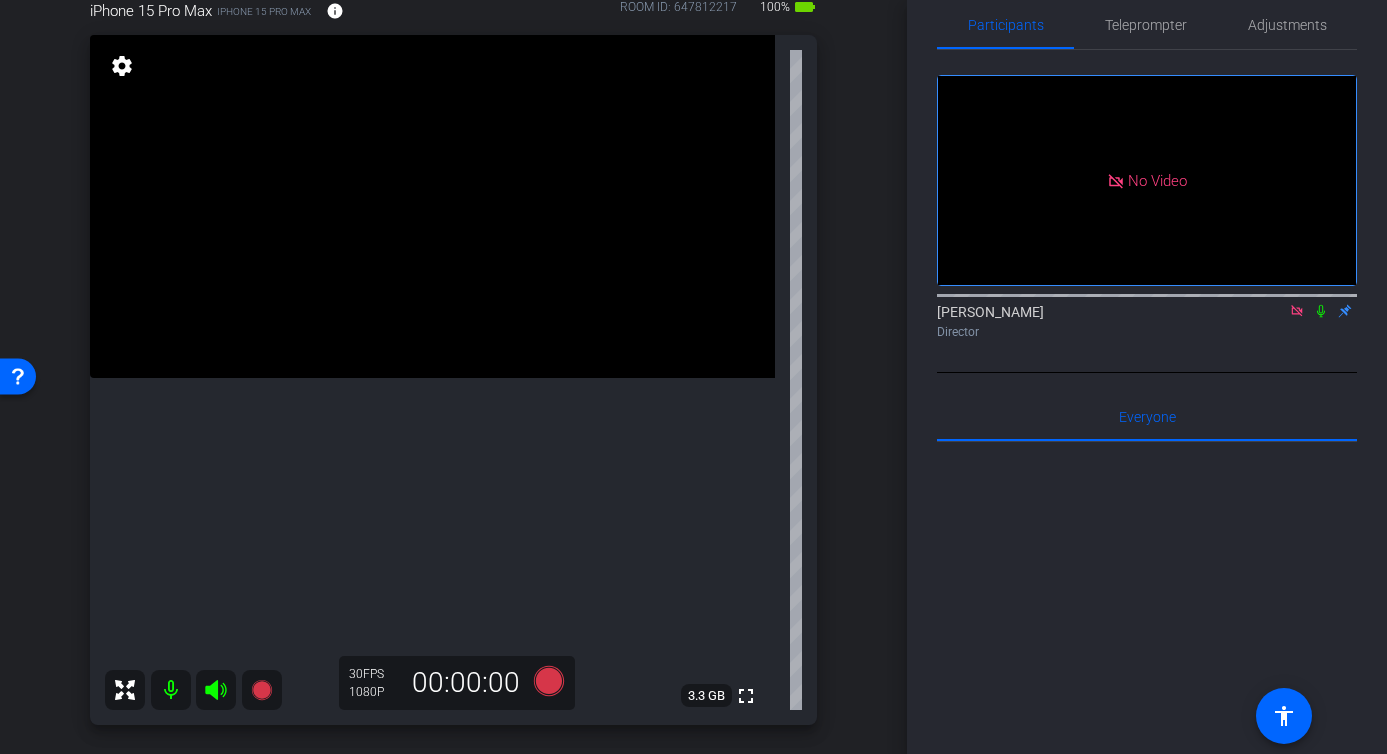 click 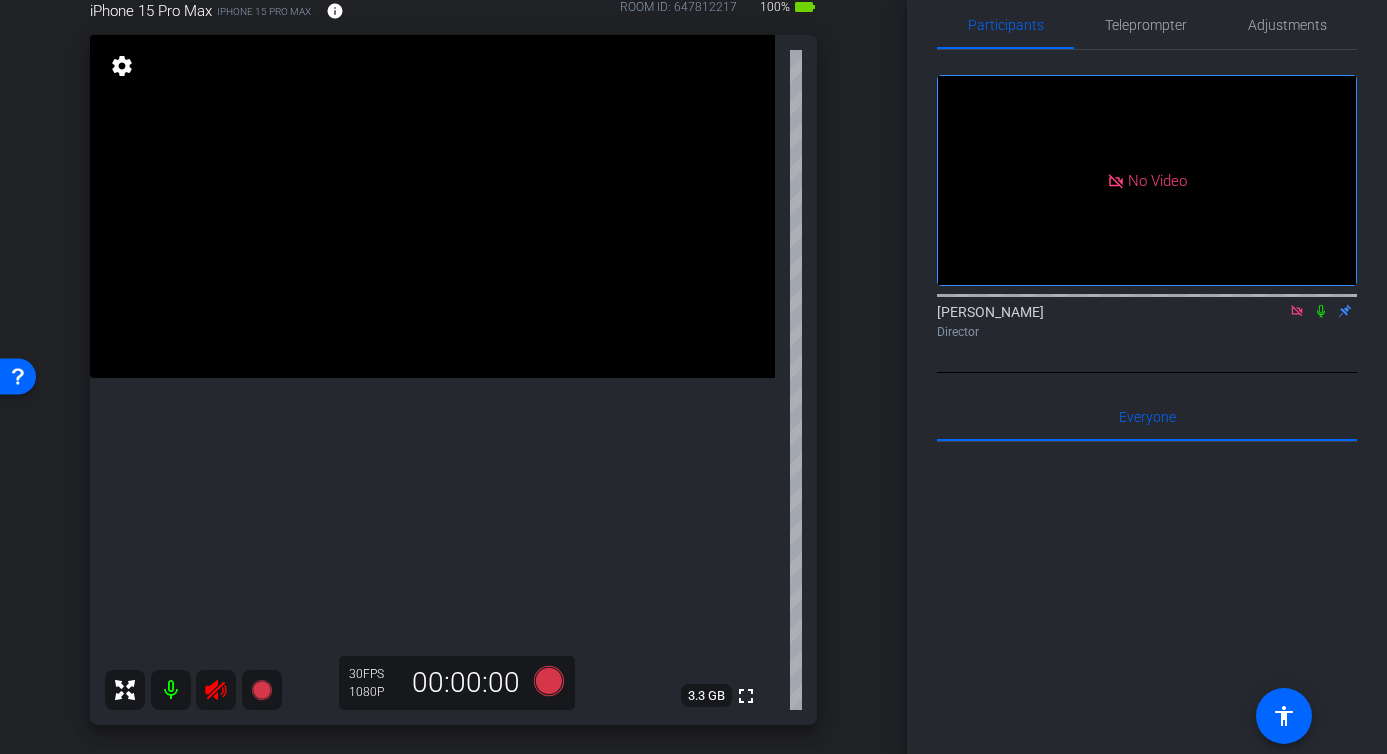 click 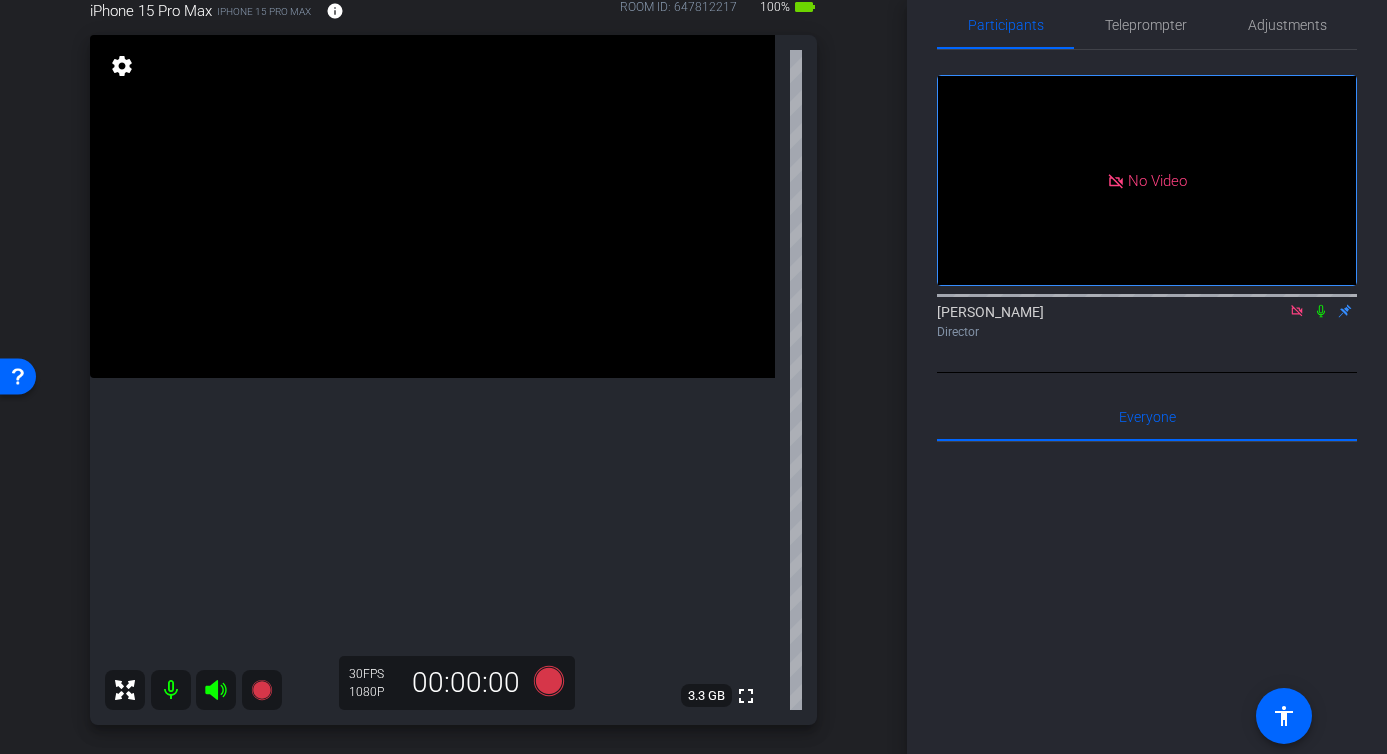 click 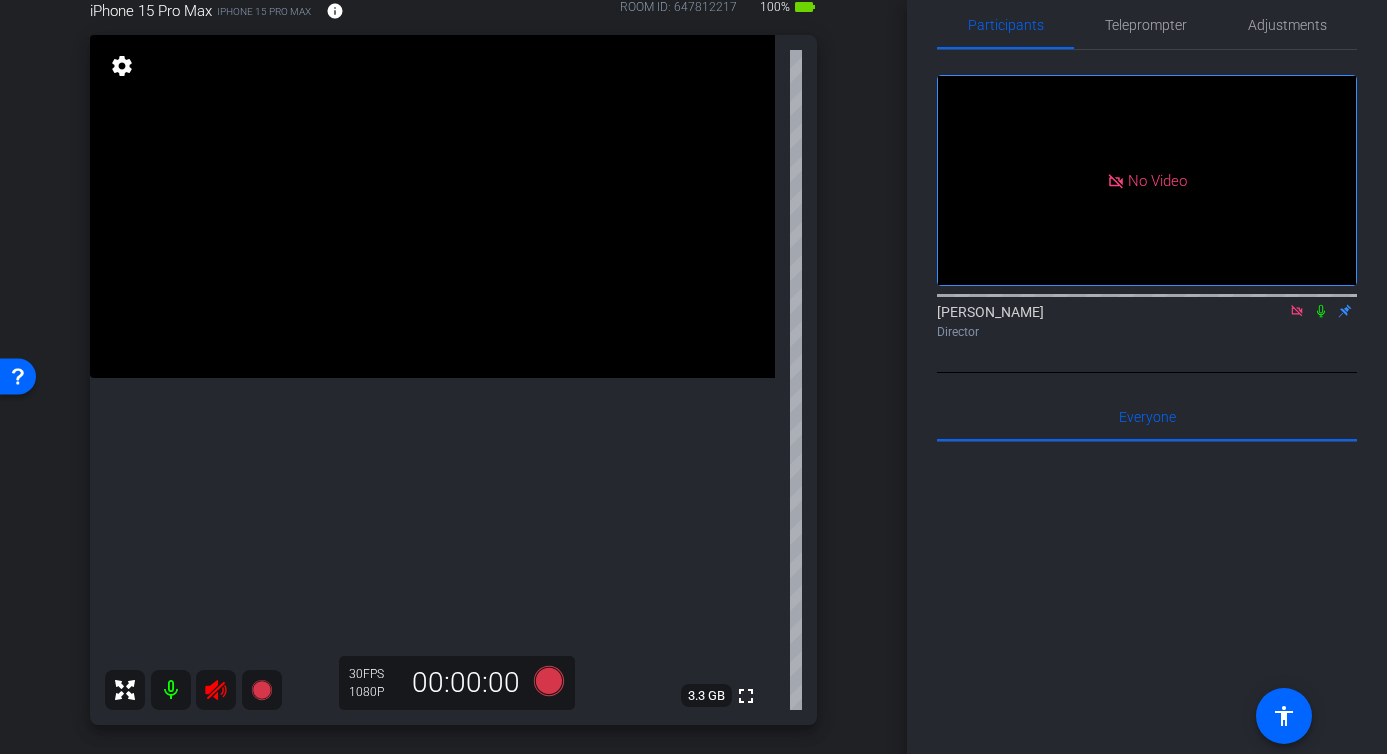 click 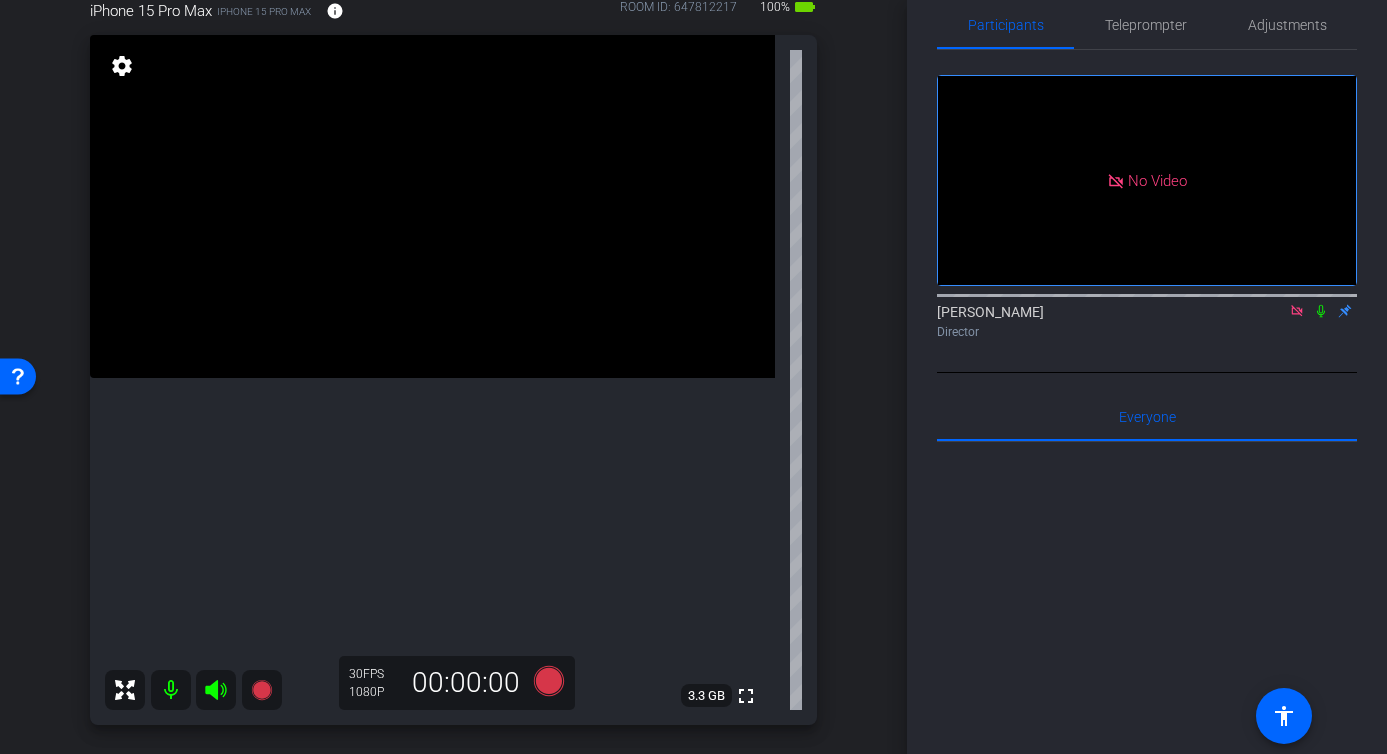 click 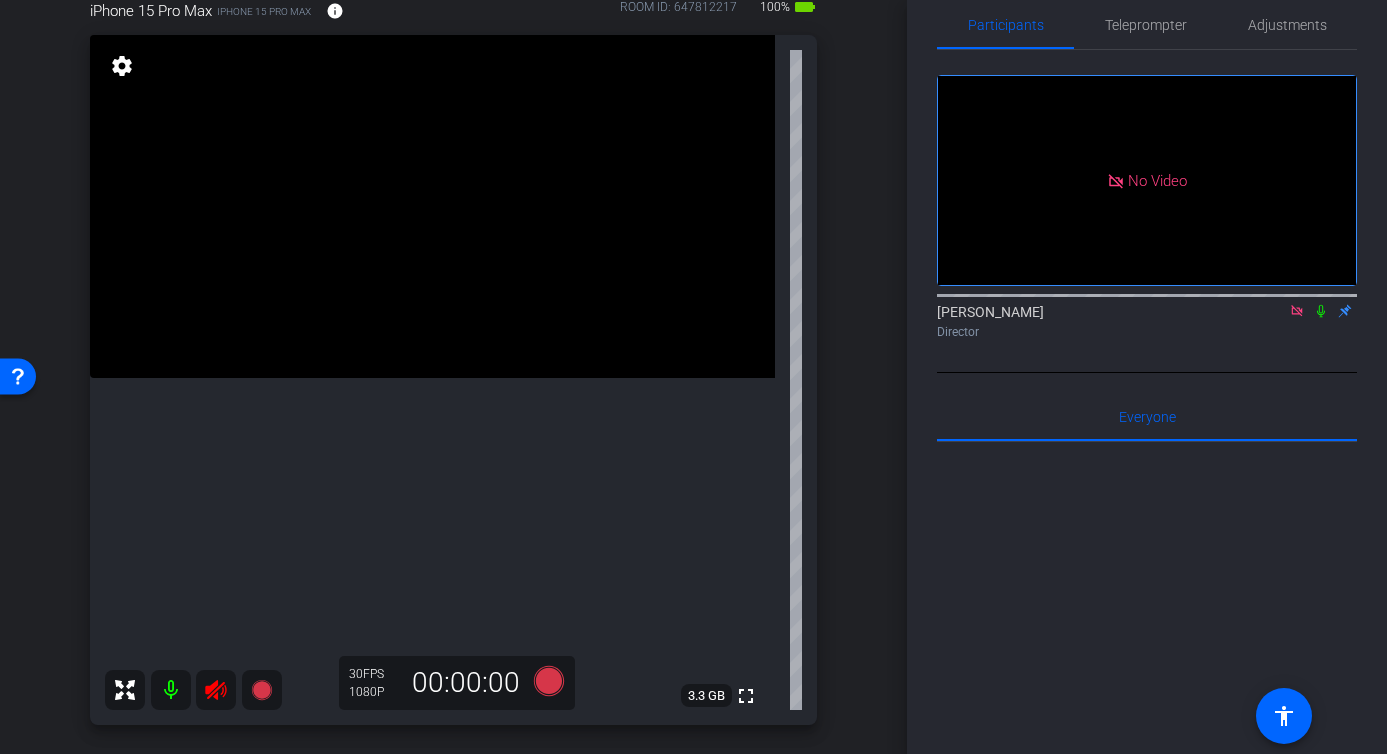click 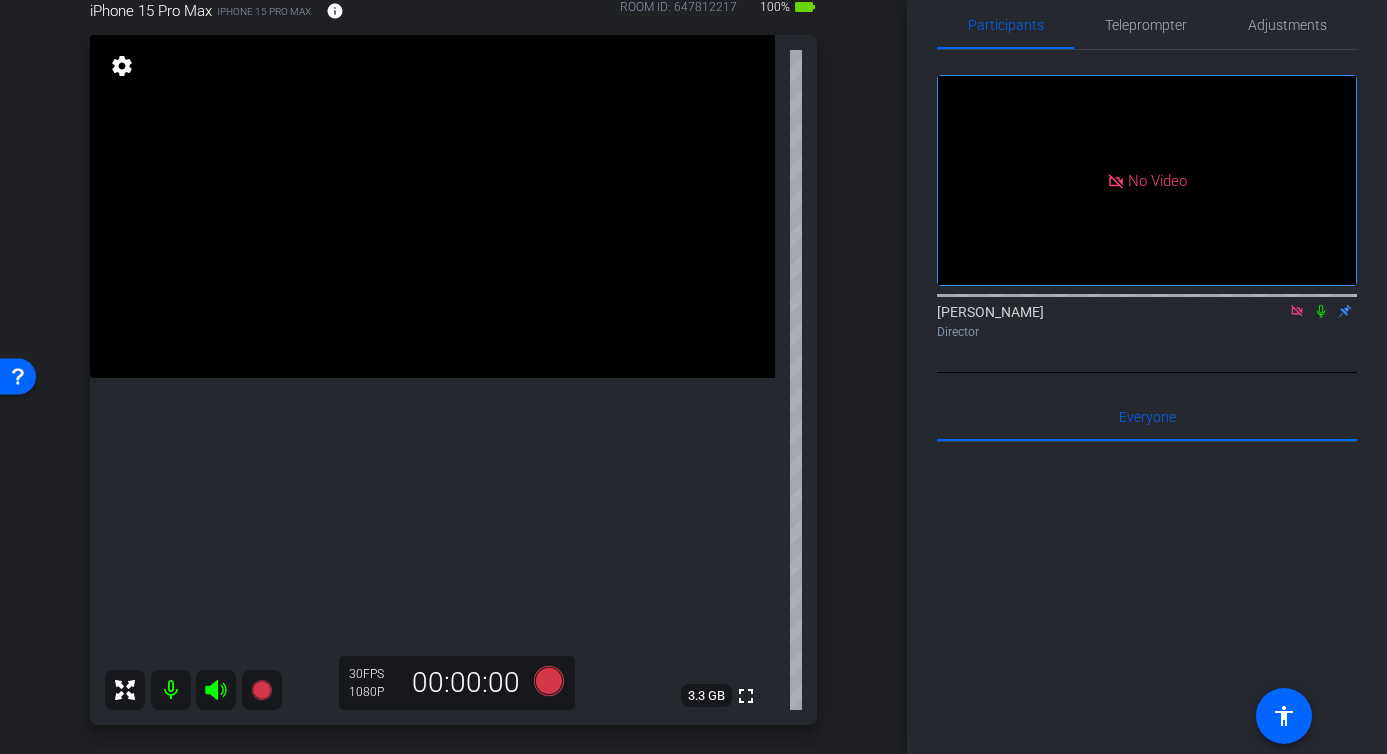 click 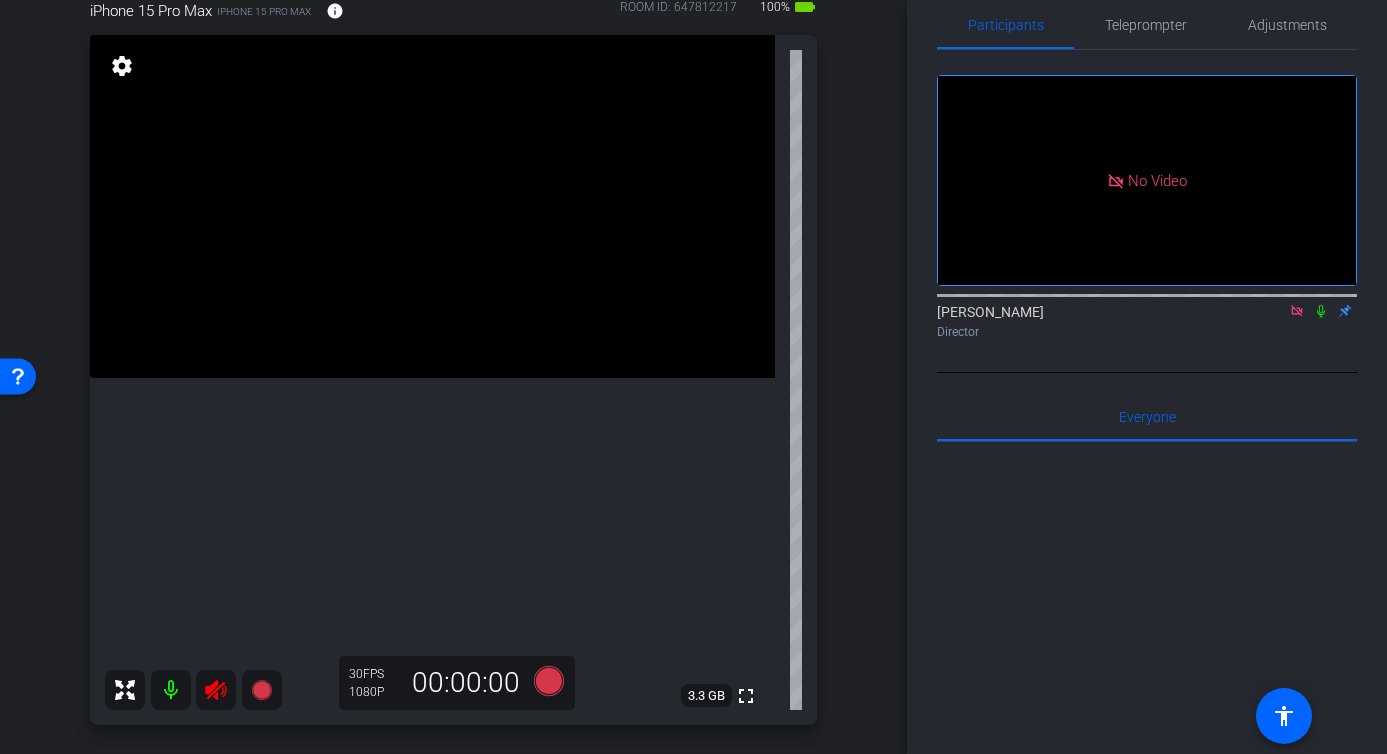click at bounding box center (216, 690) 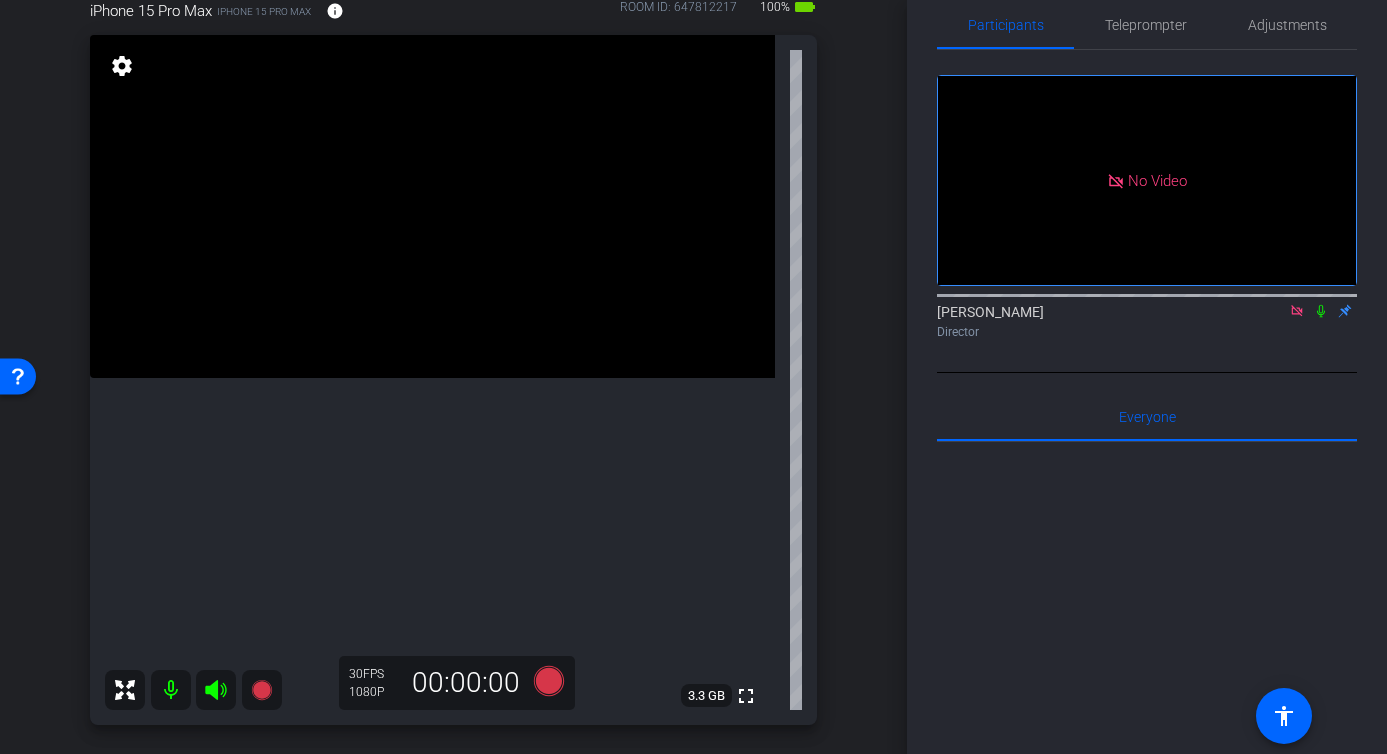 click 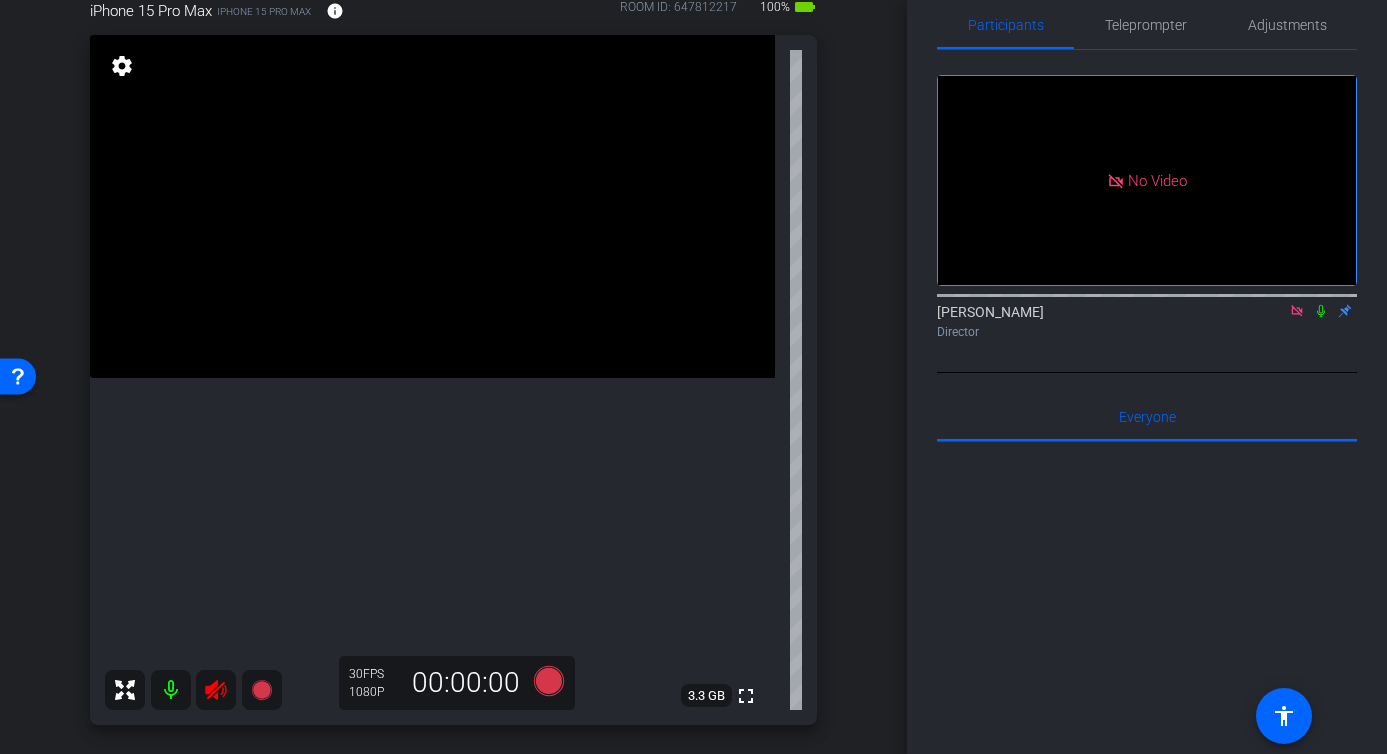 click 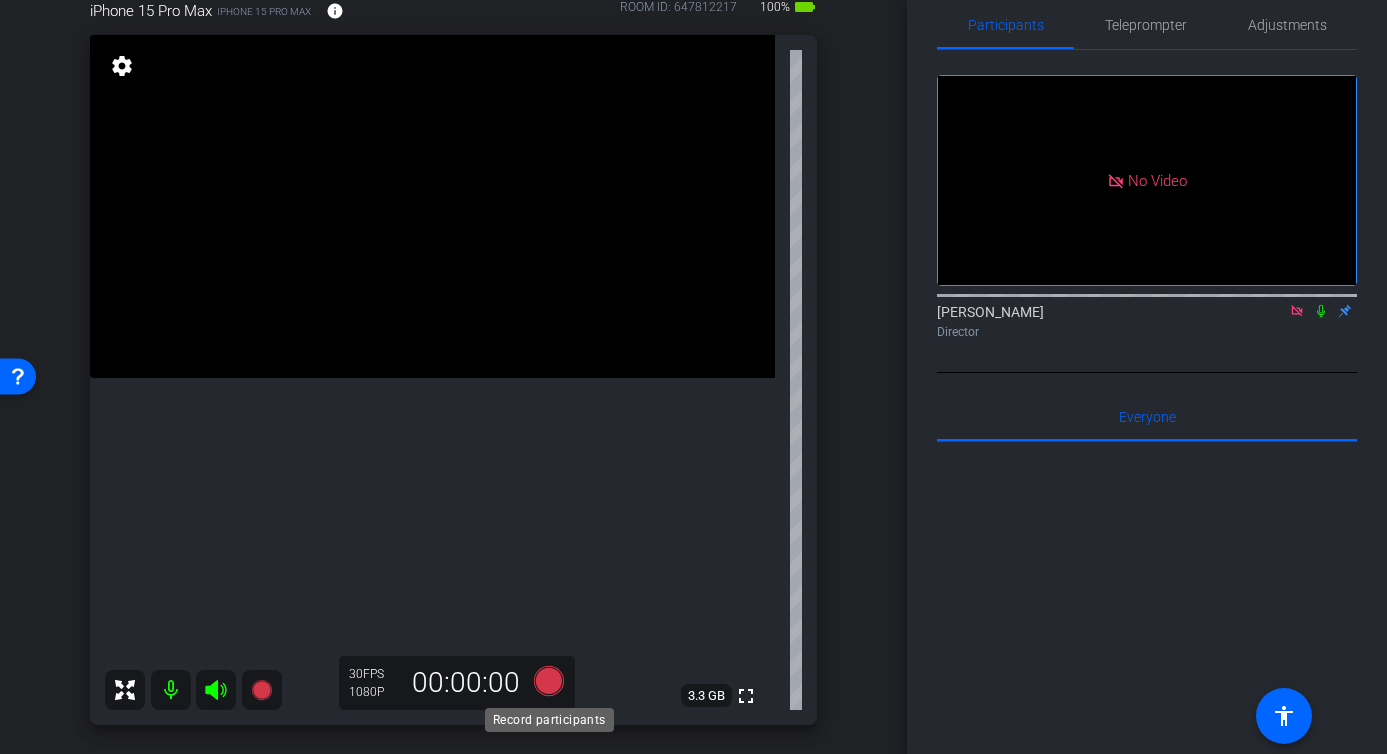 click 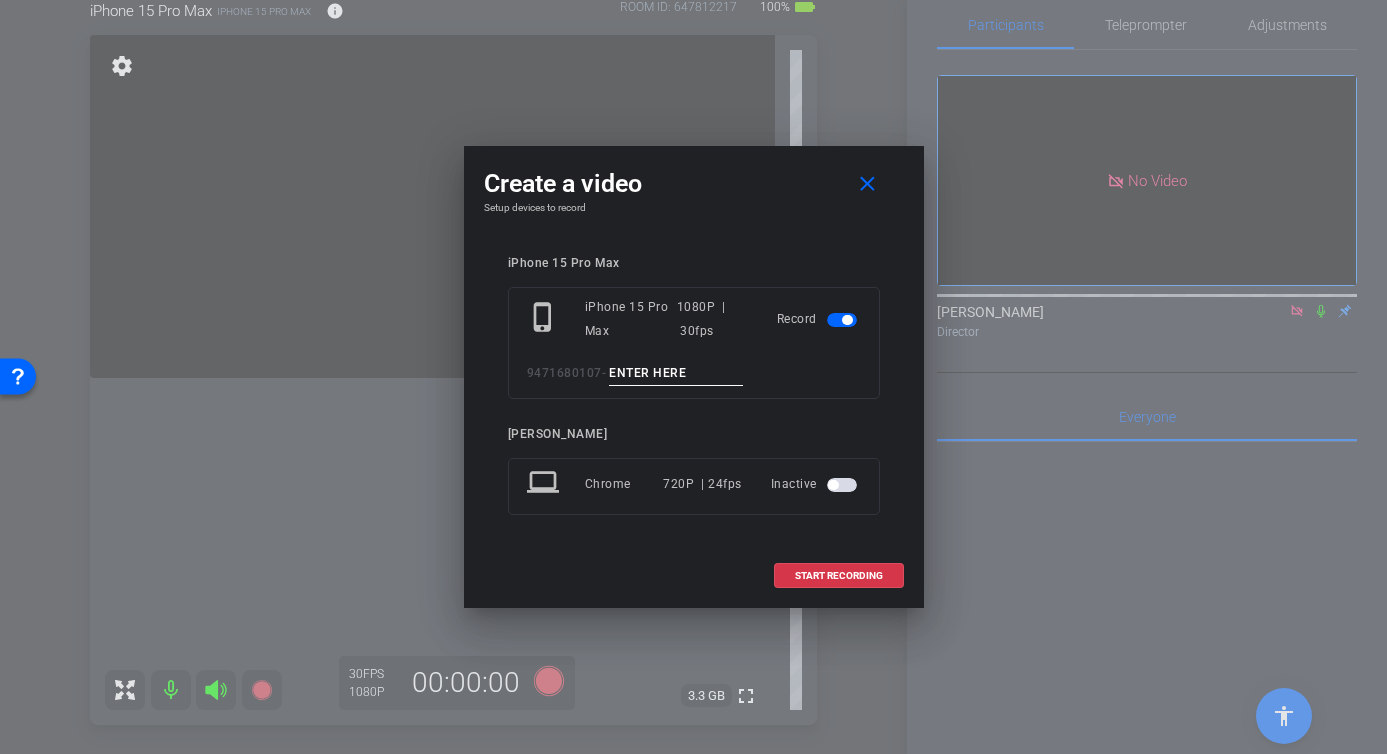 click at bounding box center (676, 373) 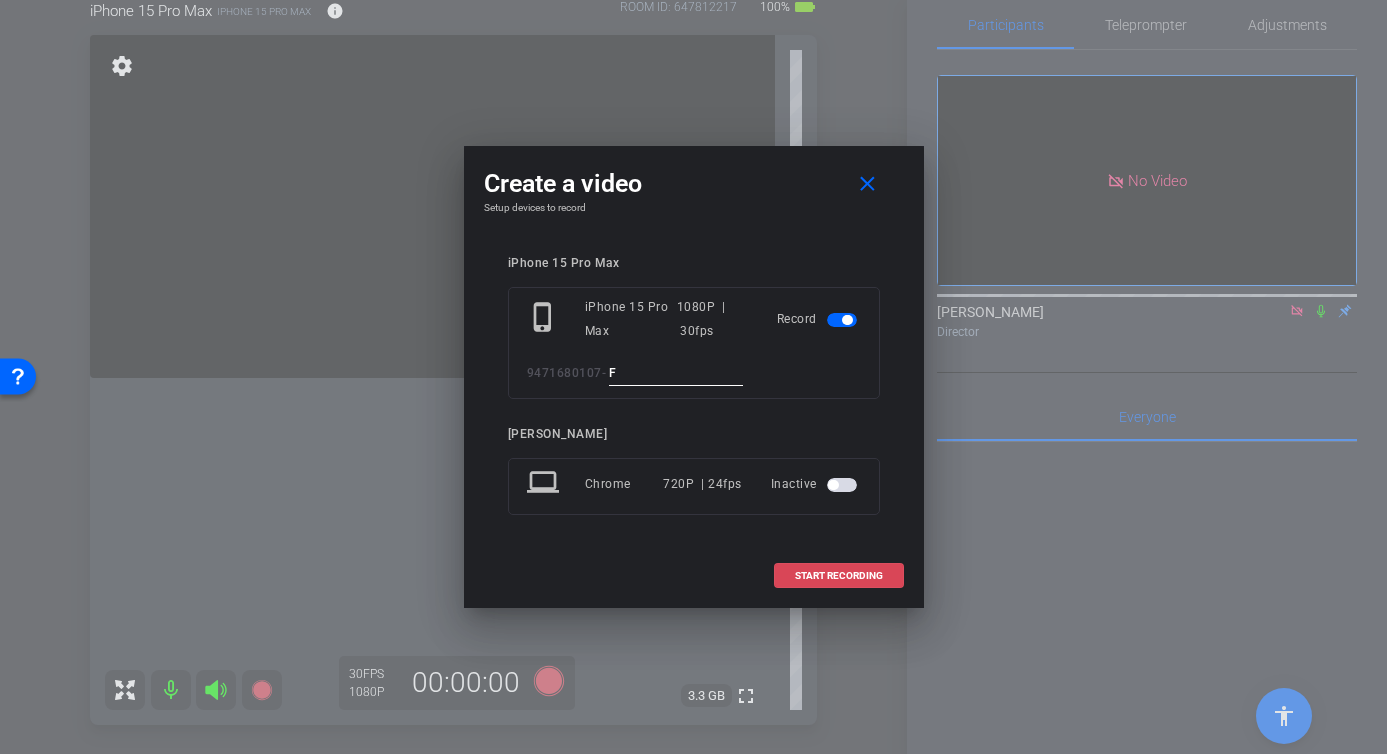 type on "F" 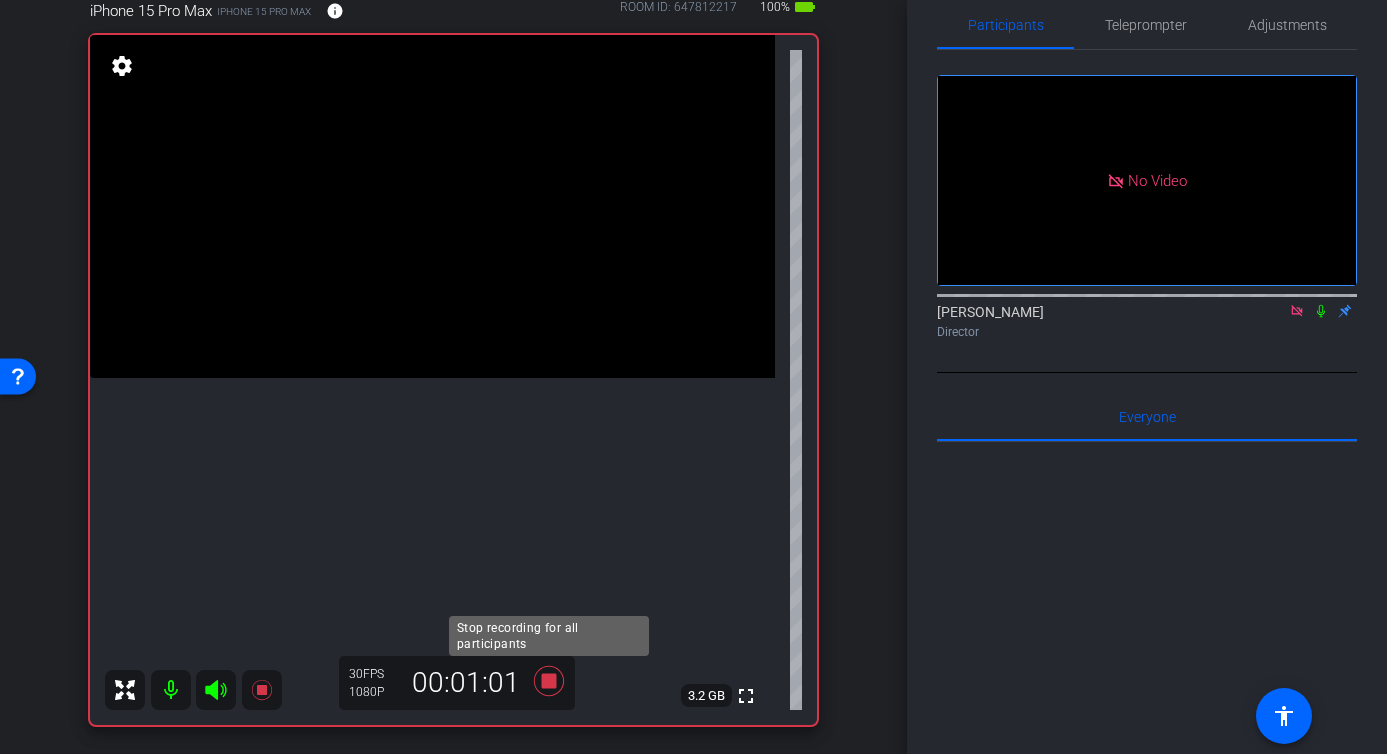 click 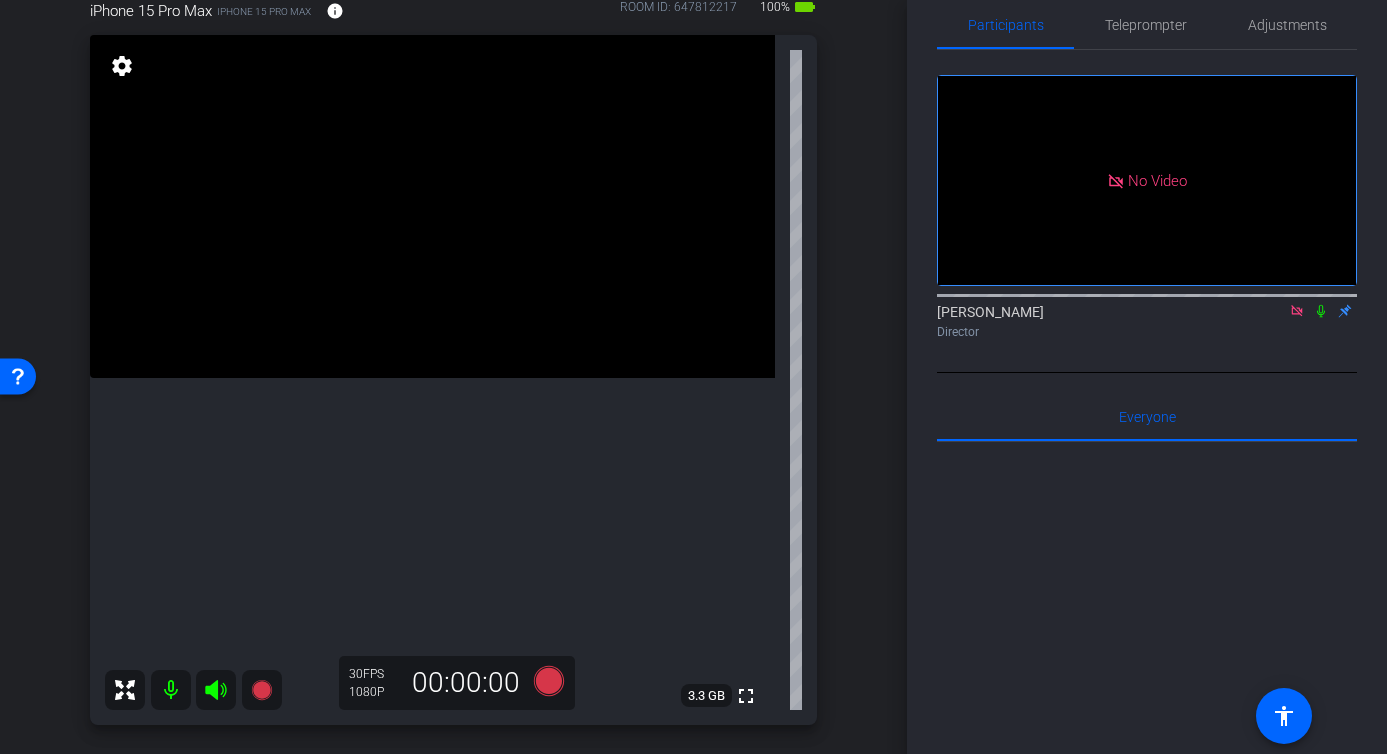 click 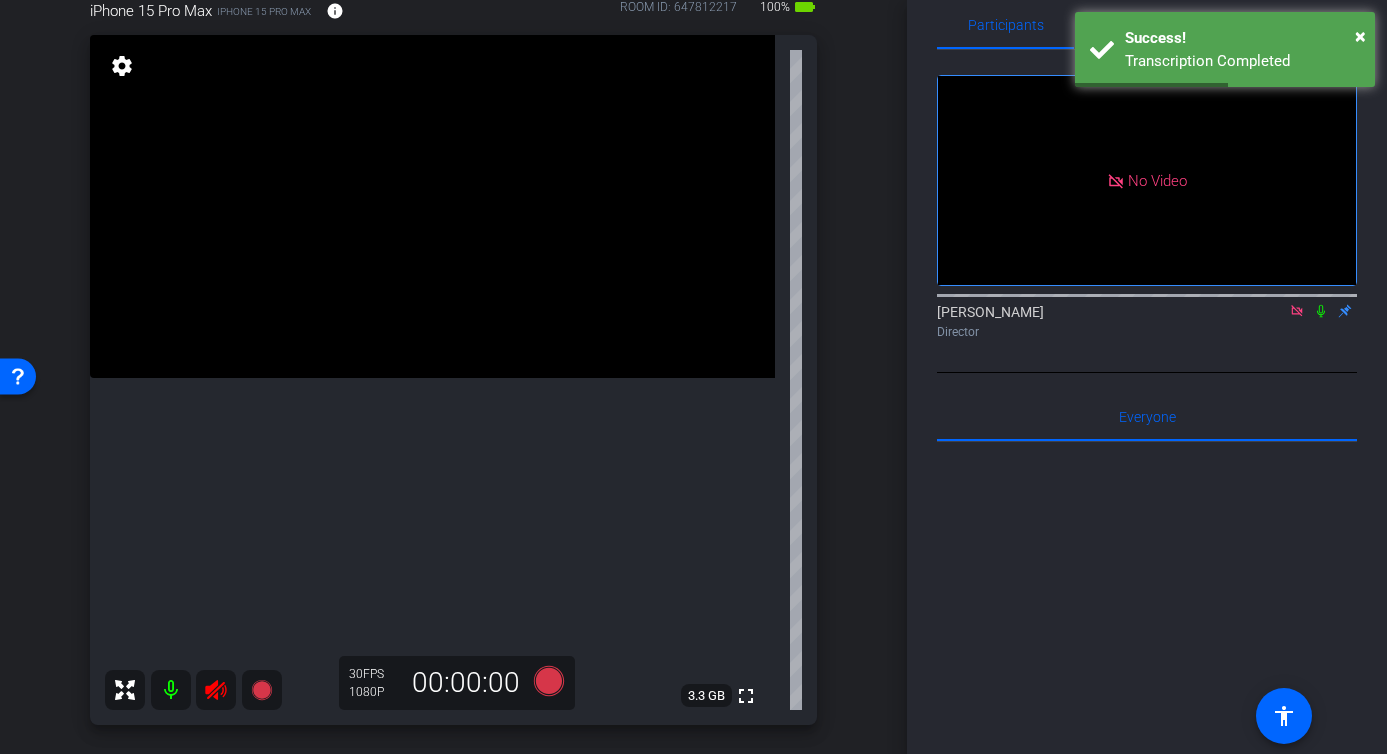 click 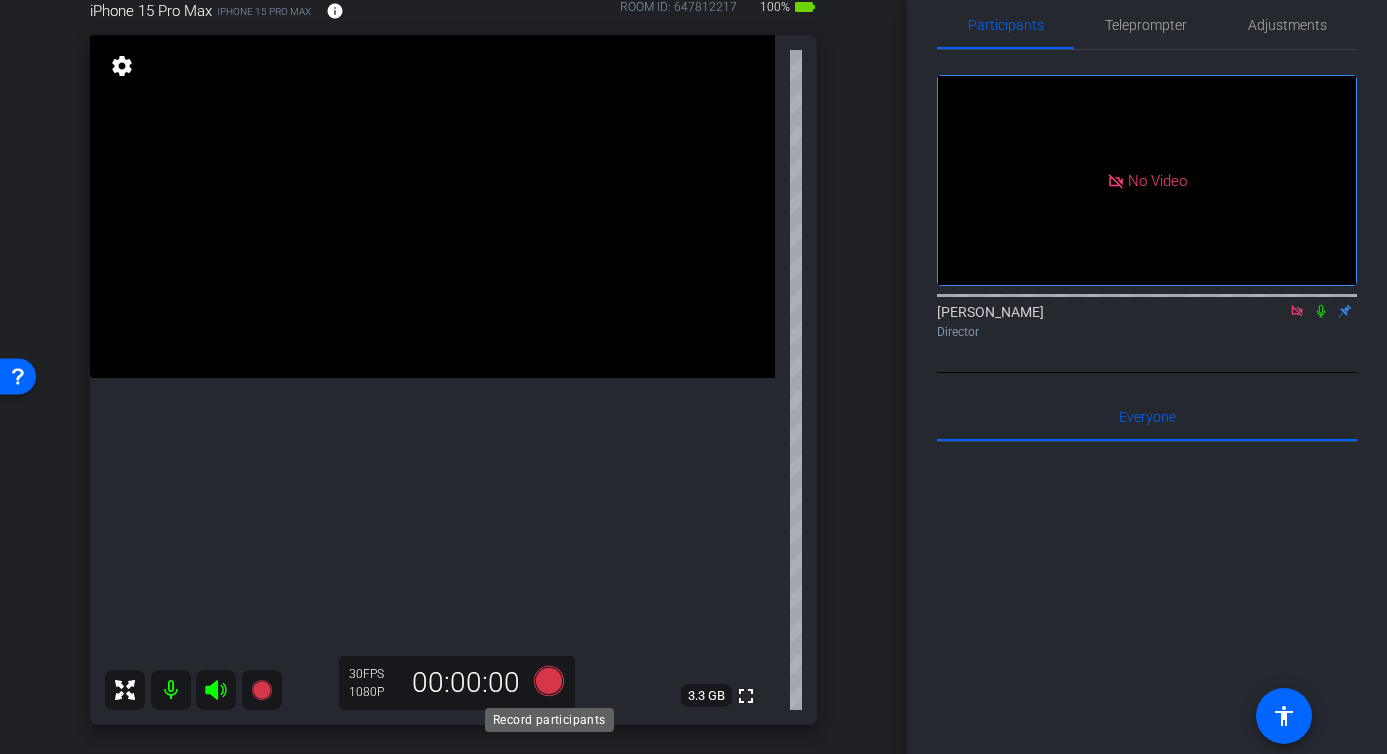 click 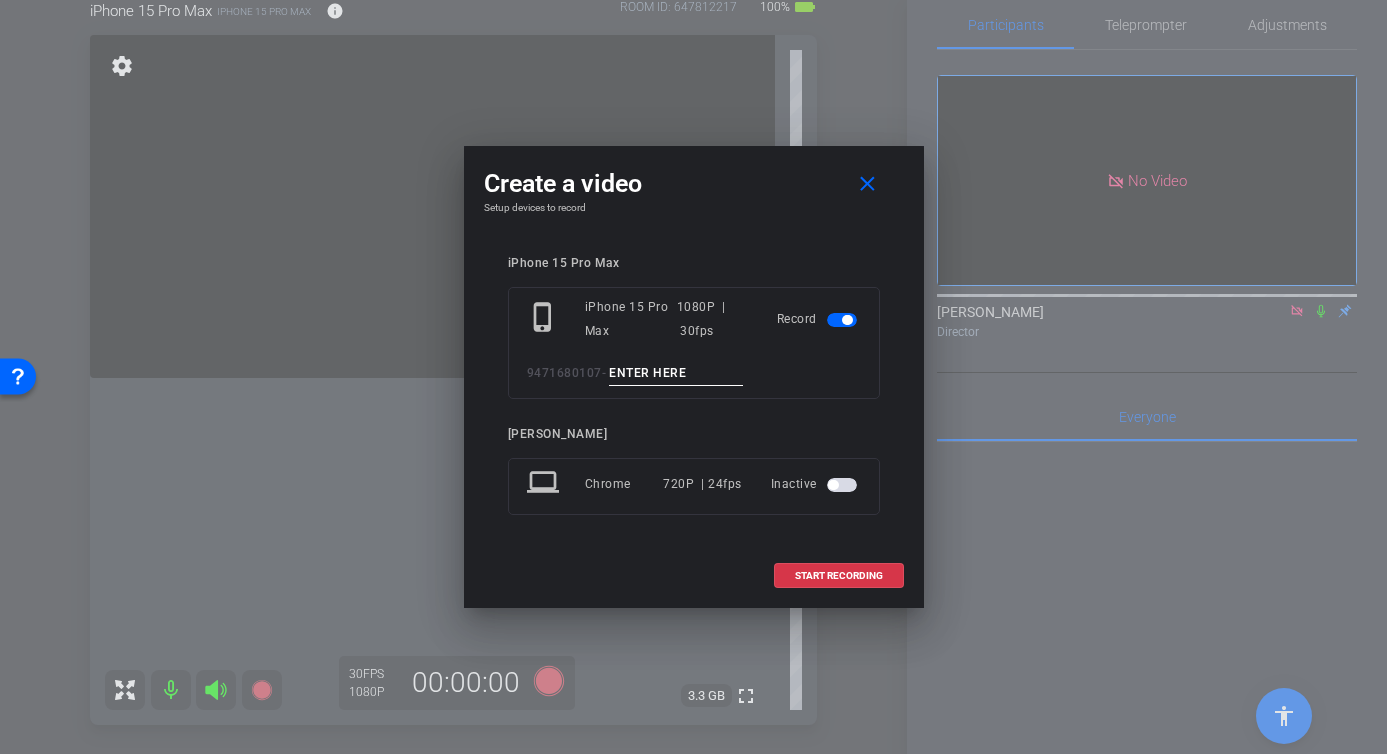 click at bounding box center (676, 373) 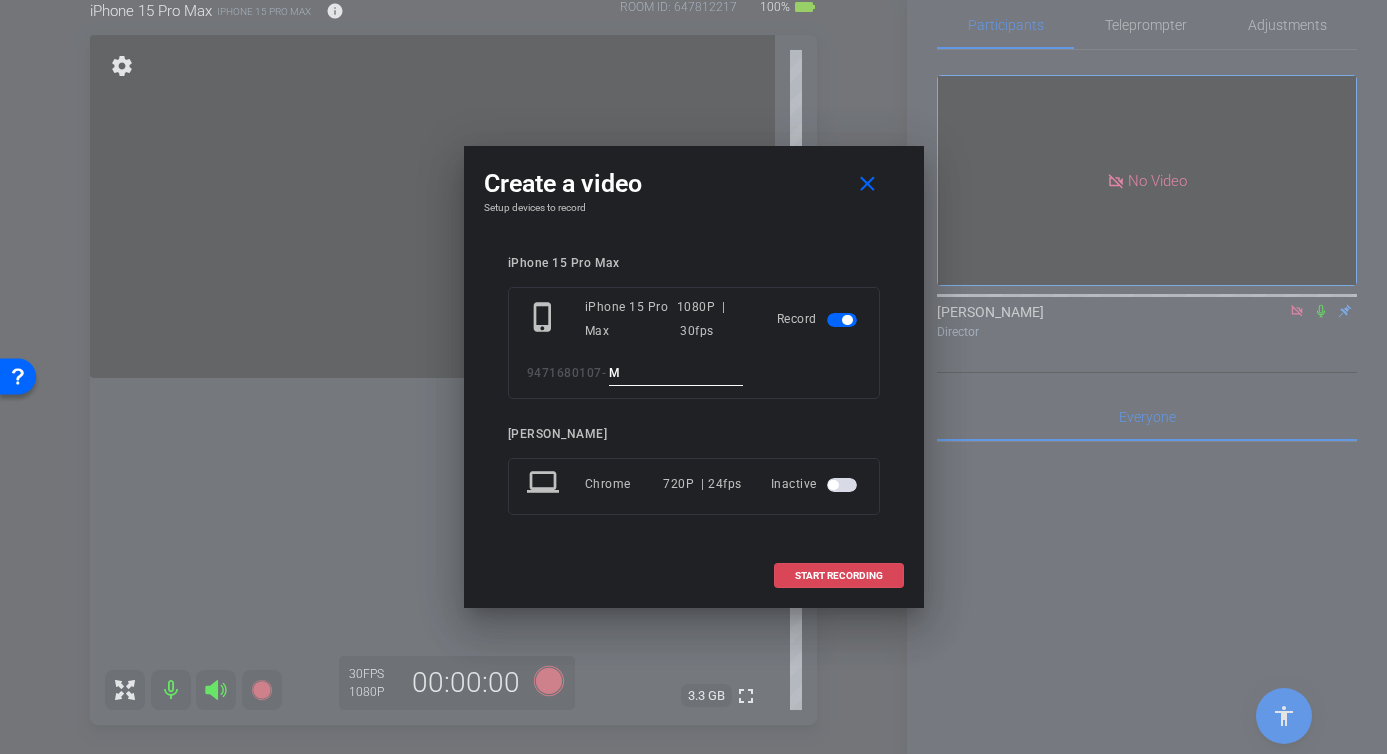 type on "M" 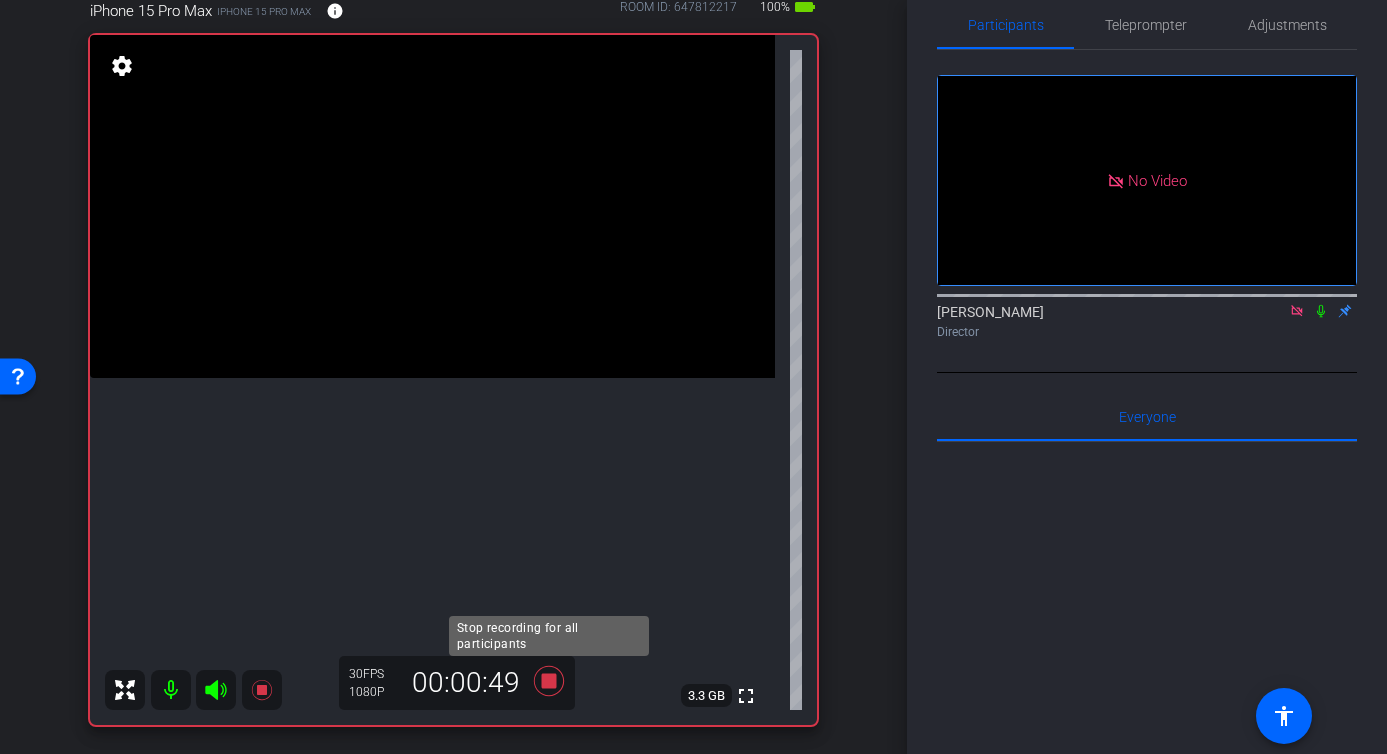 click 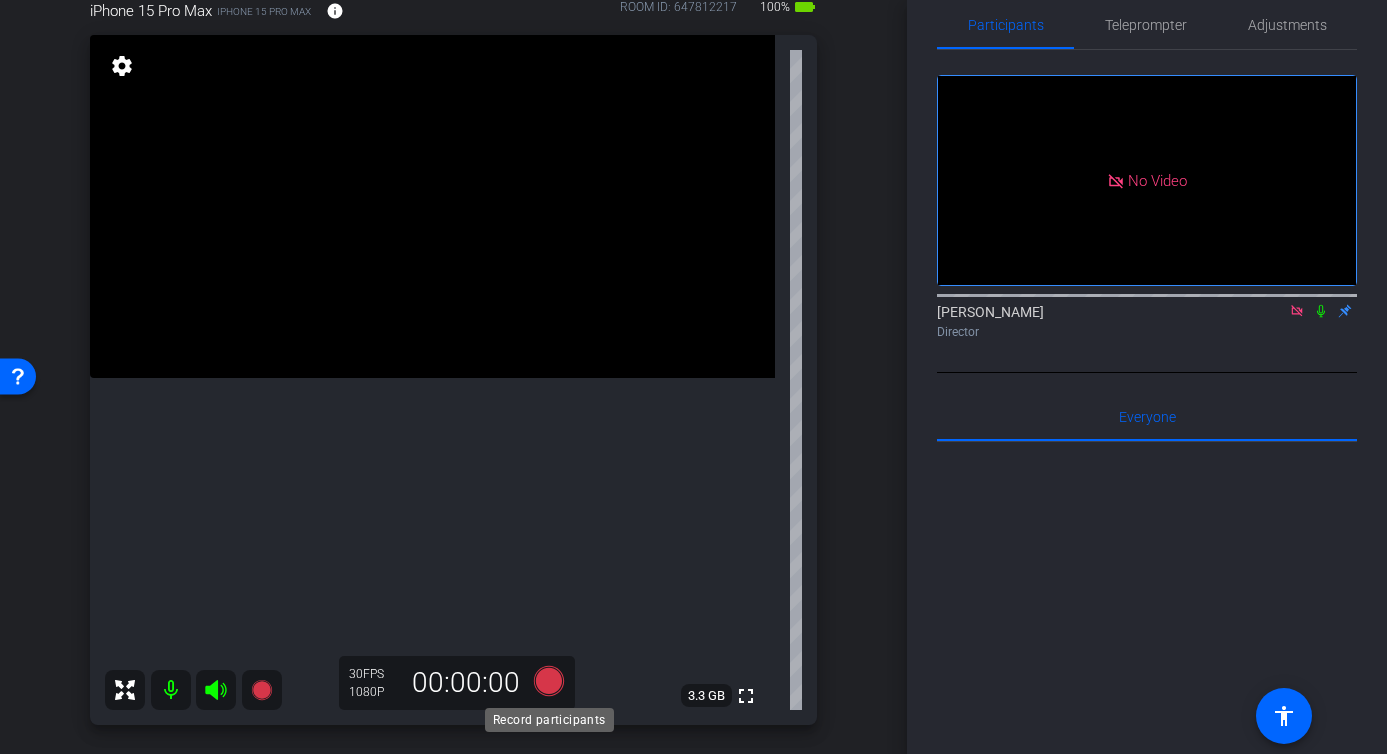 click 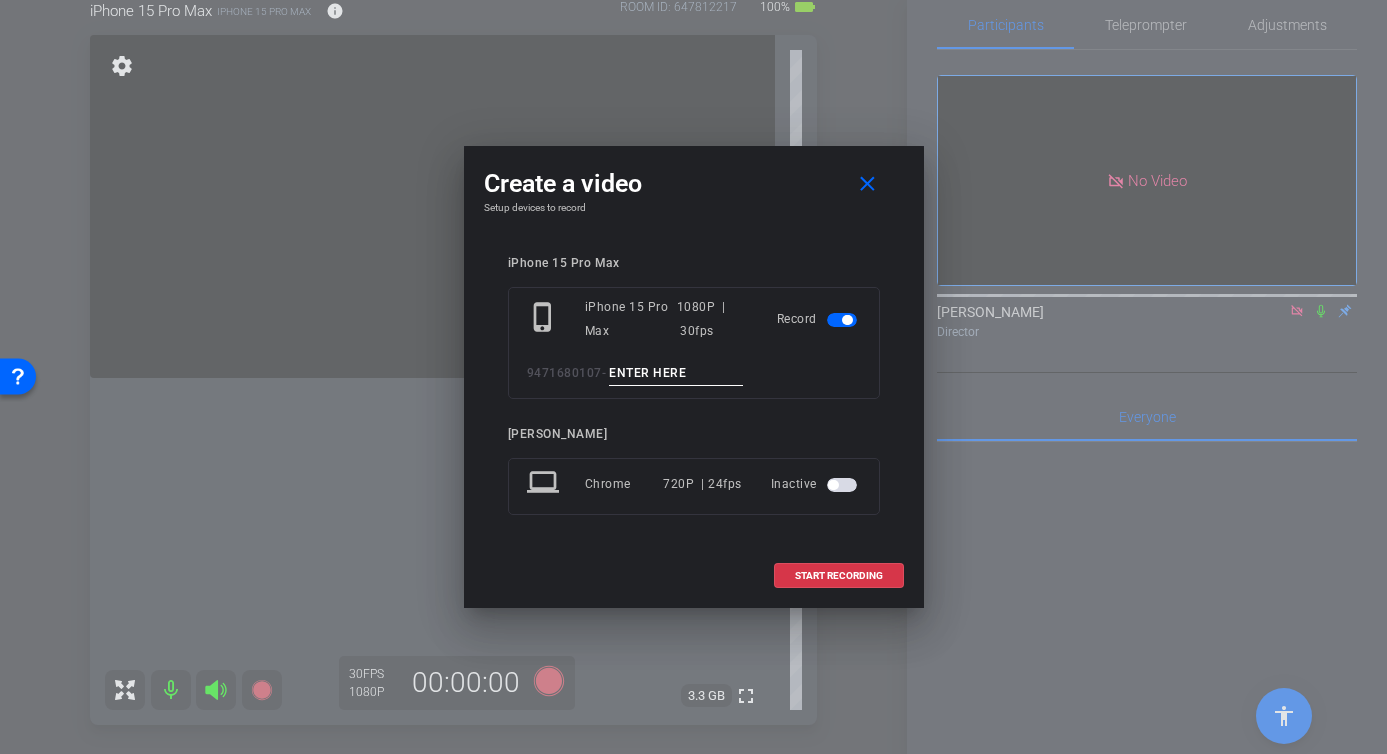 click at bounding box center [676, 373] 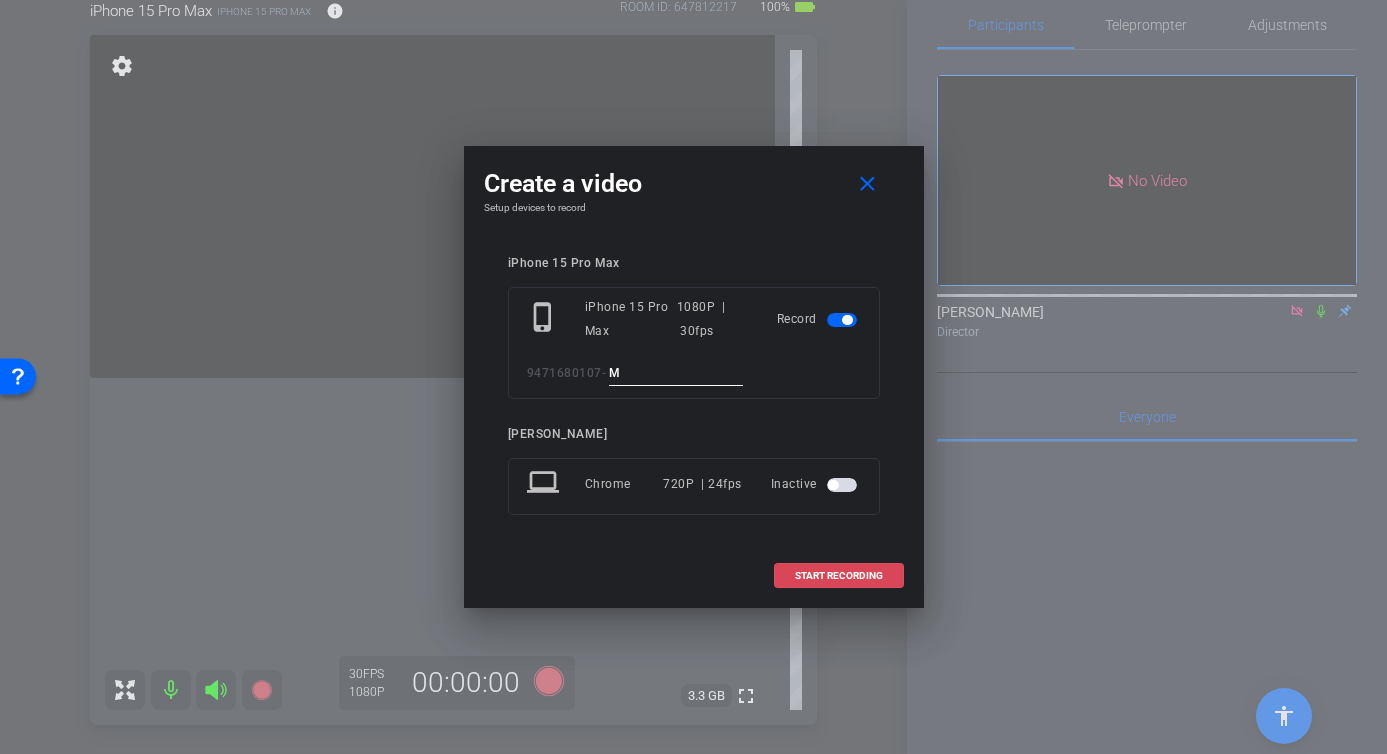 type on "M" 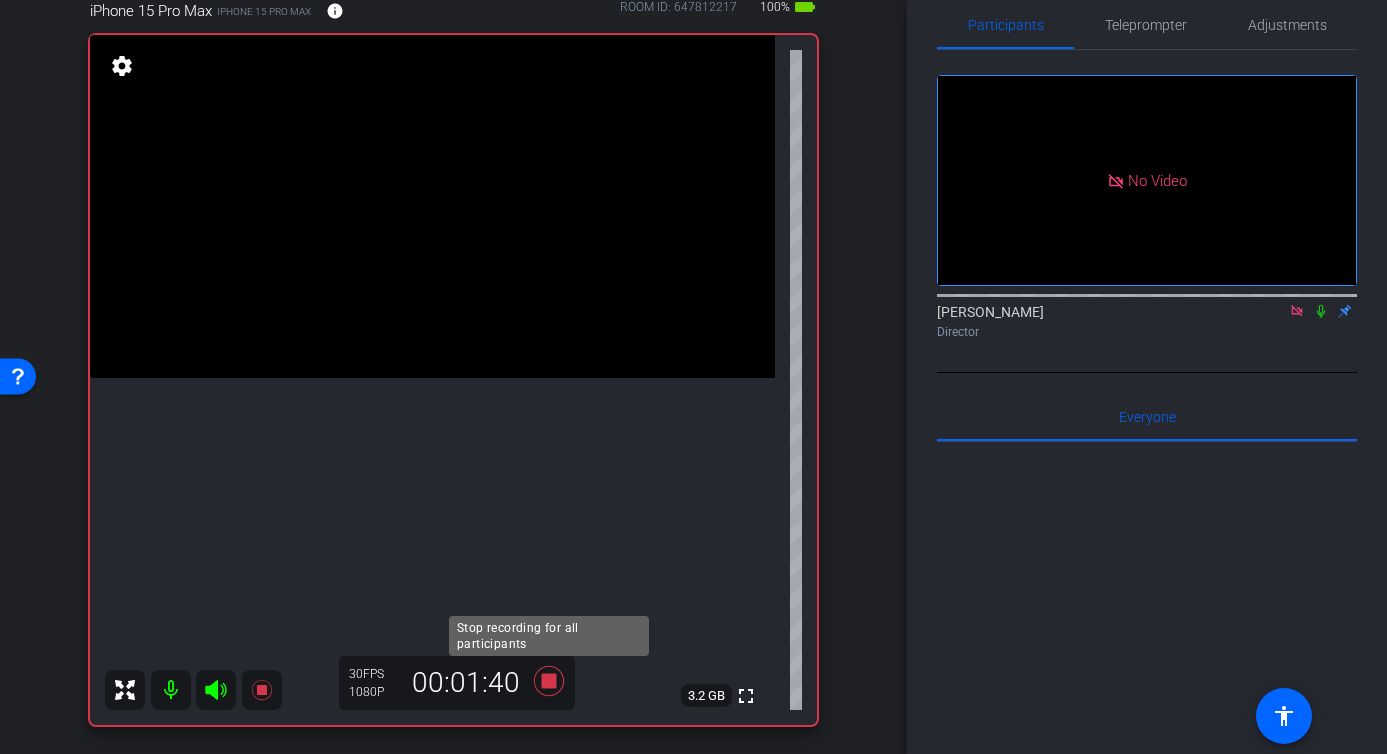 click 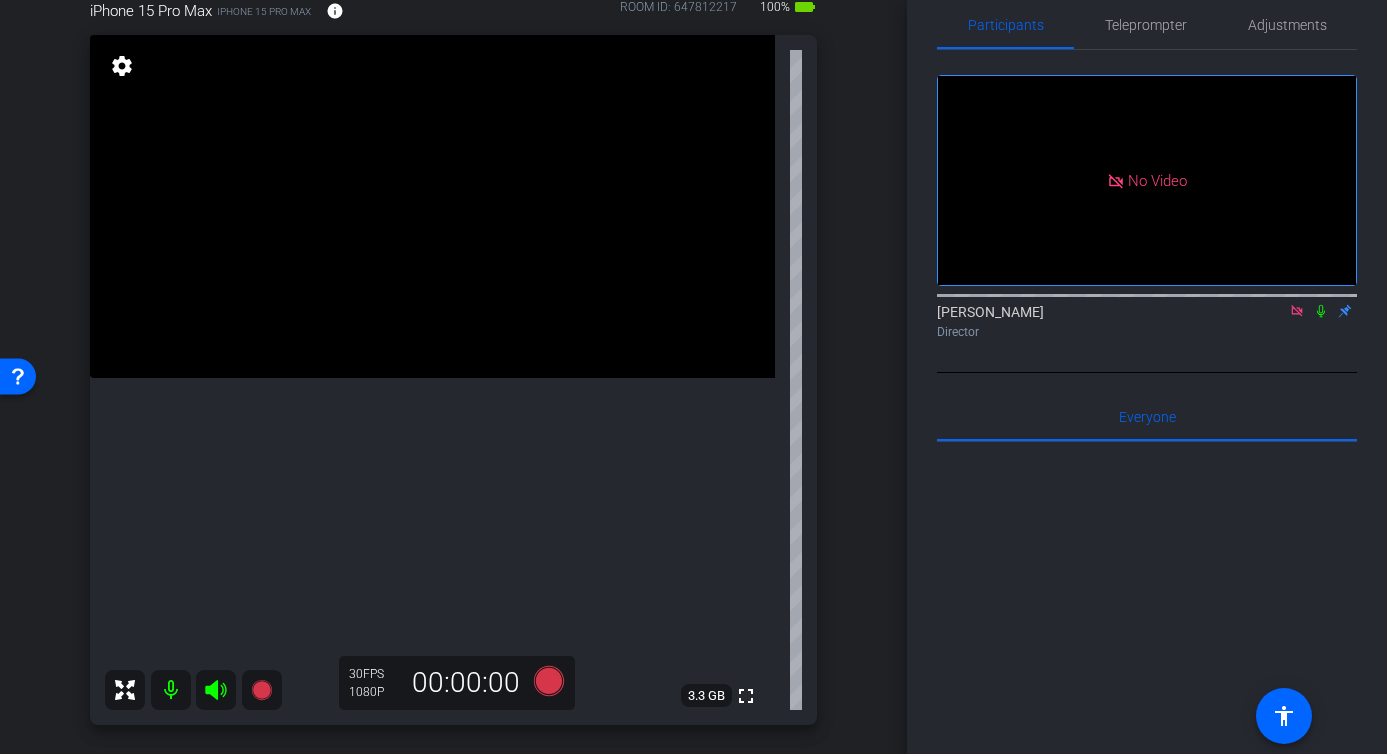 click 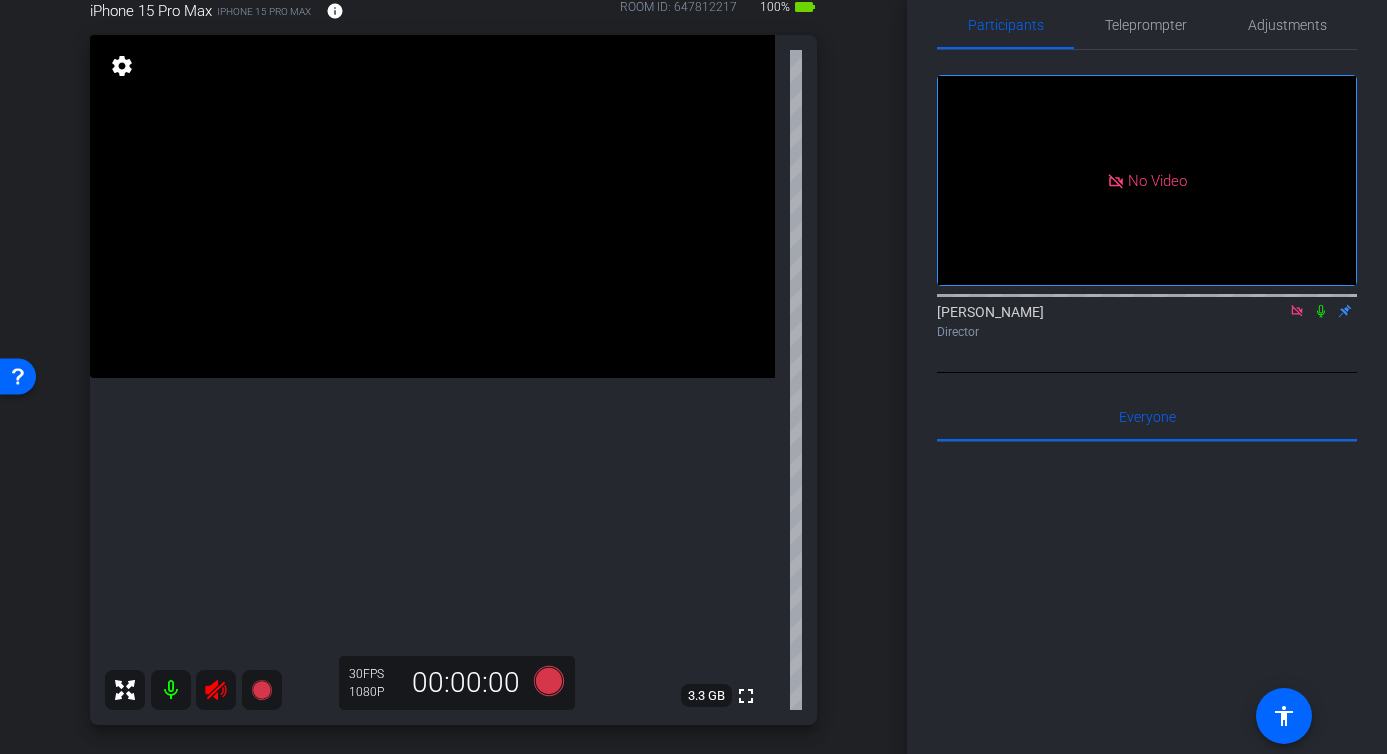 click 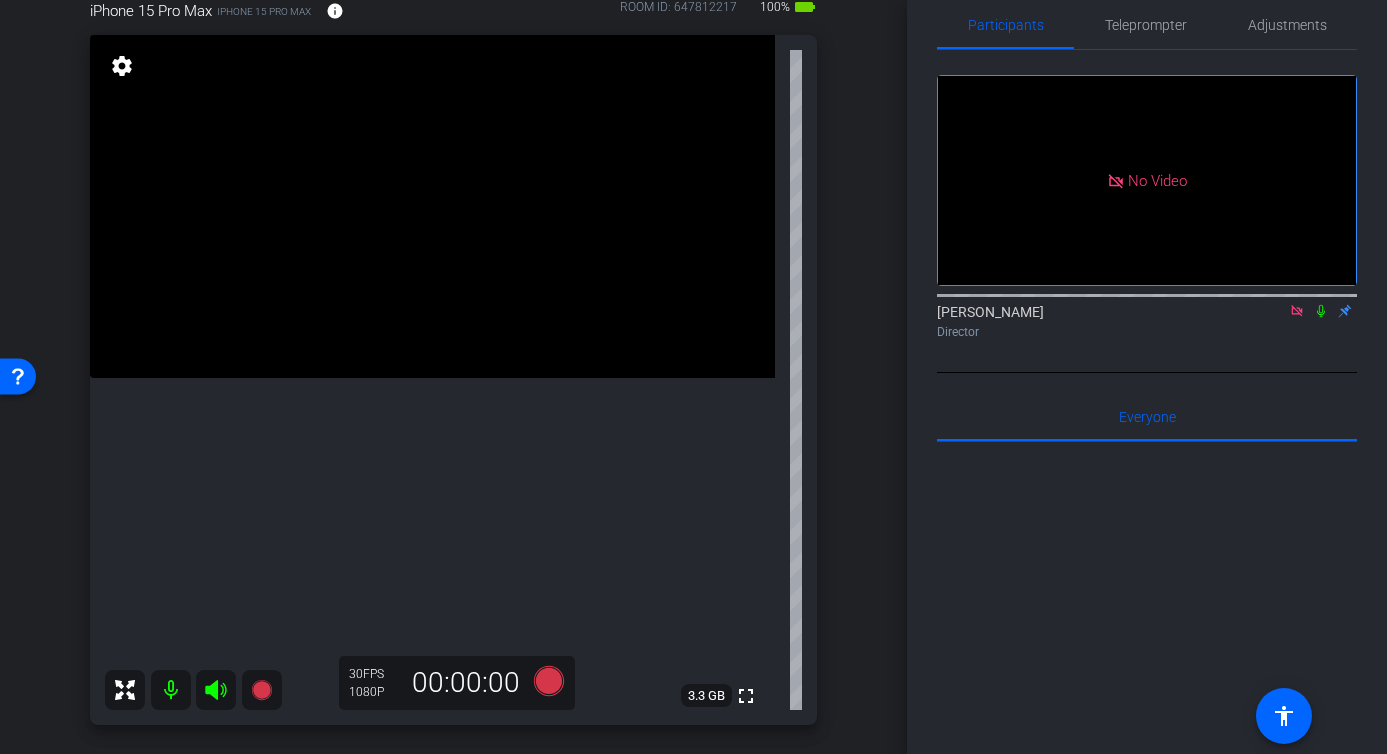 click 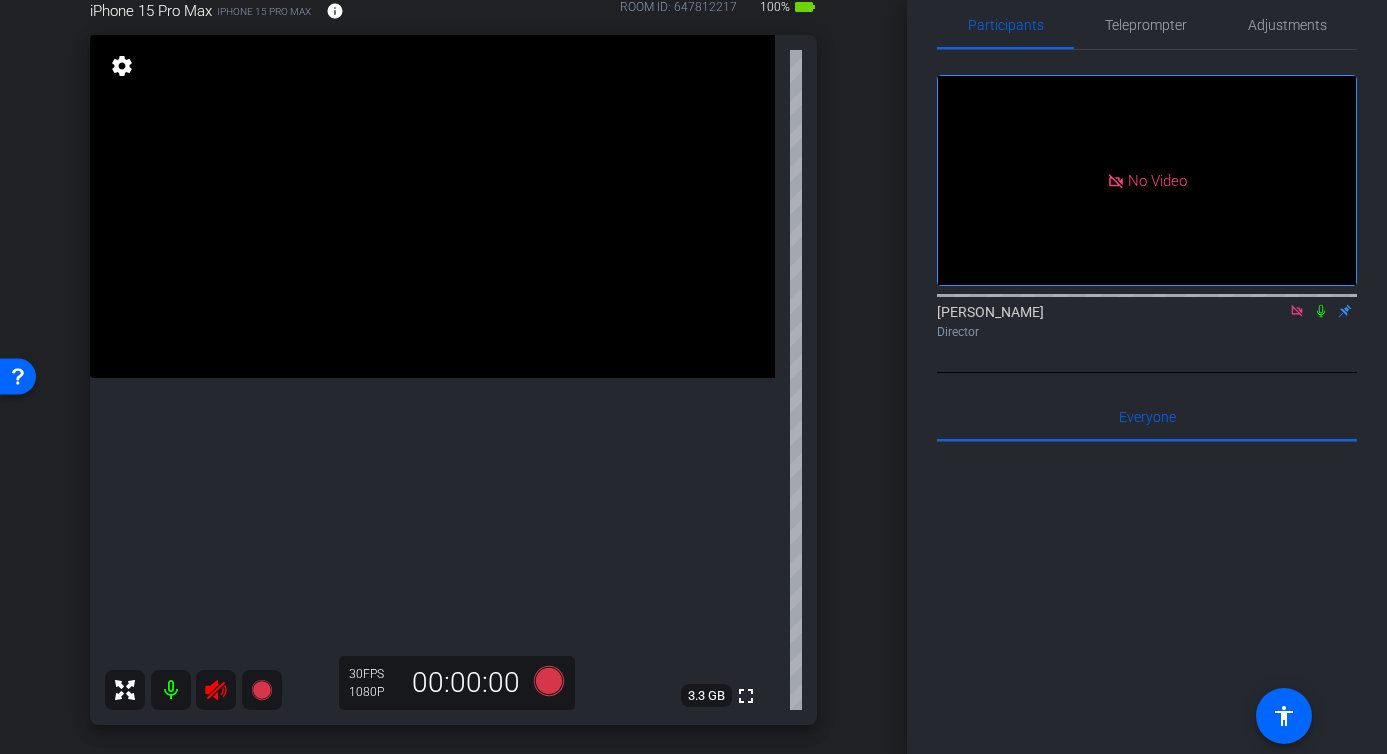 click 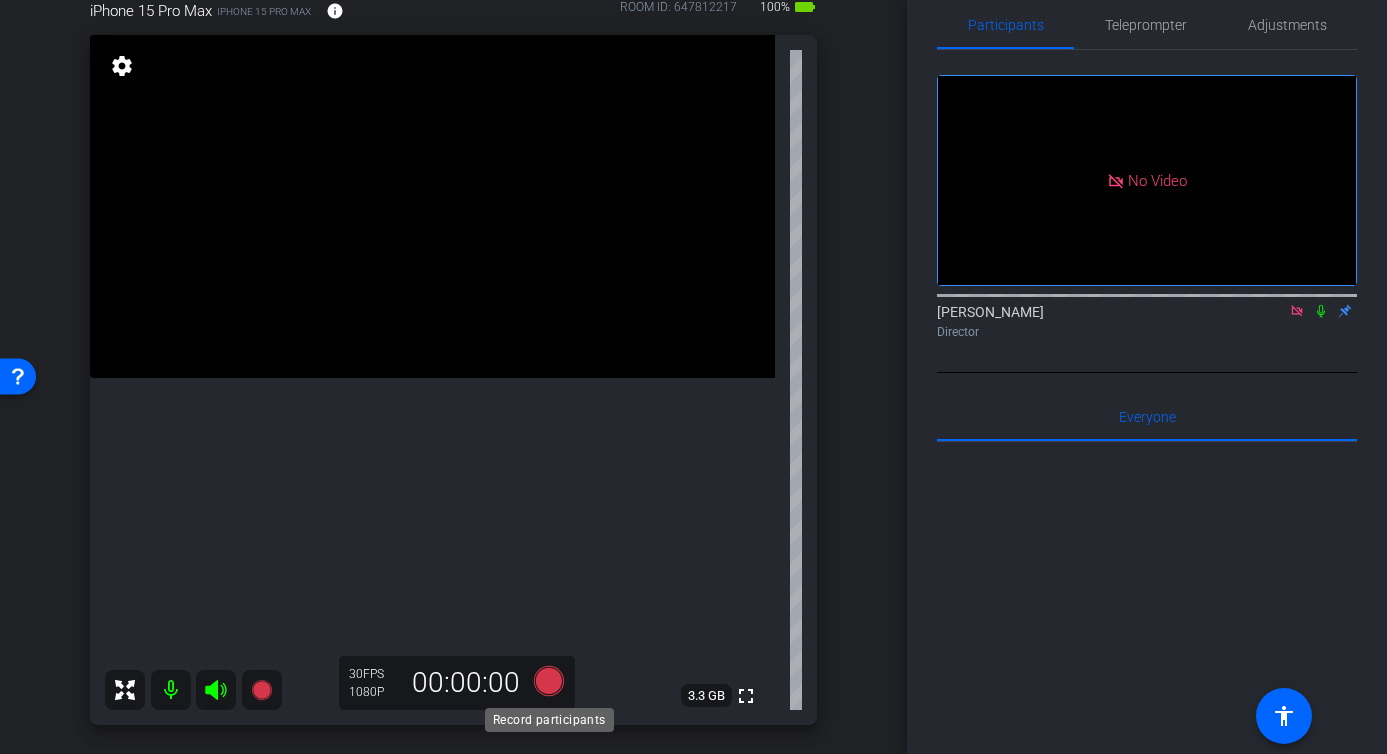 click 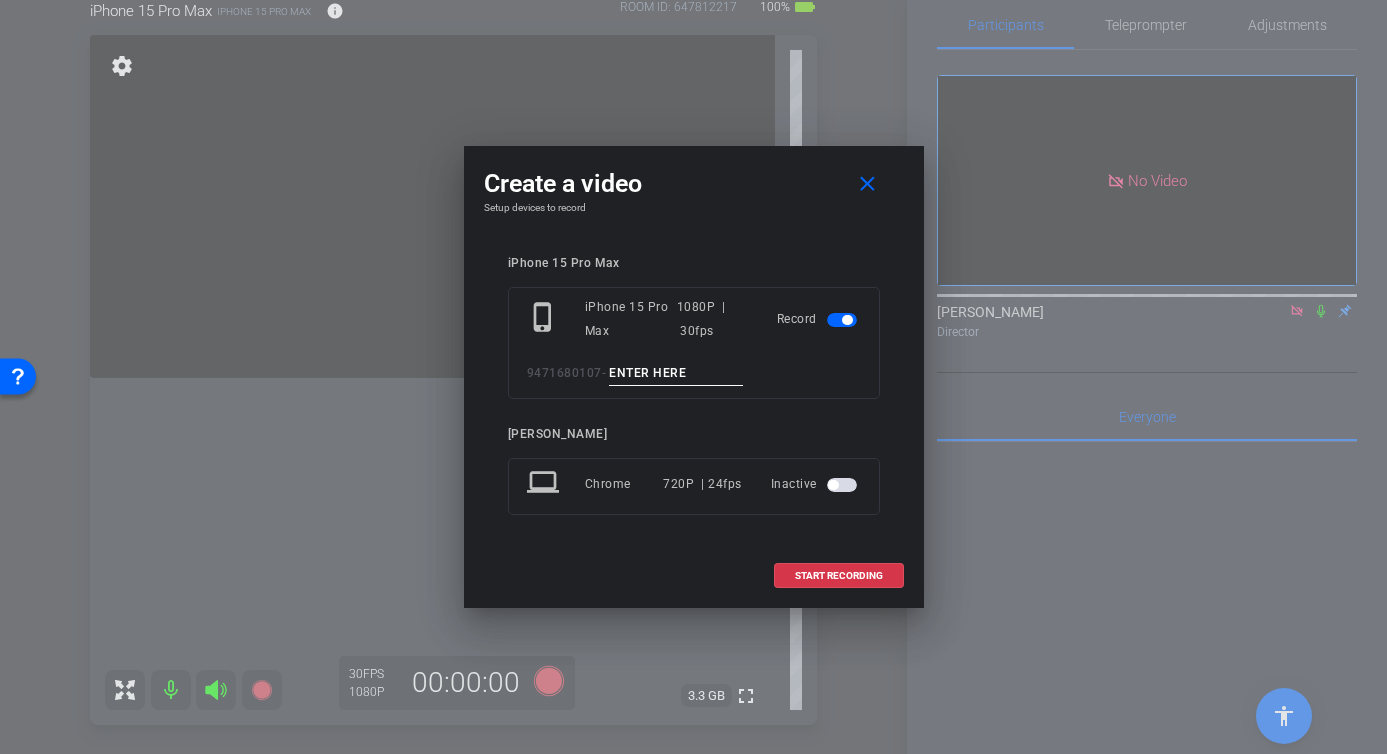 click at bounding box center (676, 373) 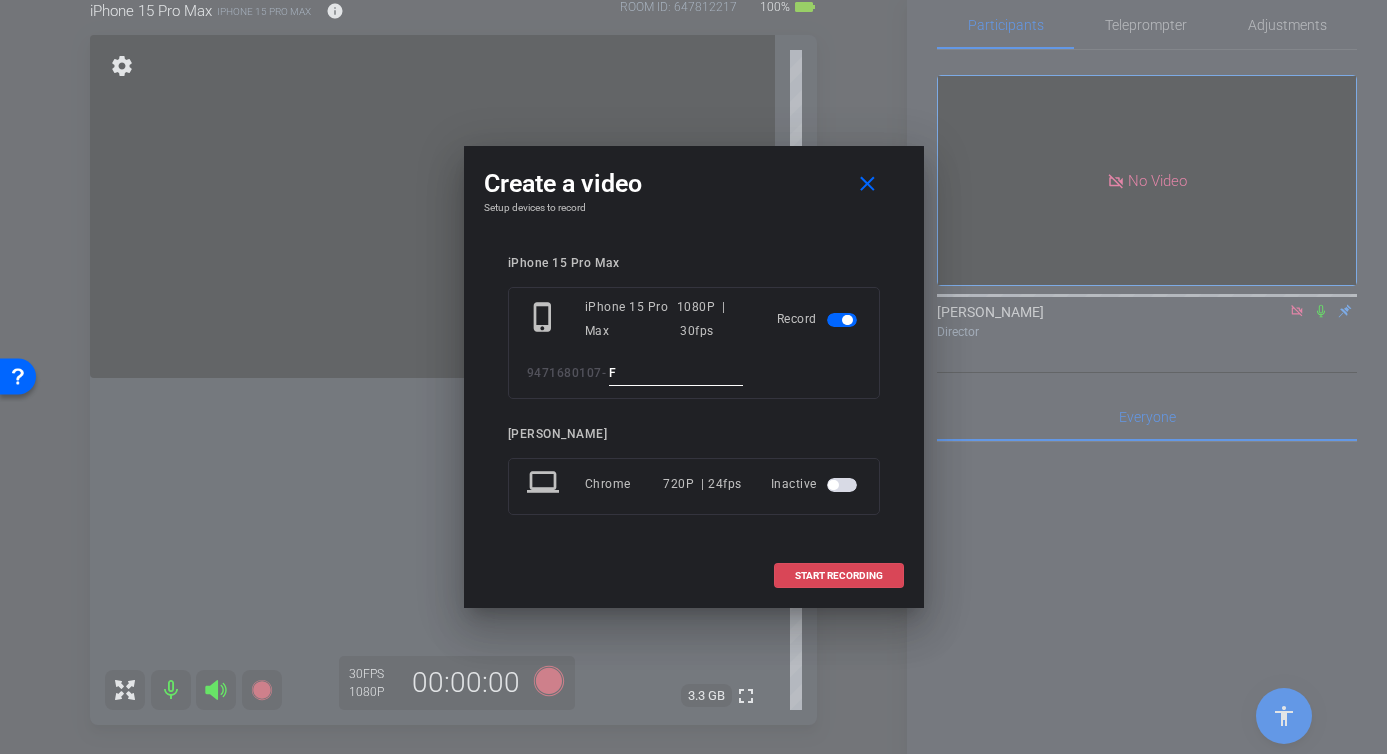 type on "F" 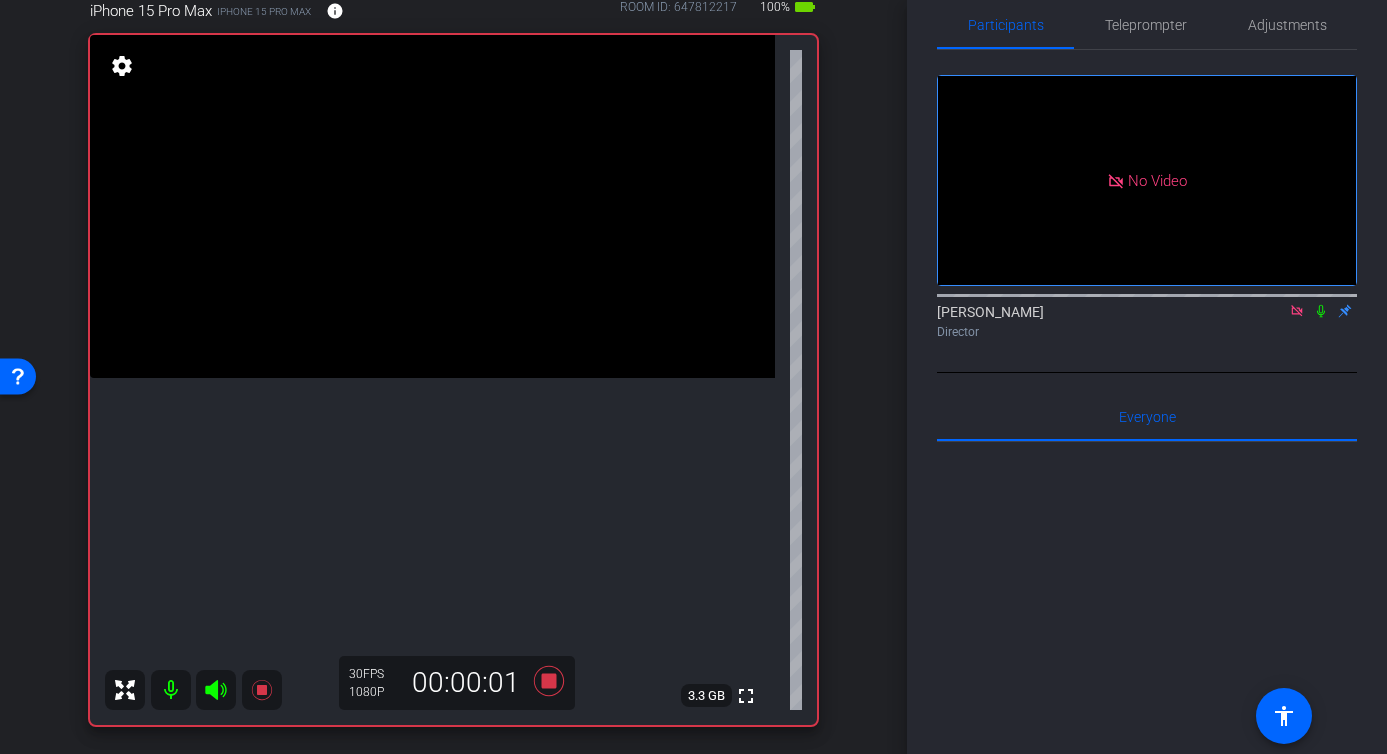 click 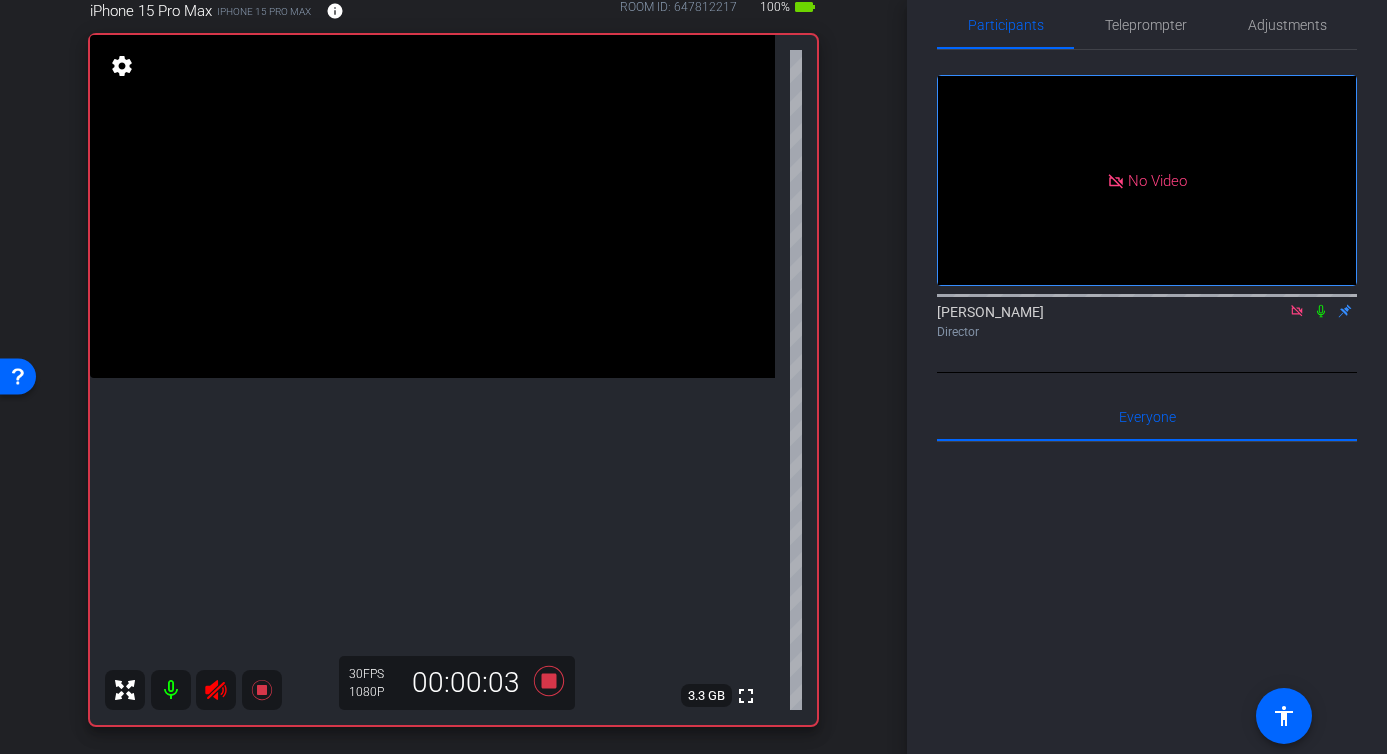 click 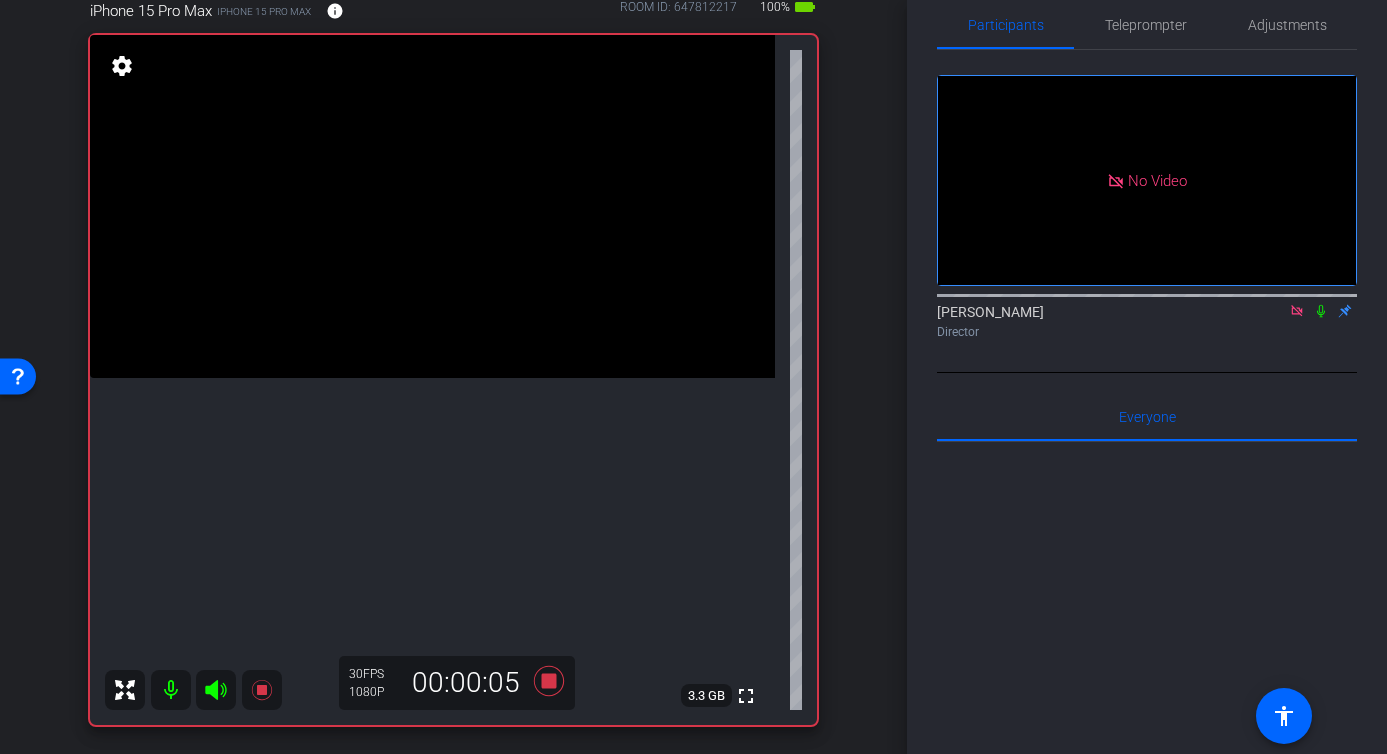 click 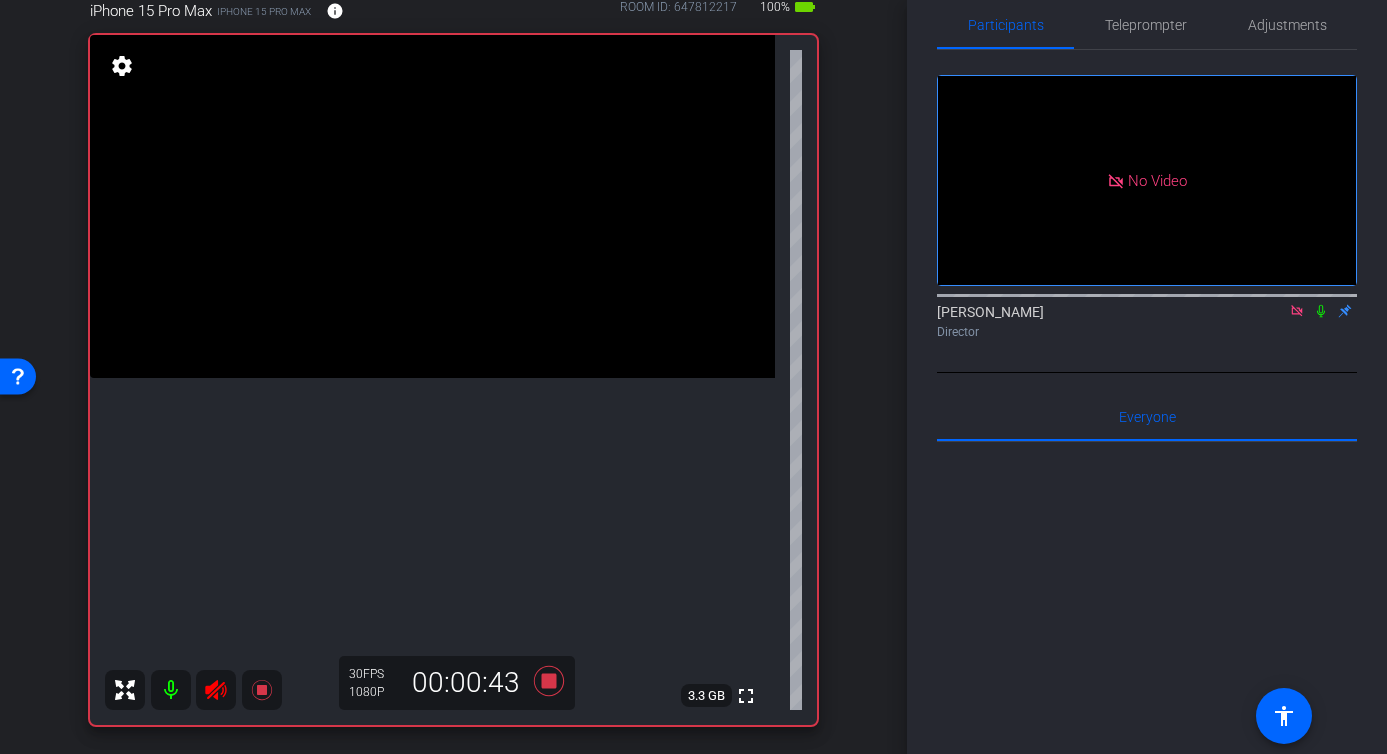 click 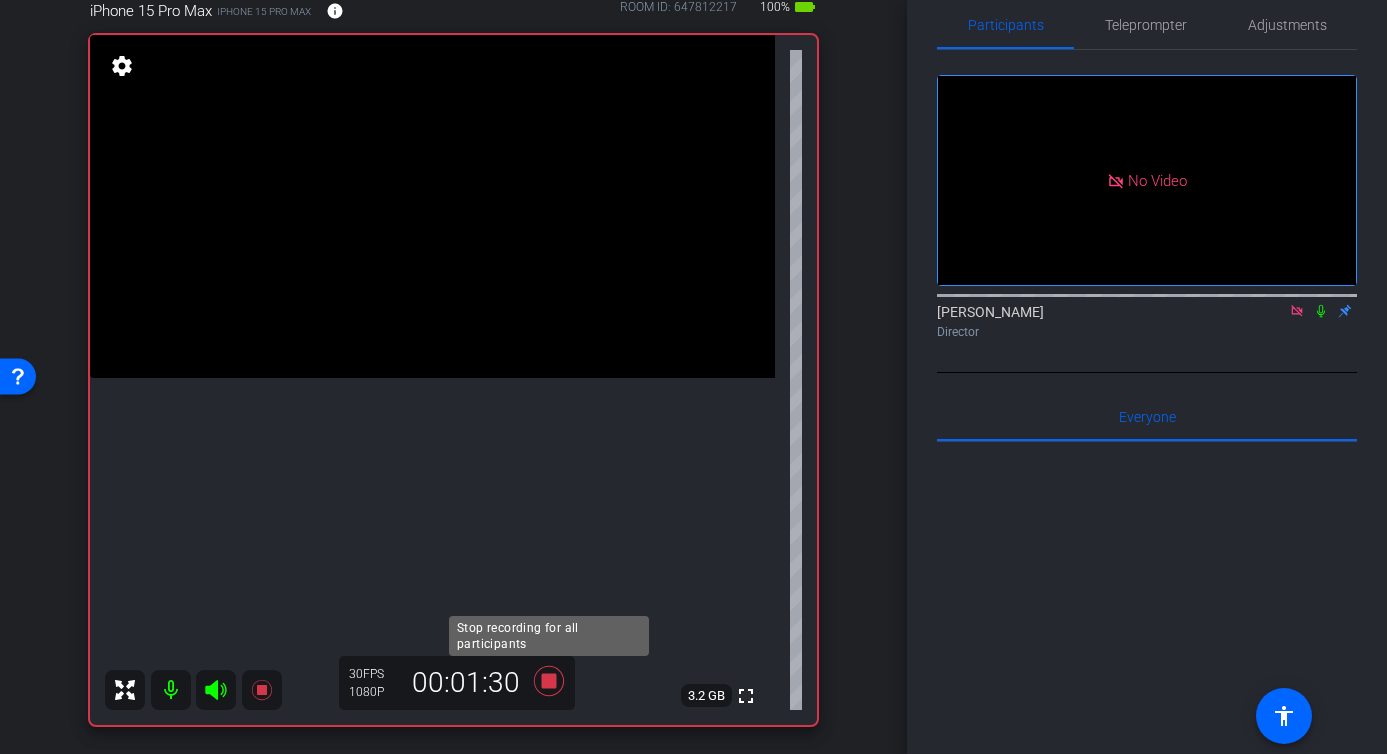 click 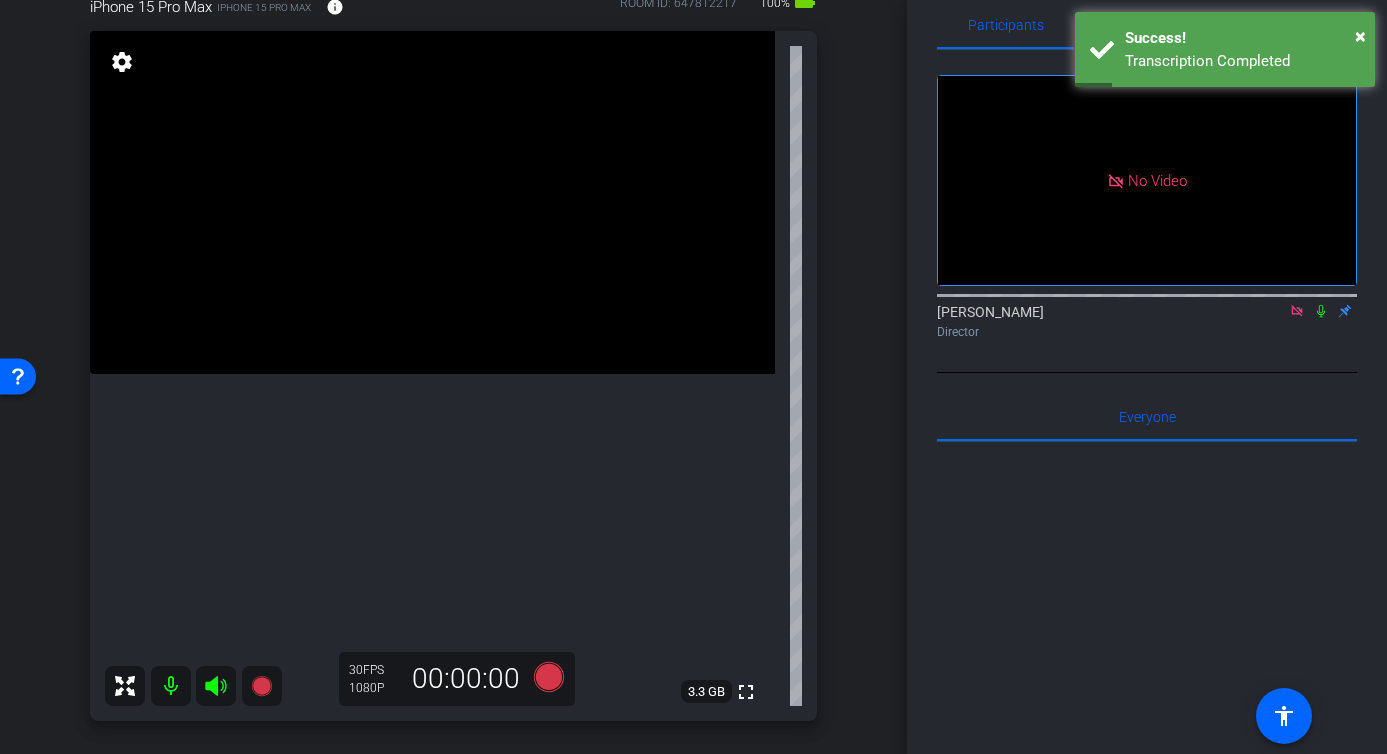 scroll, scrollTop: 181, scrollLeft: 0, axis: vertical 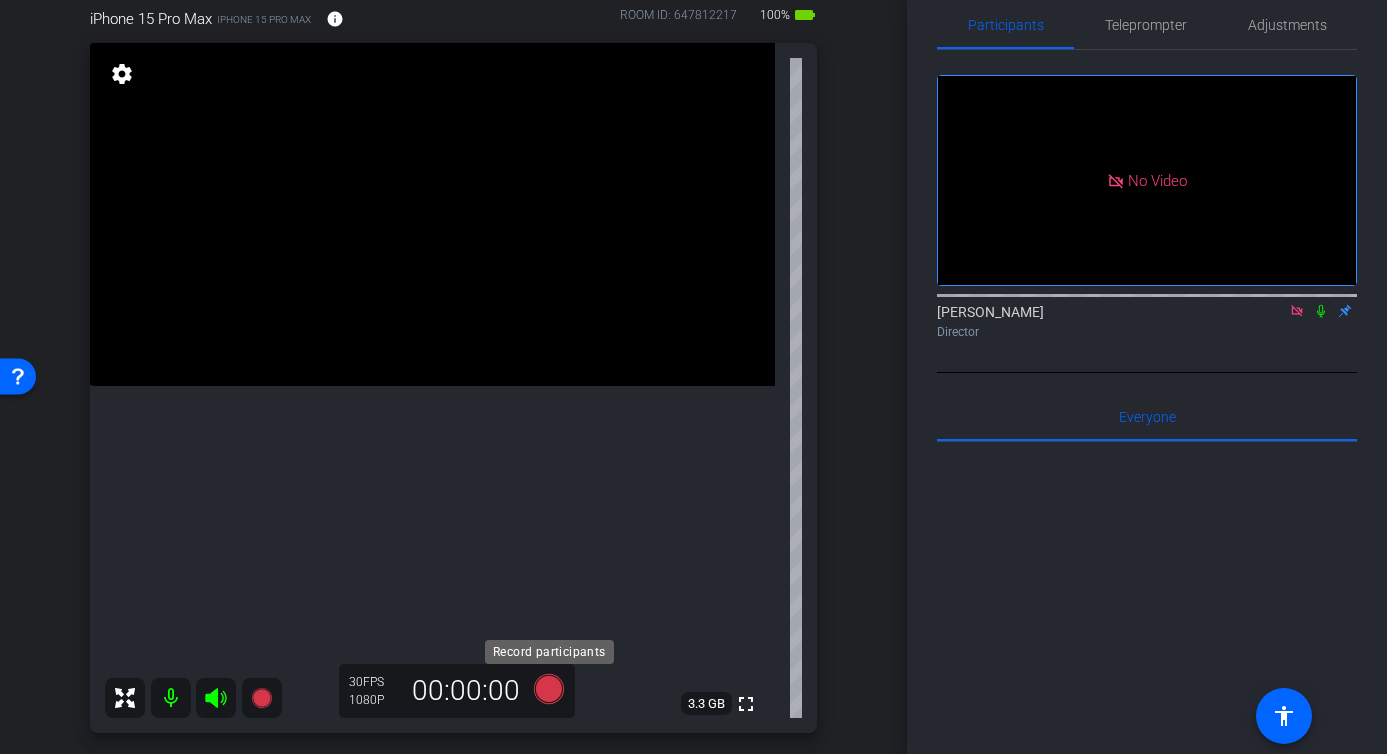 click 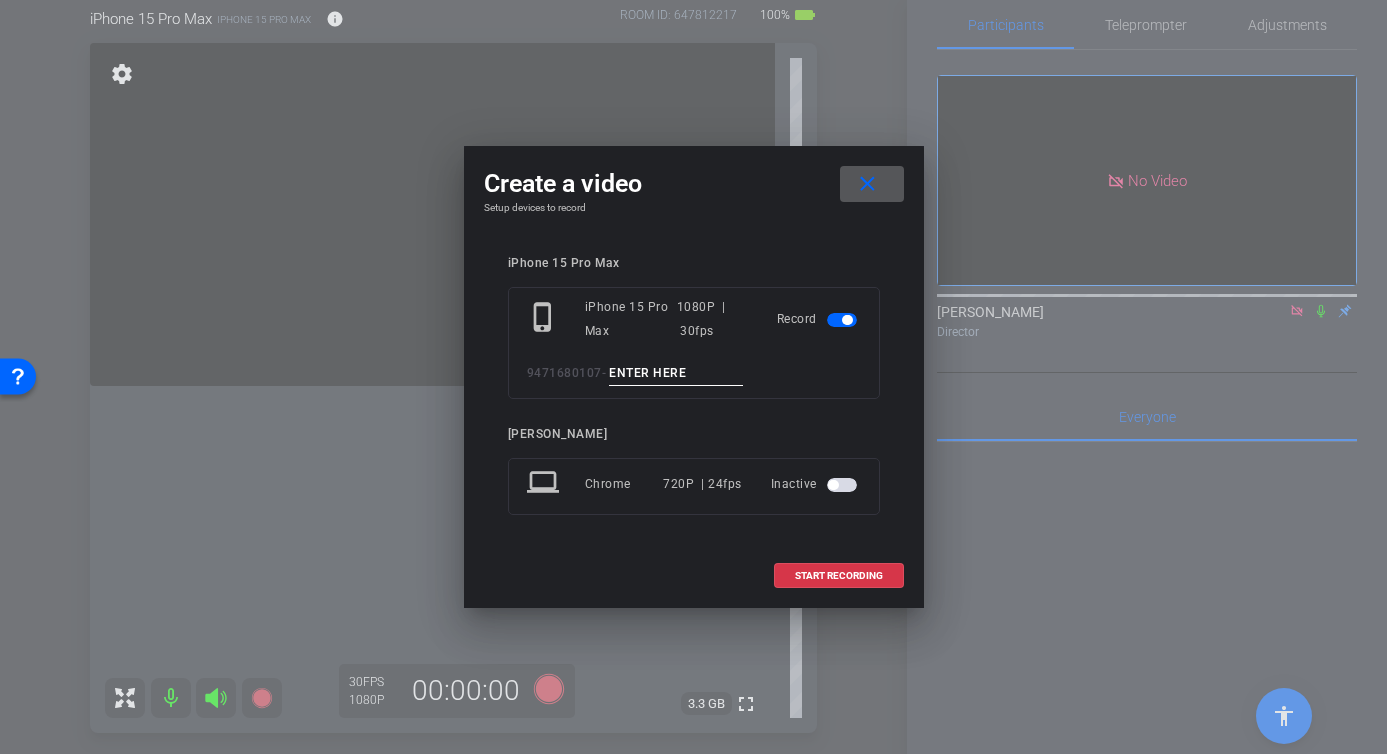 click at bounding box center (676, 373) 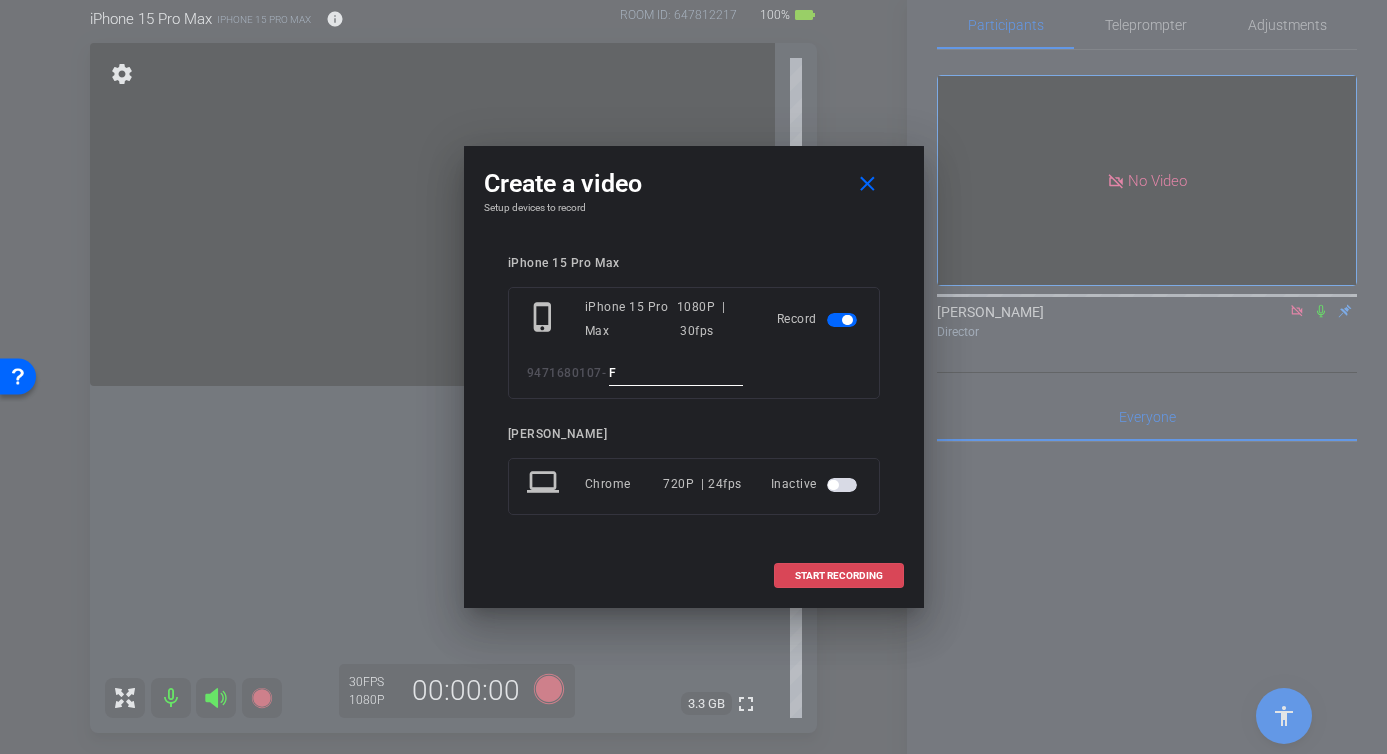 type on "F" 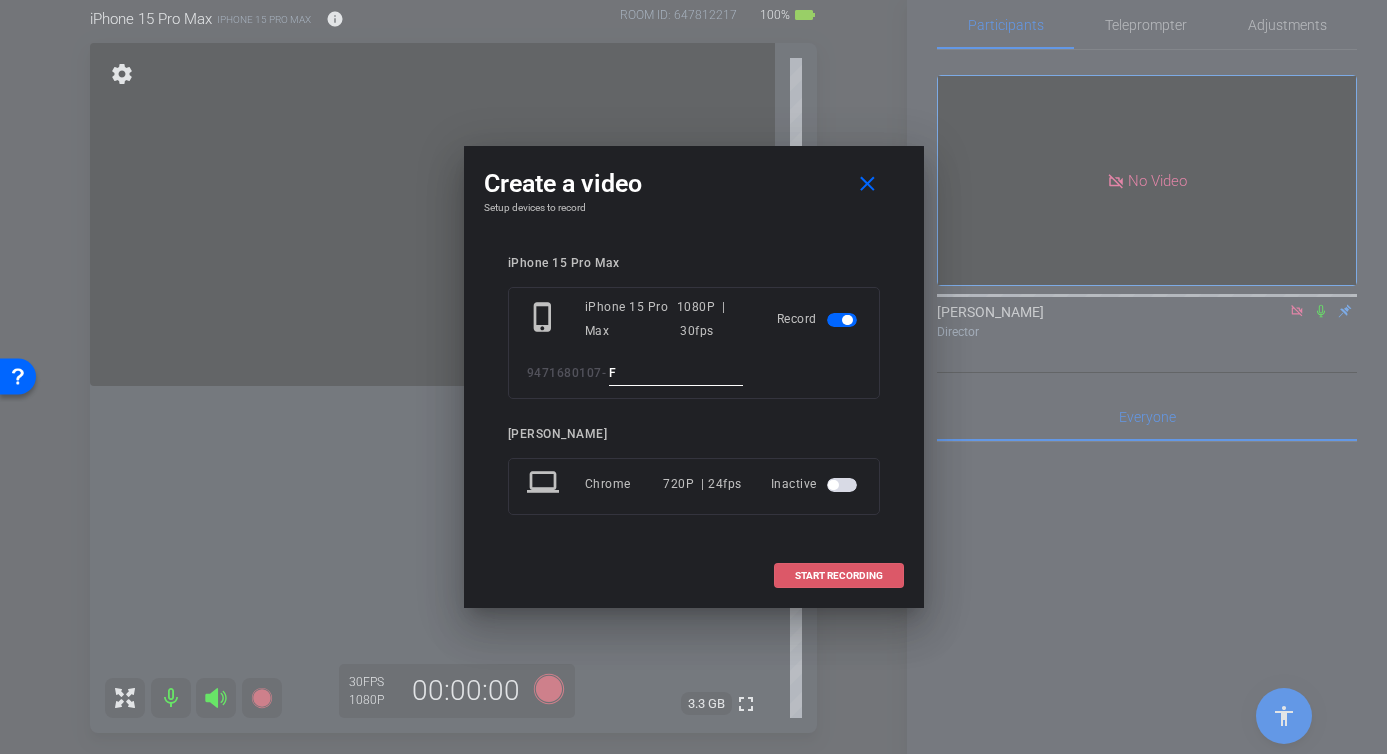 click on "START RECORDING" at bounding box center [839, 576] 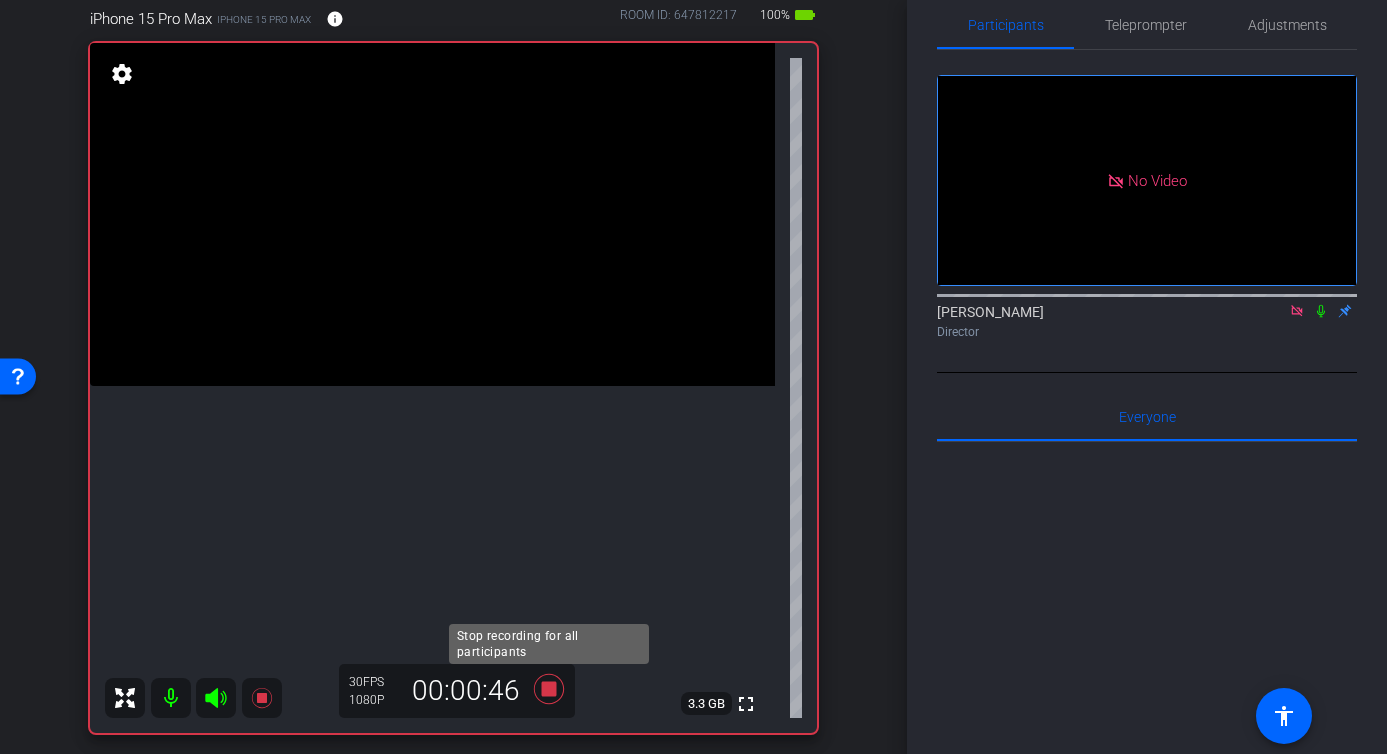 click 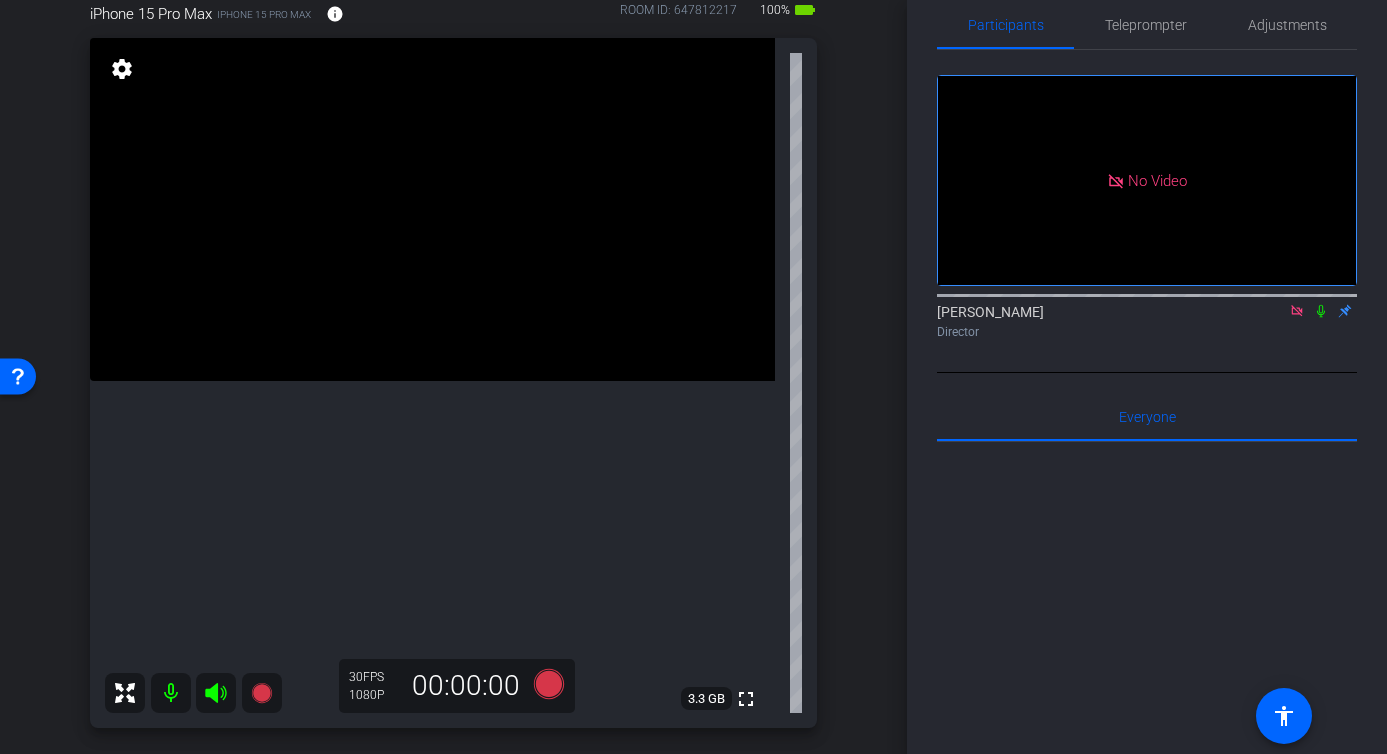 scroll, scrollTop: 177, scrollLeft: 0, axis: vertical 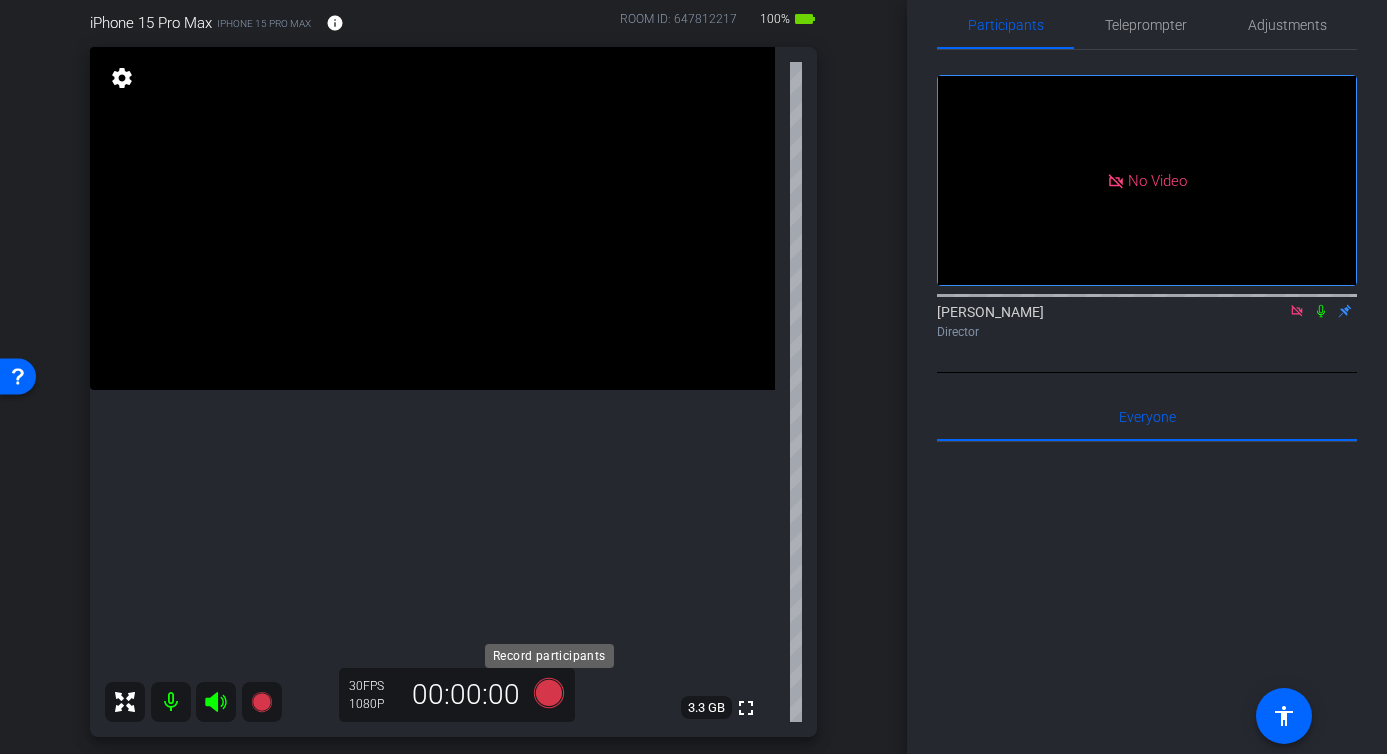 click 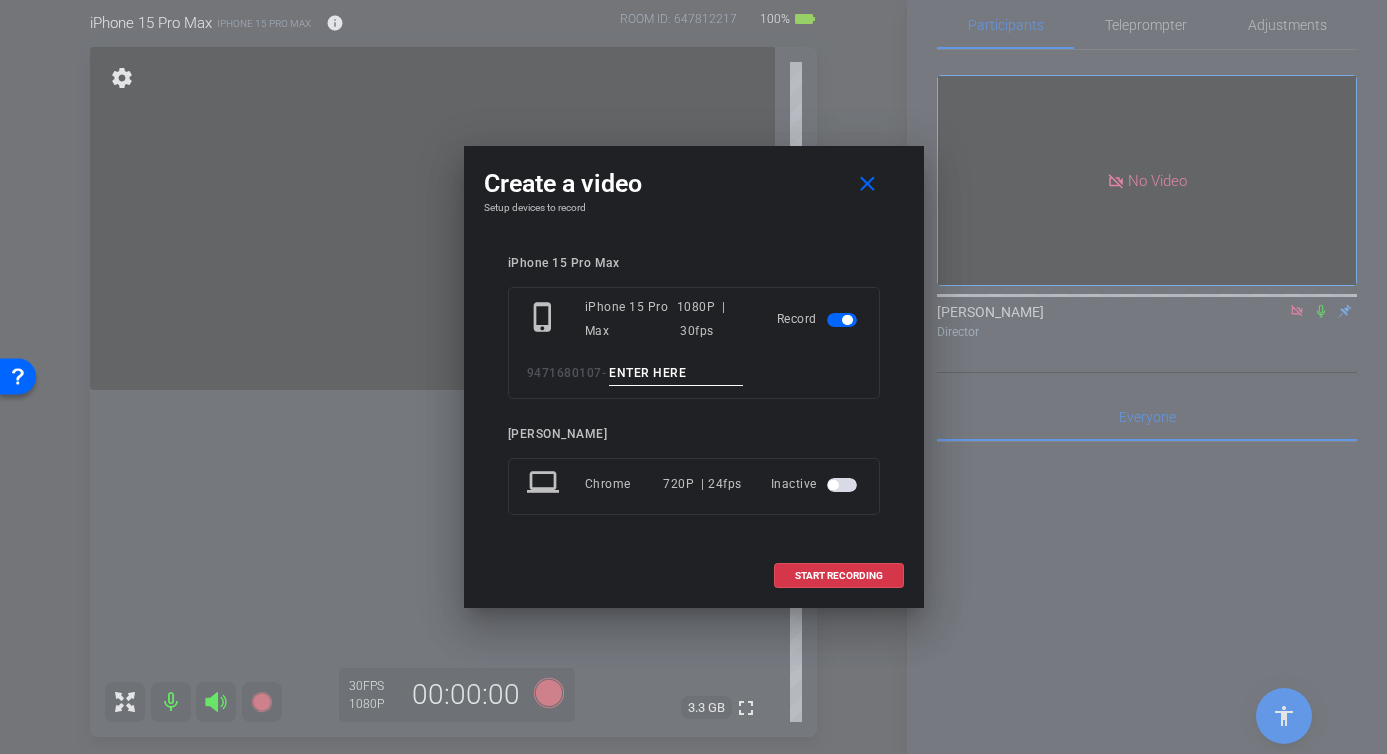 click at bounding box center [676, 373] 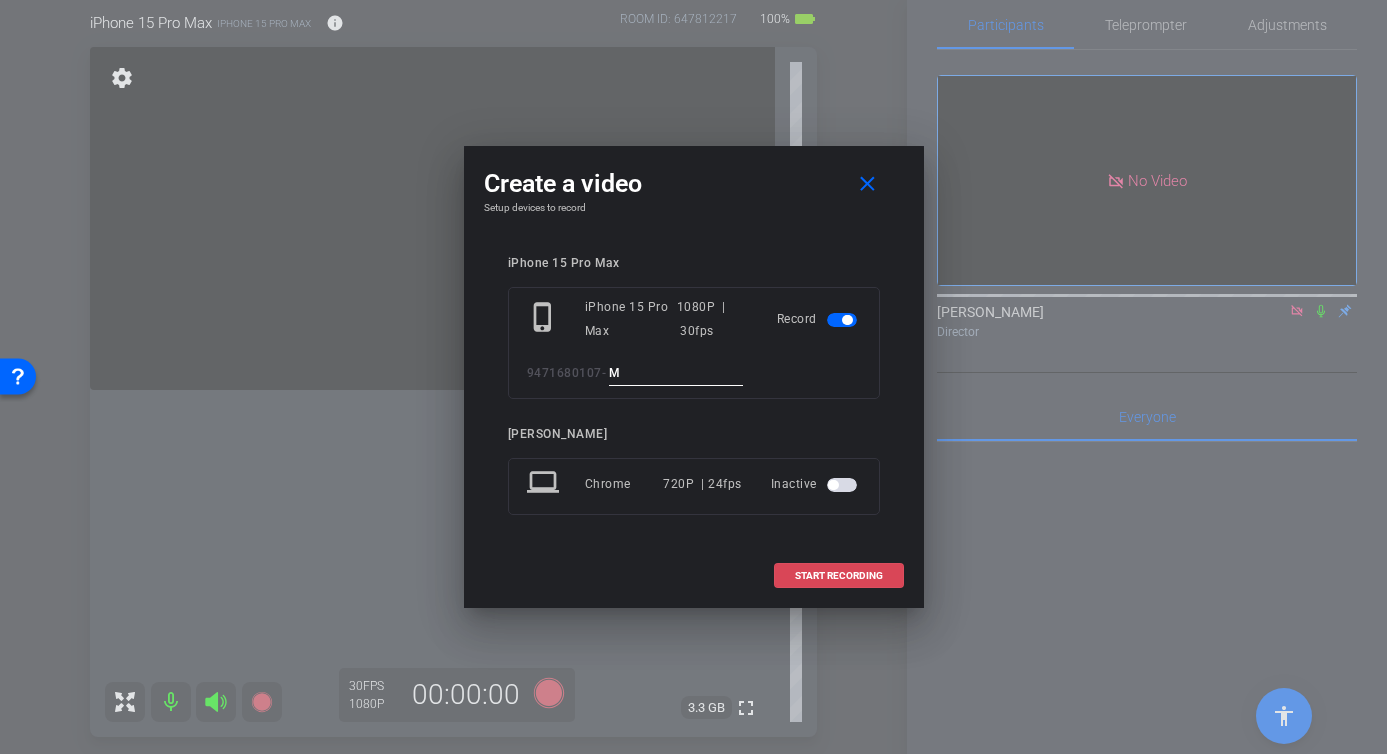 type on "M" 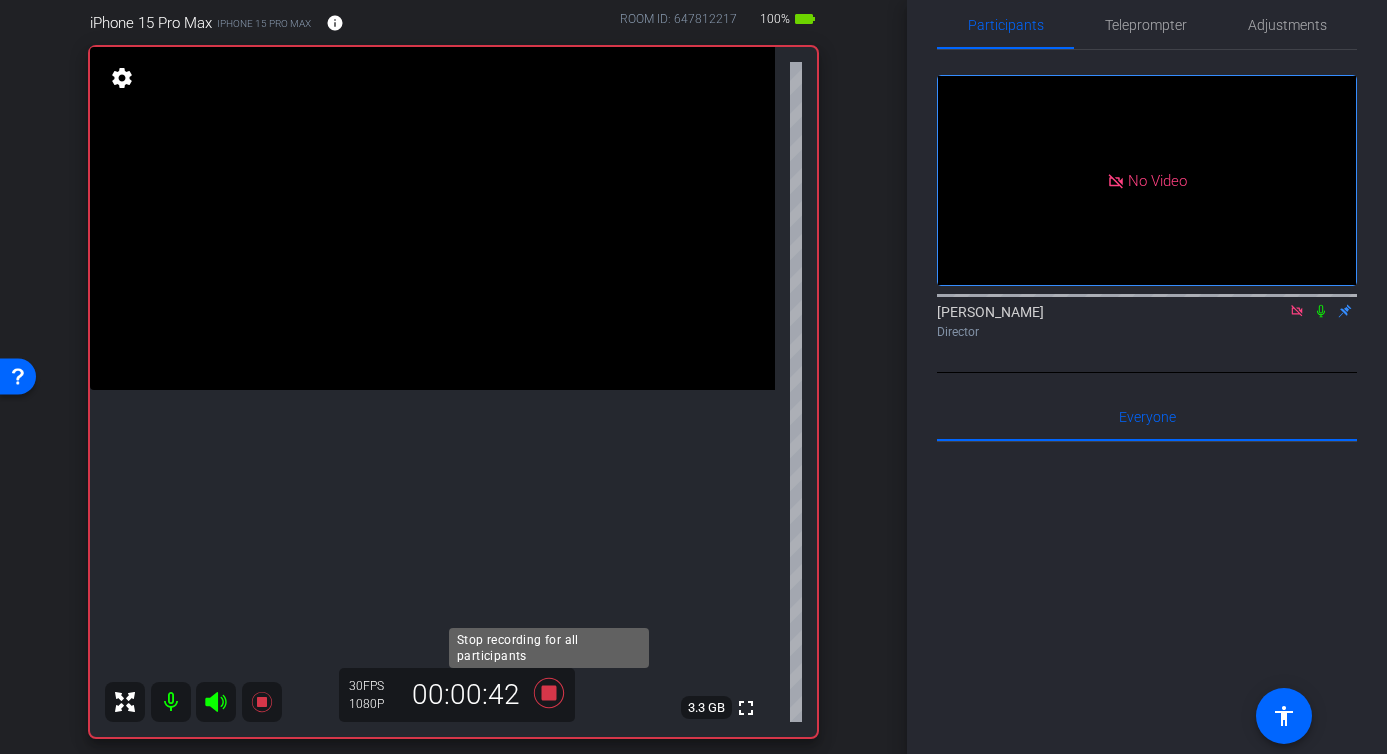 click 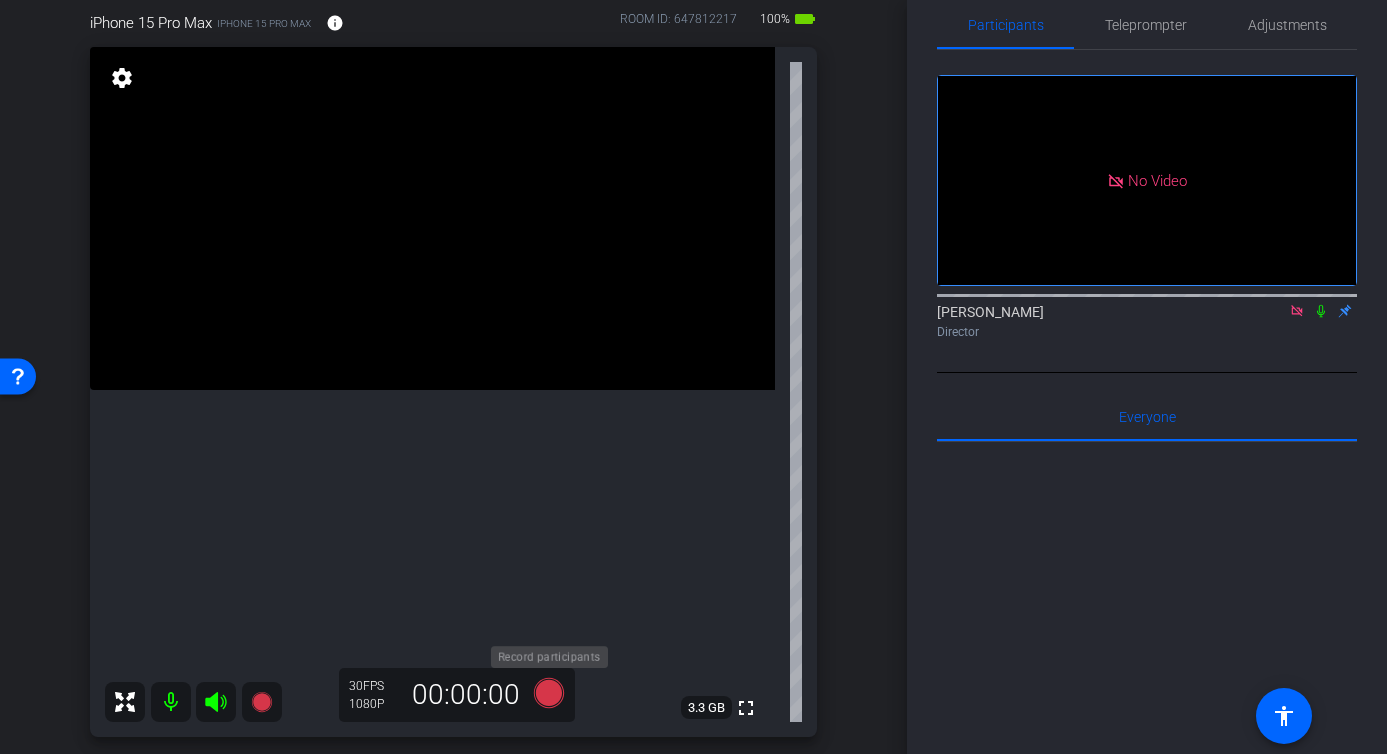 click 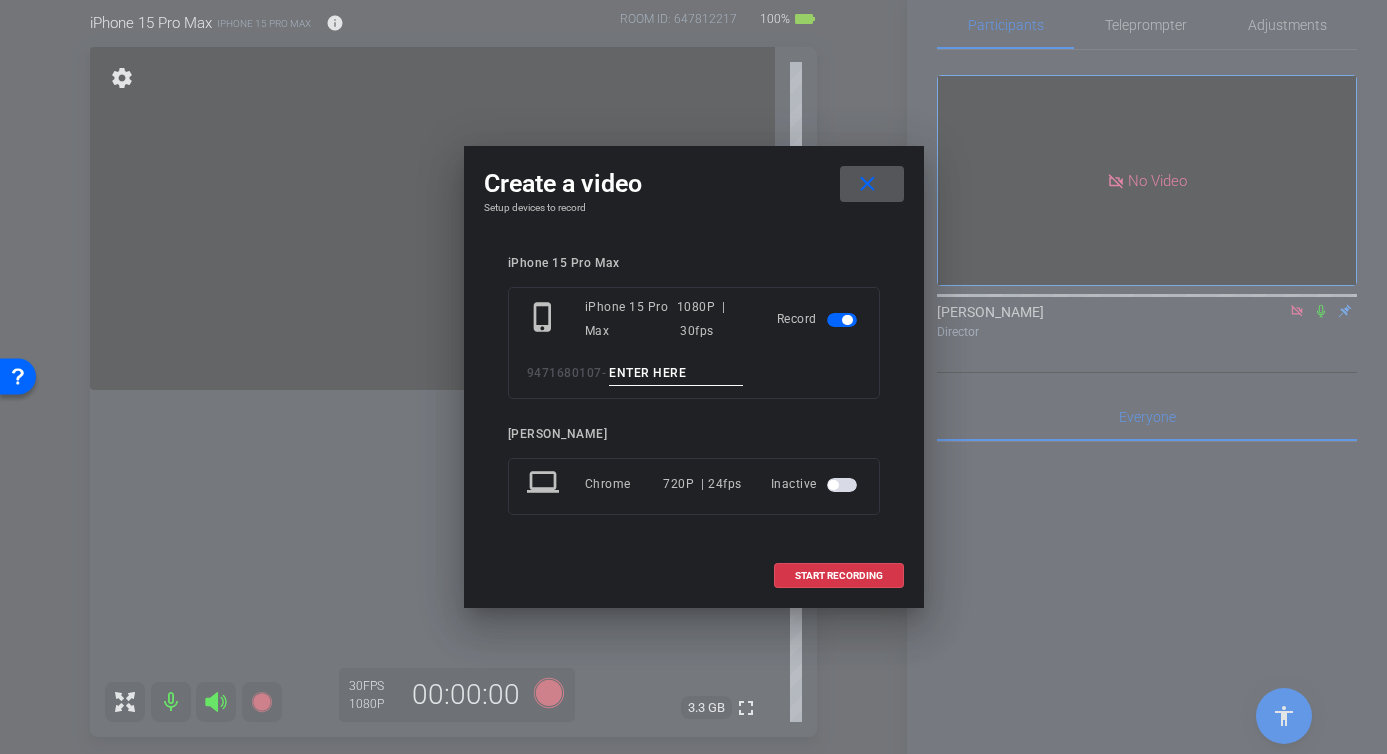 click at bounding box center [676, 373] 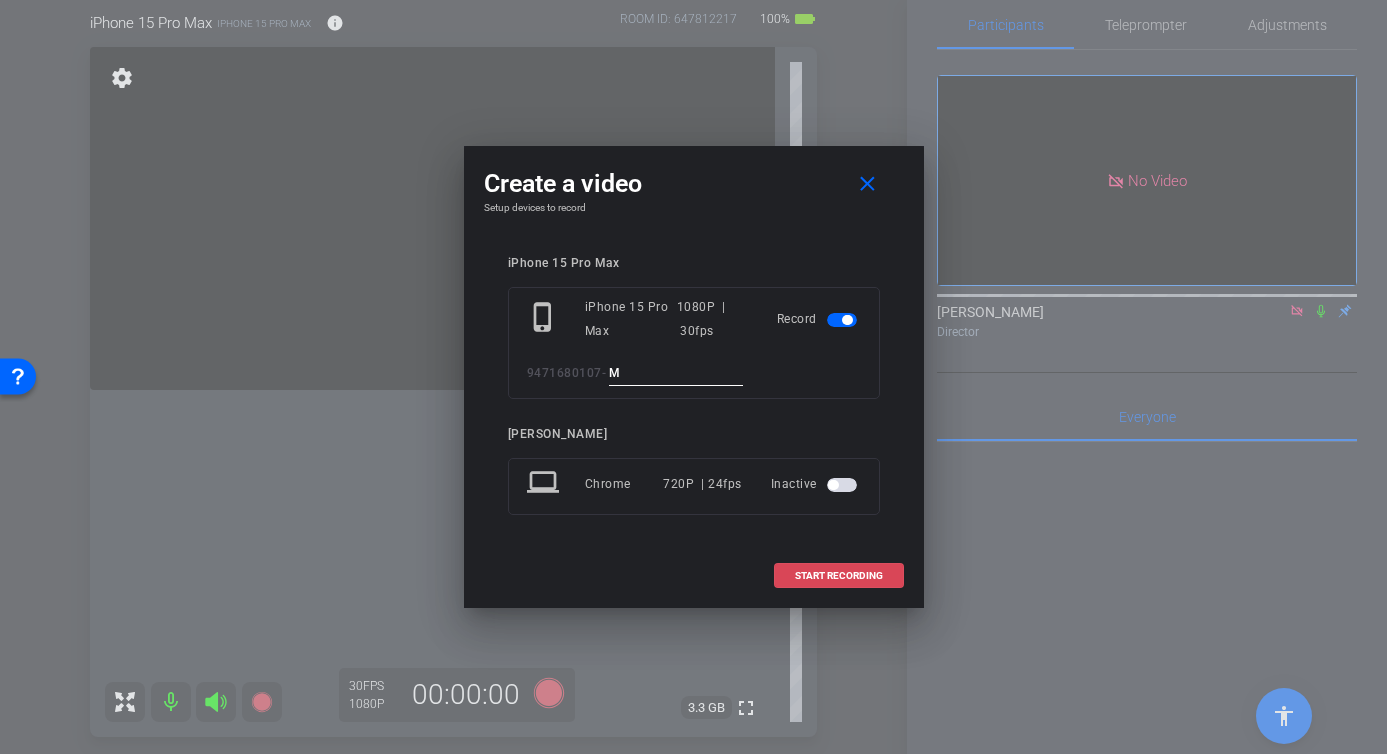 type on "M" 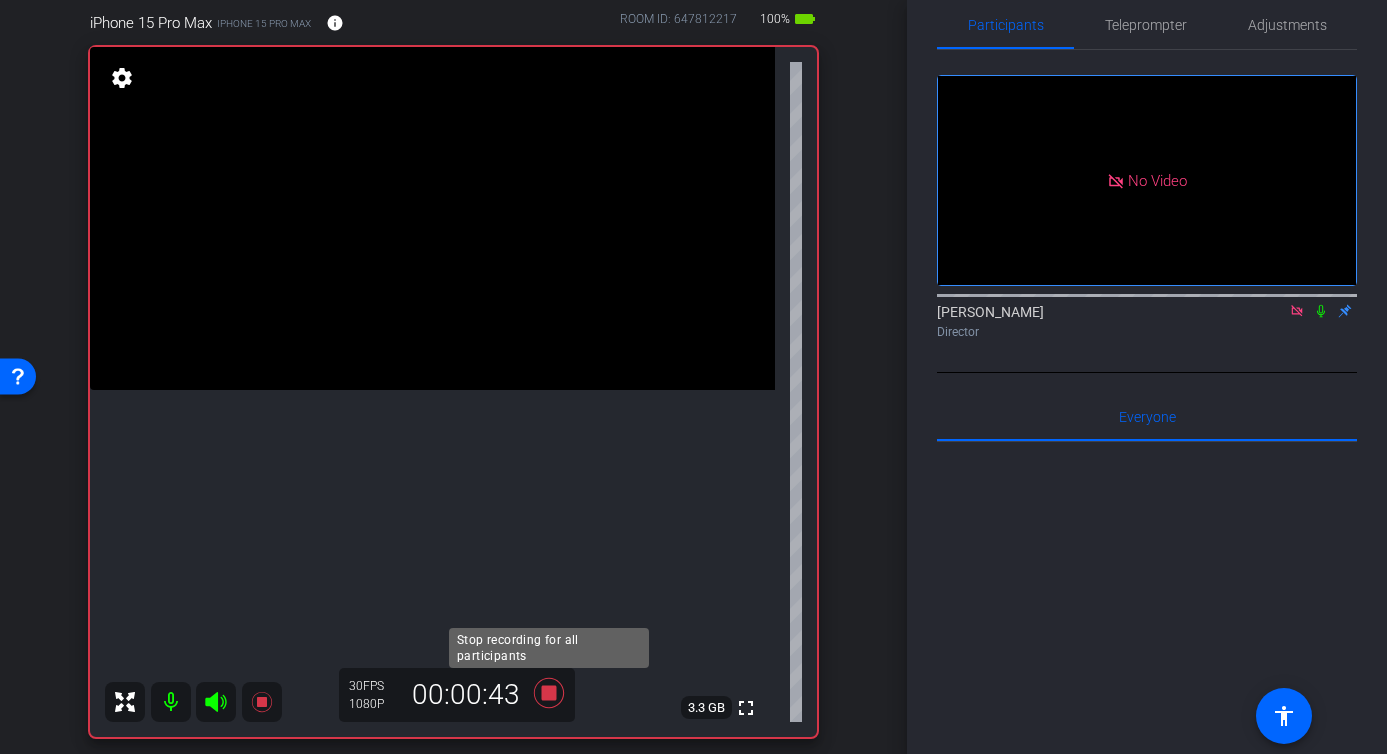 click 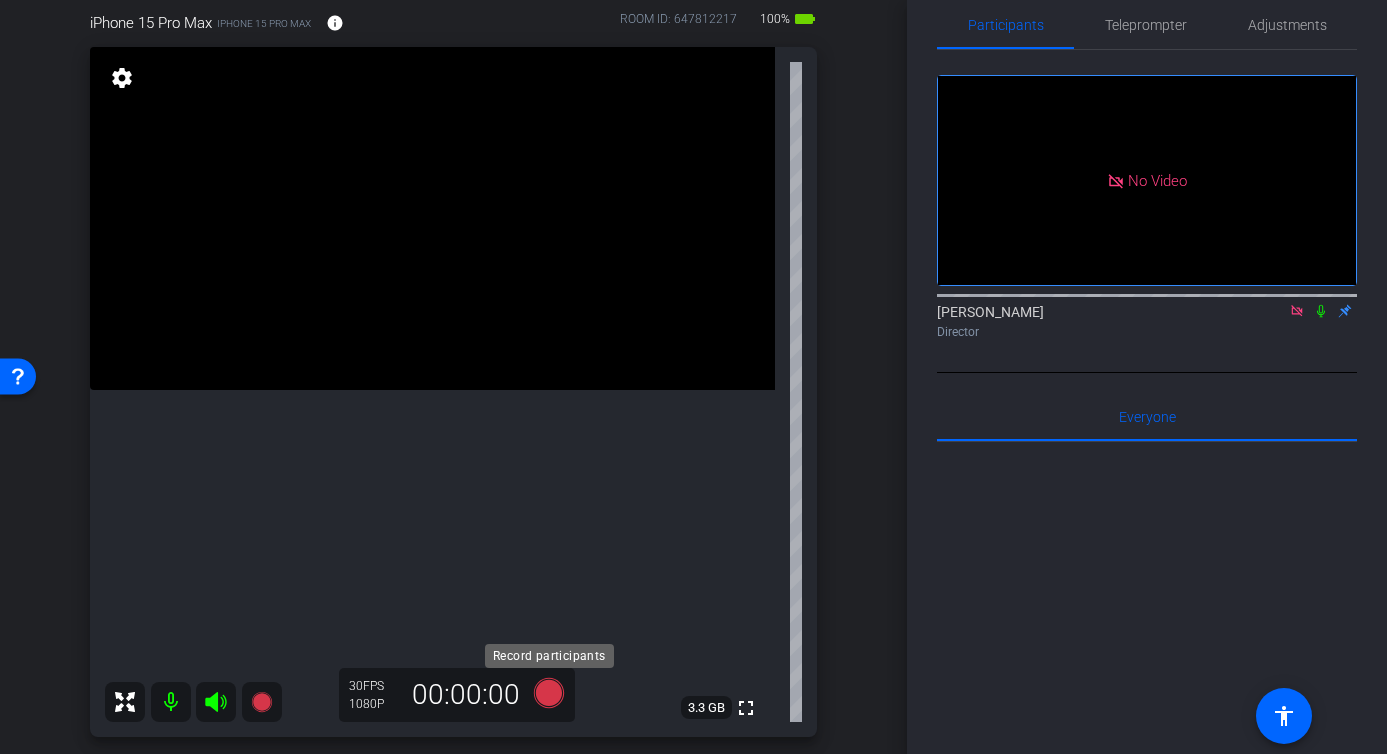 click 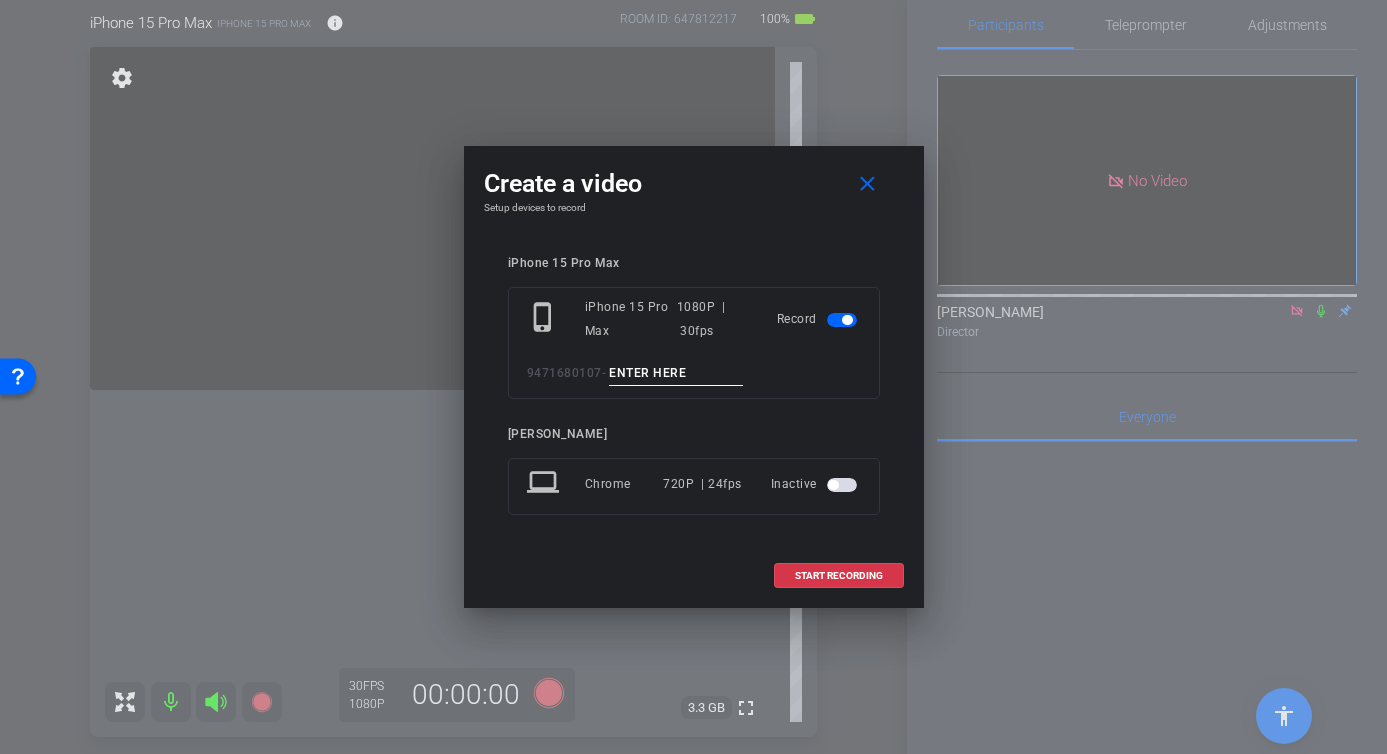 click at bounding box center (676, 373) 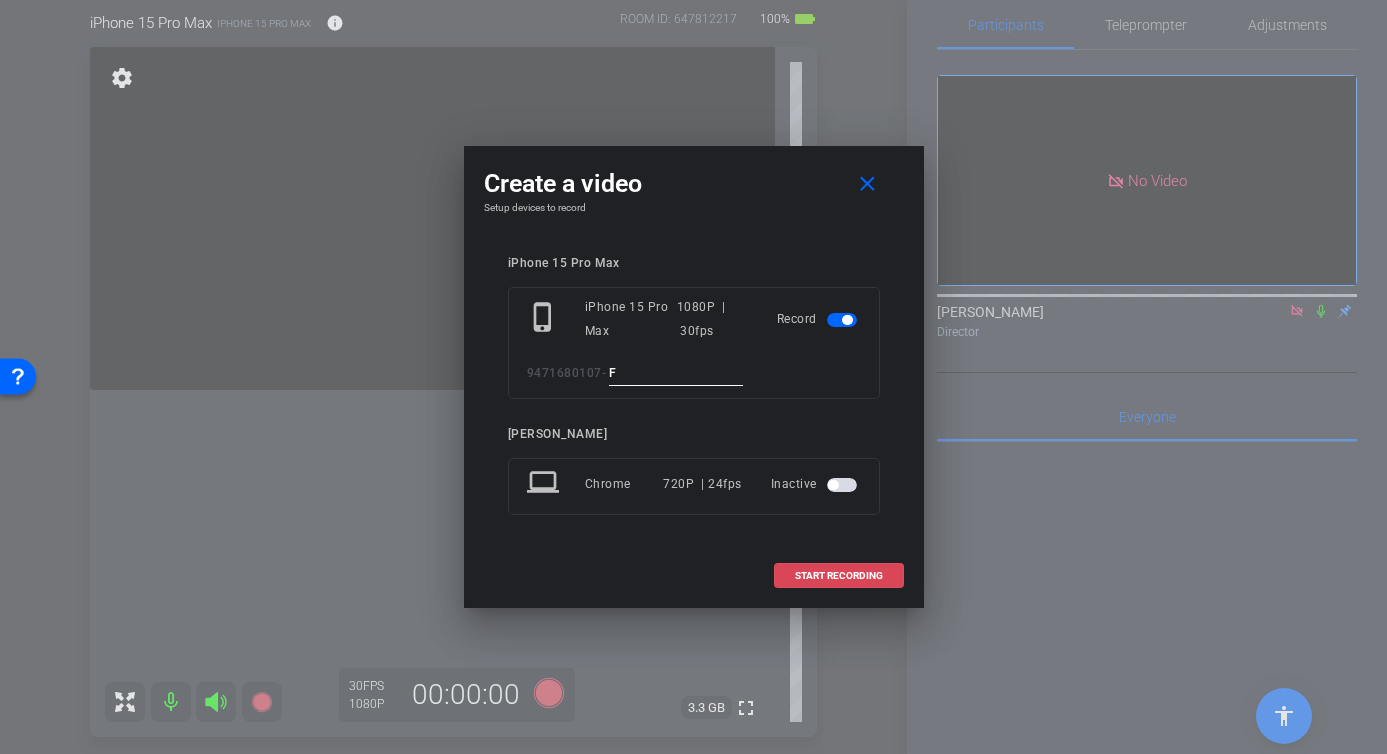 type on "F" 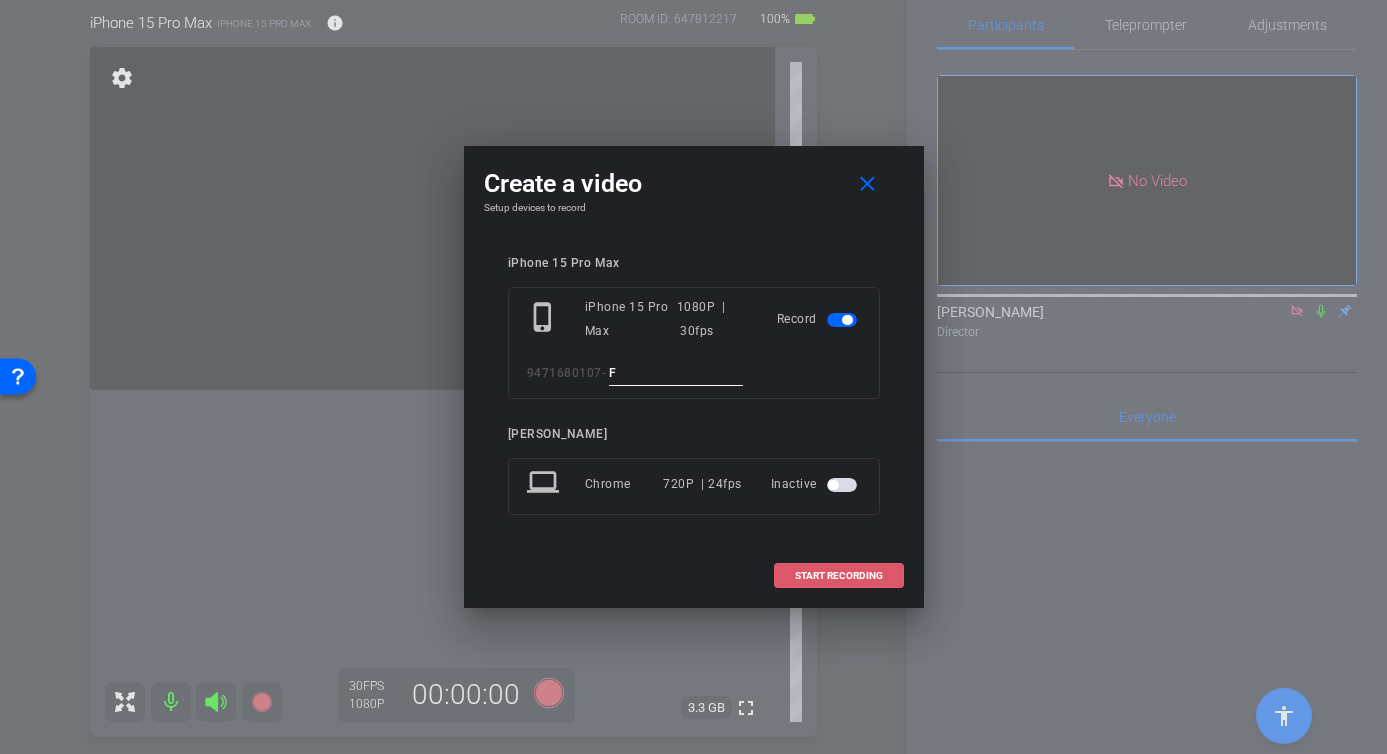 click at bounding box center [839, 576] 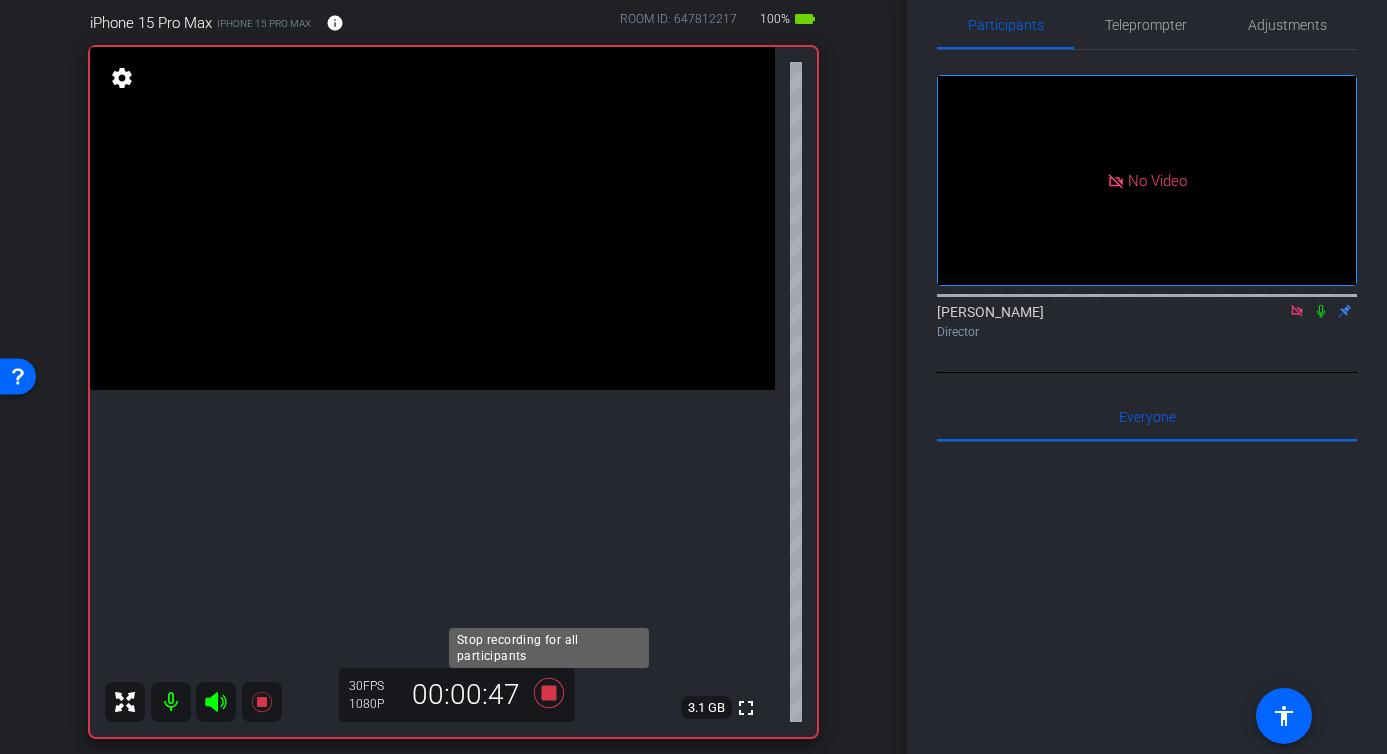 click 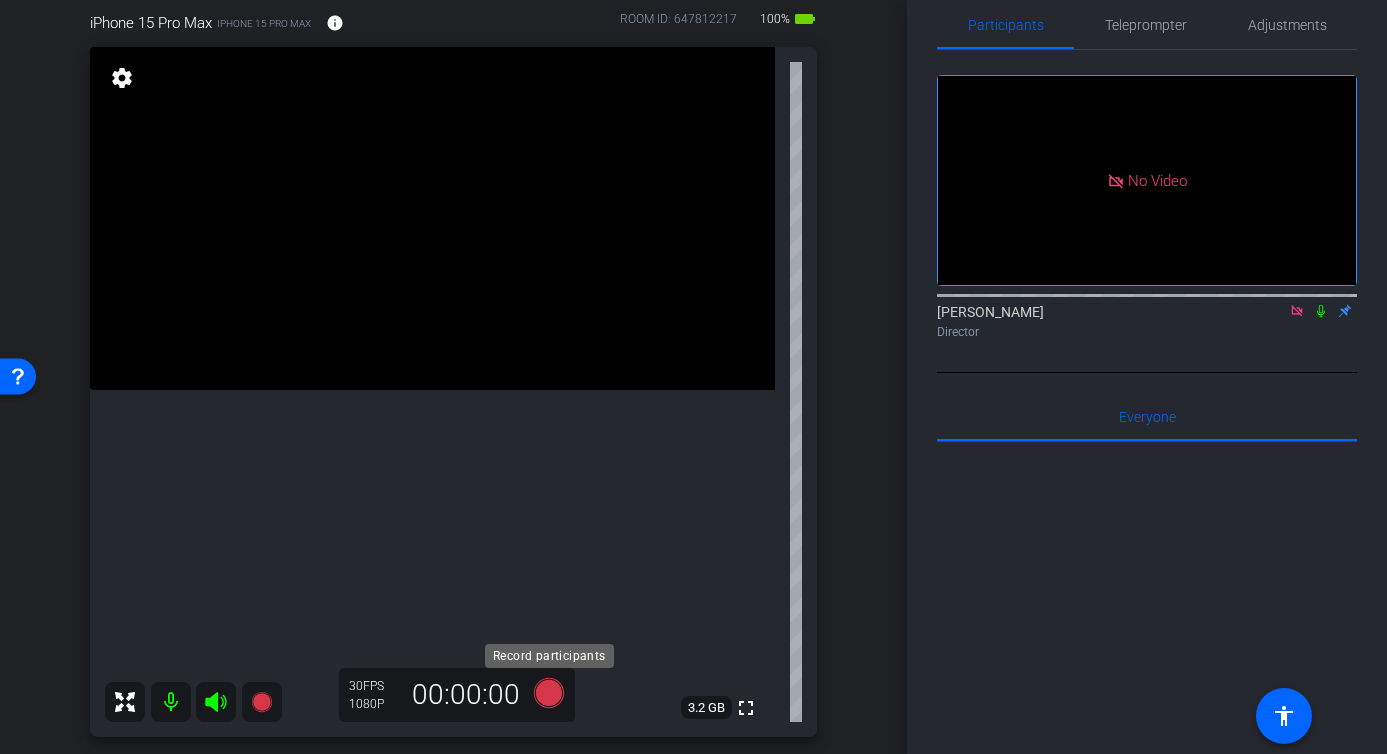 click 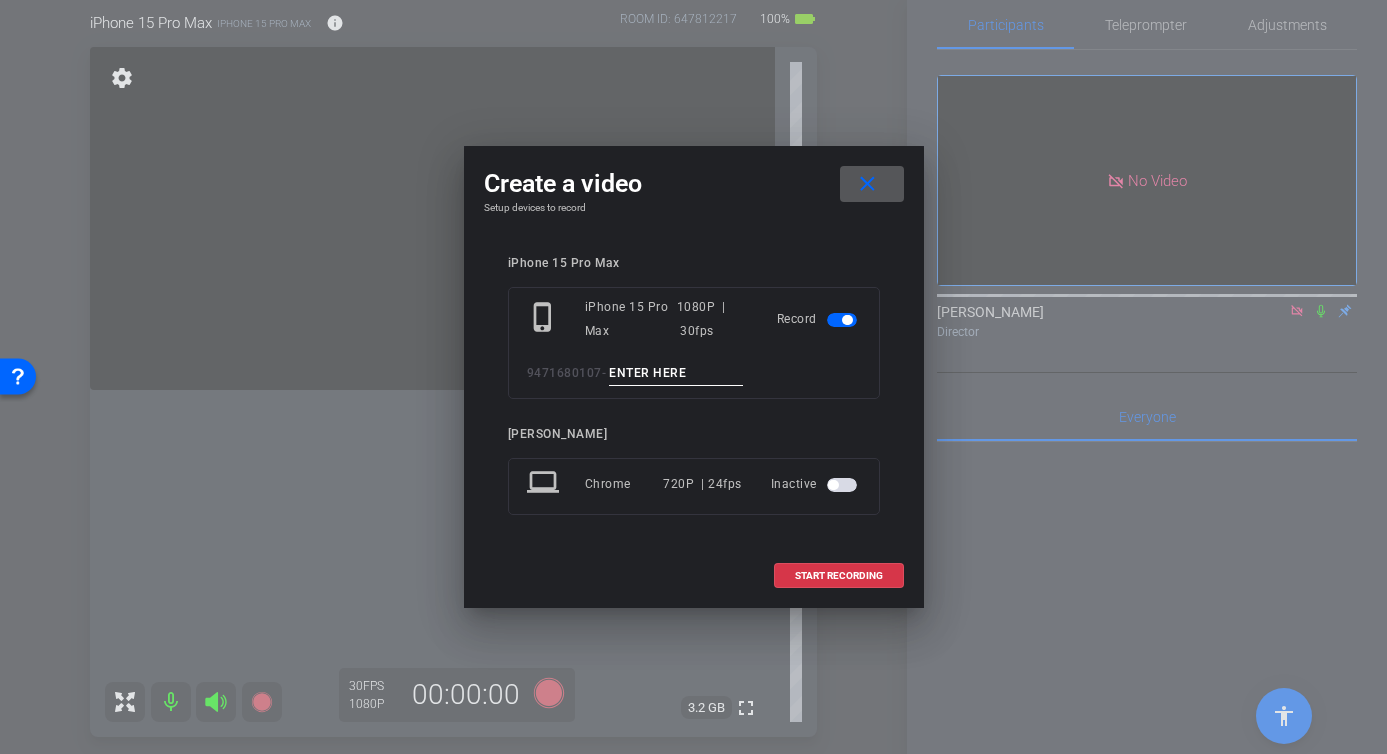 click on "close" at bounding box center [867, 184] 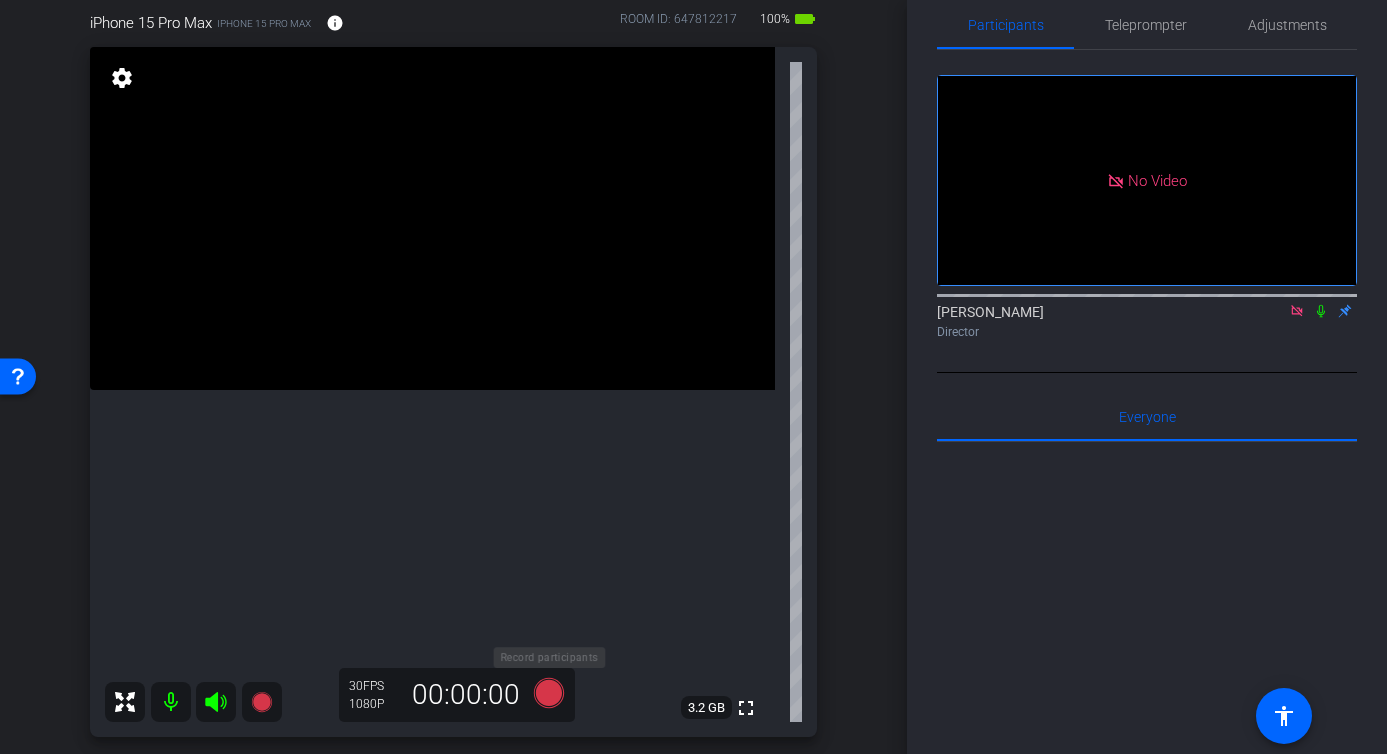 click 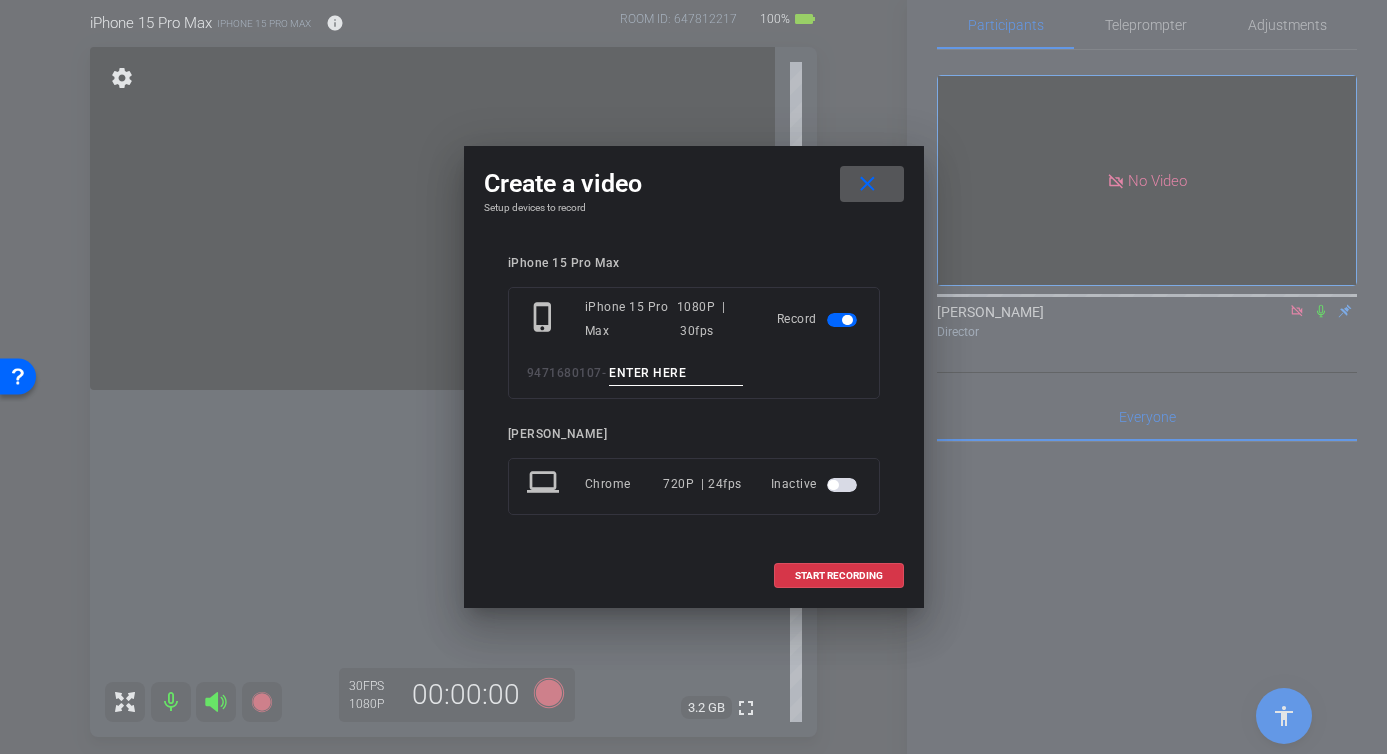 click at bounding box center (676, 373) 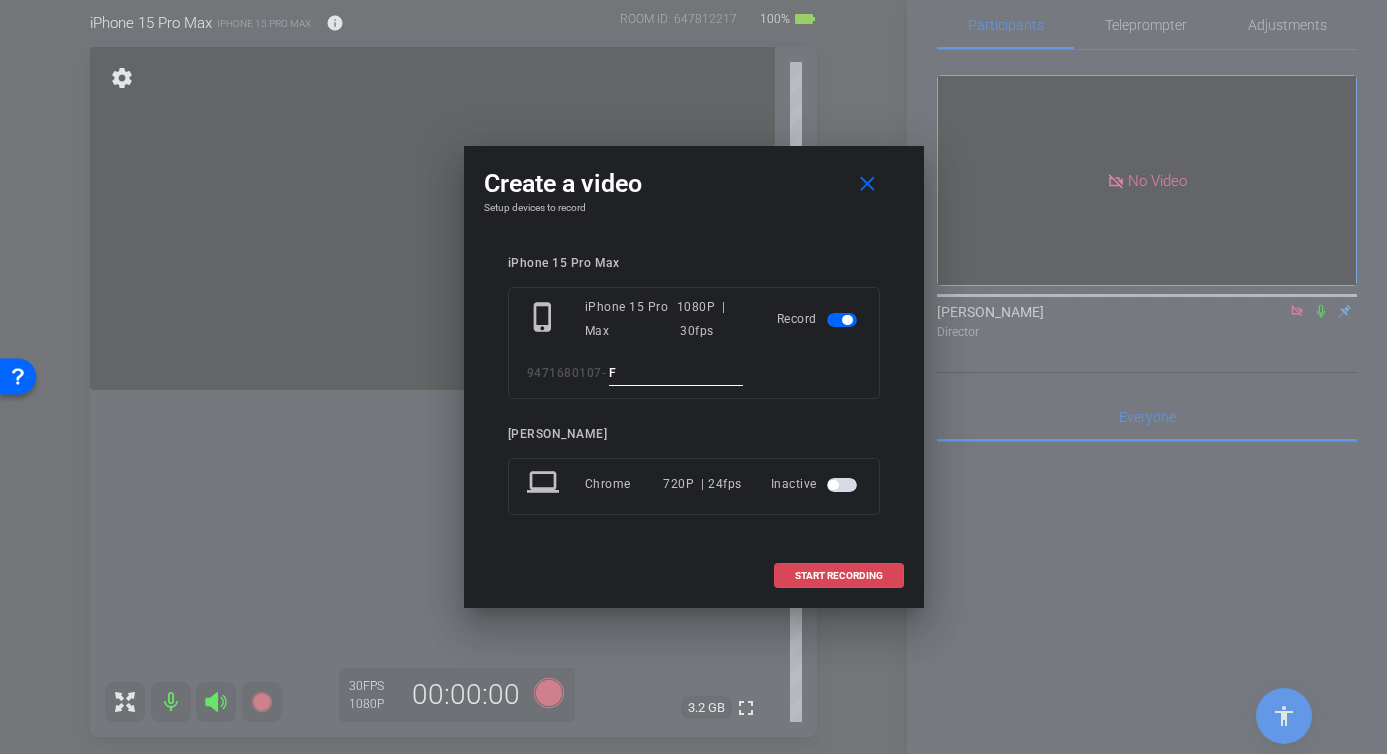 type on "F" 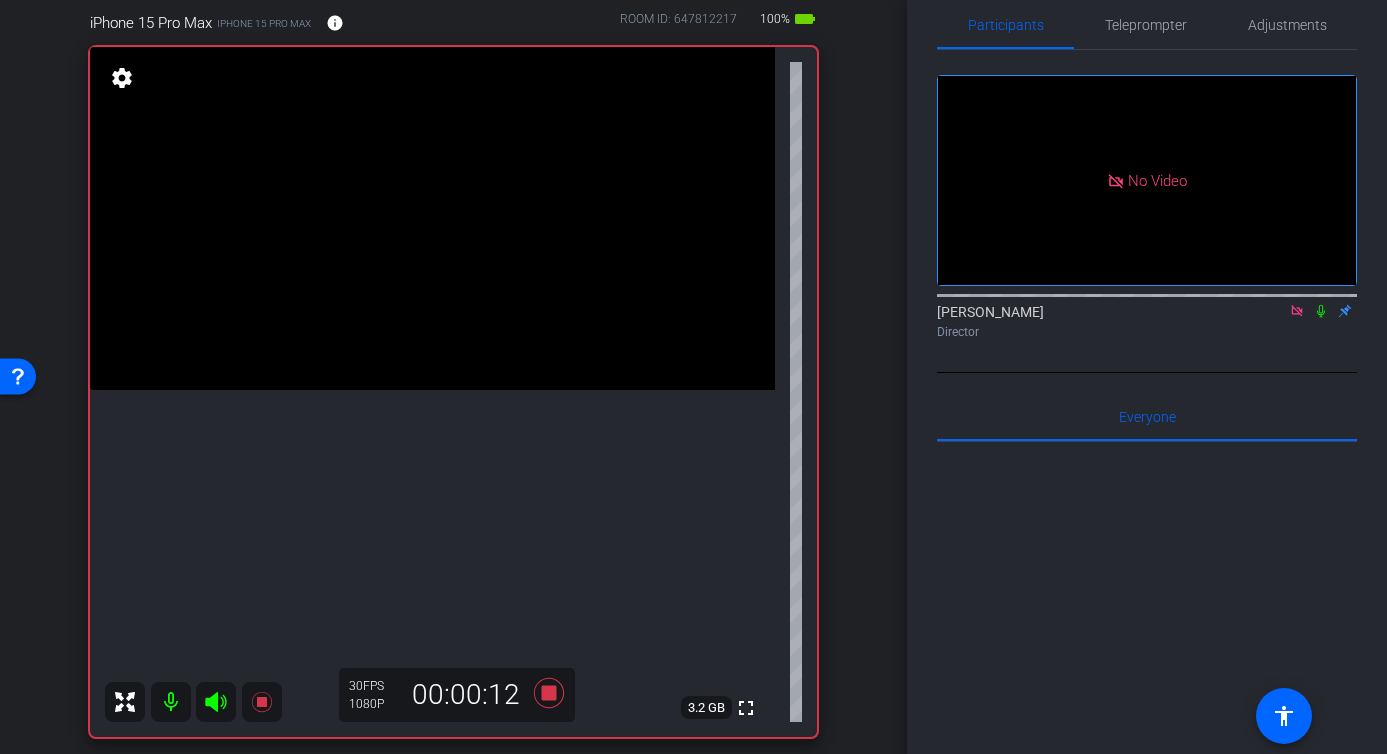 click 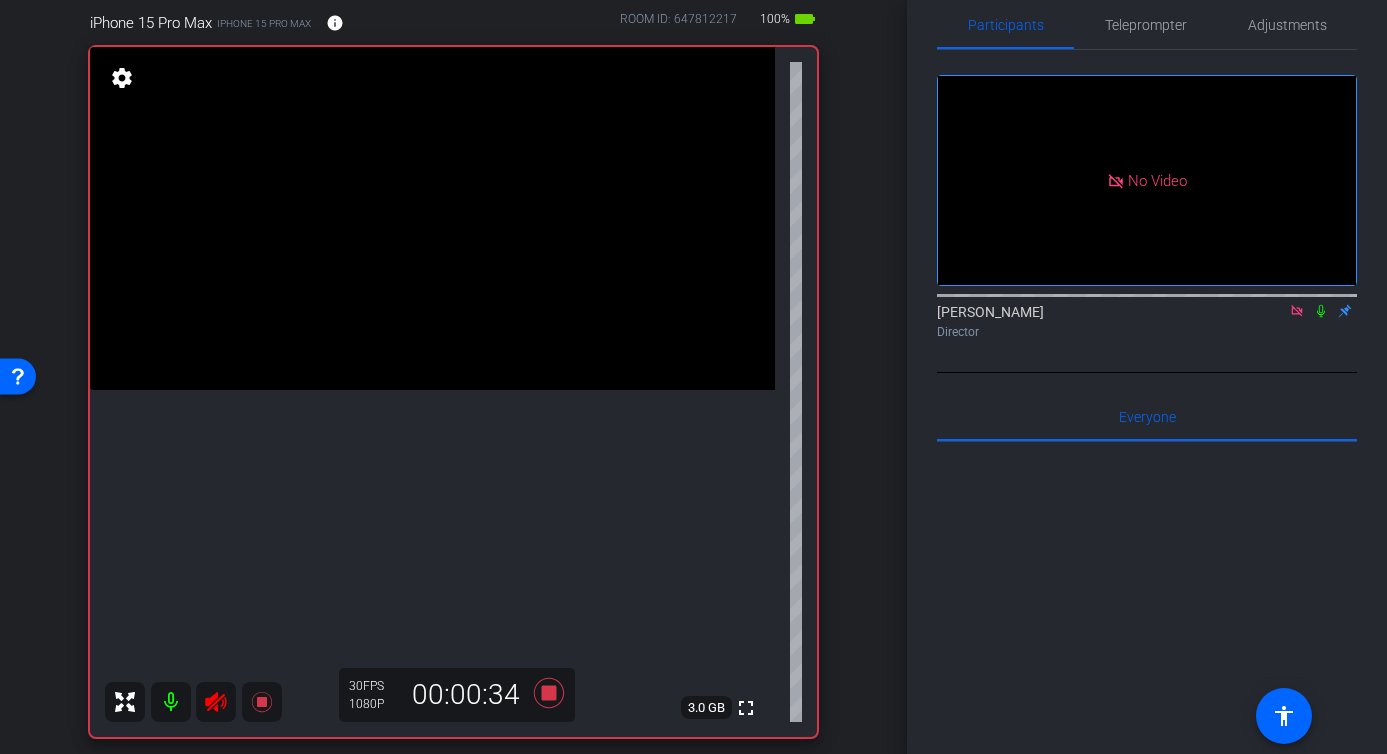 click 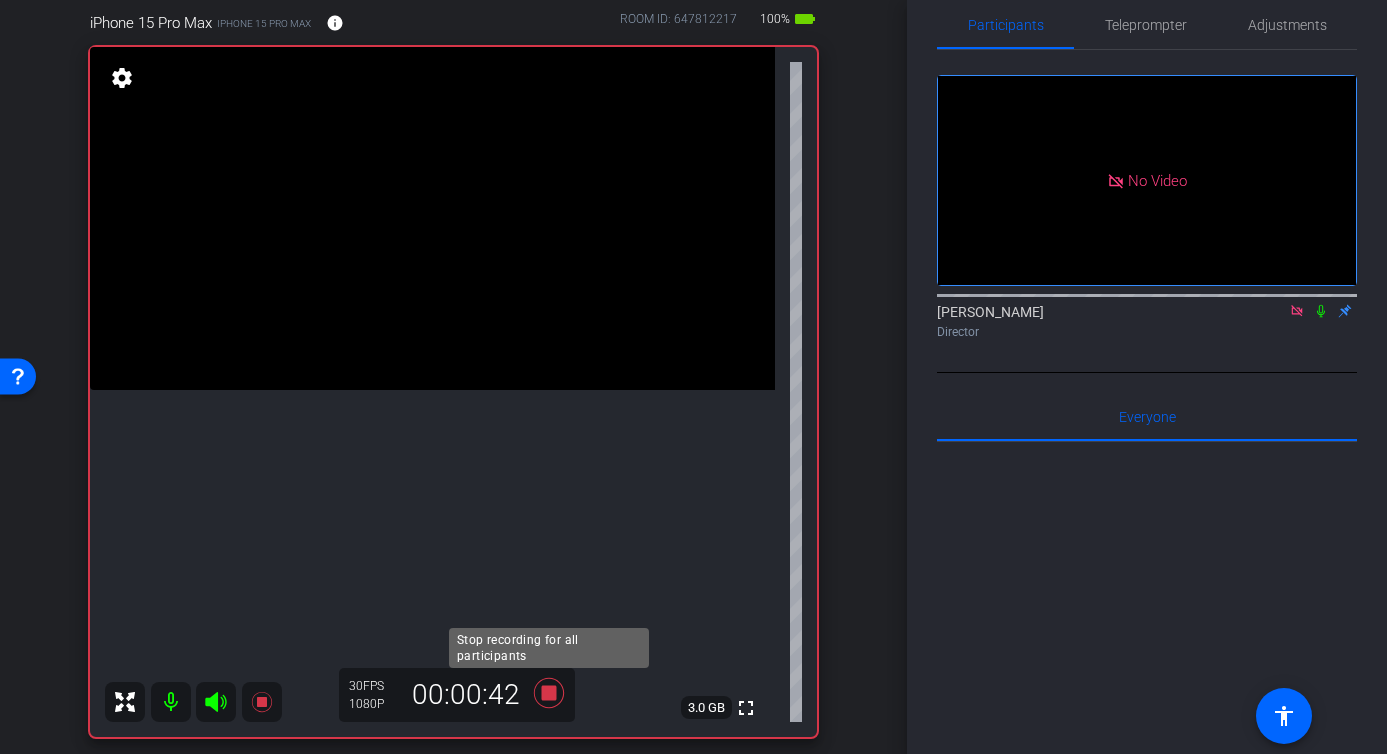 click 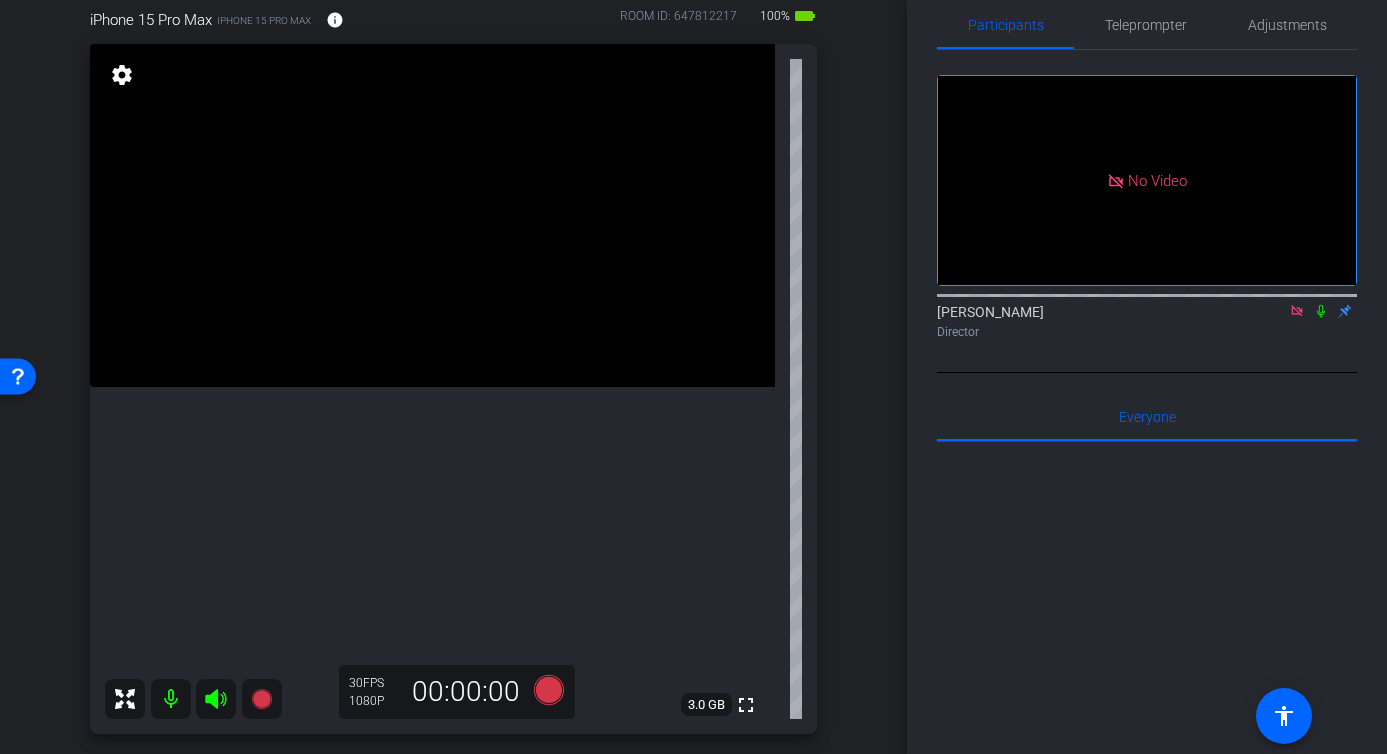 scroll, scrollTop: 199, scrollLeft: 0, axis: vertical 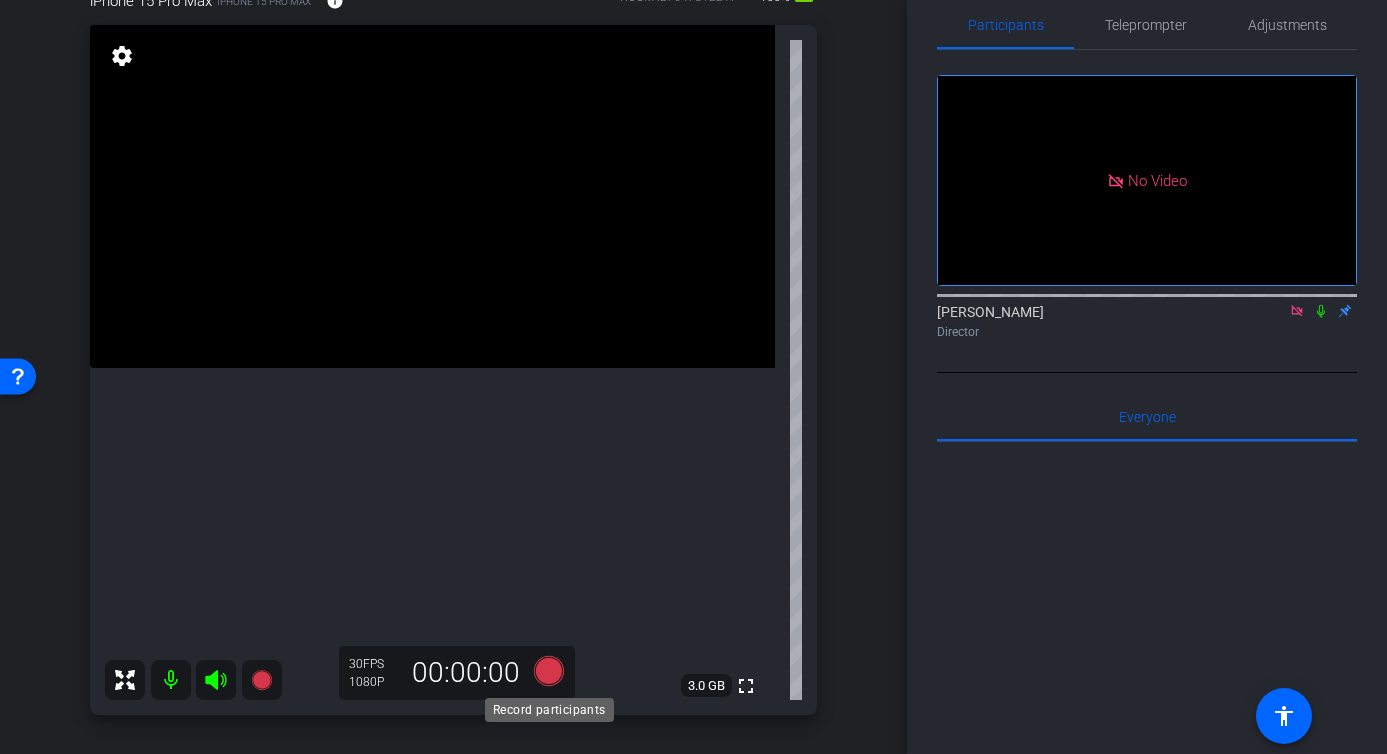 click 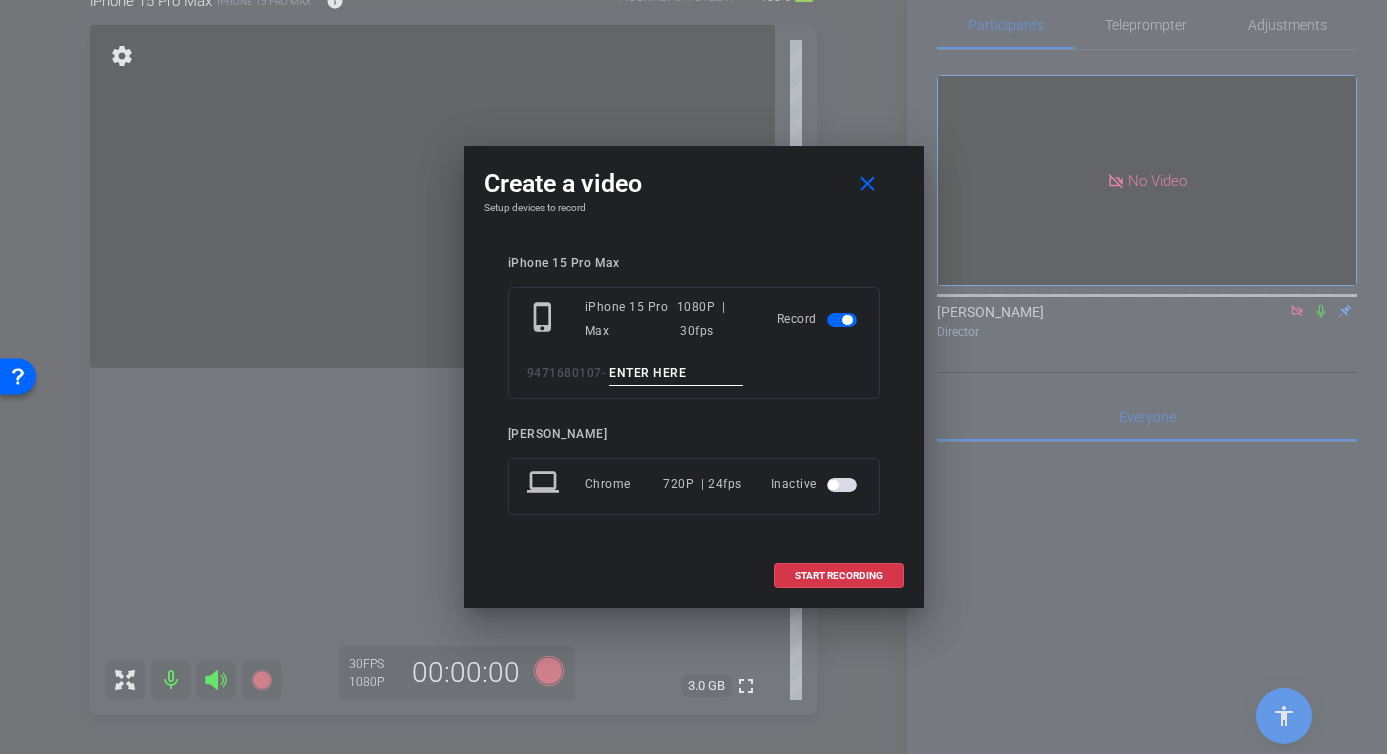click at bounding box center (676, 373) 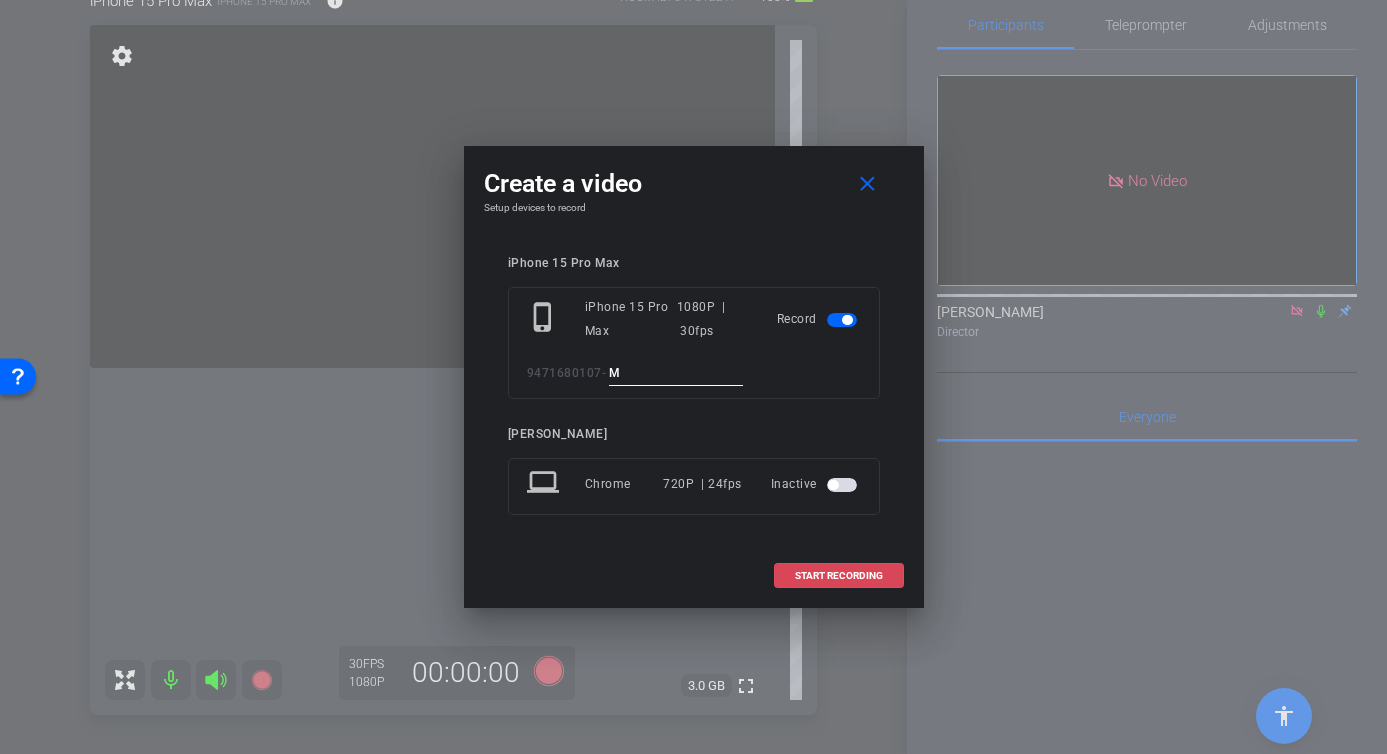 type on "M" 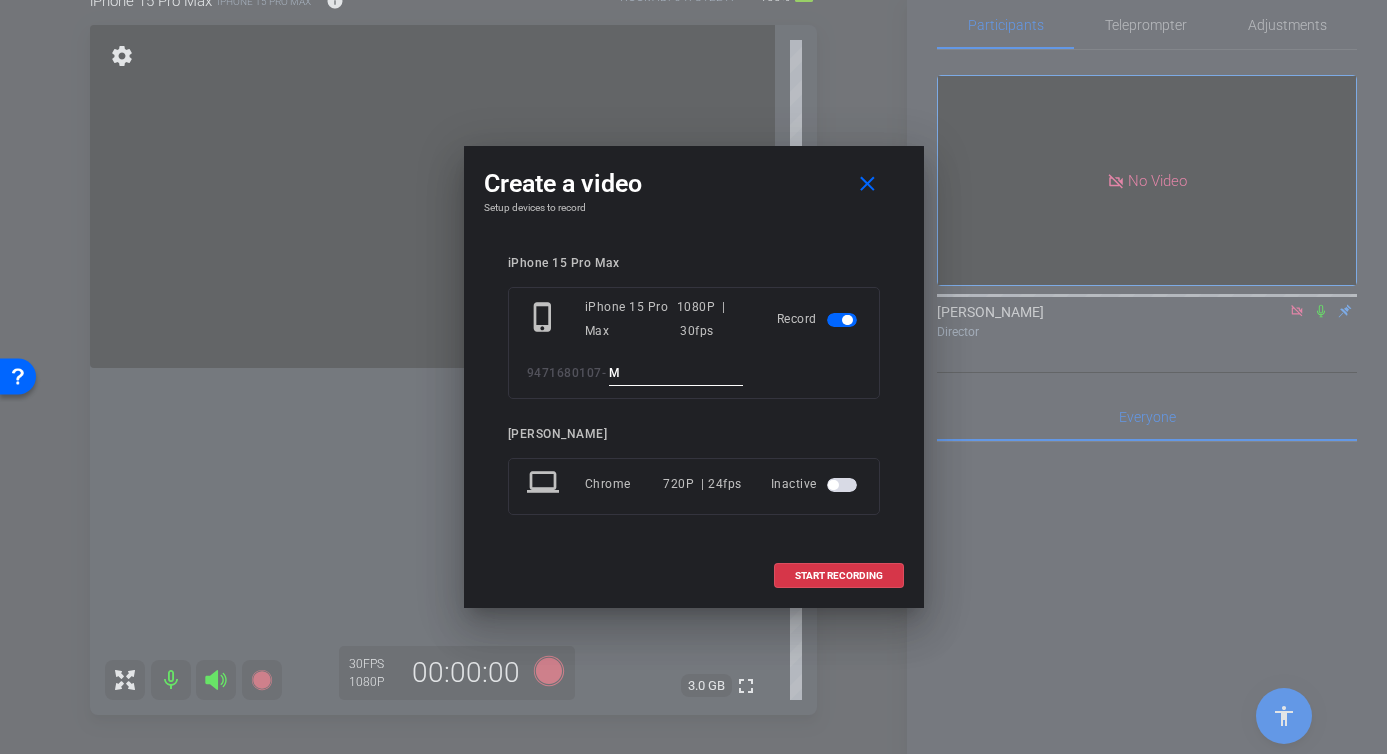 drag, startPoint x: 883, startPoint y: 561, endPoint x: 835, endPoint y: 567, distance: 48.373547 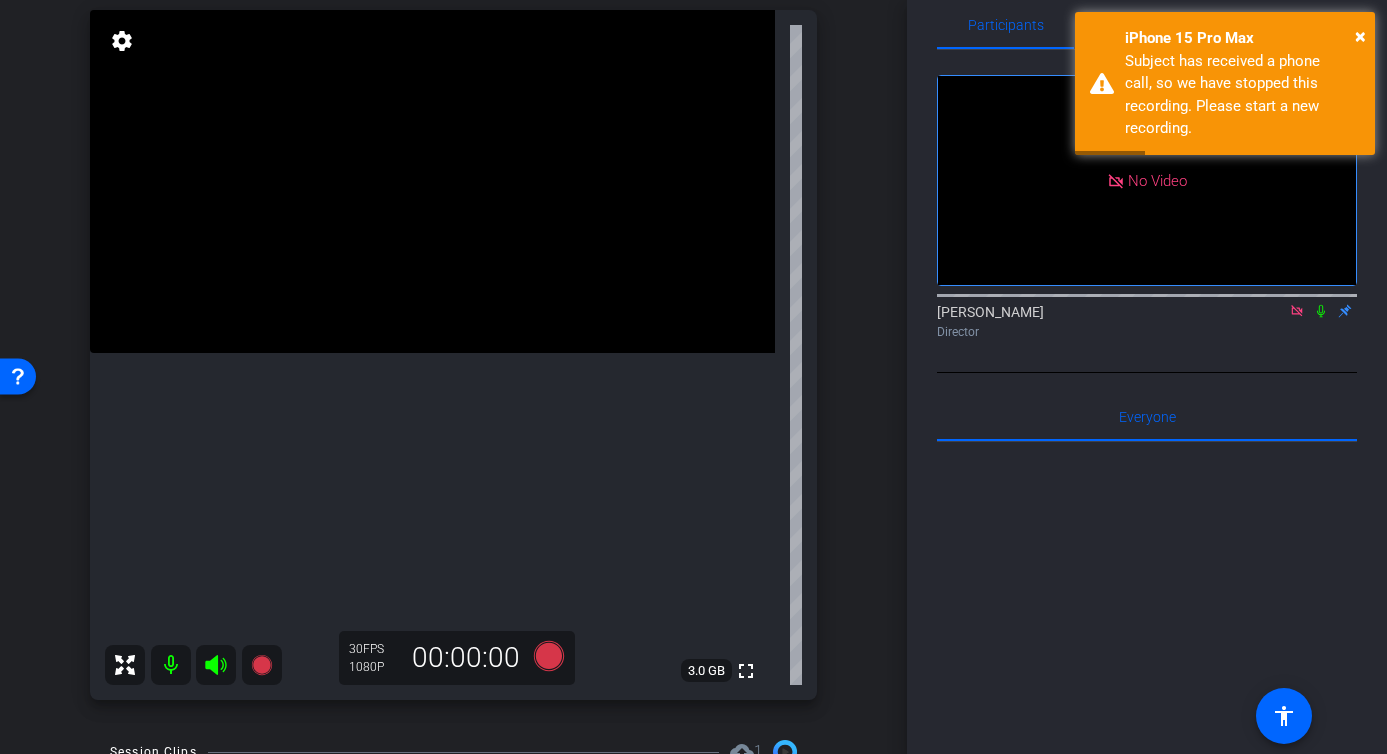 scroll, scrollTop: 208, scrollLeft: 0, axis: vertical 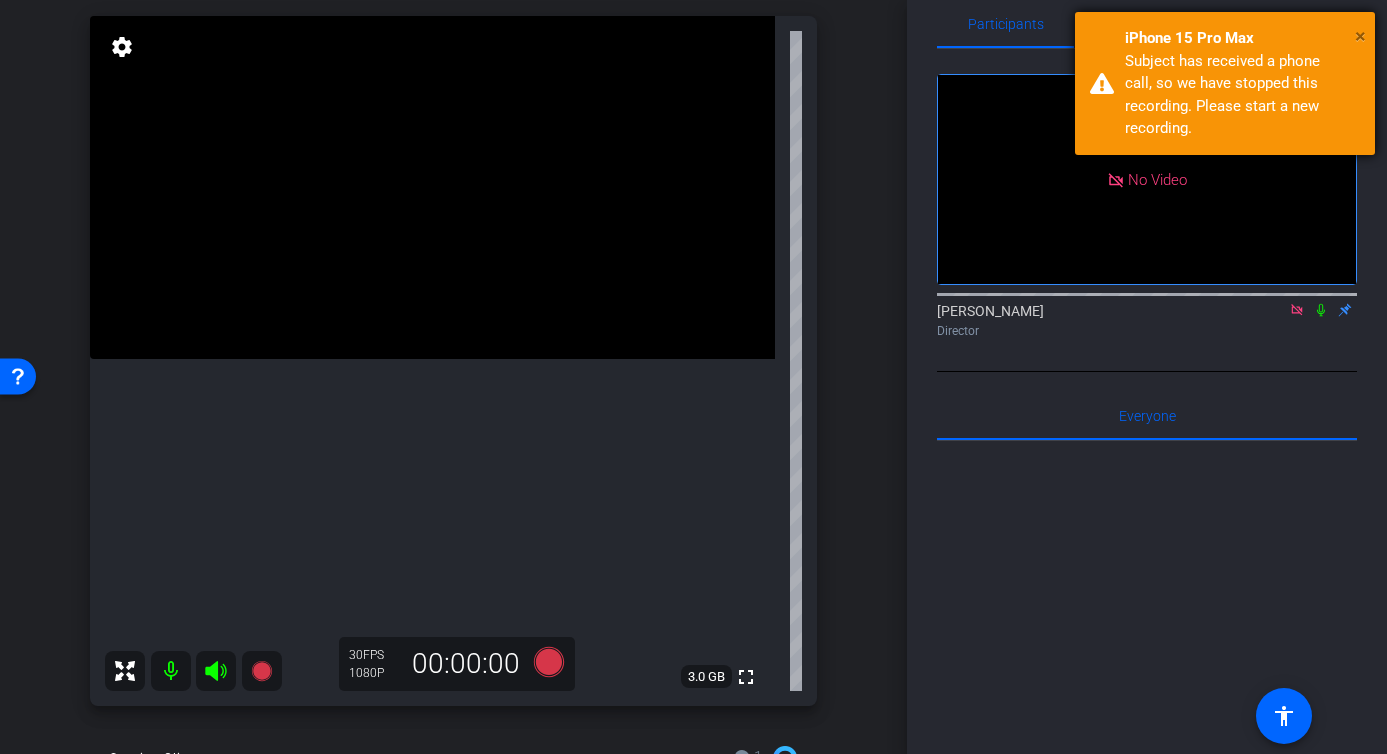 click on "×" at bounding box center [1360, 36] 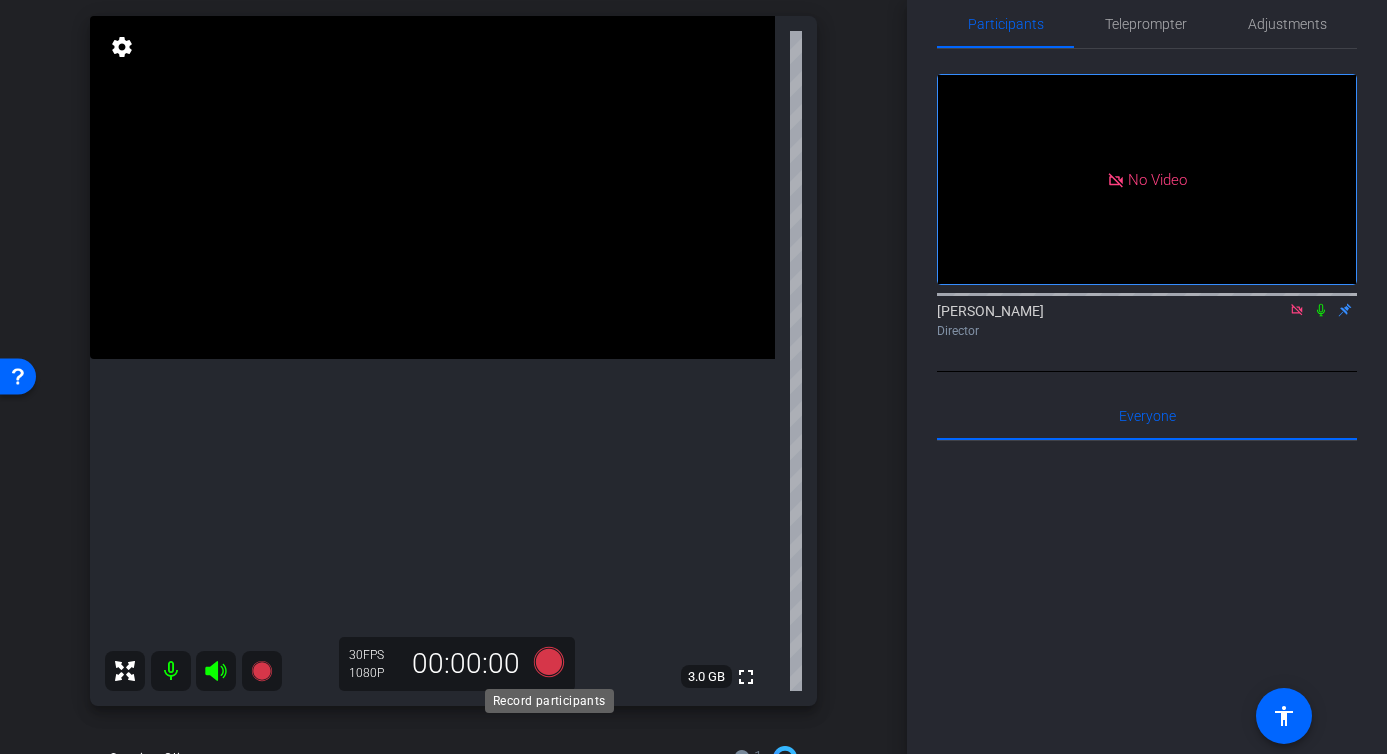 click 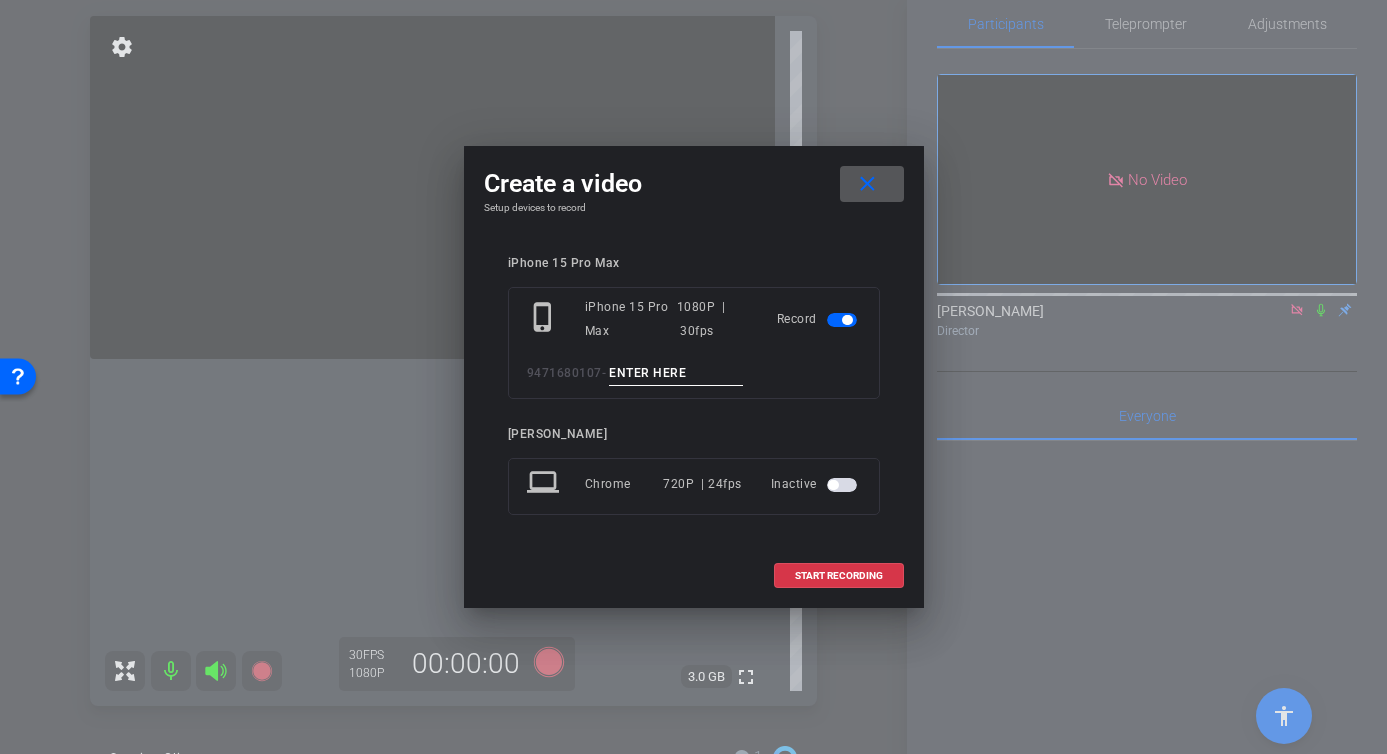 click at bounding box center (676, 373) 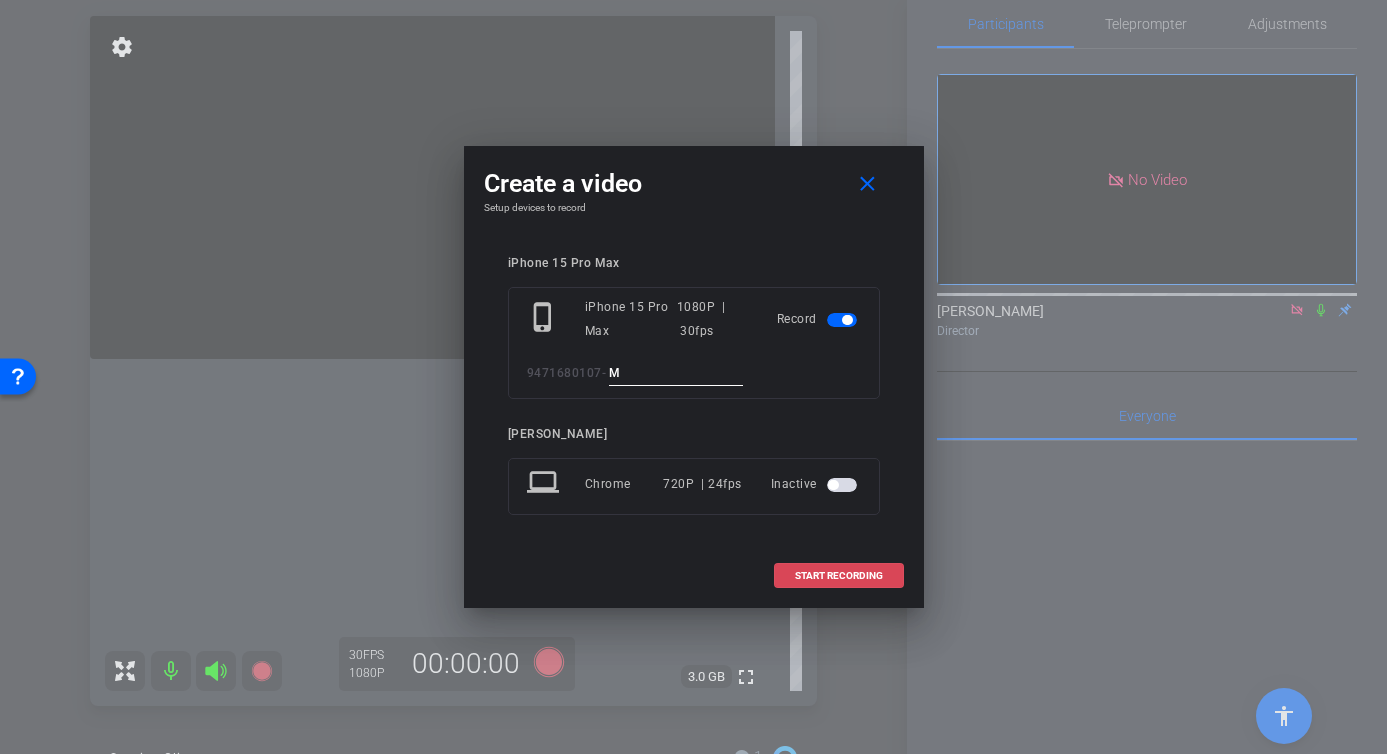 type on "M" 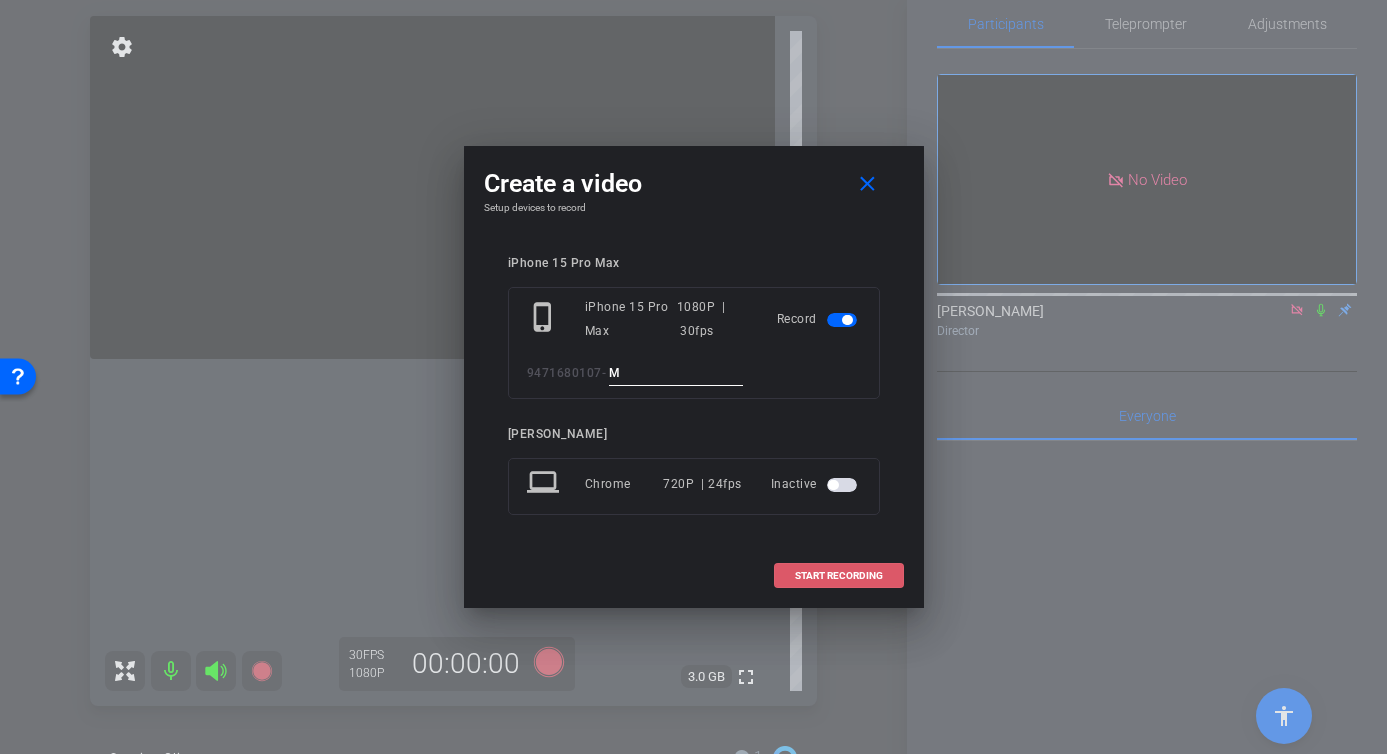 click on "START RECORDING" at bounding box center [839, 576] 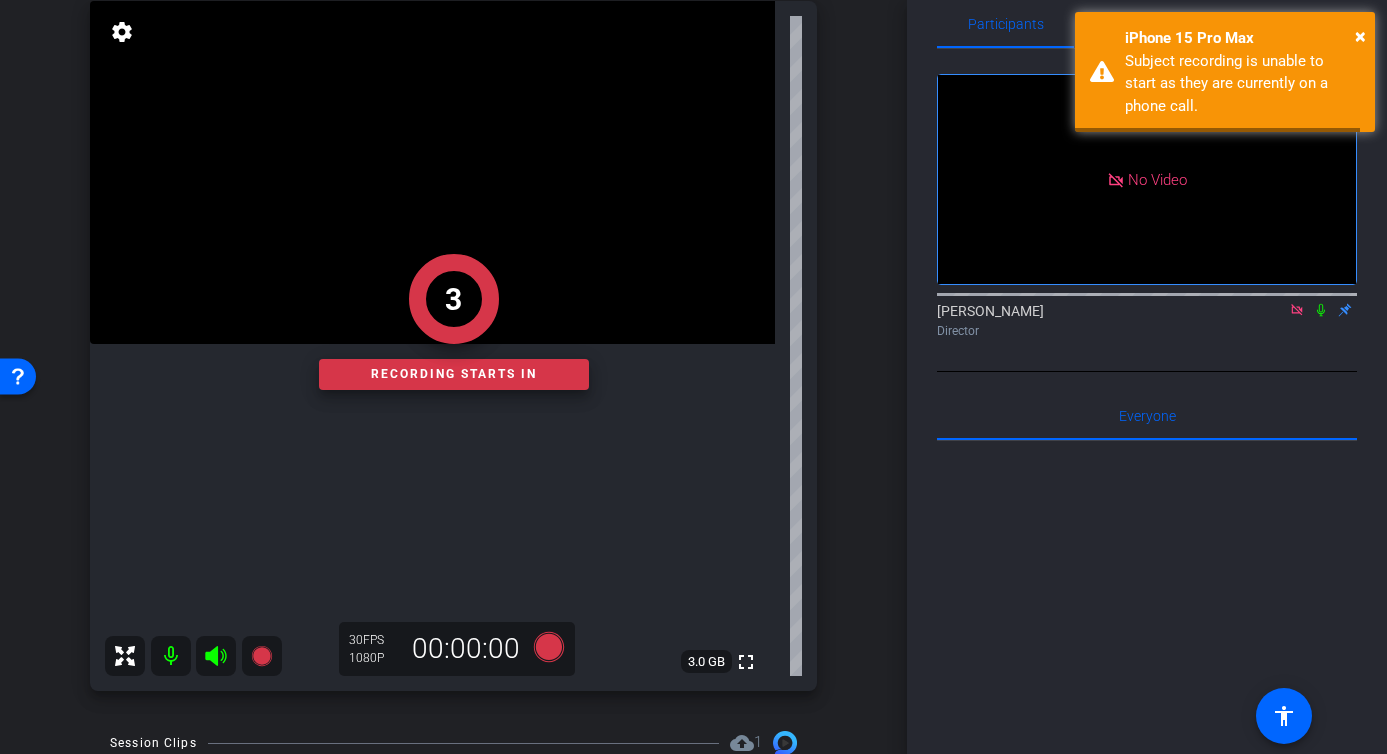 scroll, scrollTop: 226, scrollLeft: 0, axis: vertical 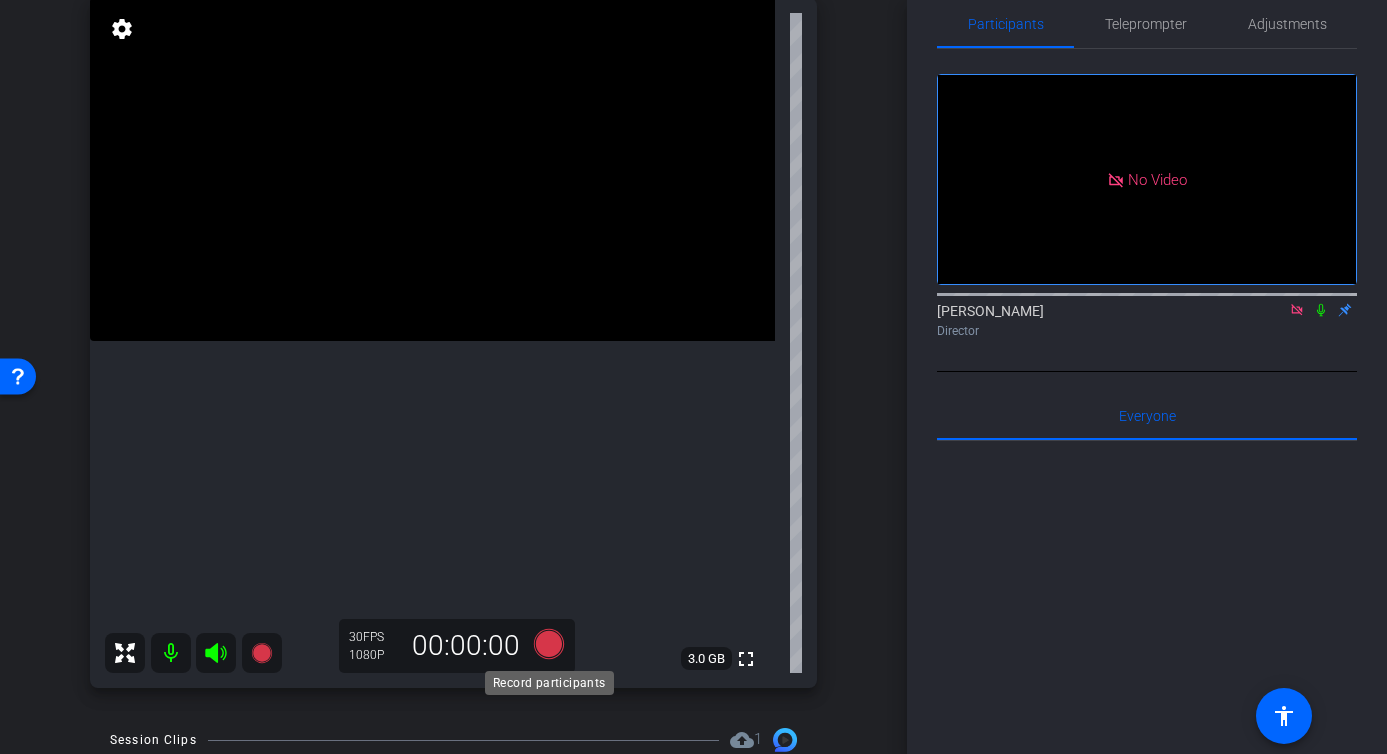 click 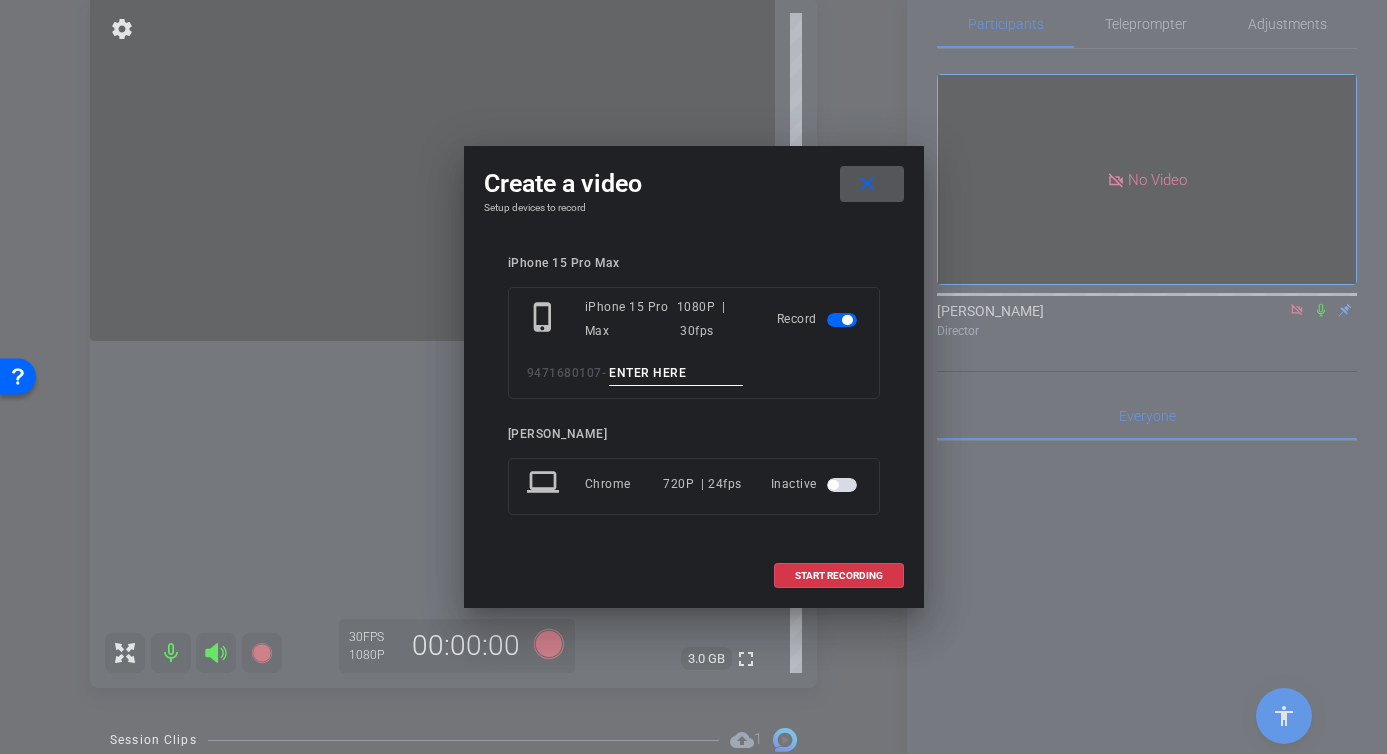 click at bounding box center [676, 373] 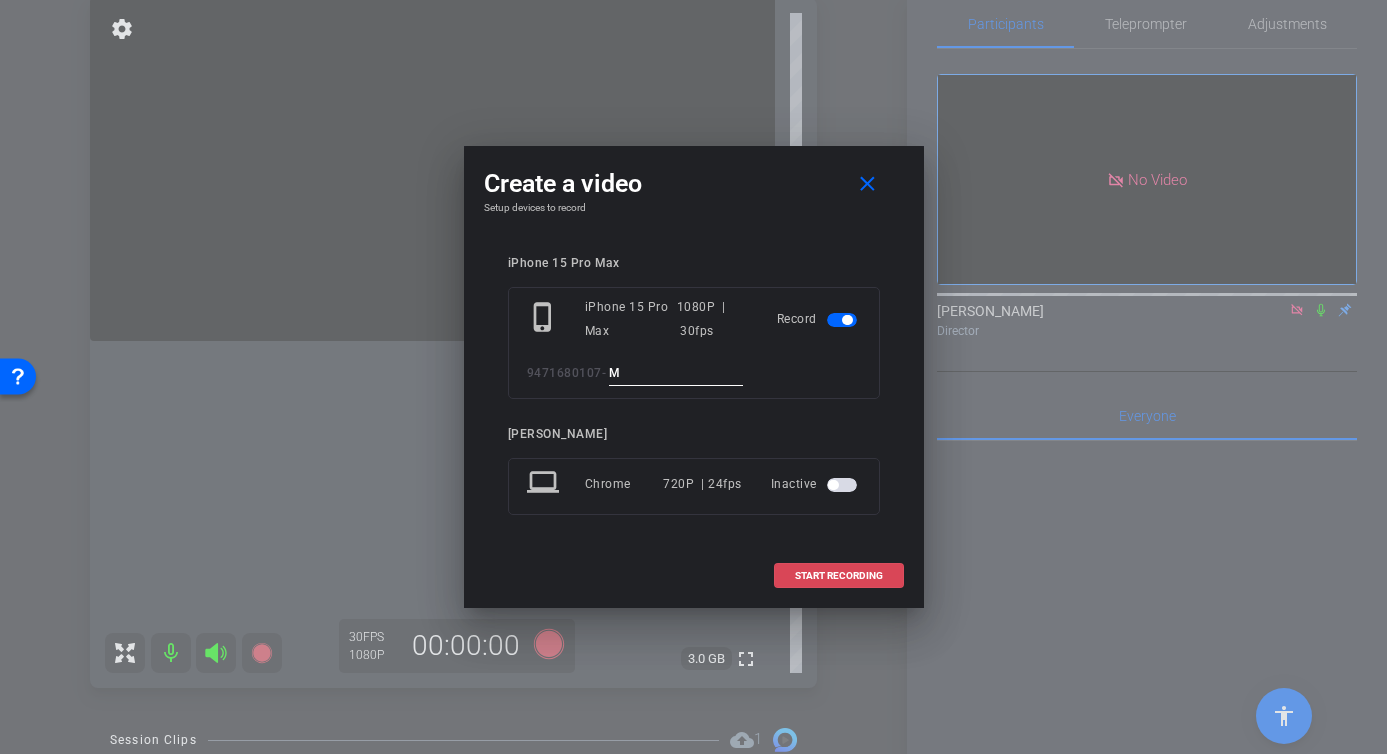 type on "M" 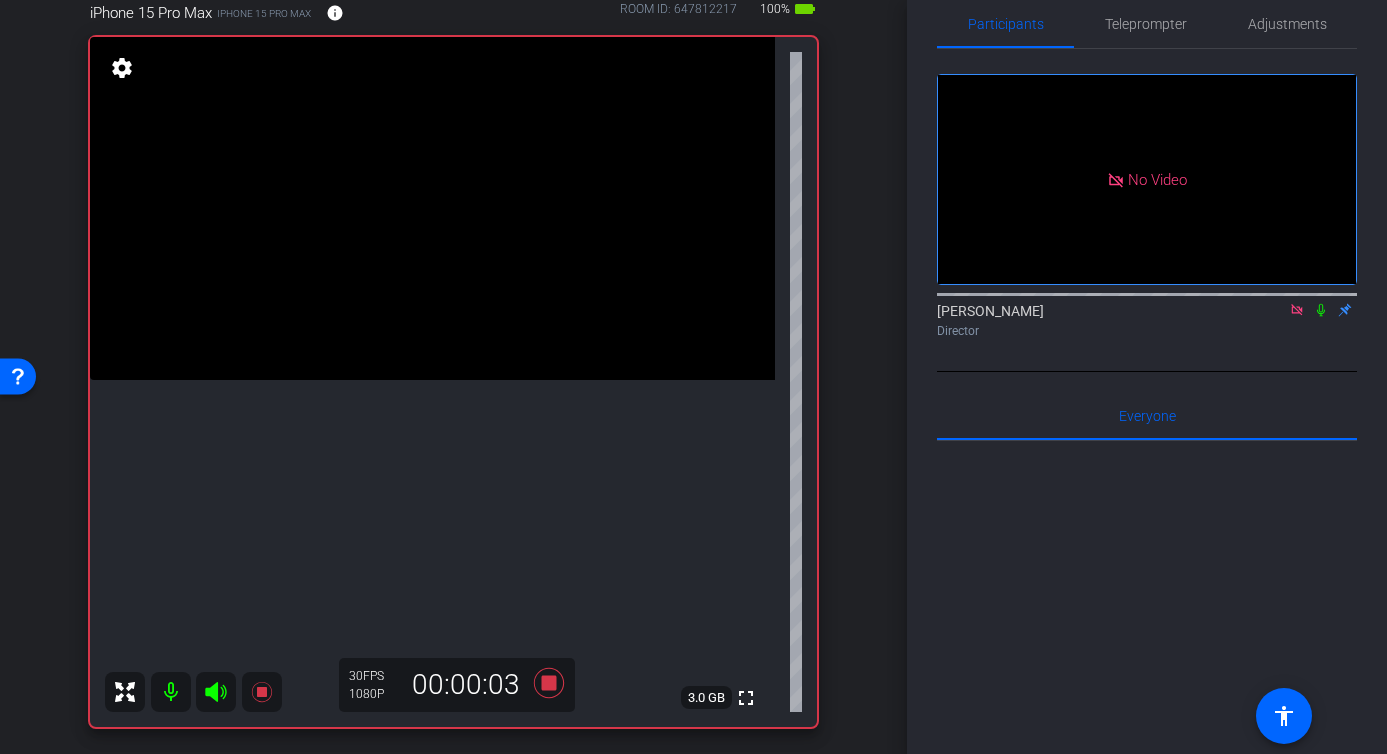 scroll, scrollTop: 181, scrollLeft: 0, axis: vertical 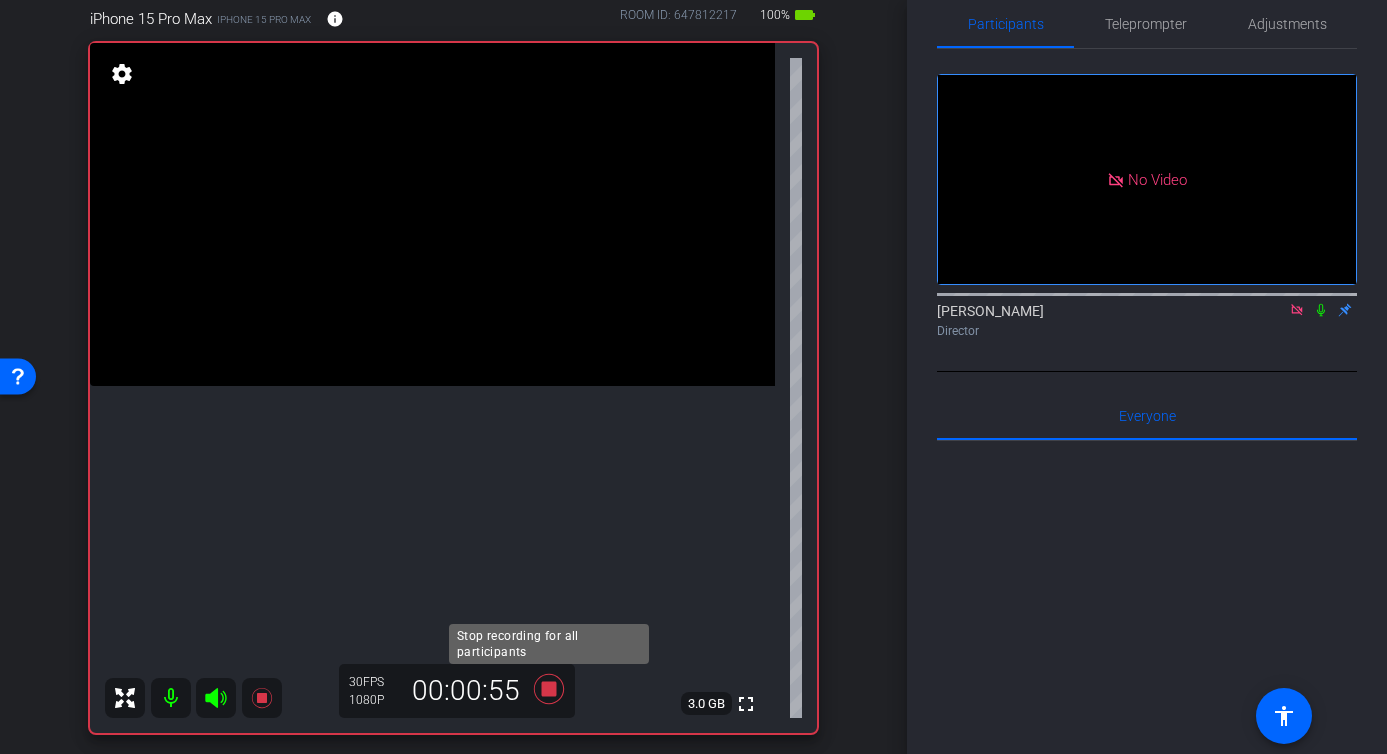 click 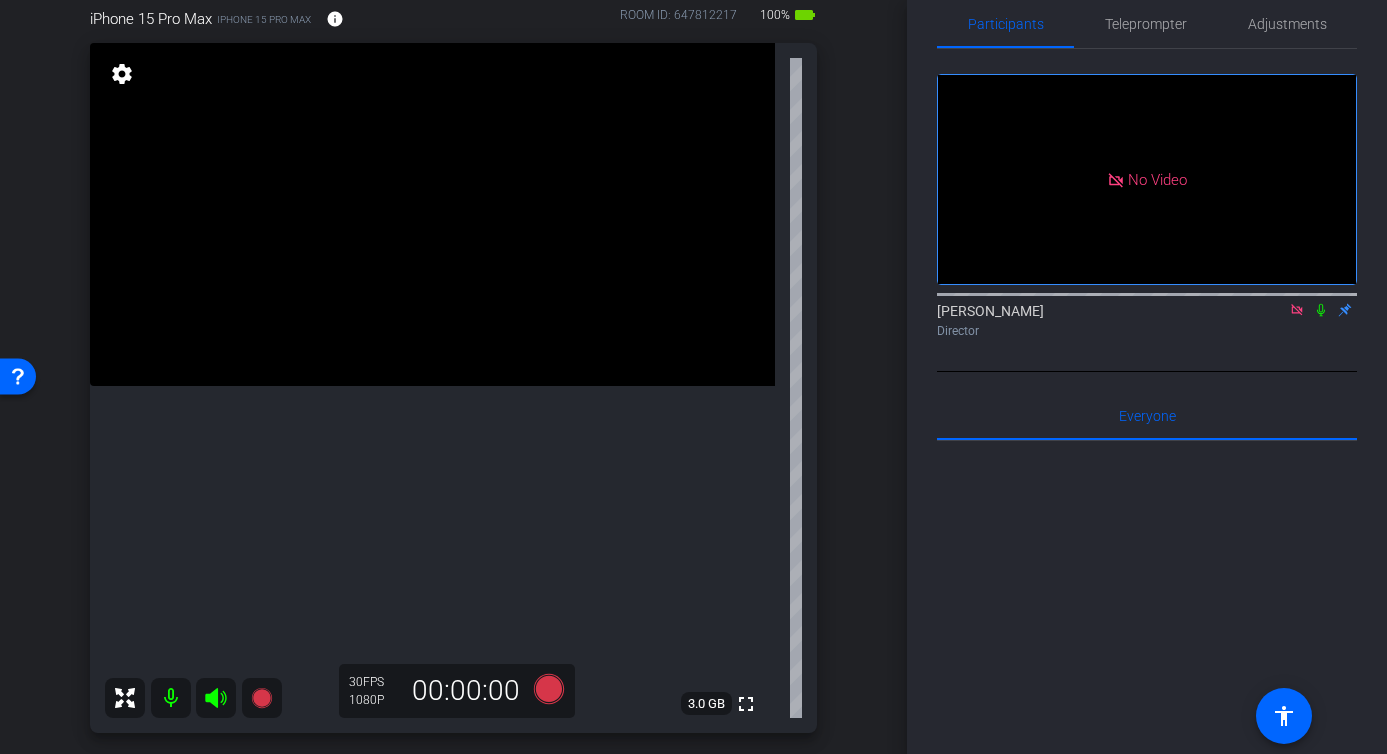 click at bounding box center [432, 214] 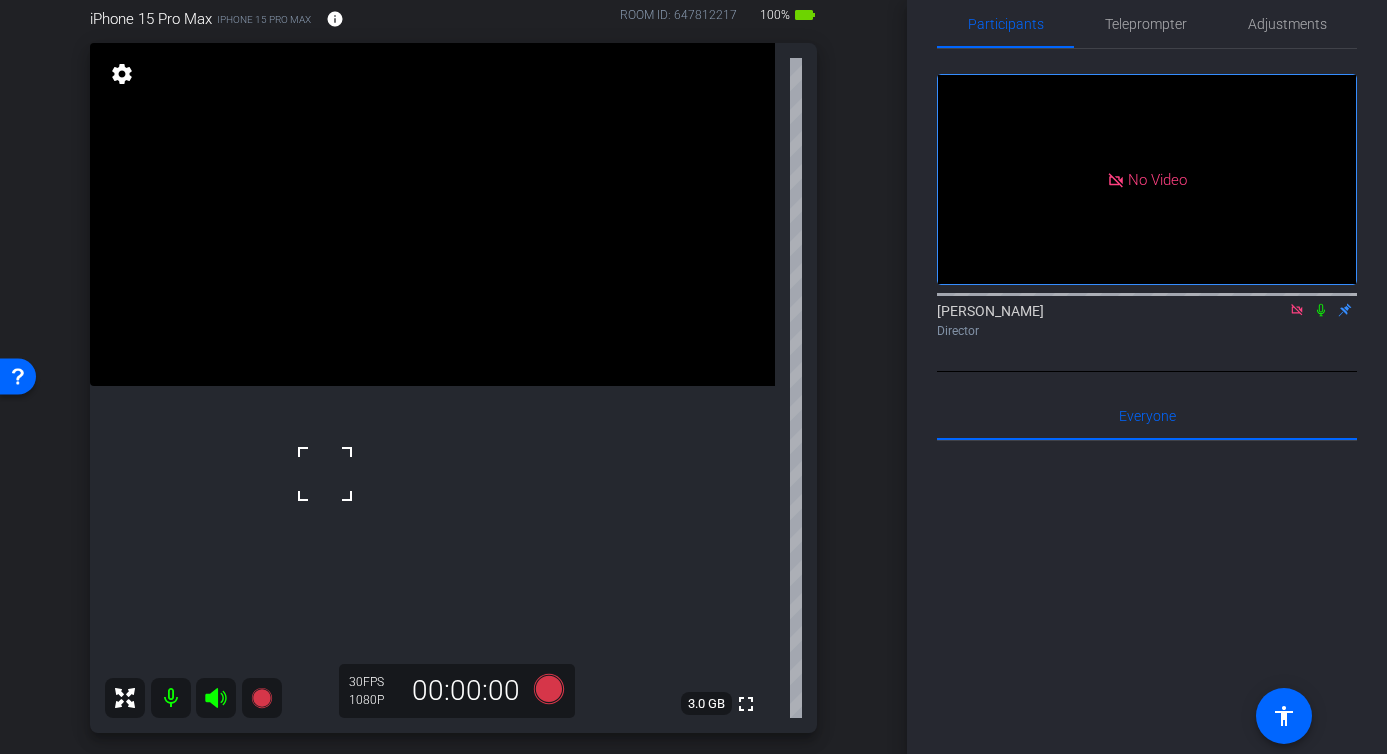 click at bounding box center (325, 474) 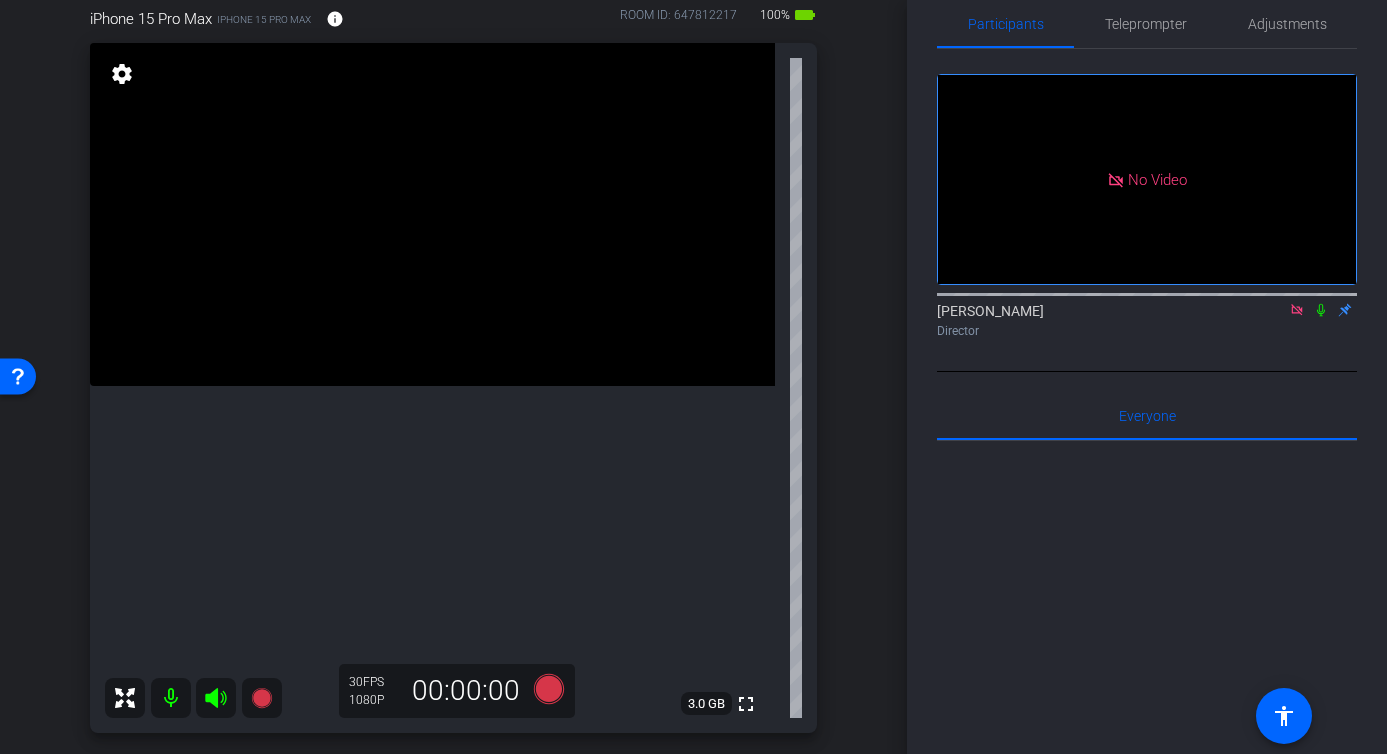 click at bounding box center (432, 214) 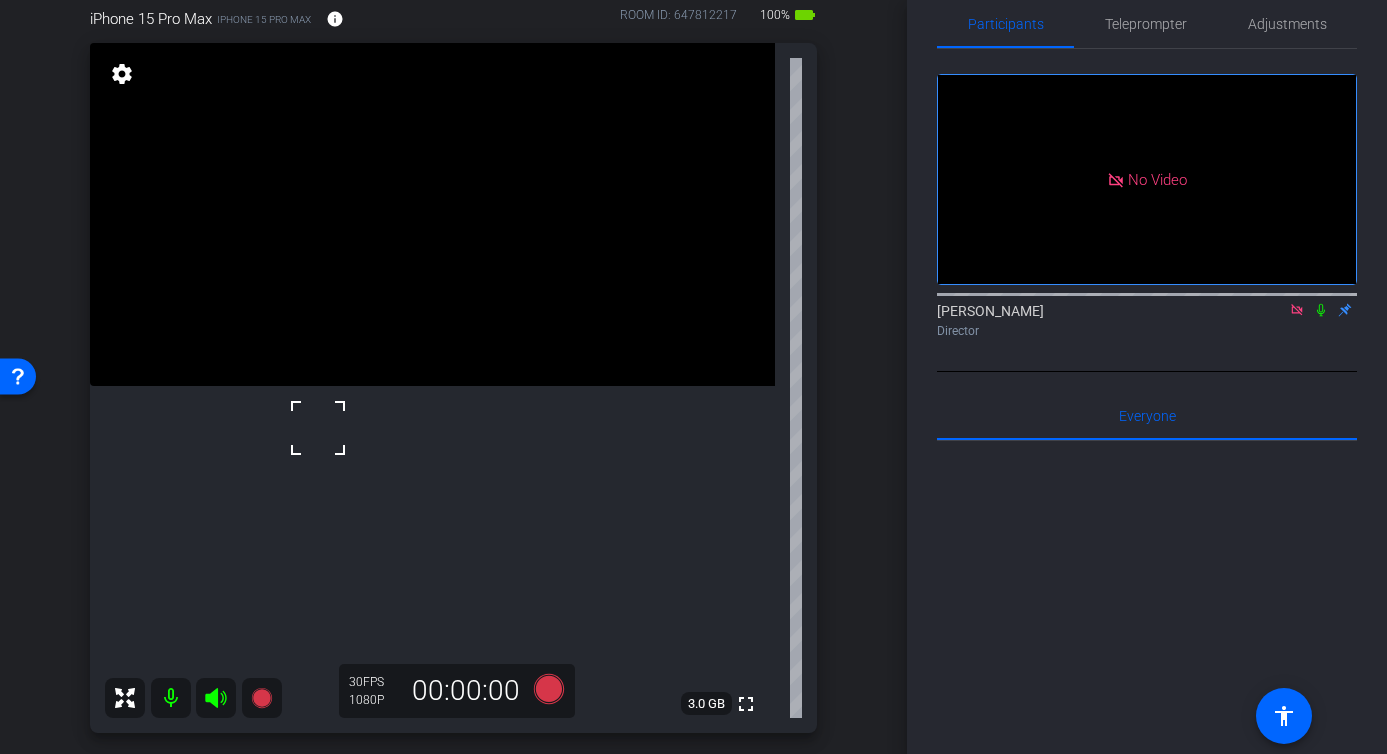 click at bounding box center (432, 214) 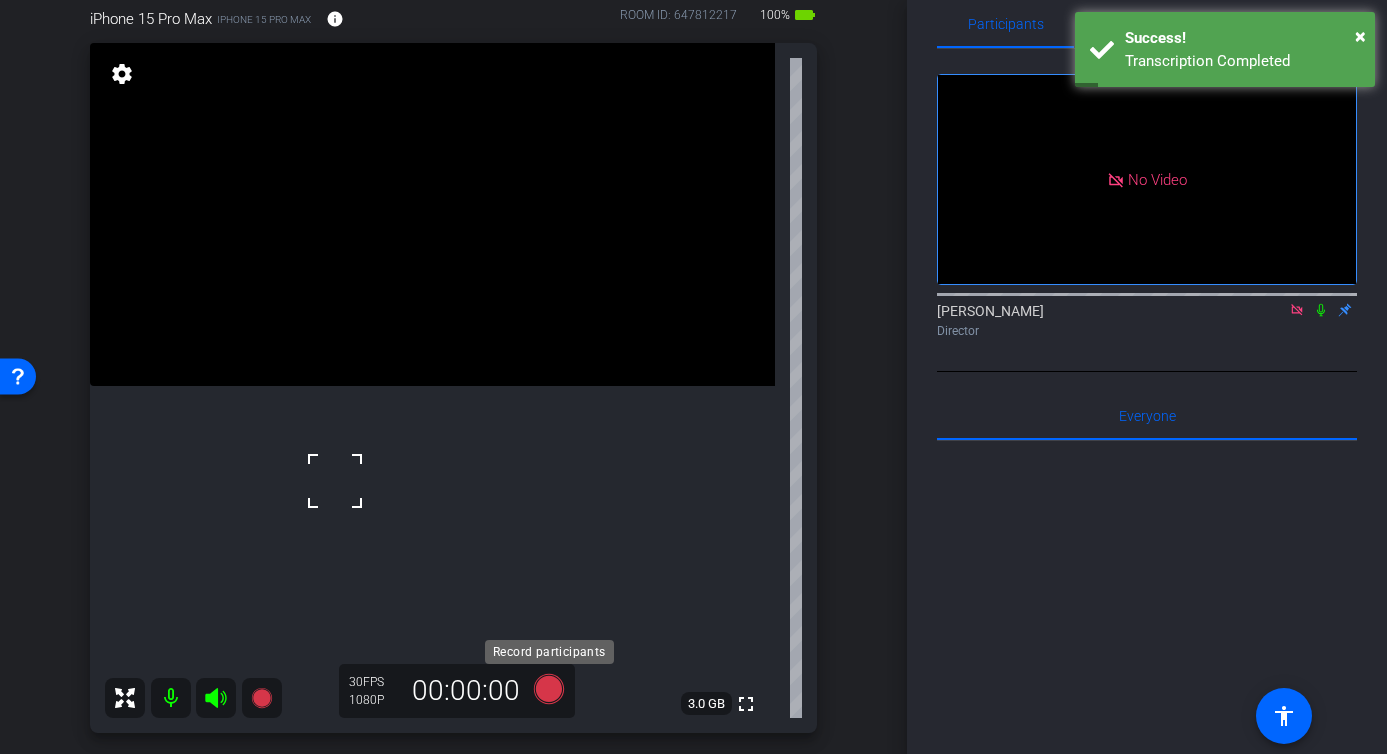 click 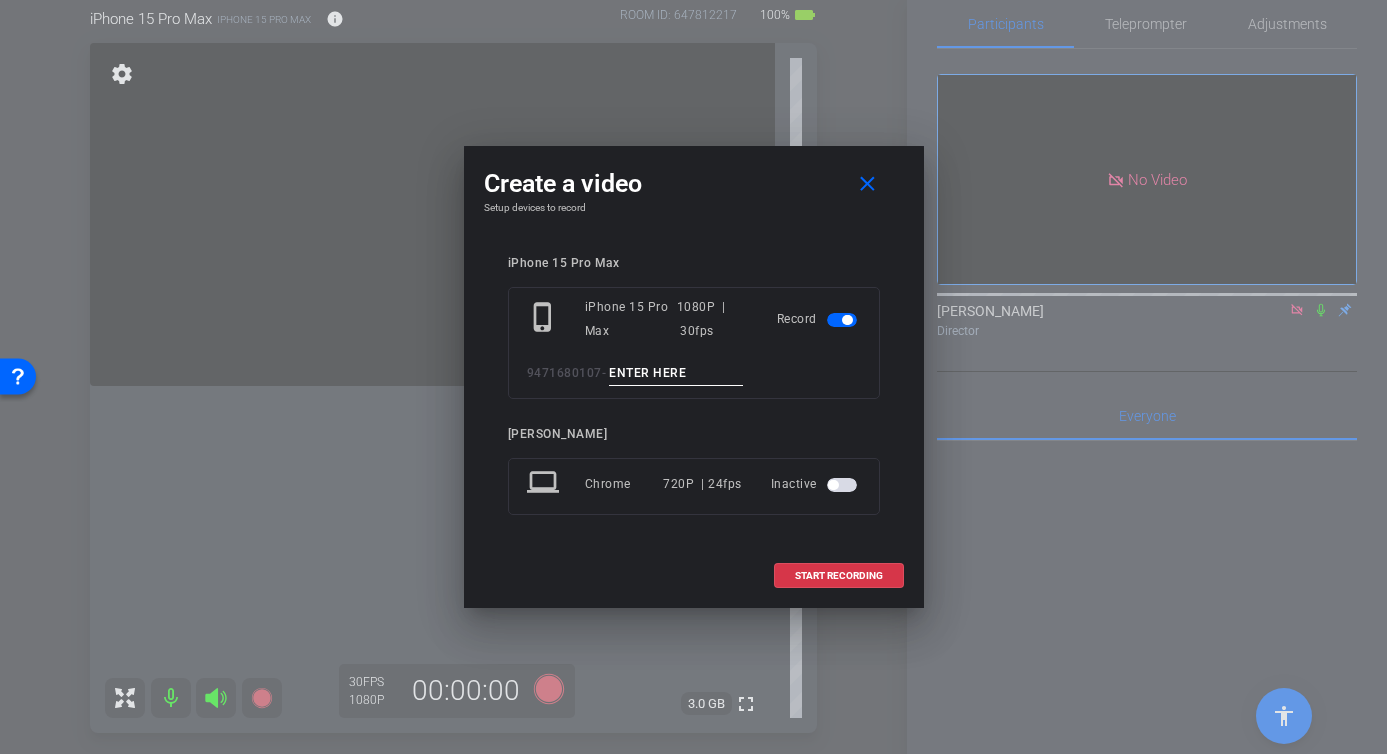 click at bounding box center [676, 373] 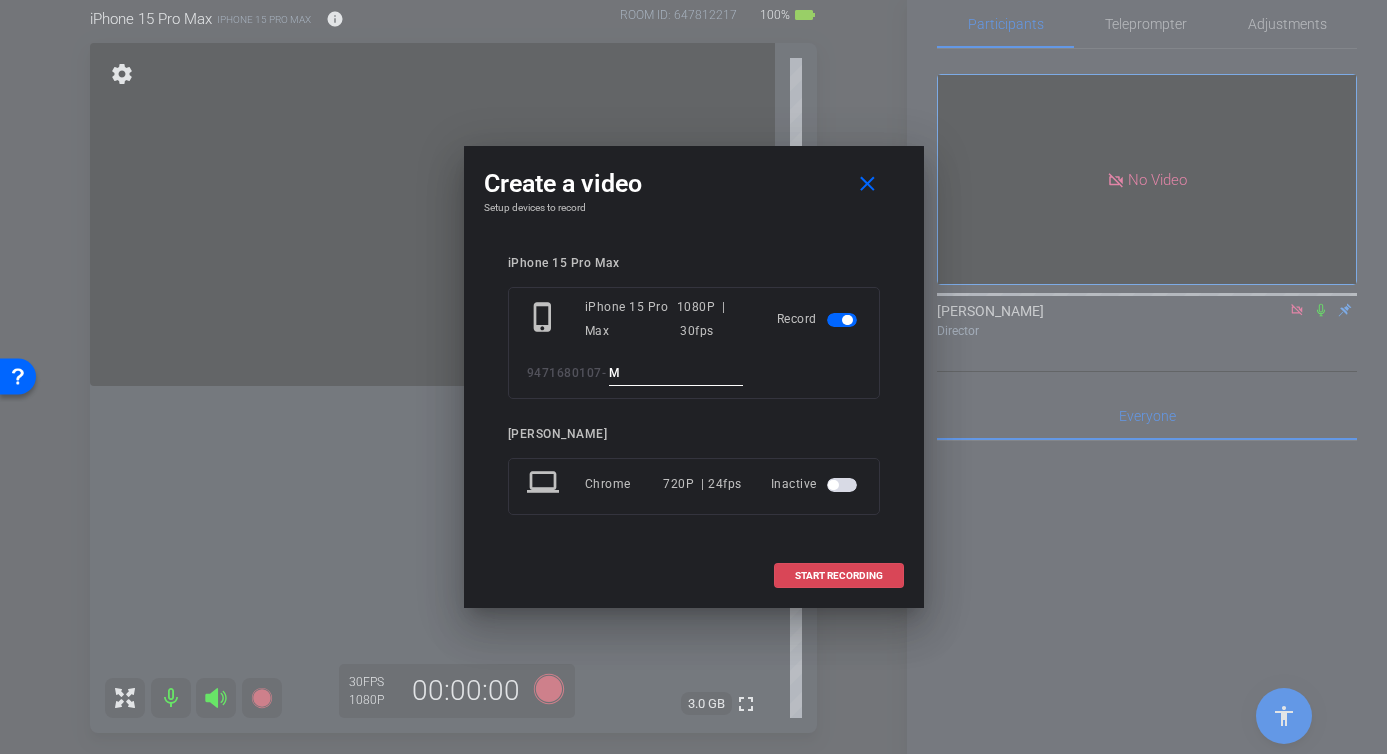 type on "M" 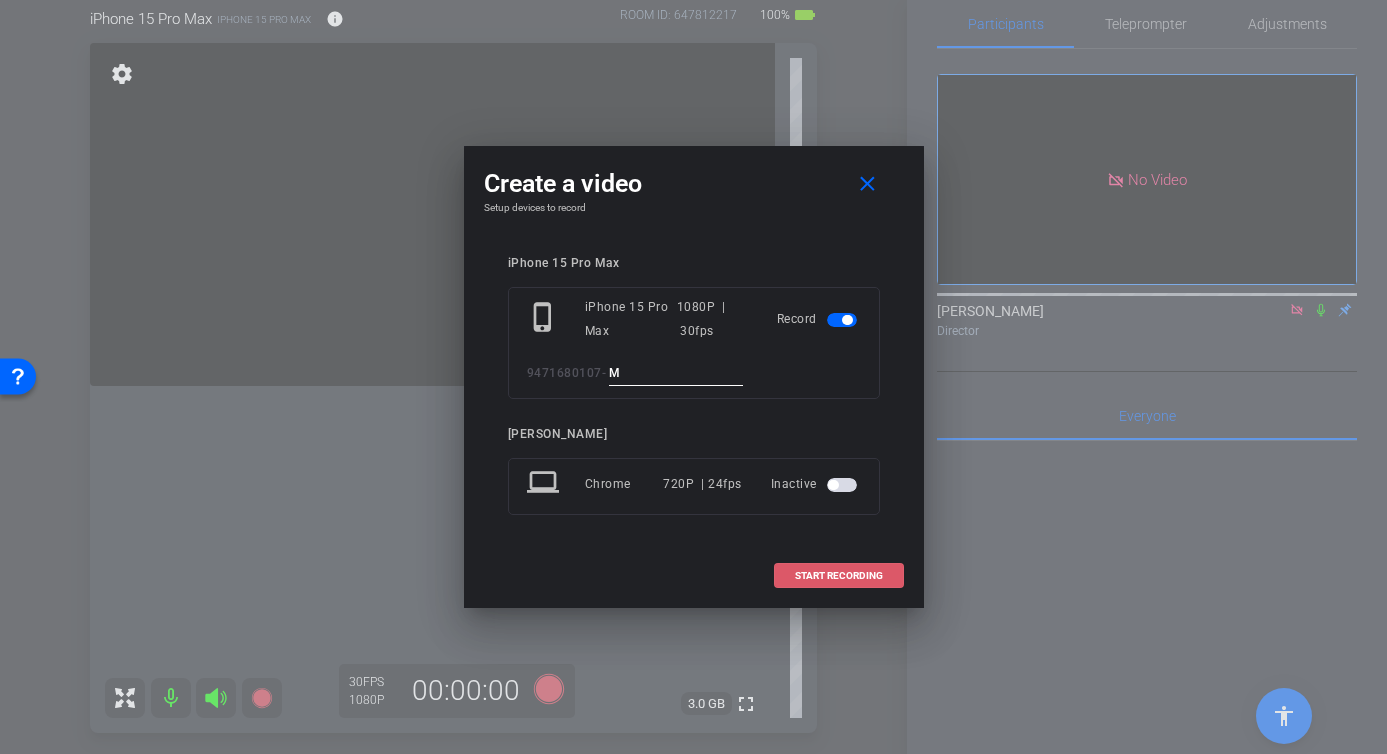 click on "START RECORDING" at bounding box center (839, 576) 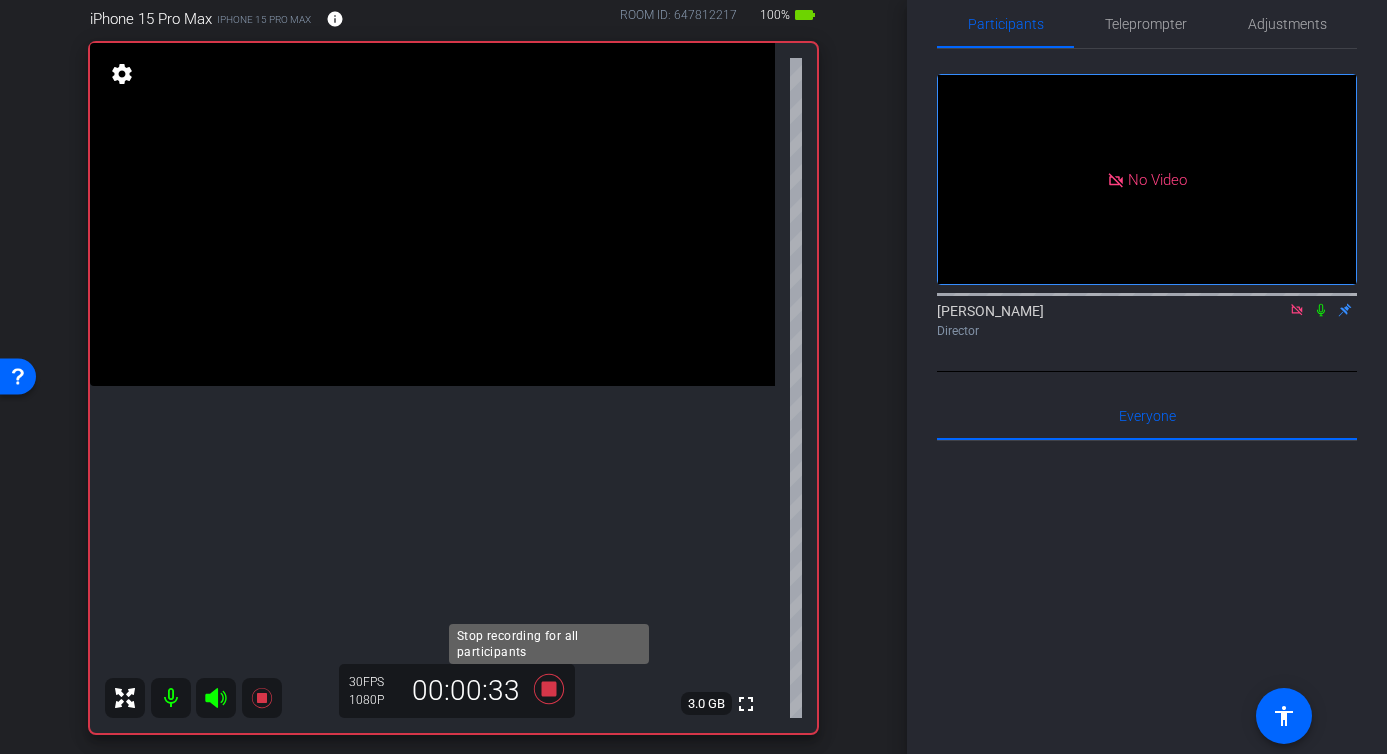 click 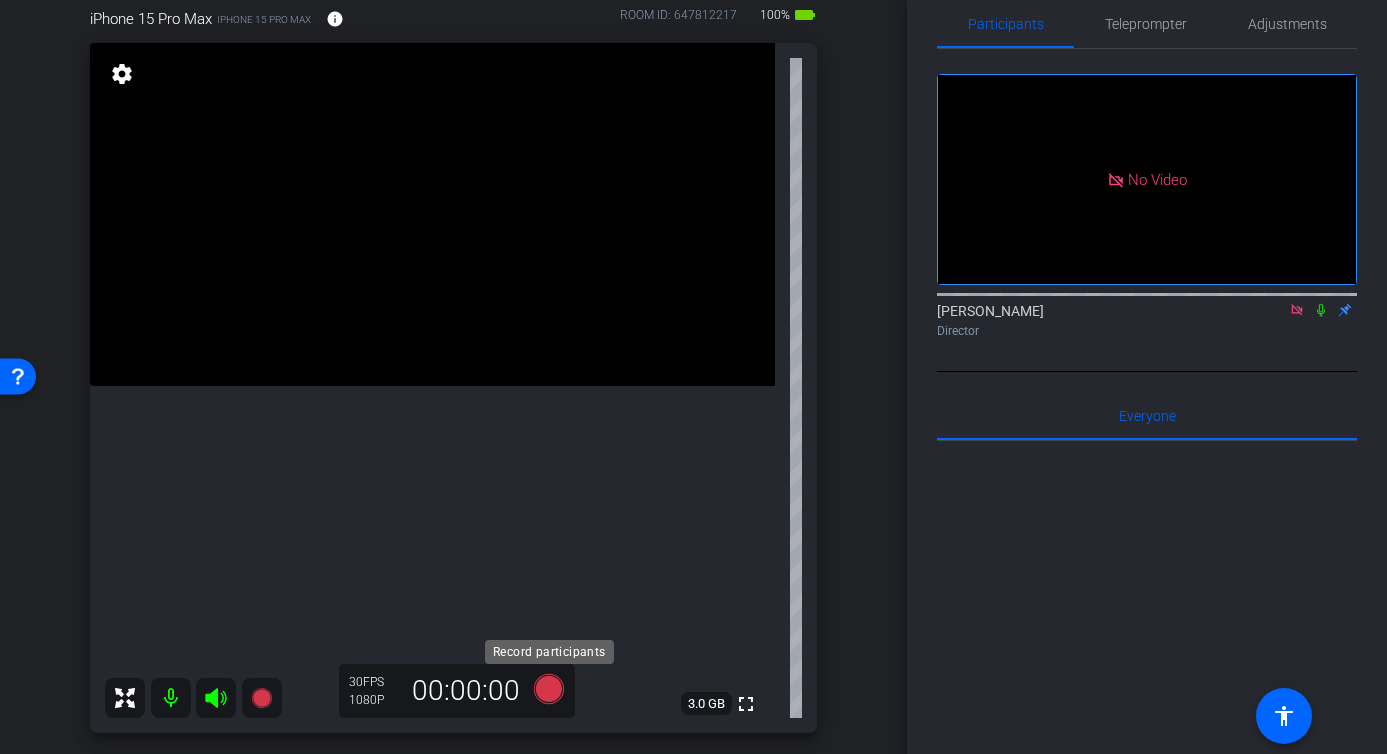 click 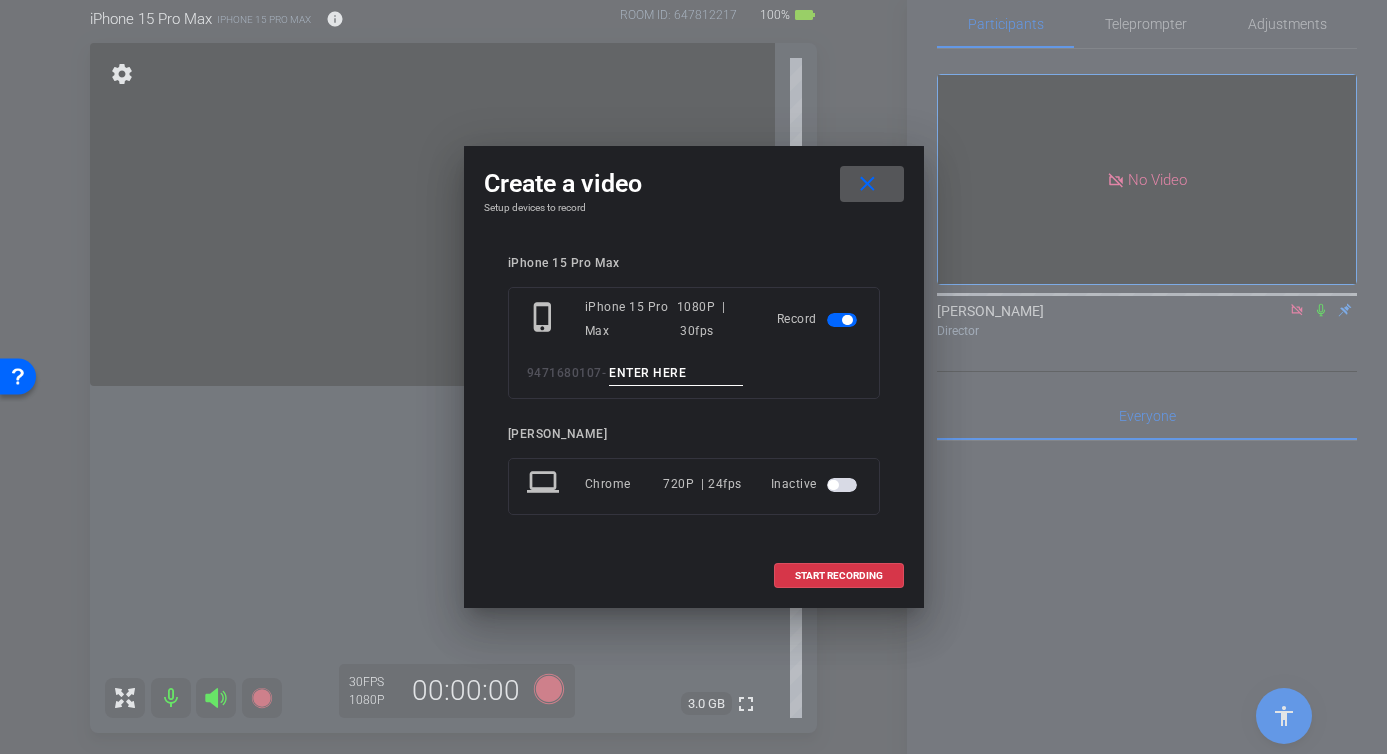 click at bounding box center [676, 373] 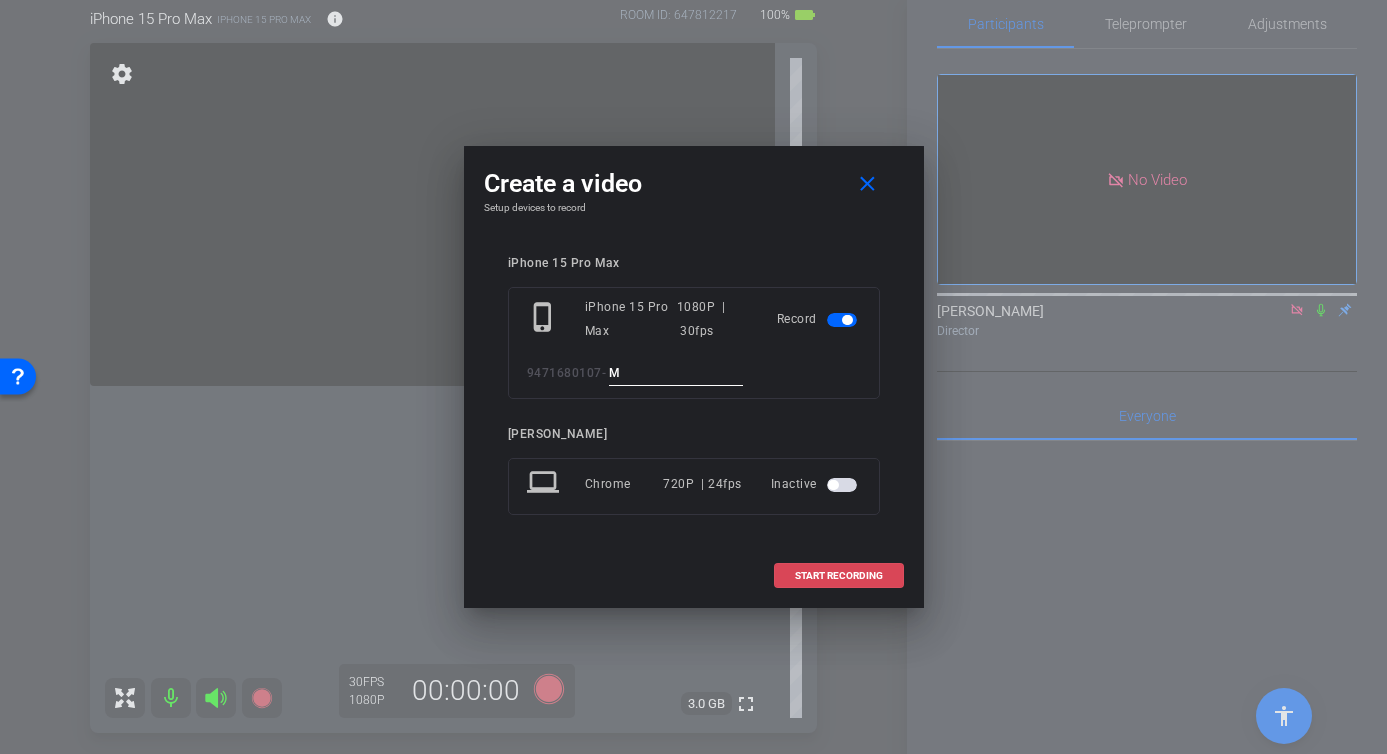 type on "M" 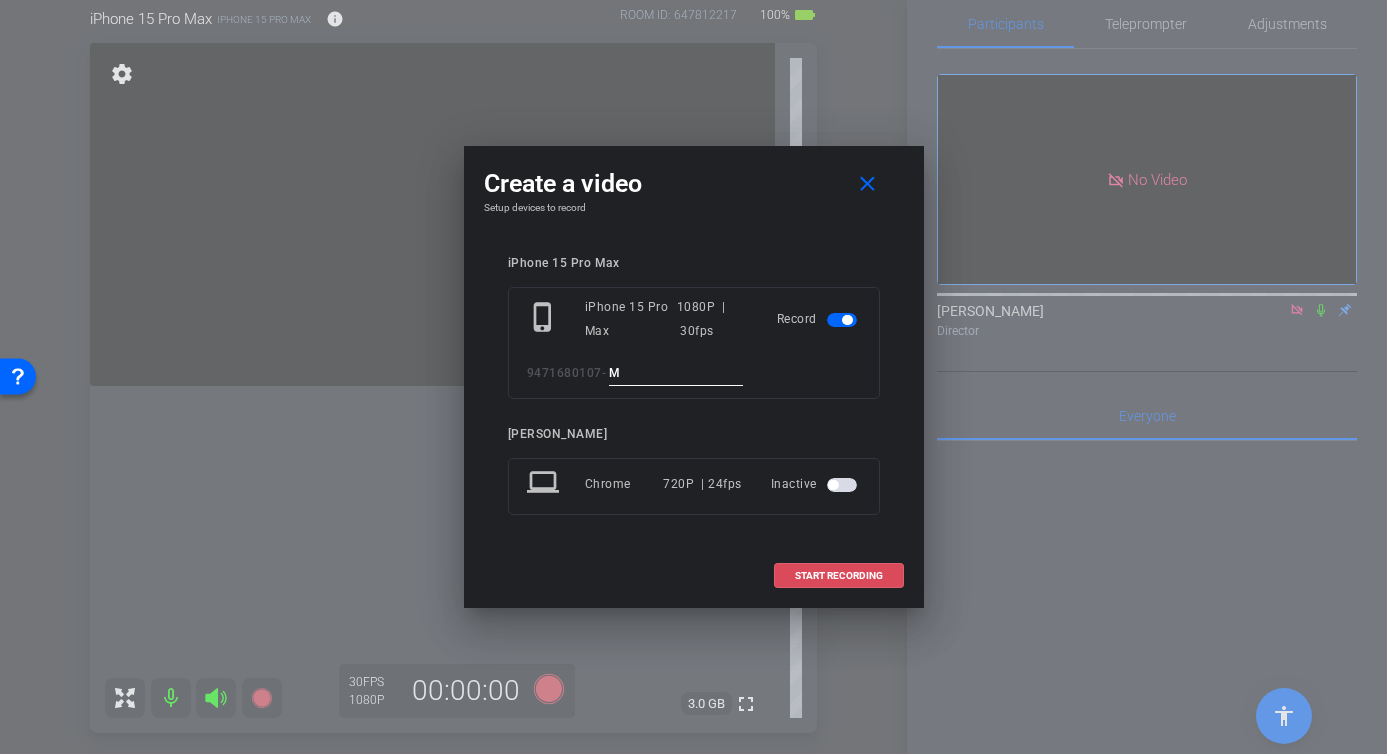 drag, startPoint x: 844, startPoint y: 570, endPoint x: 835, endPoint y: 562, distance: 12.0415945 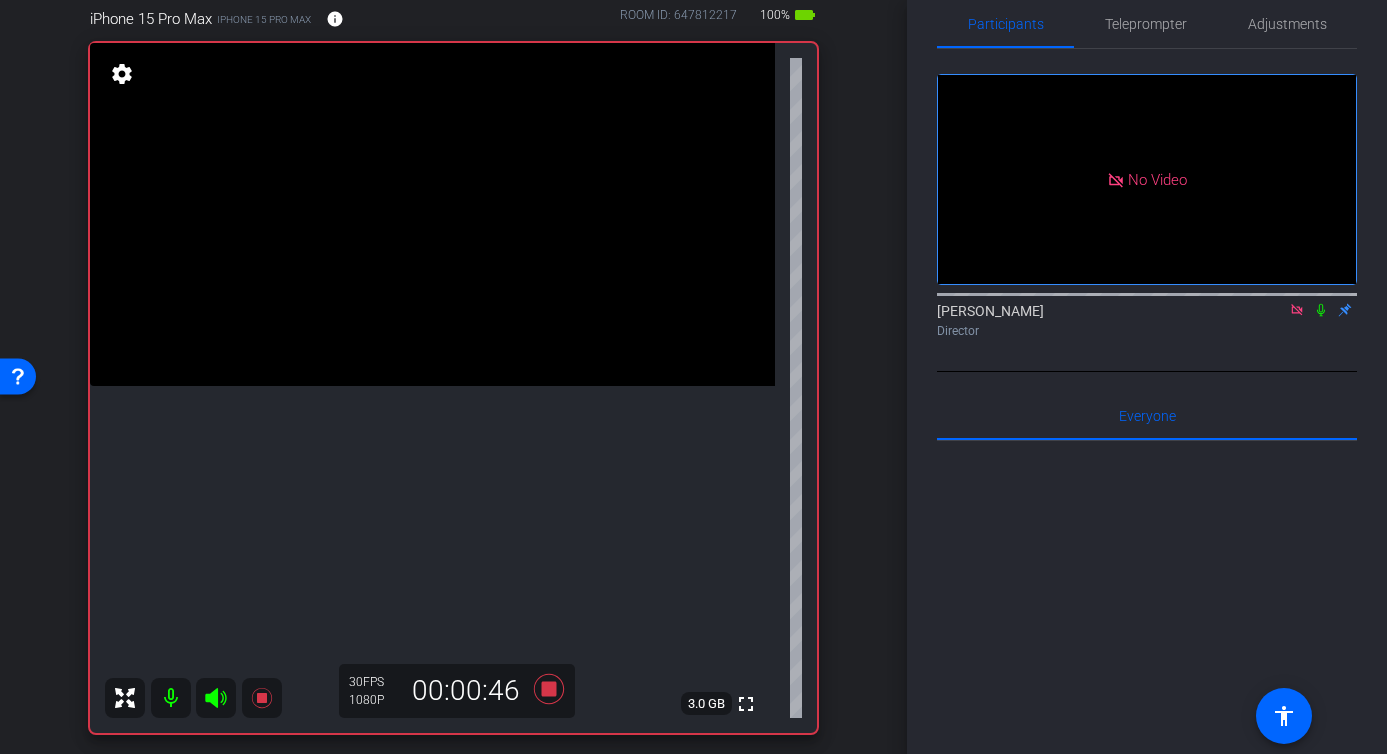 click at bounding box center [432, 214] 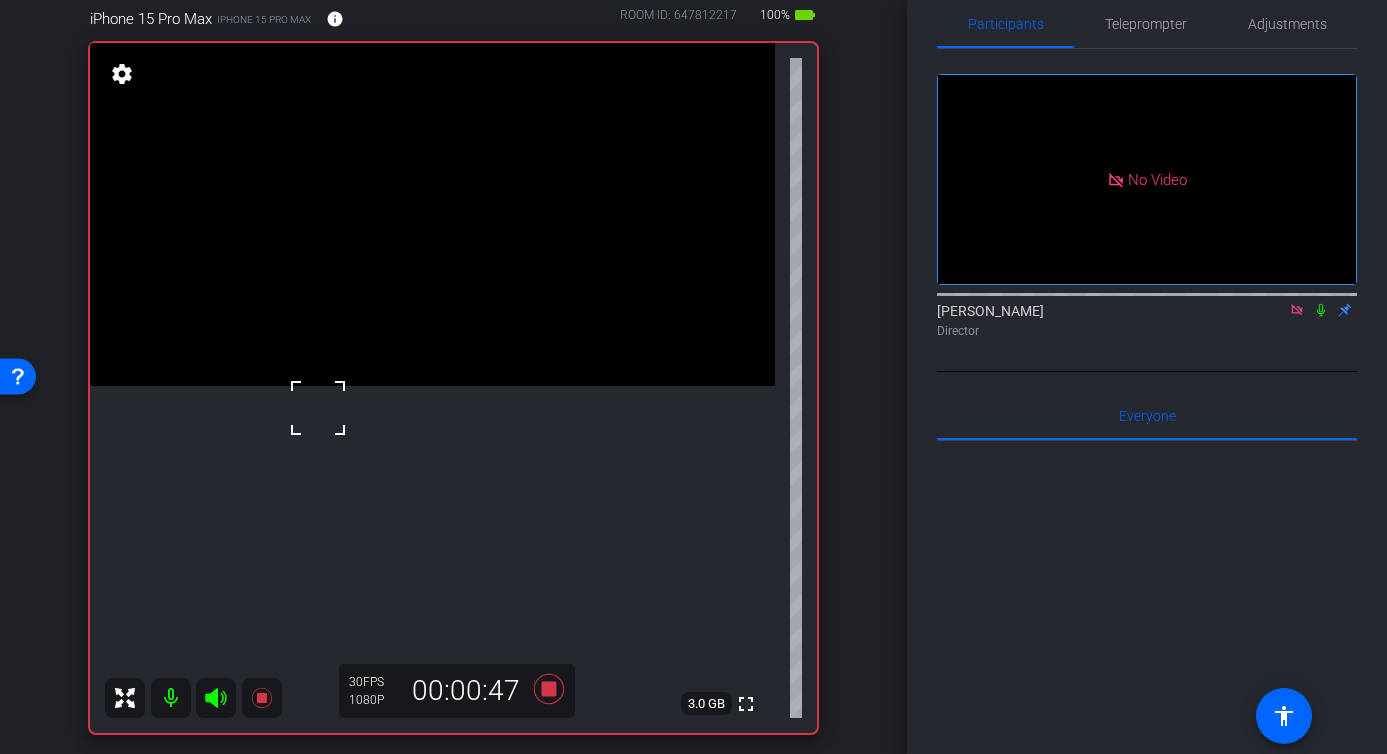click at bounding box center (318, 408) 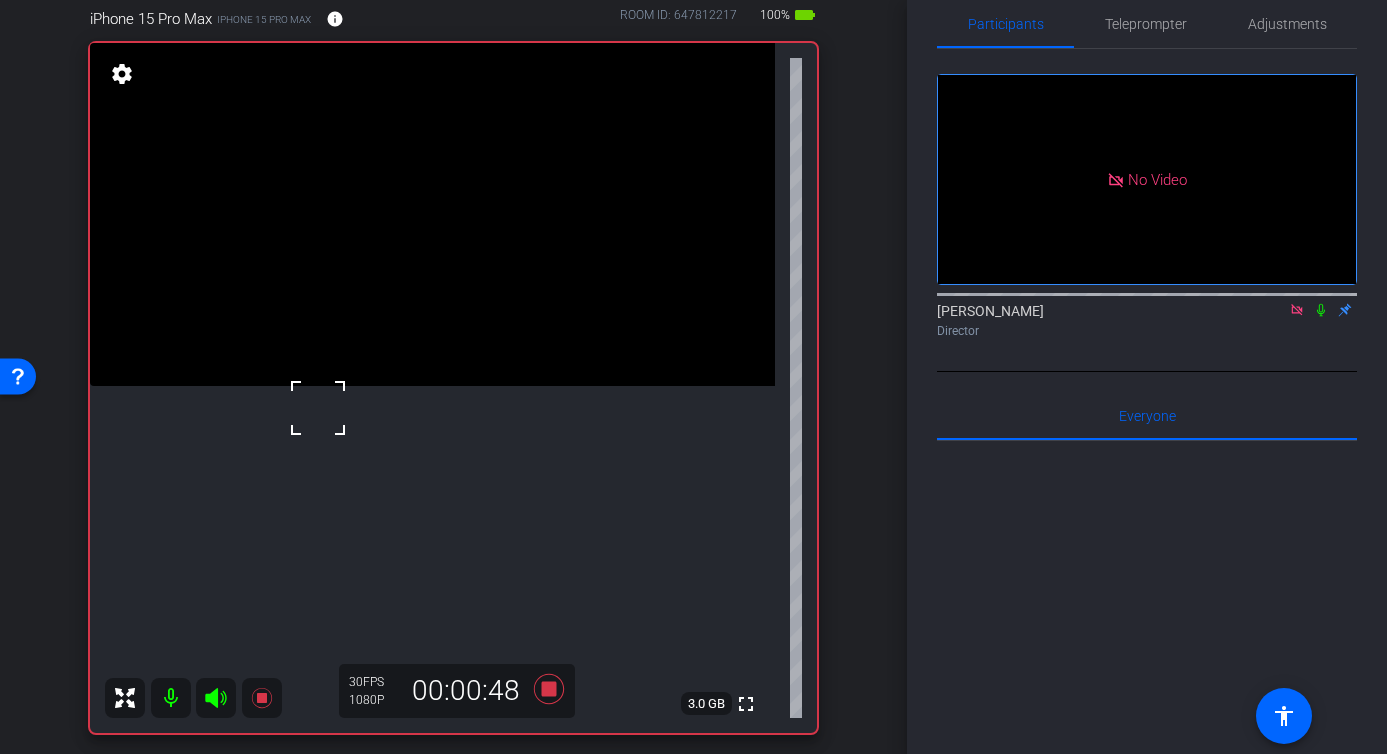 click at bounding box center (432, 214) 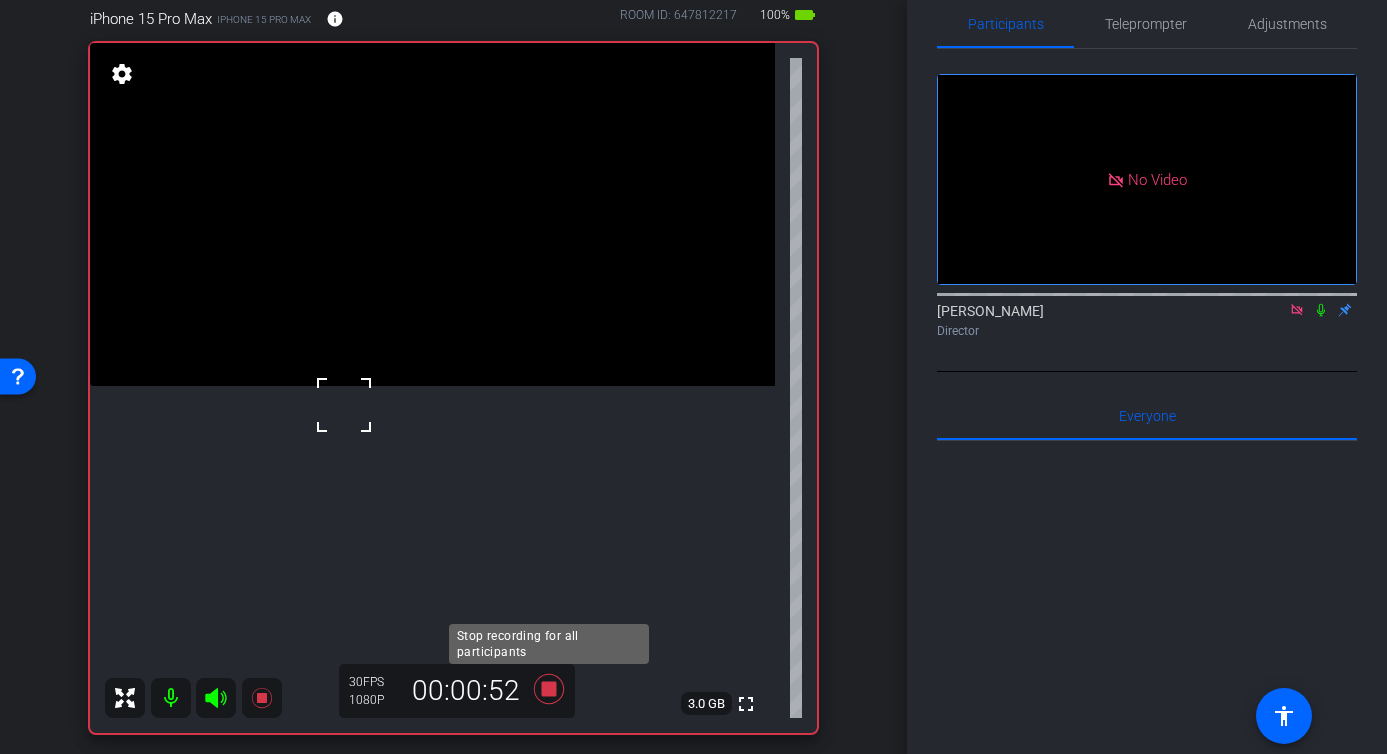 click 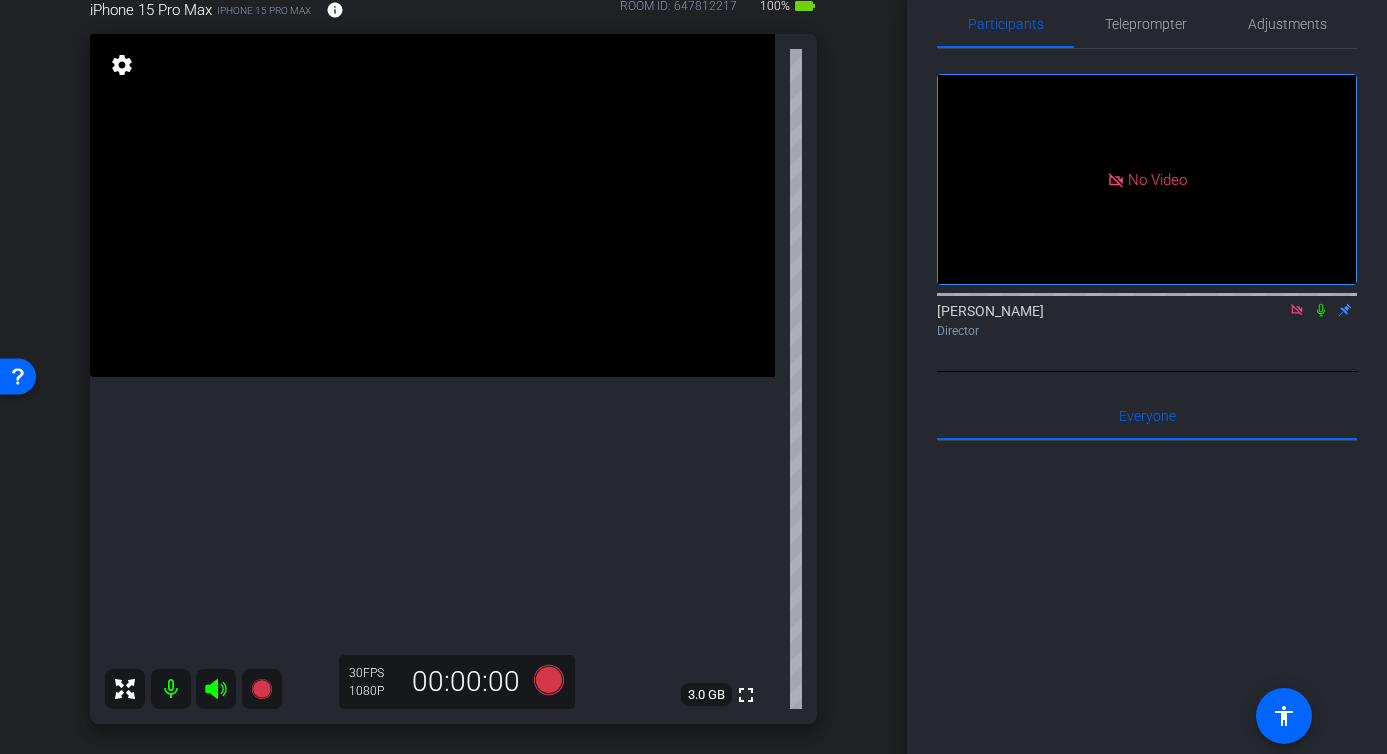 scroll, scrollTop: 184, scrollLeft: 0, axis: vertical 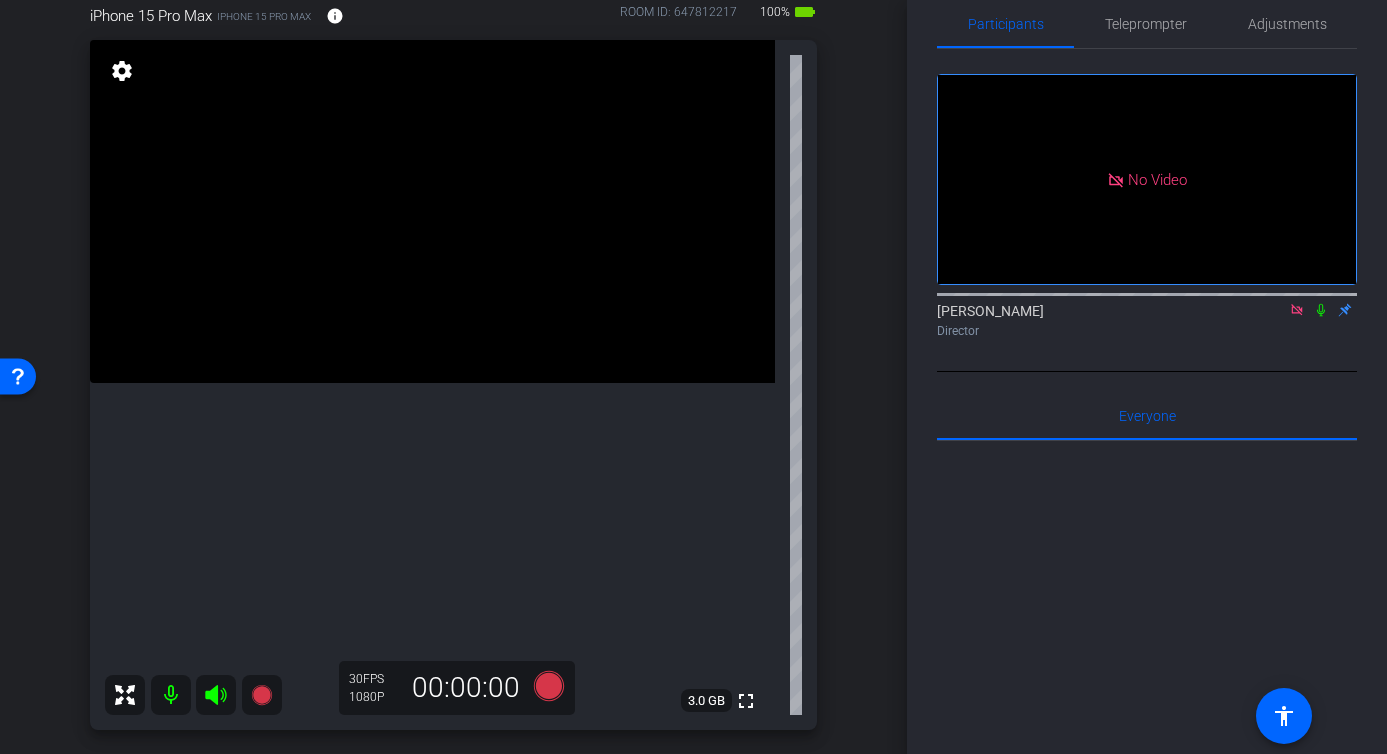 click 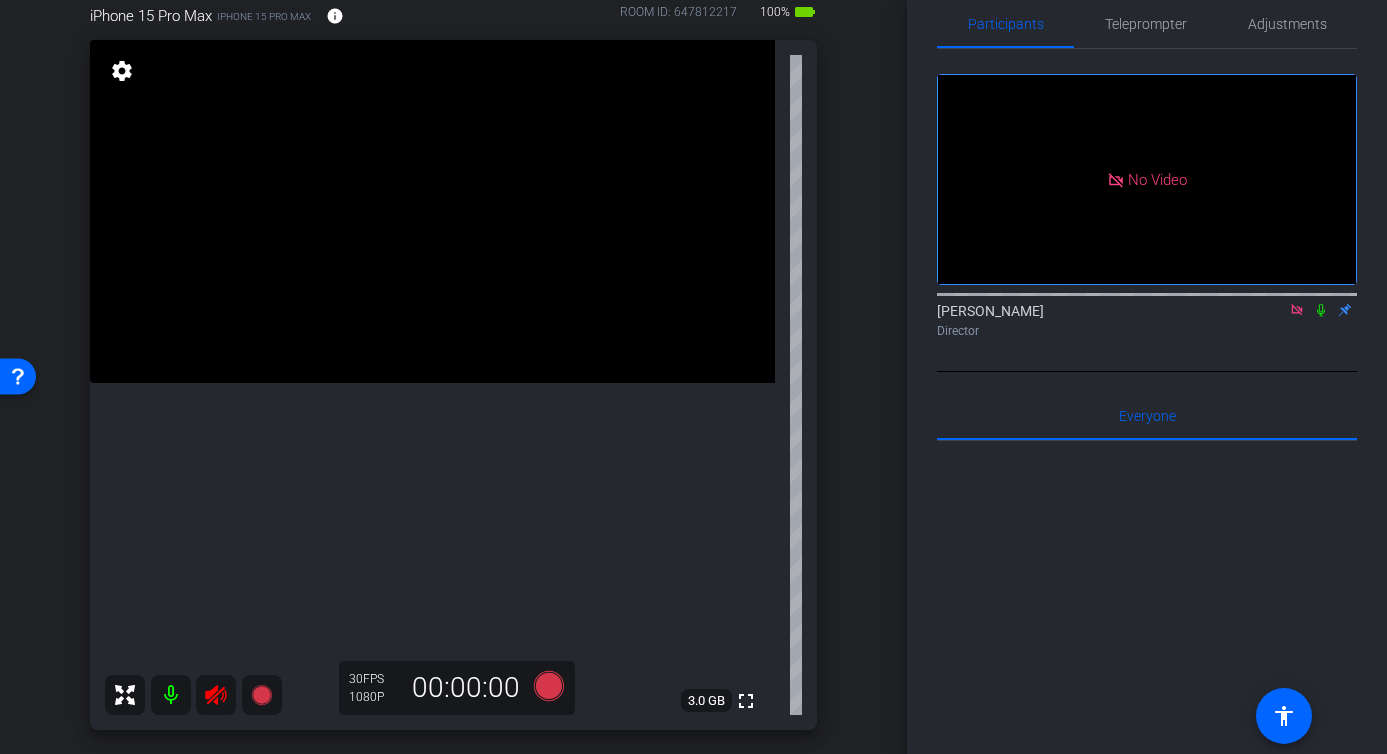 click 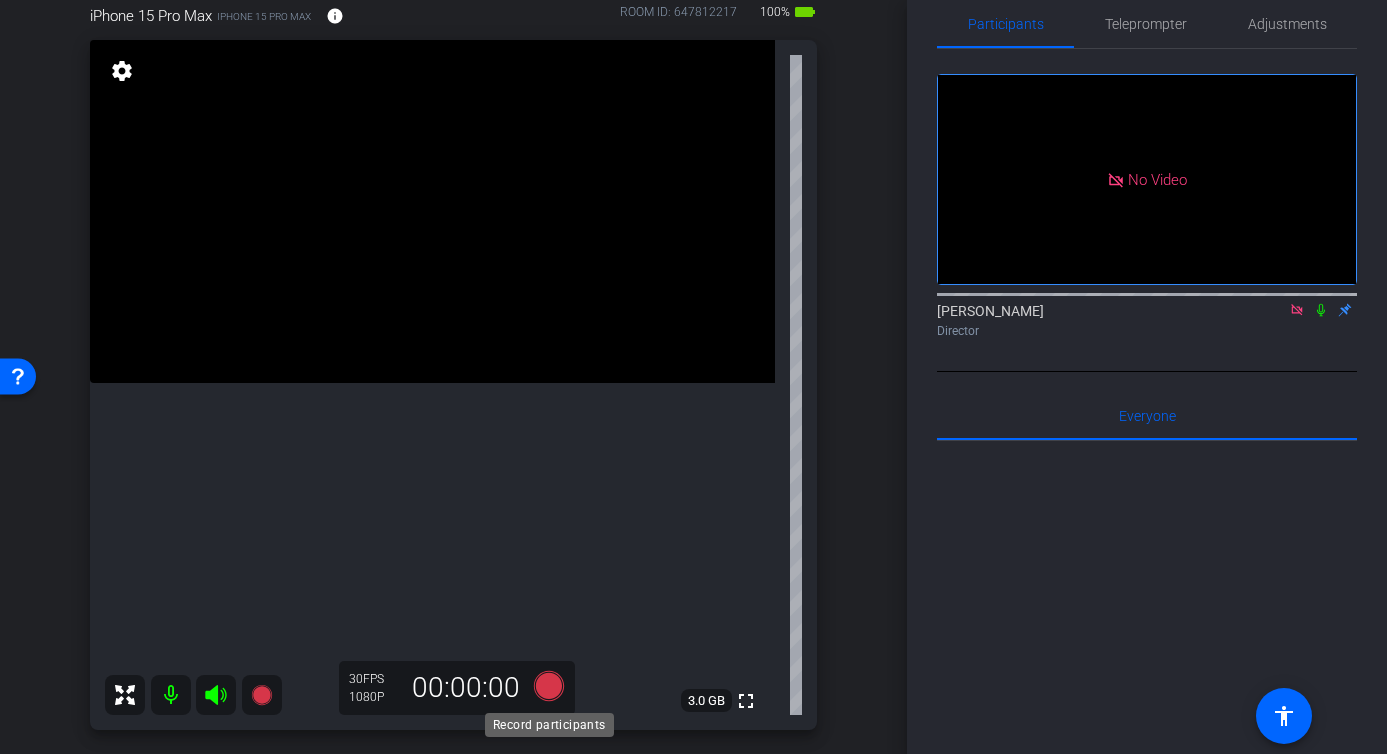 click 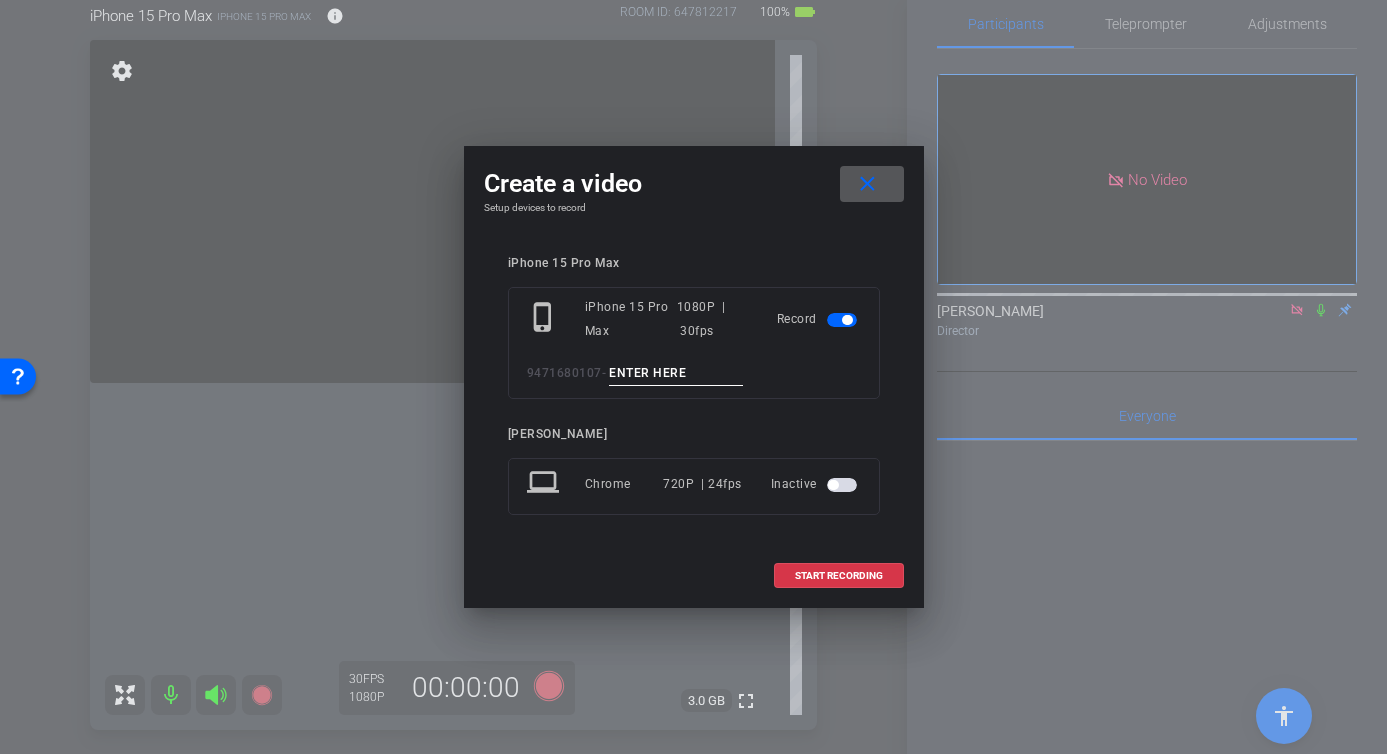 click at bounding box center (676, 373) 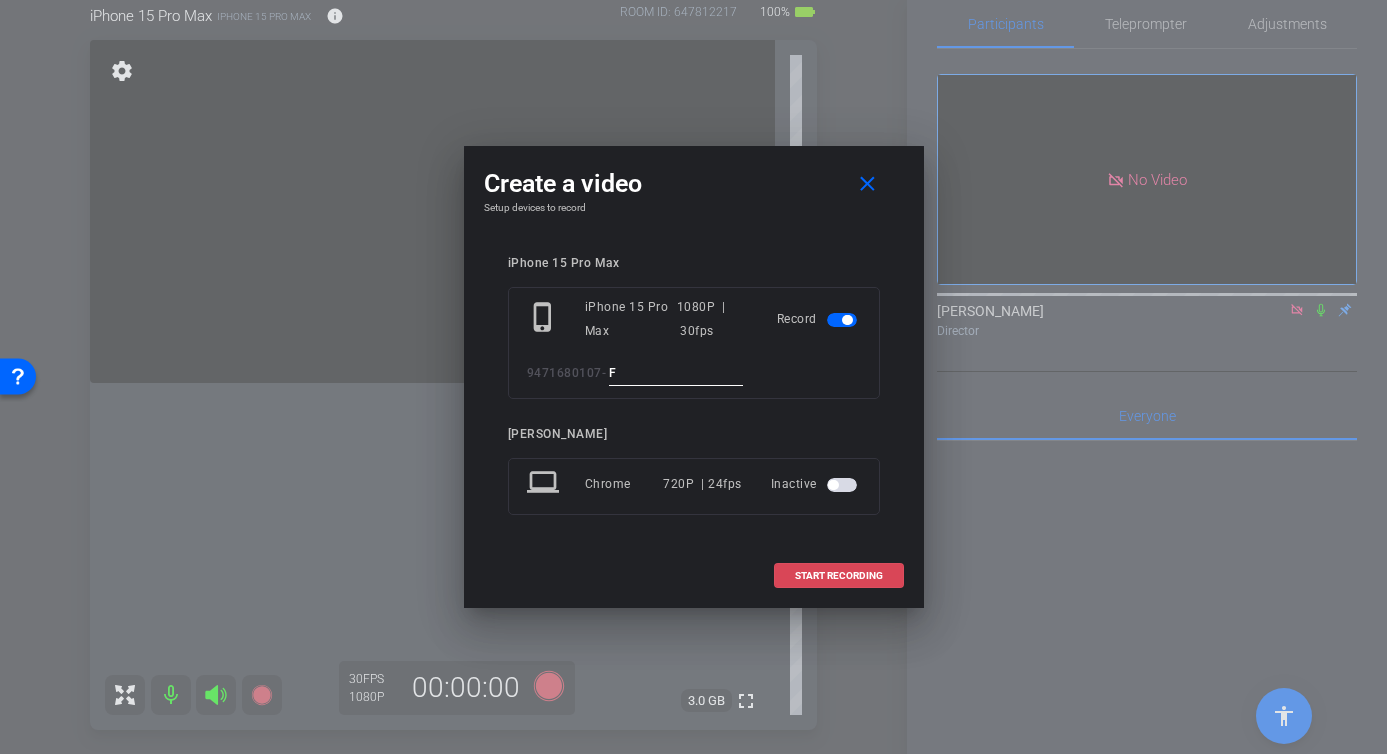 type on "F" 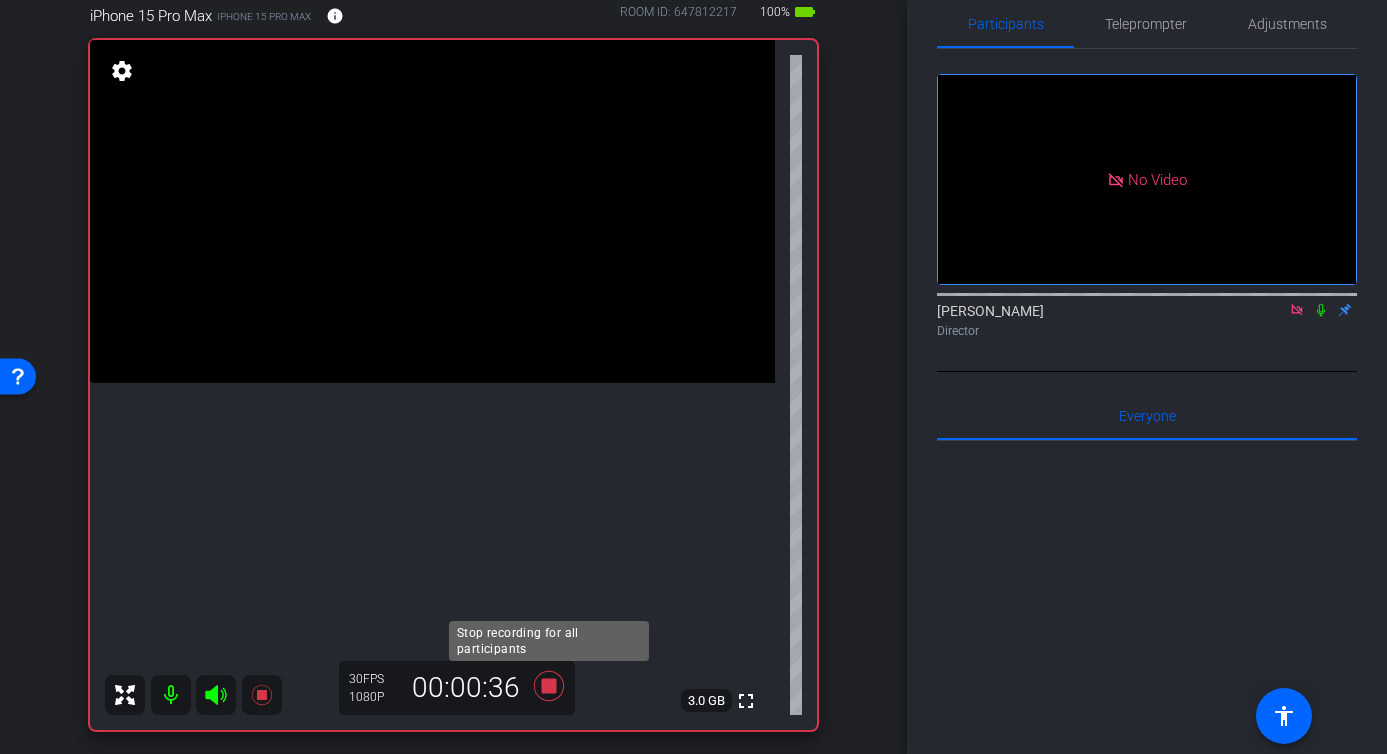 click 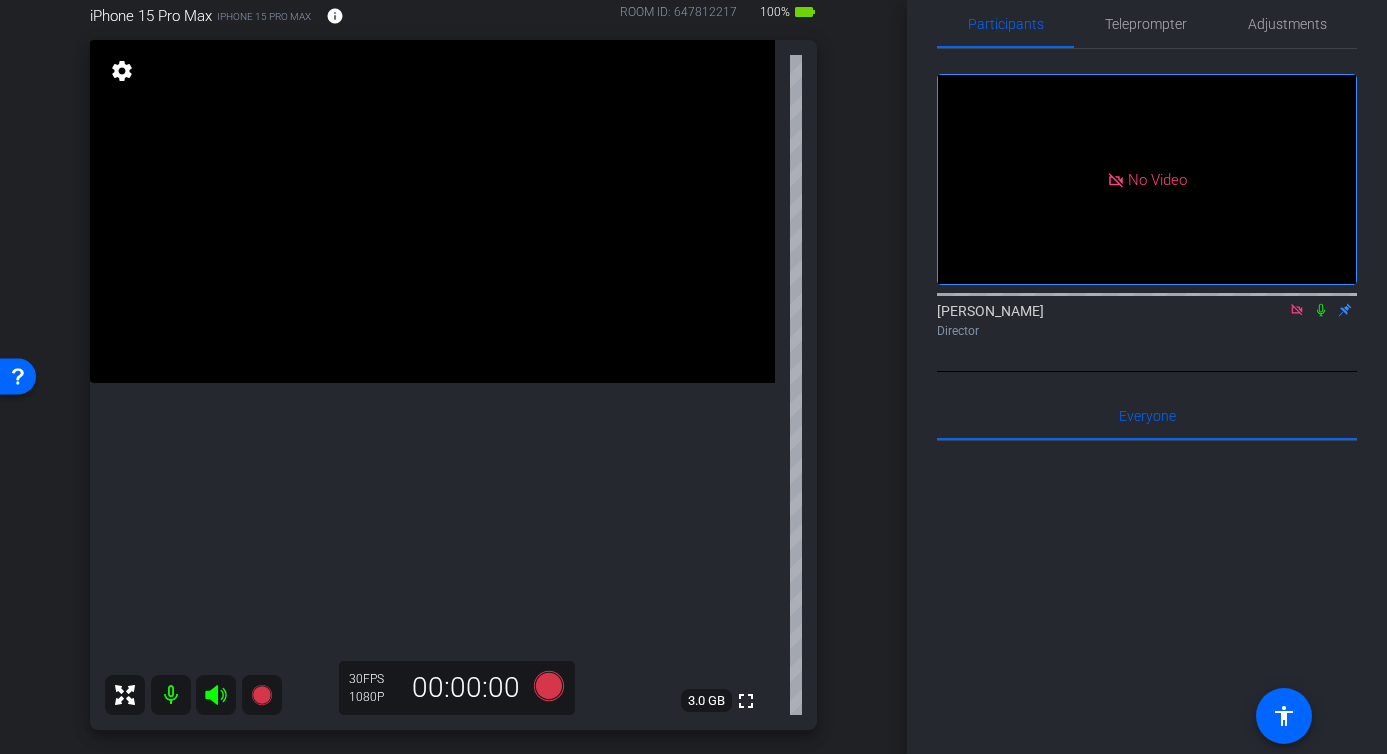 scroll, scrollTop: 37, scrollLeft: 0, axis: vertical 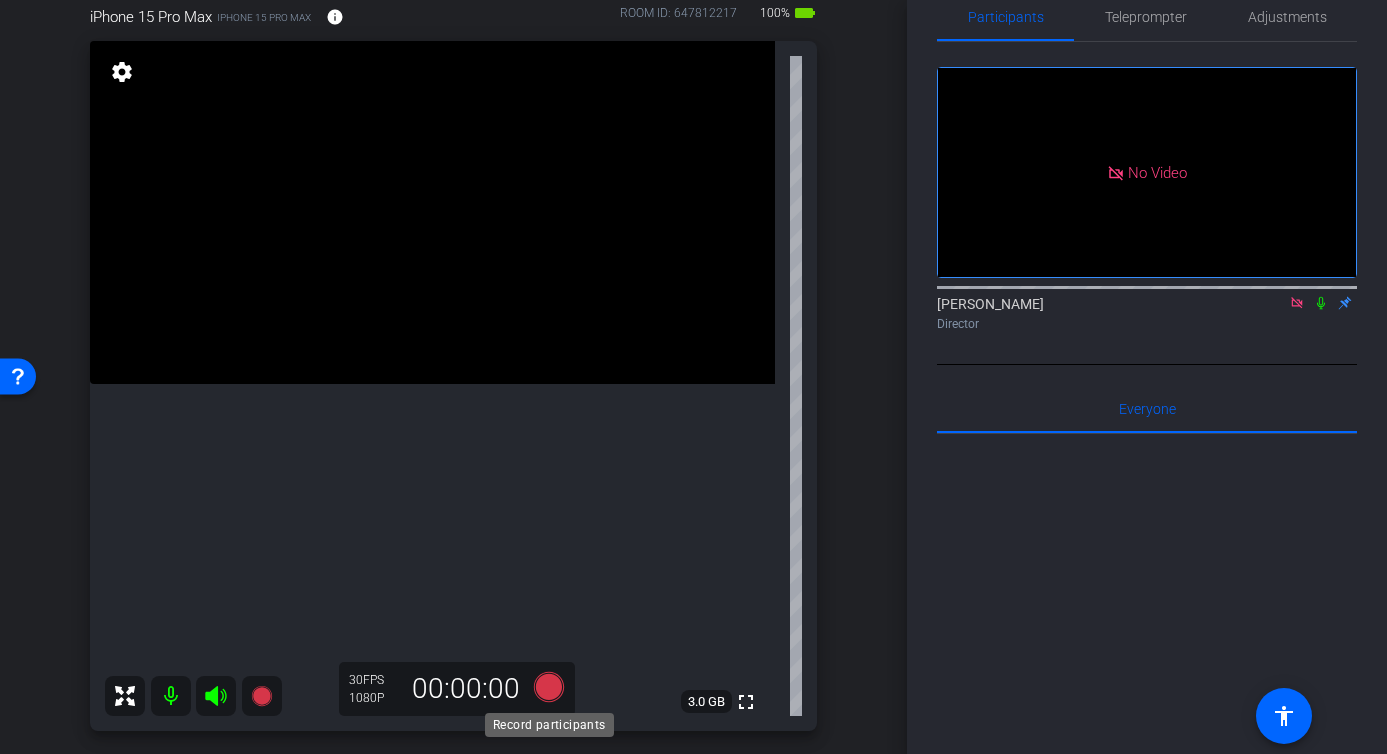 click 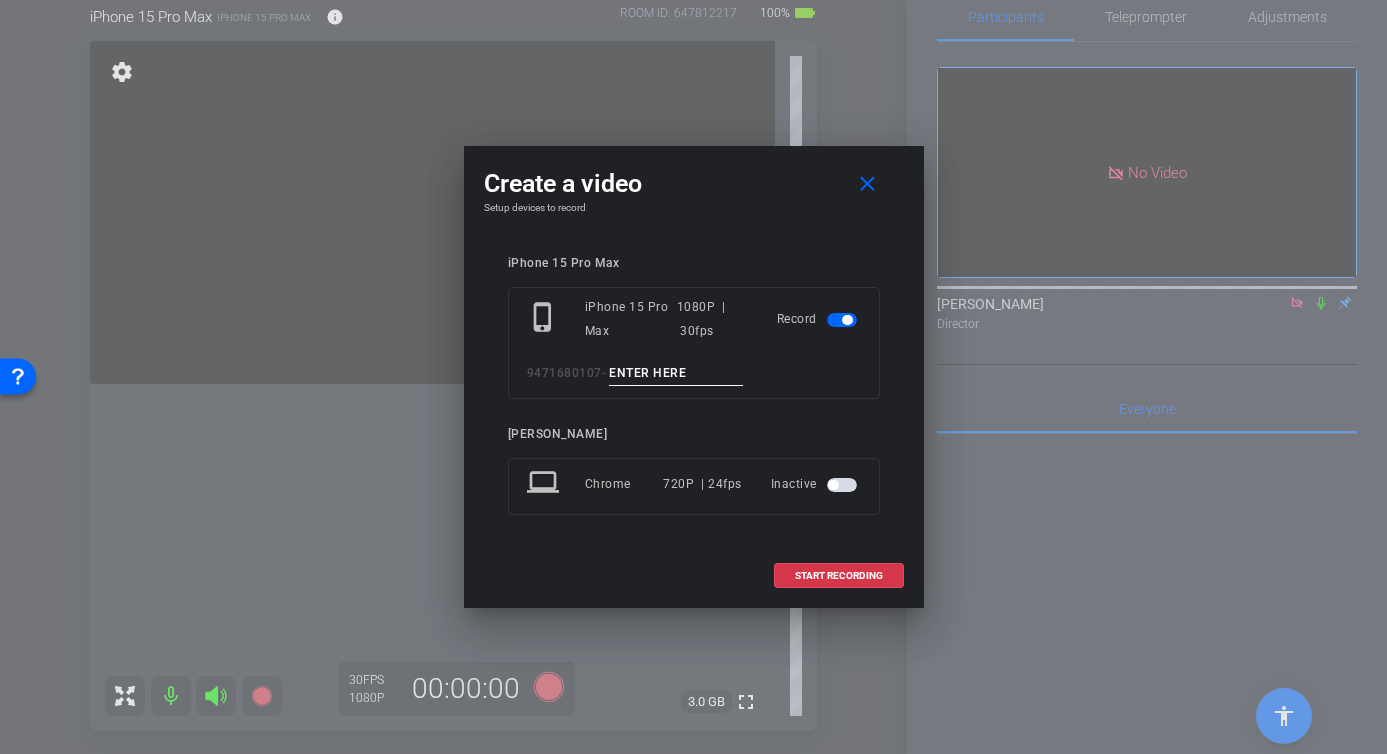 click at bounding box center [676, 373] 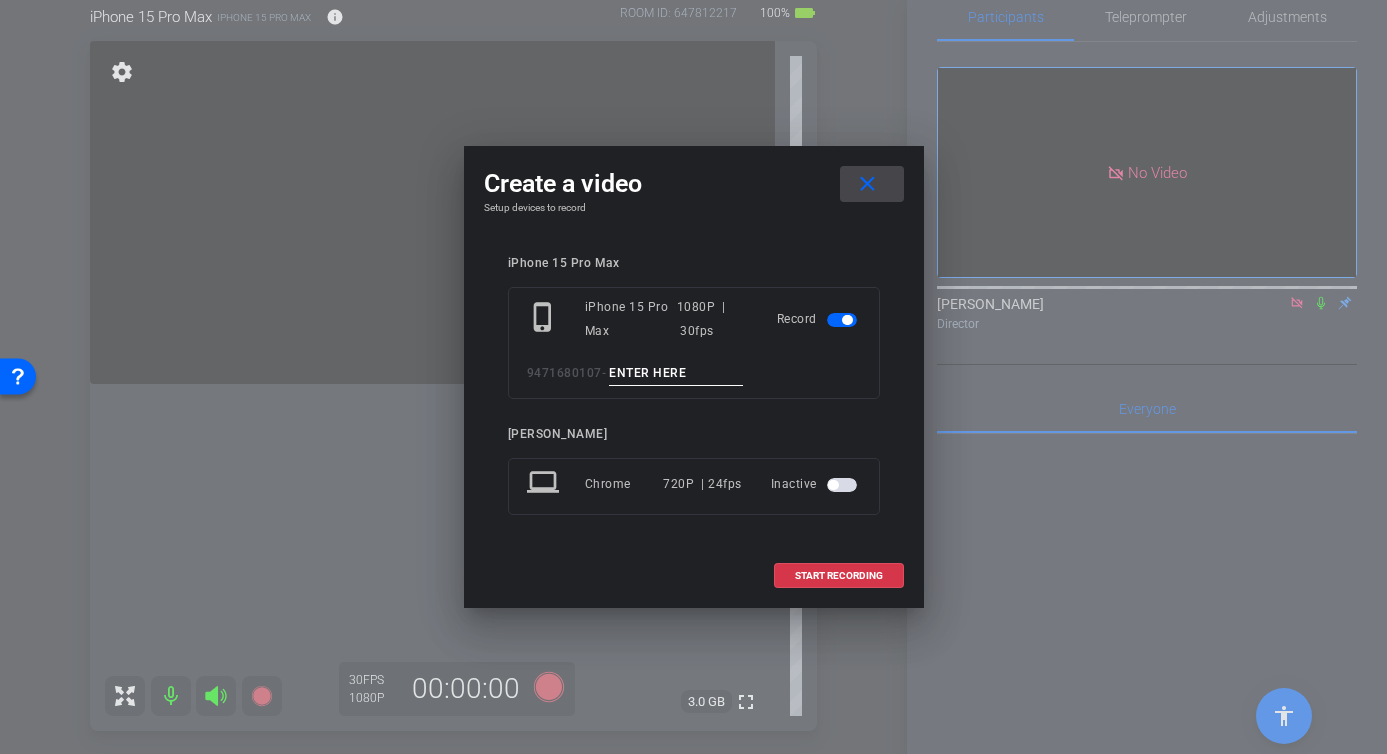 click at bounding box center [872, 184] 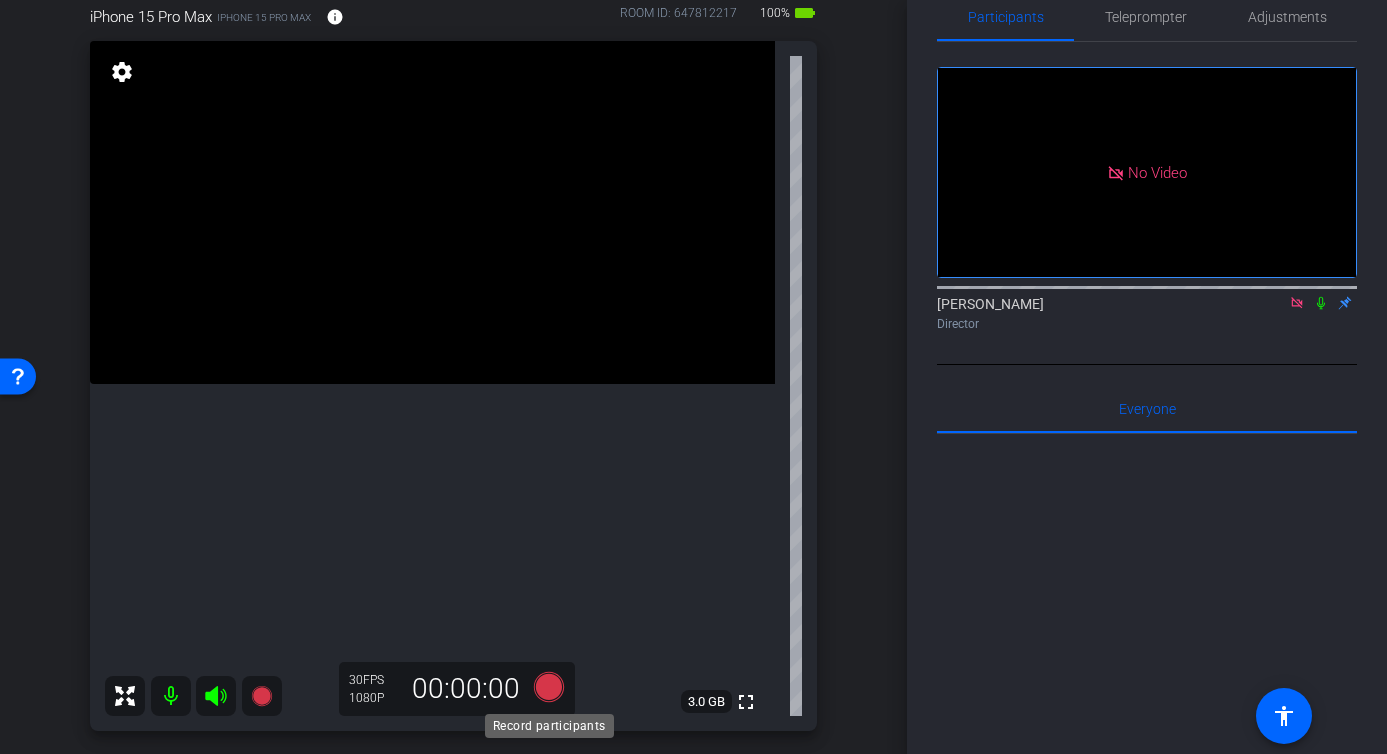 click 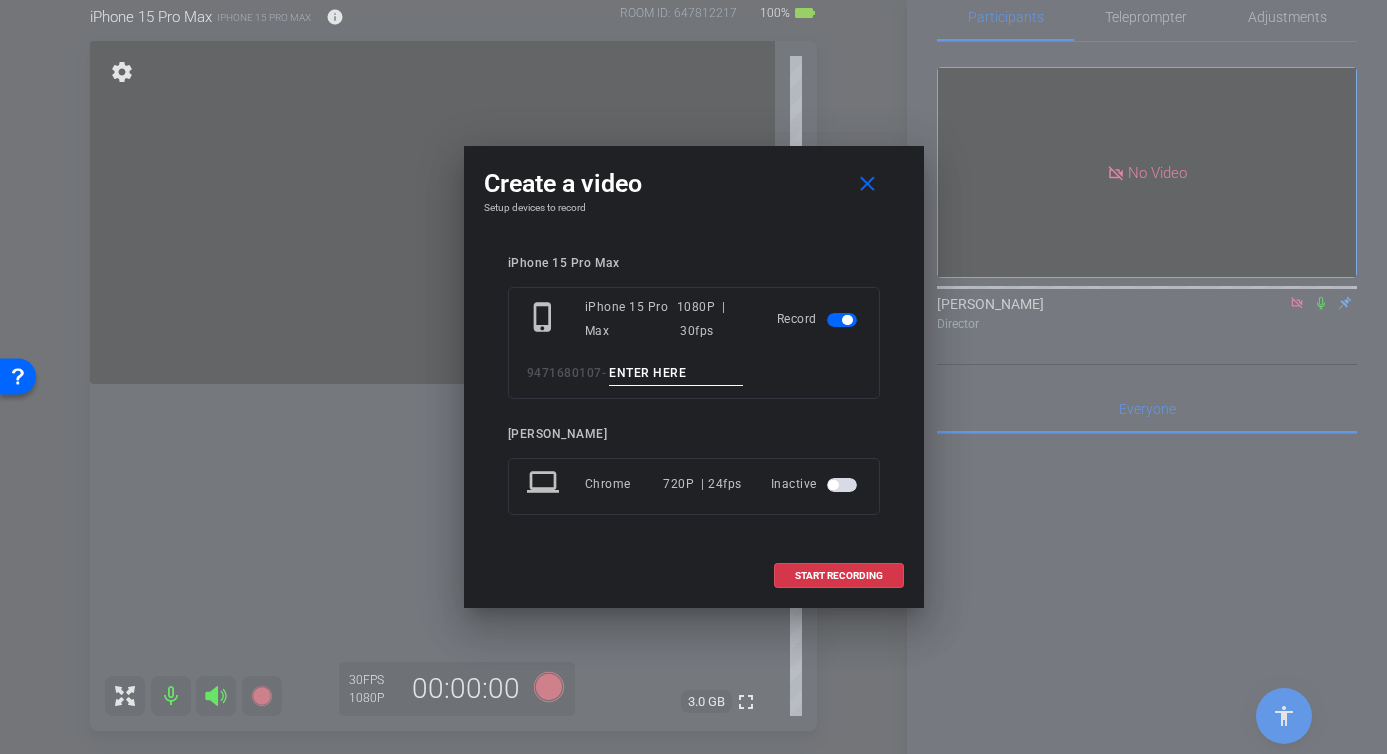 click at bounding box center (676, 373) 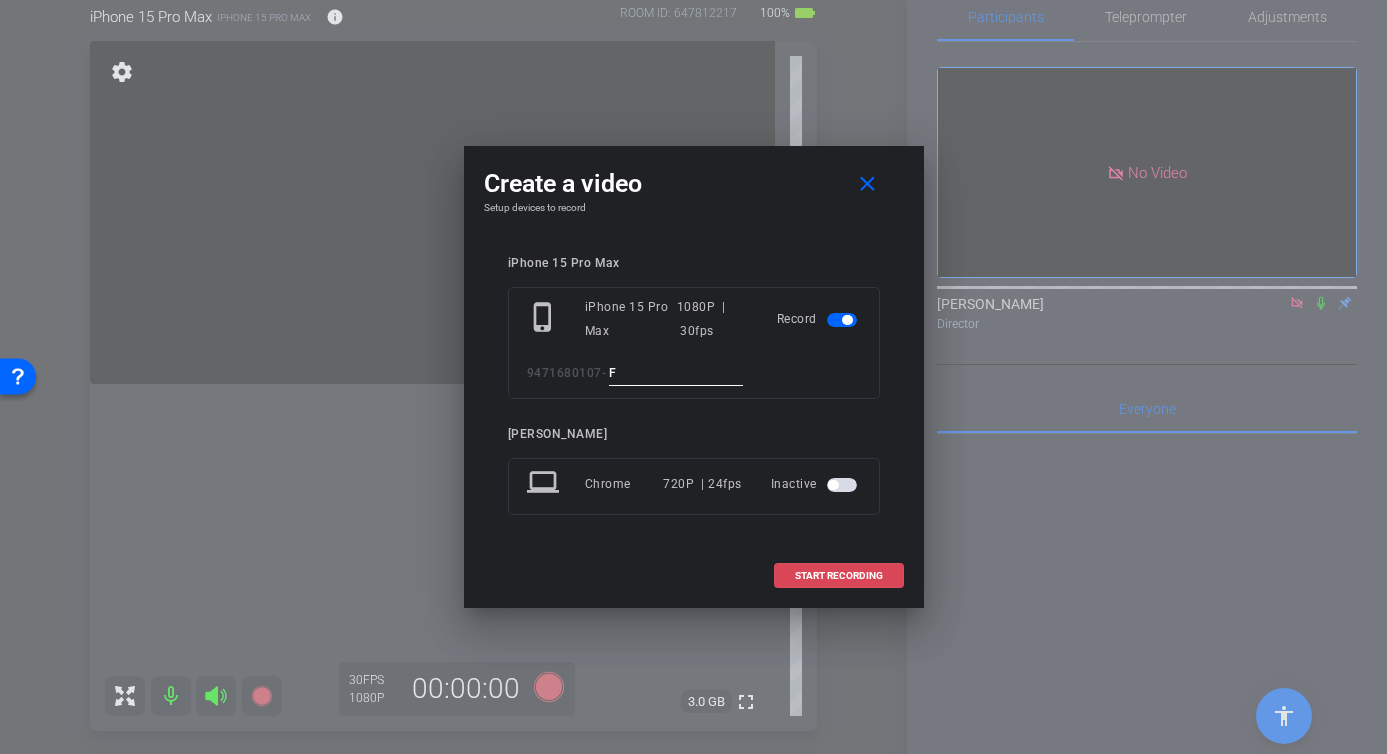 type on "F" 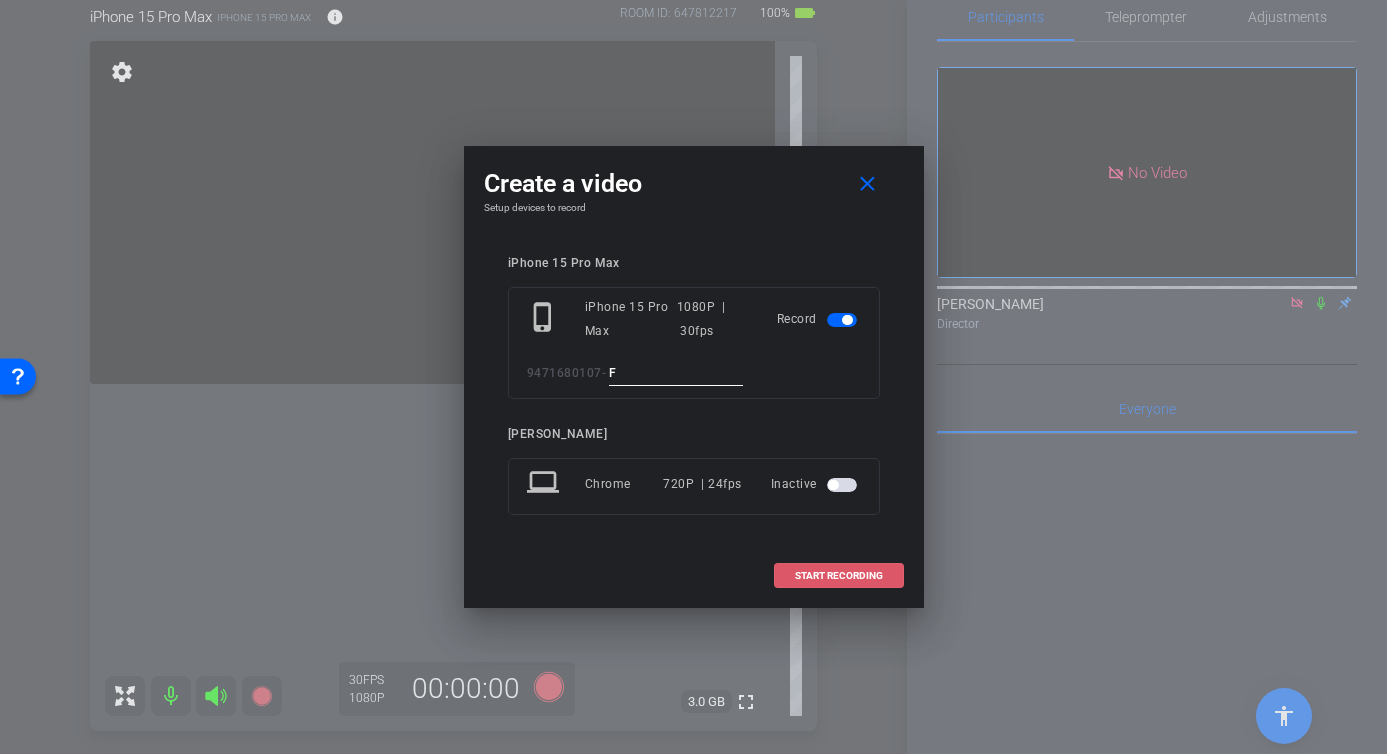 click at bounding box center [839, 576] 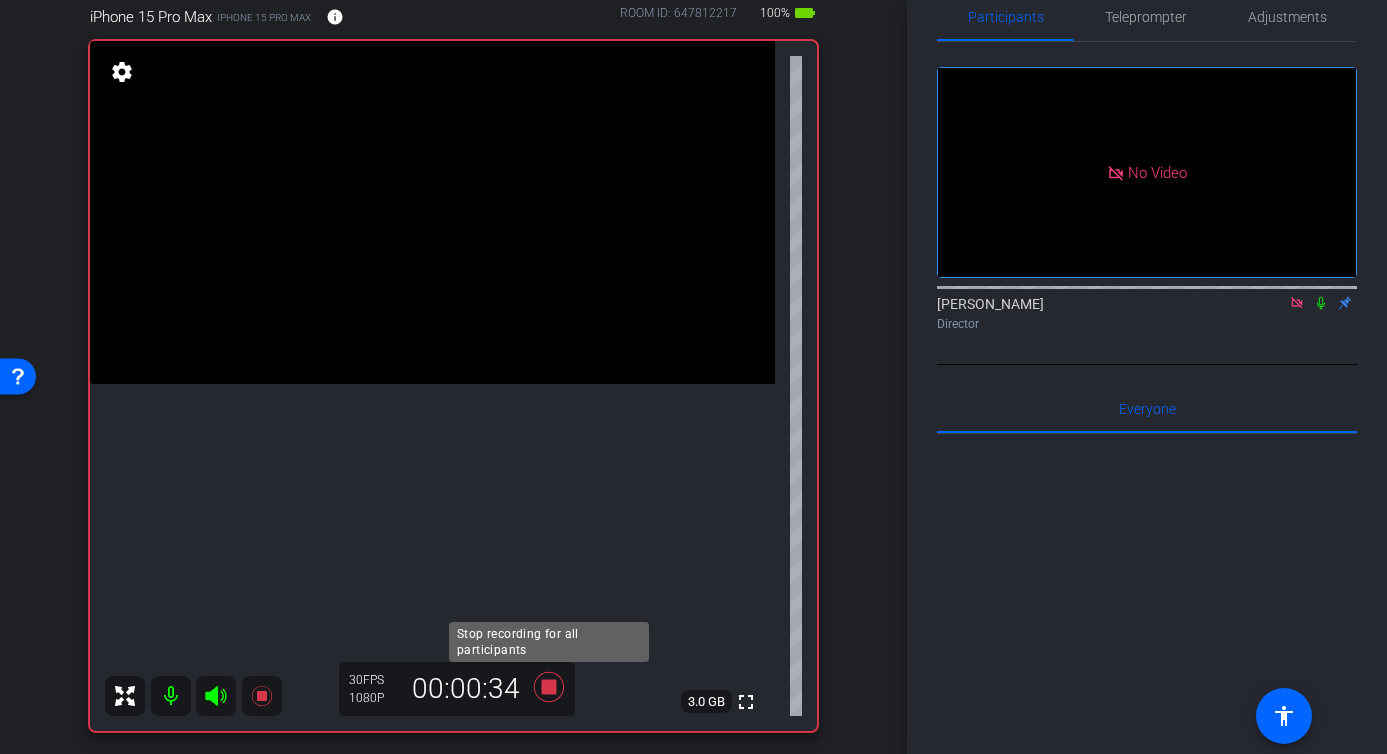 click 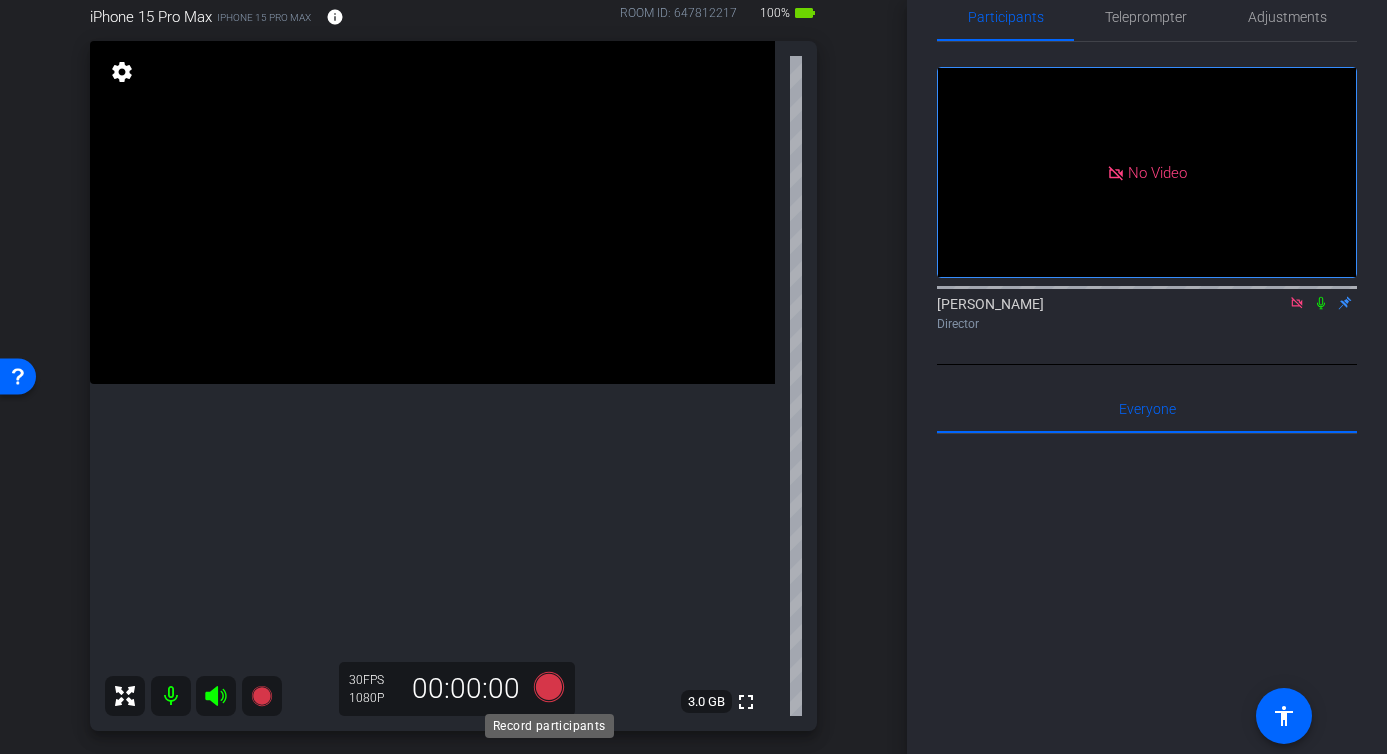 click 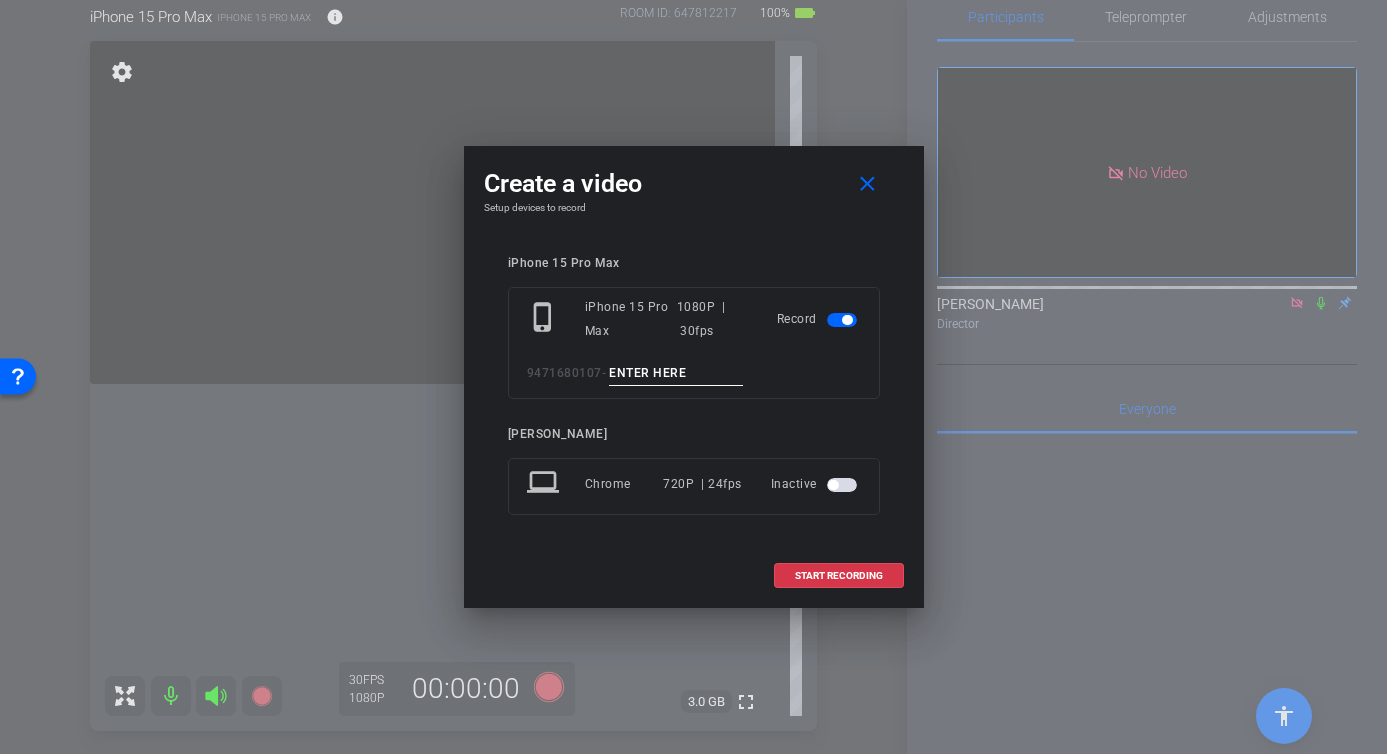 click at bounding box center [676, 373] 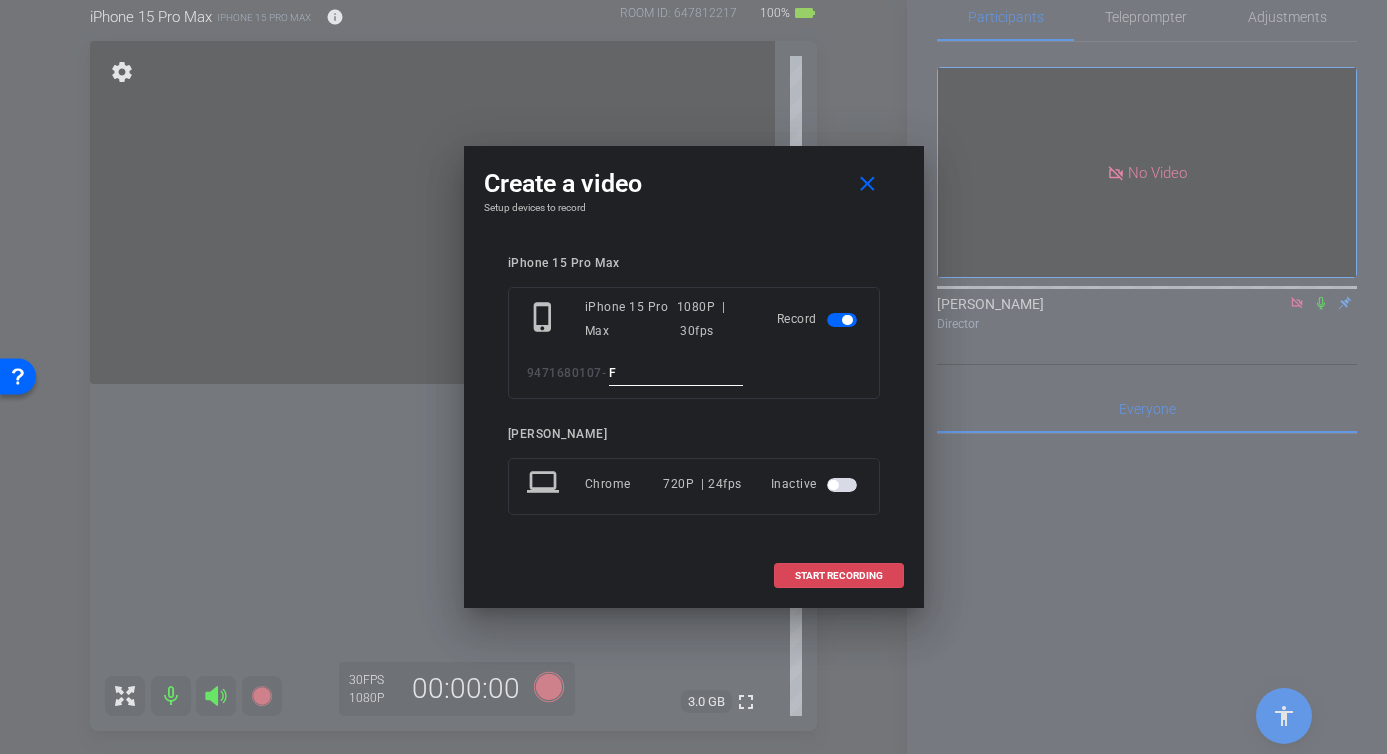 type on "F" 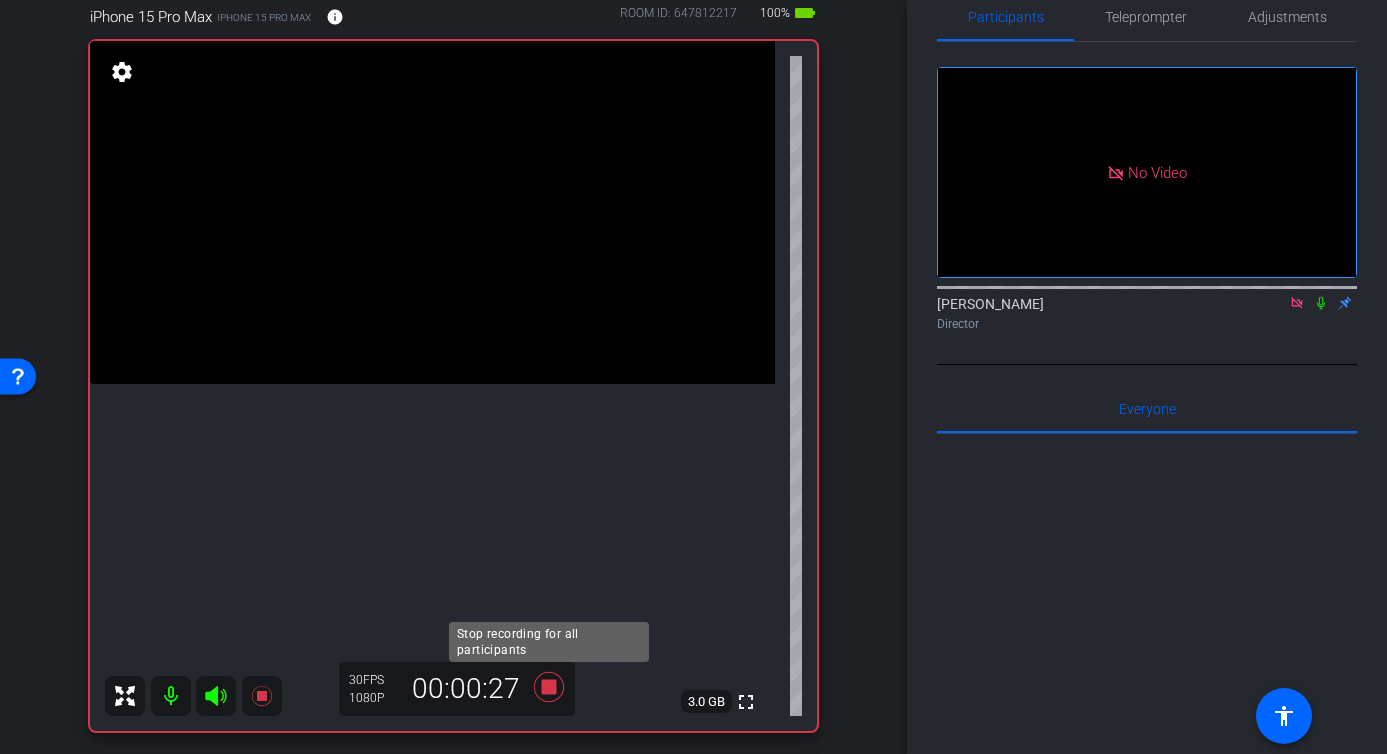 click 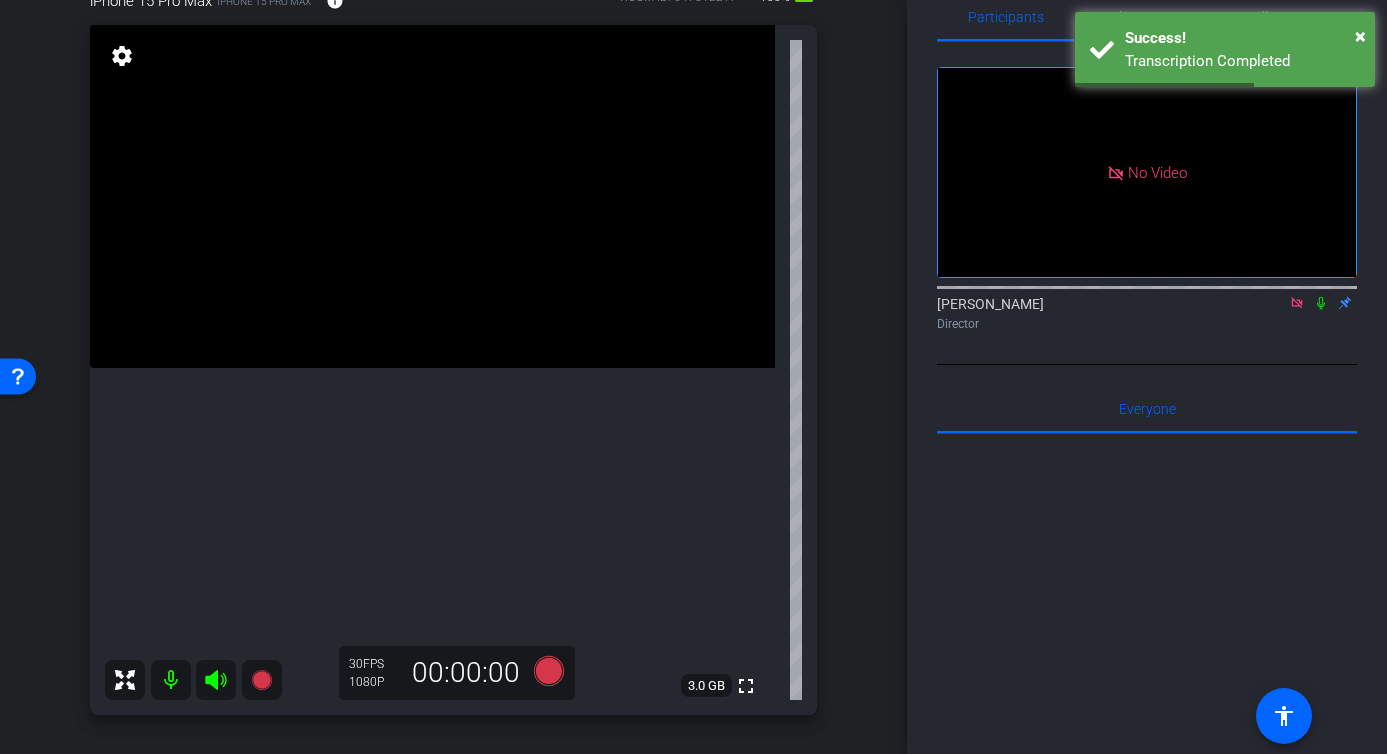 scroll, scrollTop: 234, scrollLeft: 0, axis: vertical 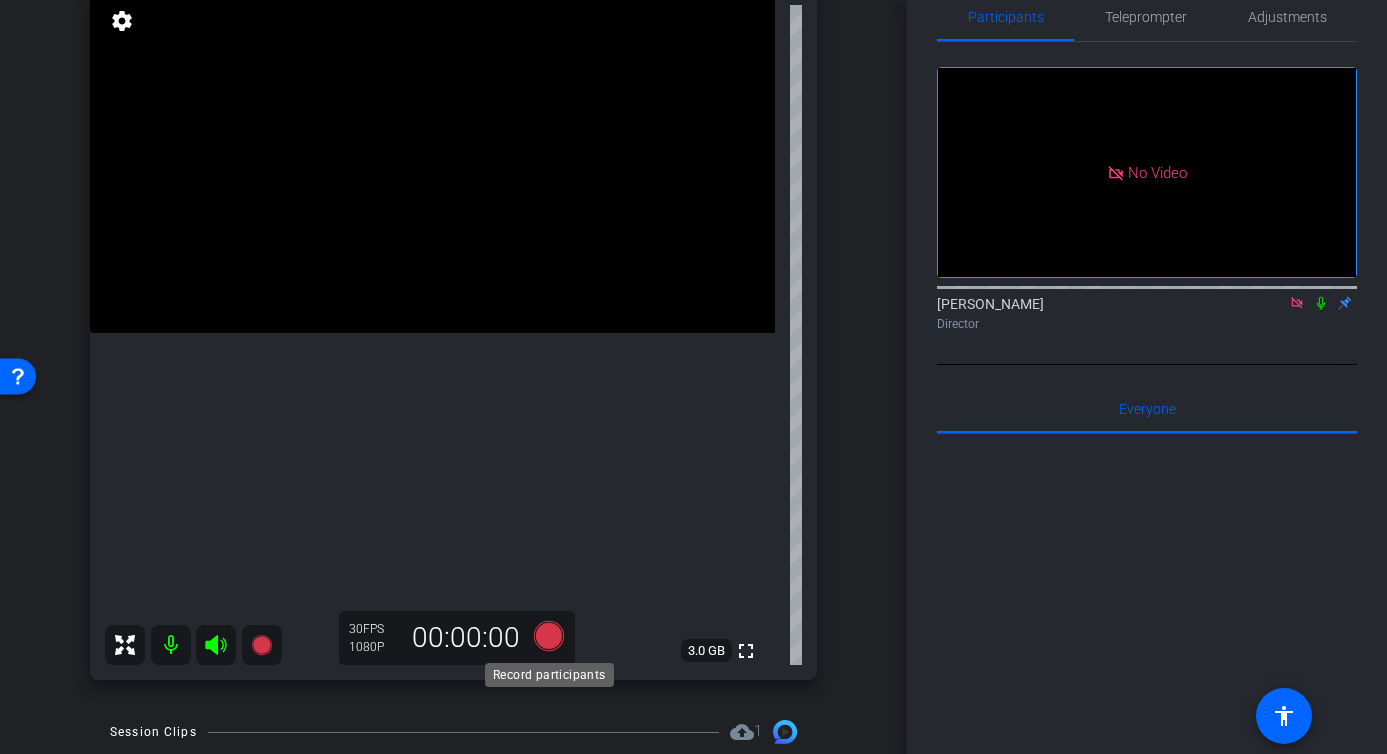 click 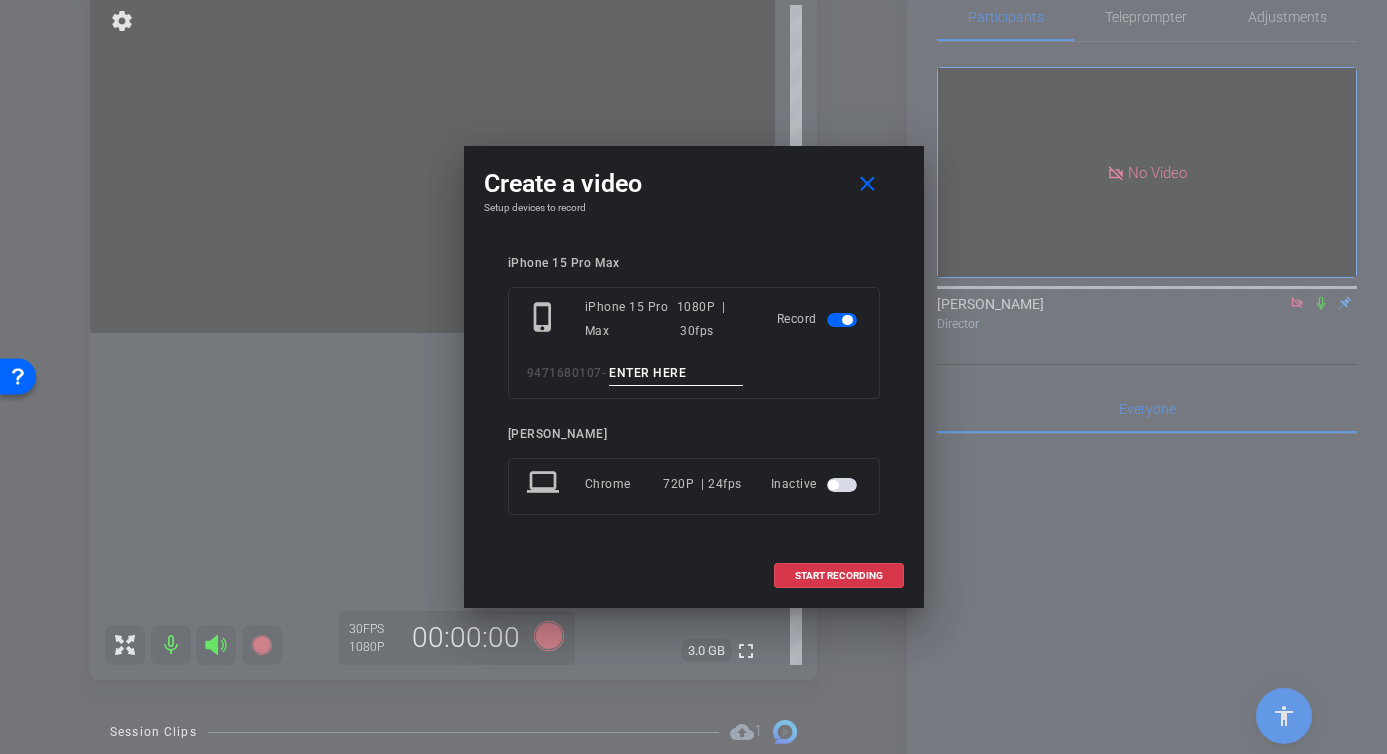 click at bounding box center [676, 373] 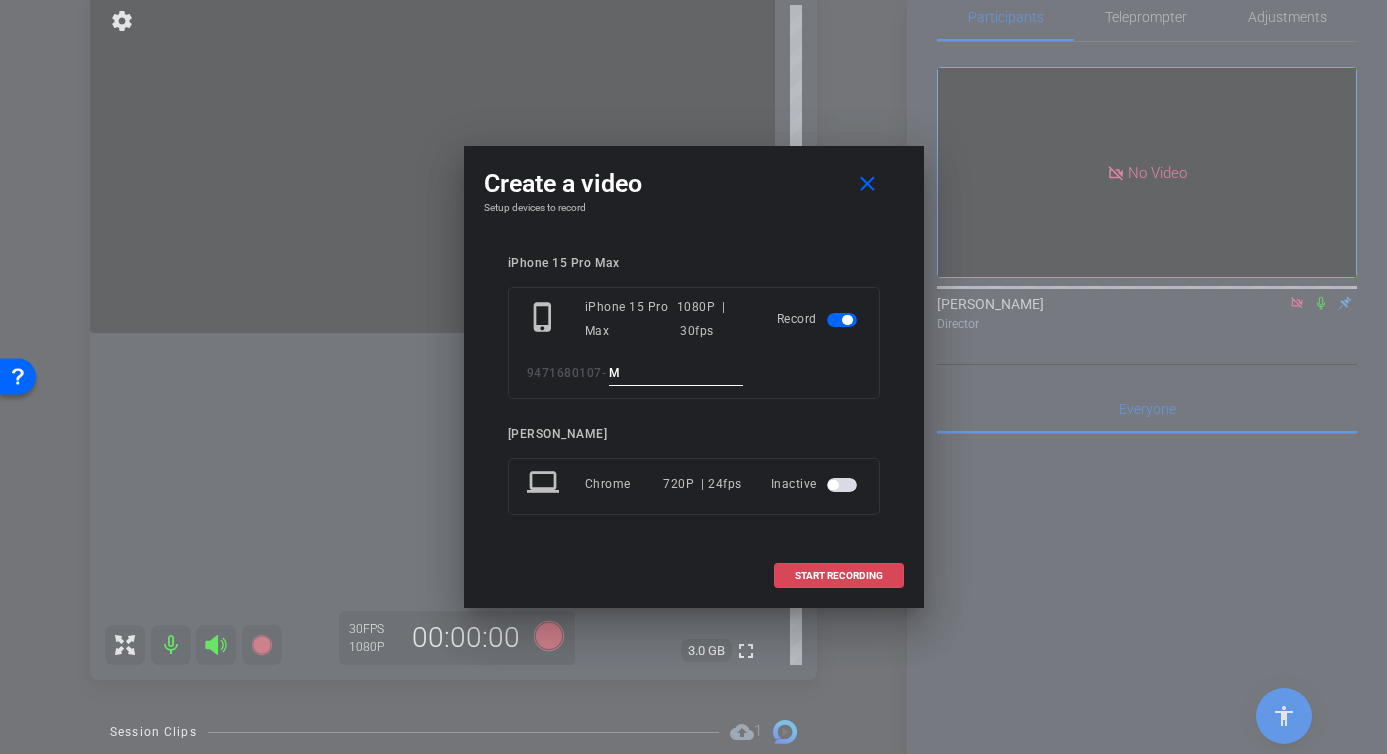 type on "M" 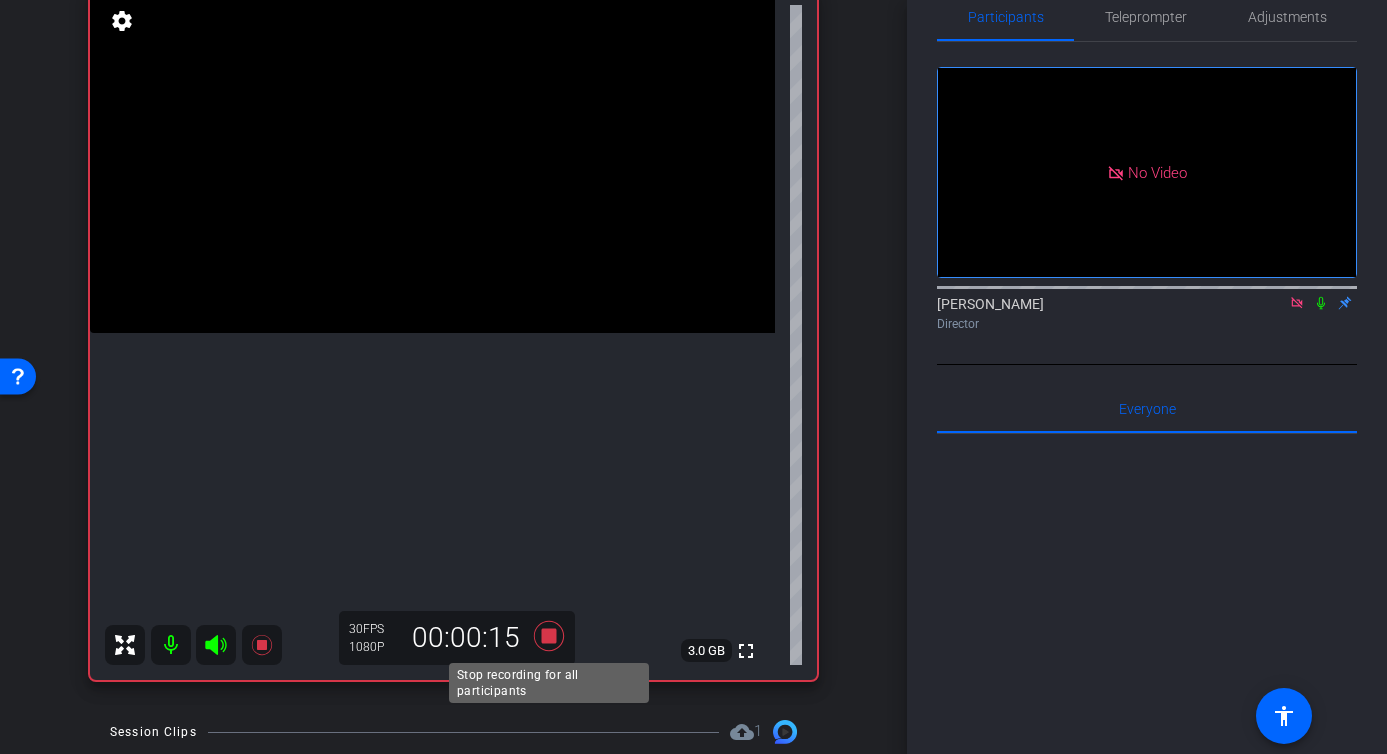 click 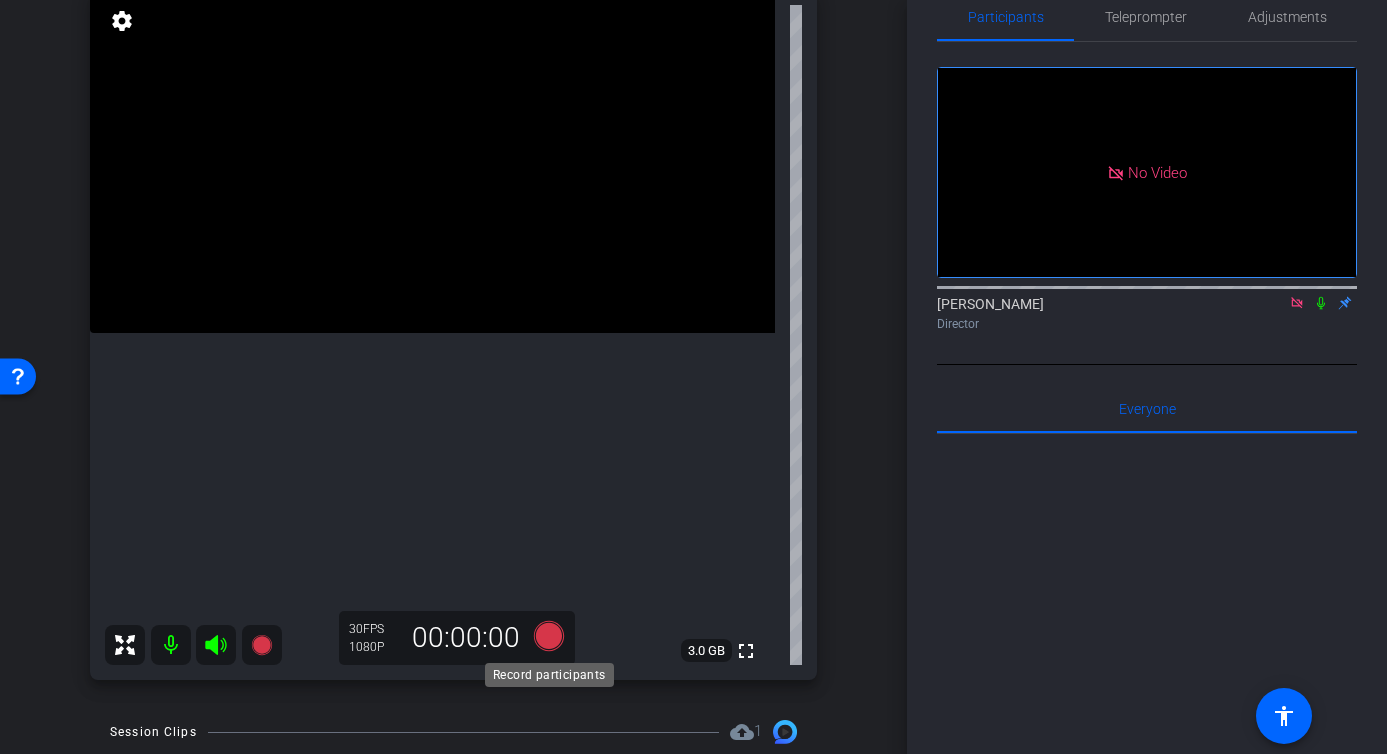 click 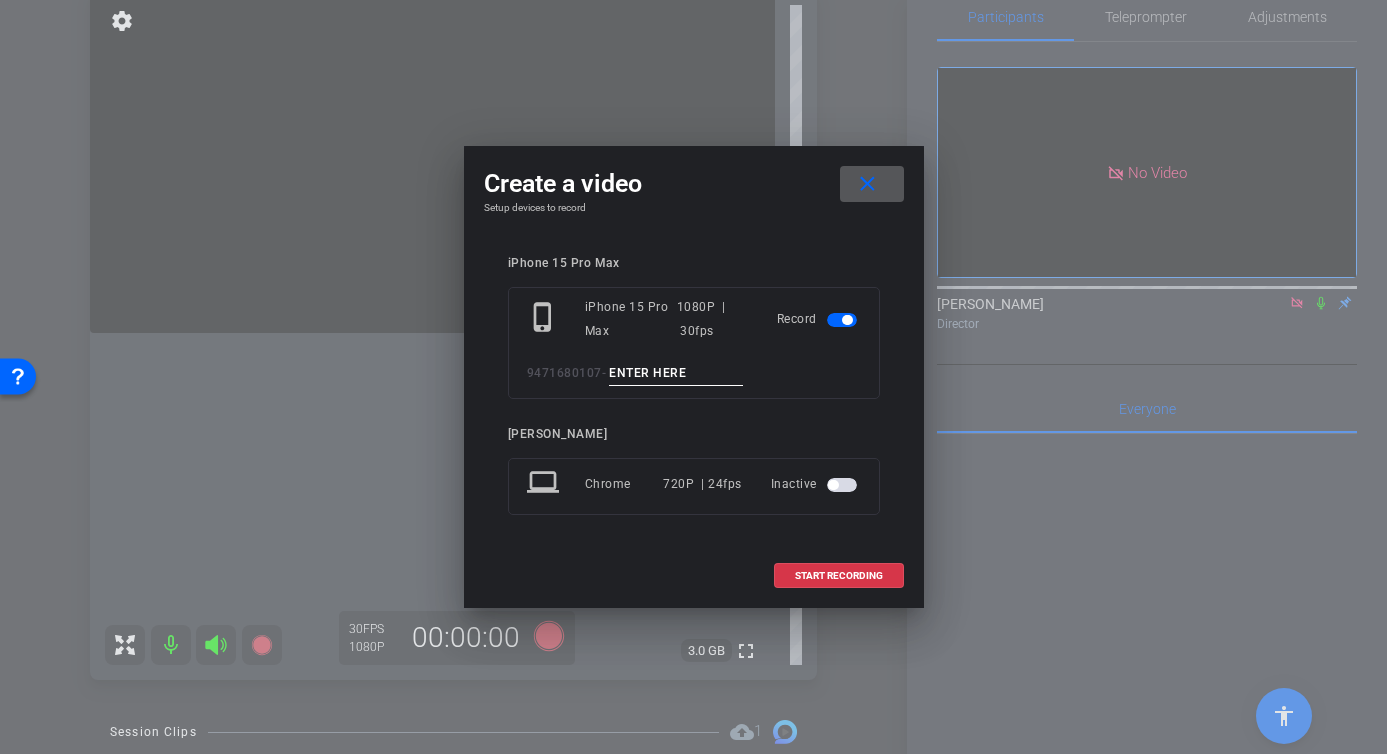 click at bounding box center [676, 373] 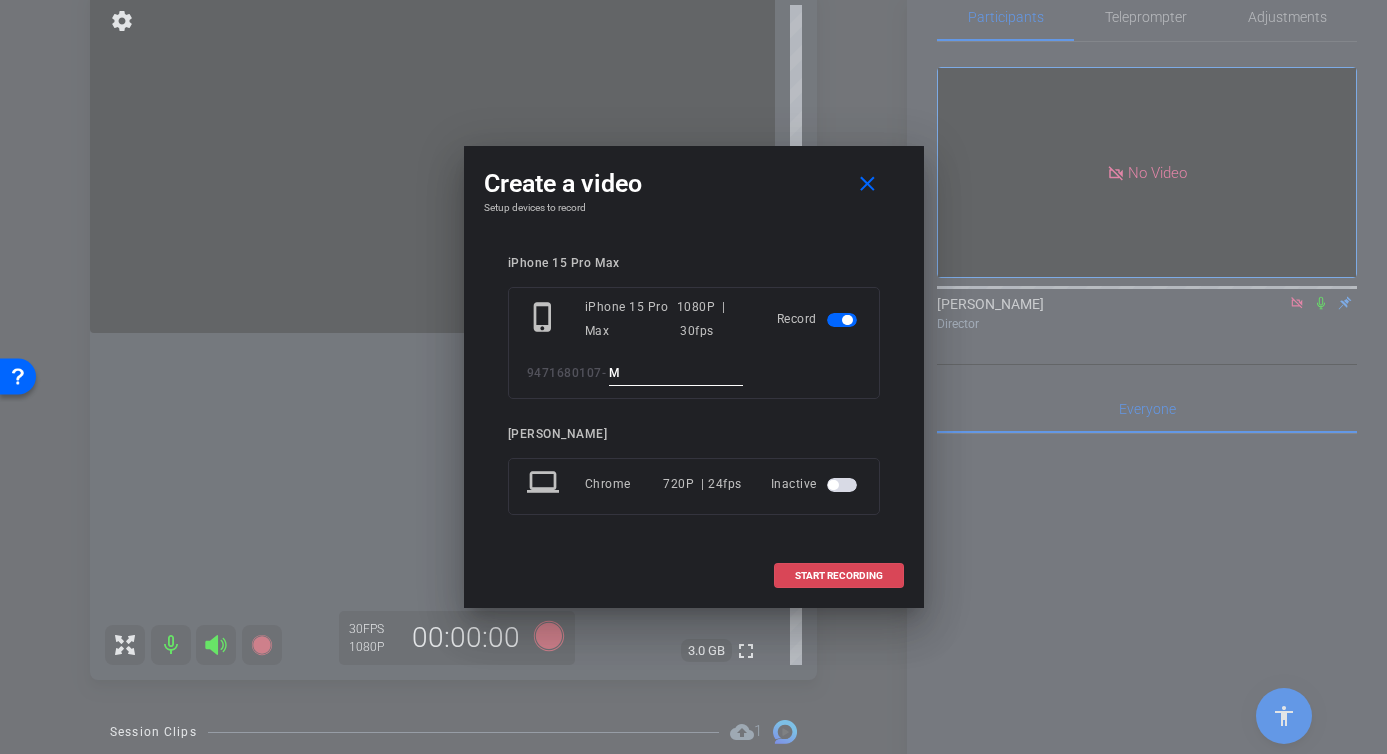 type on "M" 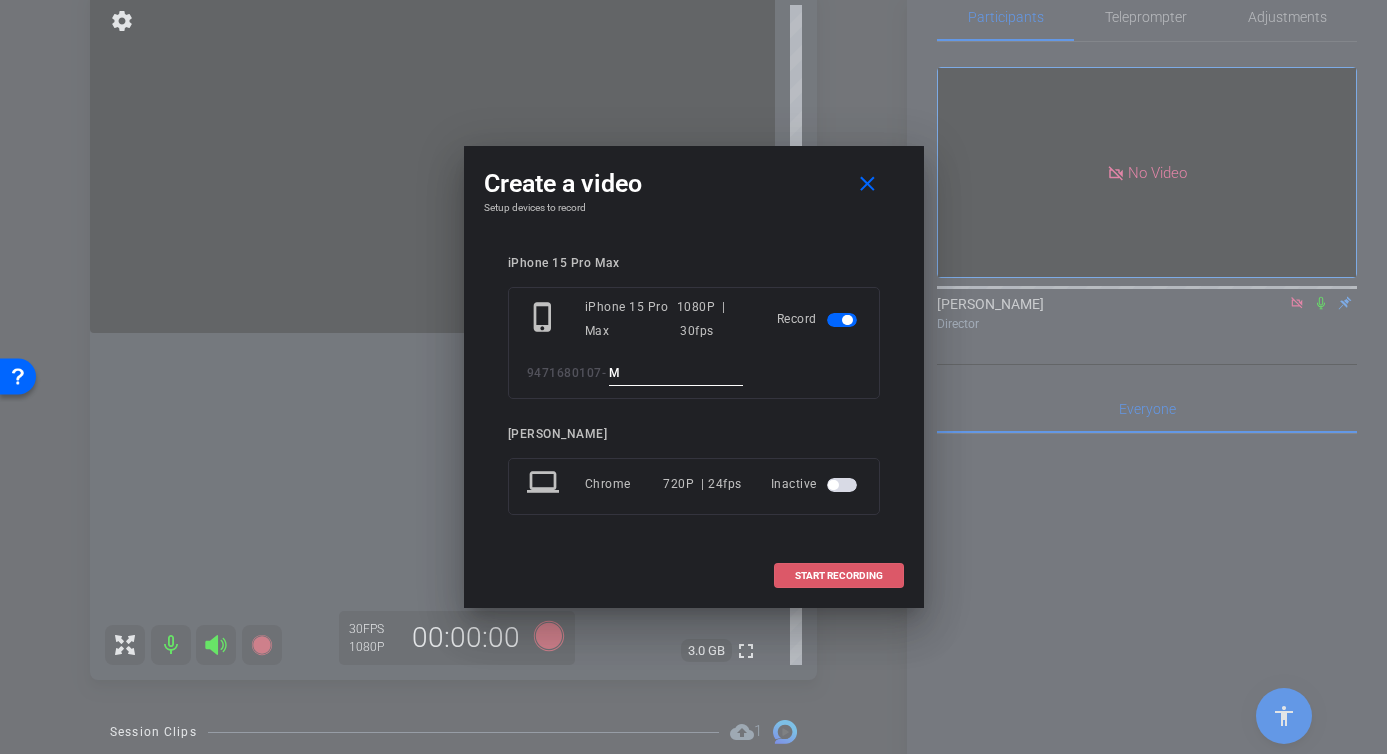 click on "START RECORDING" at bounding box center (839, 576) 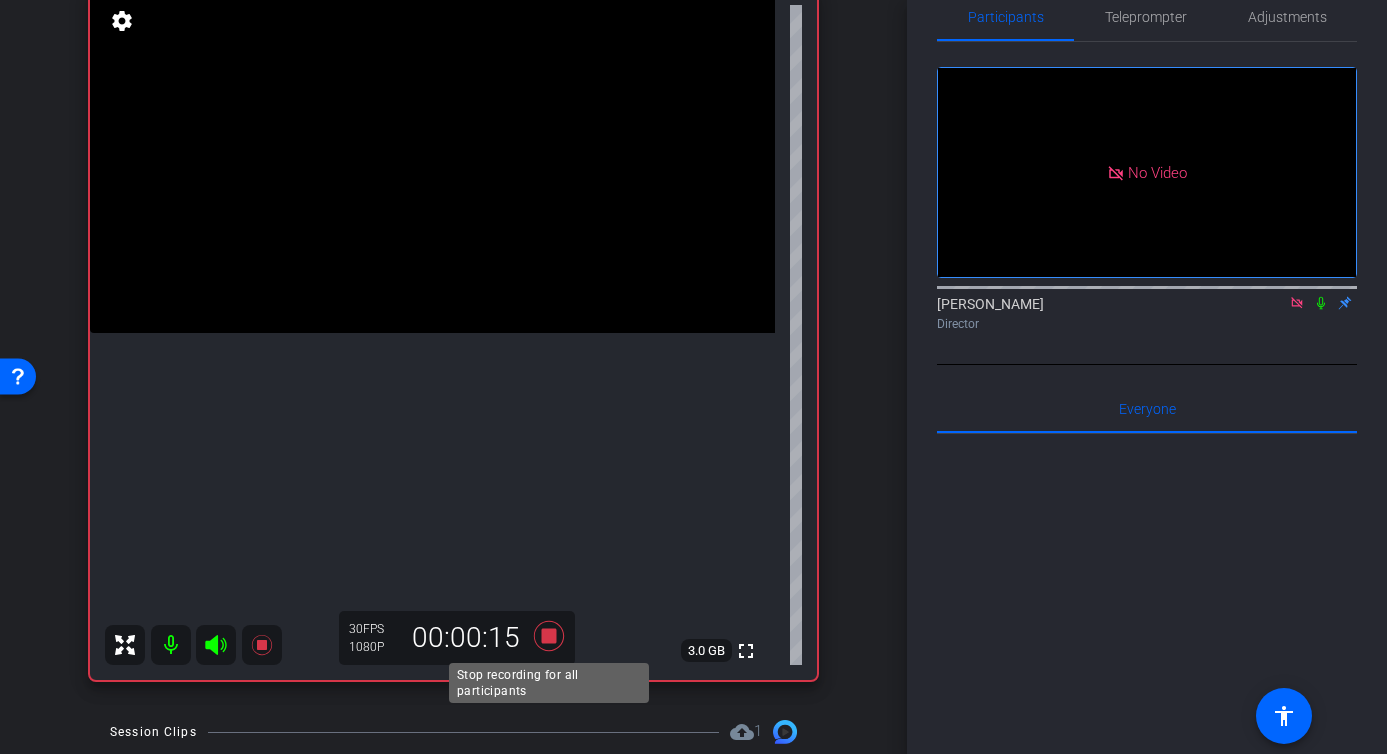 click 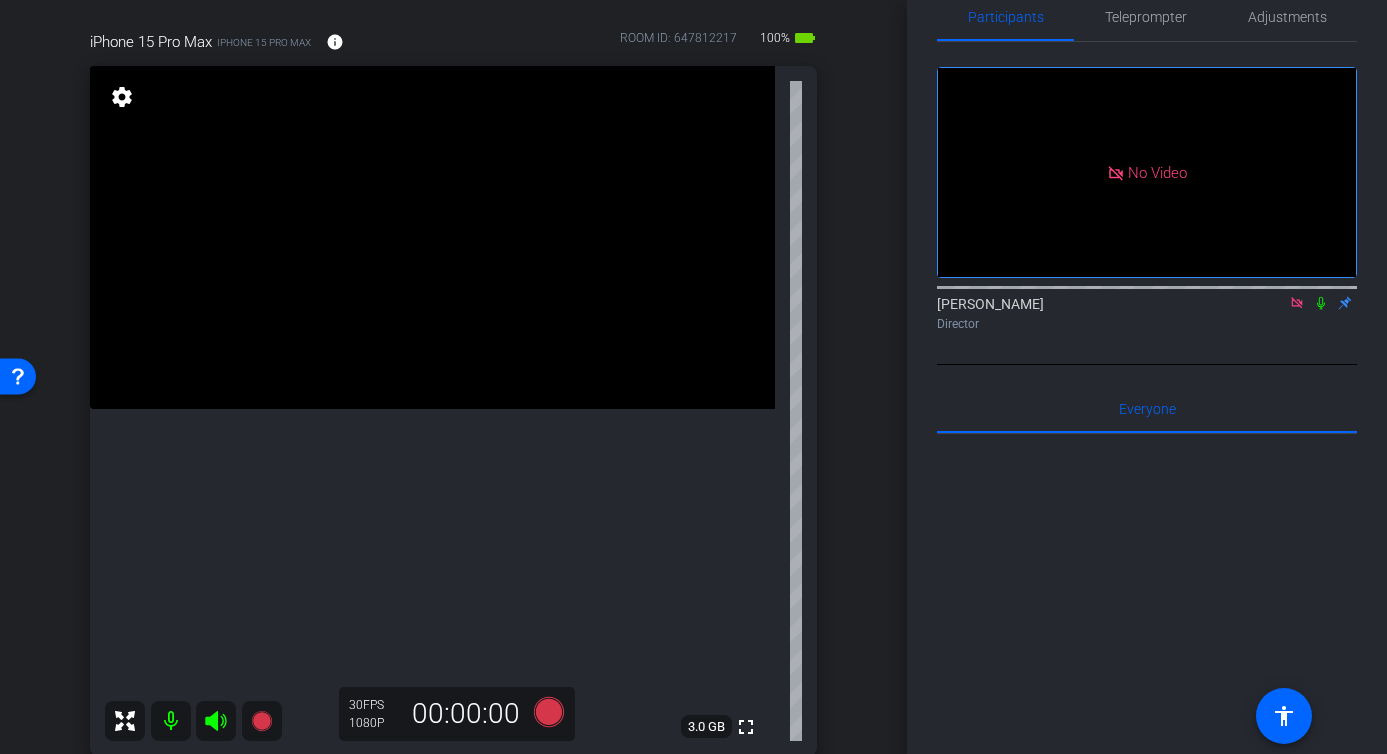 scroll, scrollTop: 183, scrollLeft: 0, axis: vertical 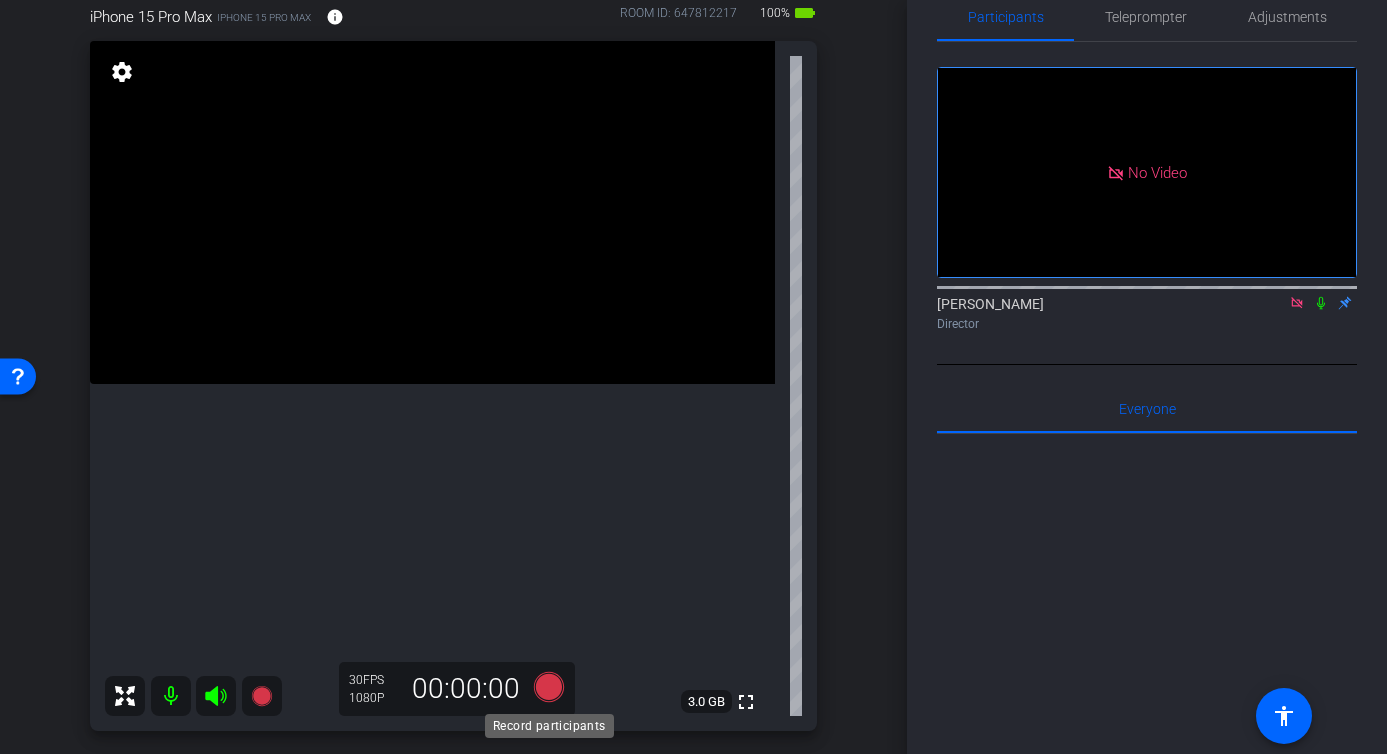 click 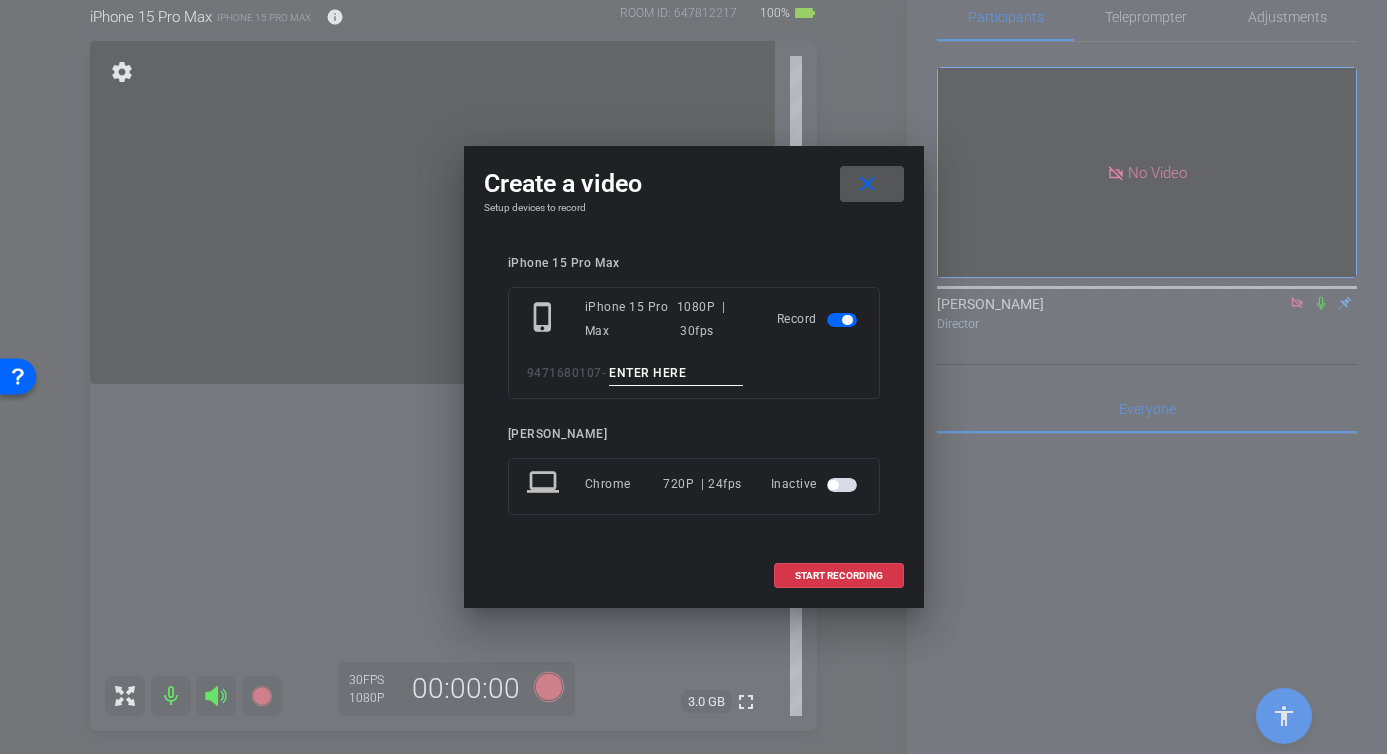 click at bounding box center (676, 373) 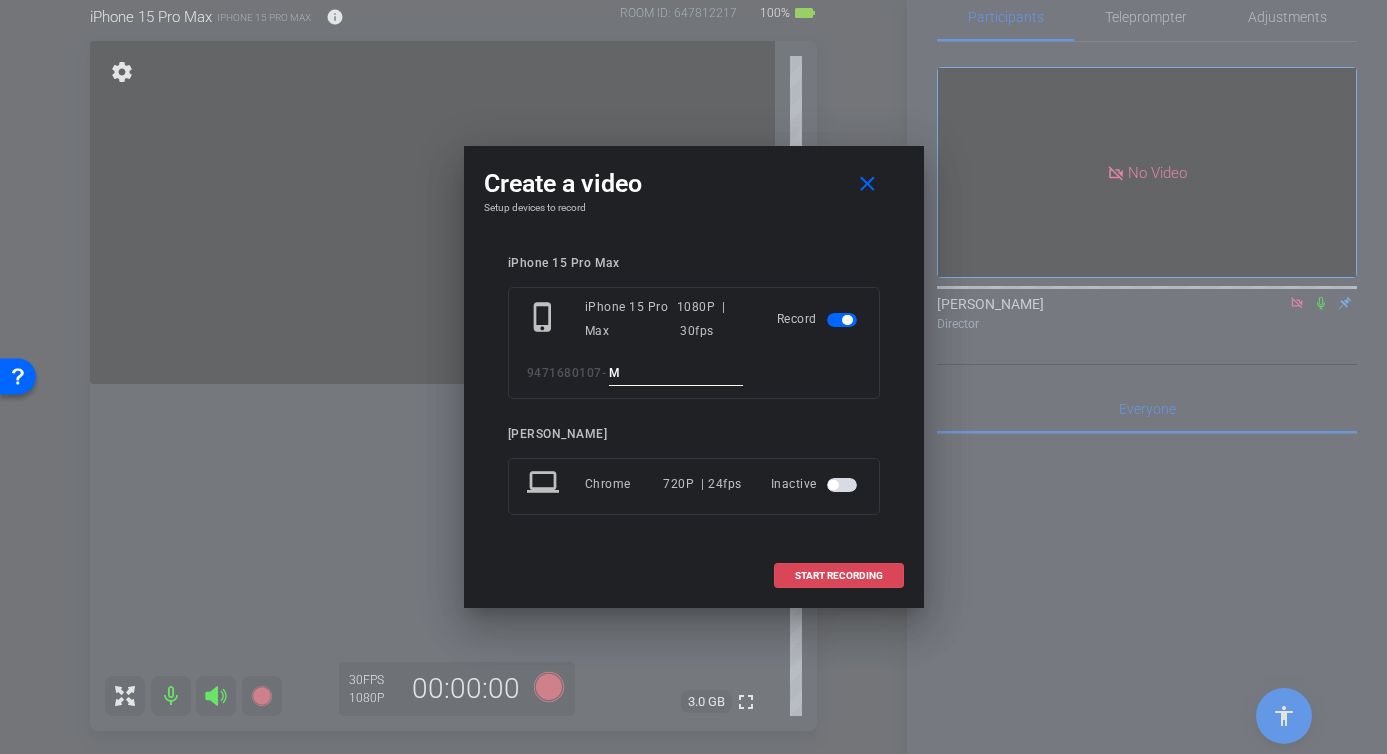 type on "M" 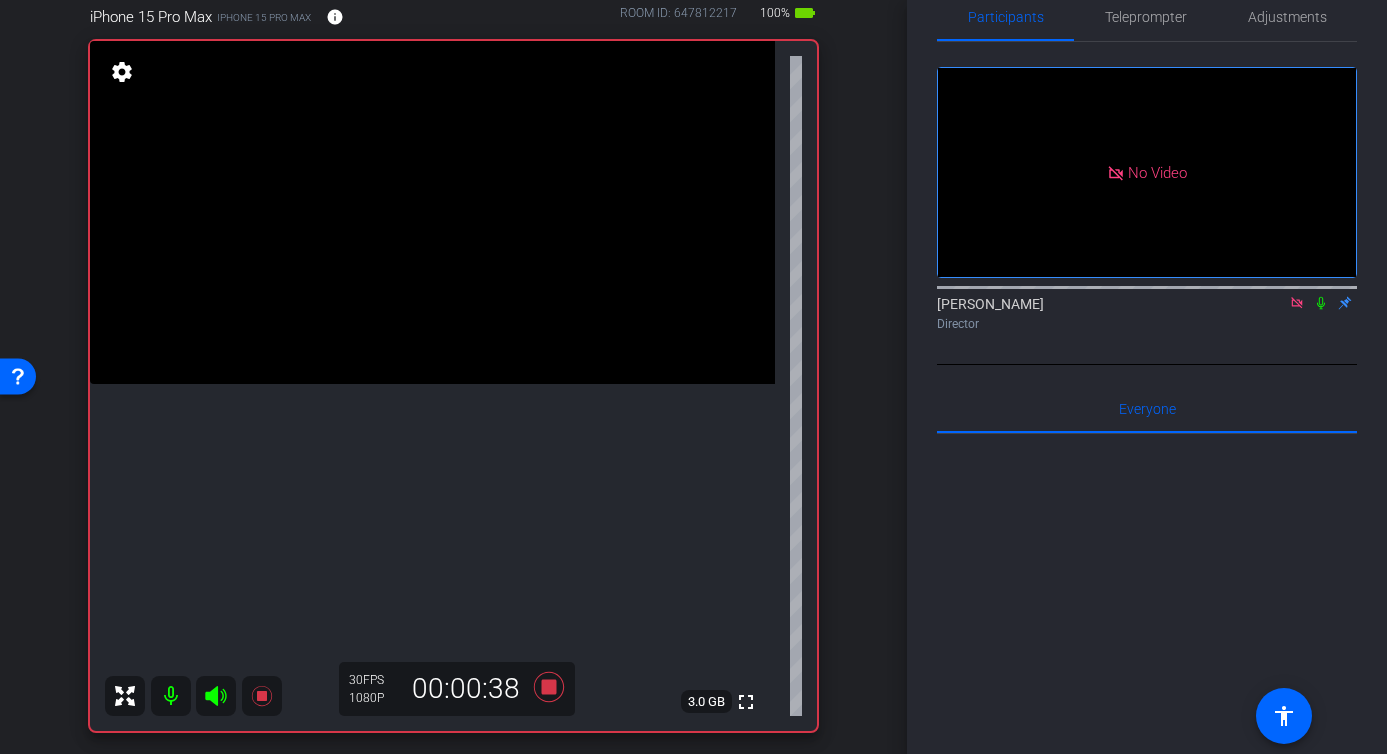 scroll, scrollTop: 187, scrollLeft: 0, axis: vertical 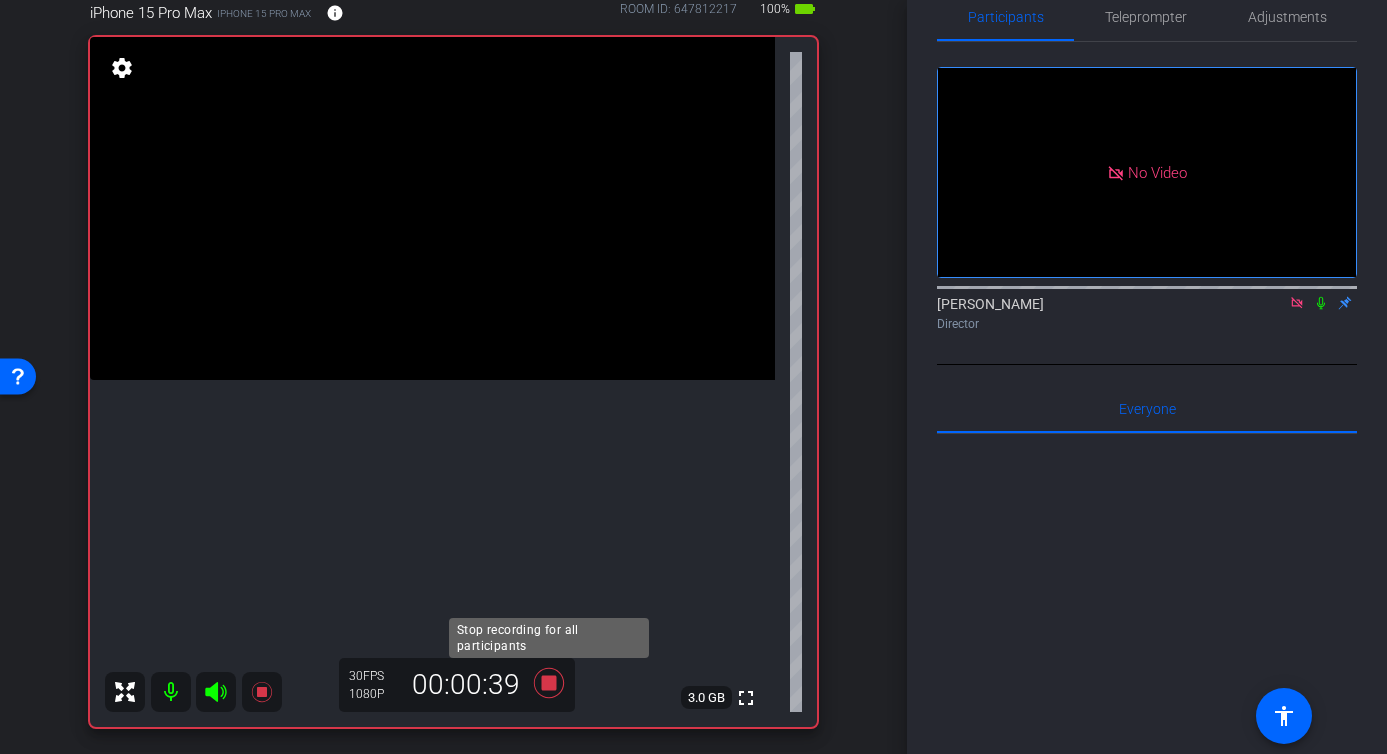 click 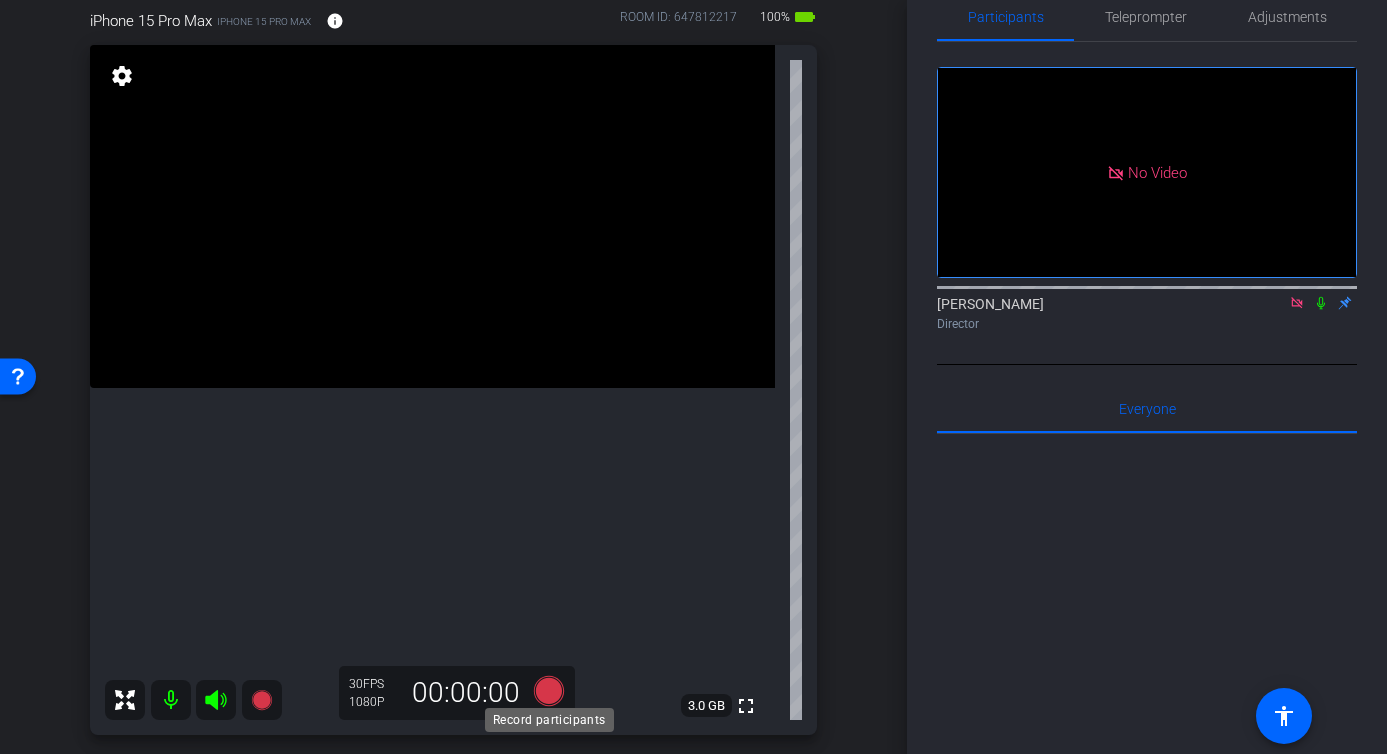 scroll, scrollTop: 176, scrollLeft: 0, axis: vertical 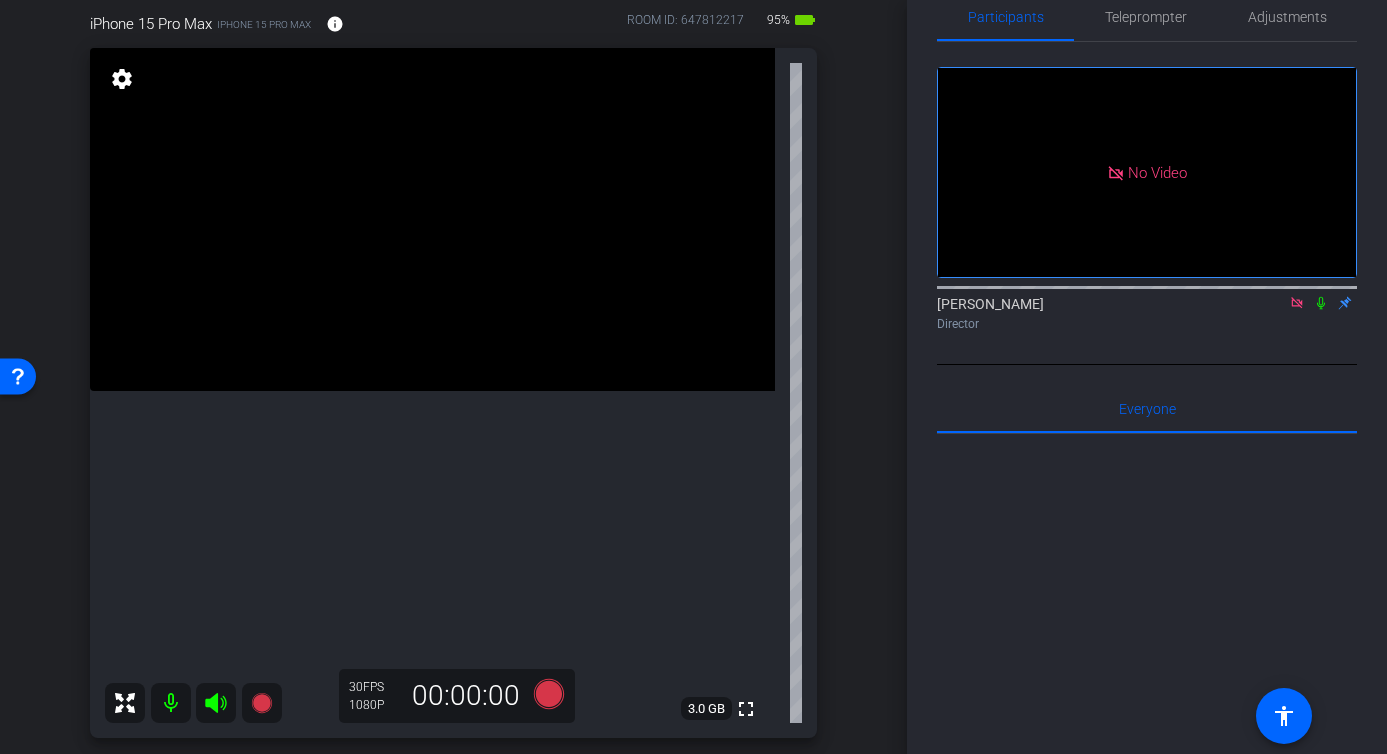 click 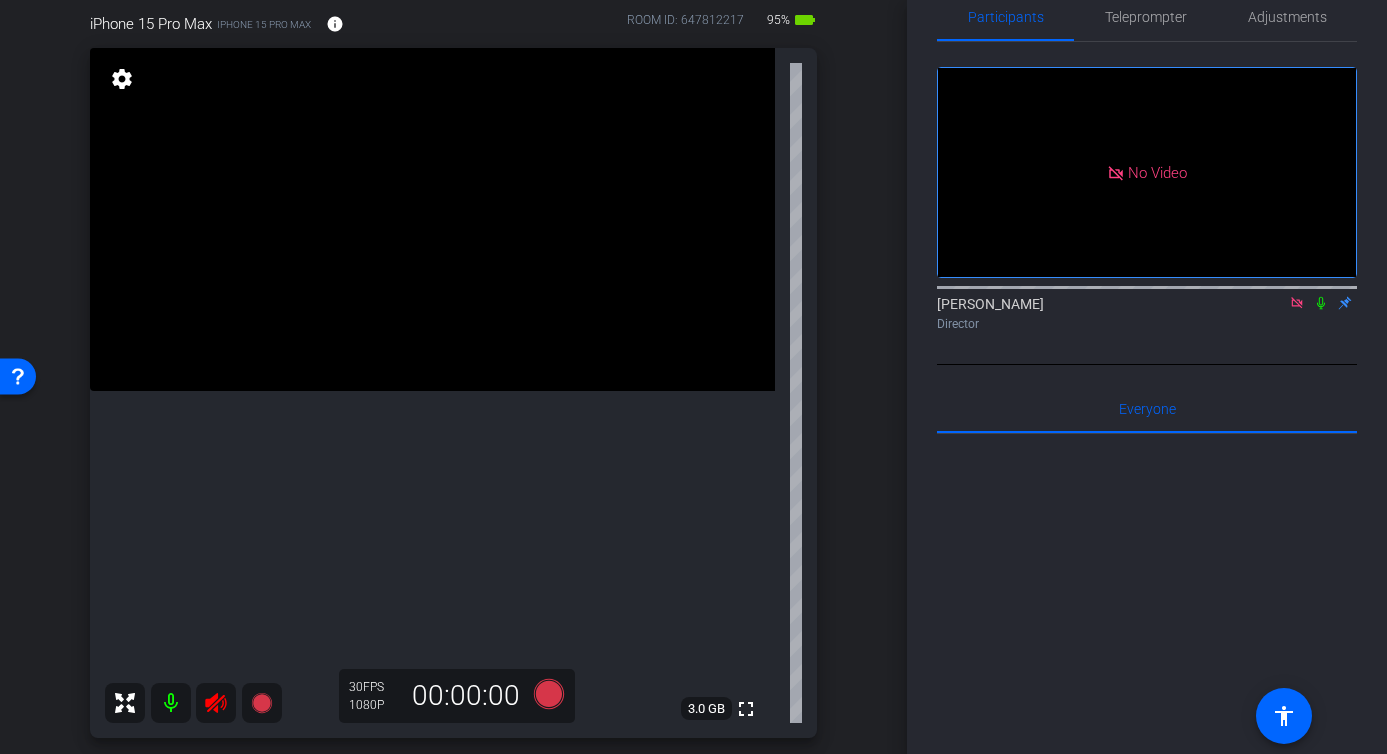 click 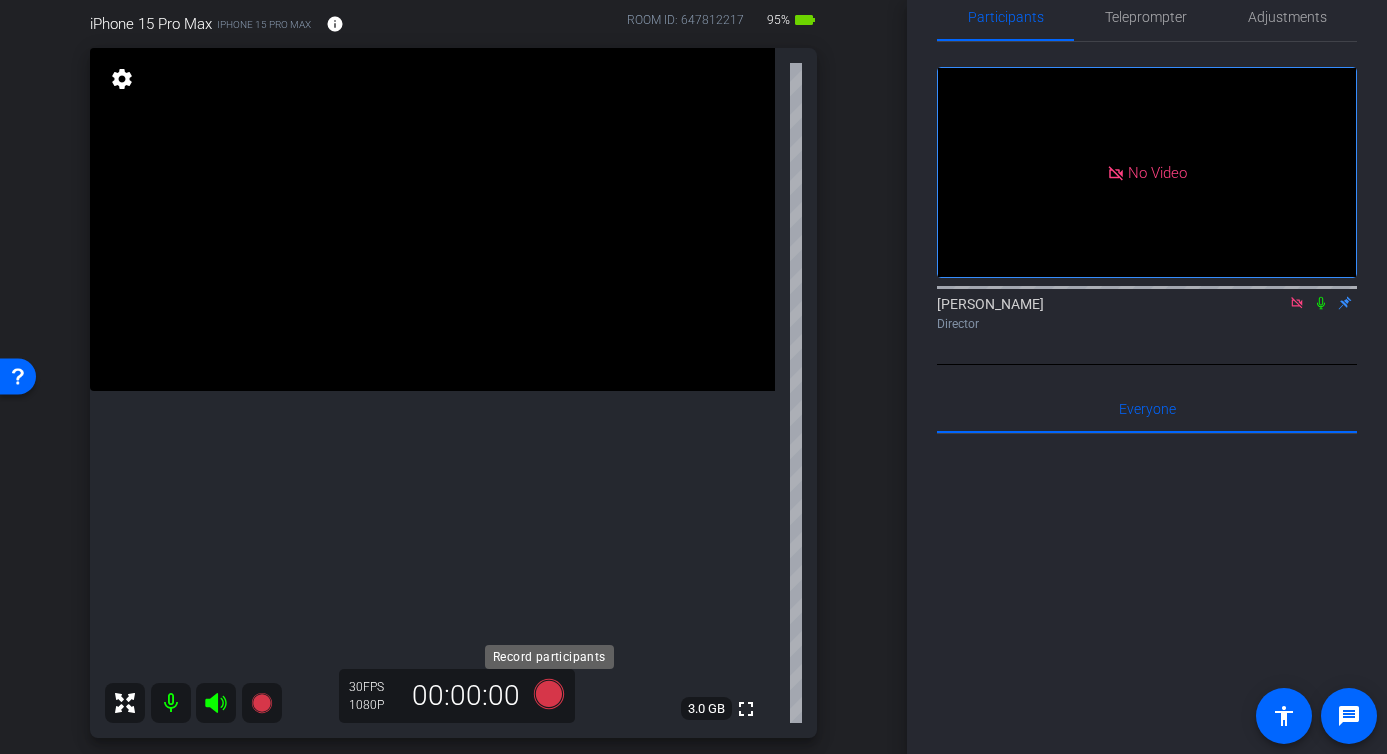 click 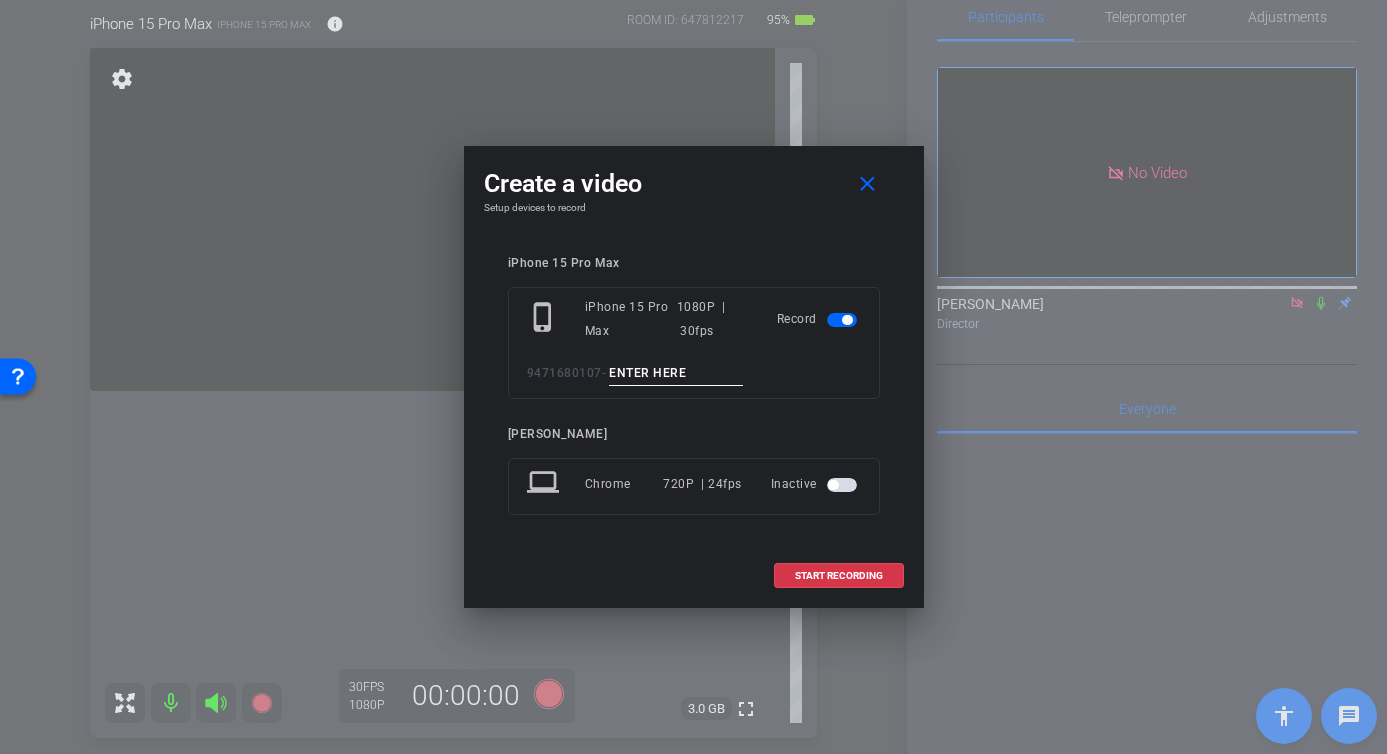 click at bounding box center [676, 373] 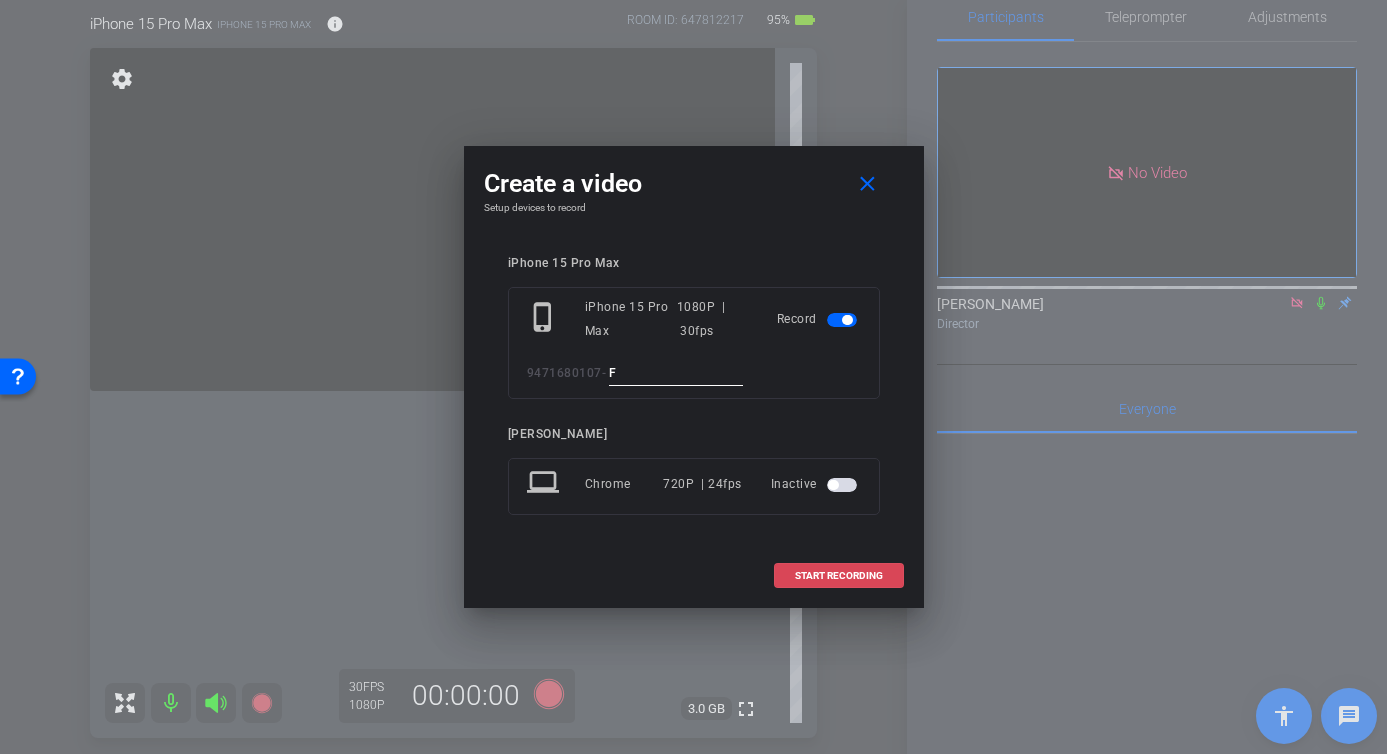 type on "F" 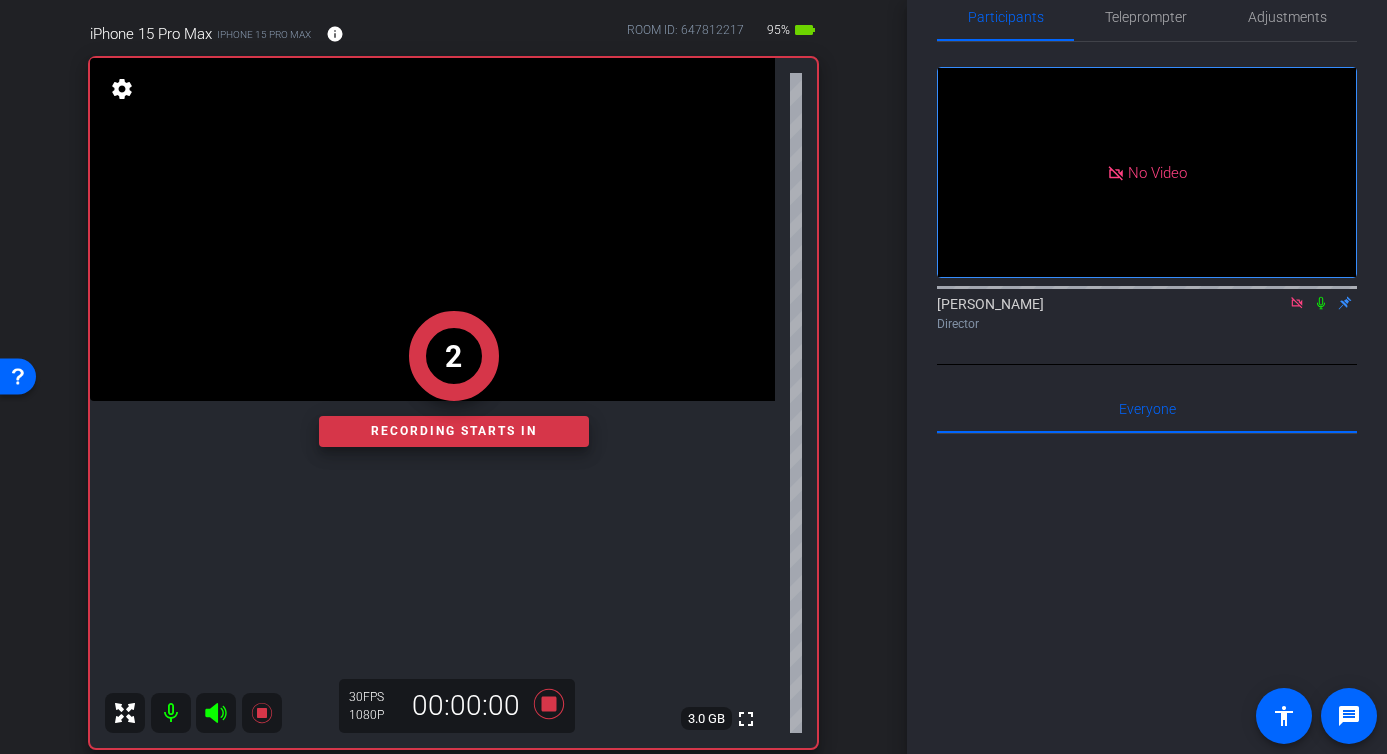 scroll, scrollTop: 163, scrollLeft: 0, axis: vertical 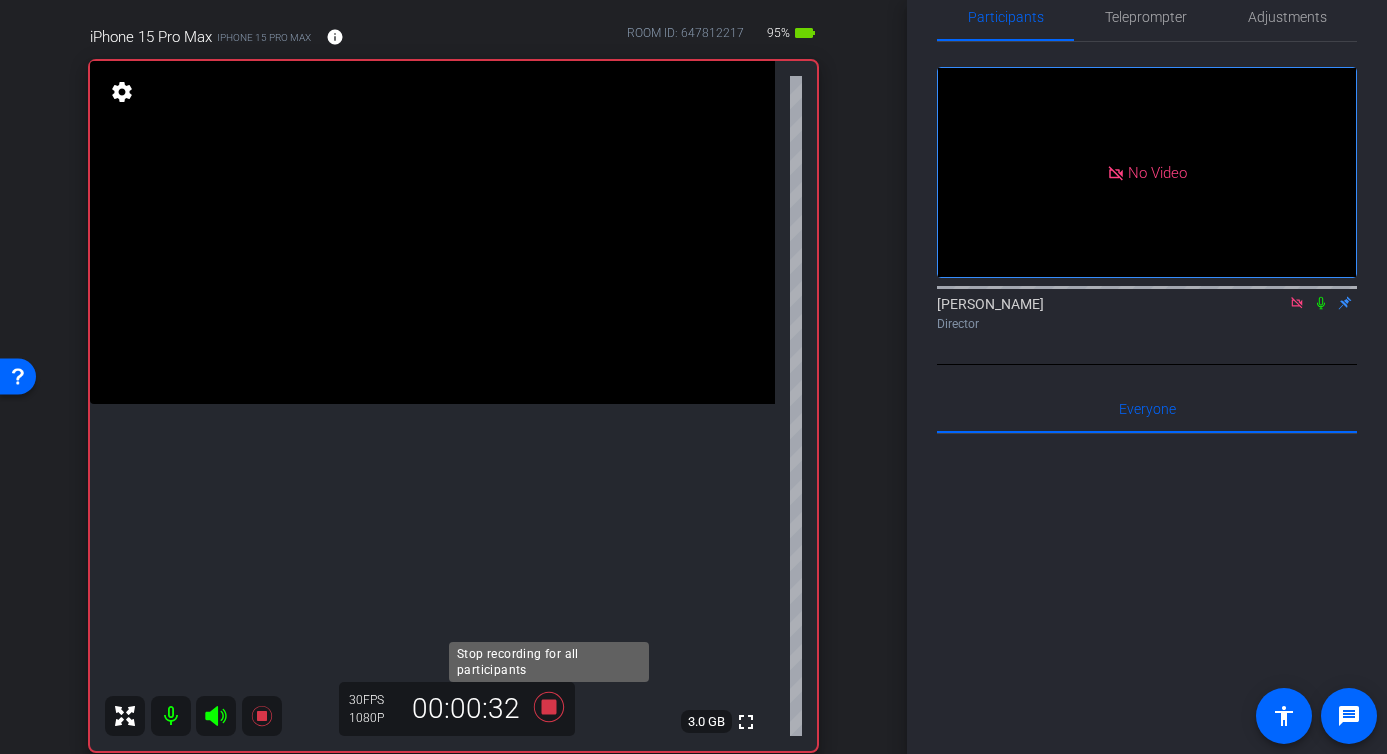 click 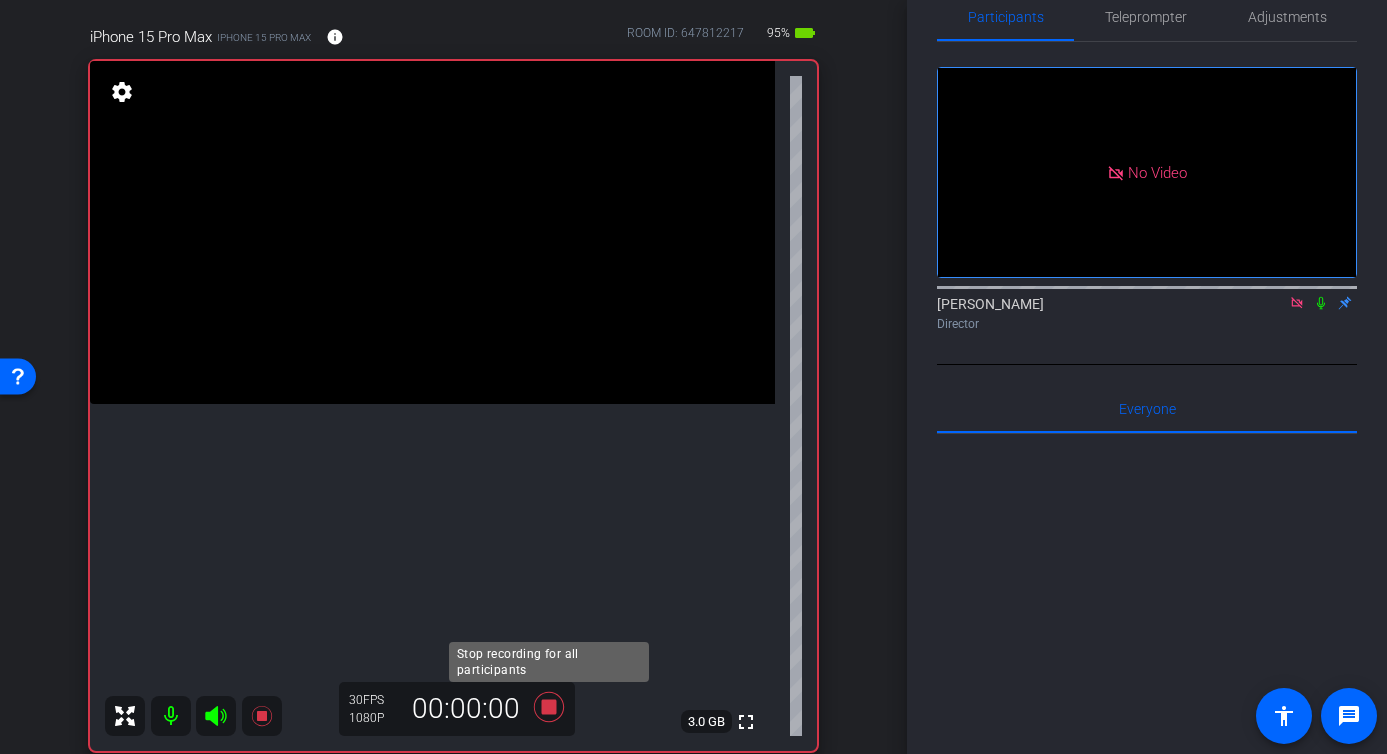 click 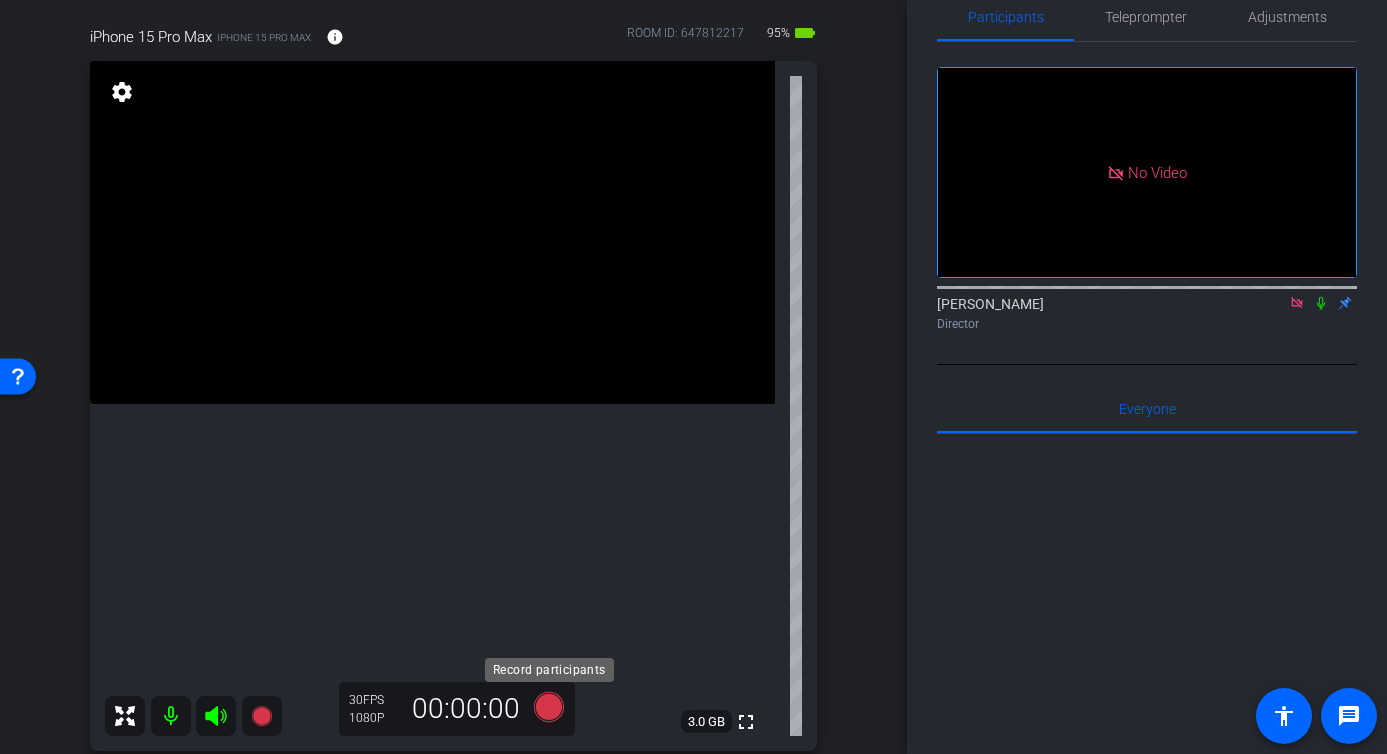 click 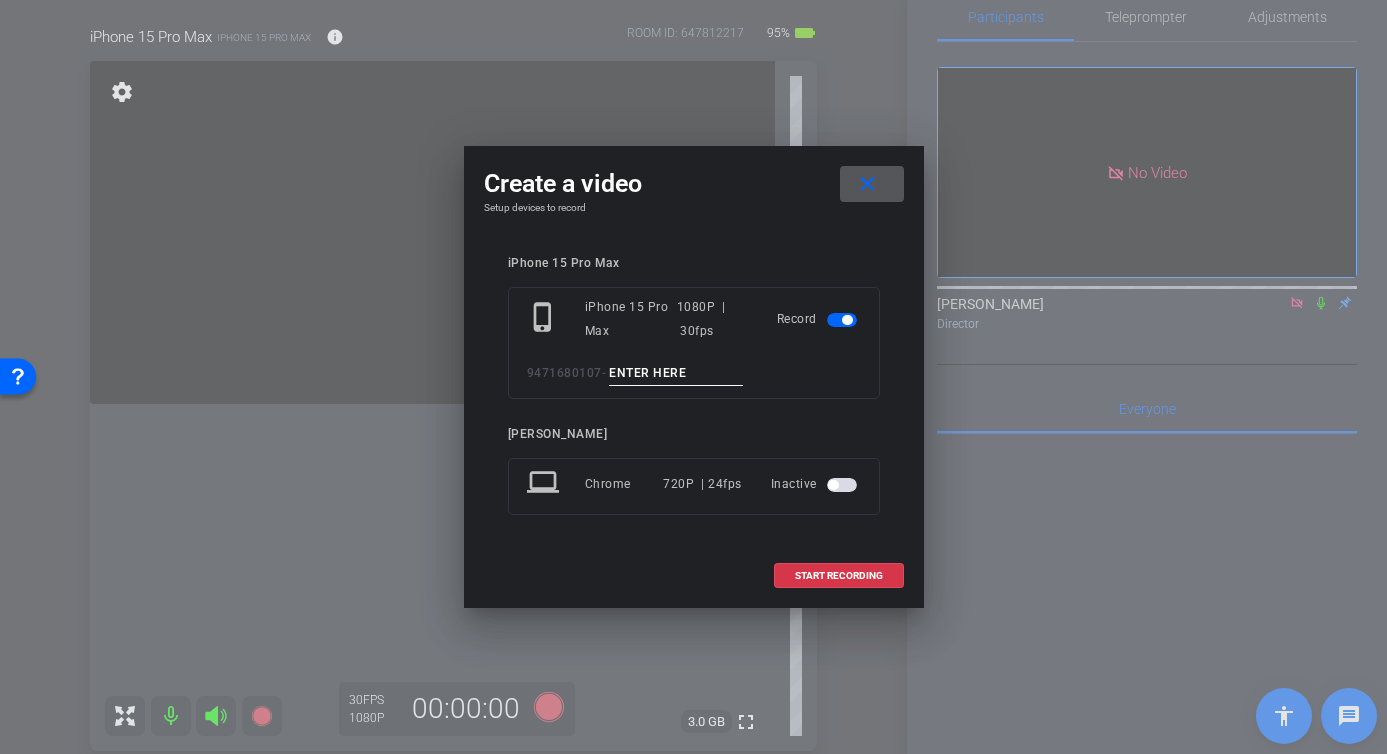 click at bounding box center (676, 373) 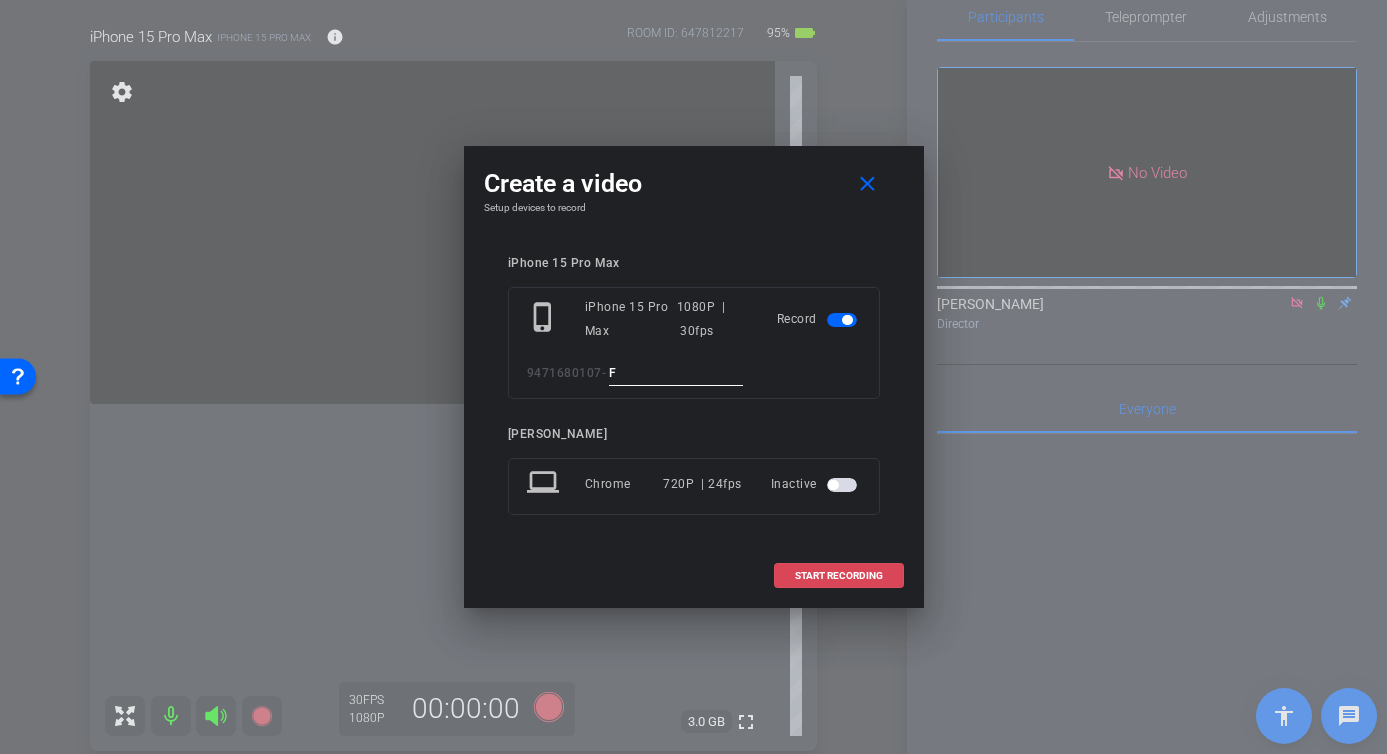 type on "F" 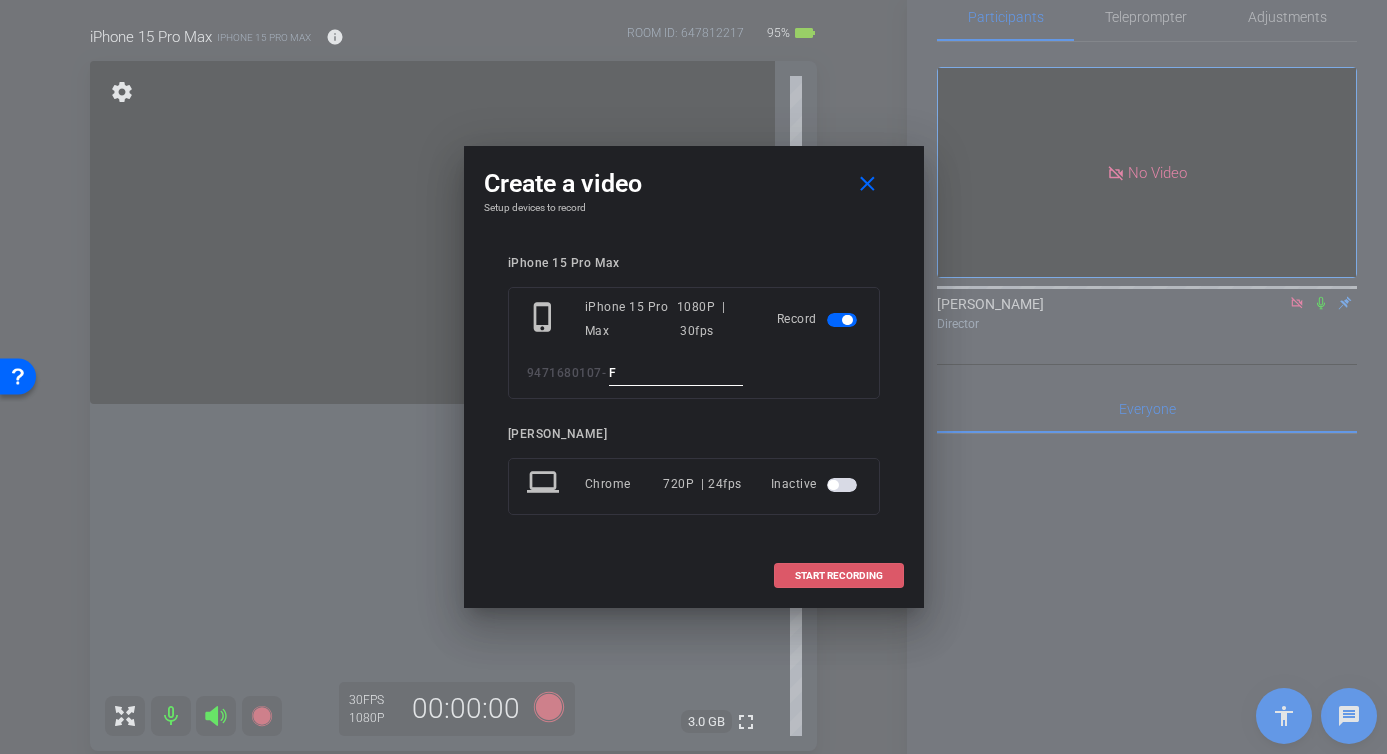 click at bounding box center (839, 576) 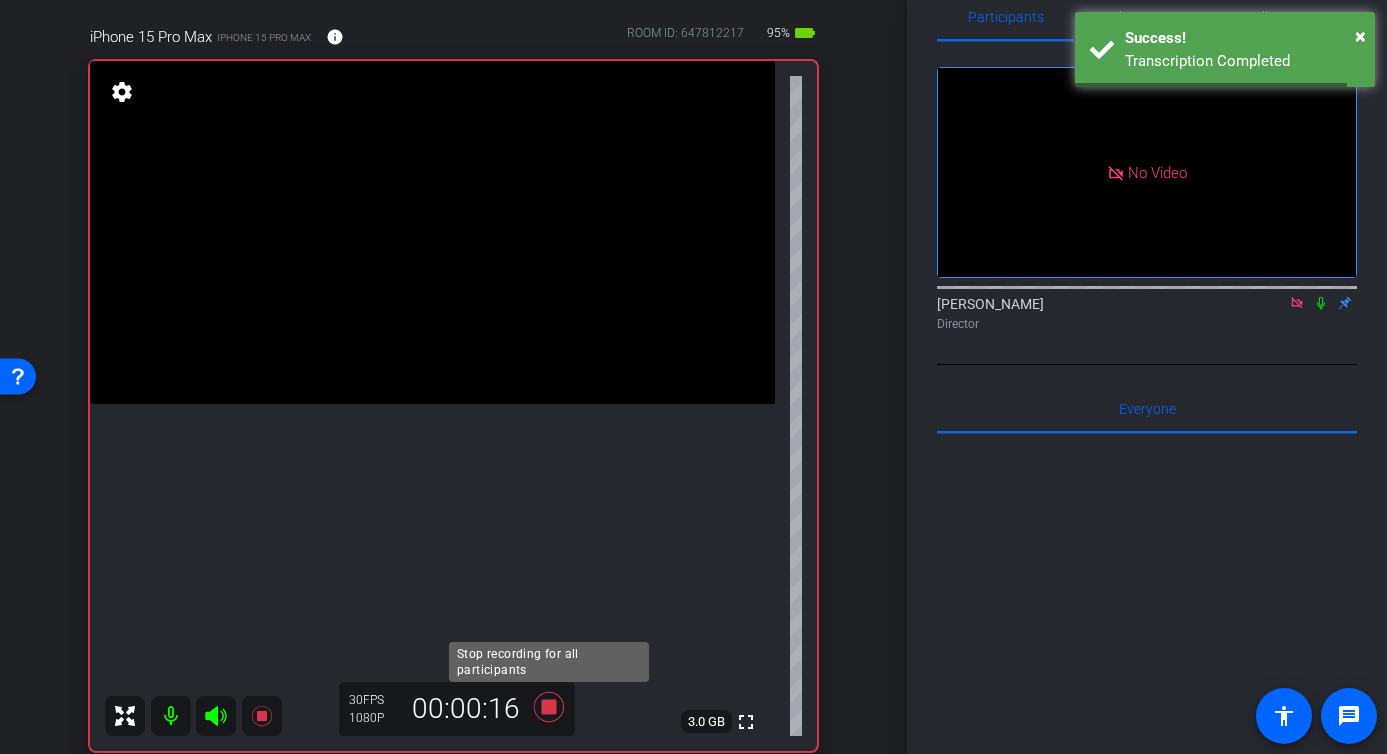 click 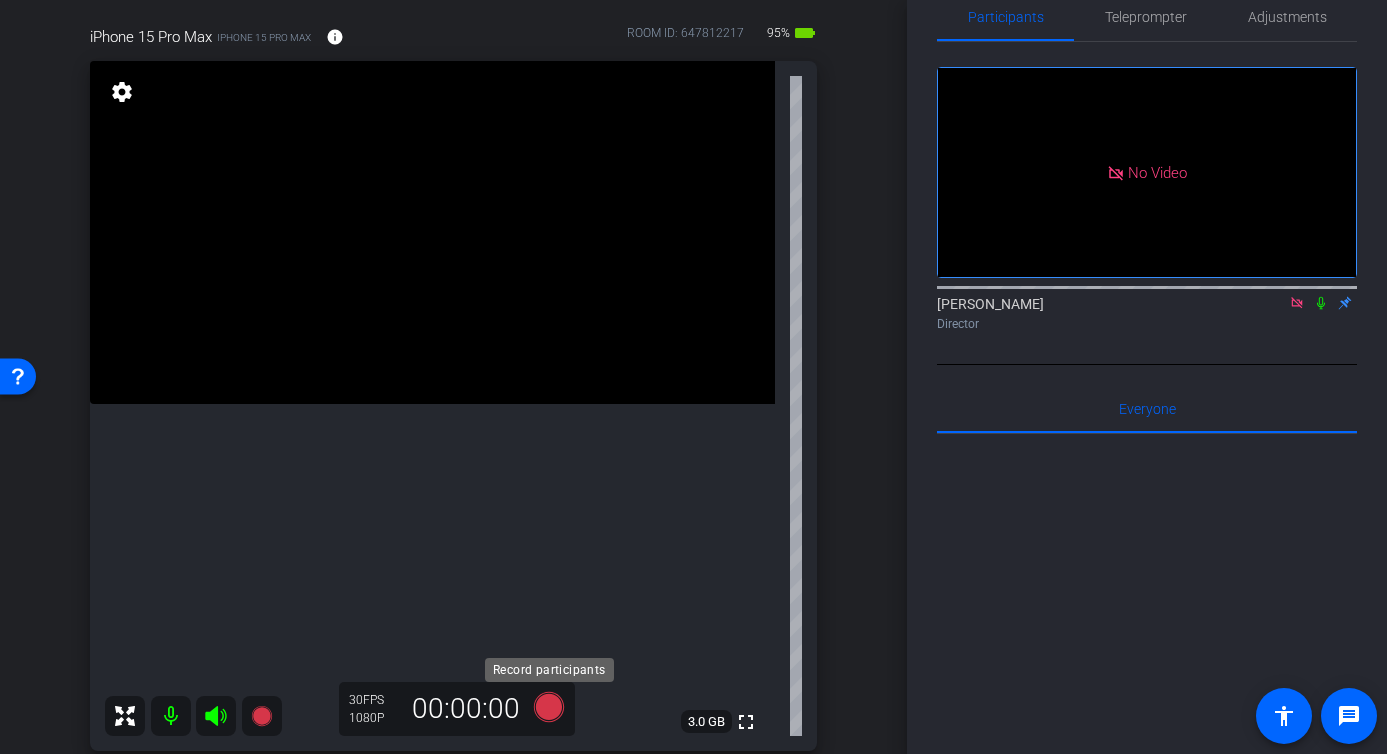 click 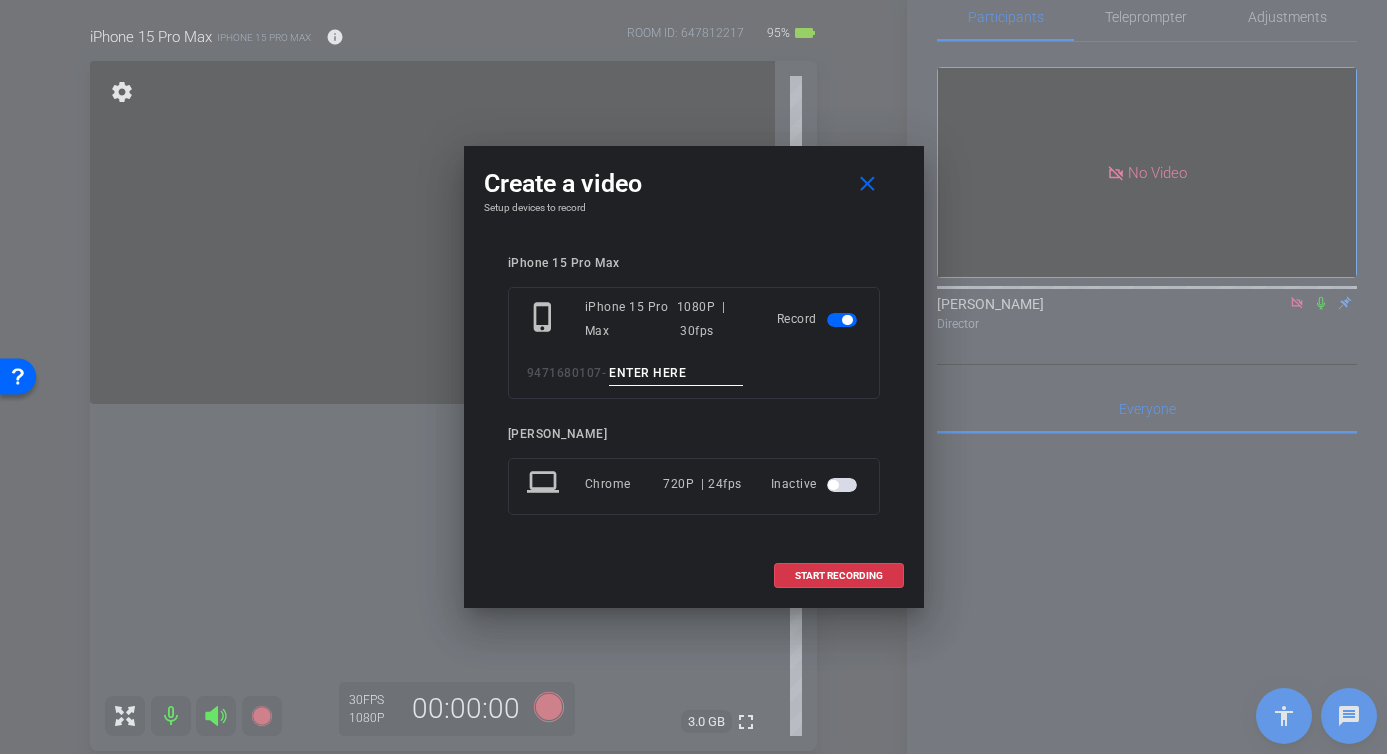 click at bounding box center (676, 373) 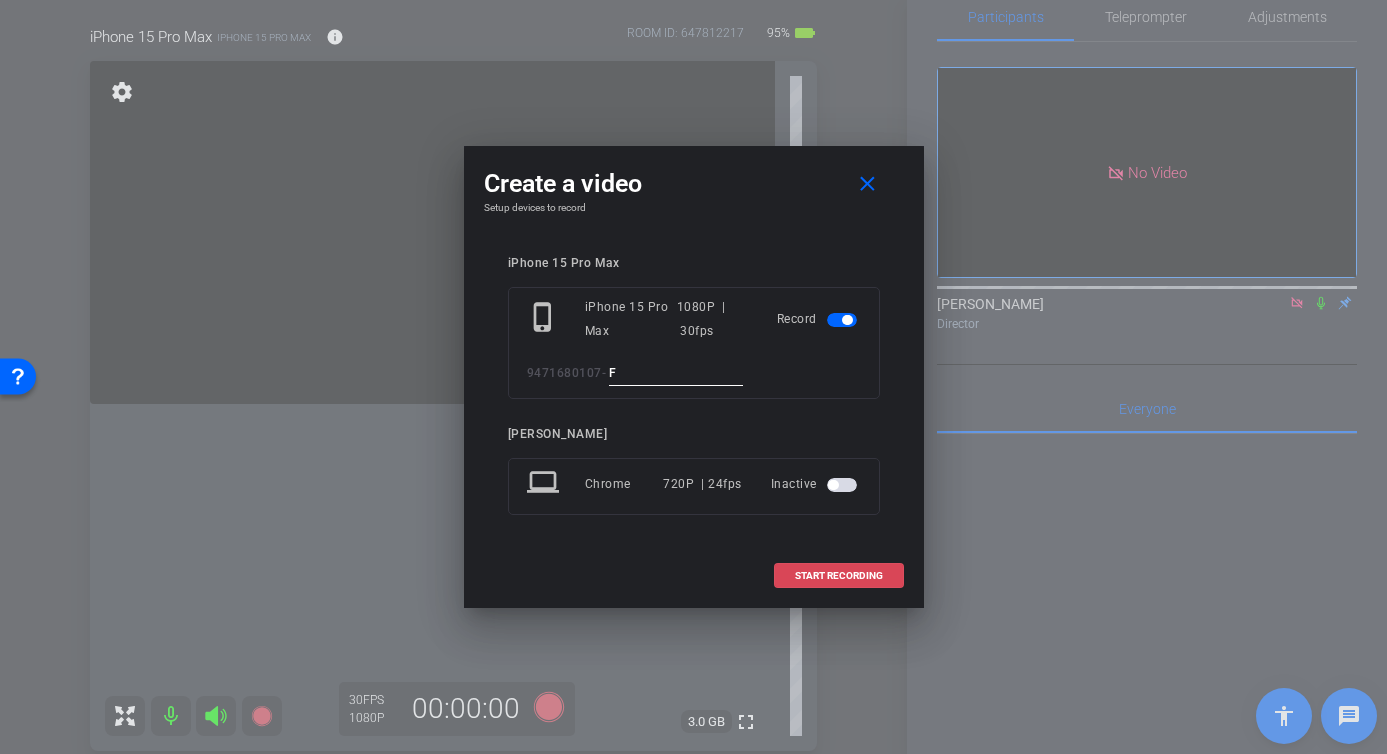 type on "F" 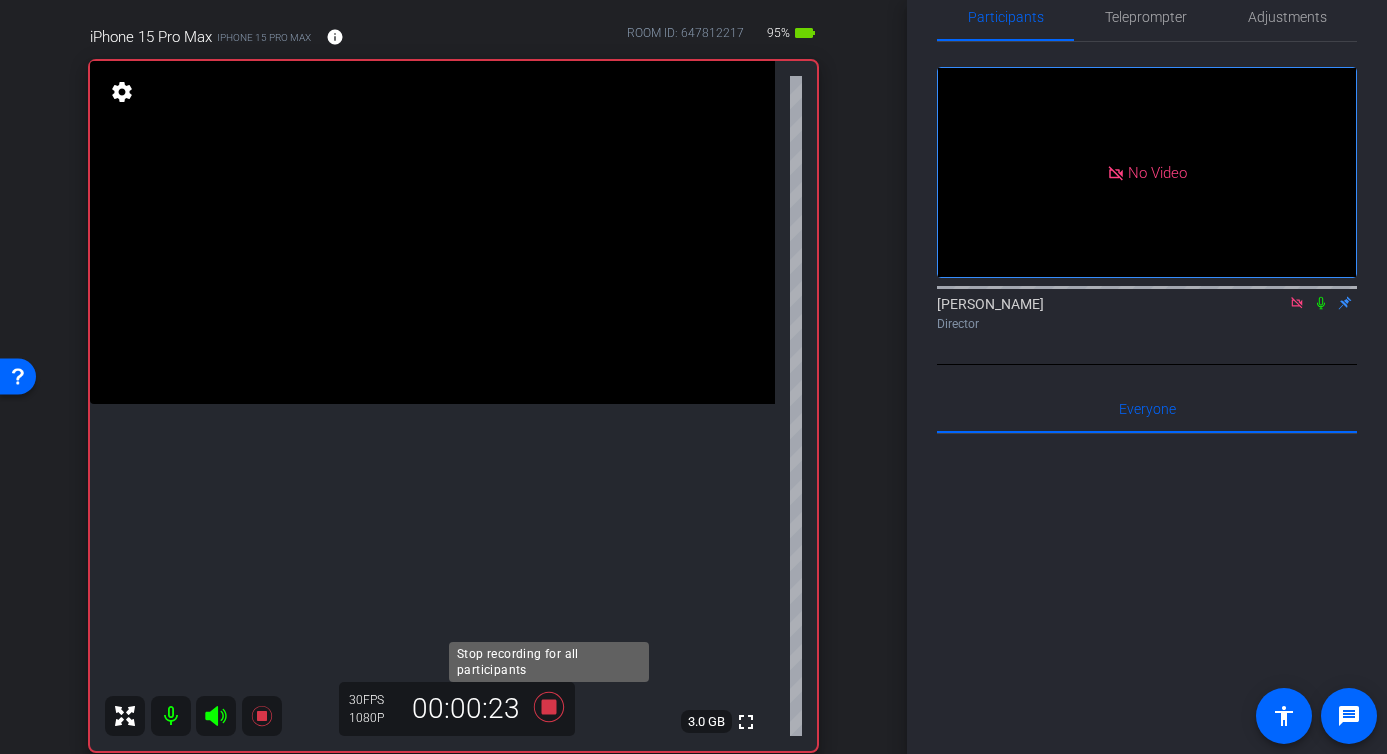 click 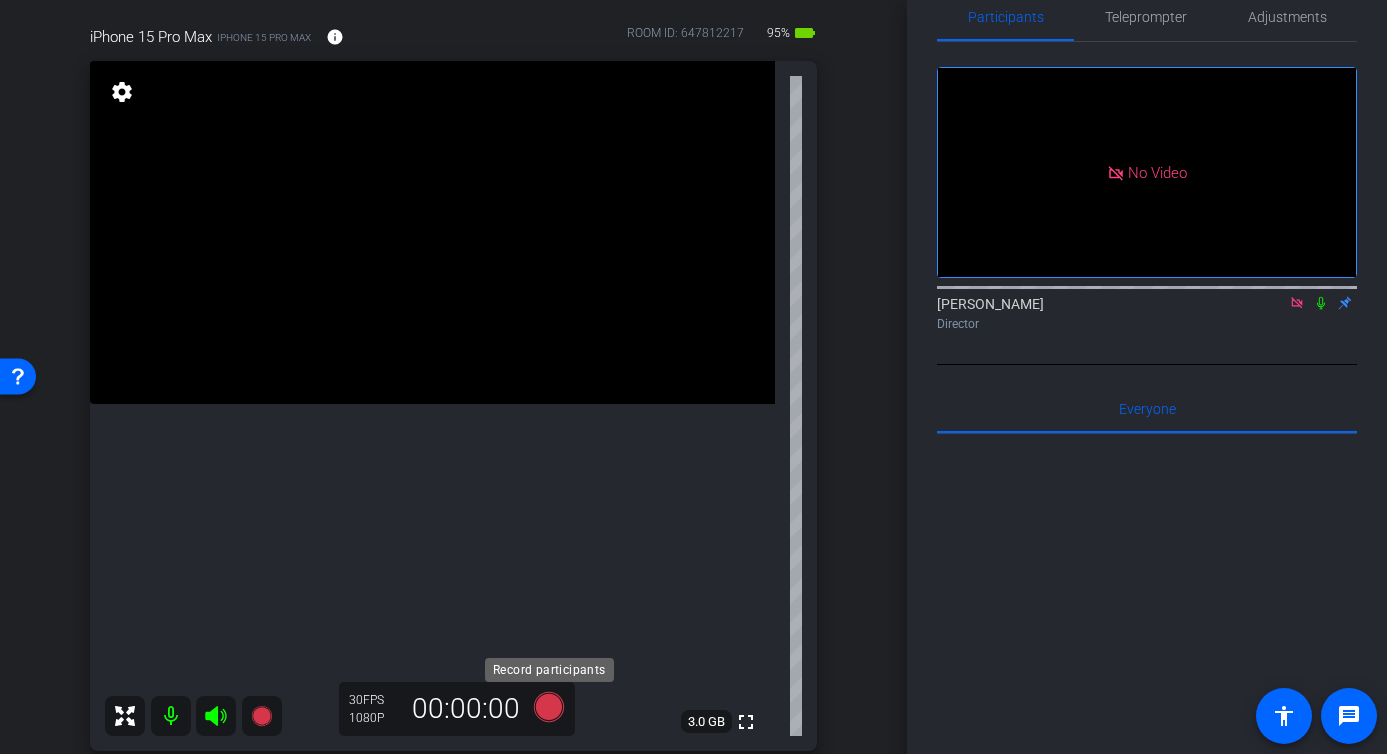 click 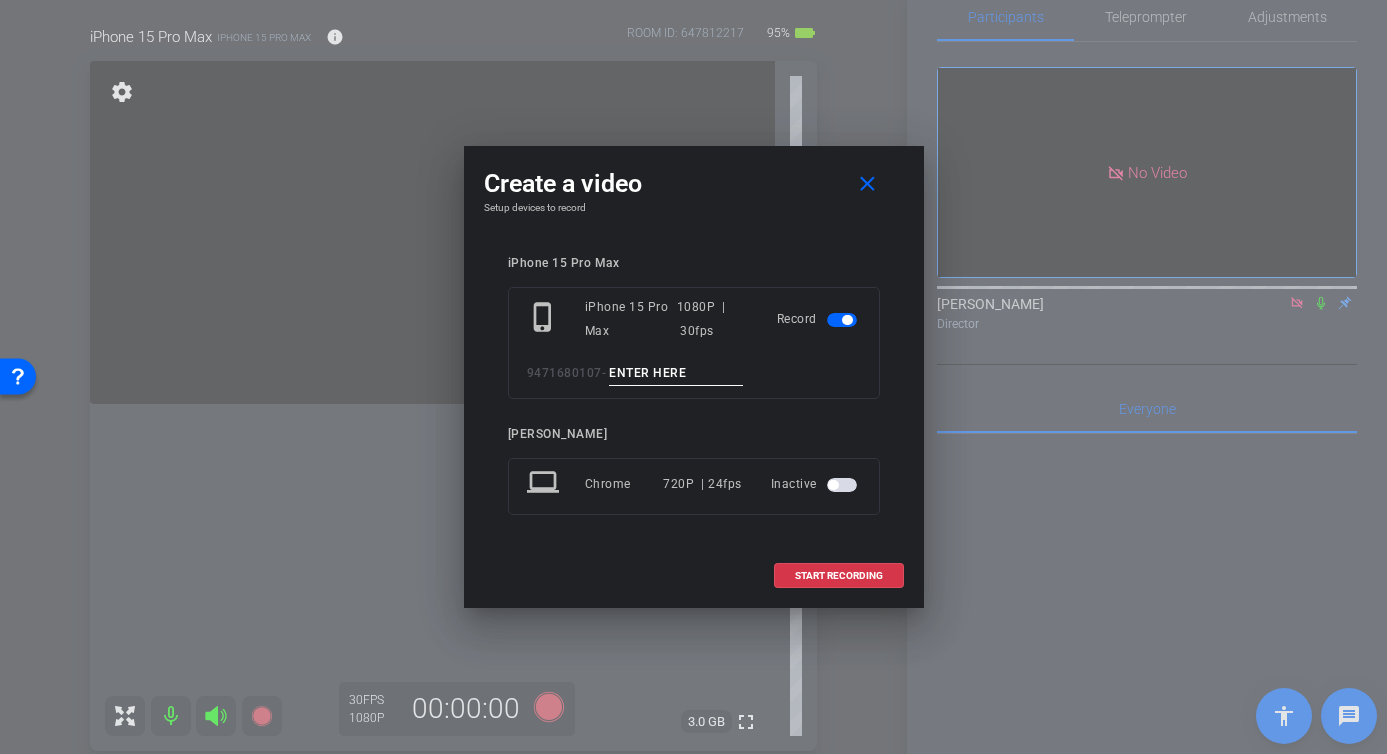 click at bounding box center (676, 373) 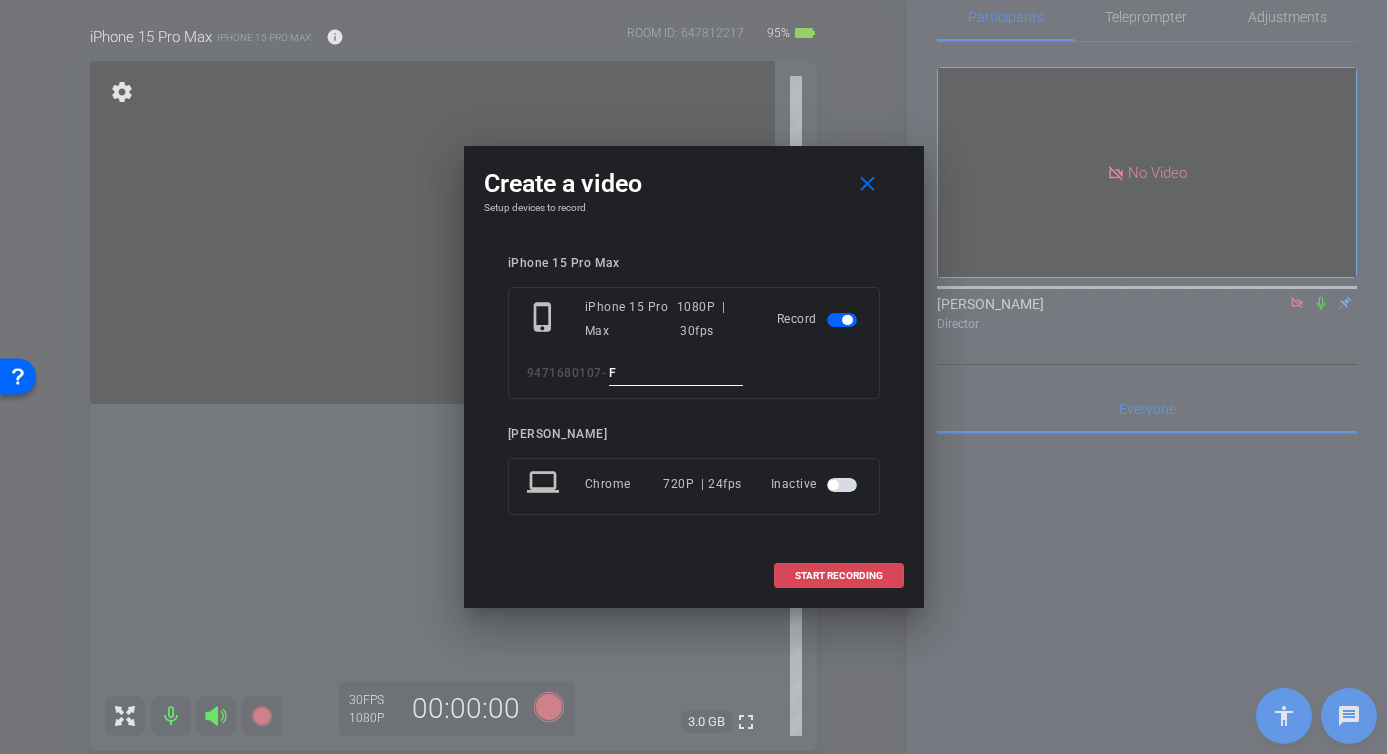 type on "F" 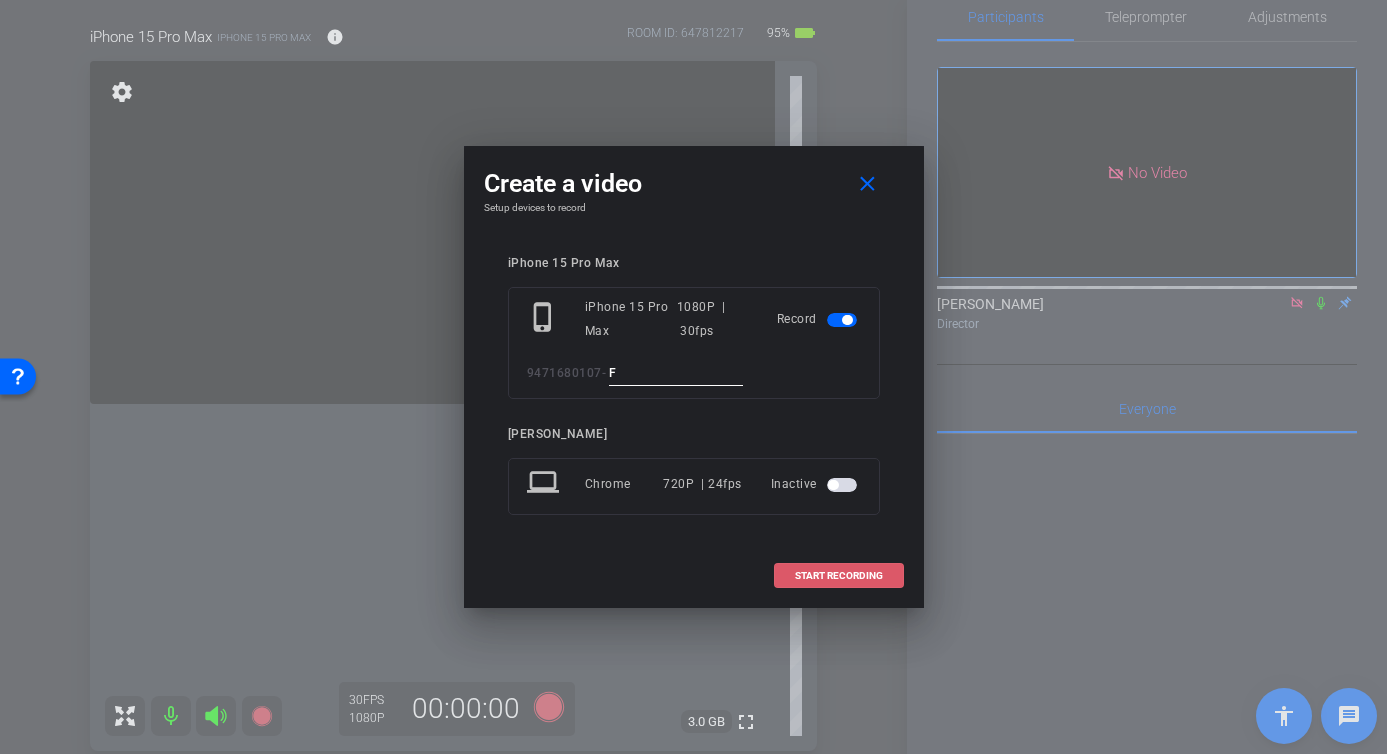 click on "START RECORDING" at bounding box center [839, 576] 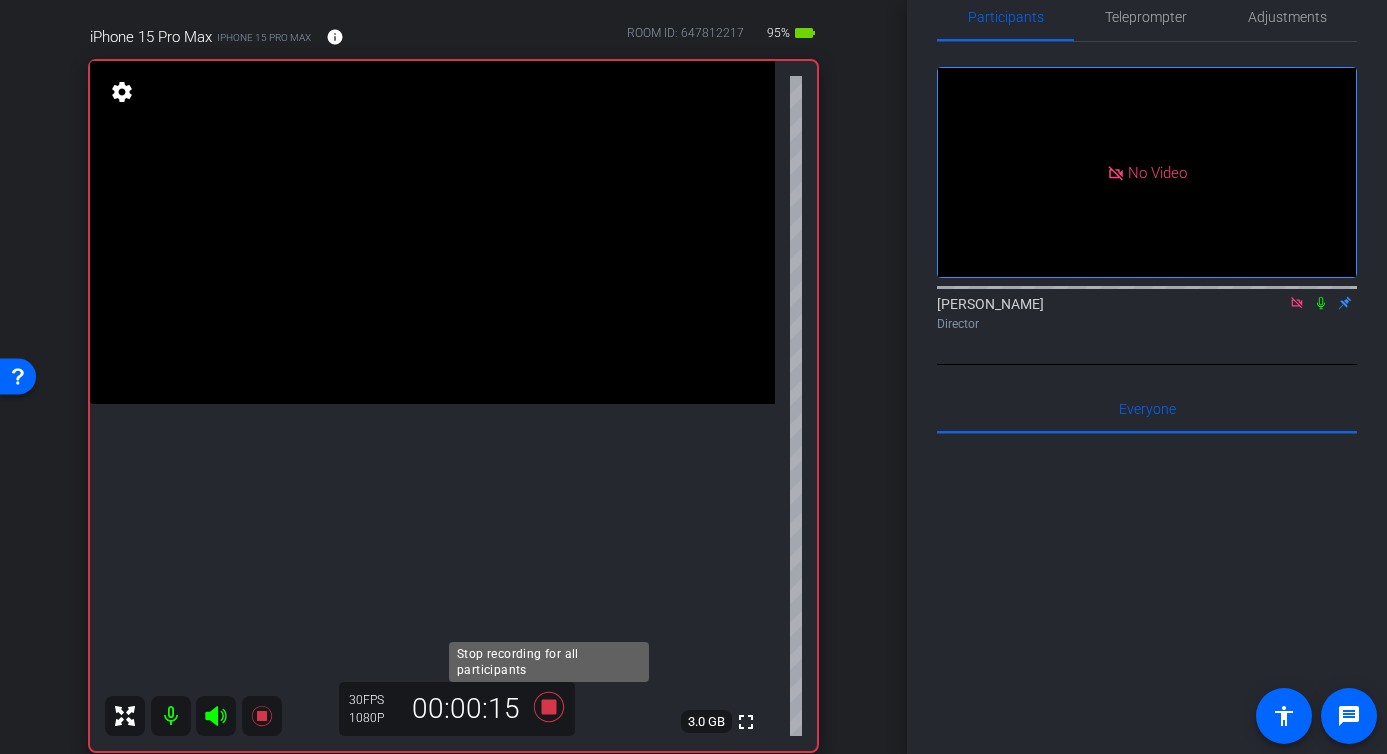 click 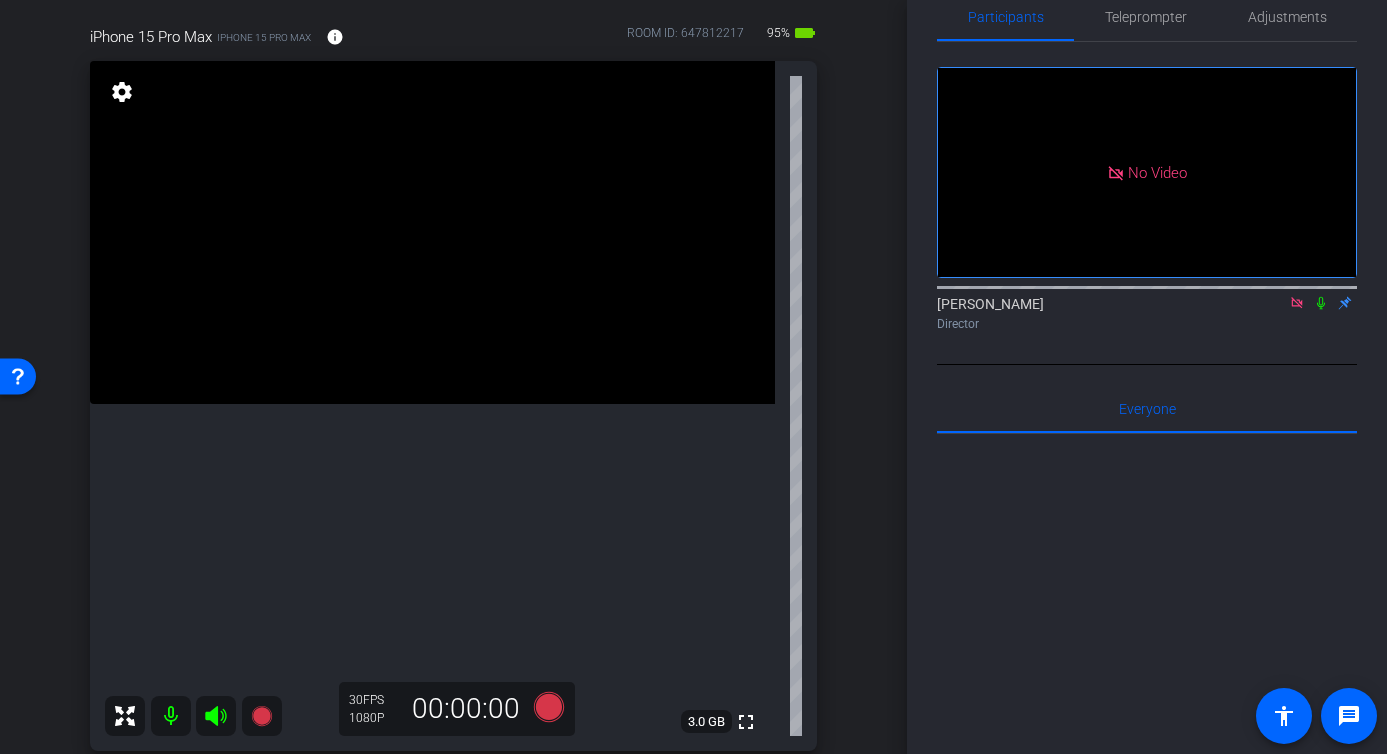 click at bounding box center [432, 232] 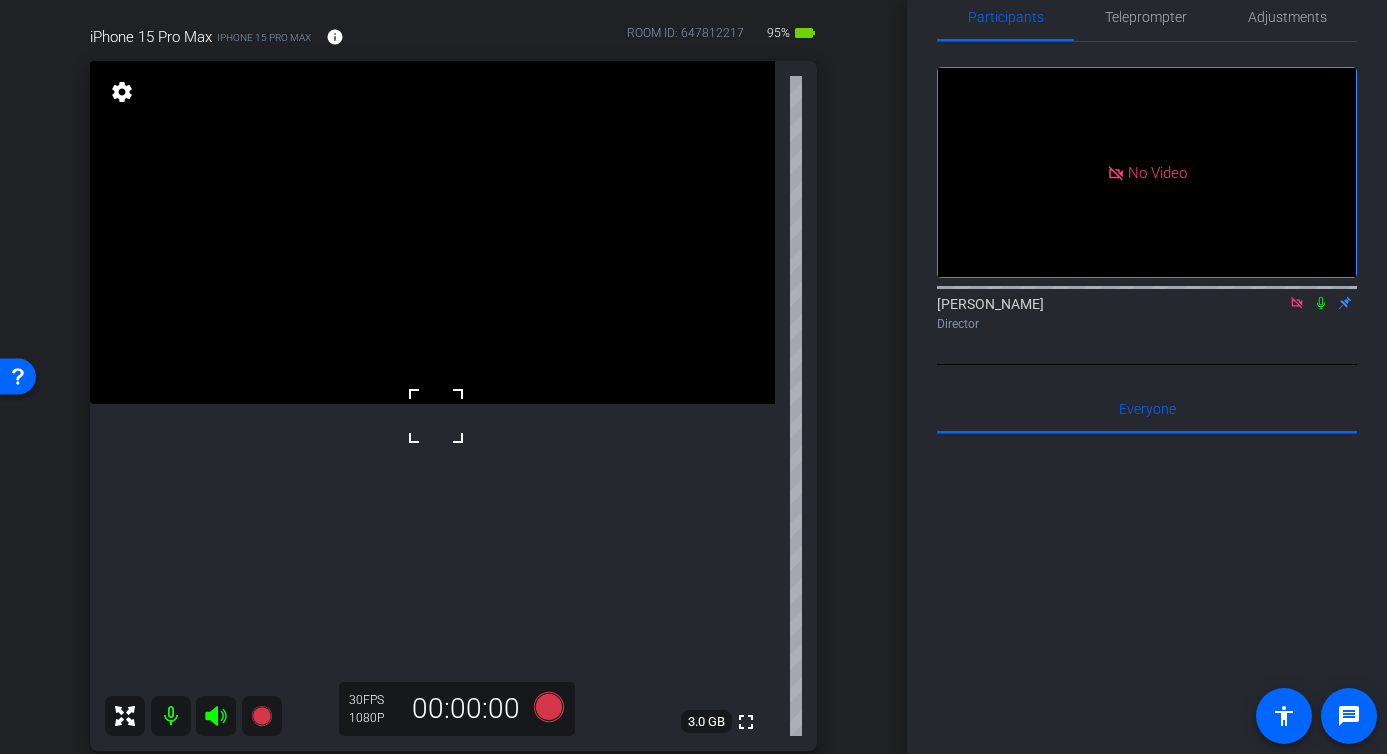 click at bounding box center [432, 232] 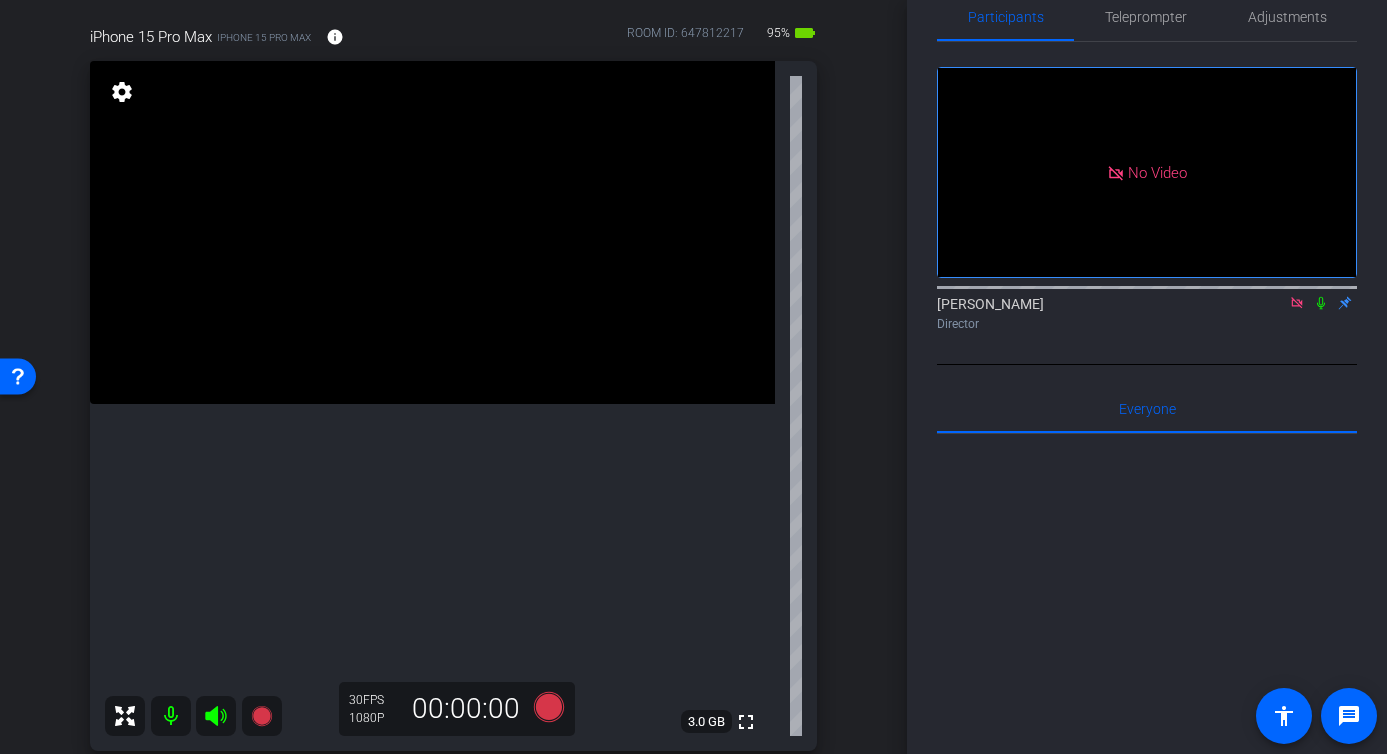 click at bounding box center (432, 232) 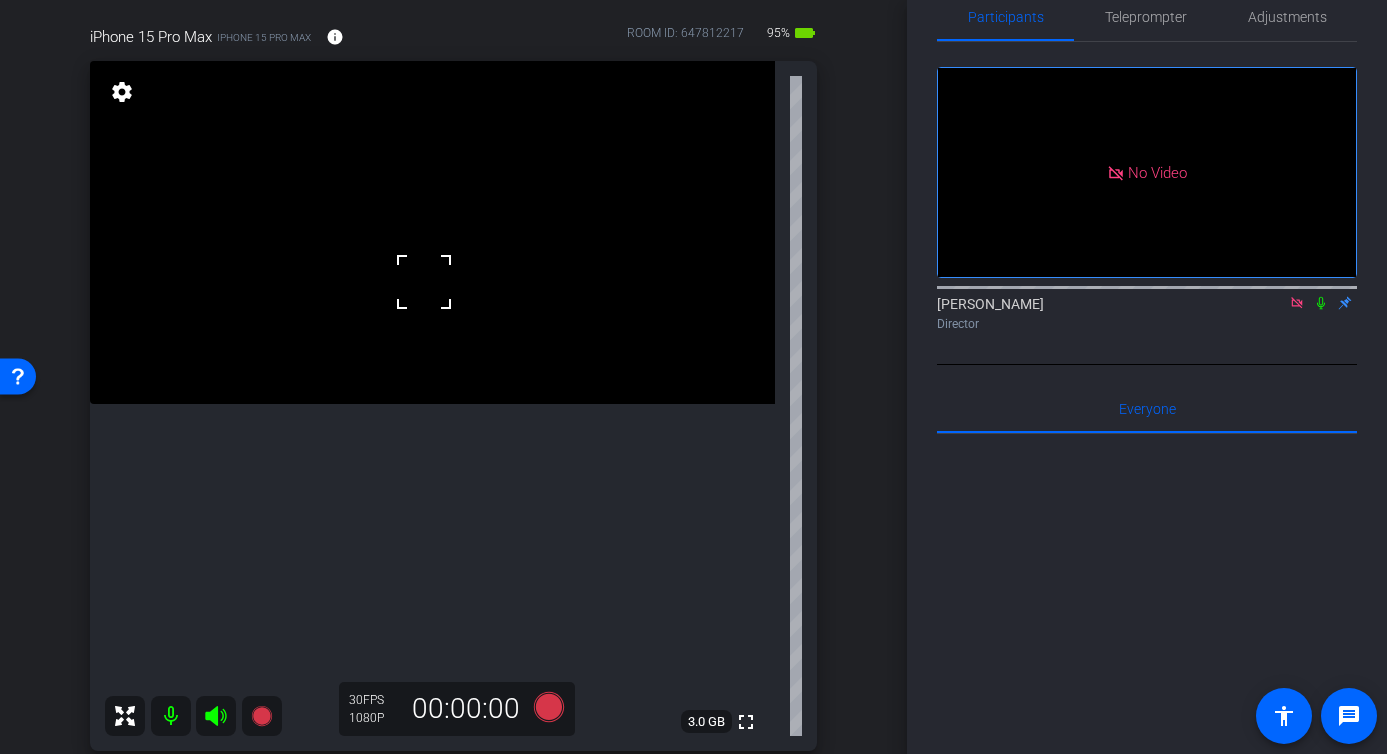 click at bounding box center [424, 282] 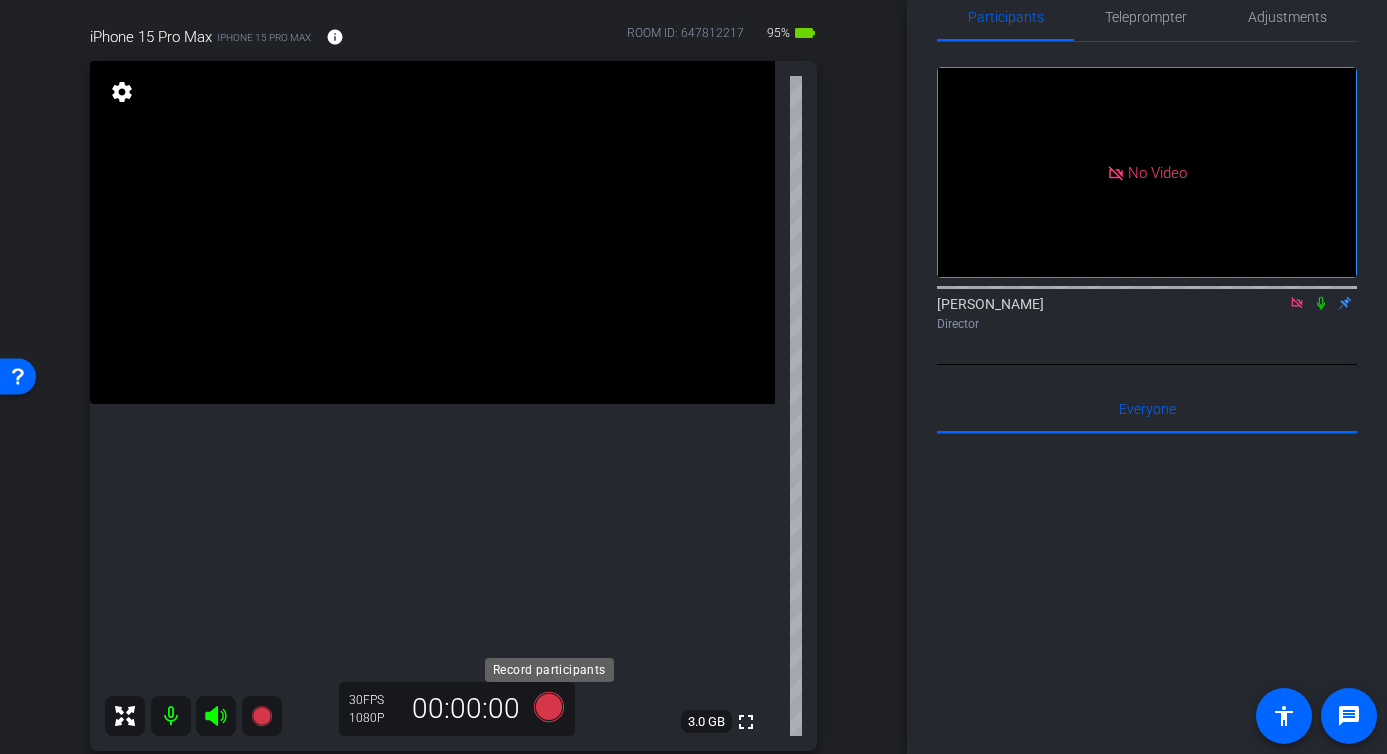 click 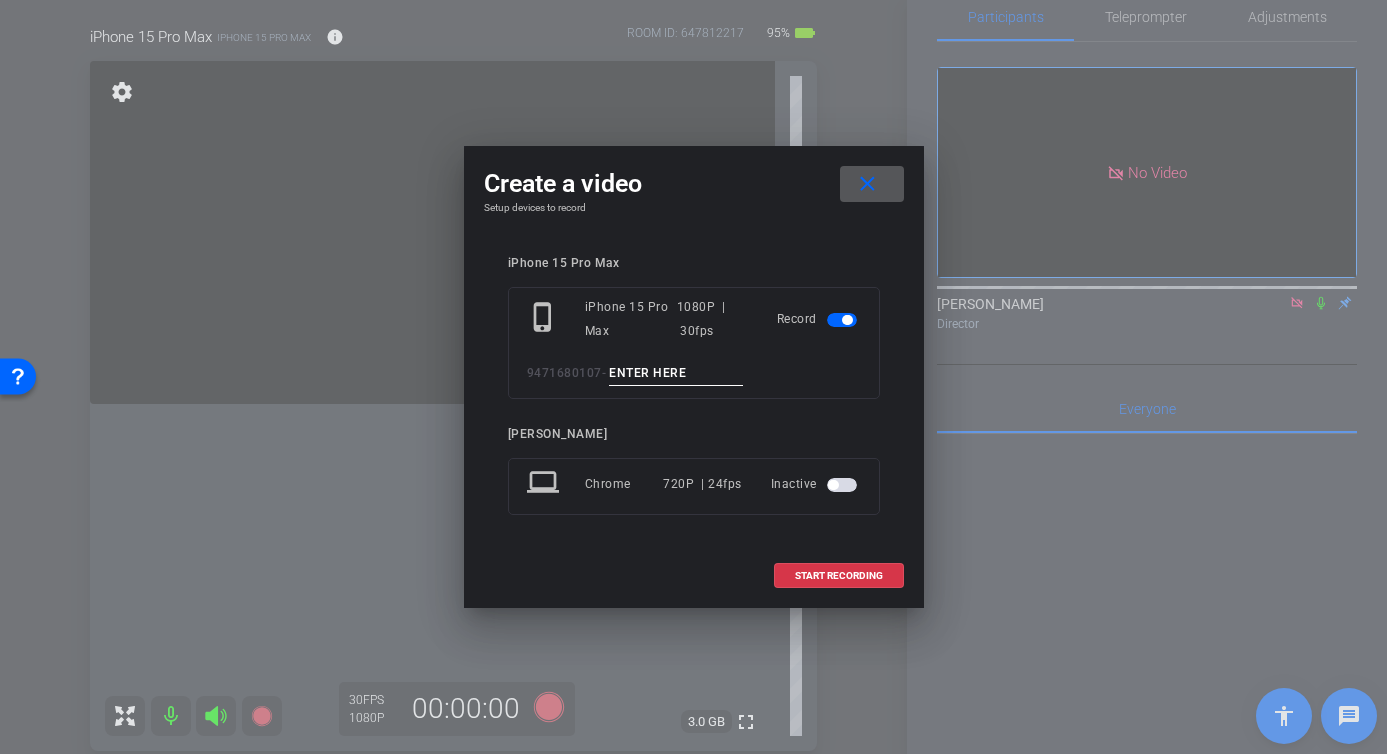 click at bounding box center [676, 373] 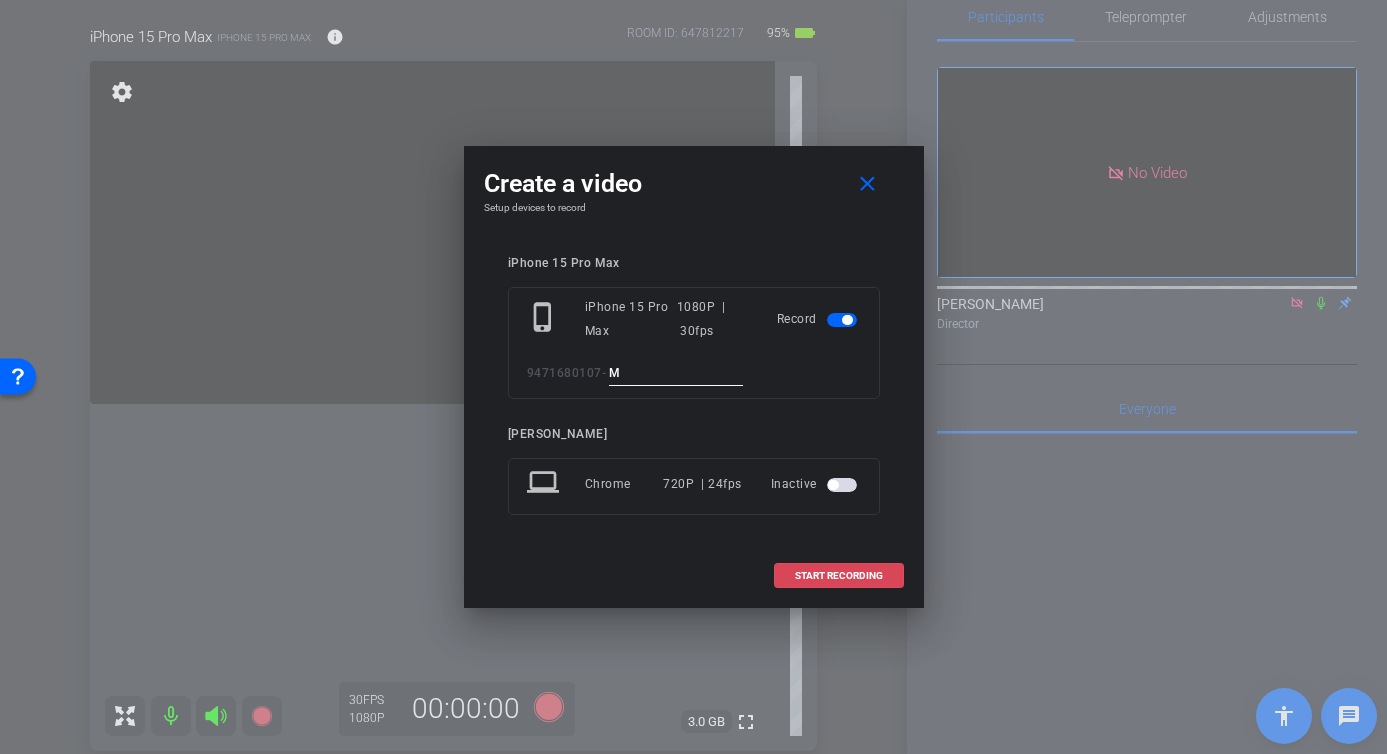 type on "M" 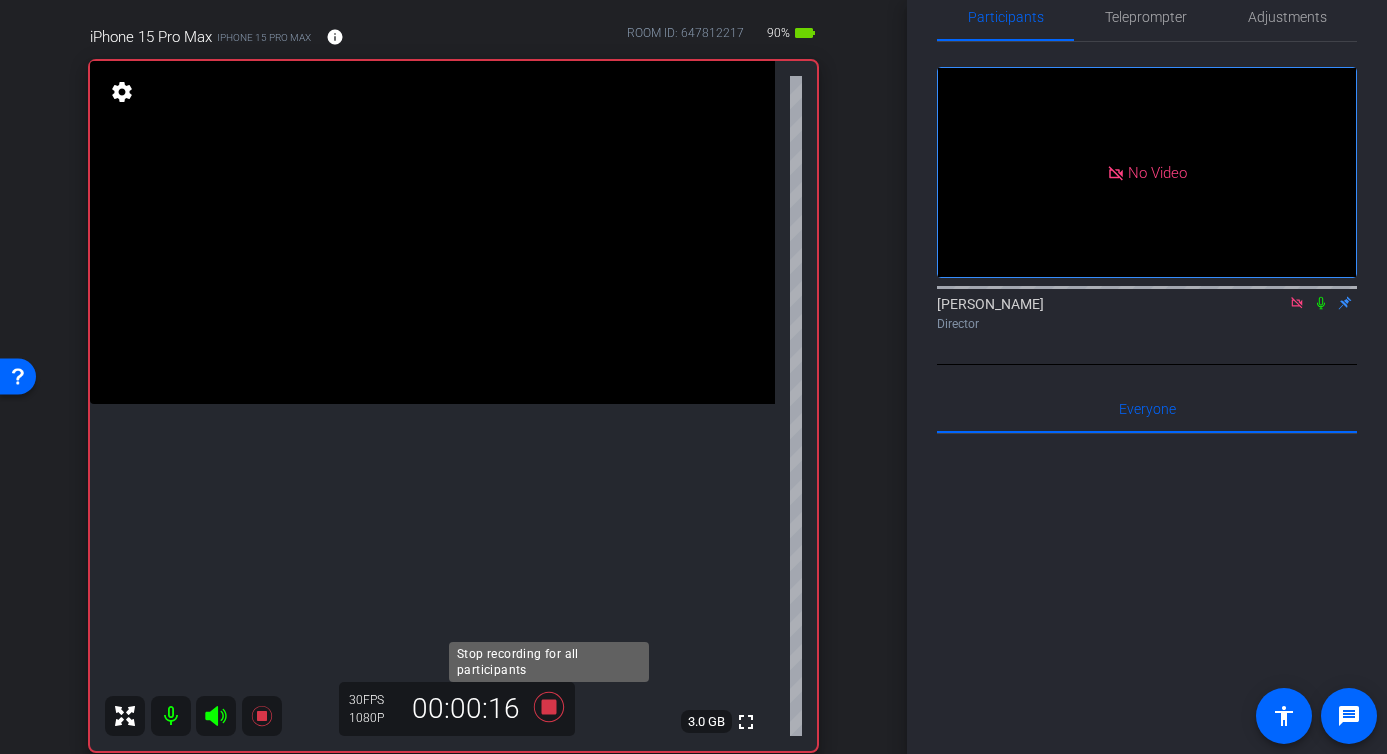 click 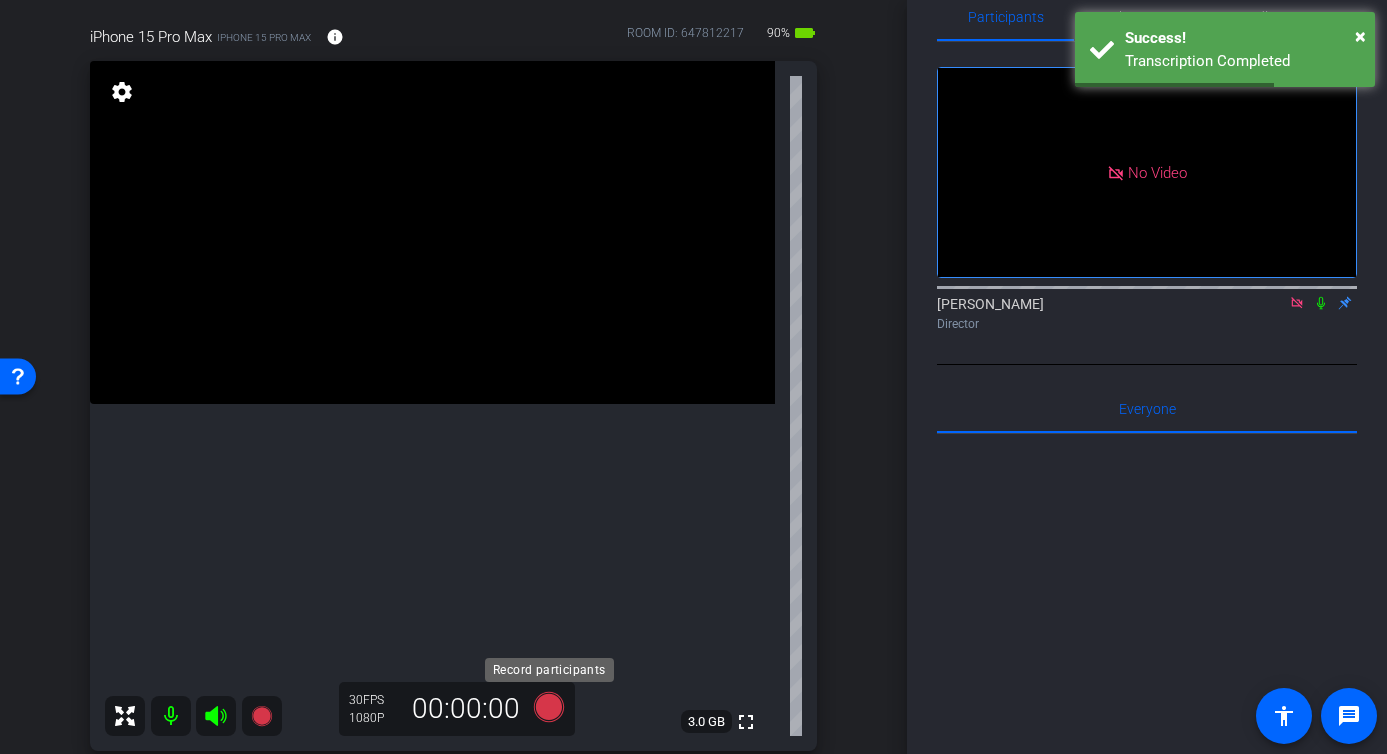click 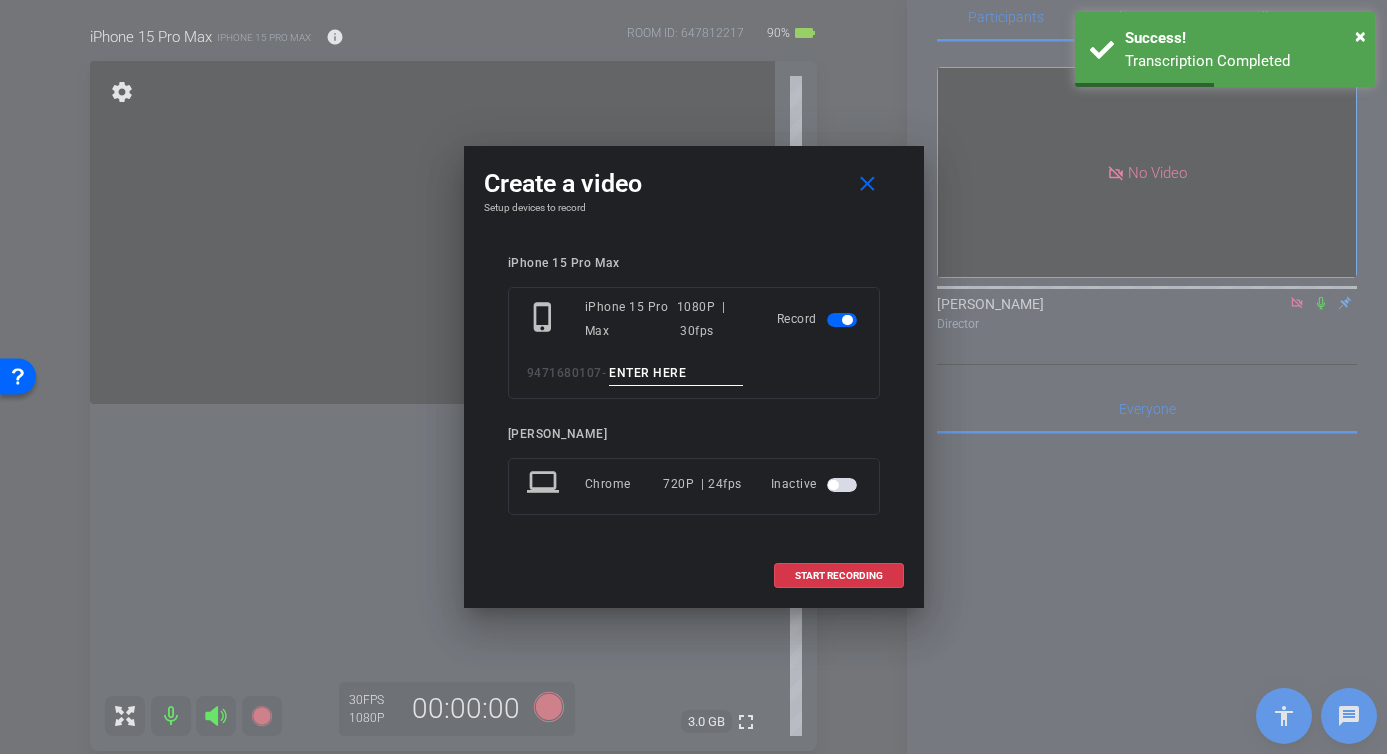 click at bounding box center [676, 373] 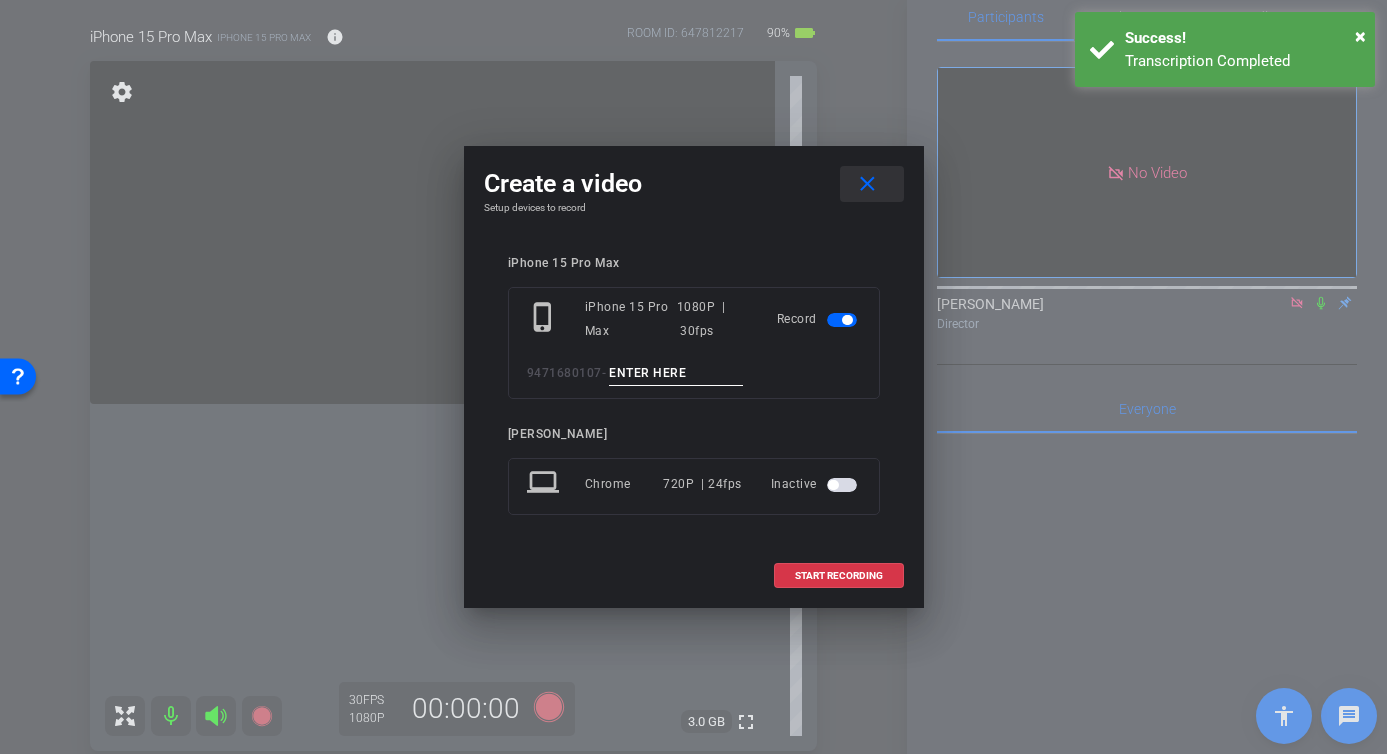 click on "close" at bounding box center [867, 184] 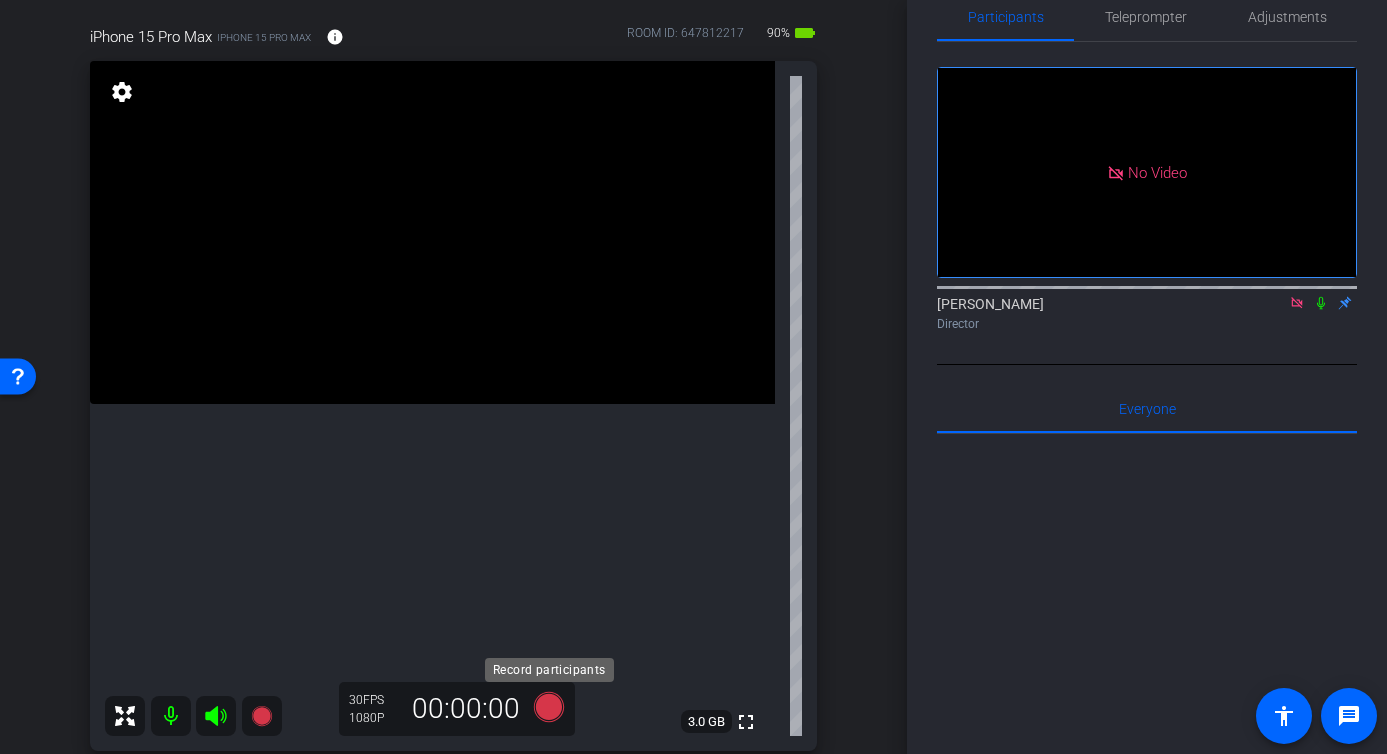 click 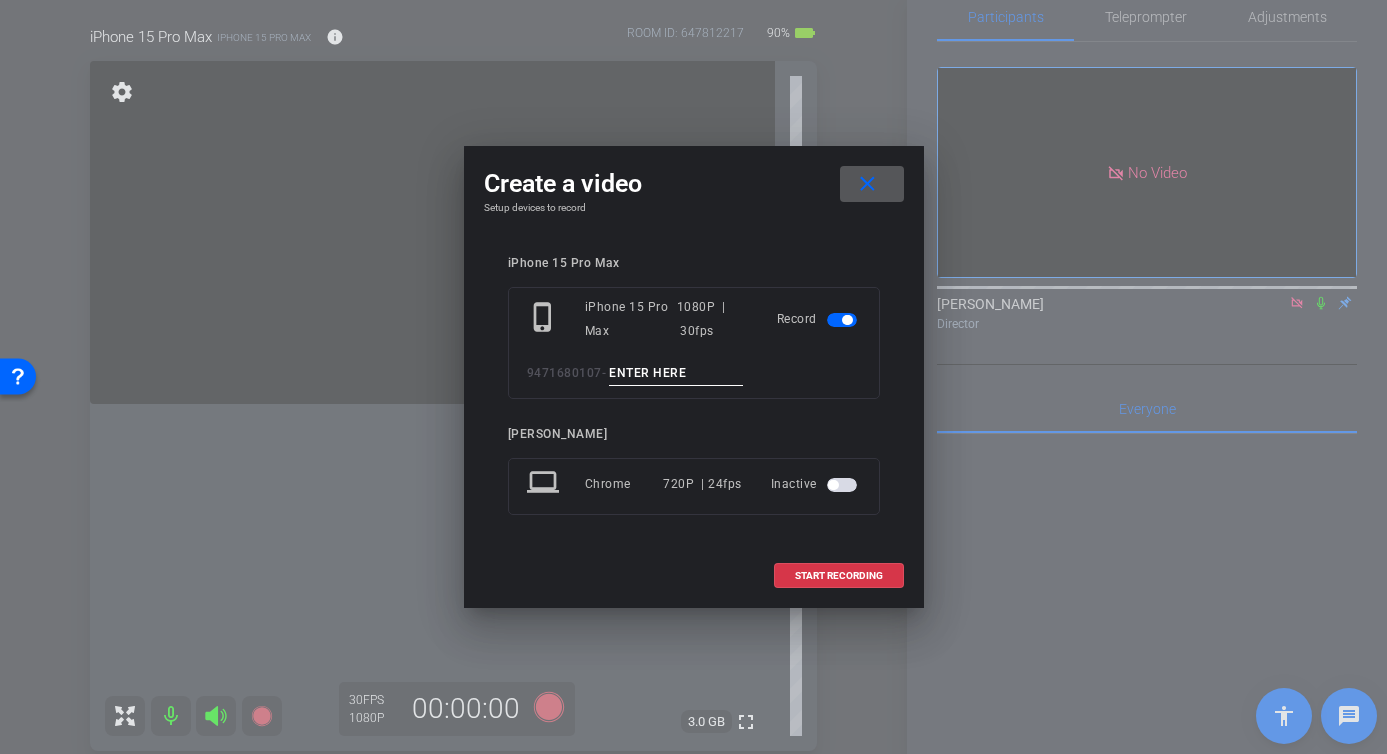 click at bounding box center (676, 373) 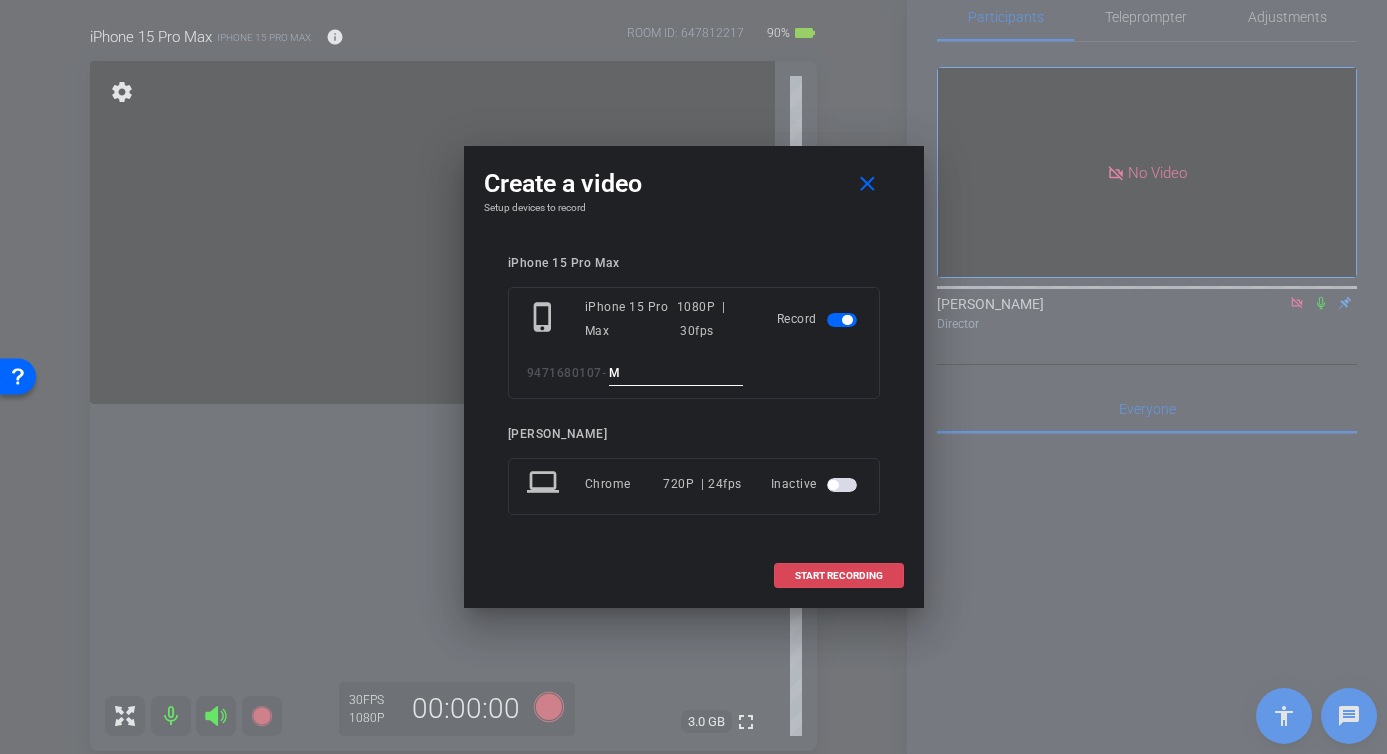 type on "M" 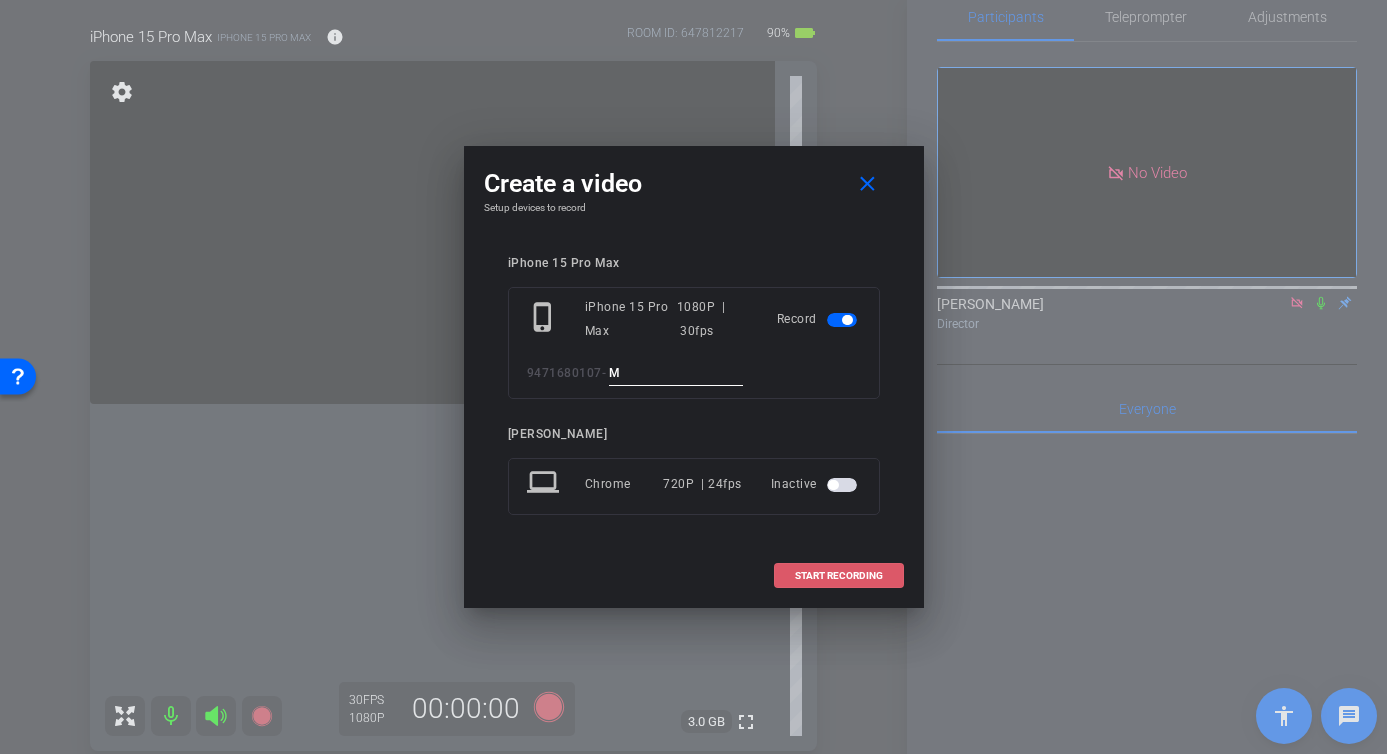 click at bounding box center [839, 576] 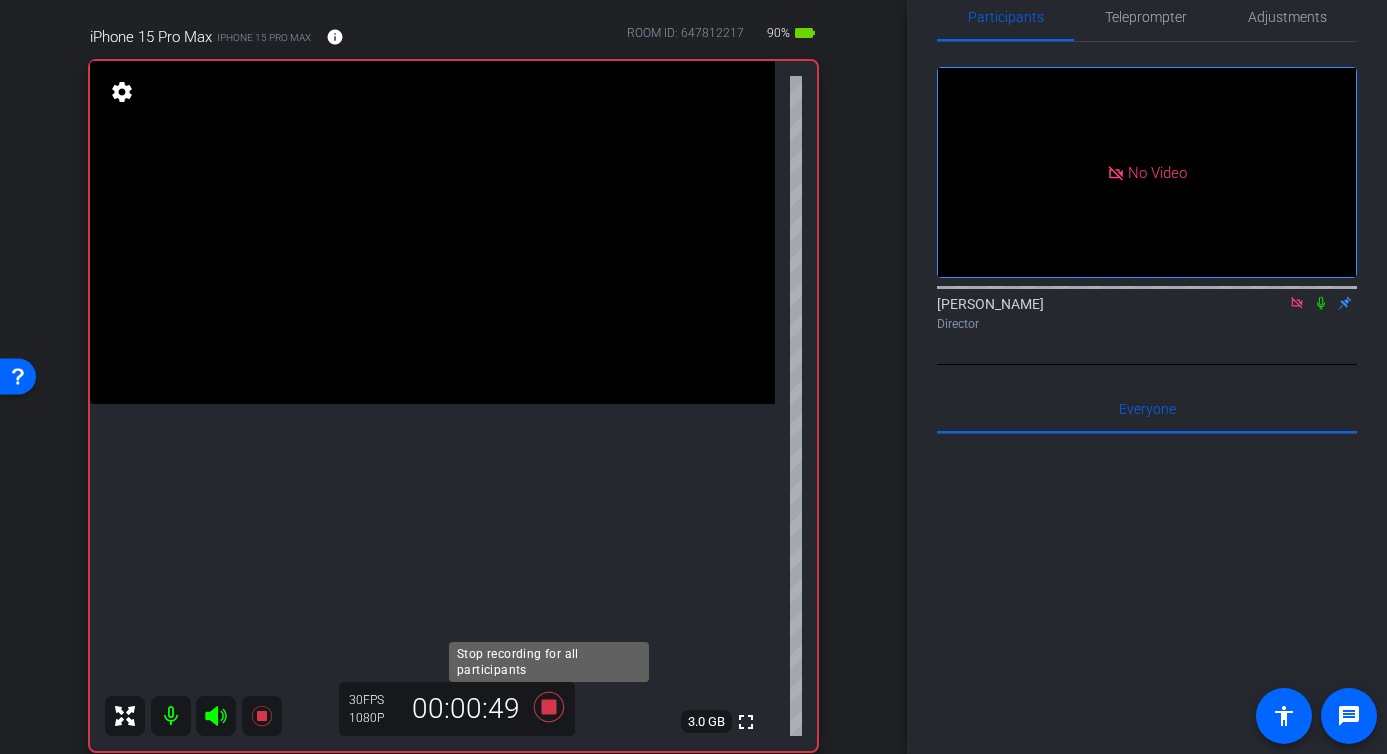 click 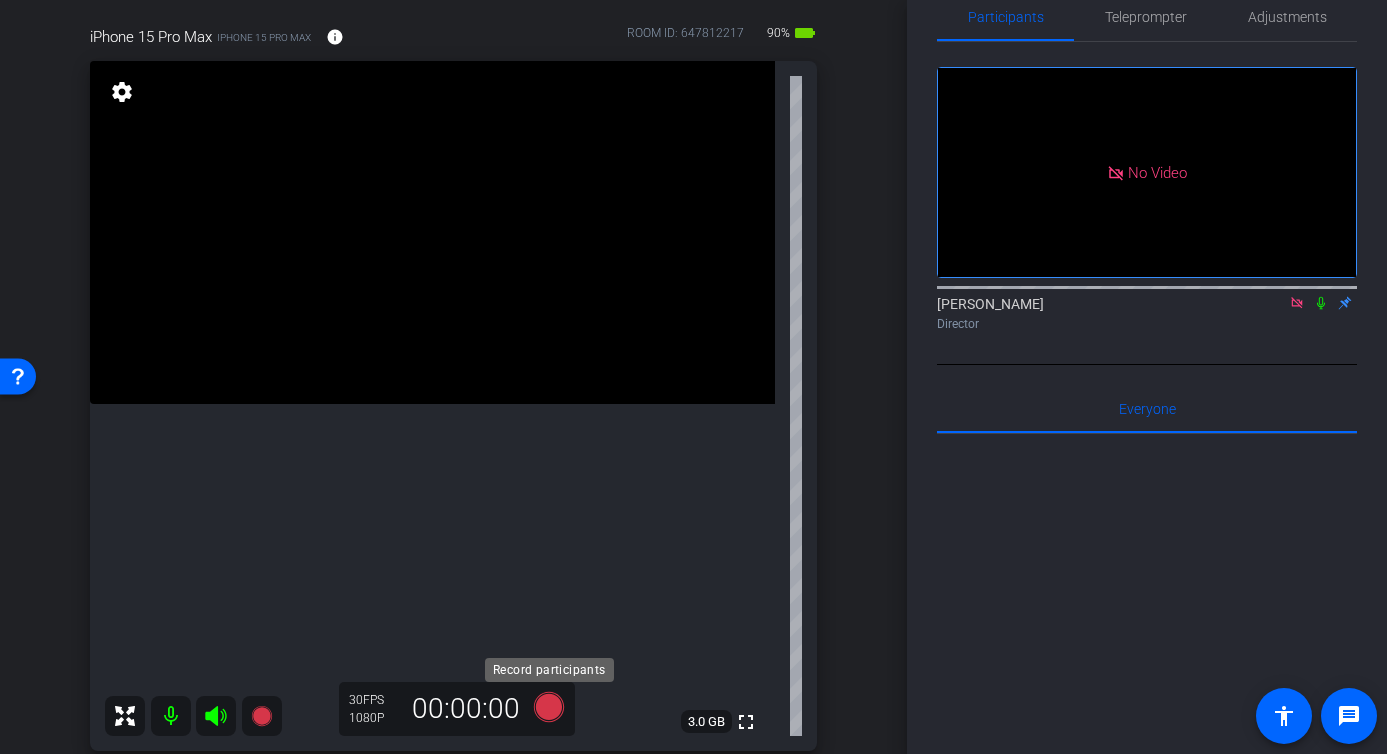 click 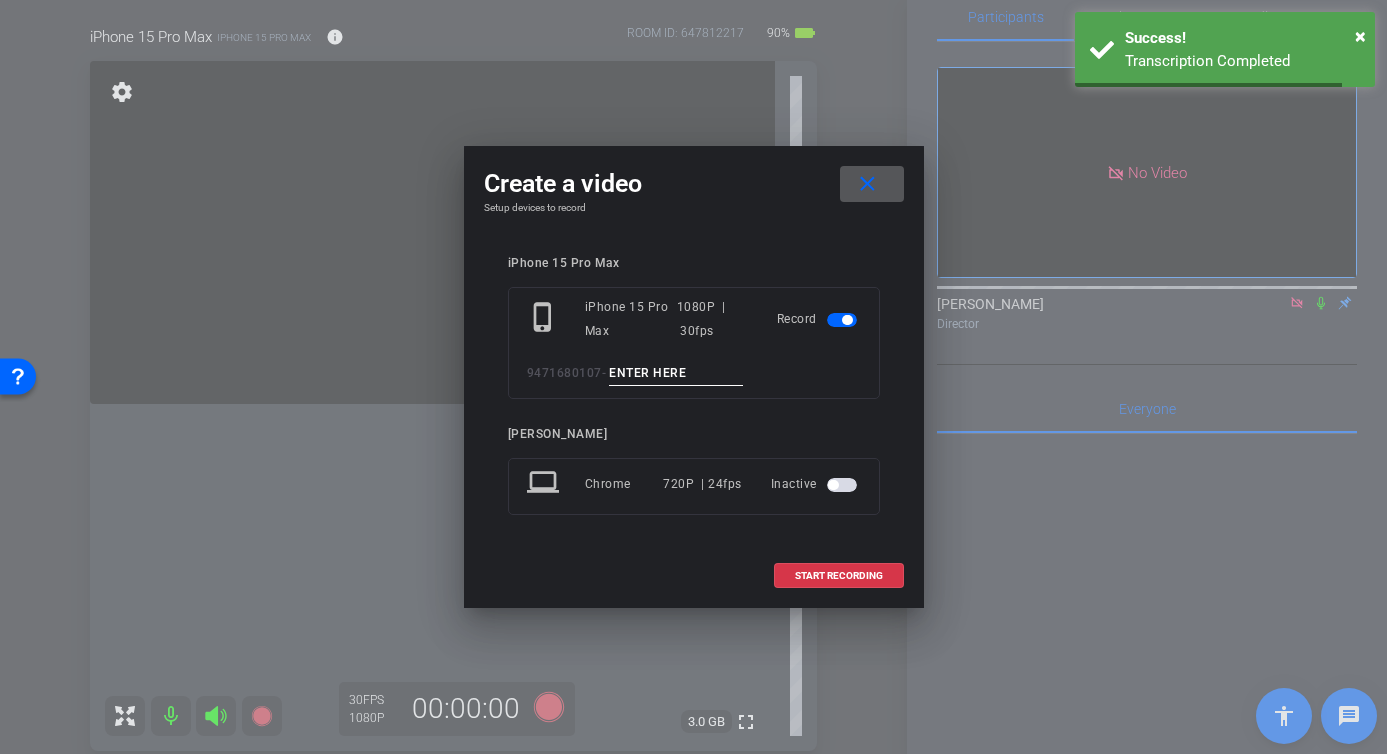 click at bounding box center [676, 373] 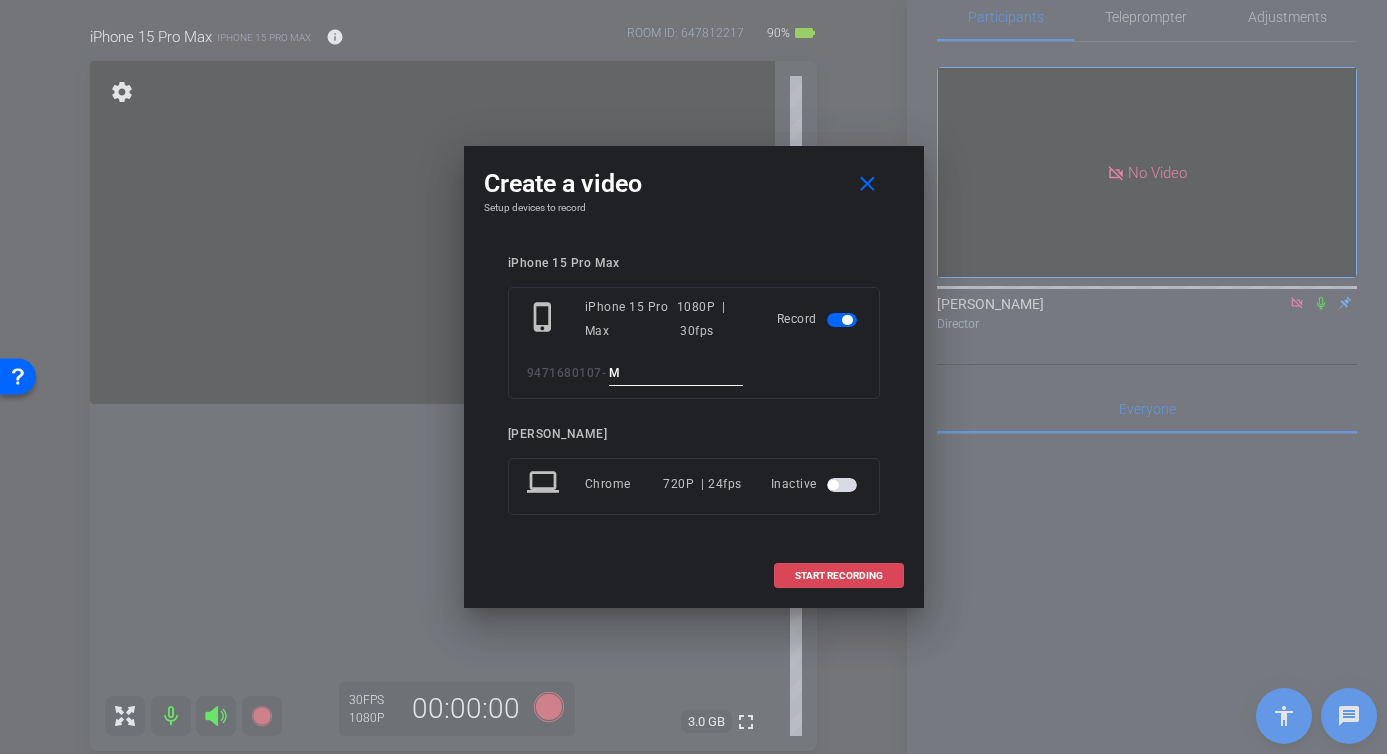 type on "M" 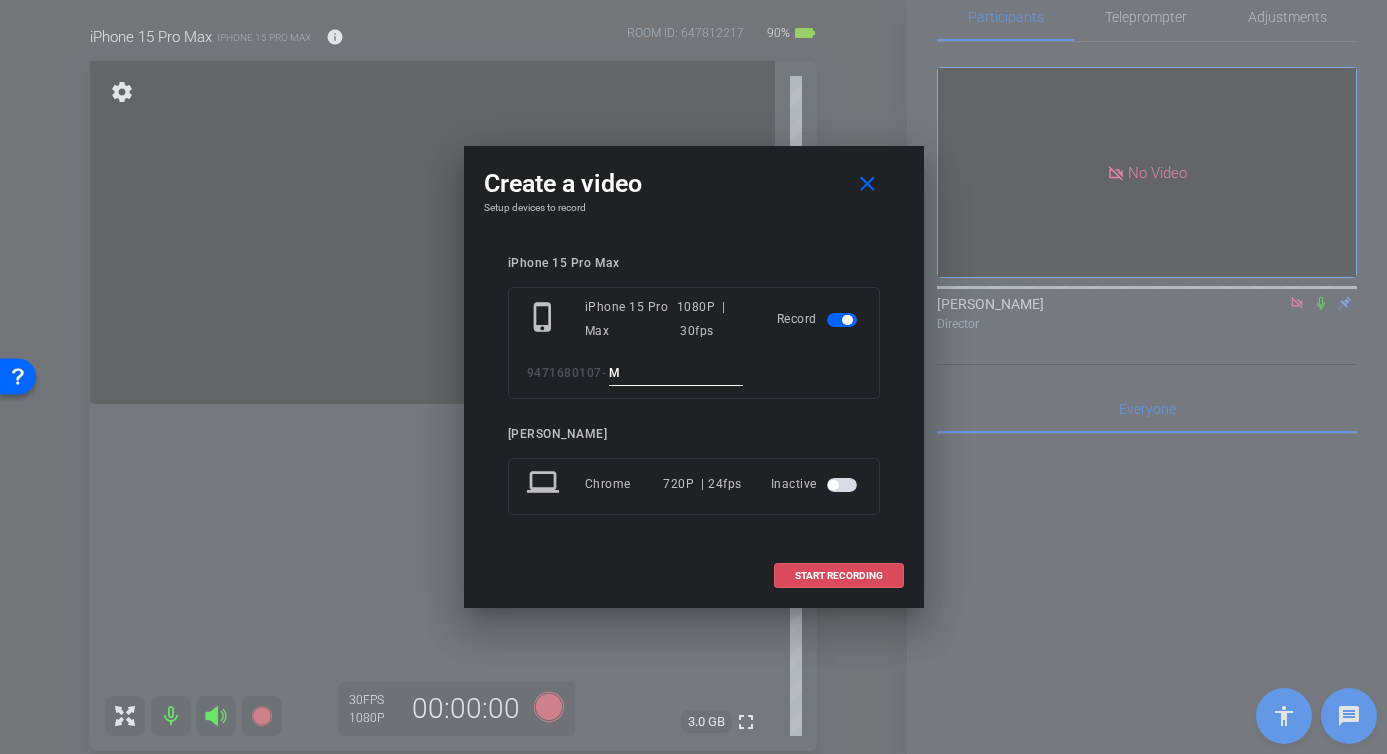drag, startPoint x: 874, startPoint y: 573, endPoint x: 851, endPoint y: 570, distance: 23.194826 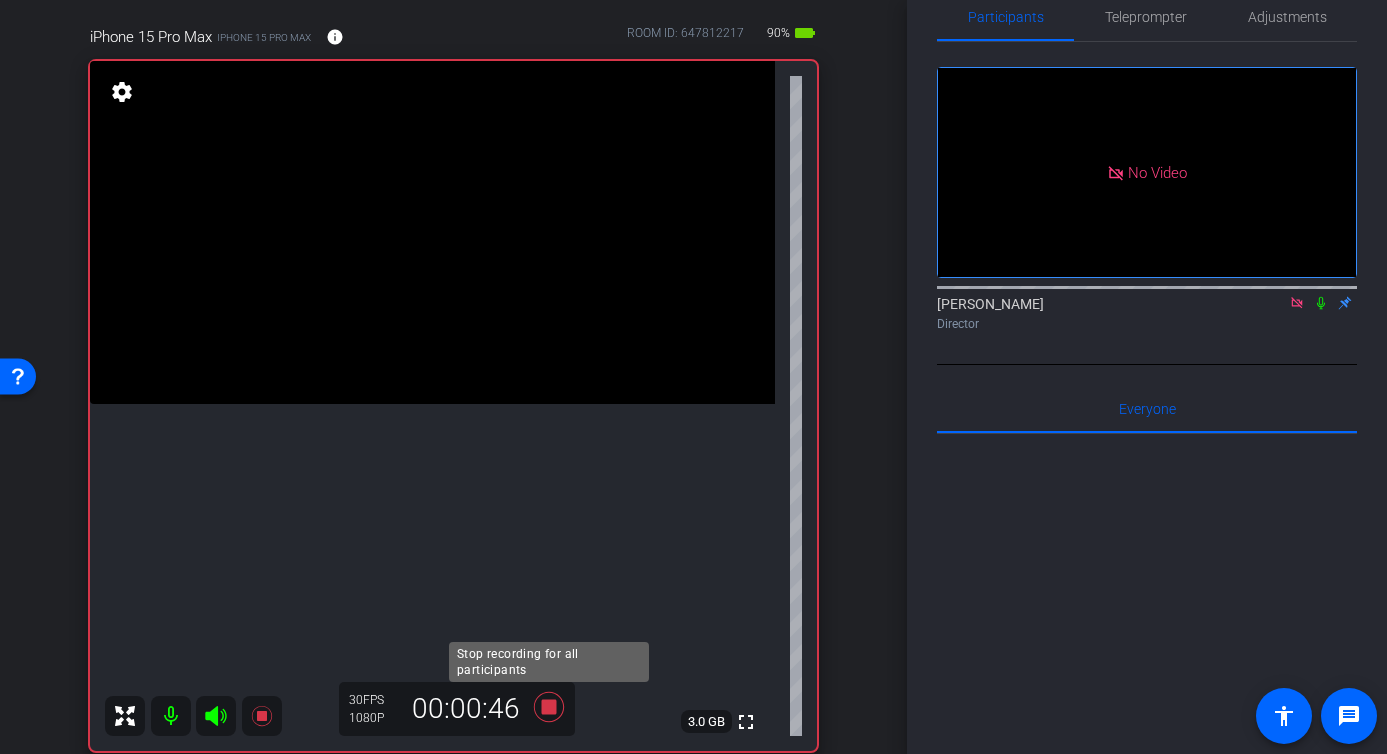 click 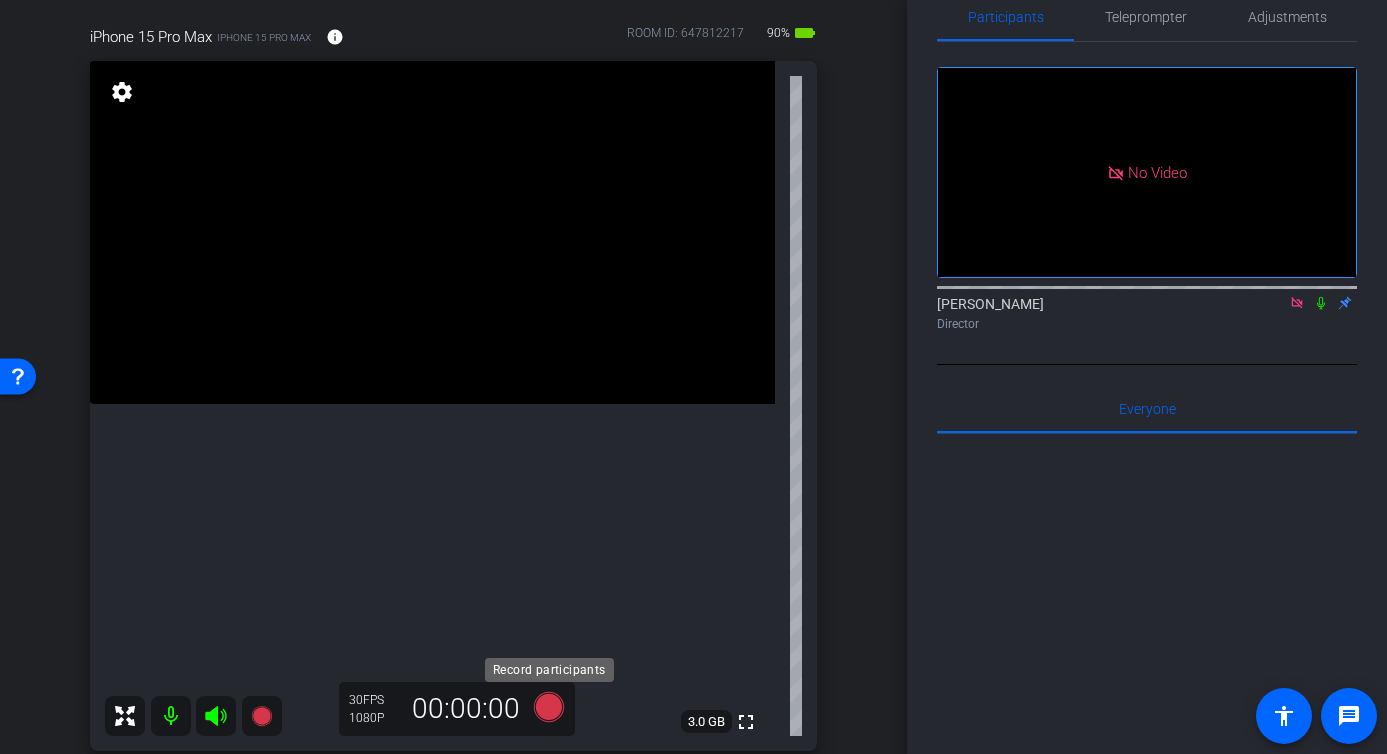 click 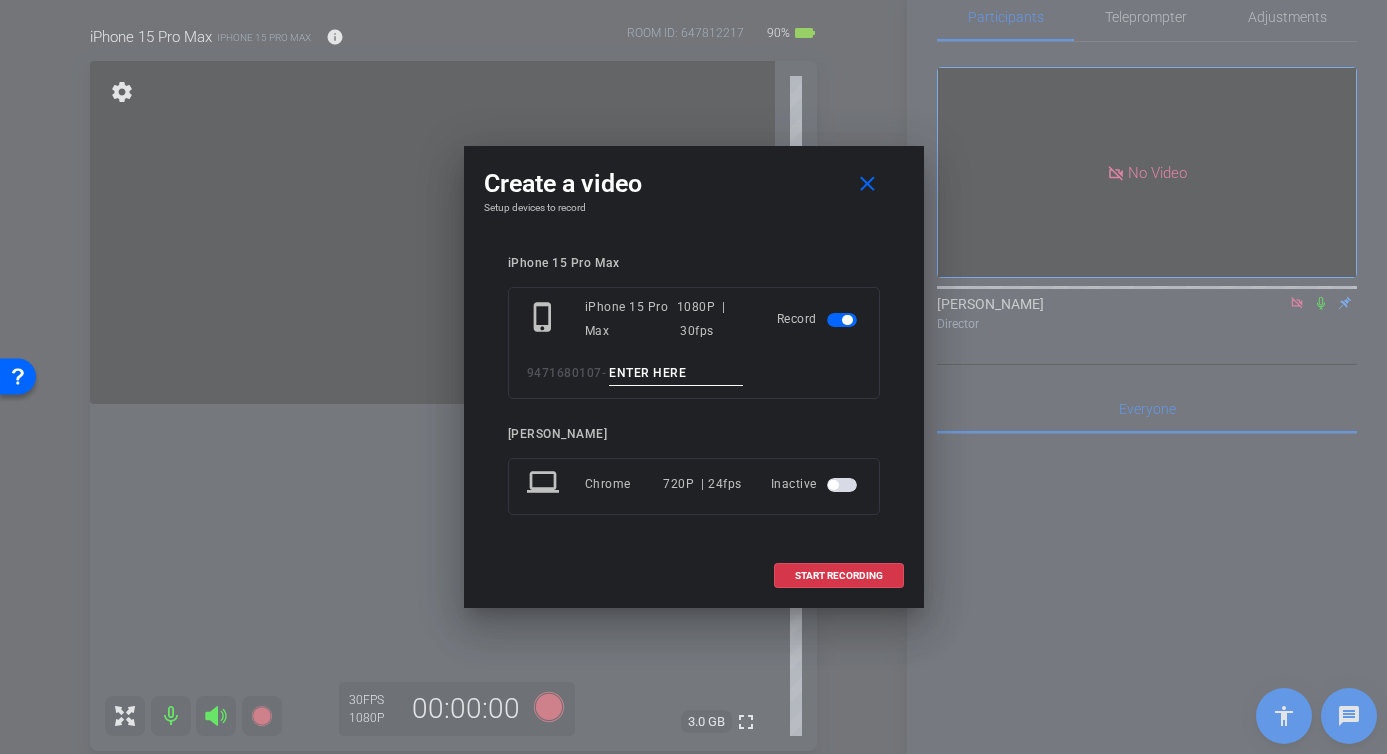 click at bounding box center [676, 373] 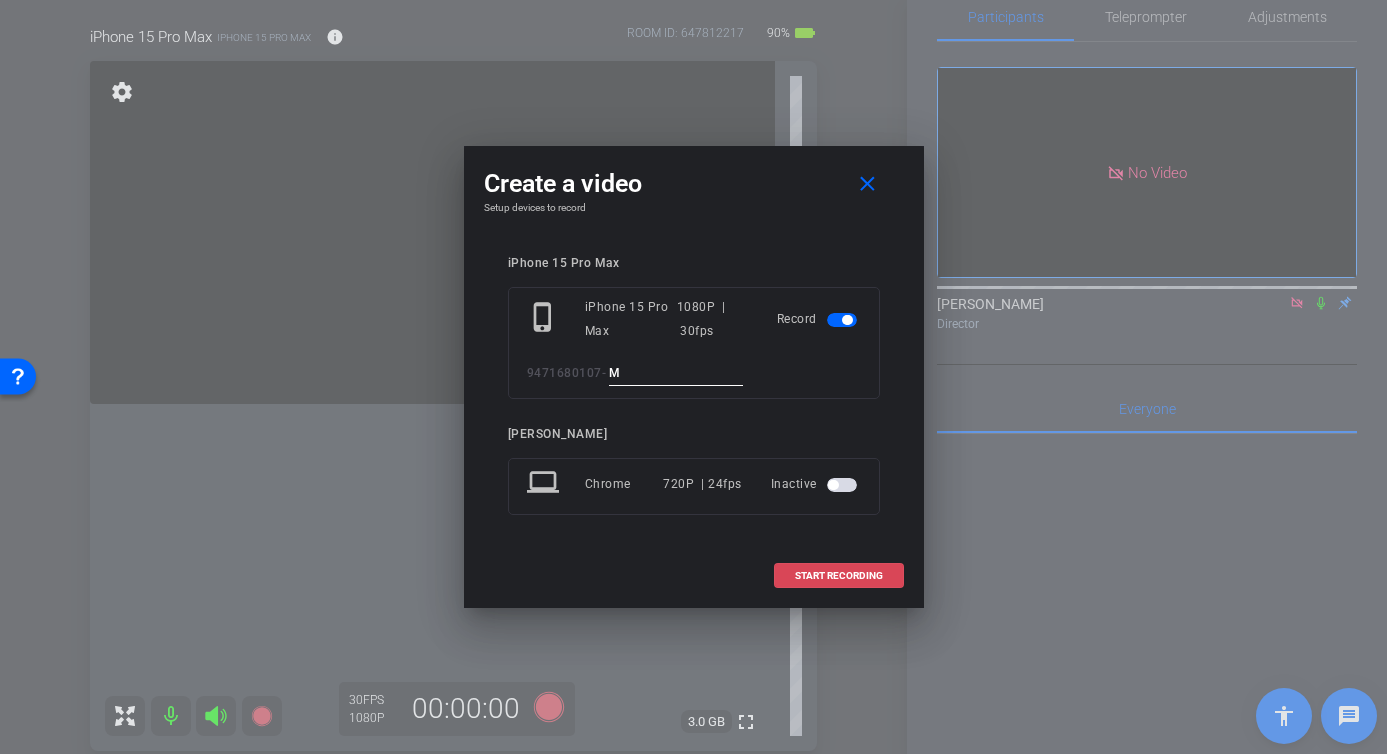 type on "M" 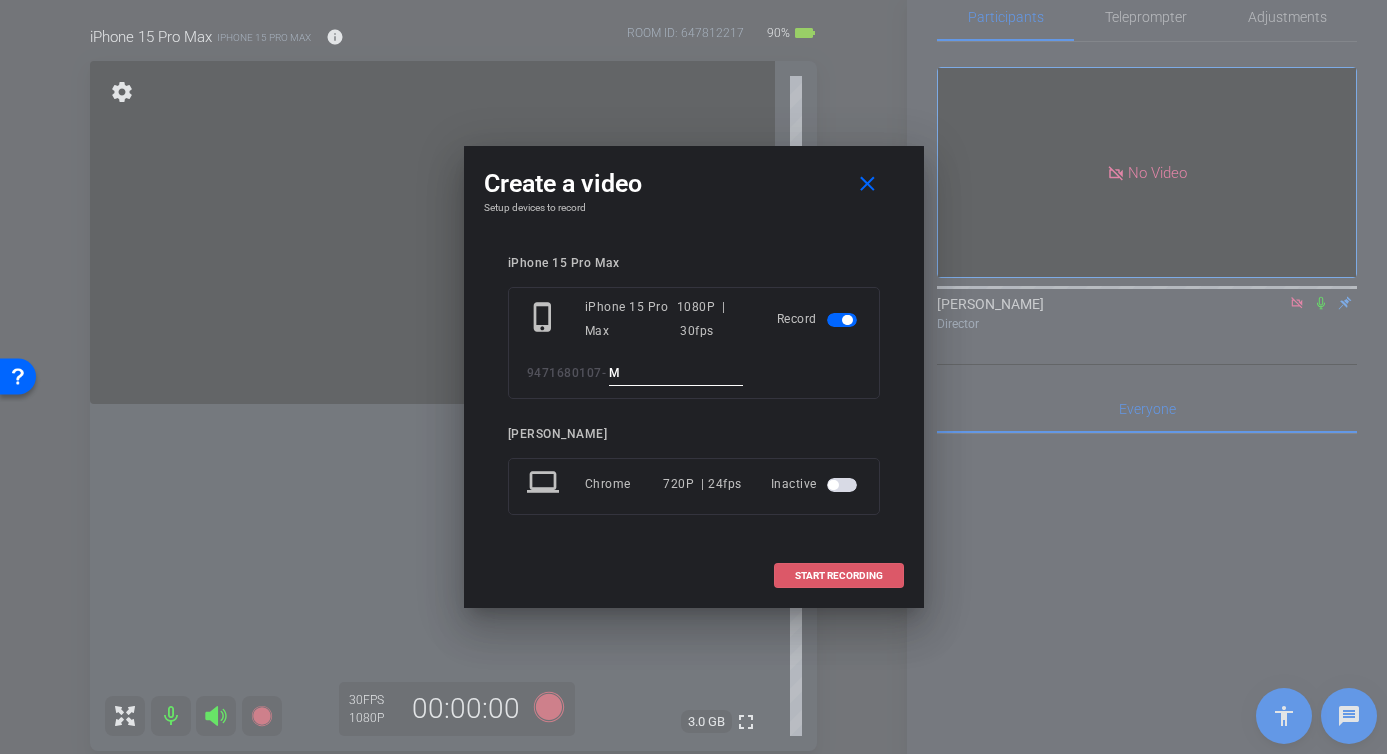 click at bounding box center [839, 576] 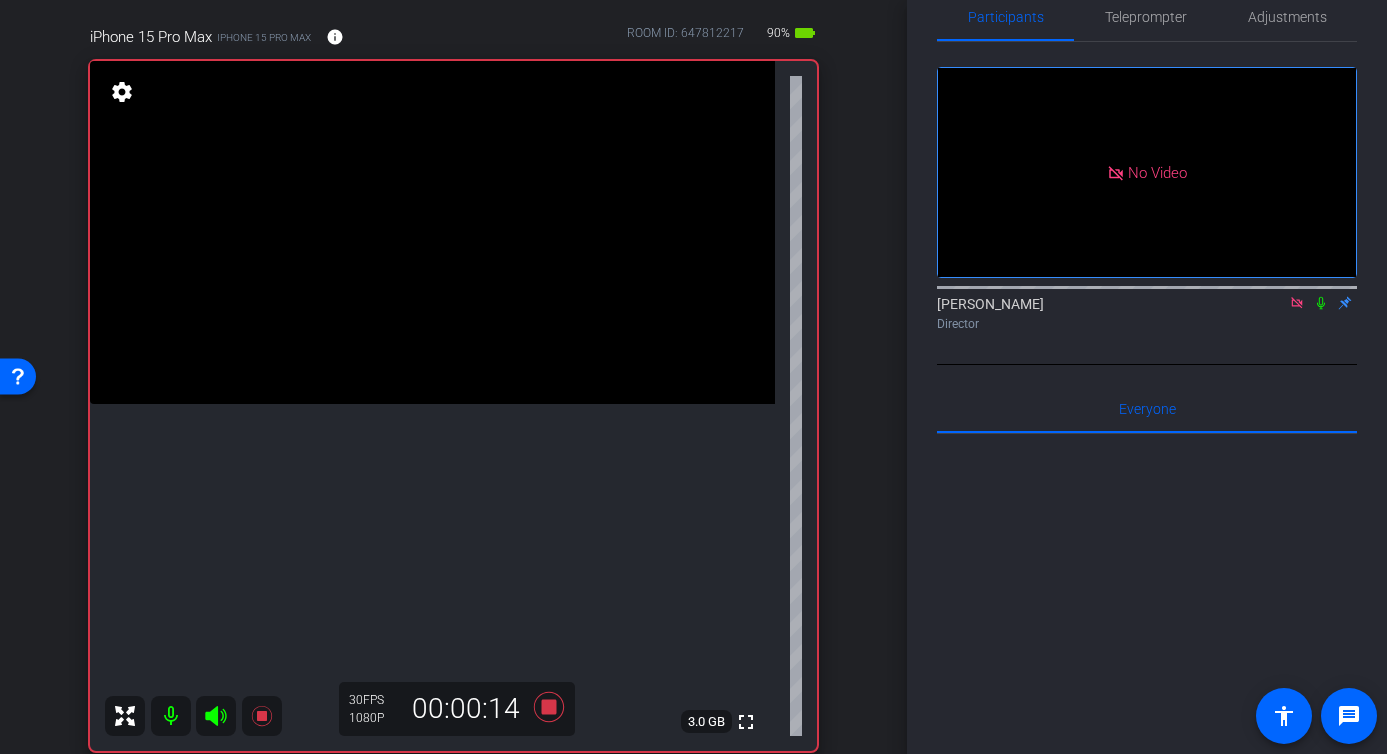 scroll, scrollTop: 174, scrollLeft: 0, axis: vertical 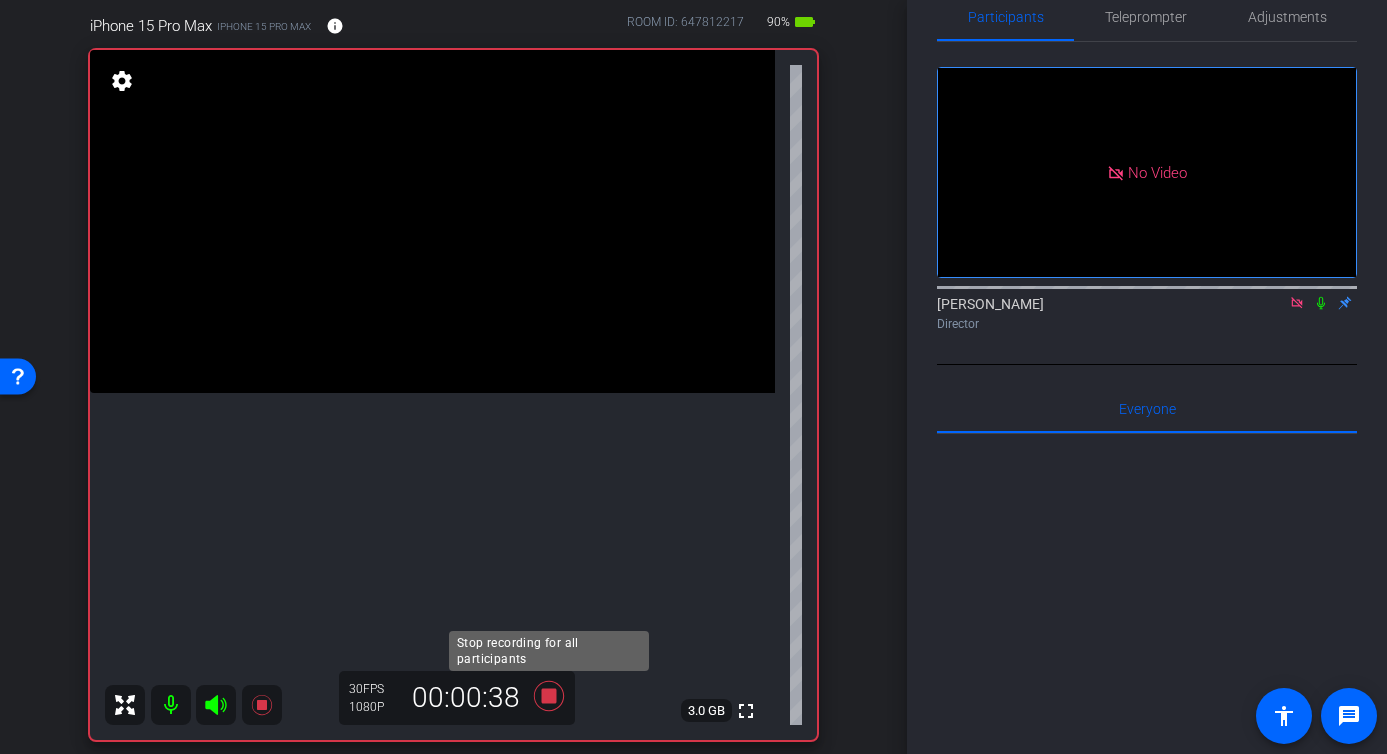 click 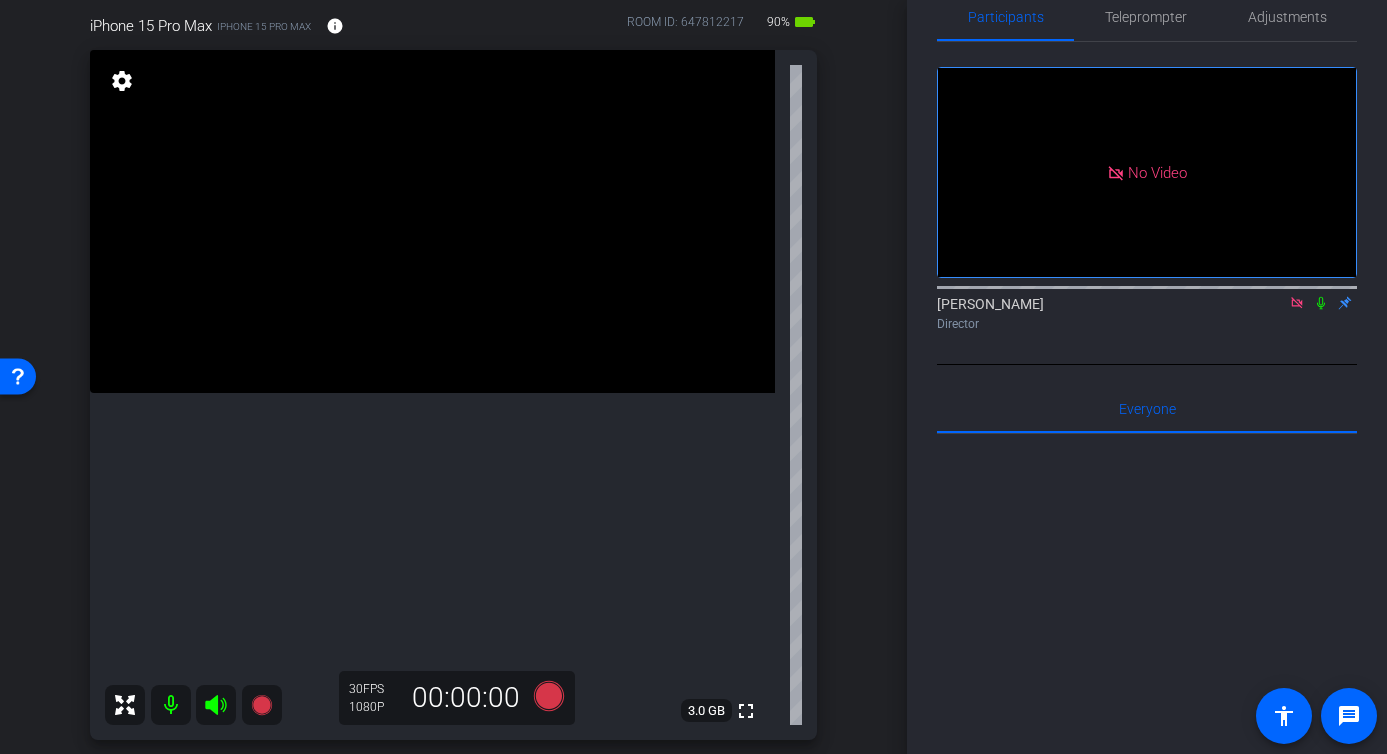 click at bounding box center (432, 221) 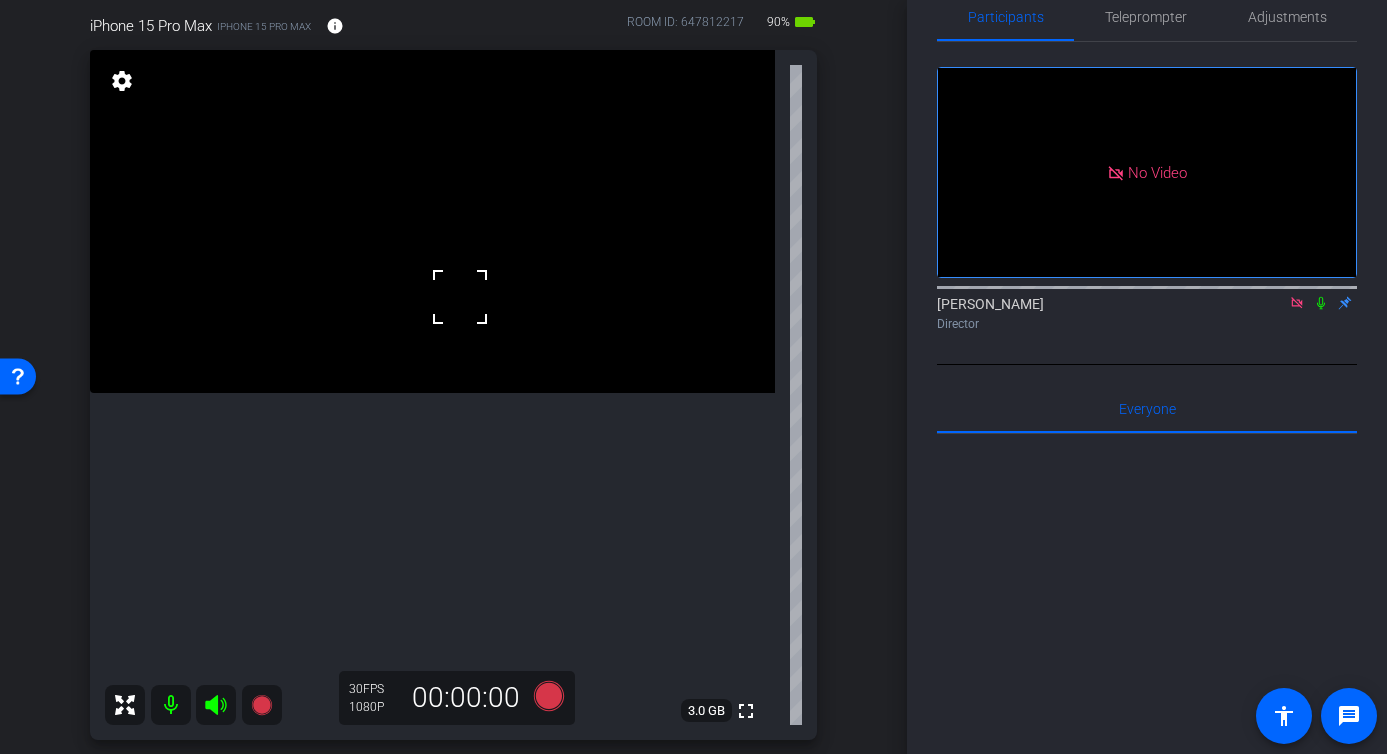 click at bounding box center [460, 297] 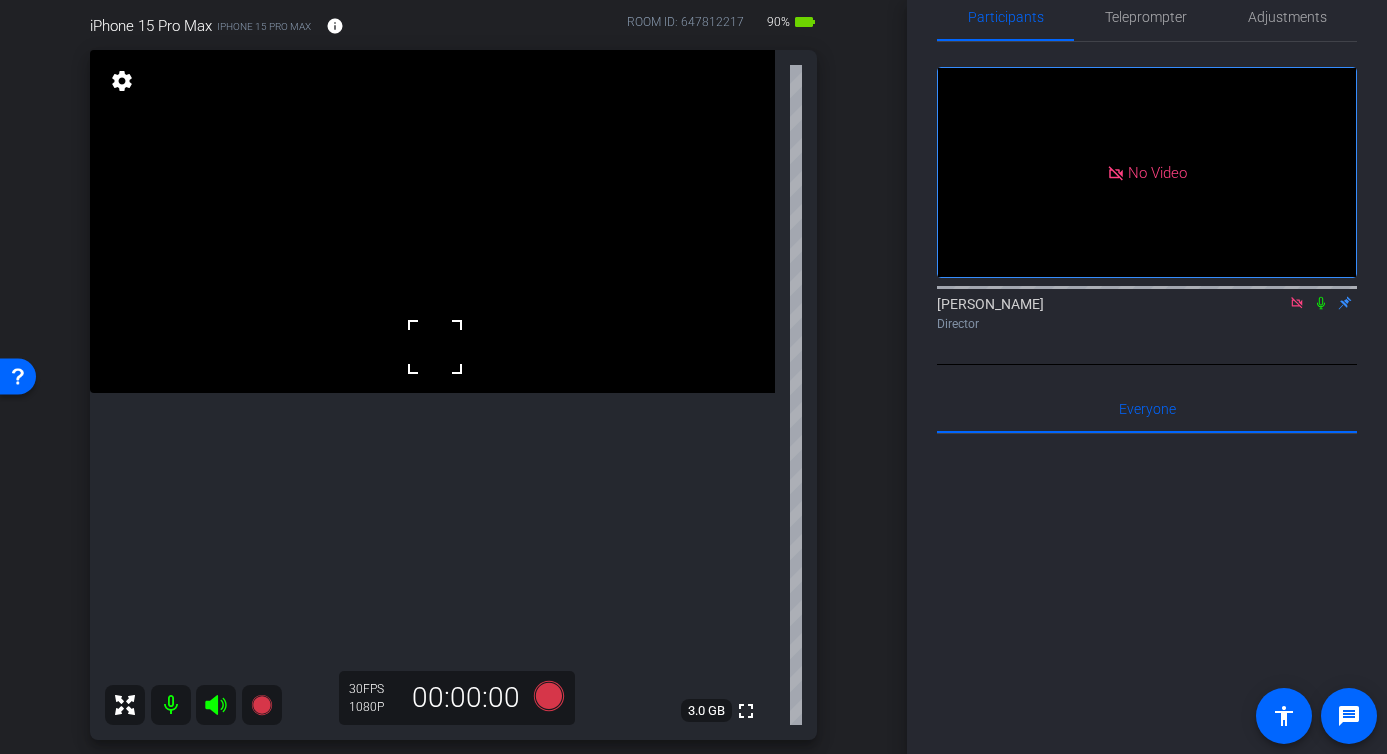 click at bounding box center [432, 221] 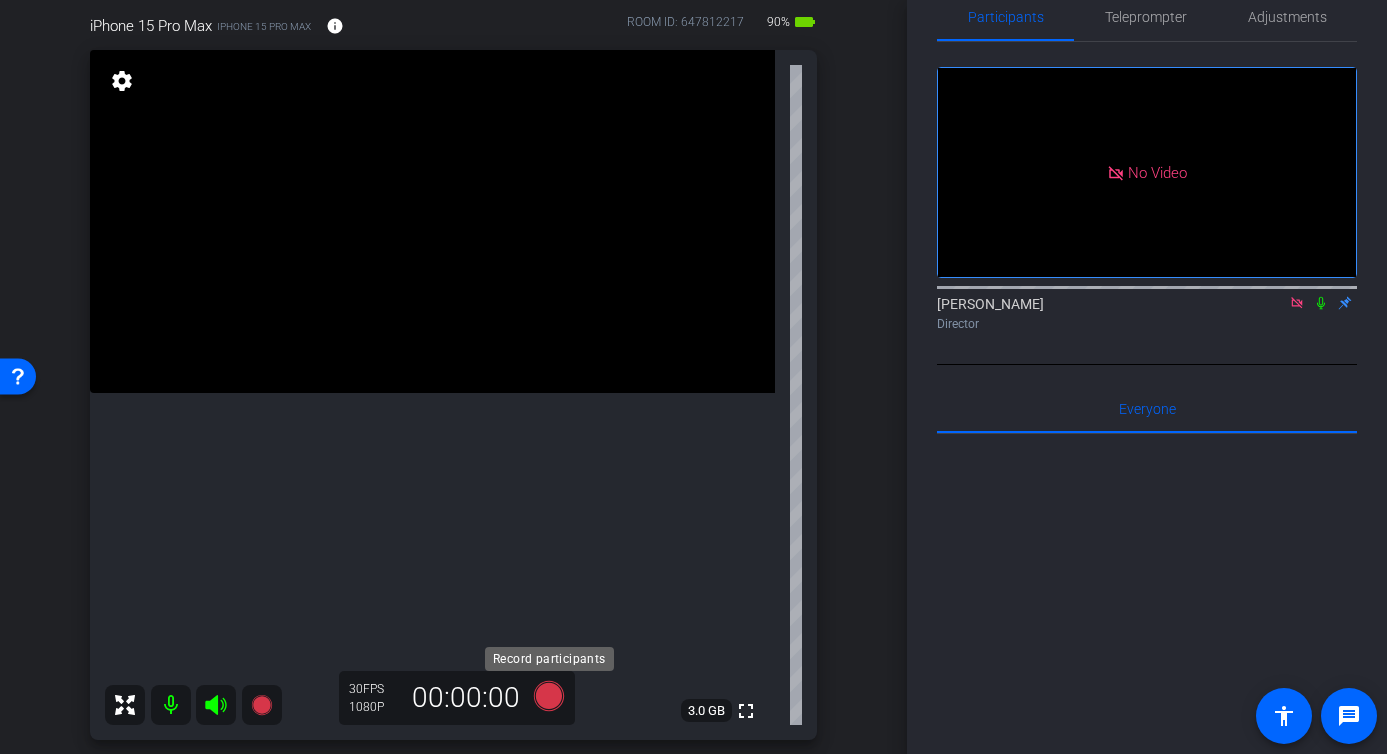 click 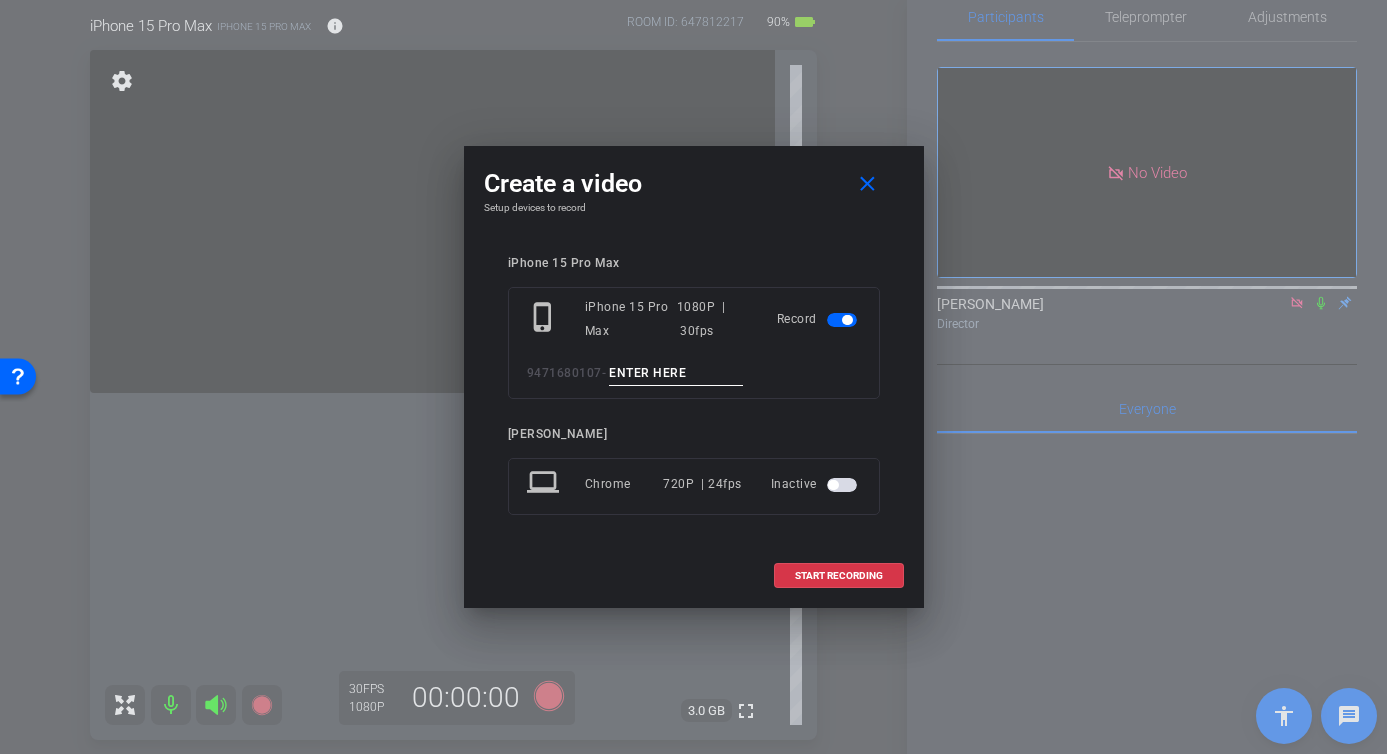 click at bounding box center [676, 373] 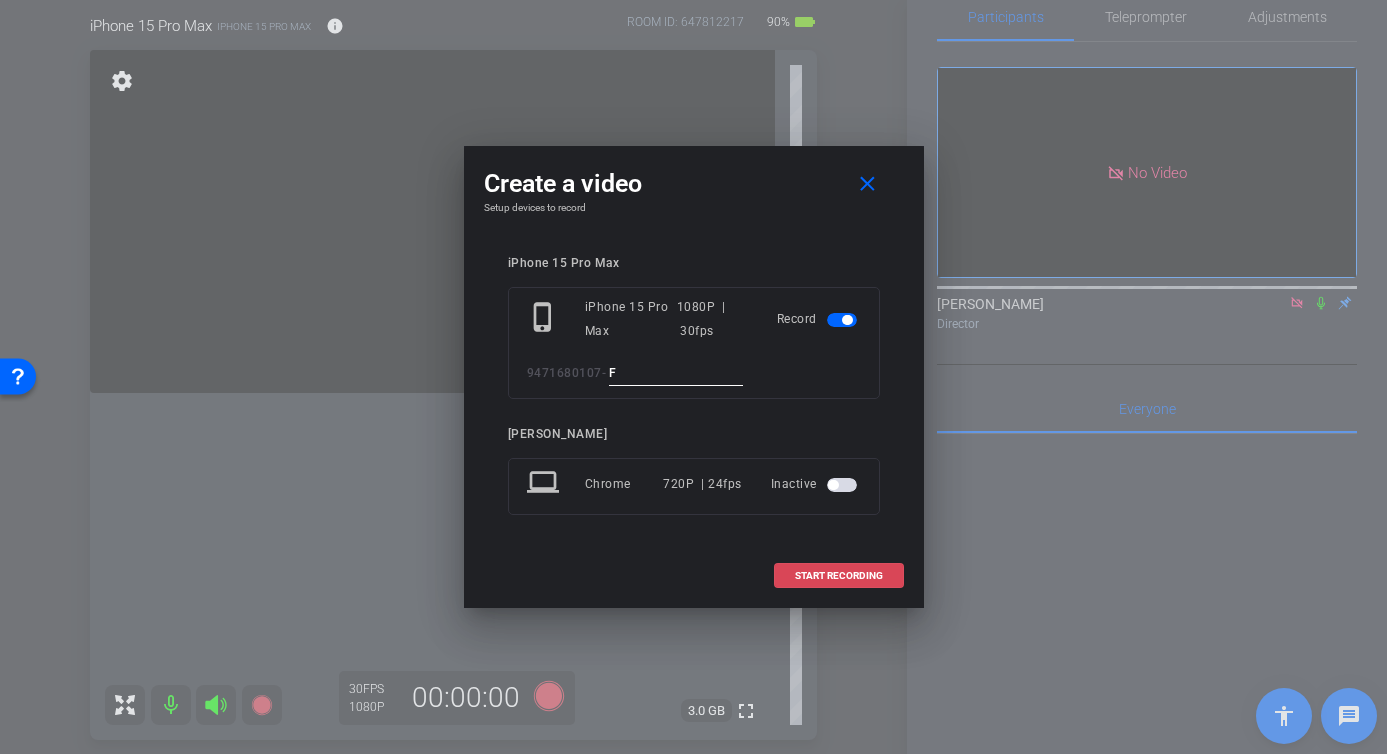 type on "F" 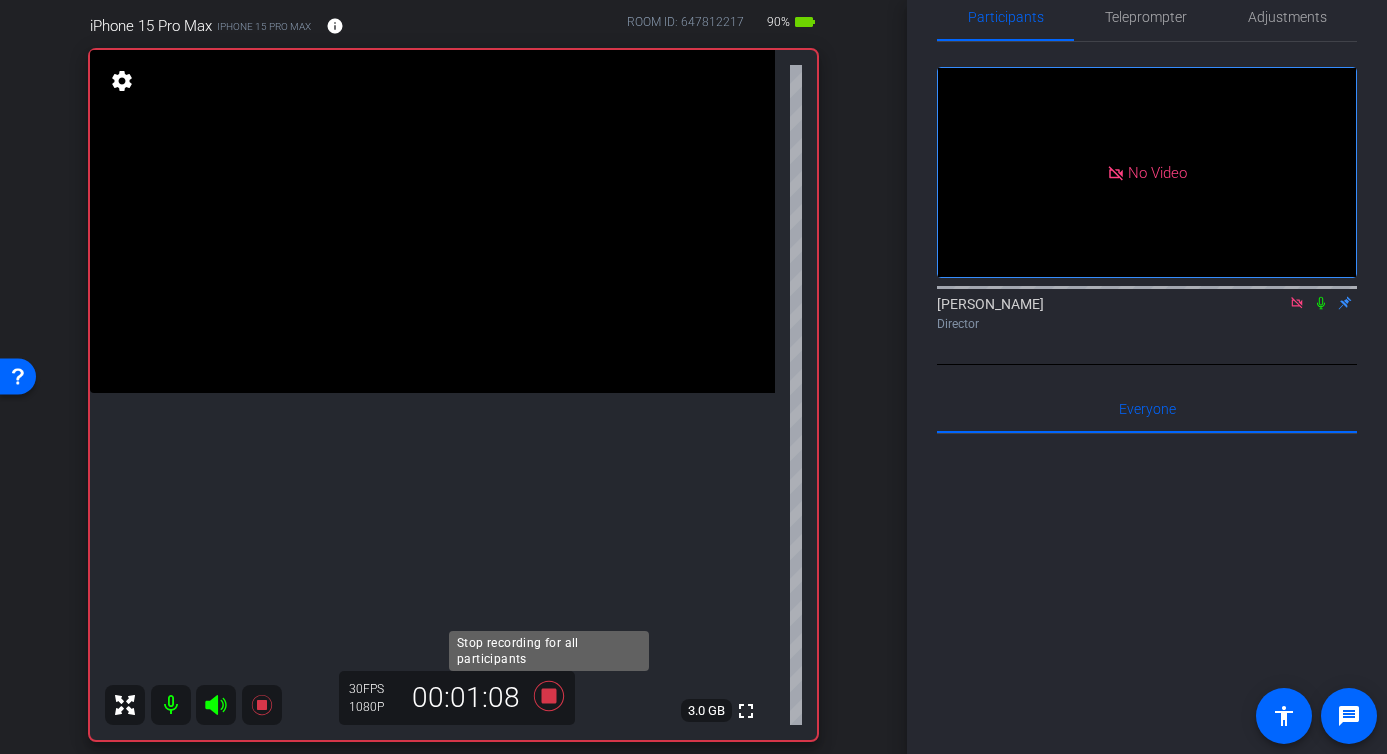 click 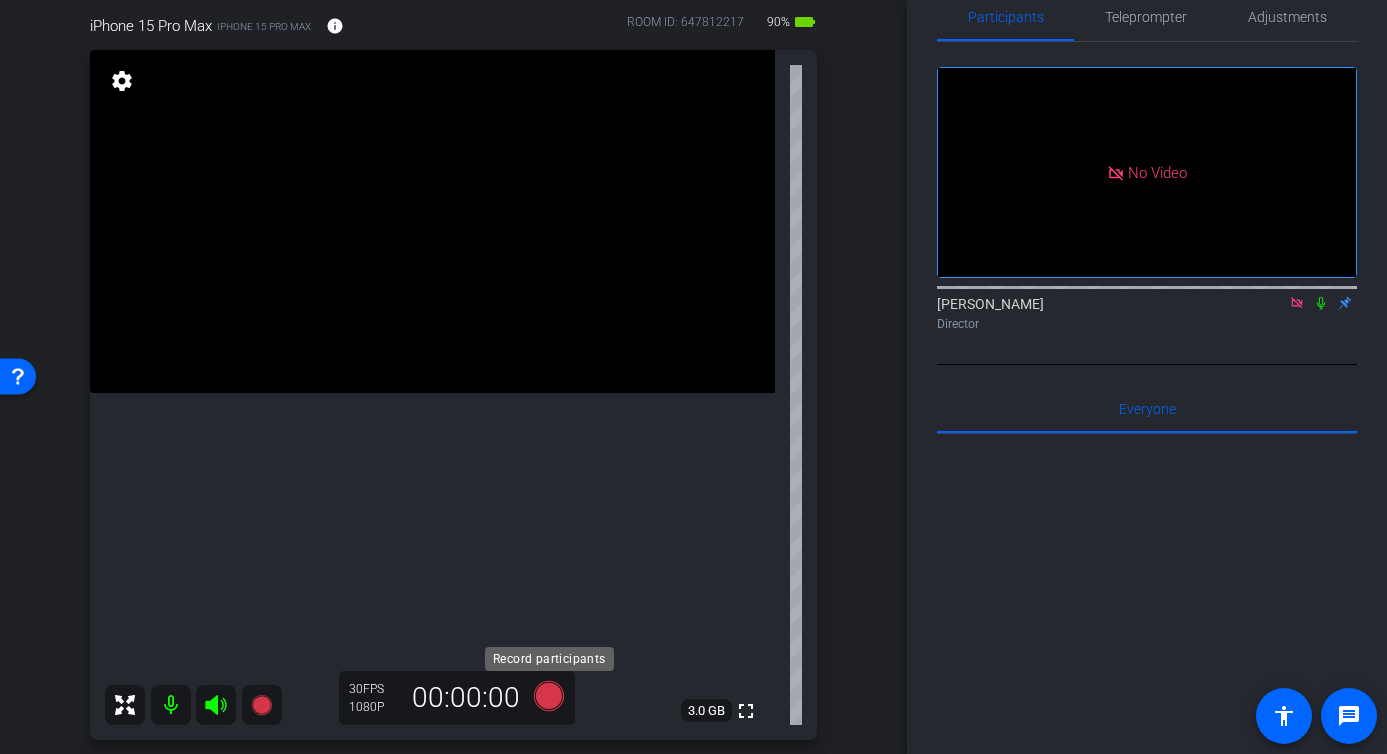 click 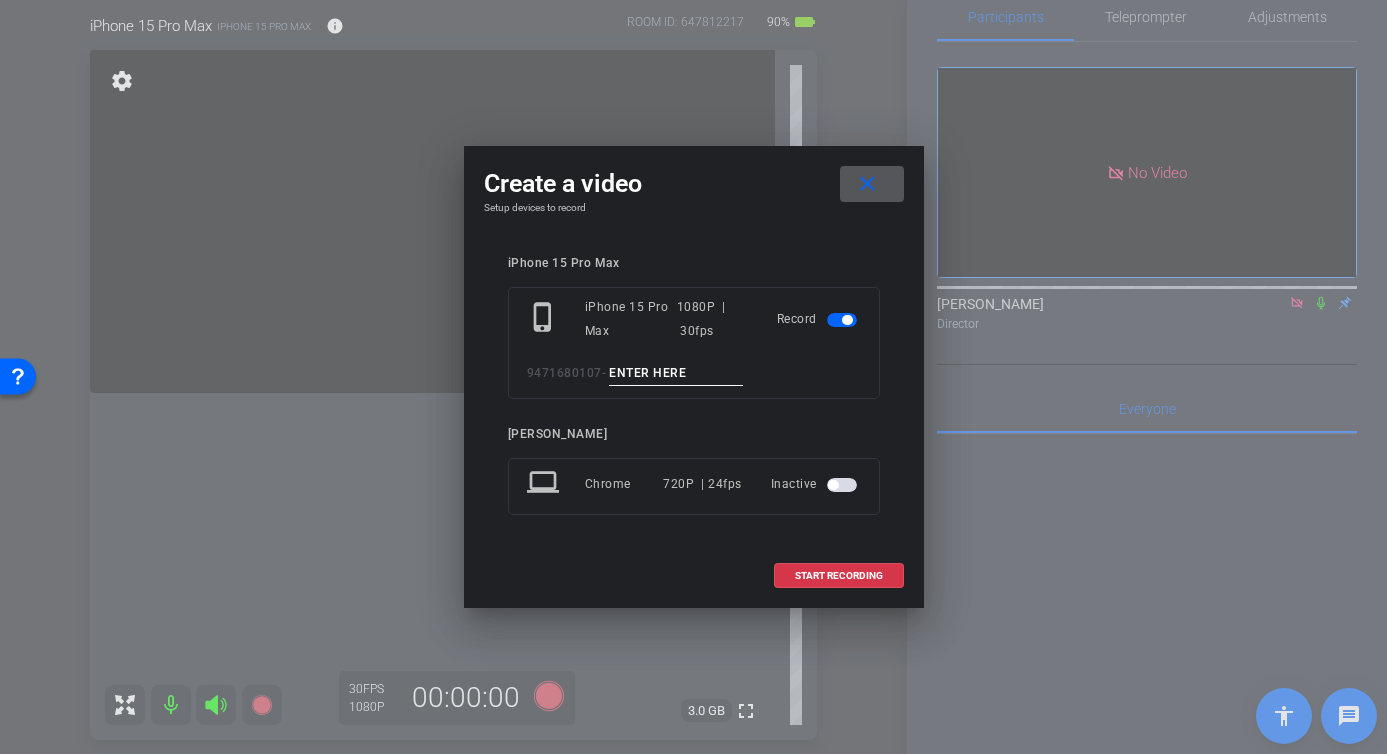 click at bounding box center (676, 373) 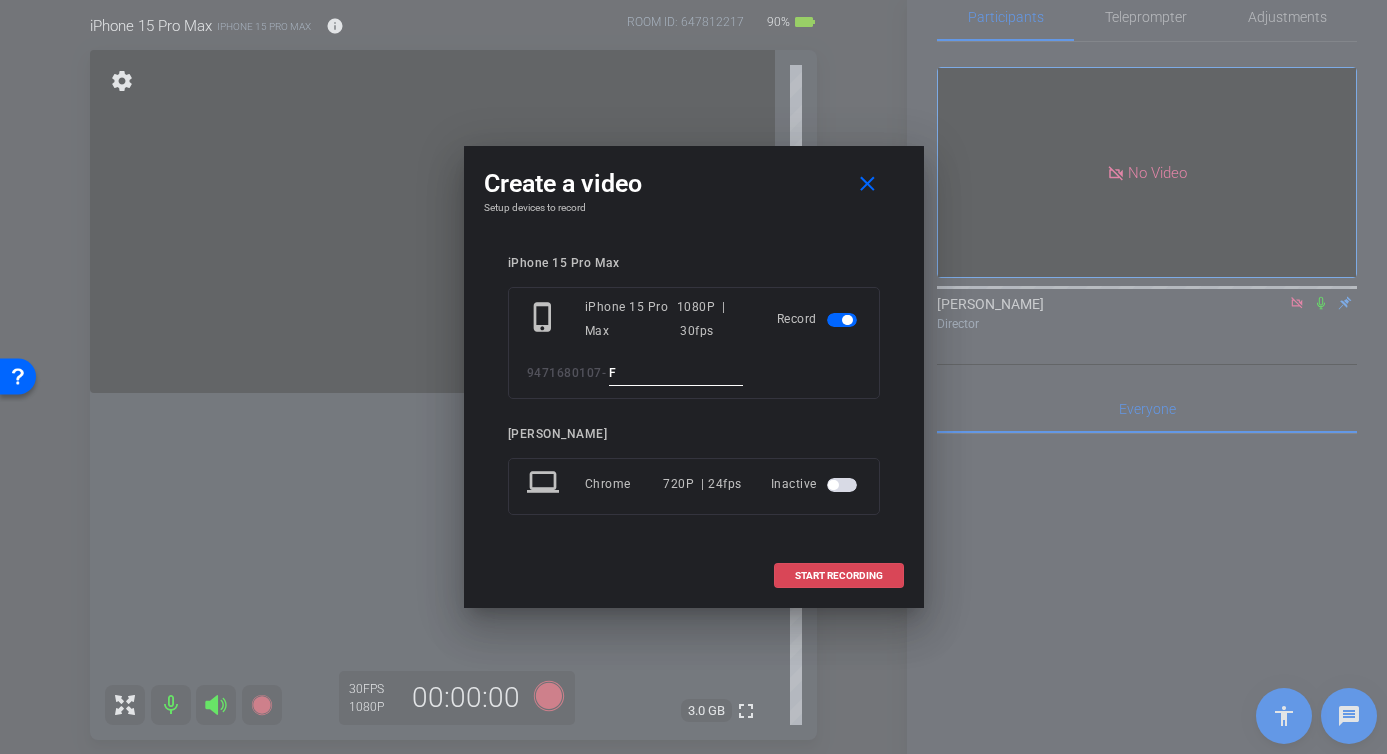 type on "F" 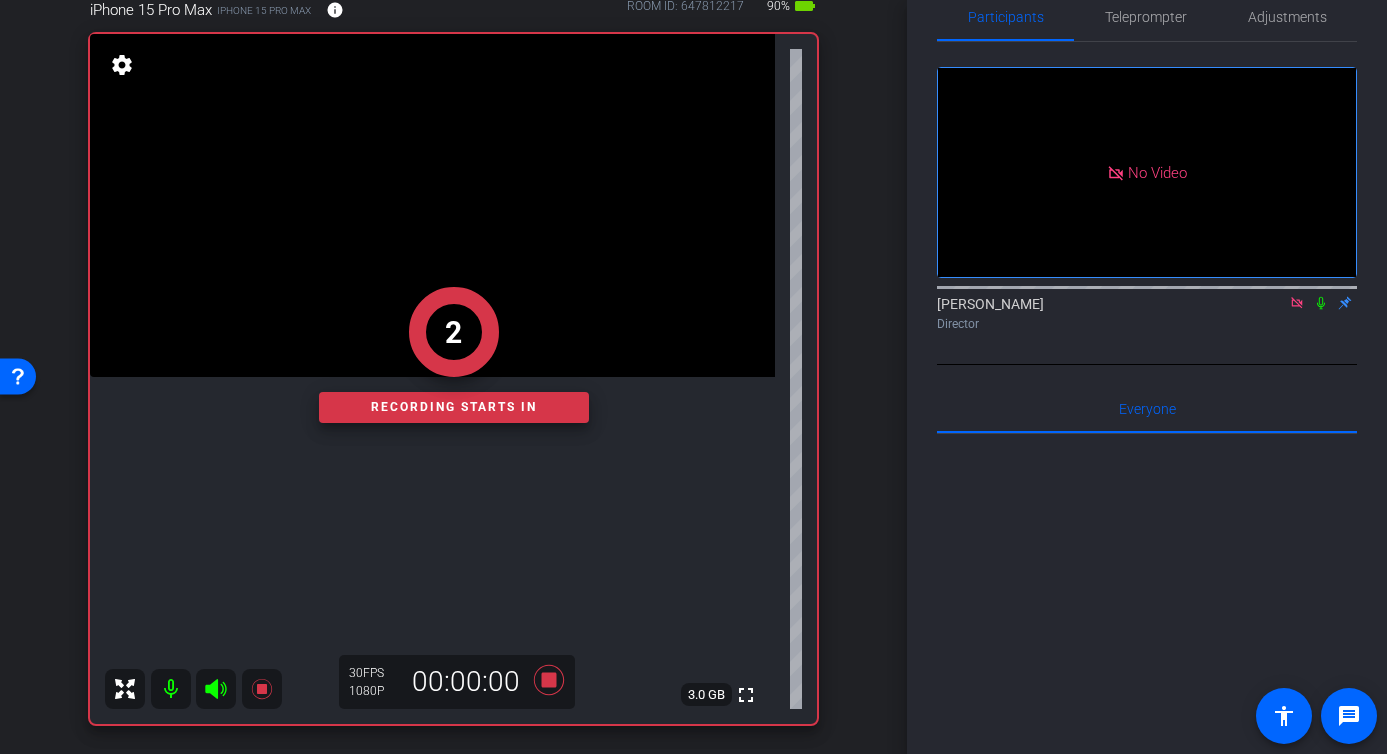 scroll, scrollTop: 191, scrollLeft: 0, axis: vertical 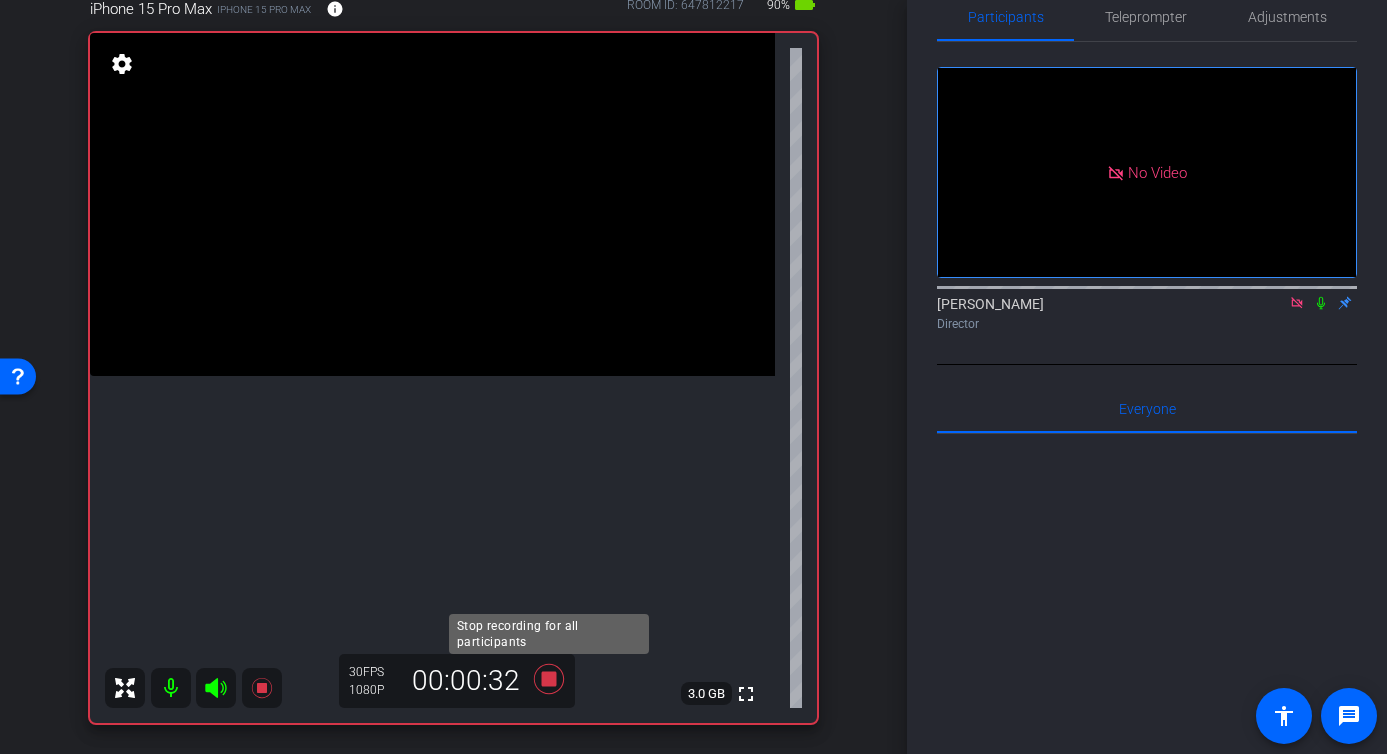 click 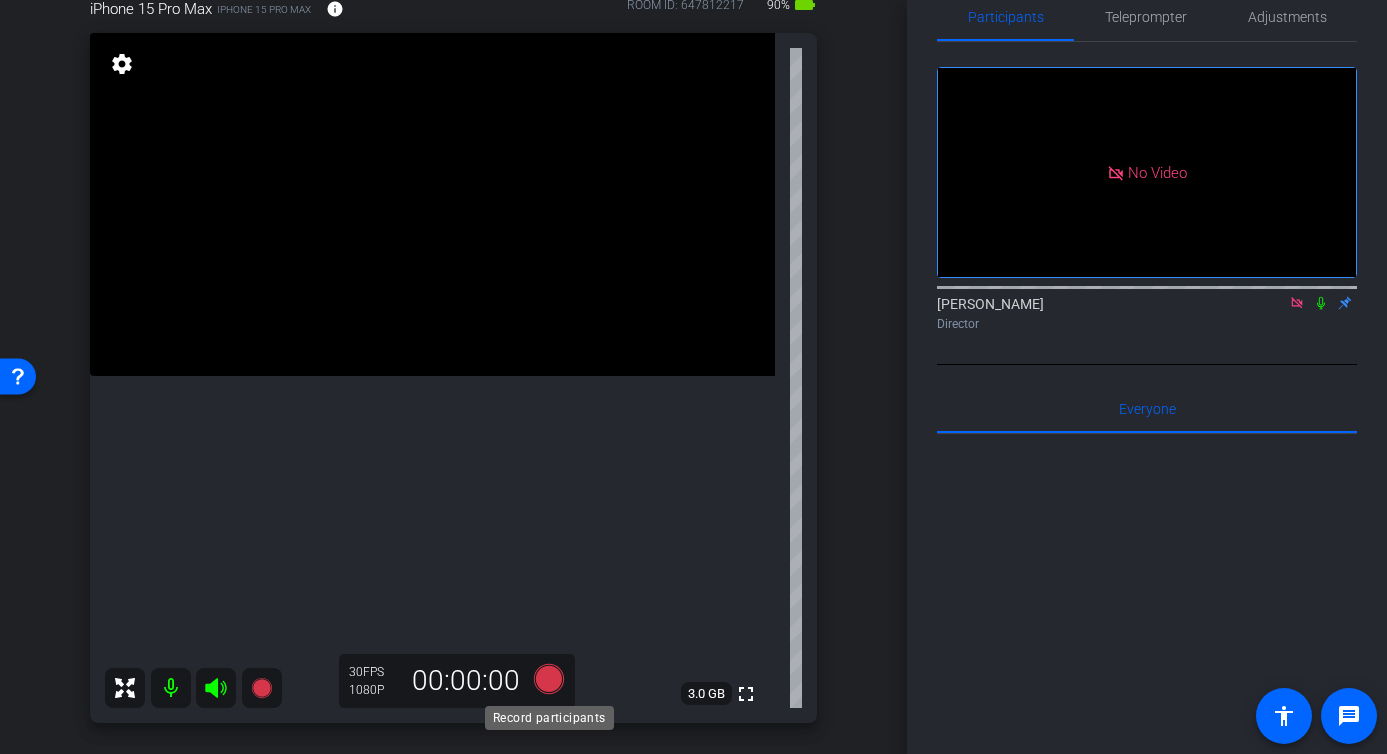 click 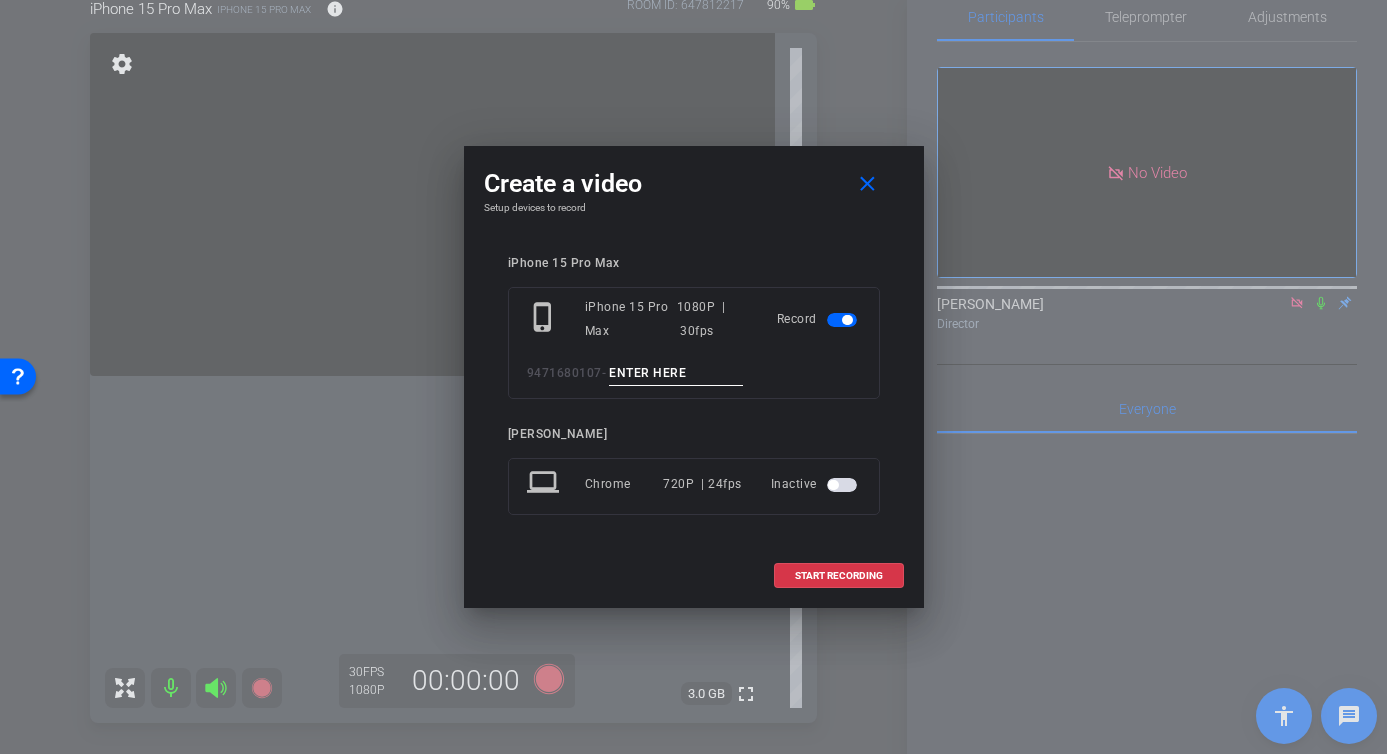click at bounding box center (676, 373) 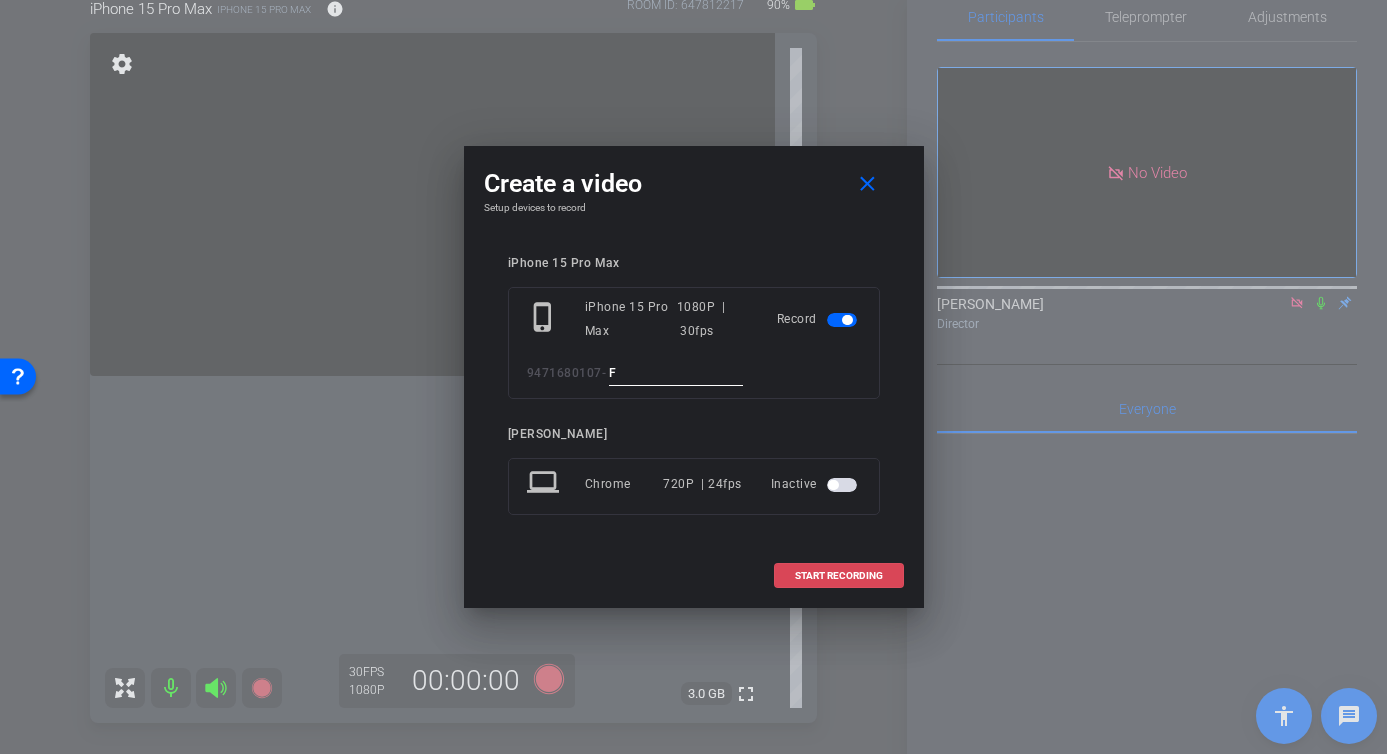 type on "F" 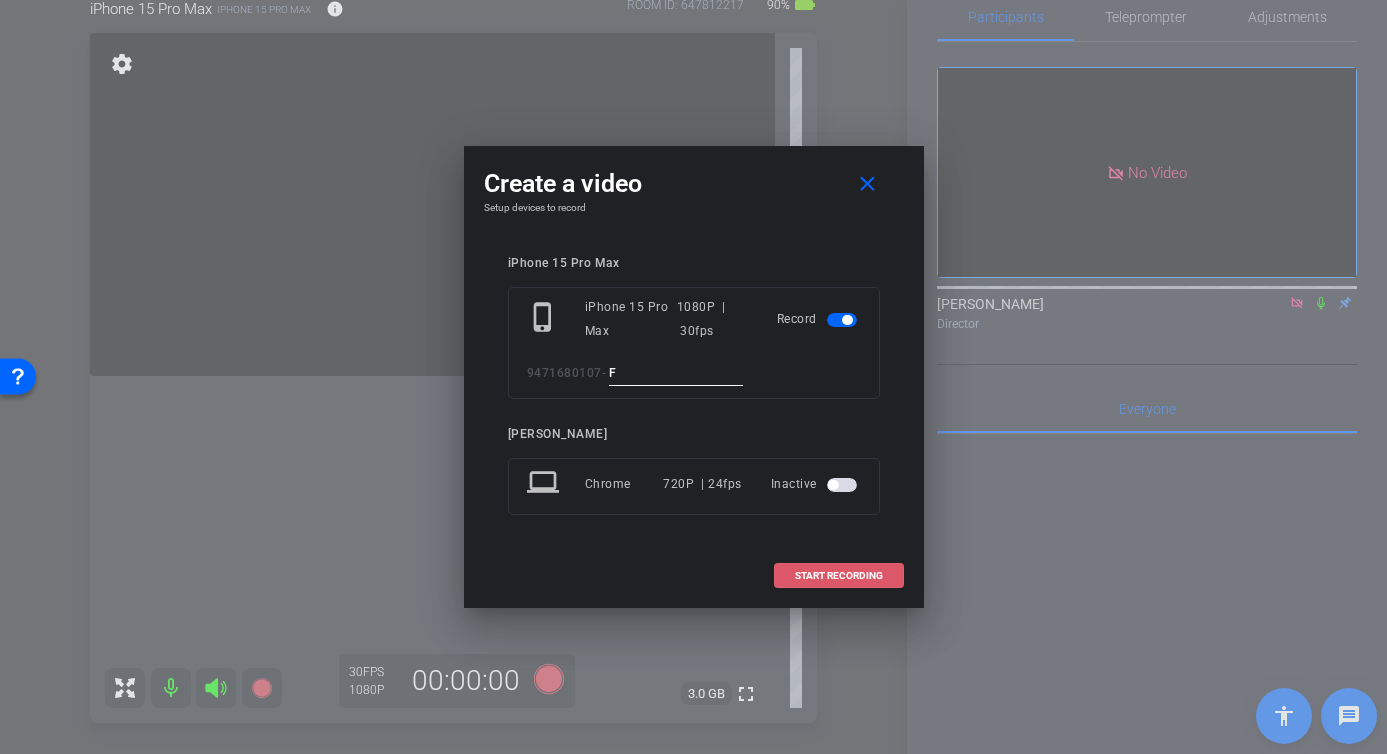 click at bounding box center [839, 576] 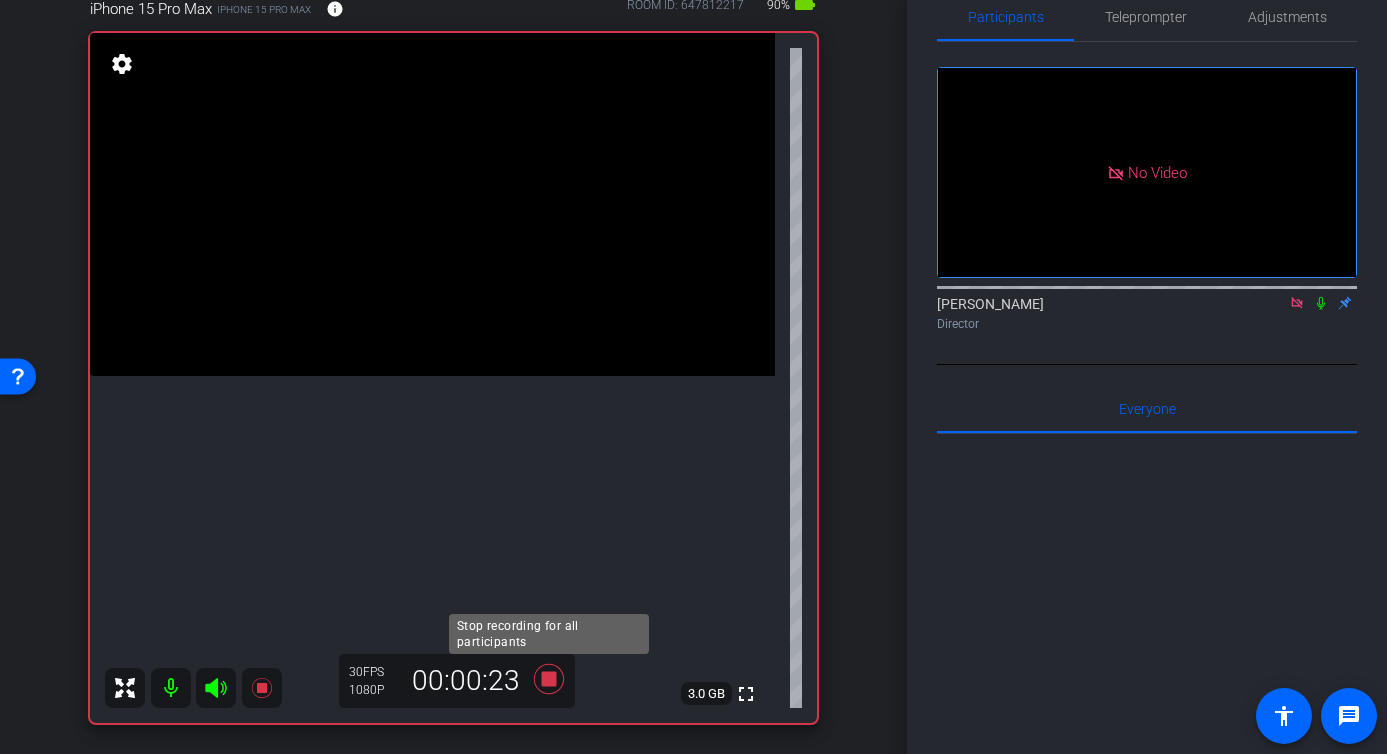 click 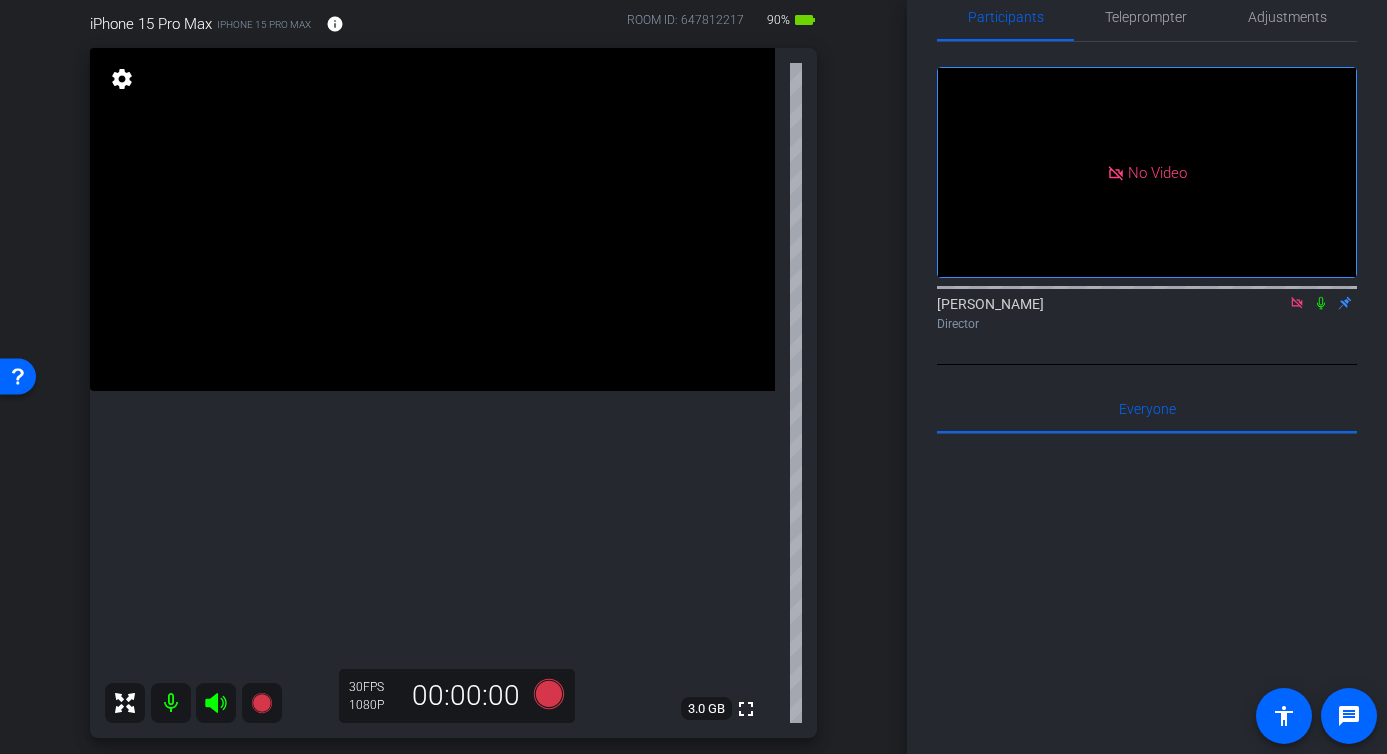 scroll, scrollTop: 151, scrollLeft: 0, axis: vertical 